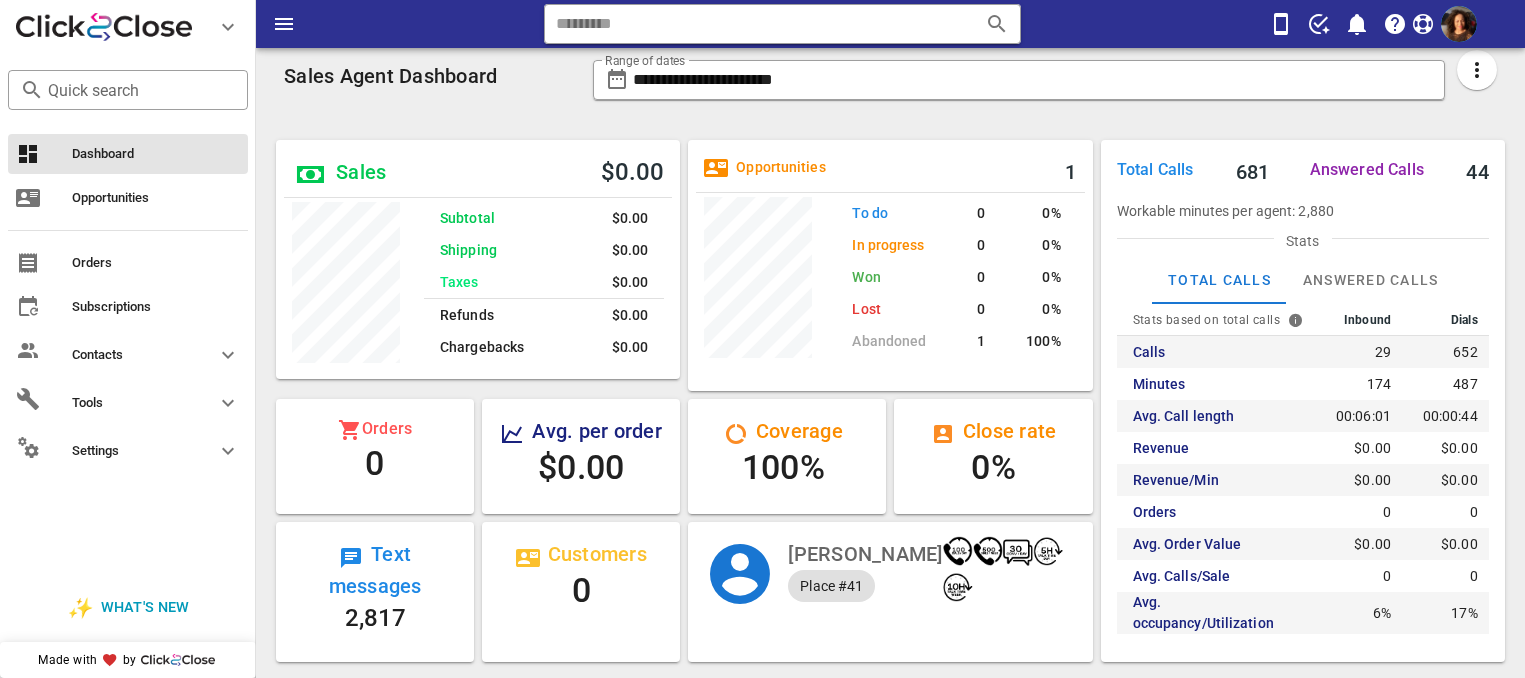 scroll, scrollTop: 129, scrollLeft: 0, axis: vertical 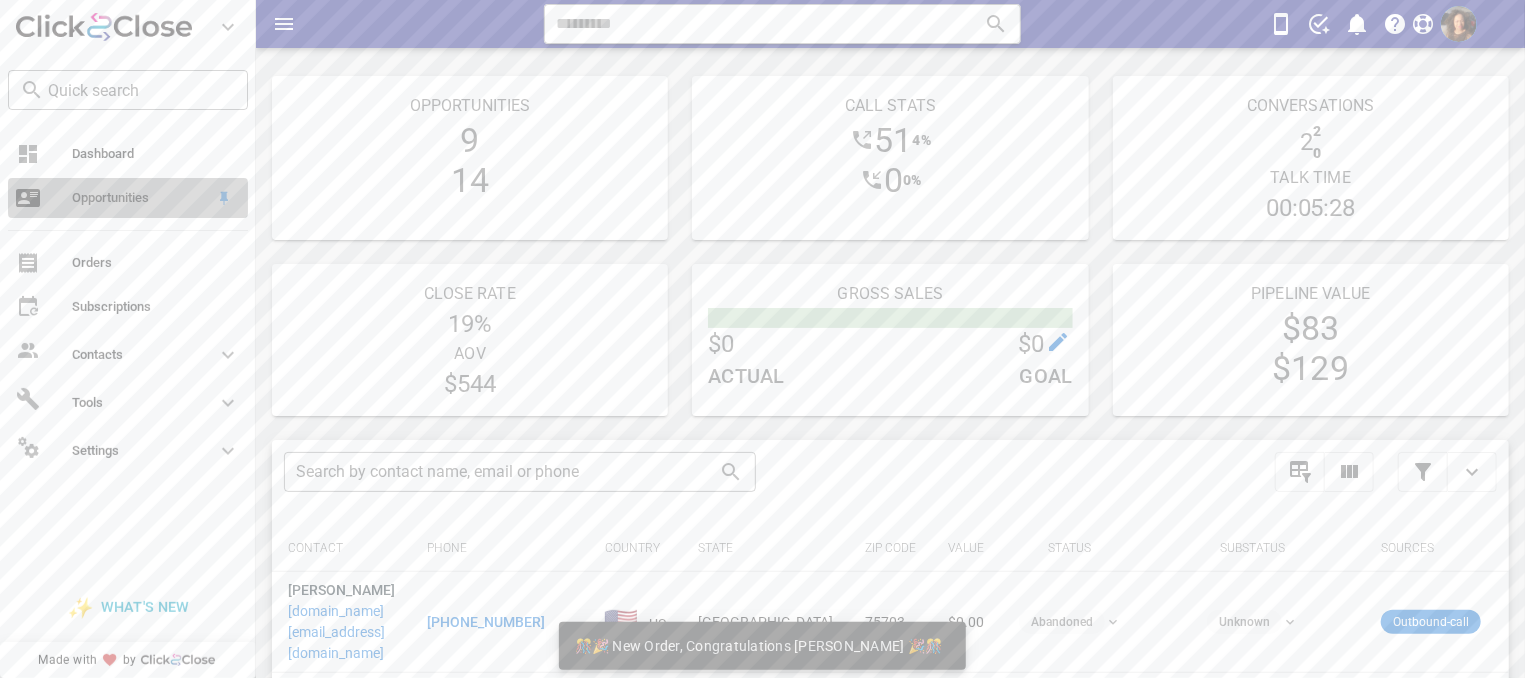 click on "Opportunities" at bounding box center (140, 198) 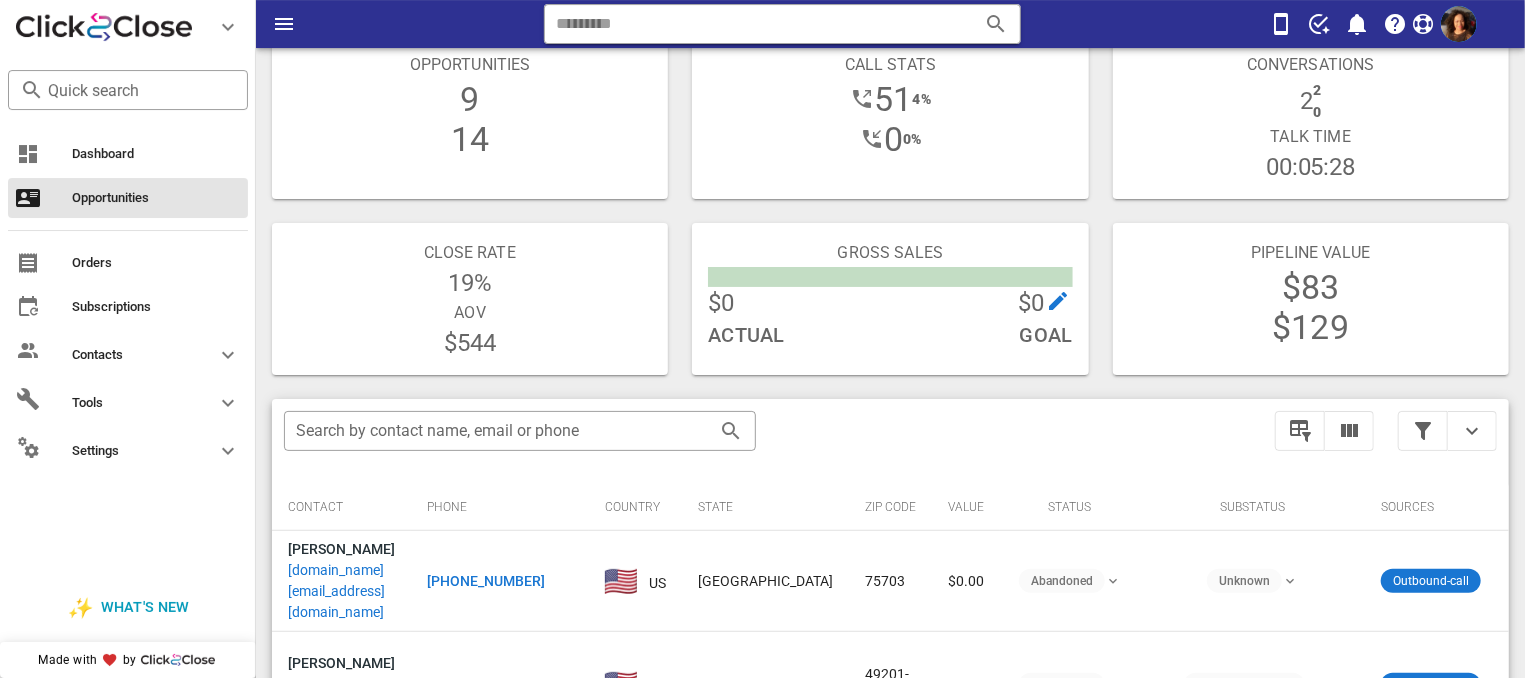 scroll, scrollTop: 35, scrollLeft: 0, axis: vertical 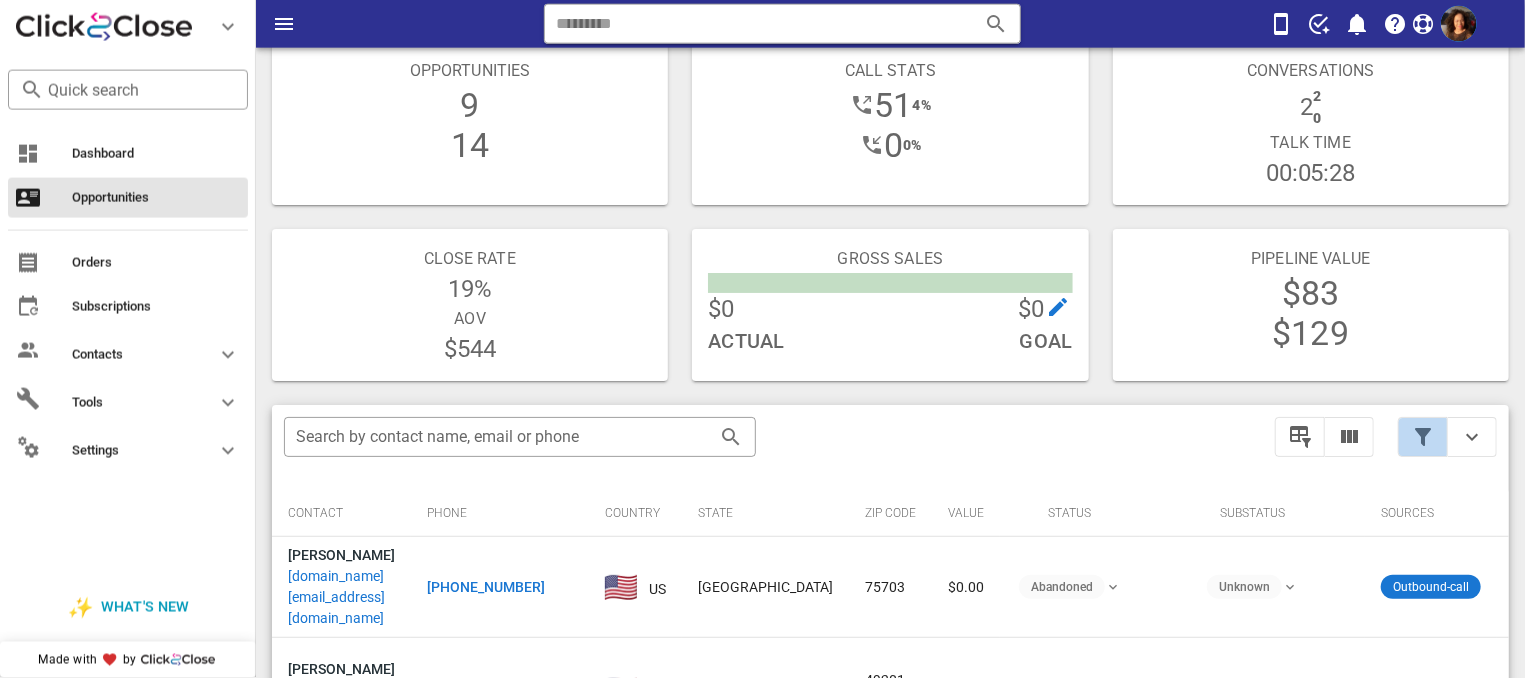 click at bounding box center [1423, 437] 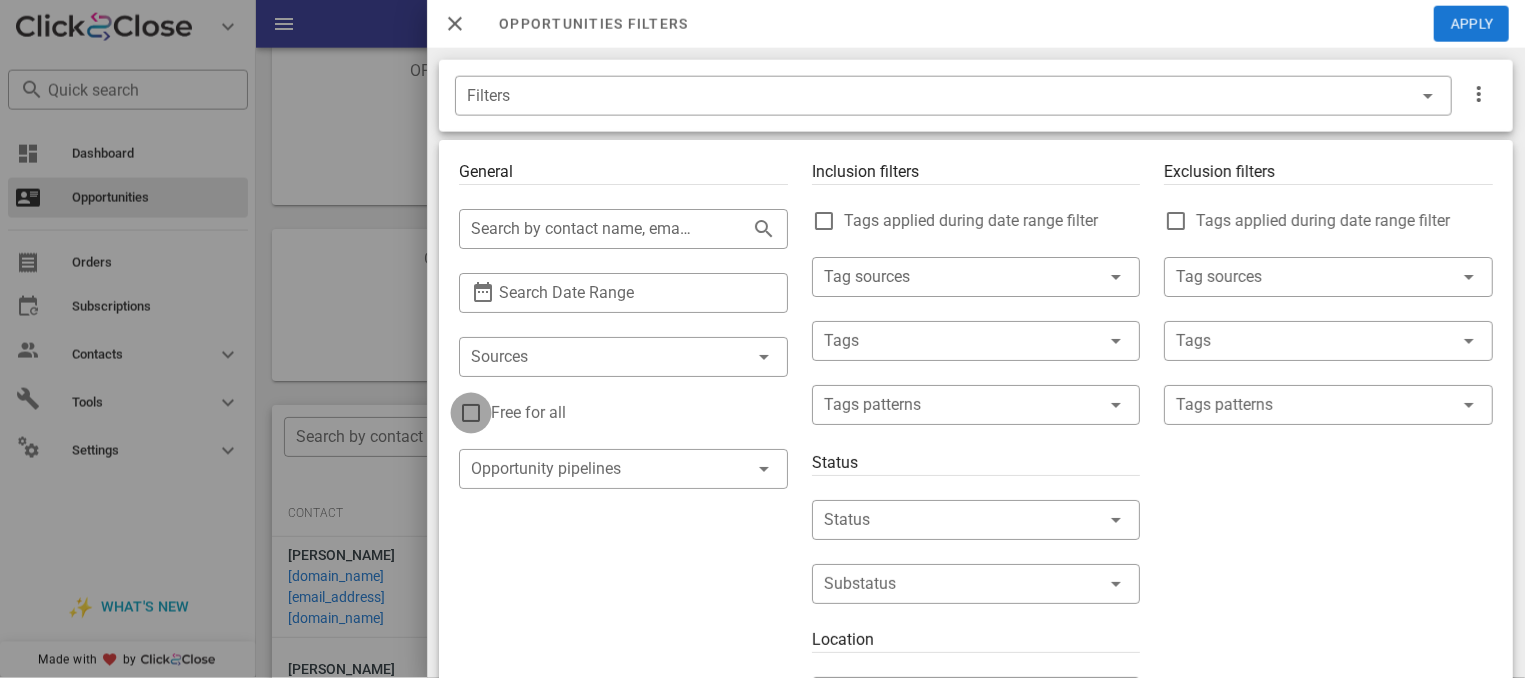 click at bounding box center (471, 413) 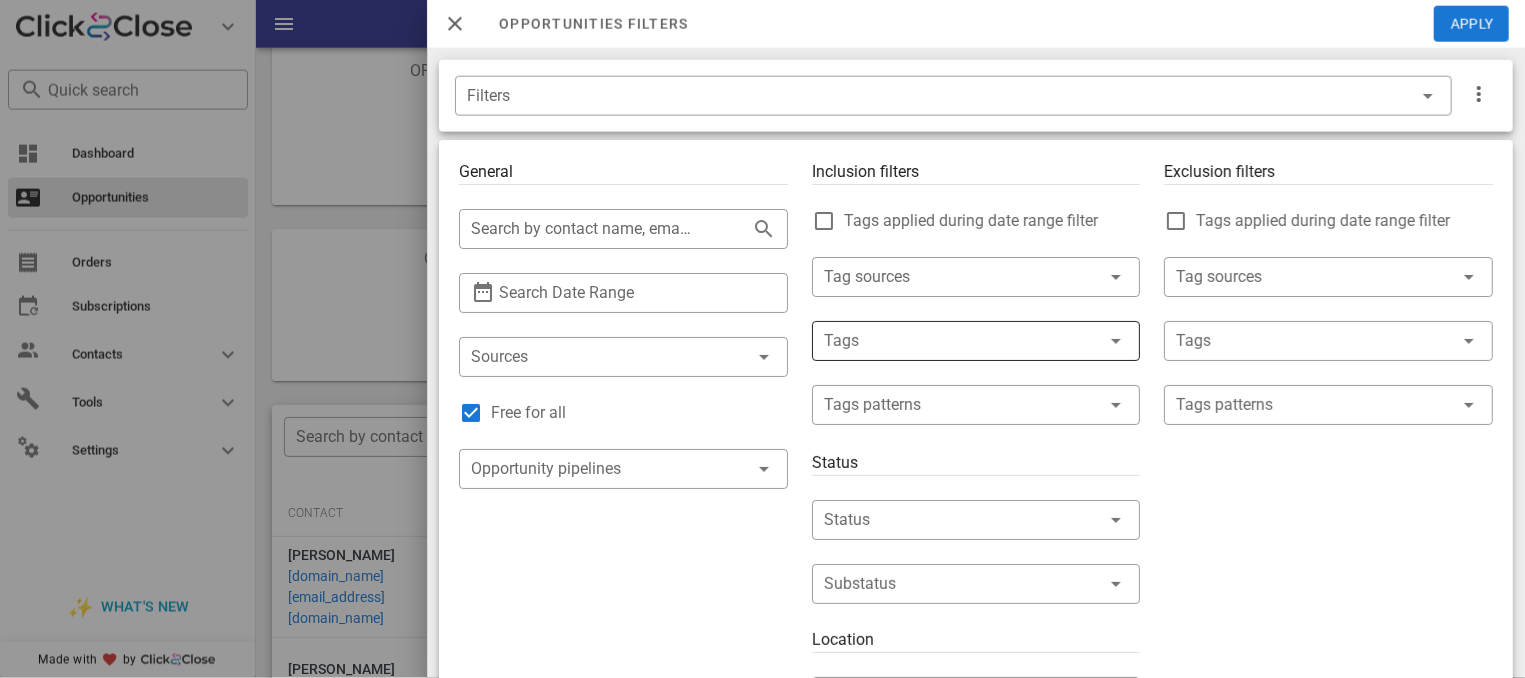 click at bounding box center (948, 341) 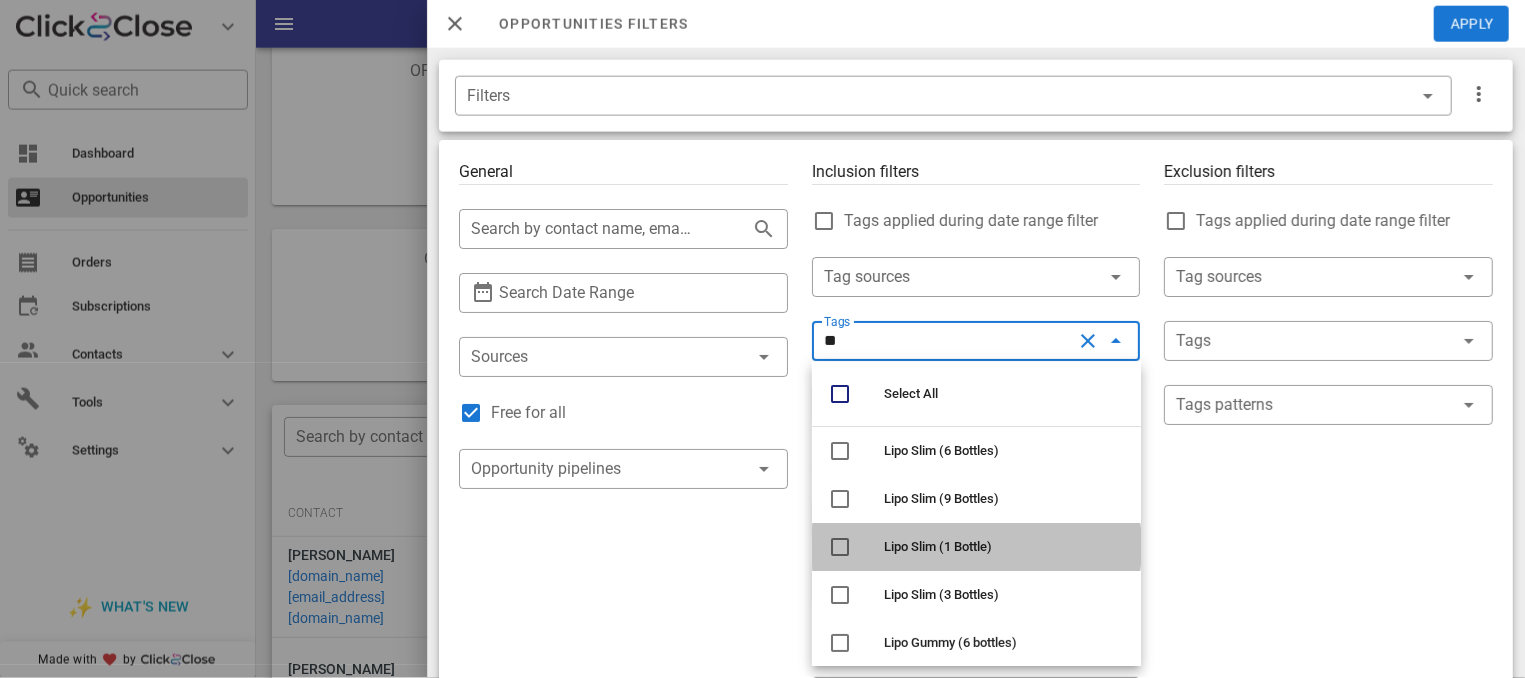 click on "Lipo Slim (1 Bottle)" at bounding box center [1004, 547] 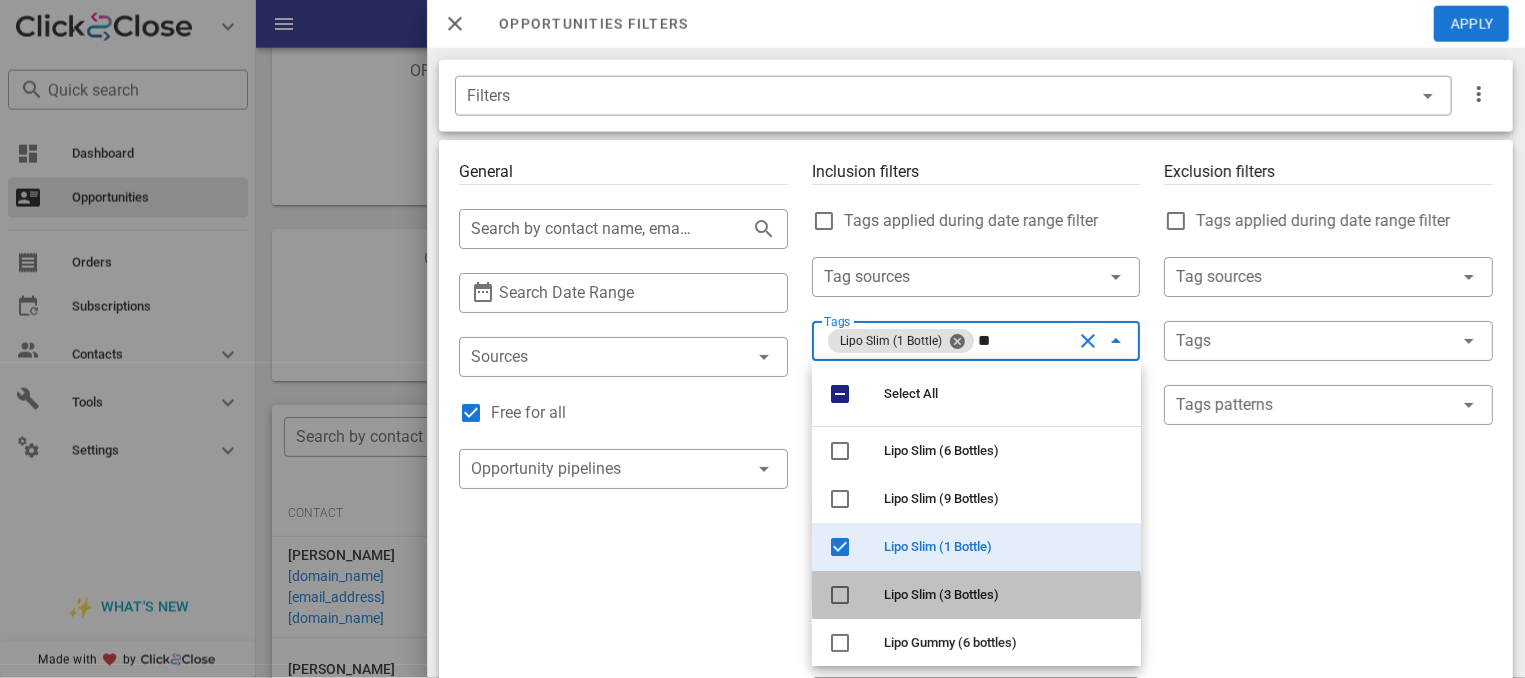 click on "Lipo Slim (3 Bottles)" at bounding box center [1004, 595] 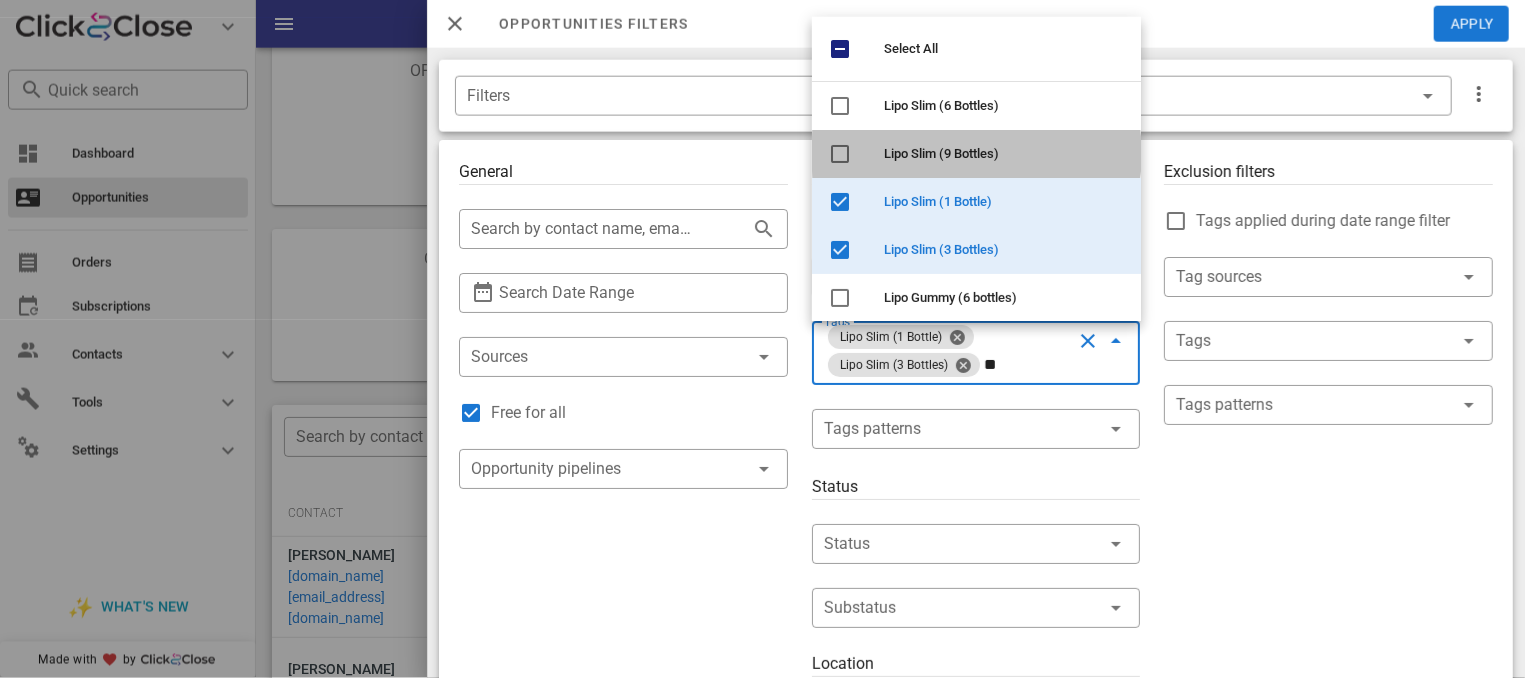 click on "Lipo Slim (9 Bottles)" at bounding box center [941, 153] 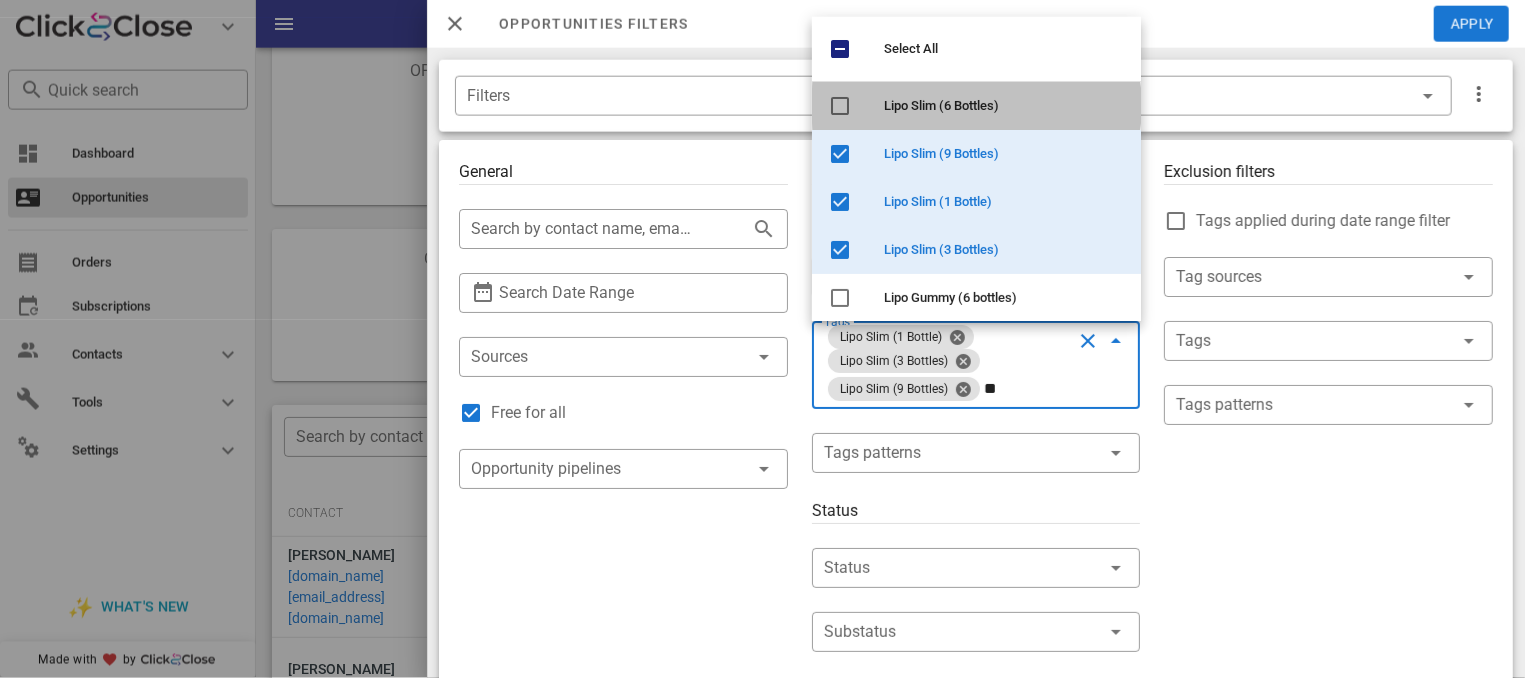 click on "Lipo Slim (6 Bottles)" at bounding box center (1004, 106) 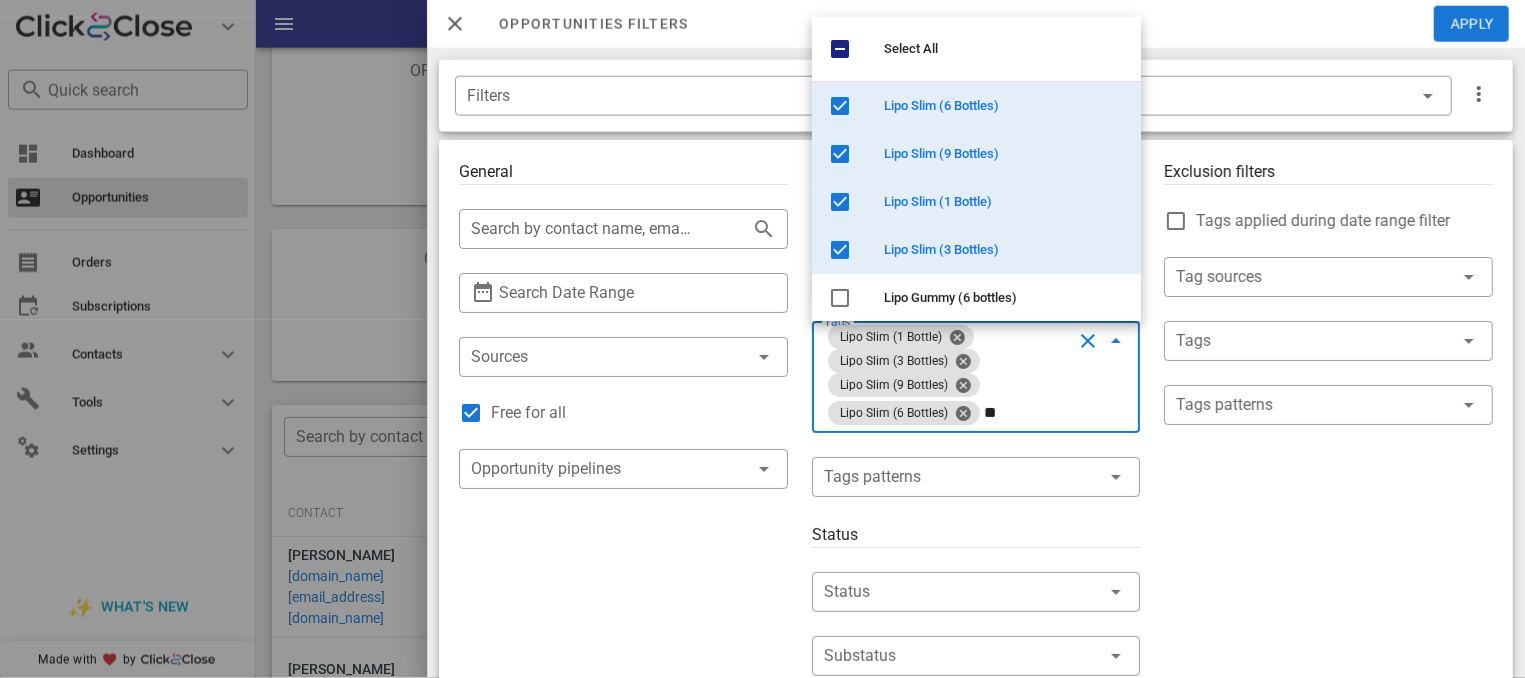 type on "**" 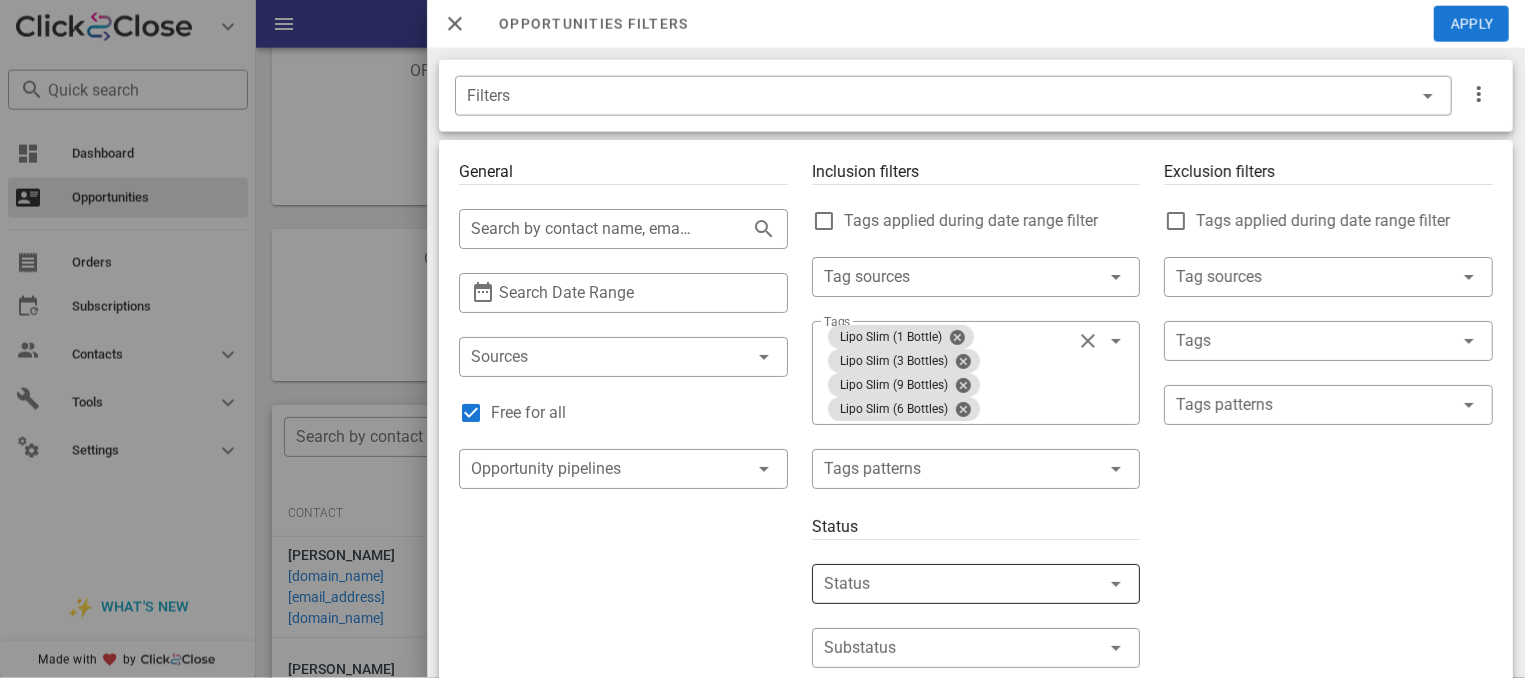 click at bounding box center [948, 584] 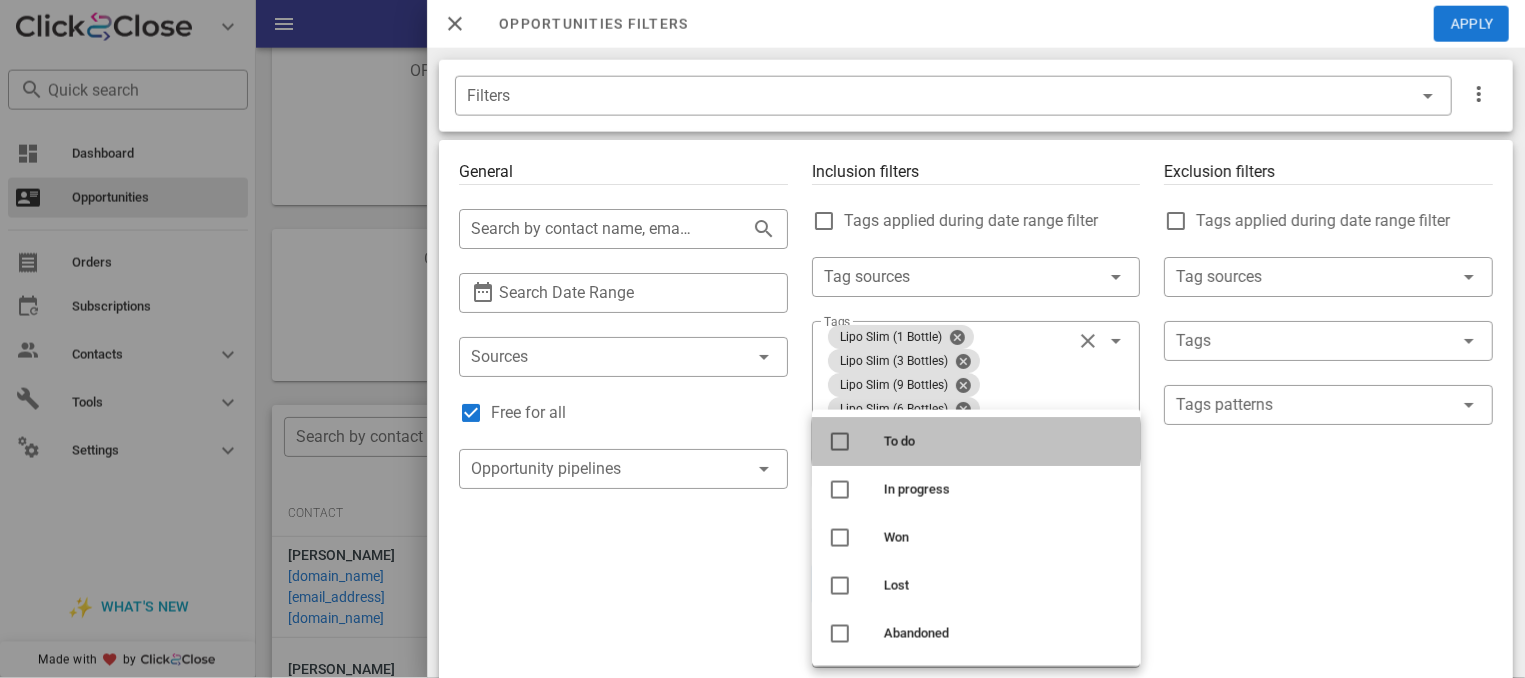 click on "To do" at bounding box center [1004, 442] 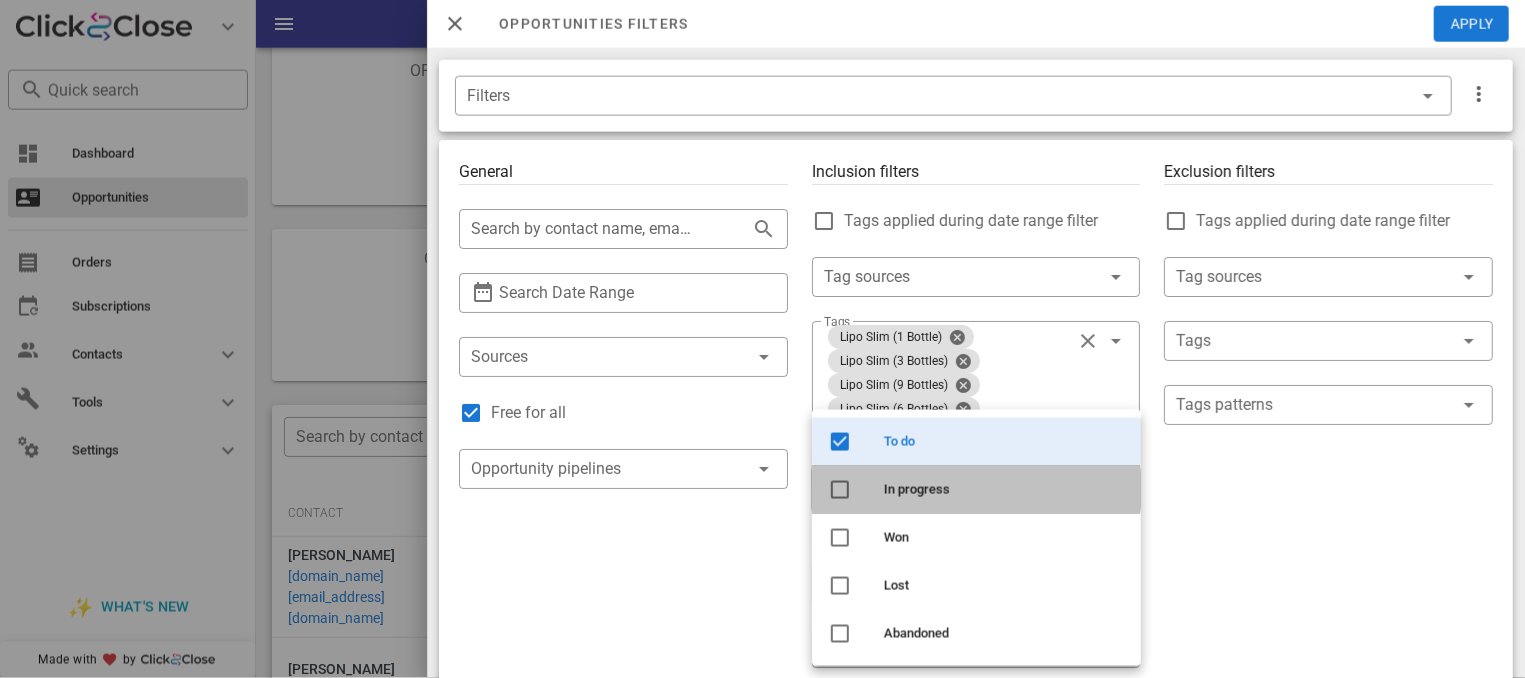 click on "In progress" at bounding box center [1004, 490] 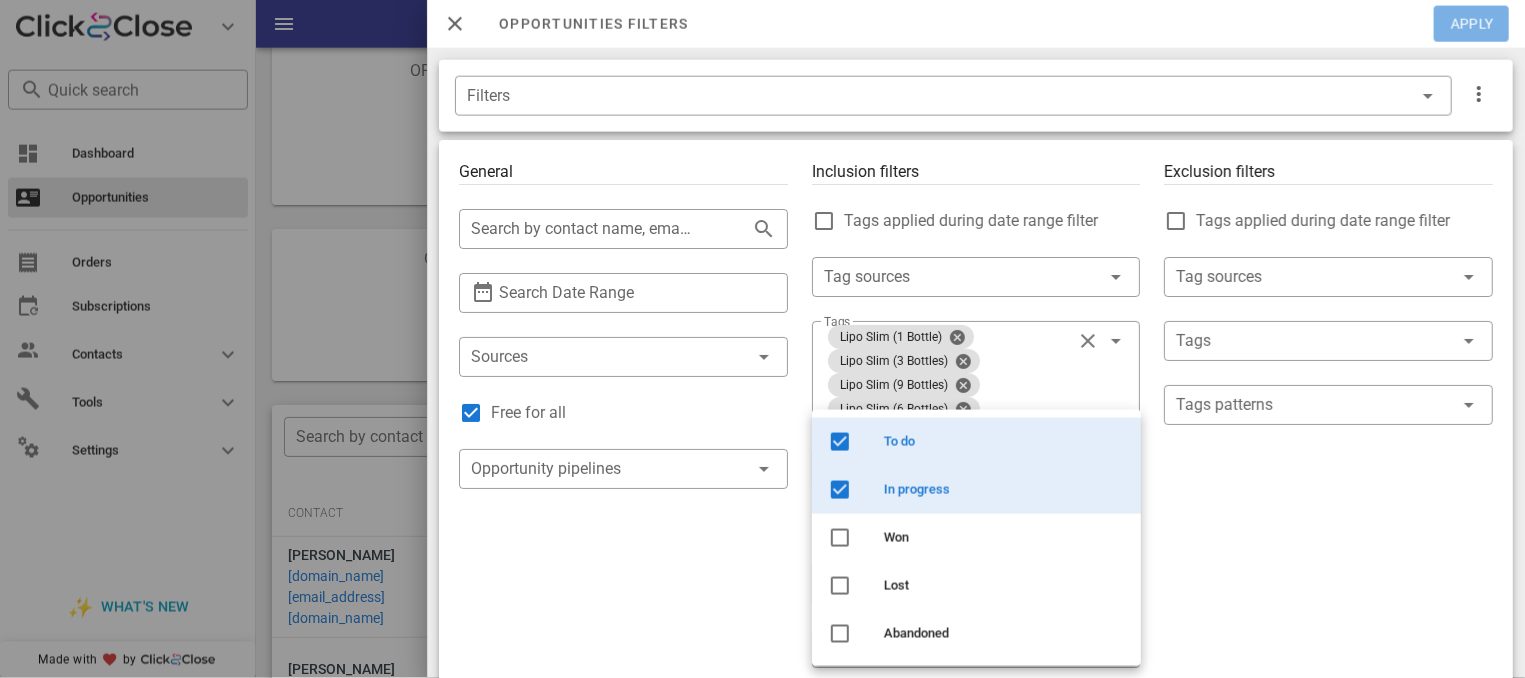 click on "Apply" at bounding box center (1472, 24) 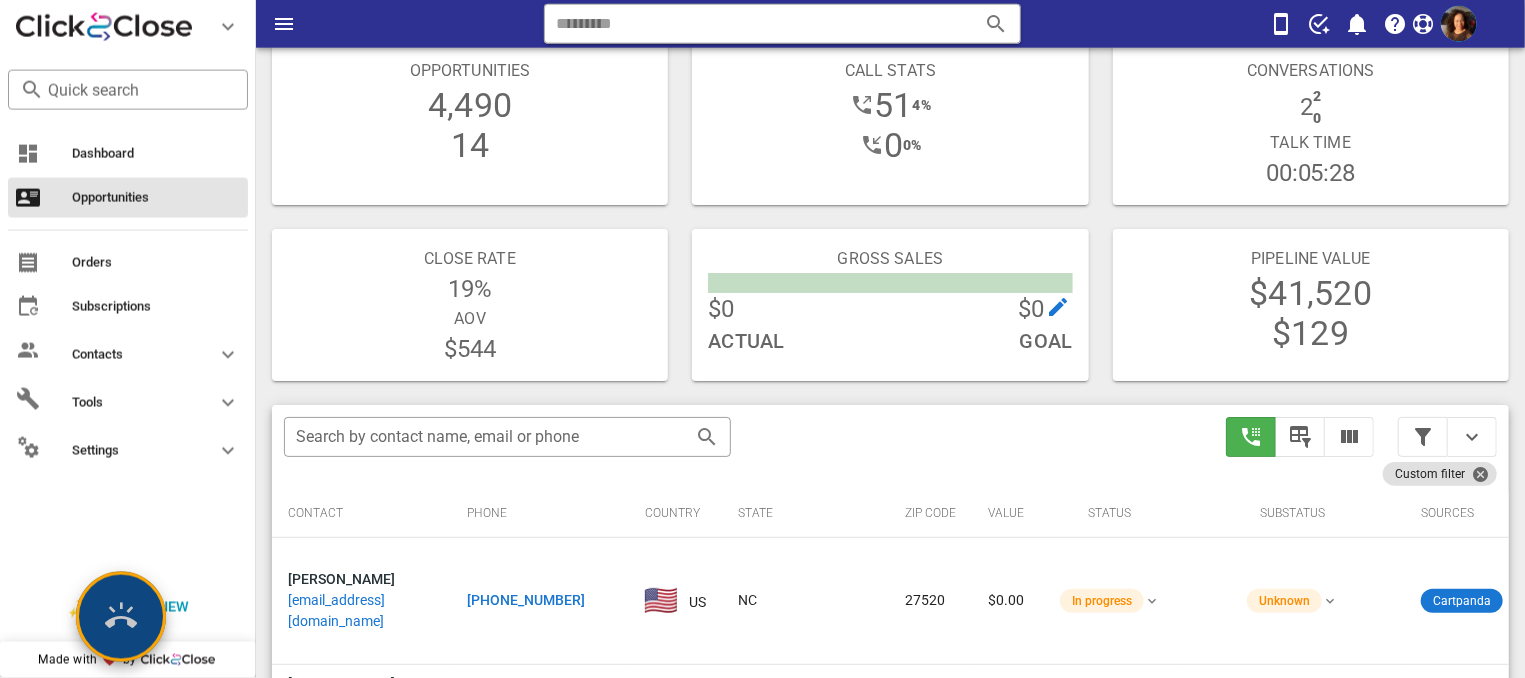 click at bounding box center (121, 617) 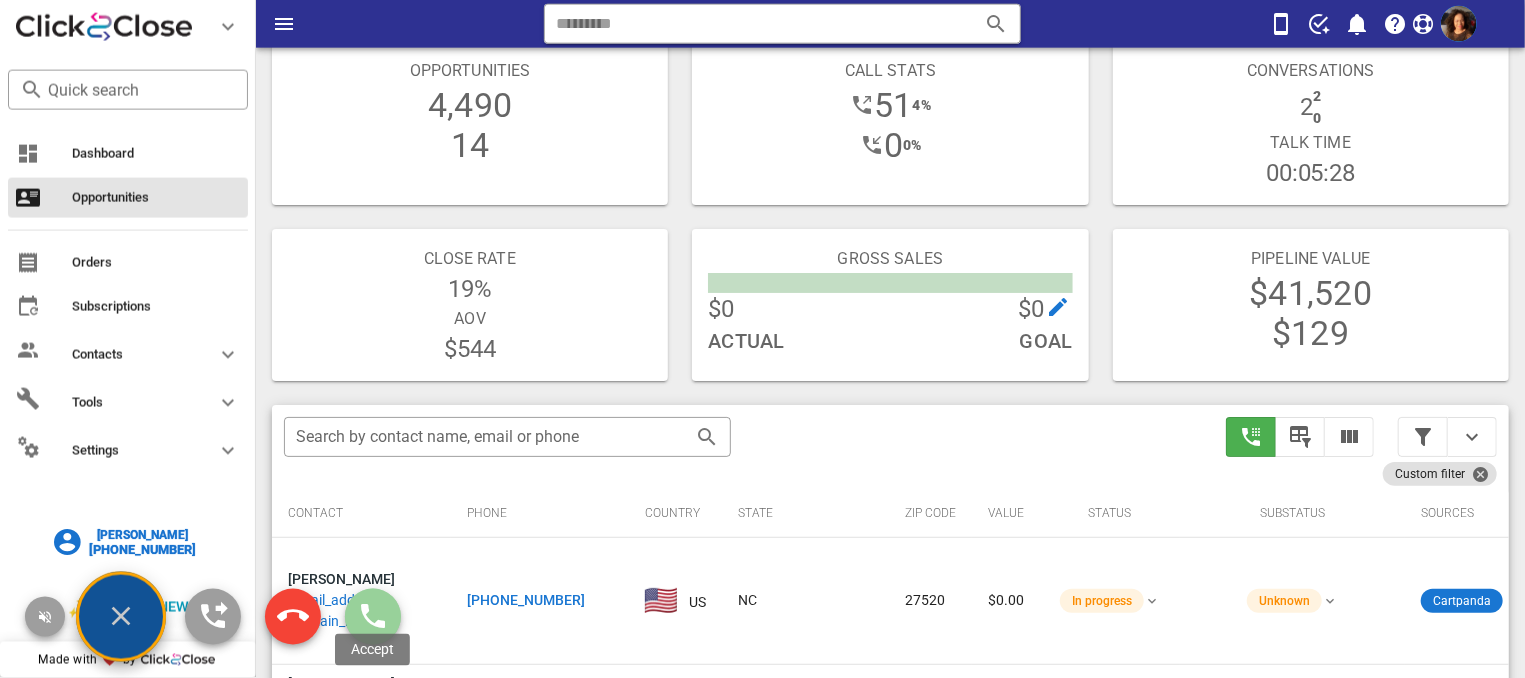 click at bounding box center [373, 617] 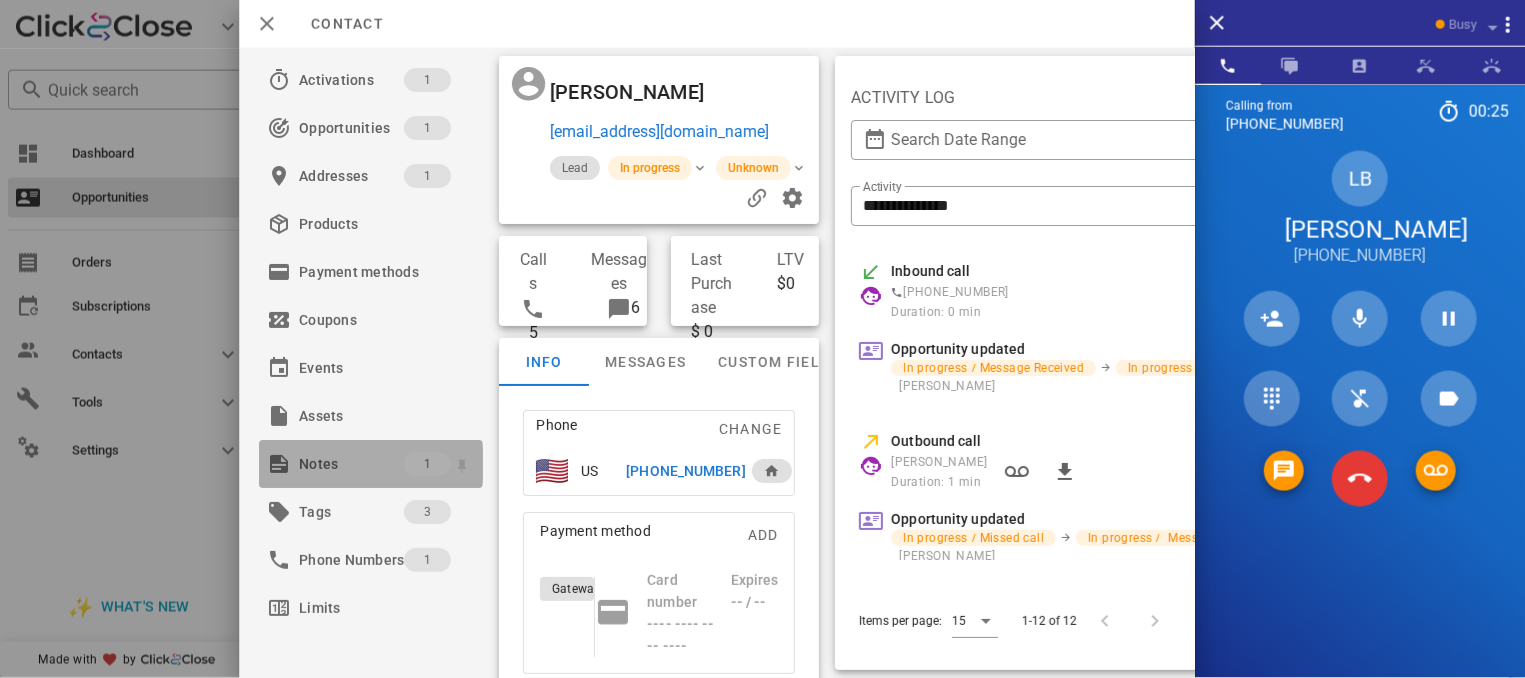 click on "Notes" at bounding box center (351, 464) 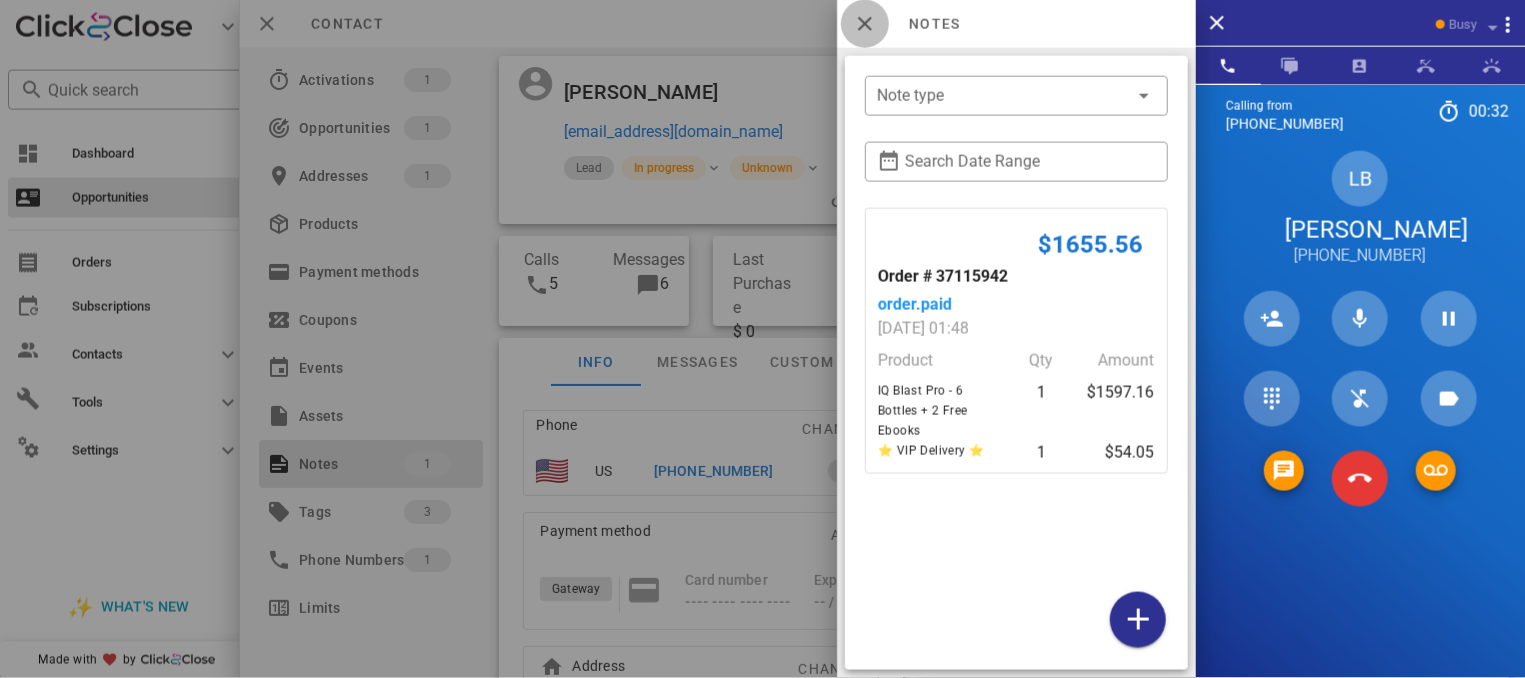 click at bounding box center (865, 24) 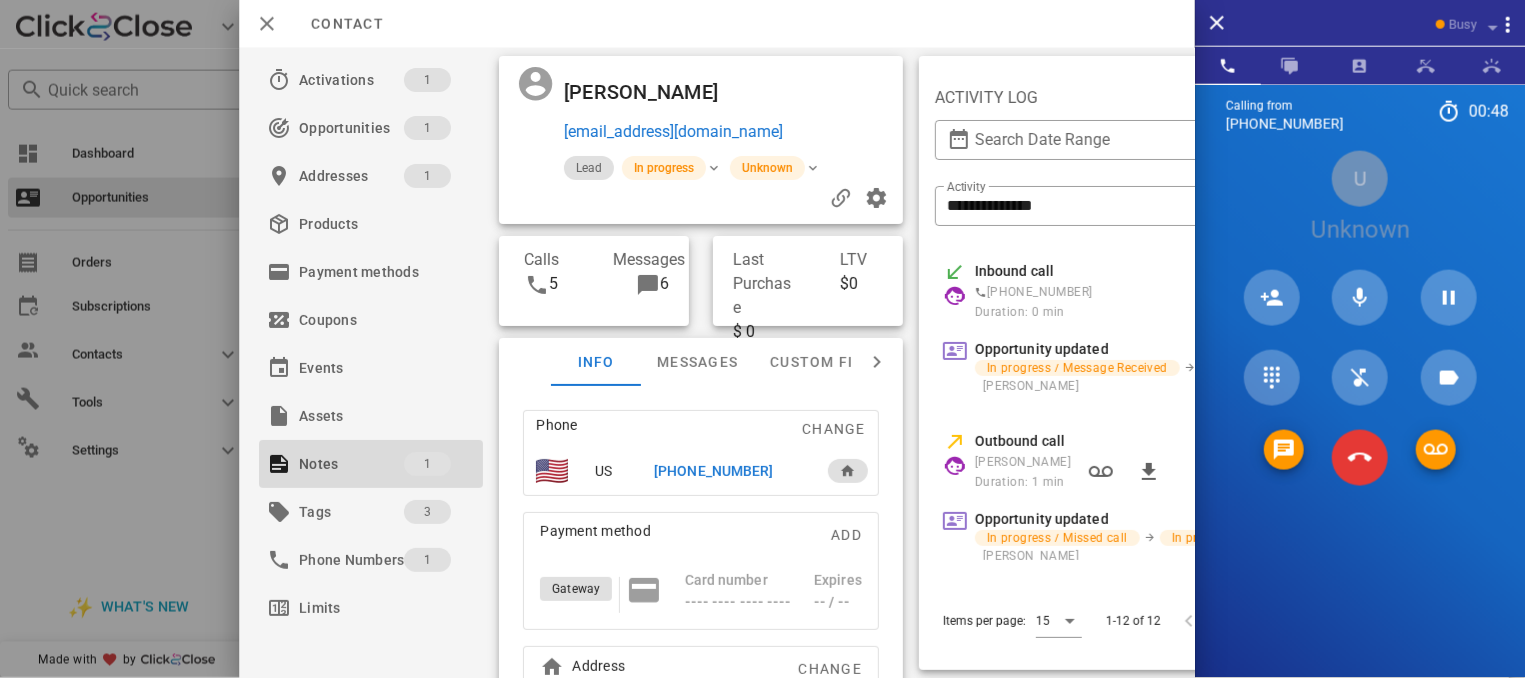 click on "Busy" at bounding box center [1360, 23] 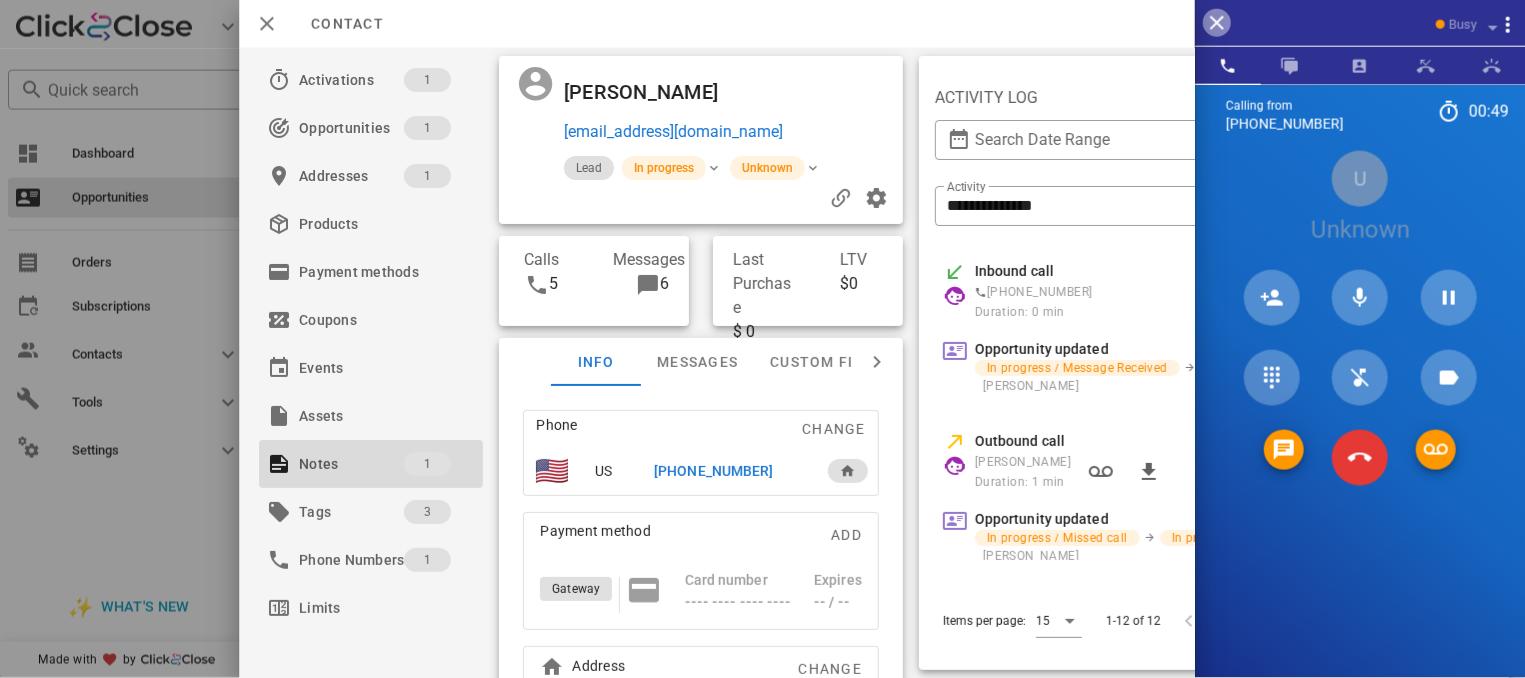 click at bounding box center (1217, 23) 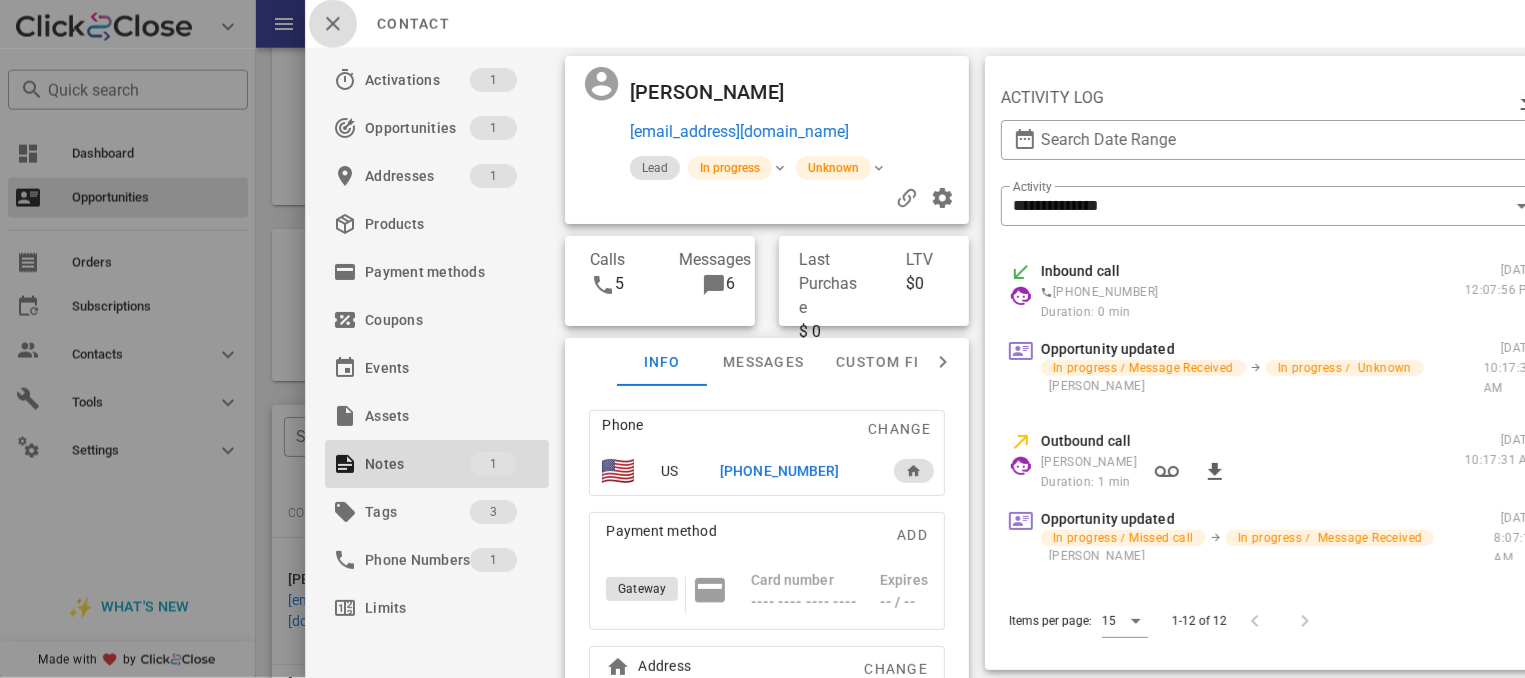click at bounding box center [333, 24] 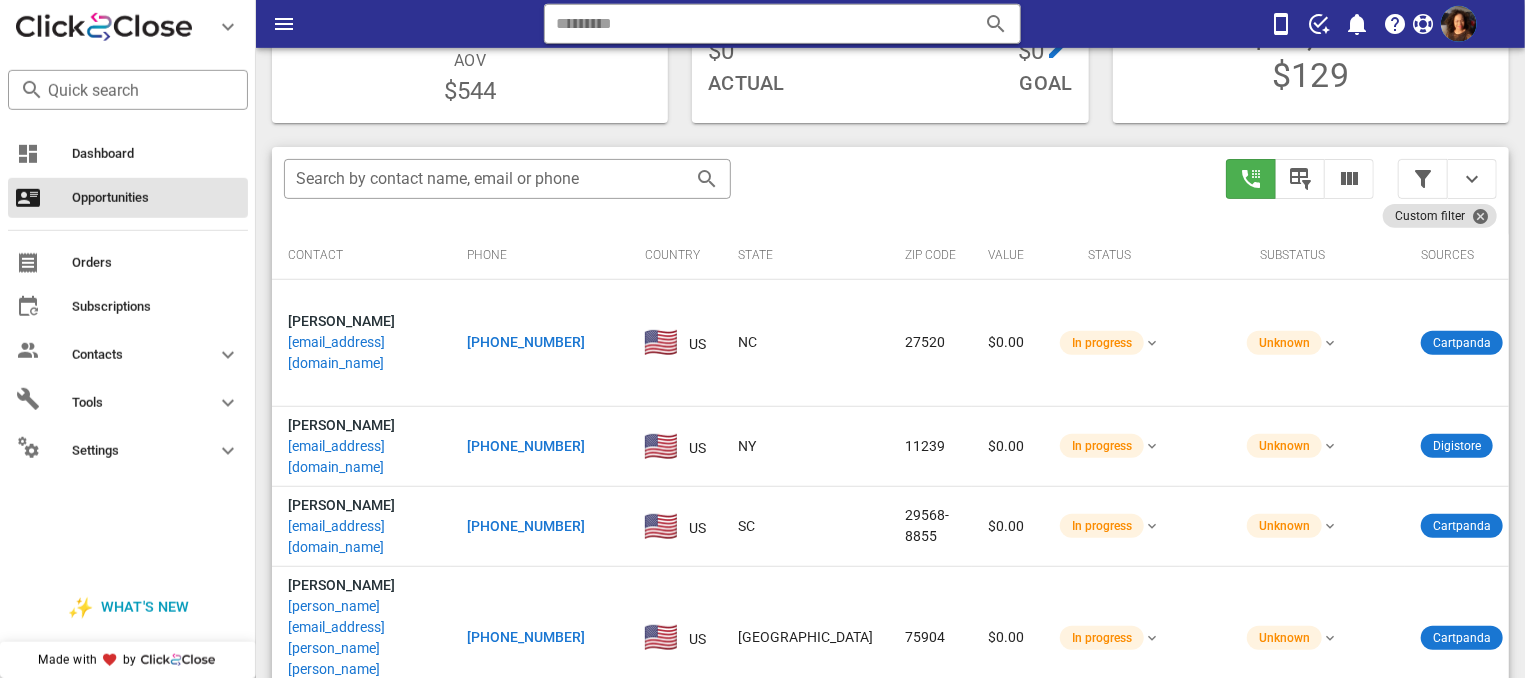 scroll, scrollTop: 376, scrollLeft: 0, axis: vertical 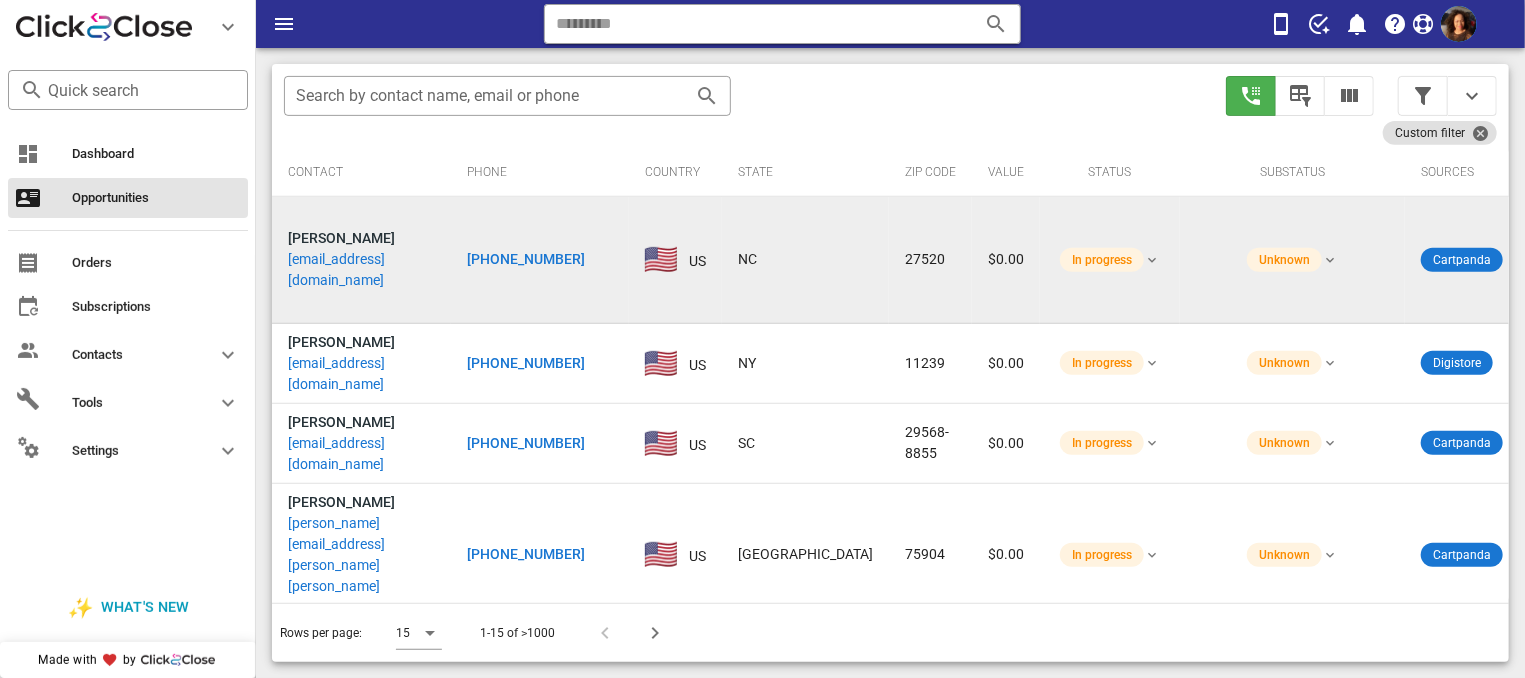 click on "[PHONE_NUMBER]" at bounding box center [526, 259] 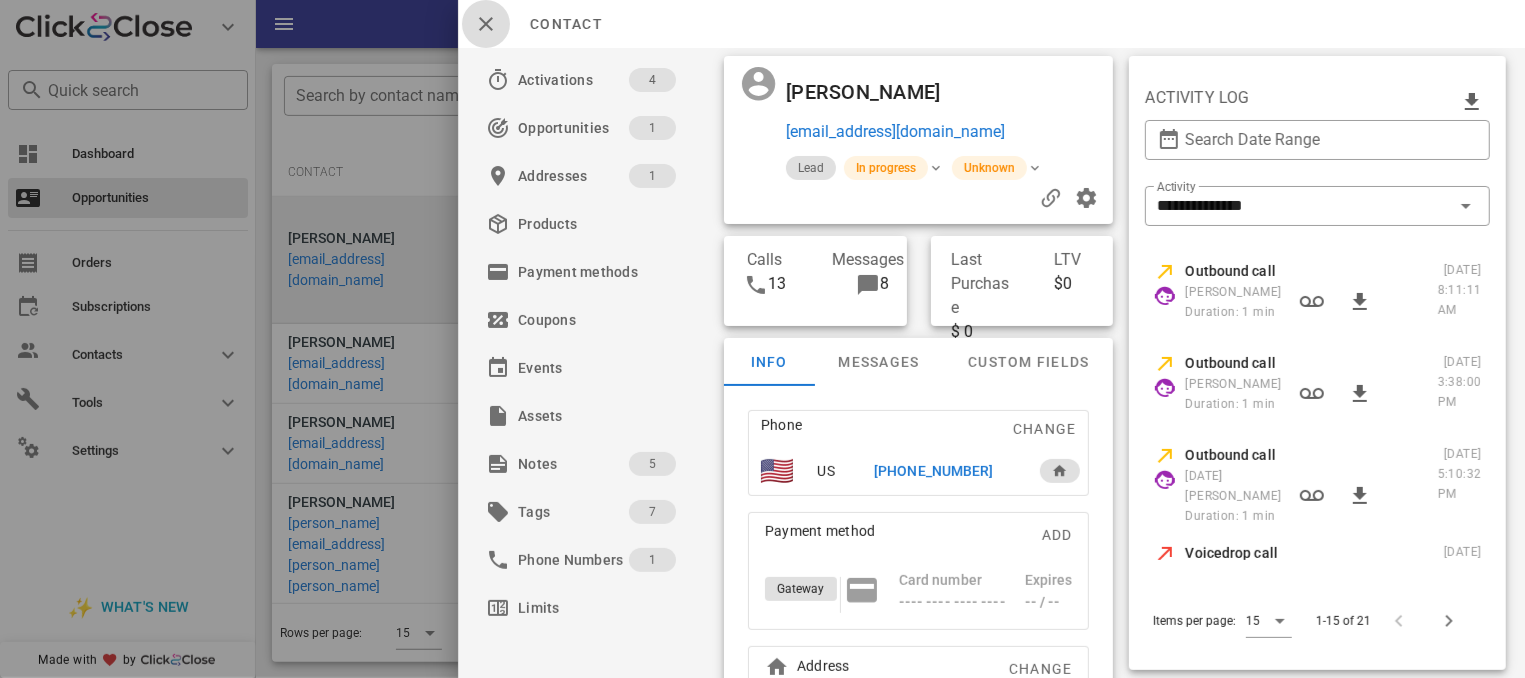 click at bounding box center (486, 24) 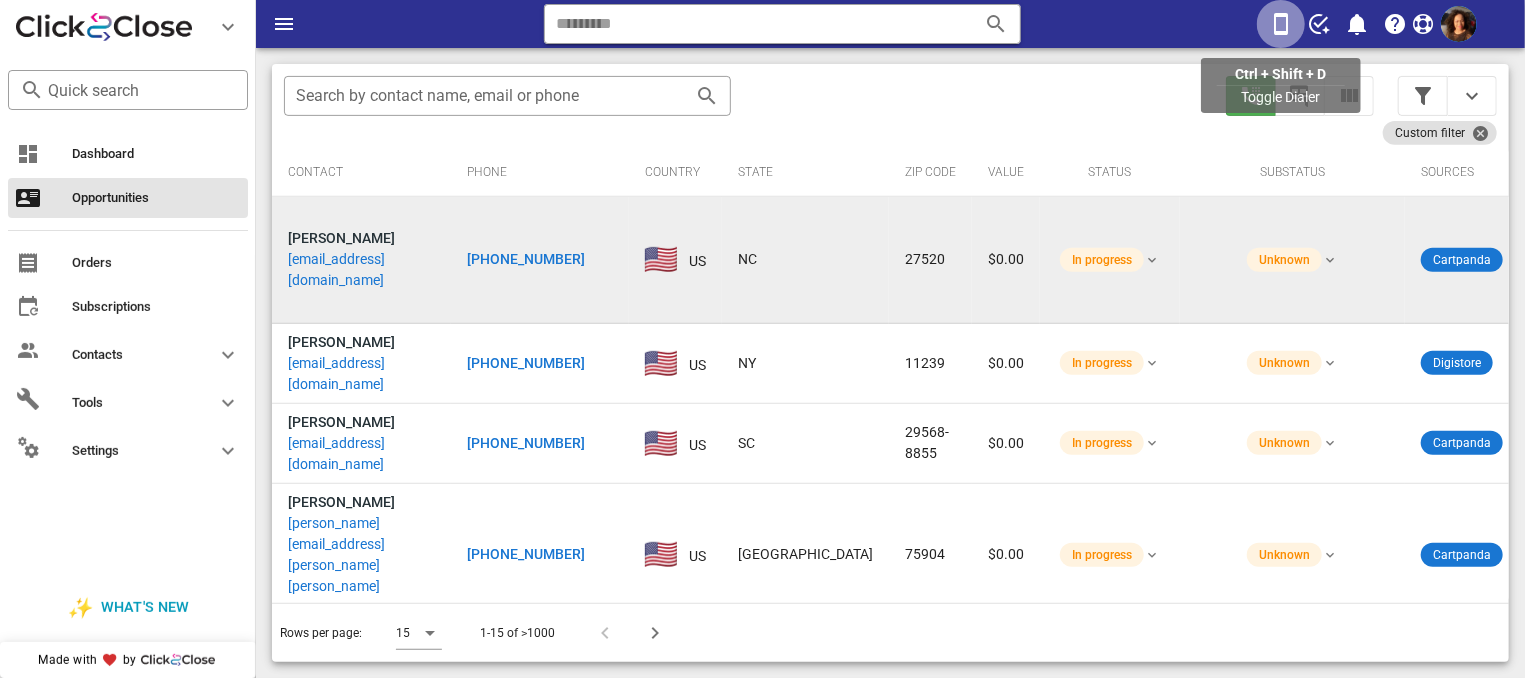click at bounding box center [1281, 24] 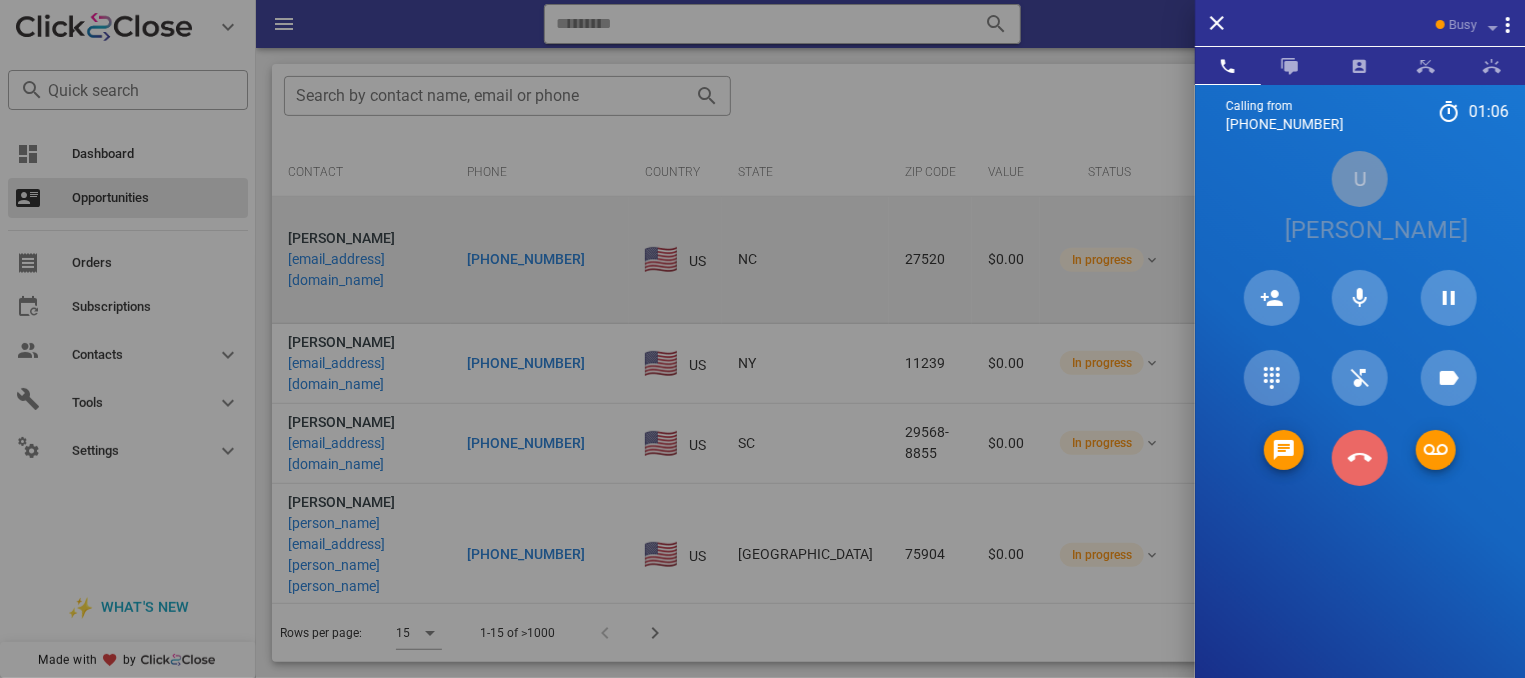 click at bounding box center [1360, 458] 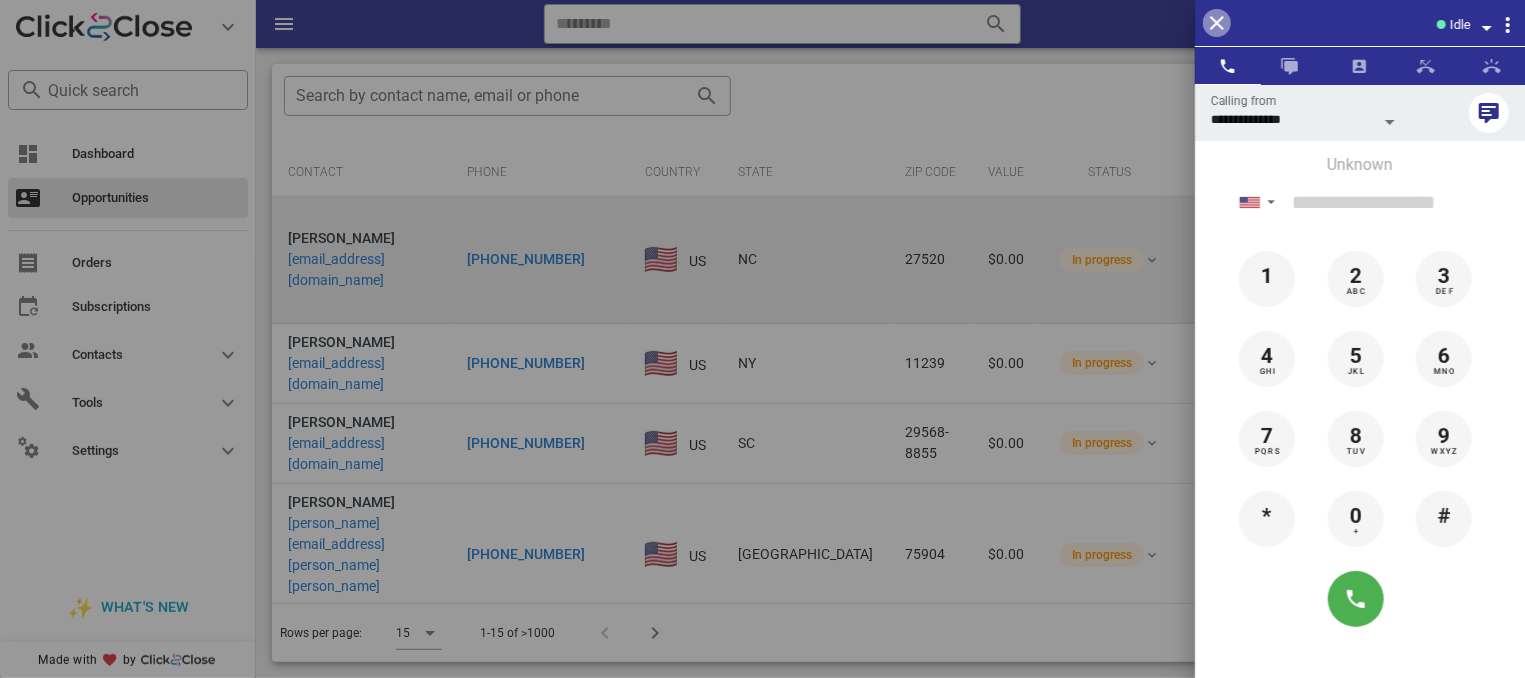 click at bounding box center (1217, 23) 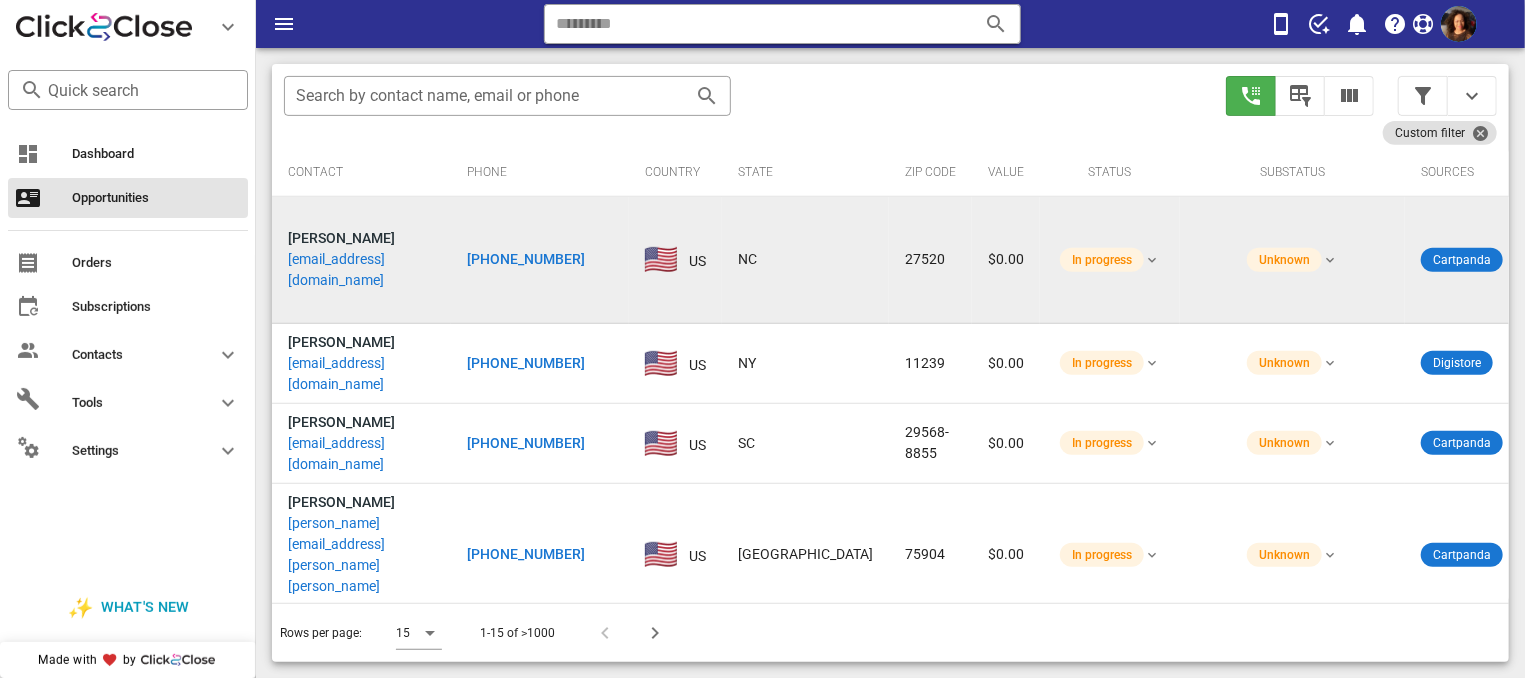 click on "[PHONE_NUMBER]" at bounding box center (526, 259) 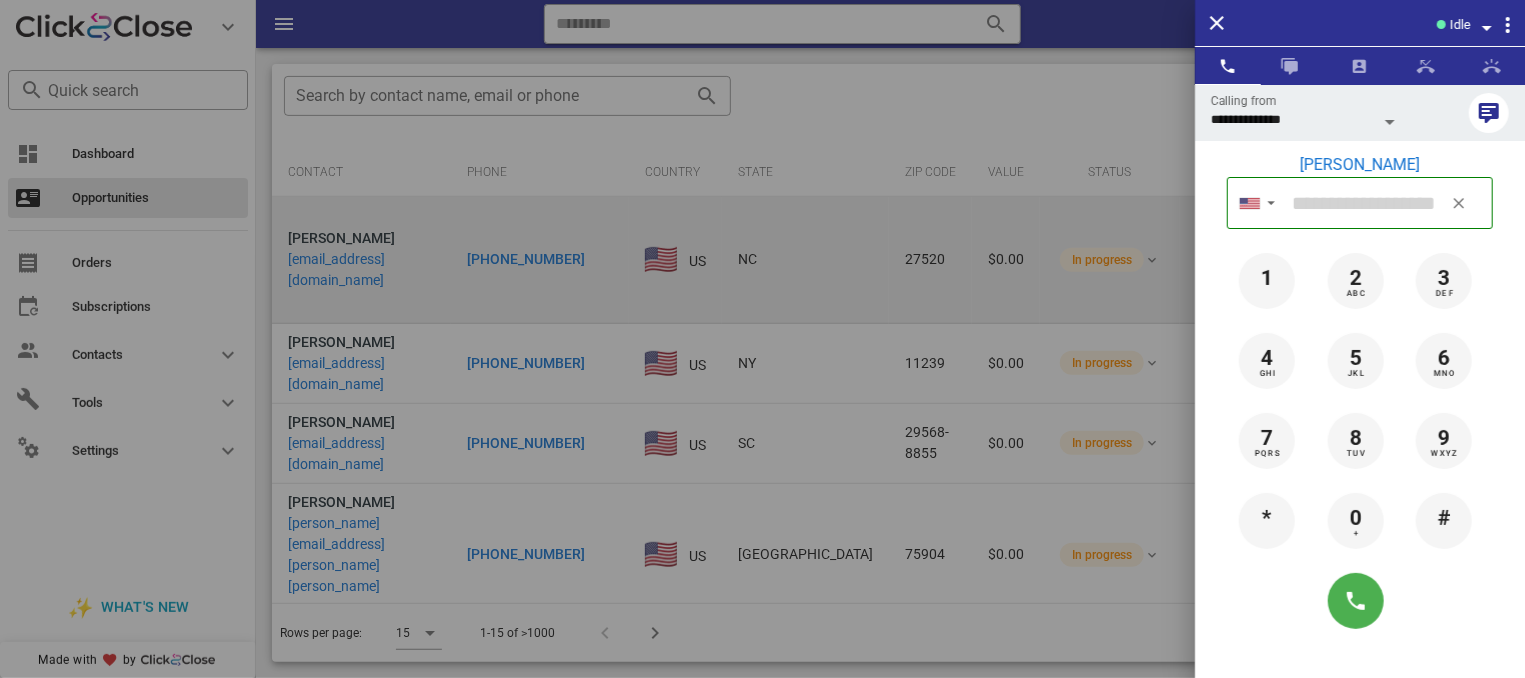type on "**********" 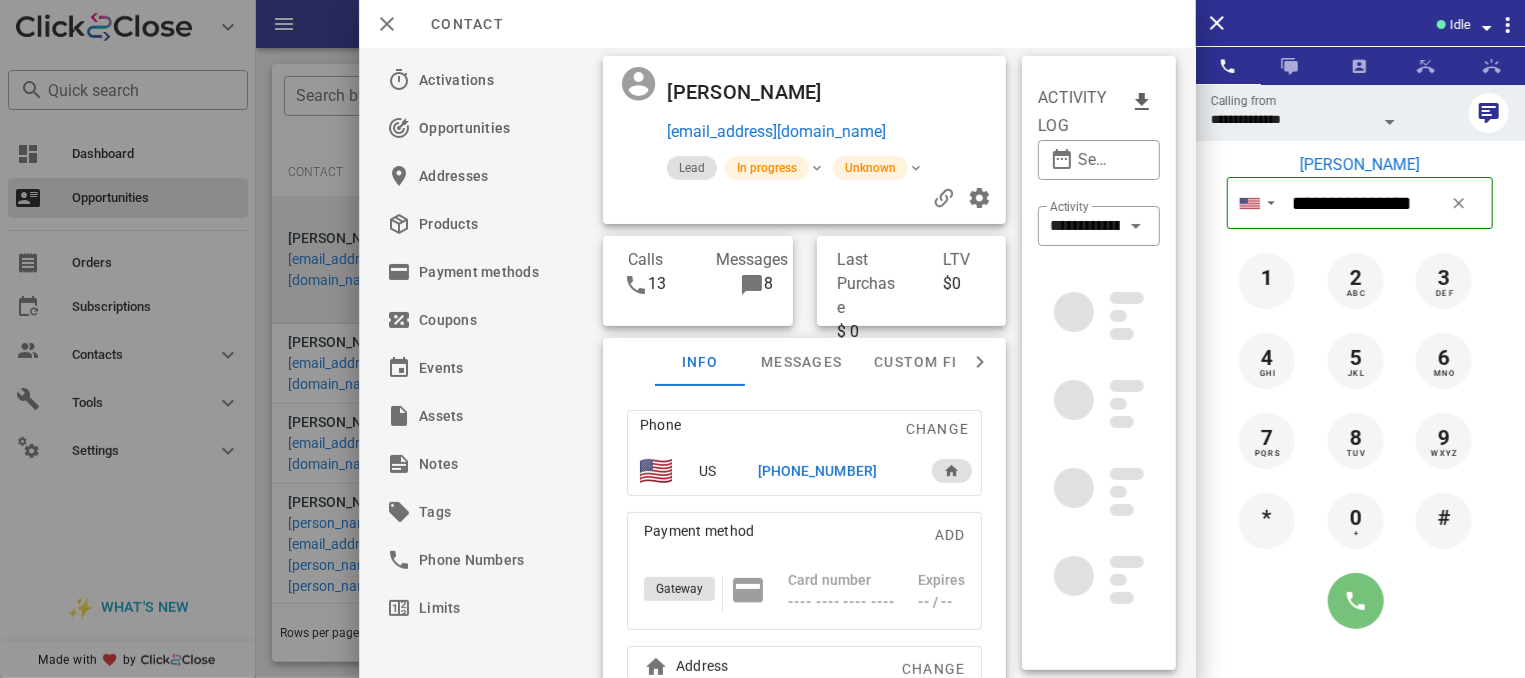 click at bounding box center [1356, 601] 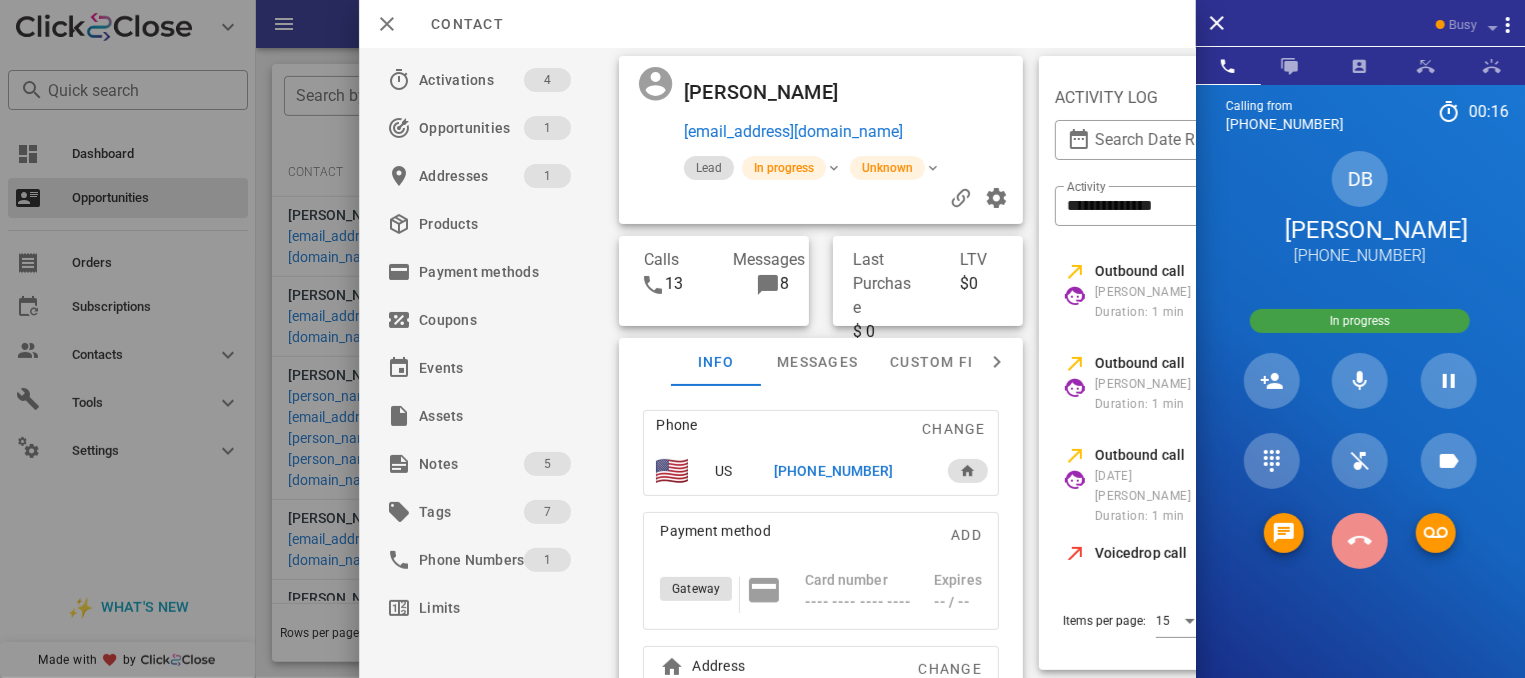 click at bounding box center [1360, 541] 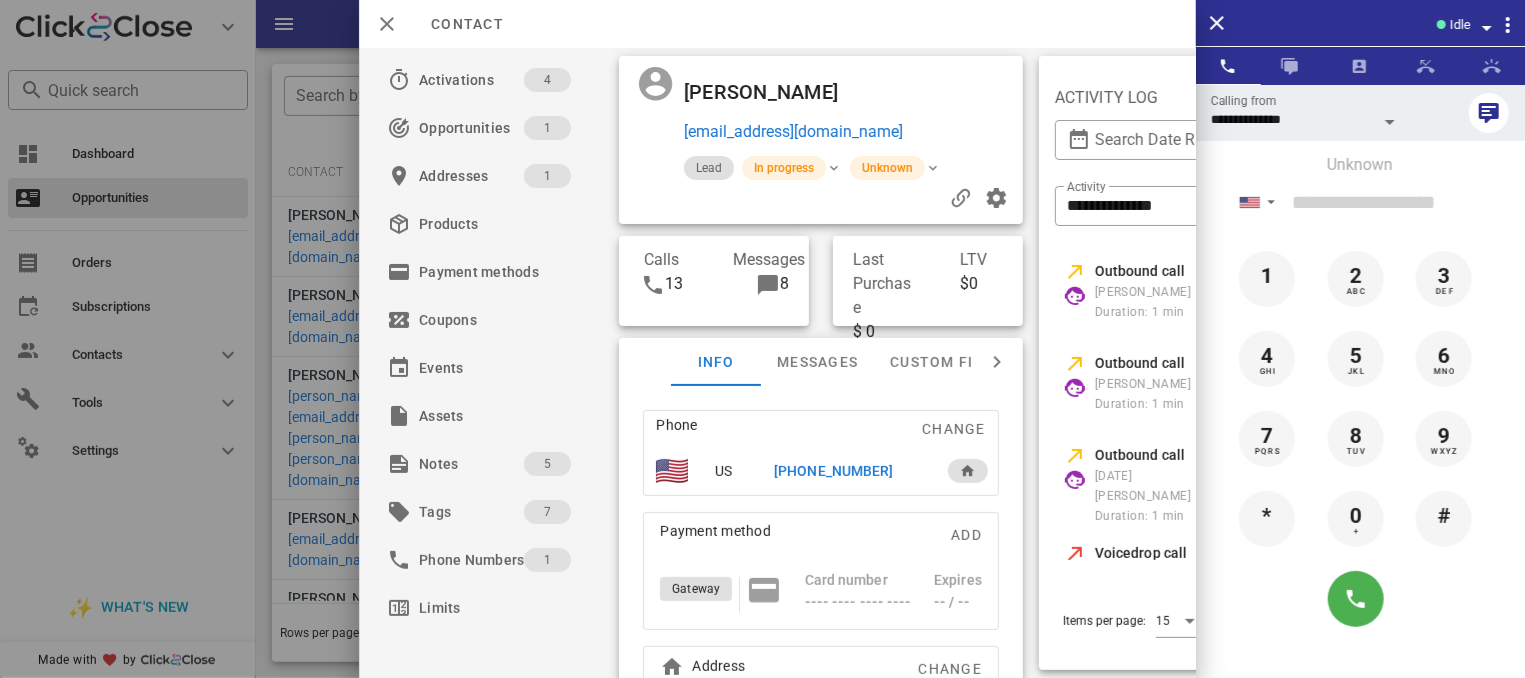 click on "Unknown      ▼     [GEOGRAPHIC_DATA]
+61
[GEOGRAPHIC_DATA]
+1
[US_STATE]
+1671
[GEOGRAPHIC_DATA] ([GEOGRAPHIC_DATA])
+52
[GEOGRAPHIC_DATA]
+64
[GEOGRAPHIC_DATA]
+44
[GEOGRAPHIC_DATA]
+1
1 2 ABC 3 DEF 4 GHI 5 JKL 6 MNO 7 PQRS 8 TUV 9 WXYZ * 0 + #" at bounding box center (1360, 396) 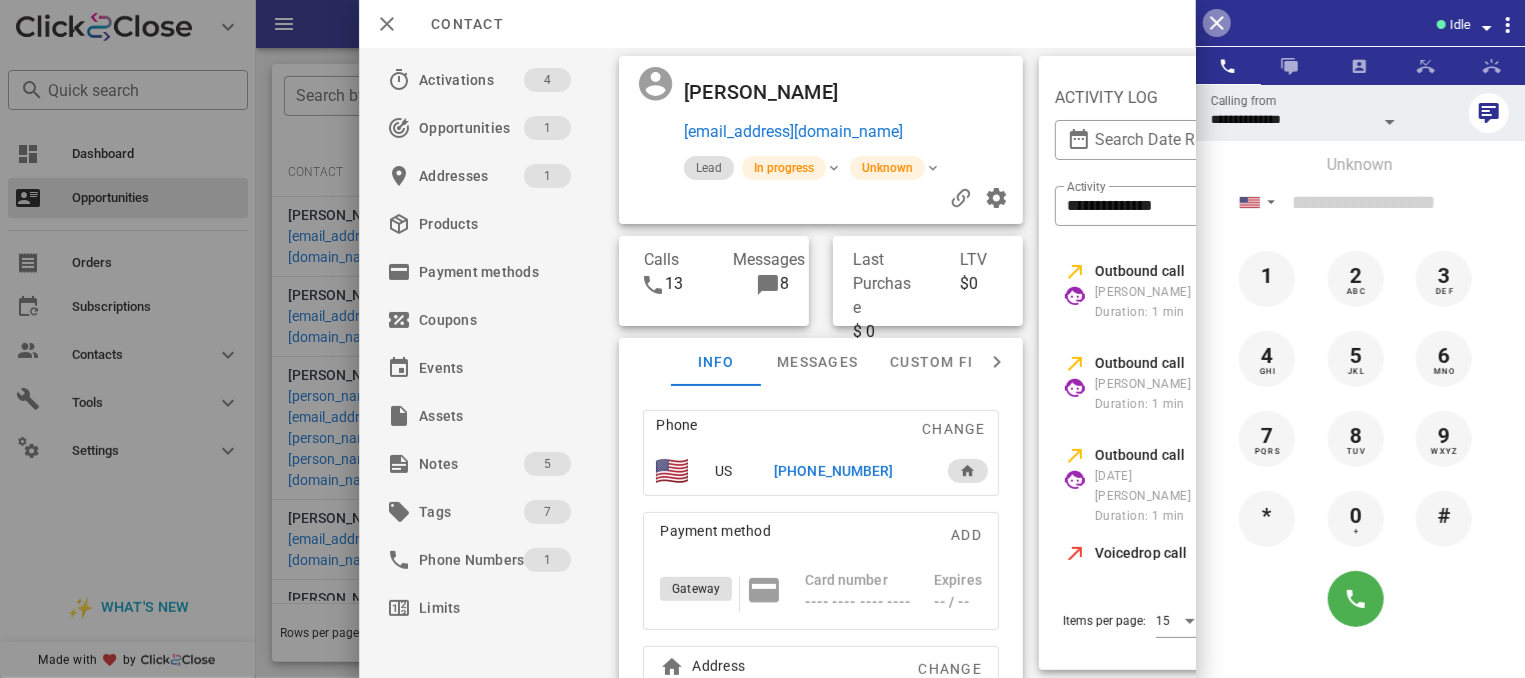 click at bounding box center (1217, 23) 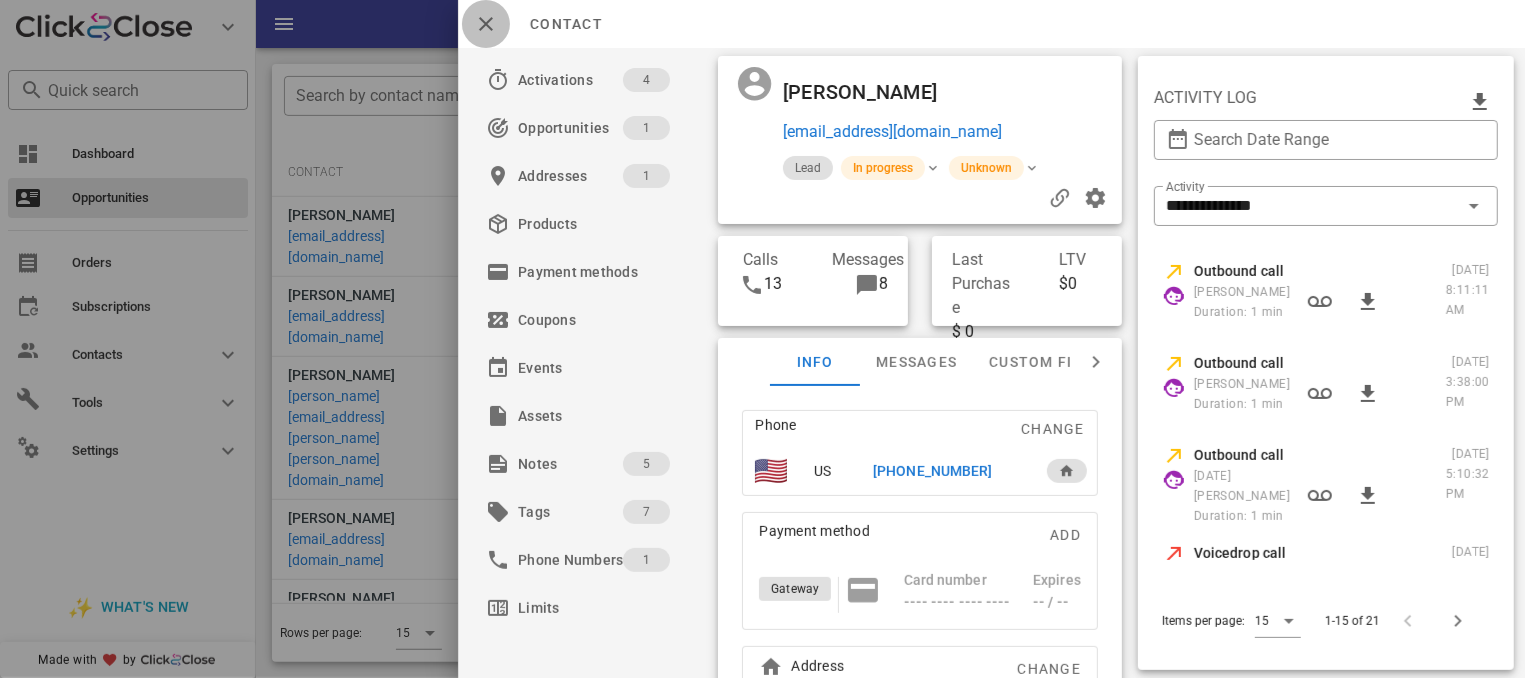 click at bounding box center (486, 24) 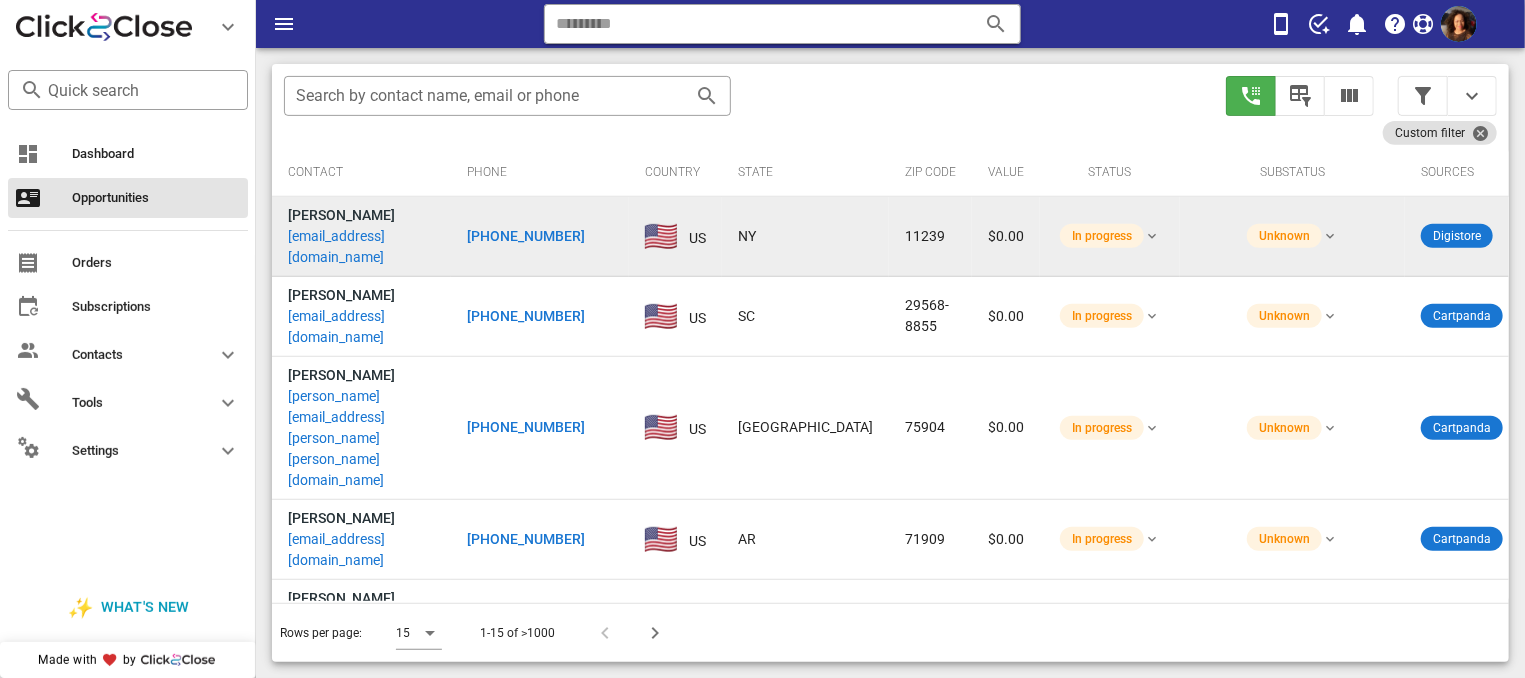 click on "[PHONE_NUMBER]" at bounding box center (526, 236) 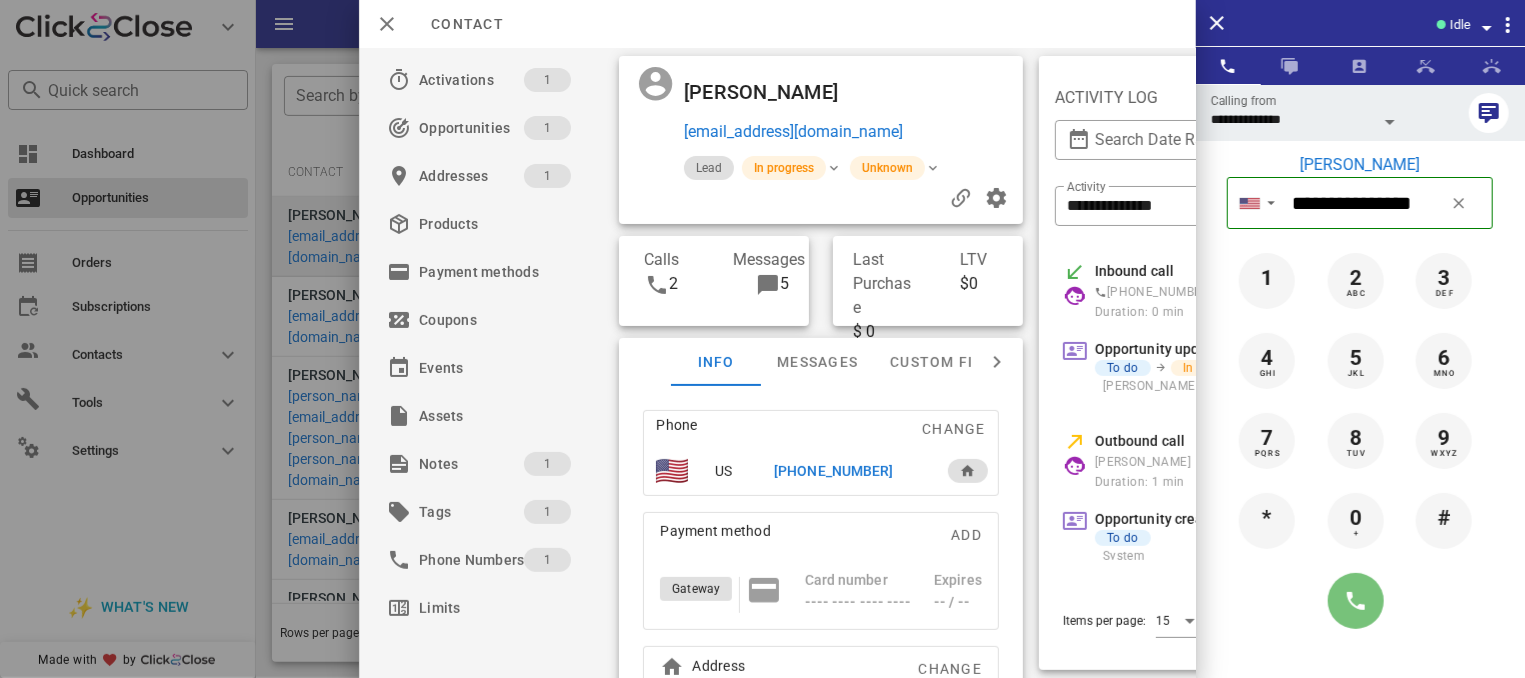 click at bounding box center [1356, 601] 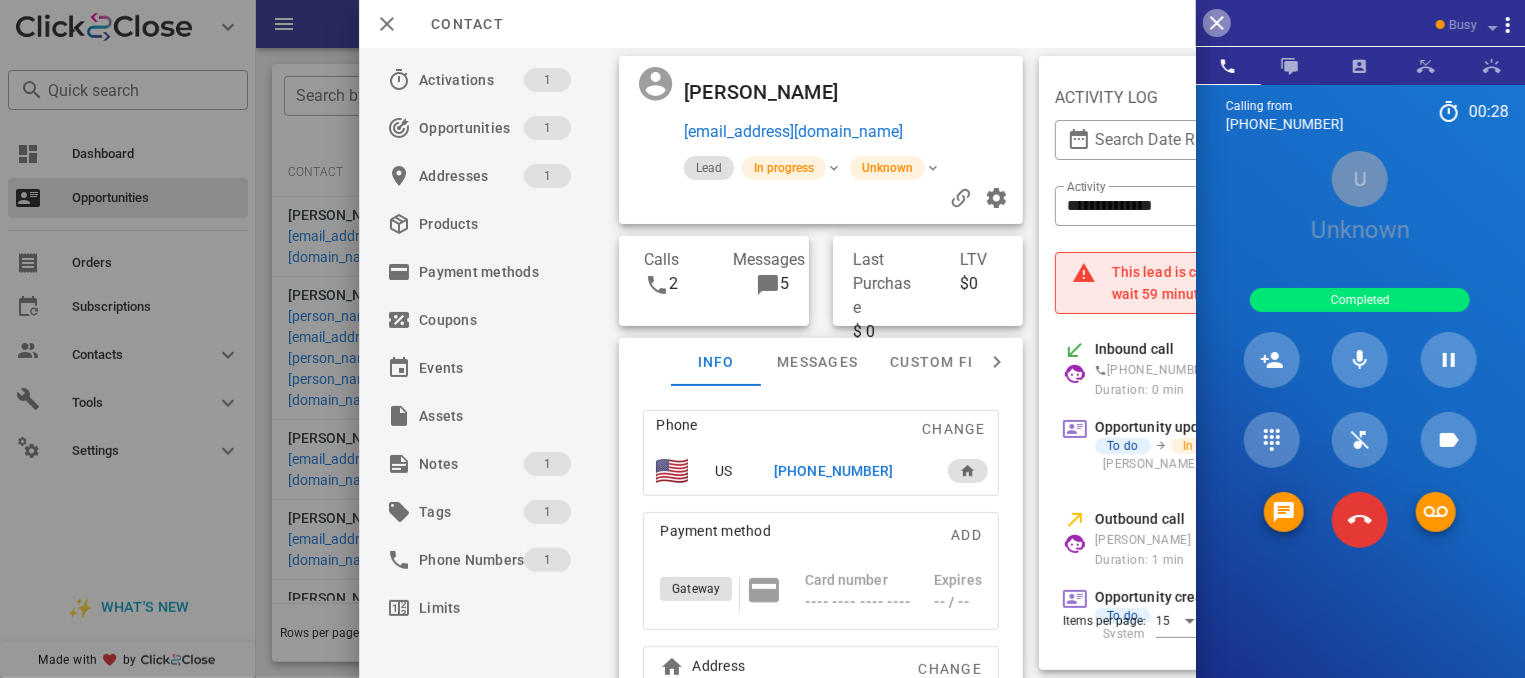 click at bounding box center (1217, 23) 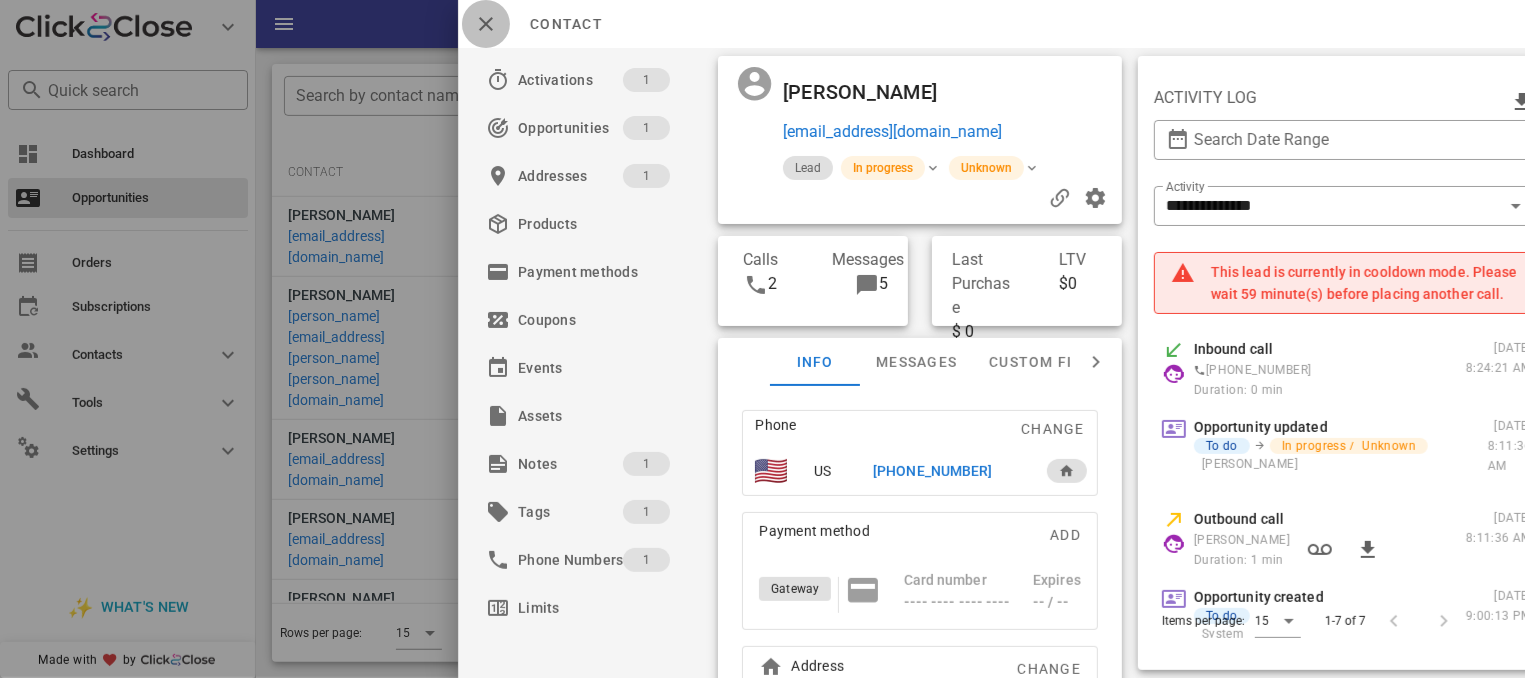 click at bounding box center [486, 24] 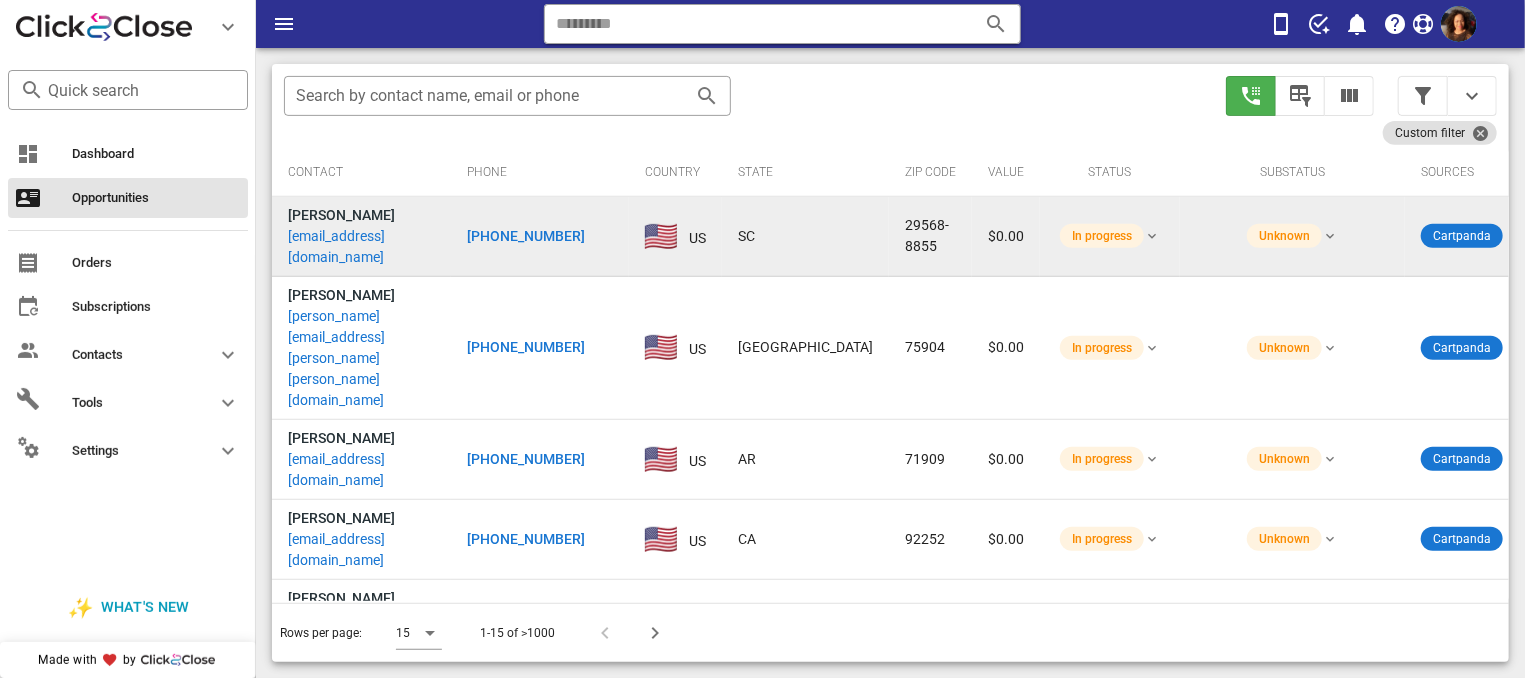 click on "[PHONE_NUMBER]" at bounding box center (526, 236) 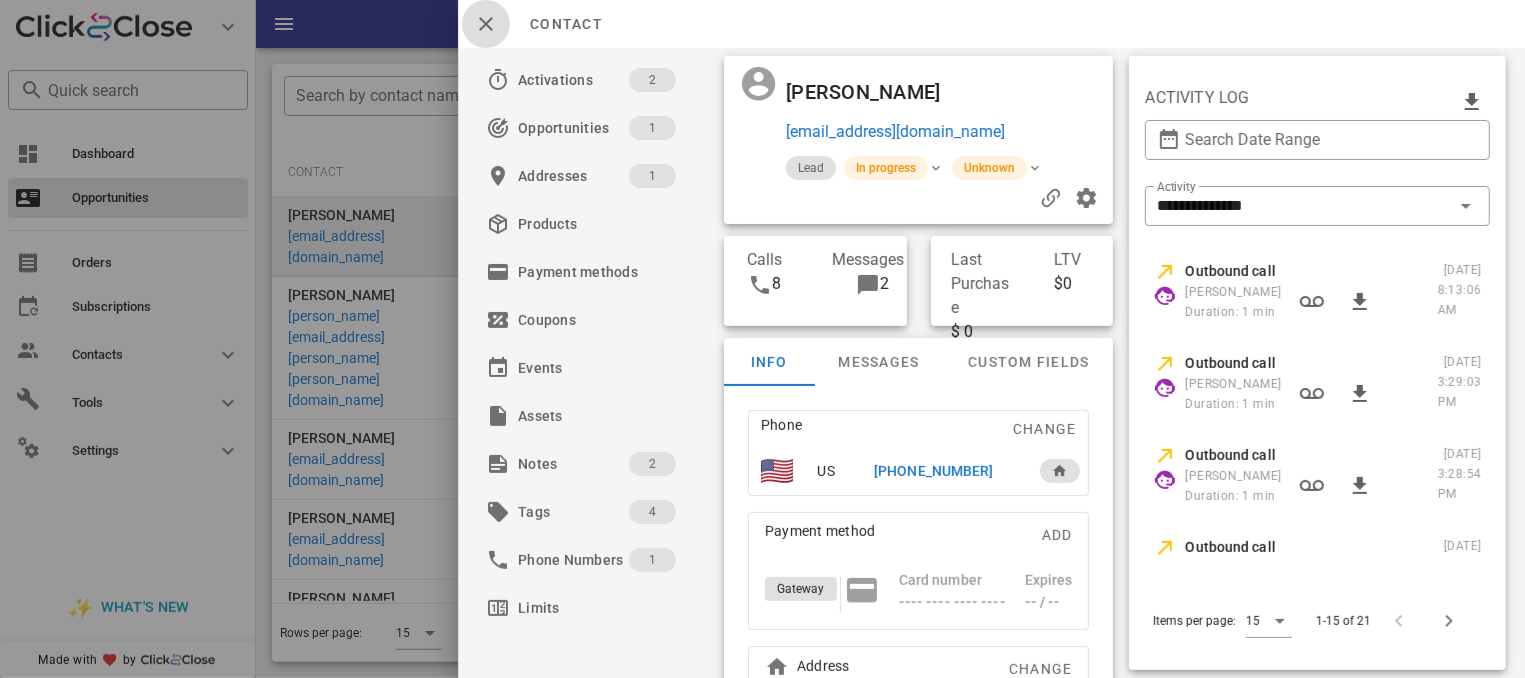 click at bounding box center (486, 24) 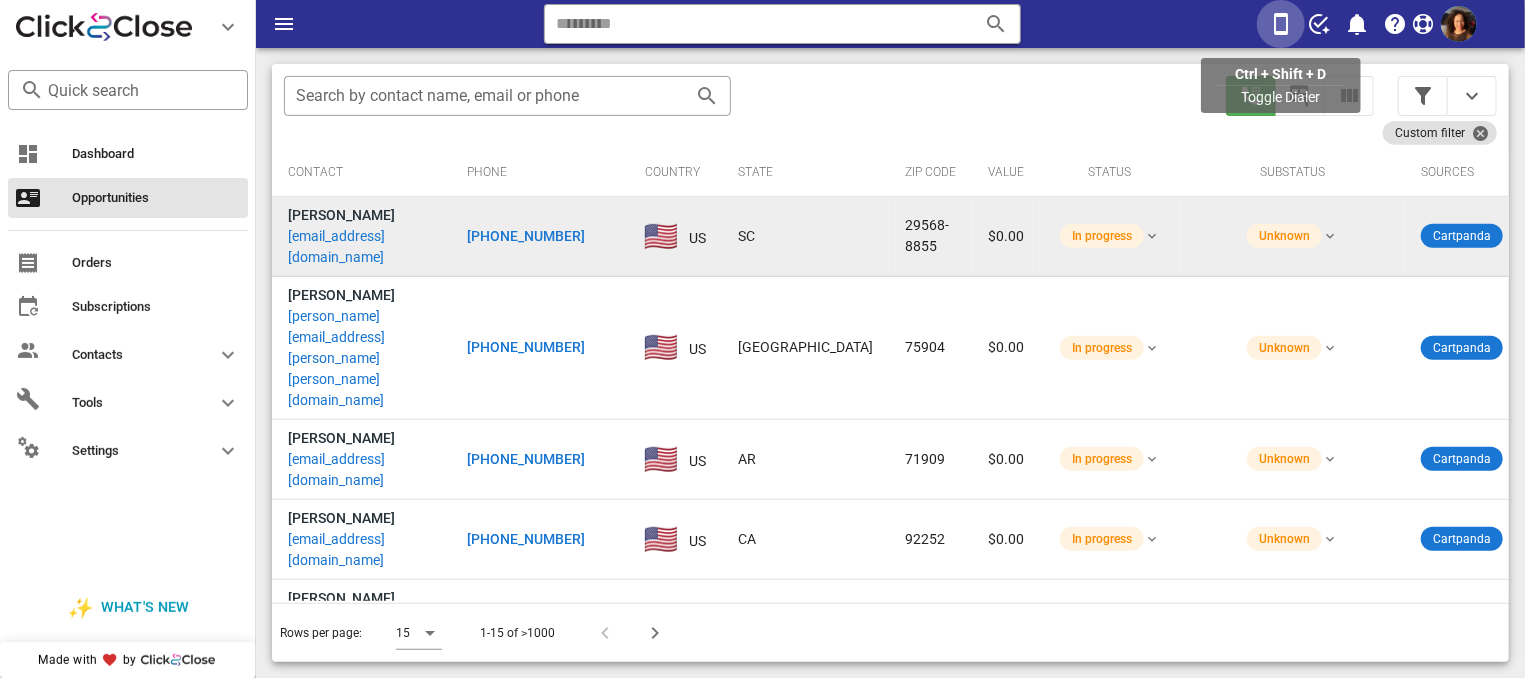 click at bounding box center [1281, 24] 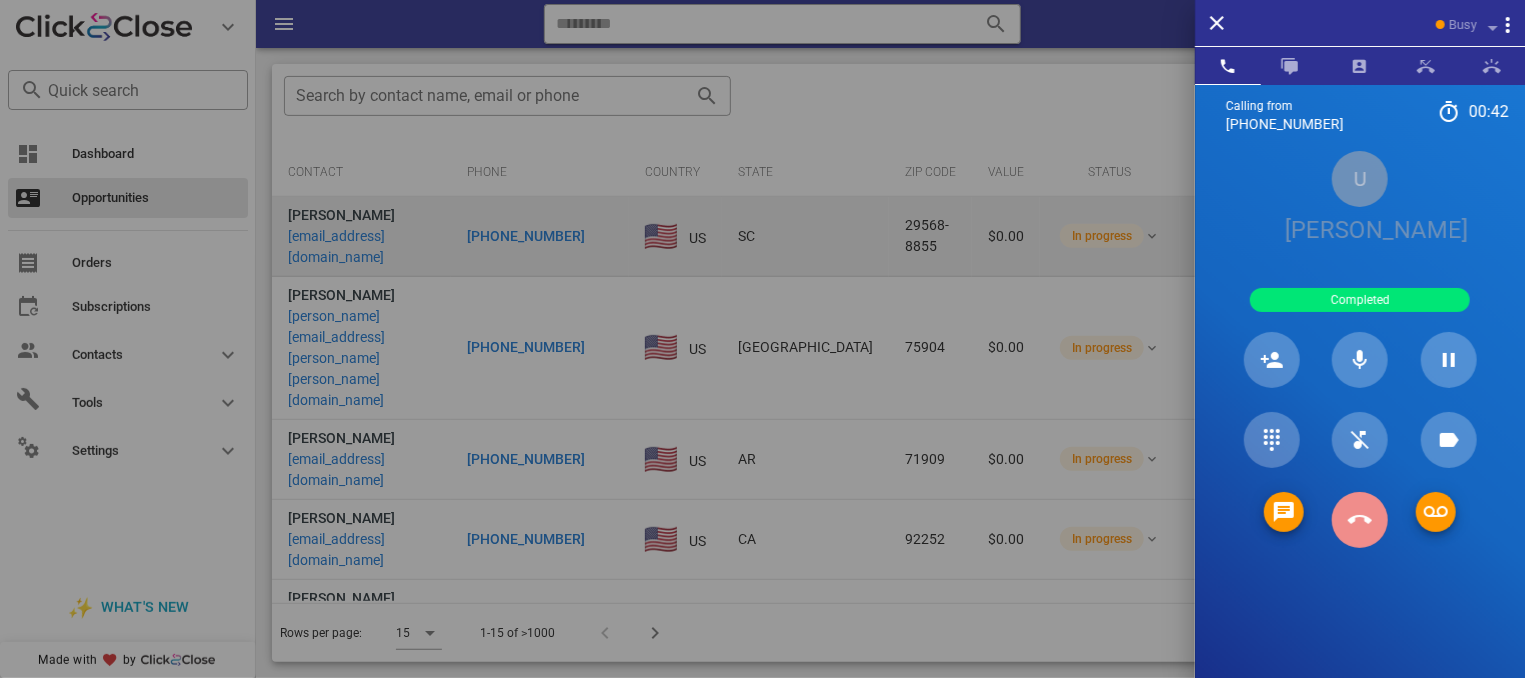 click at bounding box center (1360, 520) 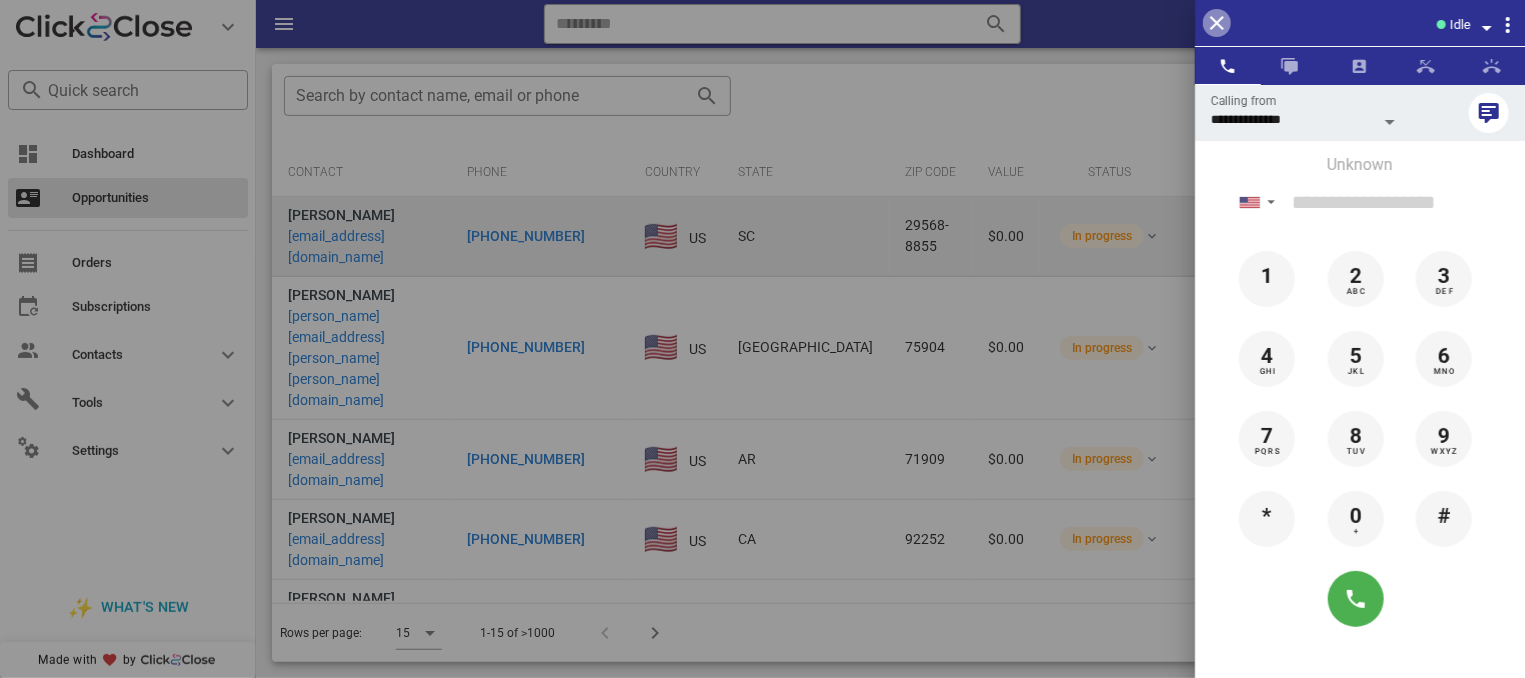 click at bounding box center [1217, 23] 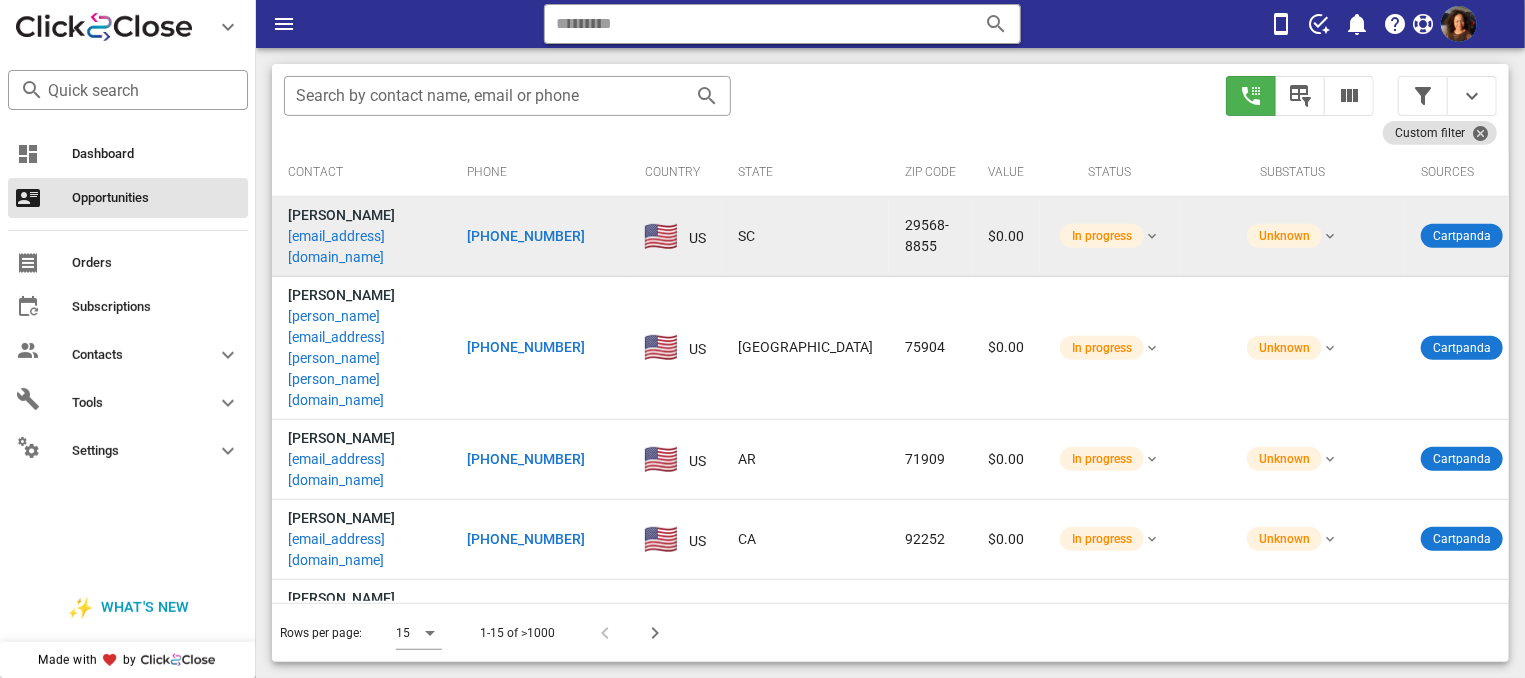 click on "[PHONE_NUMBER]" at bounding box center [526, 236] 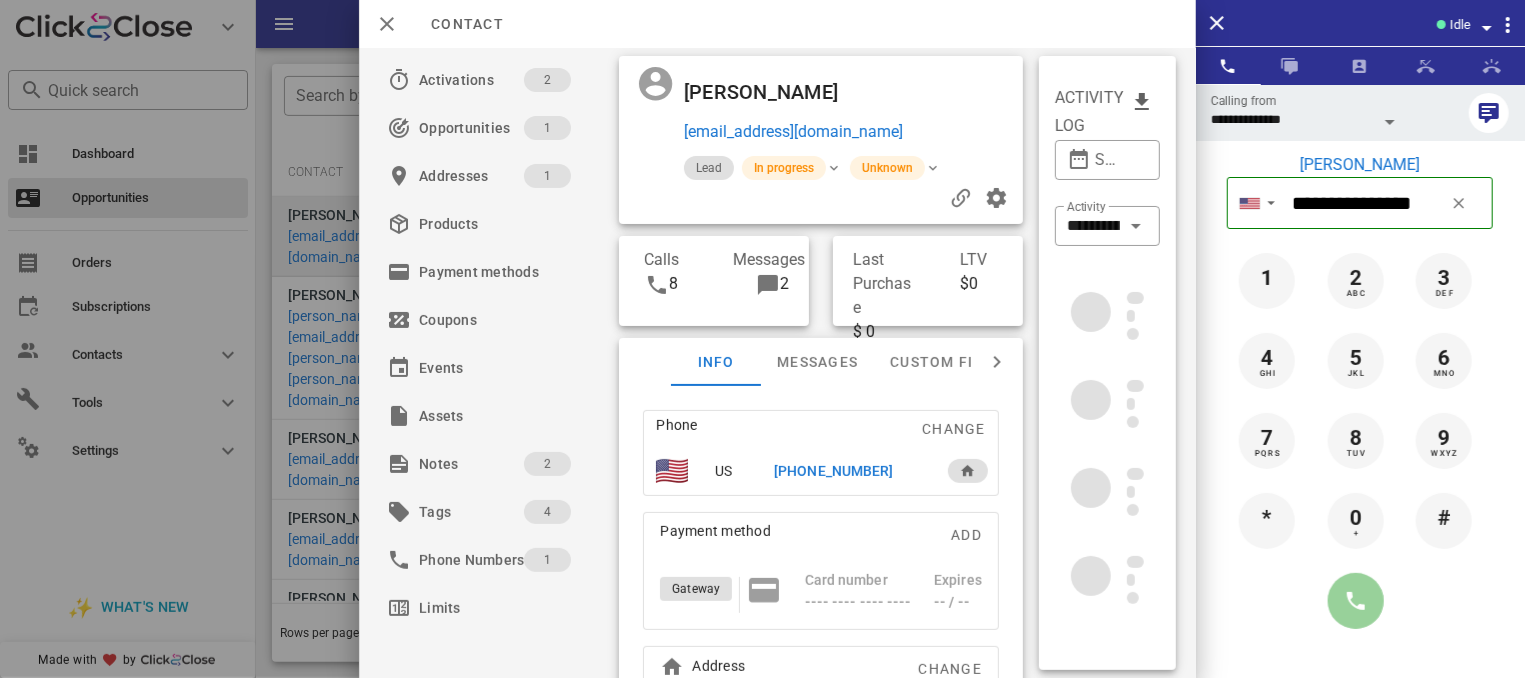 click at bounding box center (1356, 601) 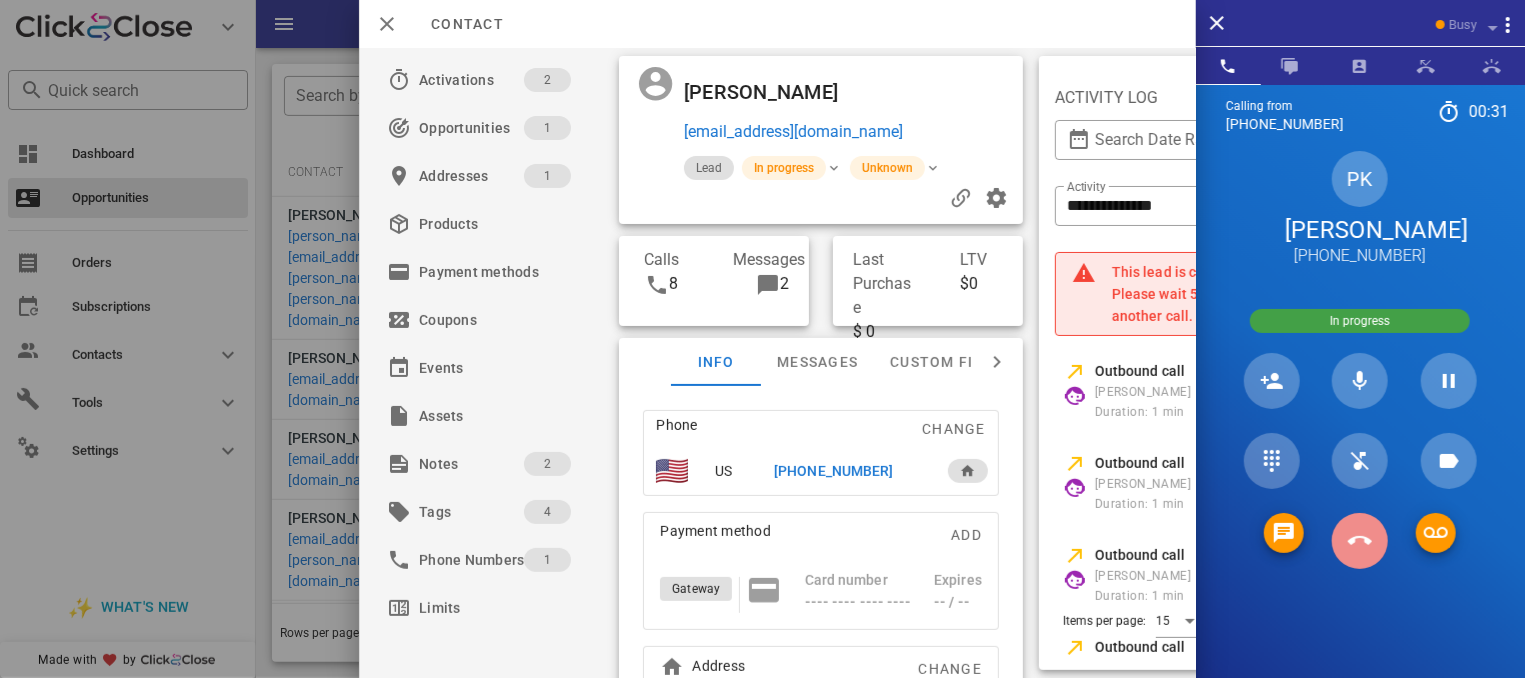 click at bounding box center [1360, 541] 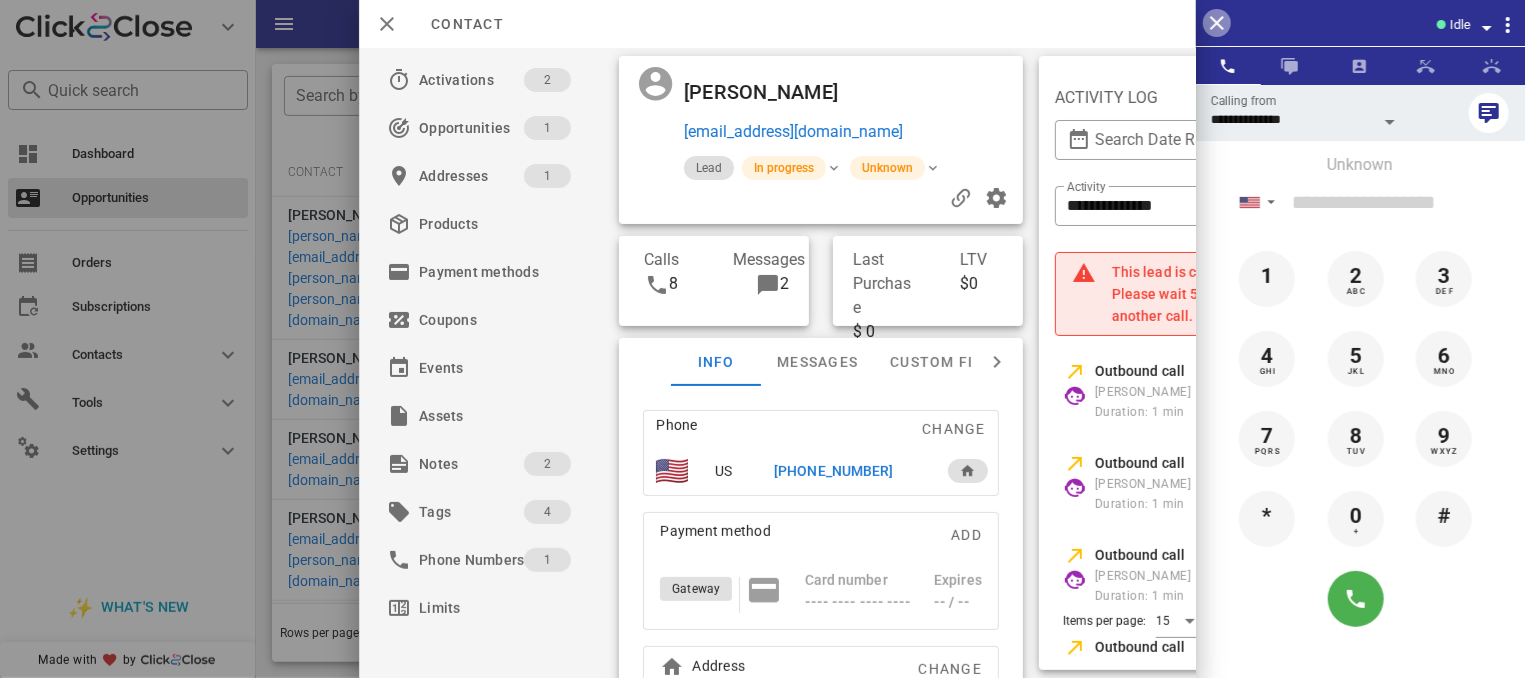 click at bounding box center (1217, 23) 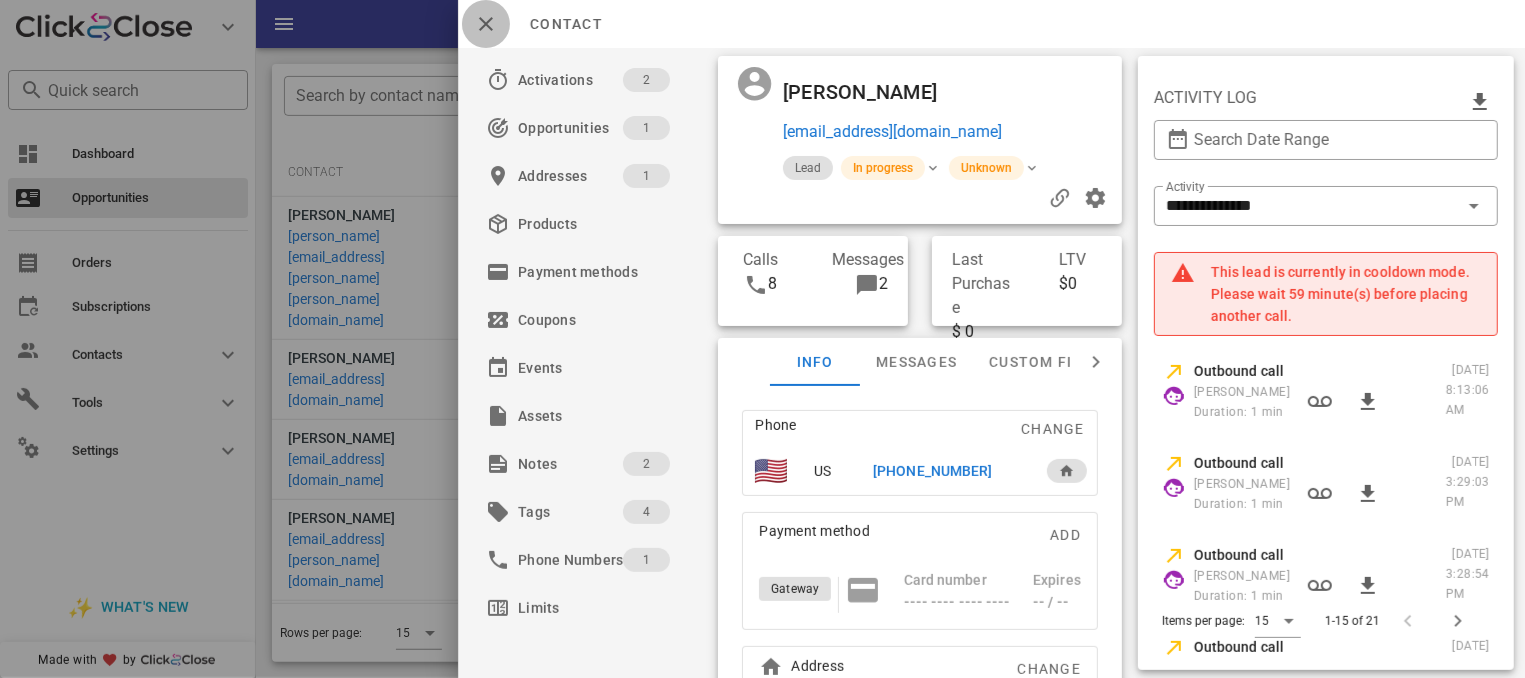 click at bounding box center [486, 24] 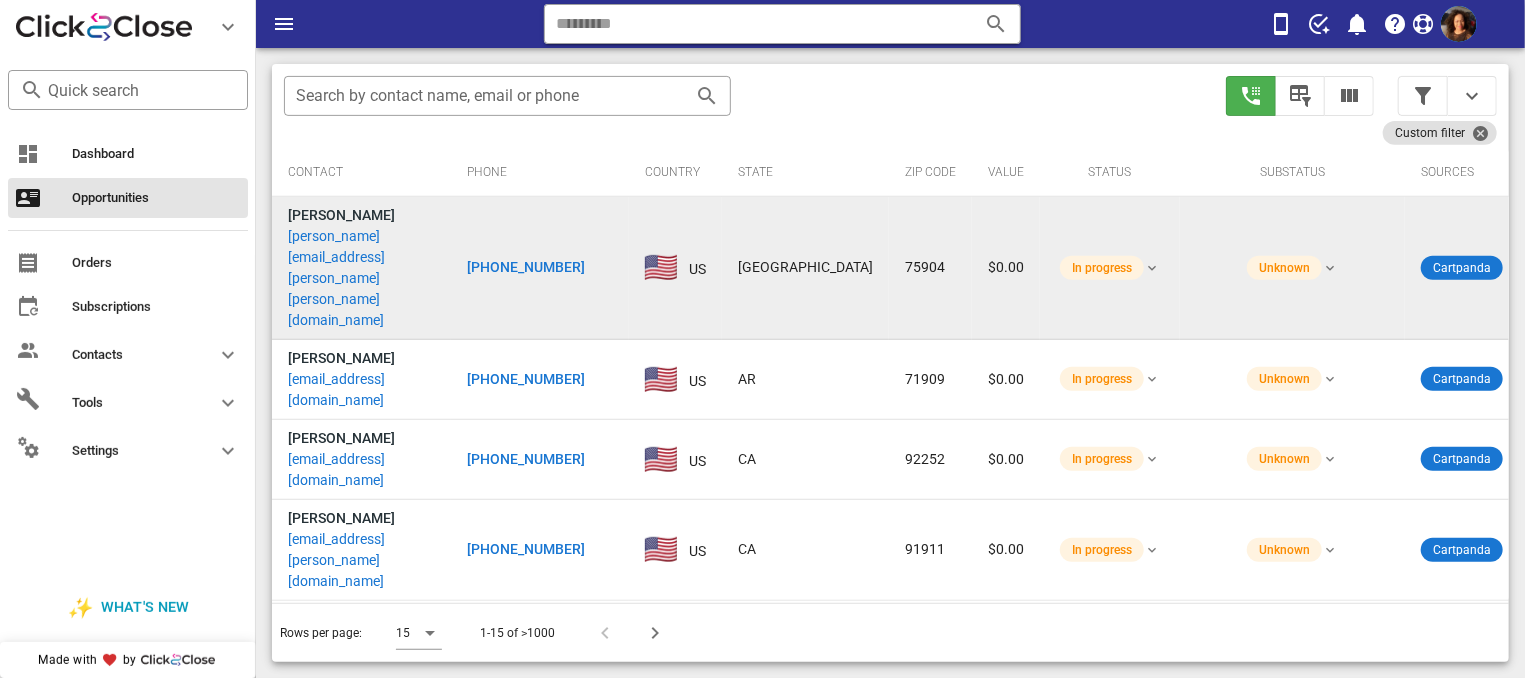 click on "[PHONE_NUMBER]" at bounding box center (526, 267) 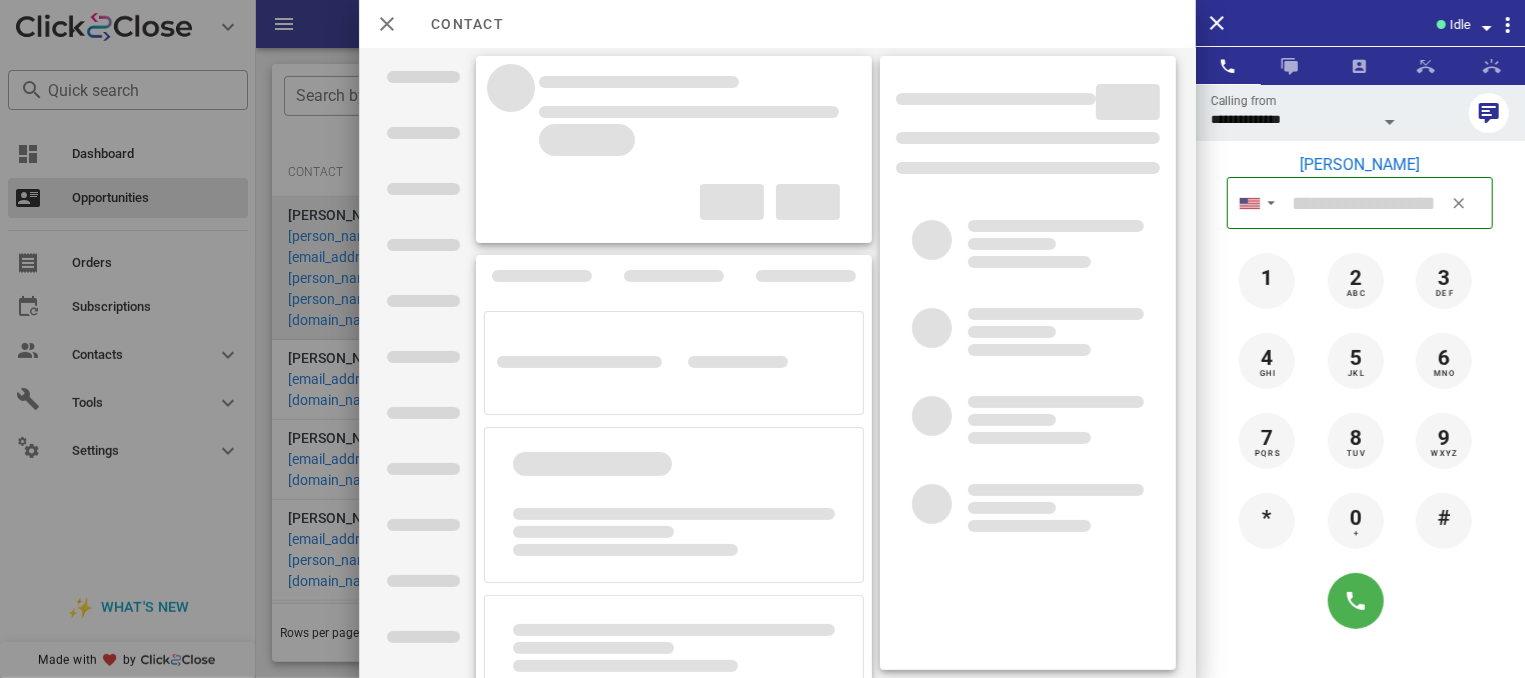 type on "**********" 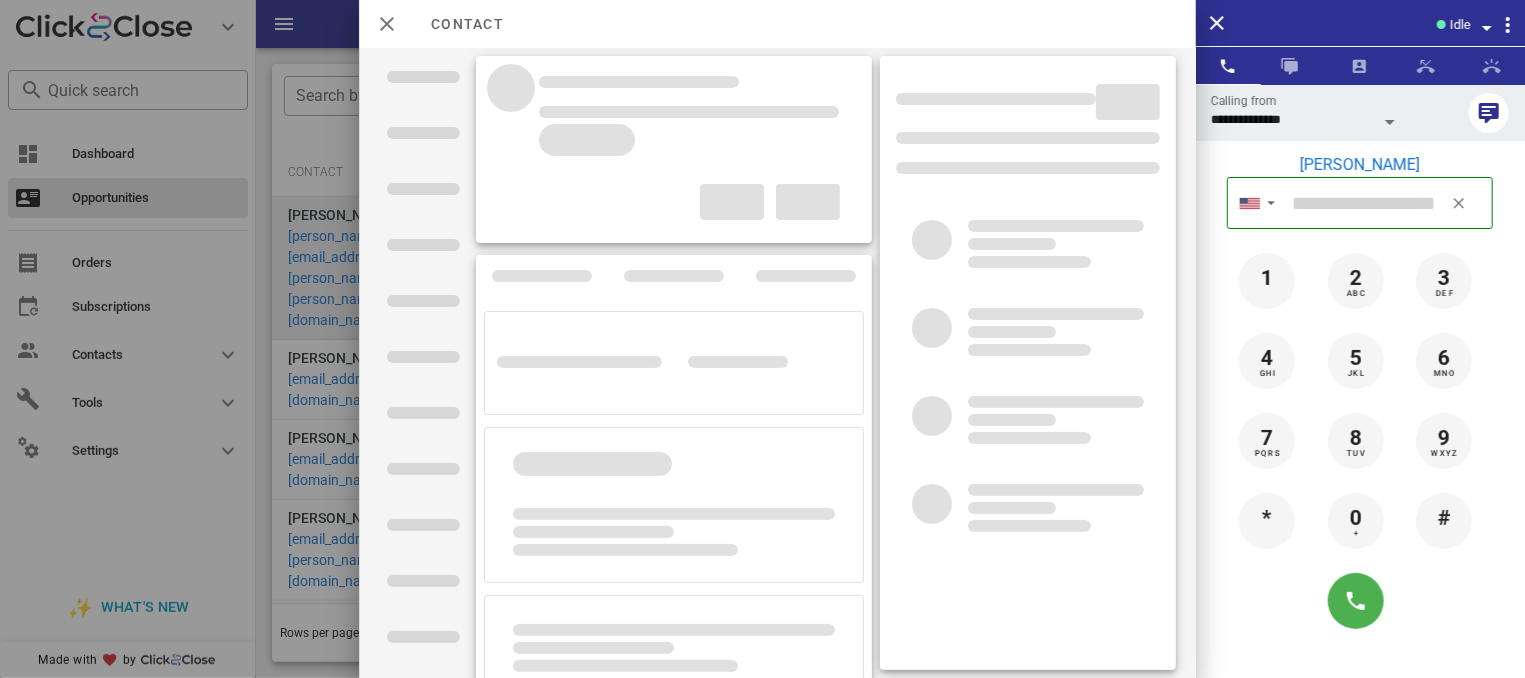 type on "**********" 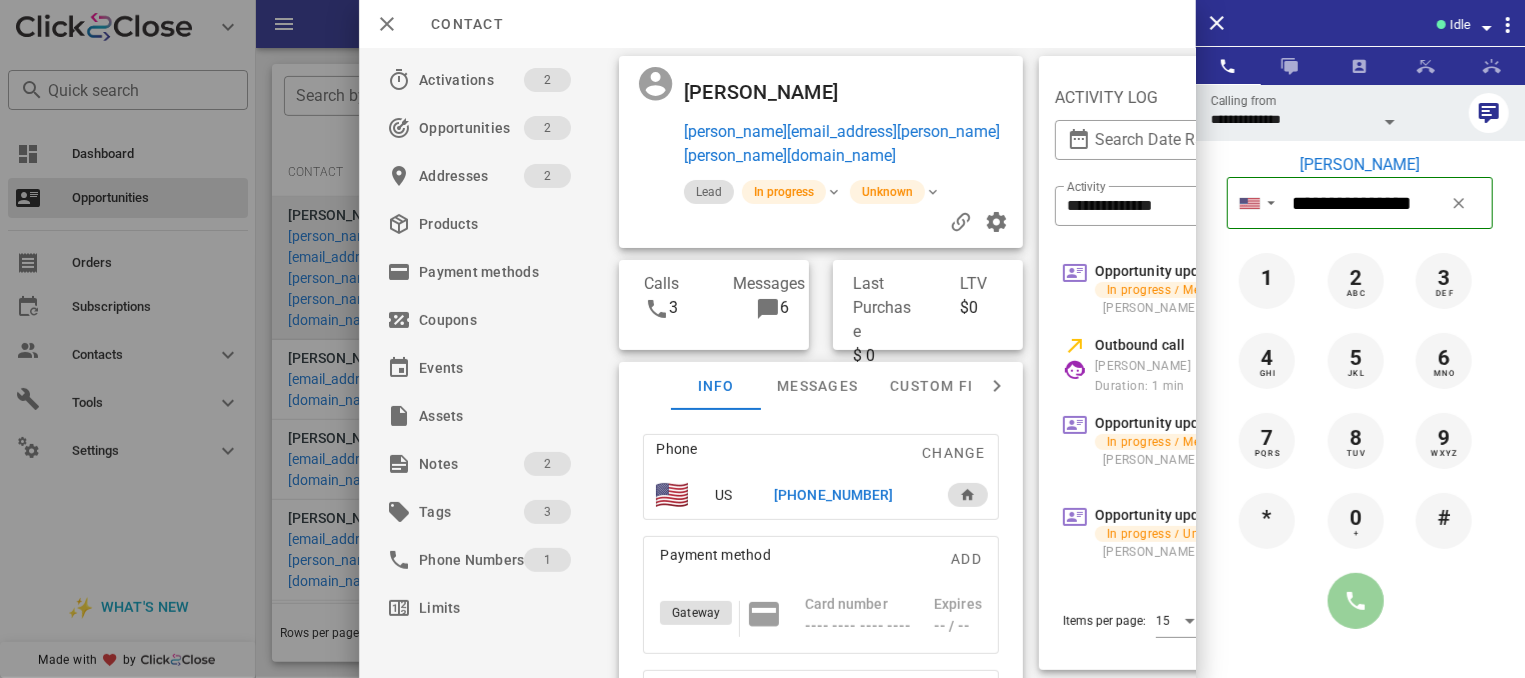click at bounding box center (1356, 601) 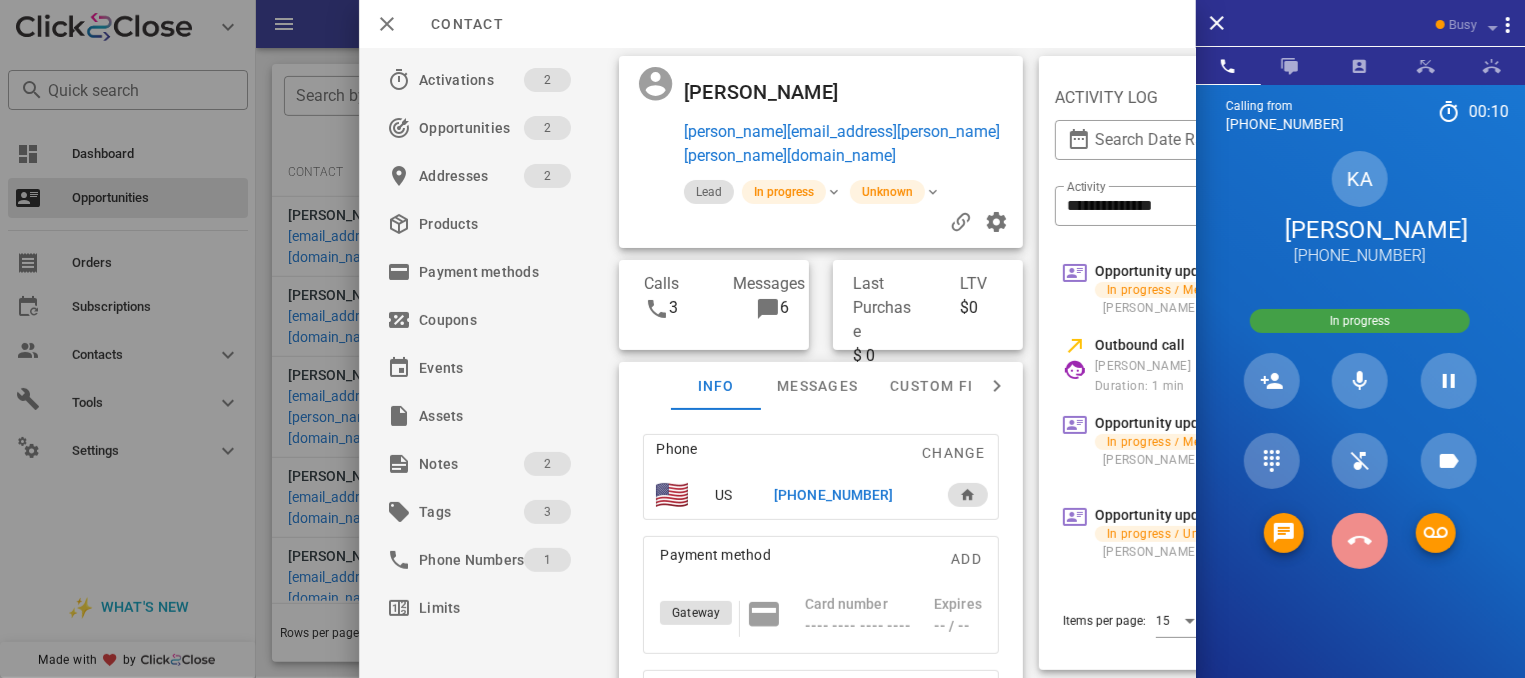 click at bounding box center [1360, 541] 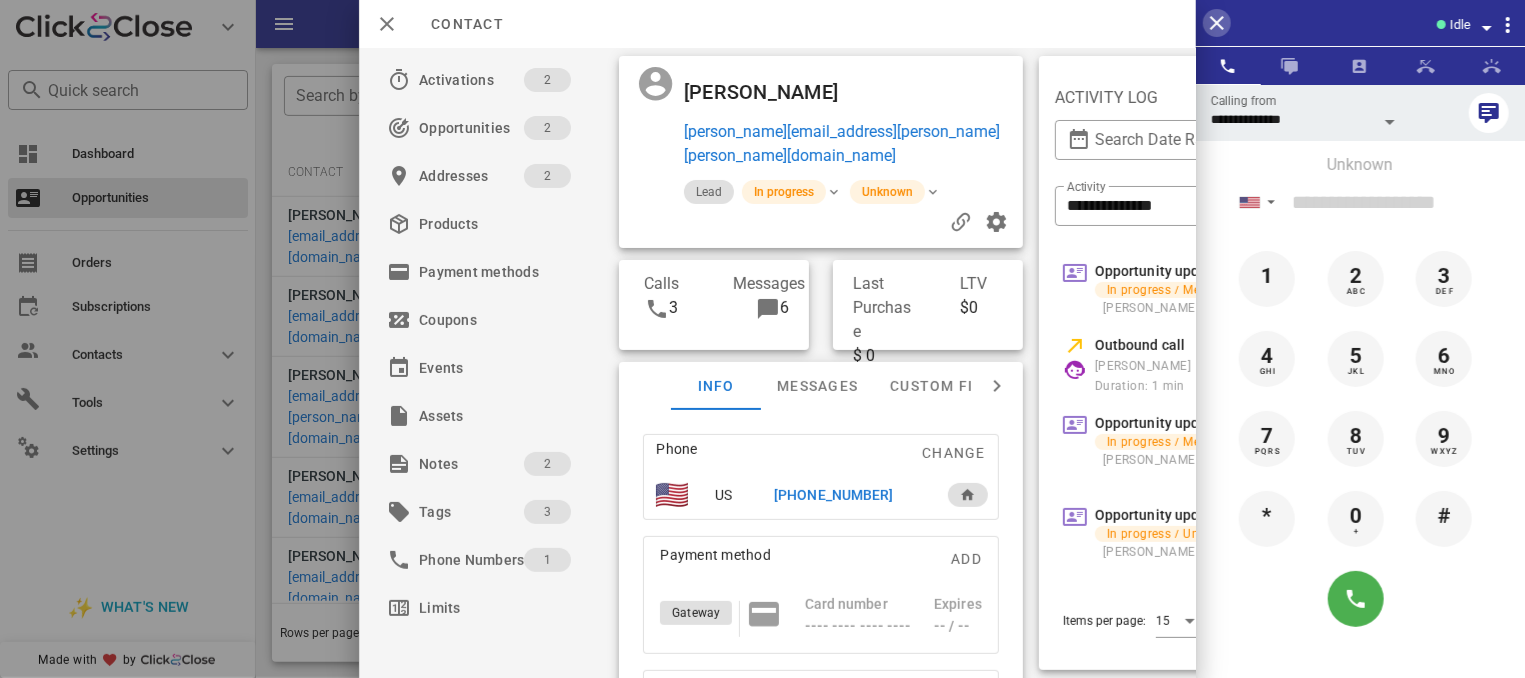 click at bounding box center [1217, 23] 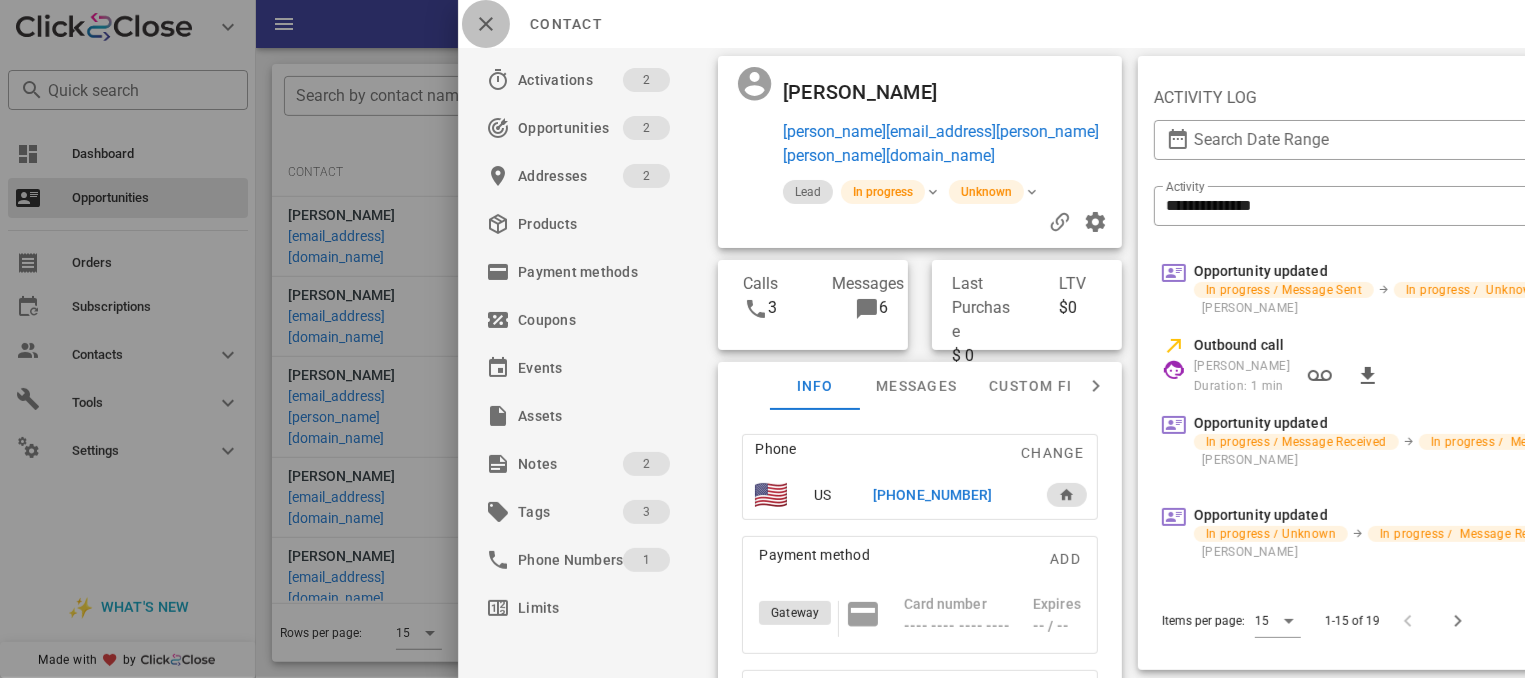 click at bounding box center [486, 24] 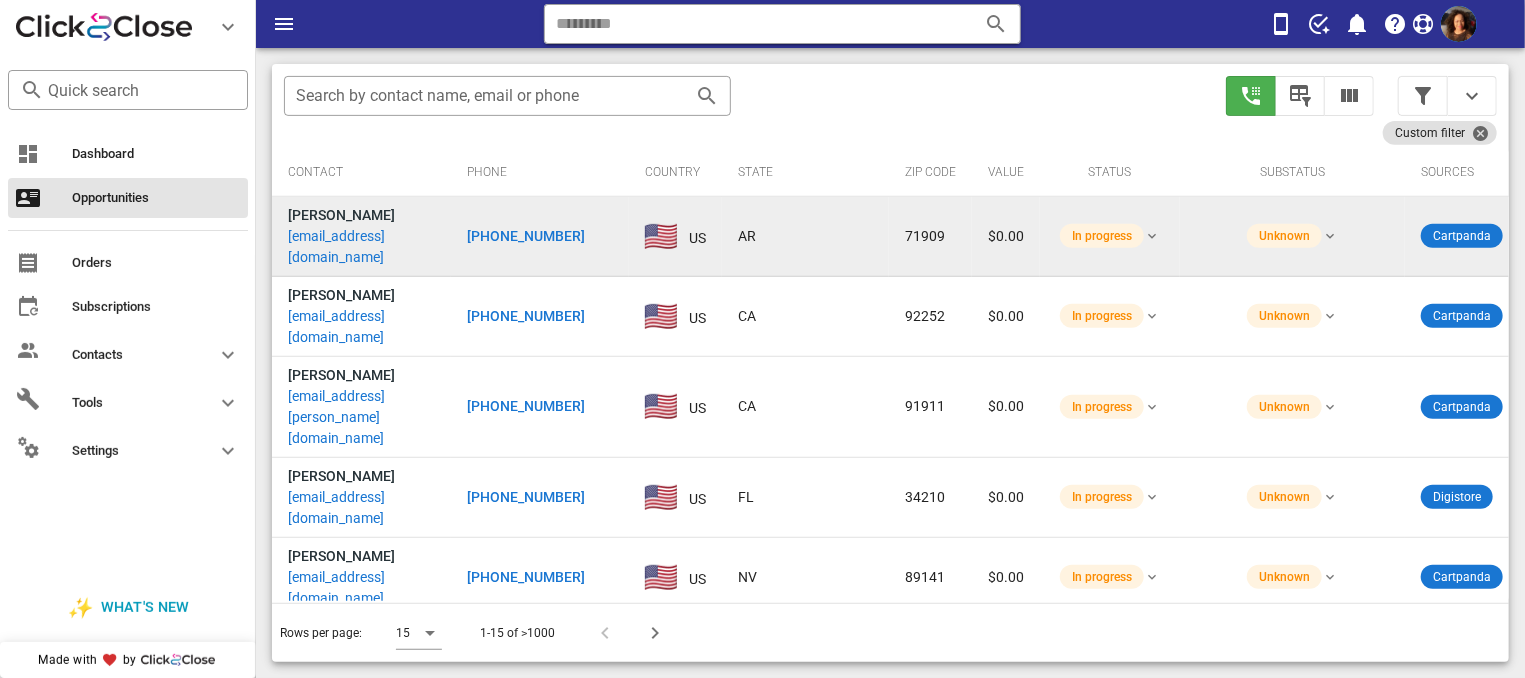 click on "[PHONE_NUMBER]" at bounding box center [526, 236] 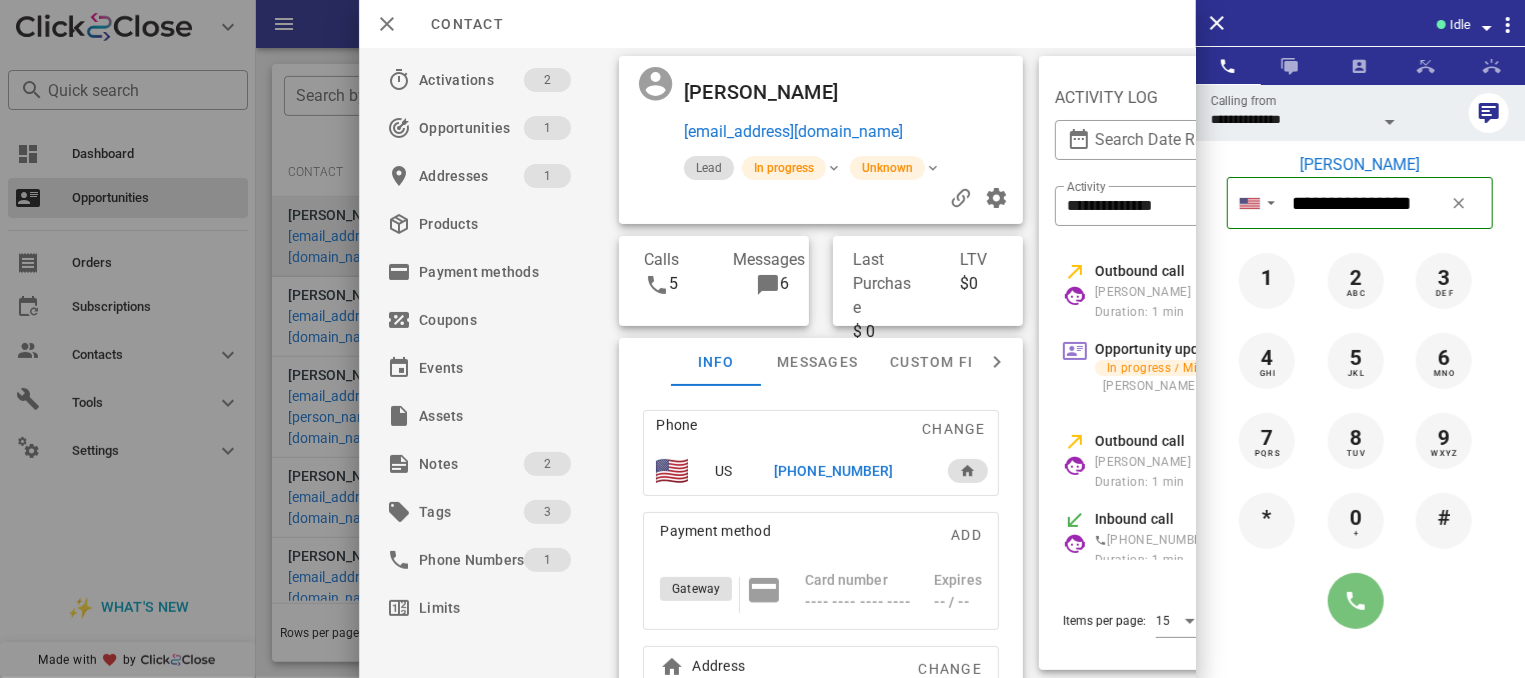 click at bounding box center [1356, 601] 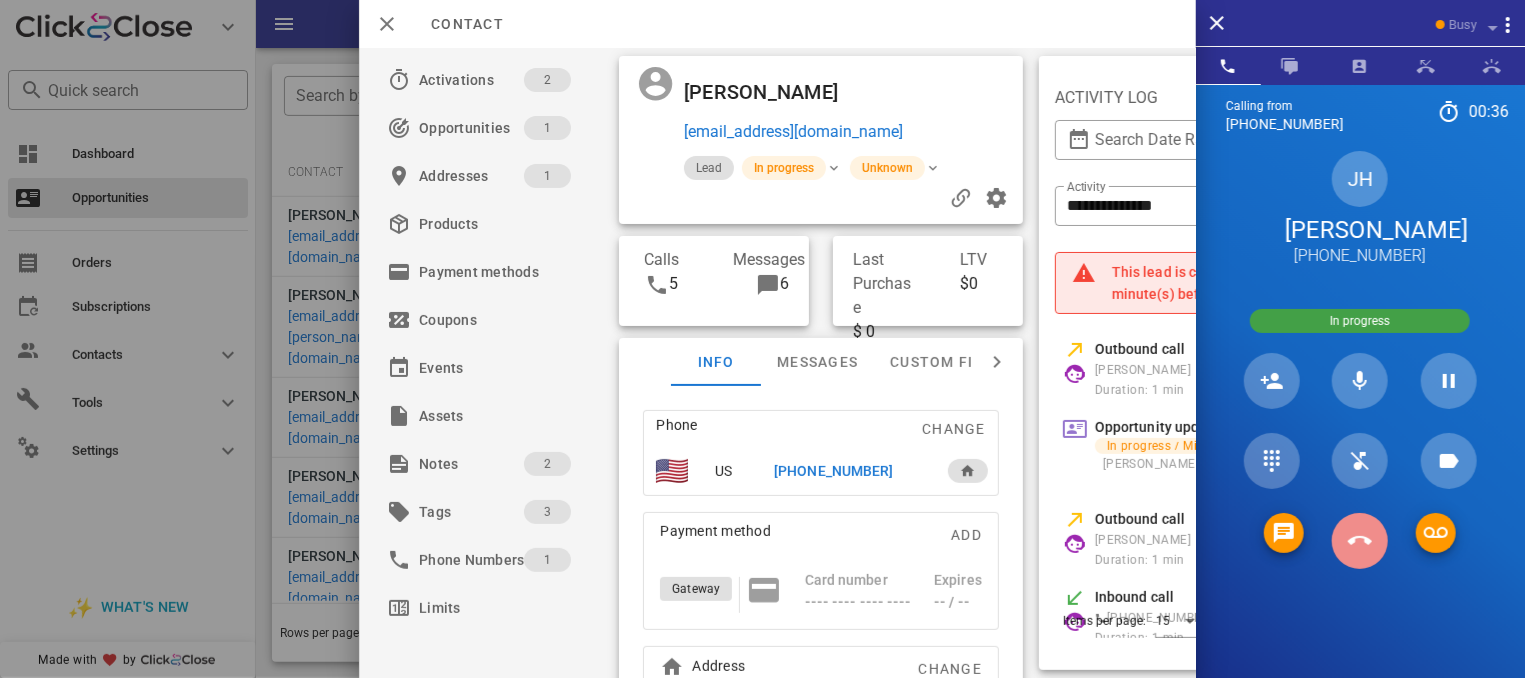 click at bounding box center (1360, 541) 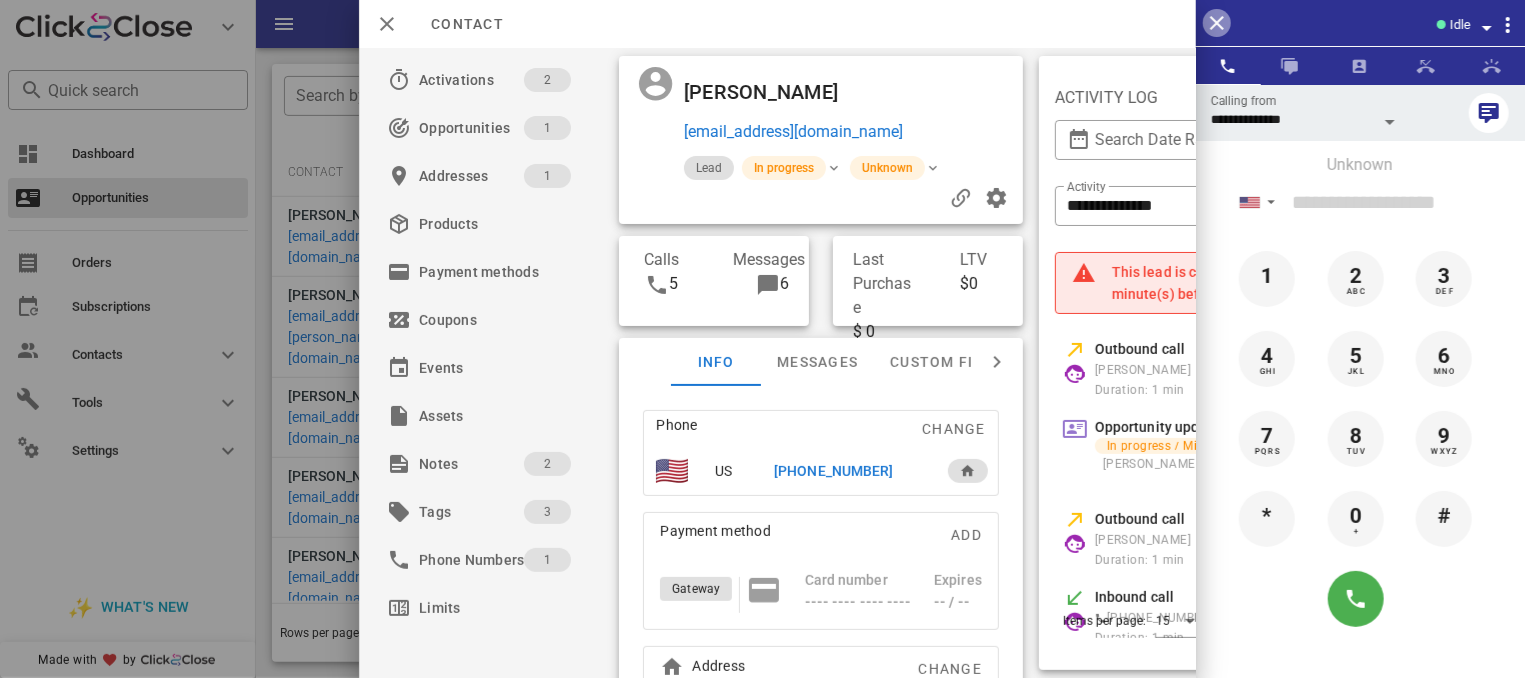 click at bounding box center (1217, 23) 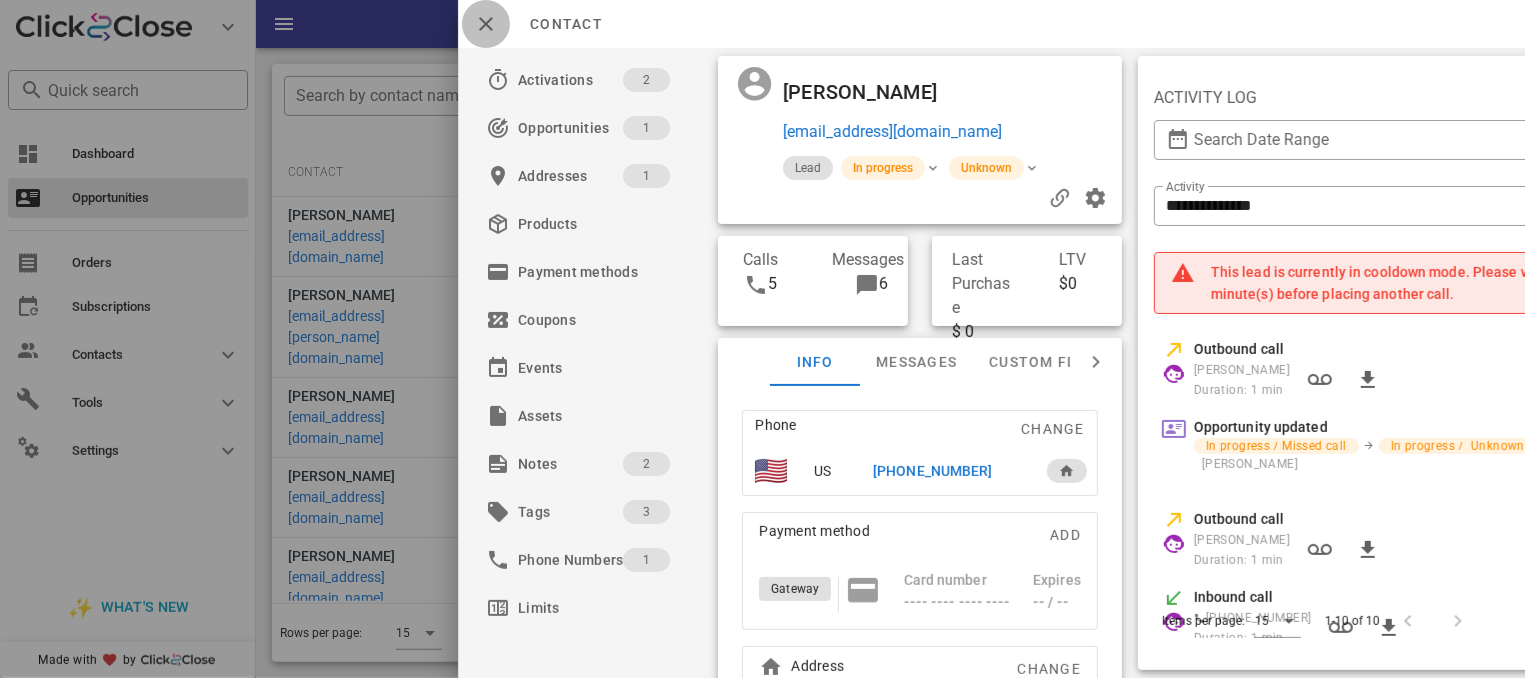click at bounding box center [486, 24] 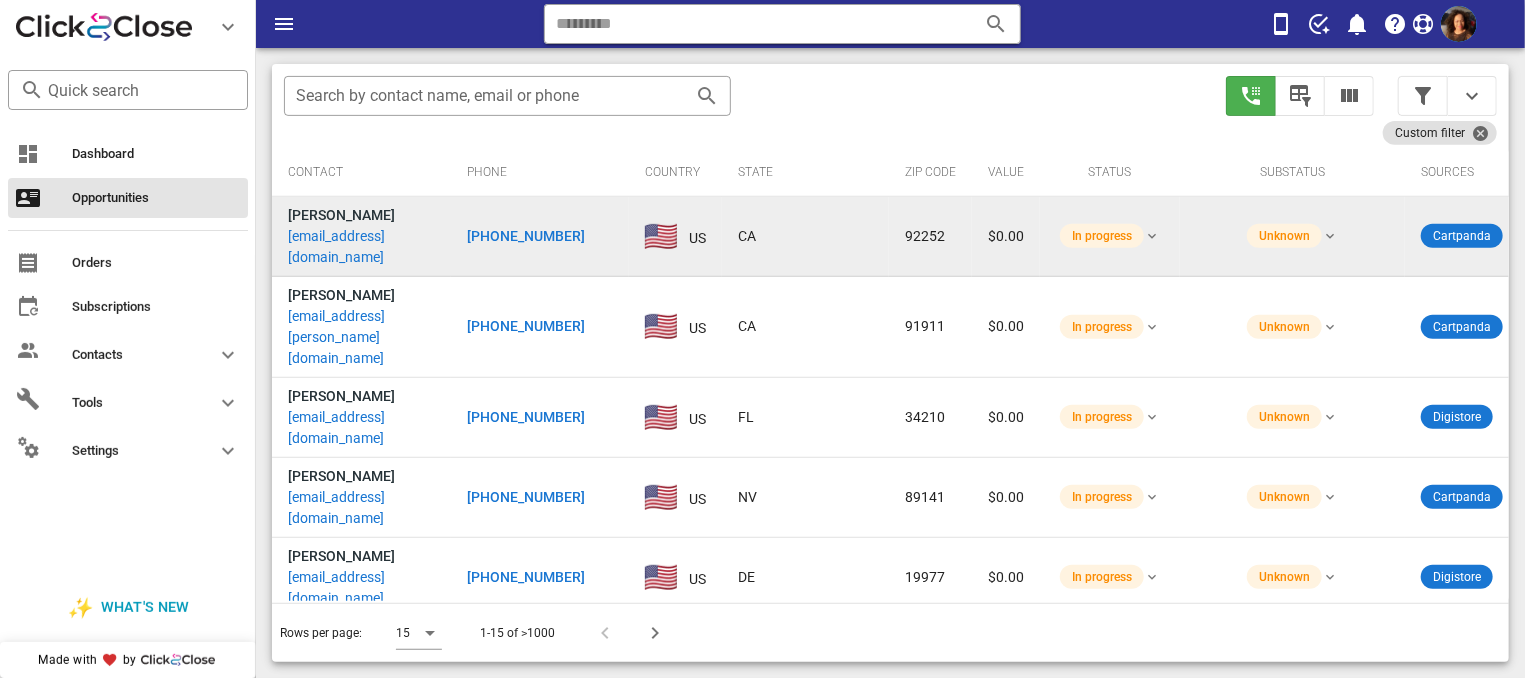 click on "[PHONE_NUMBER]" at bounding box center (526, 236) 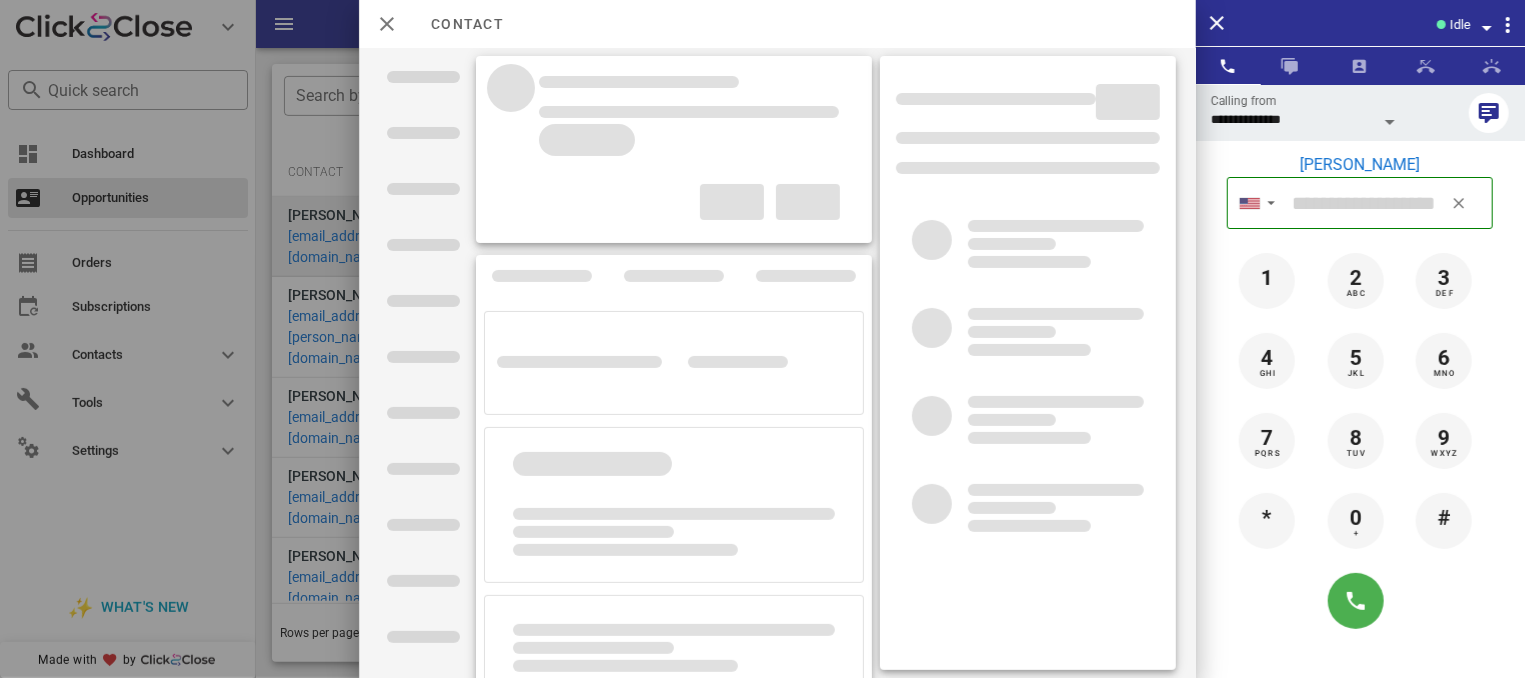 type on "**********" 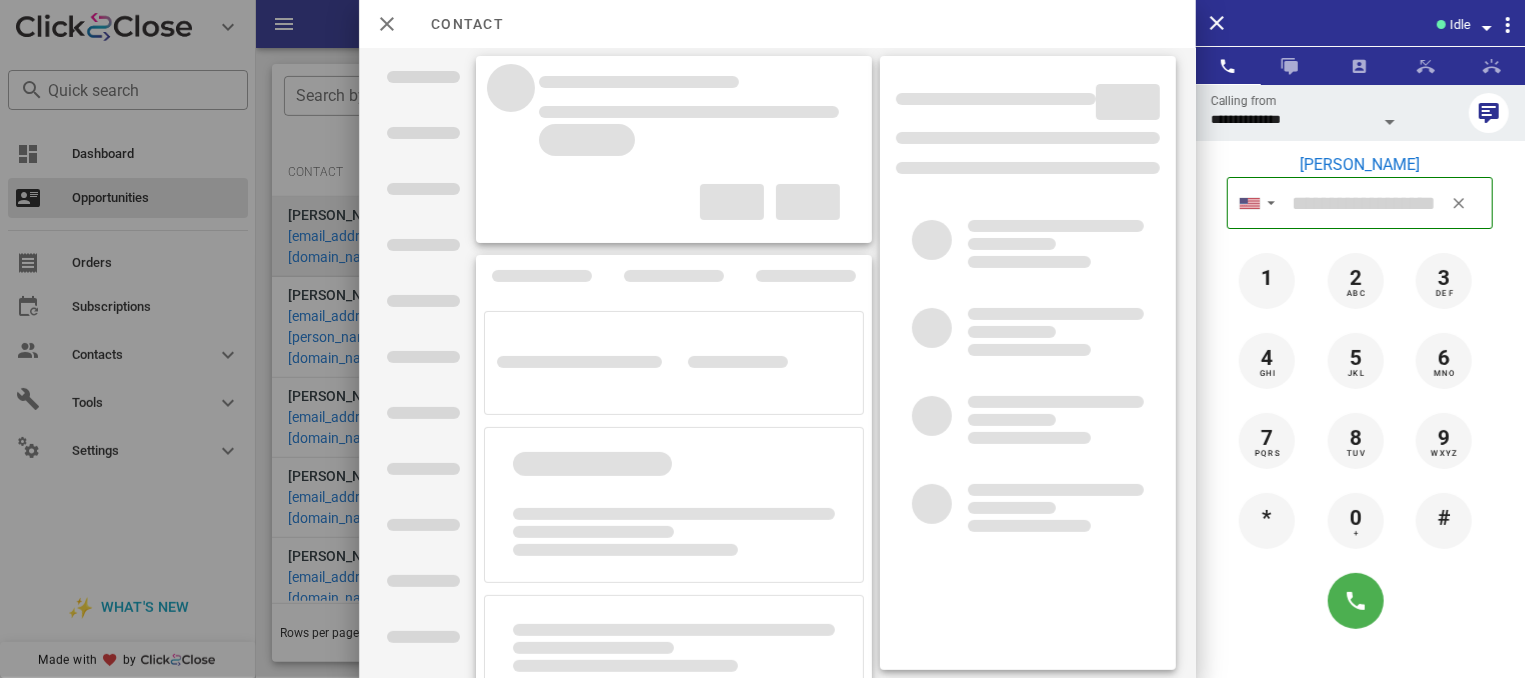 type on "**********" 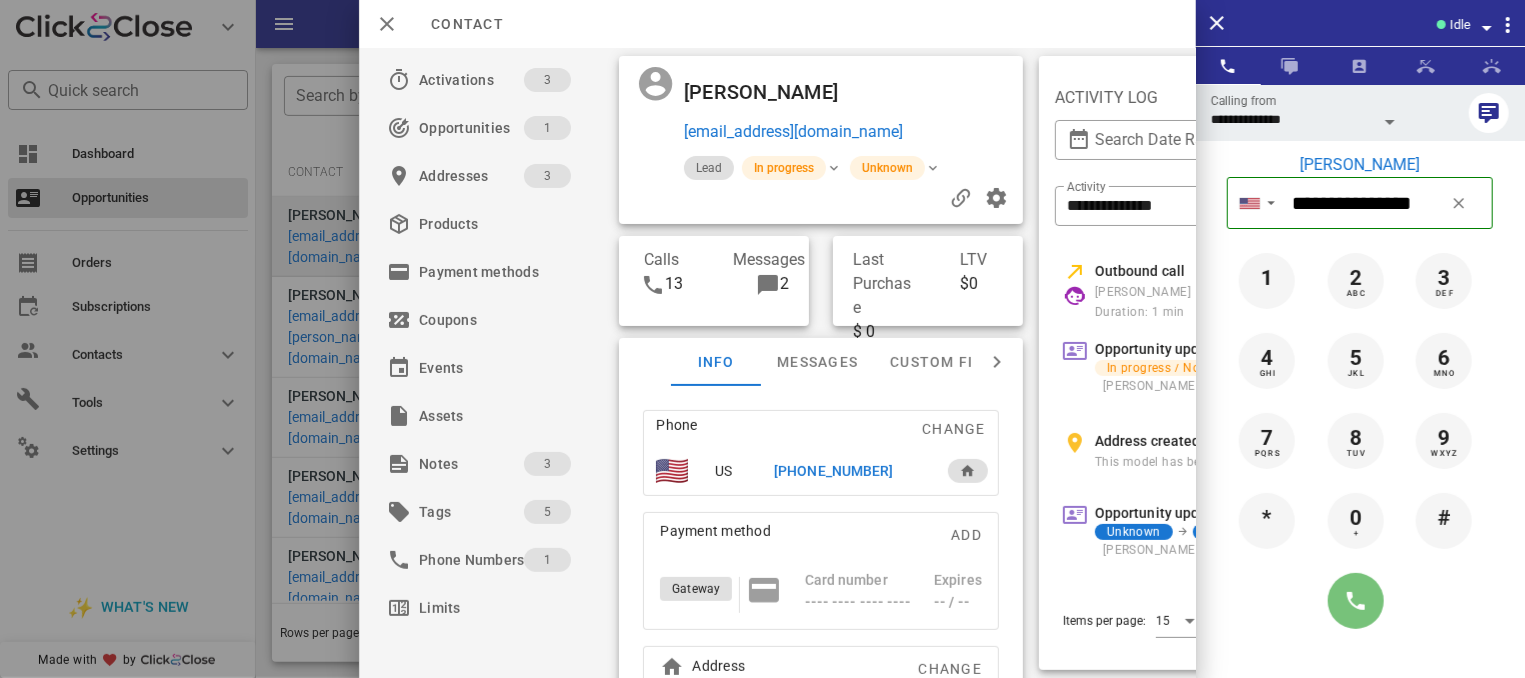 click at bounding box center (1356, 601) 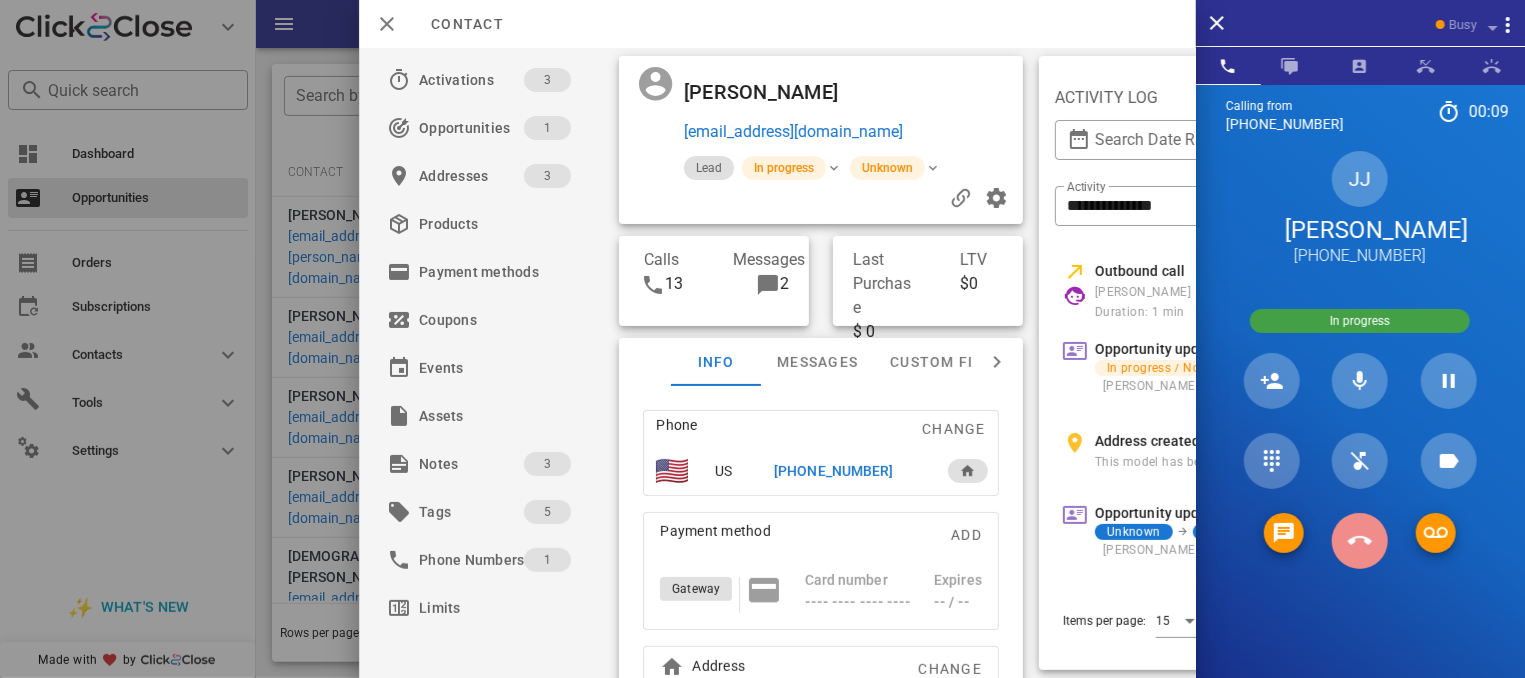 click at bounding box center (1360, 541) 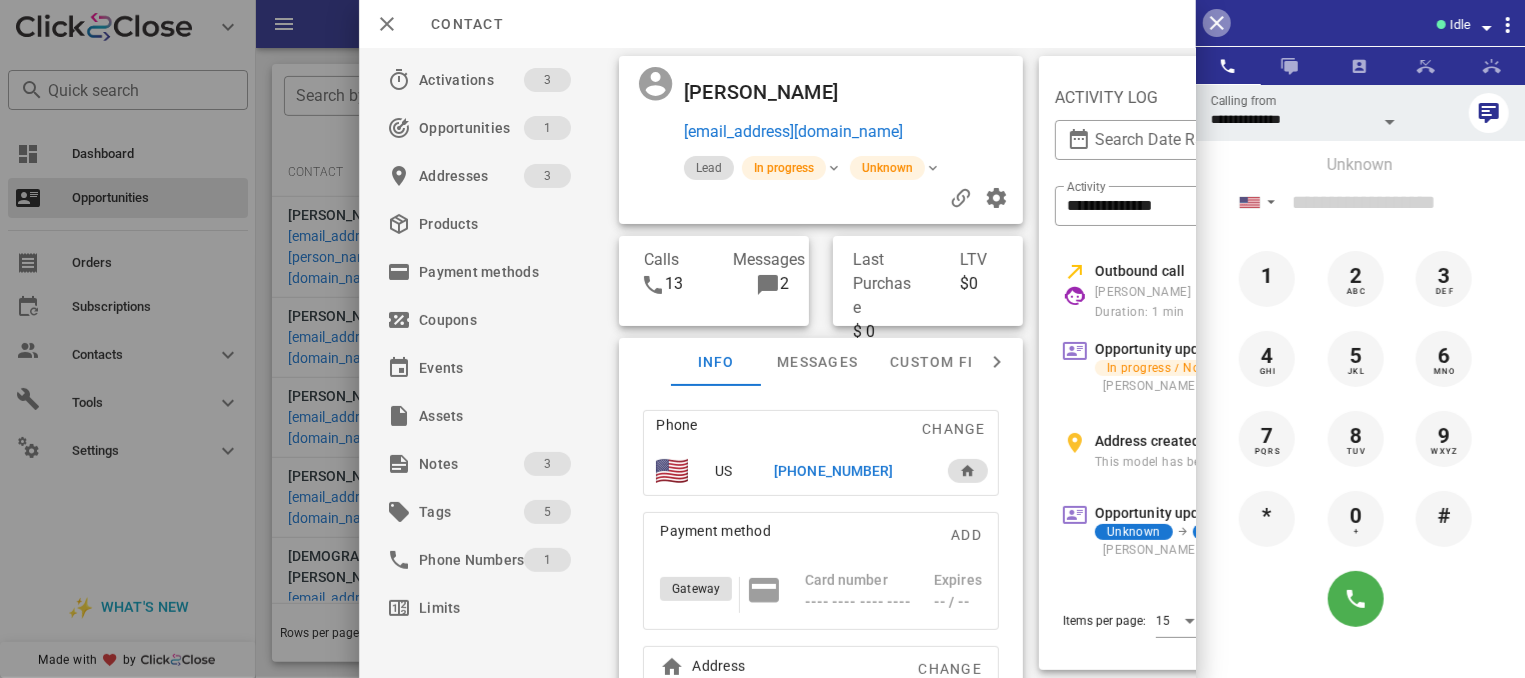 click at bounding box center [1217, 23] 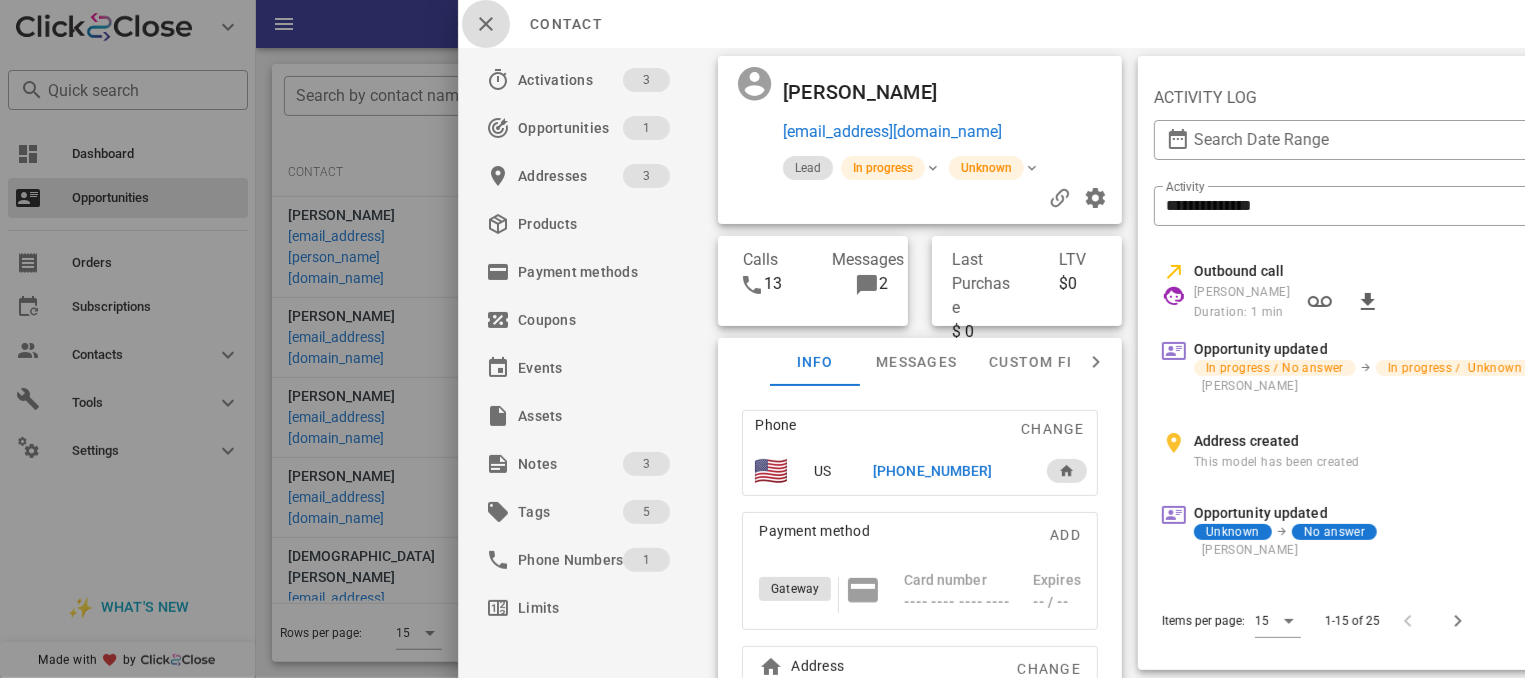 click at bounding box center (486, 24) 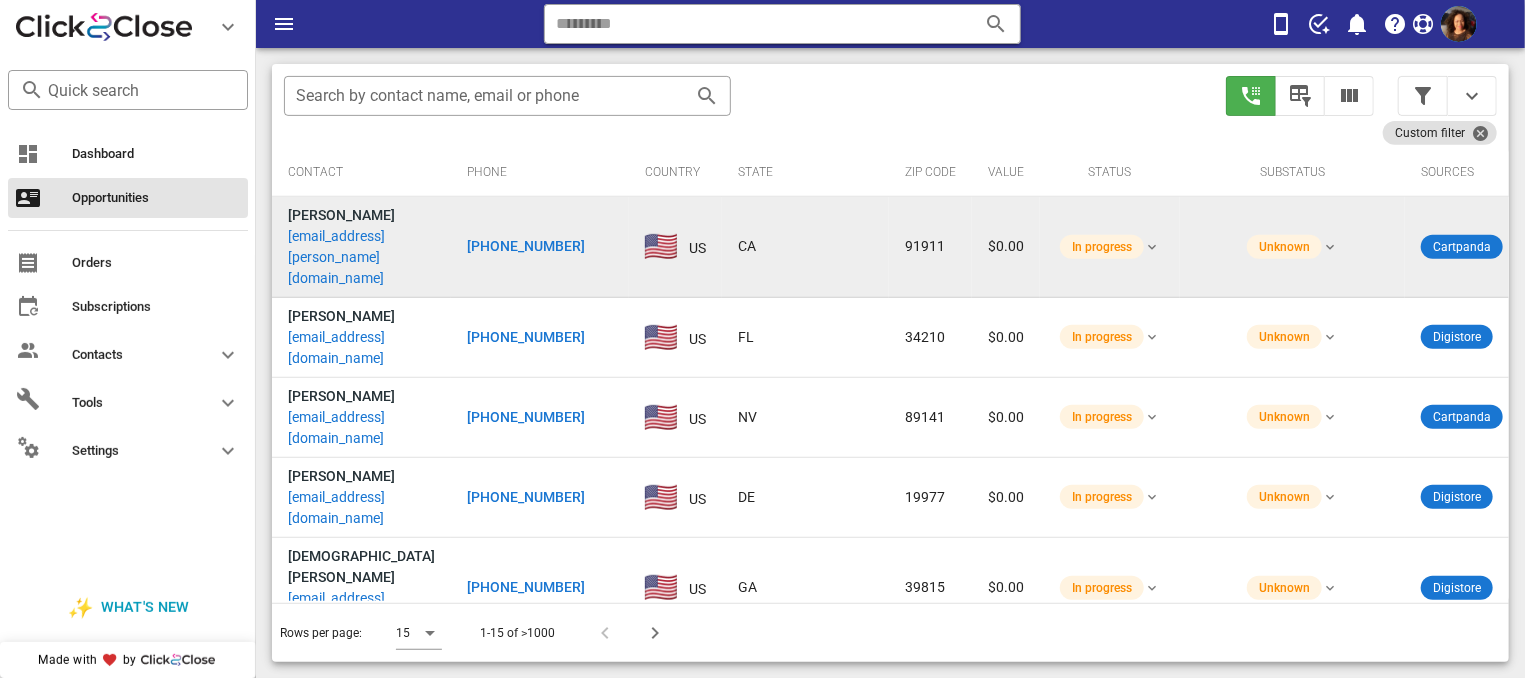 click on "[PHONE_NUMBER]" at bounding box center [526, 246] 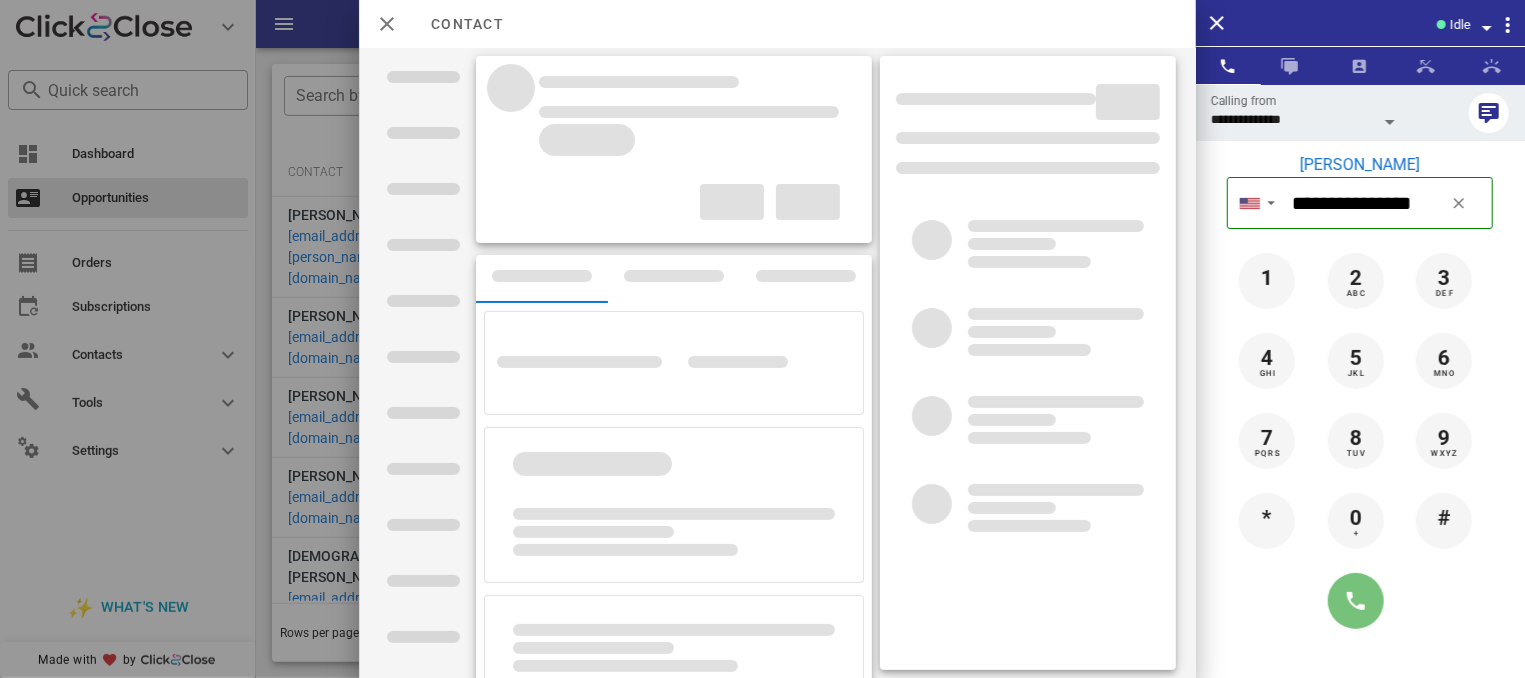 click at bounding box center [1356, 601] 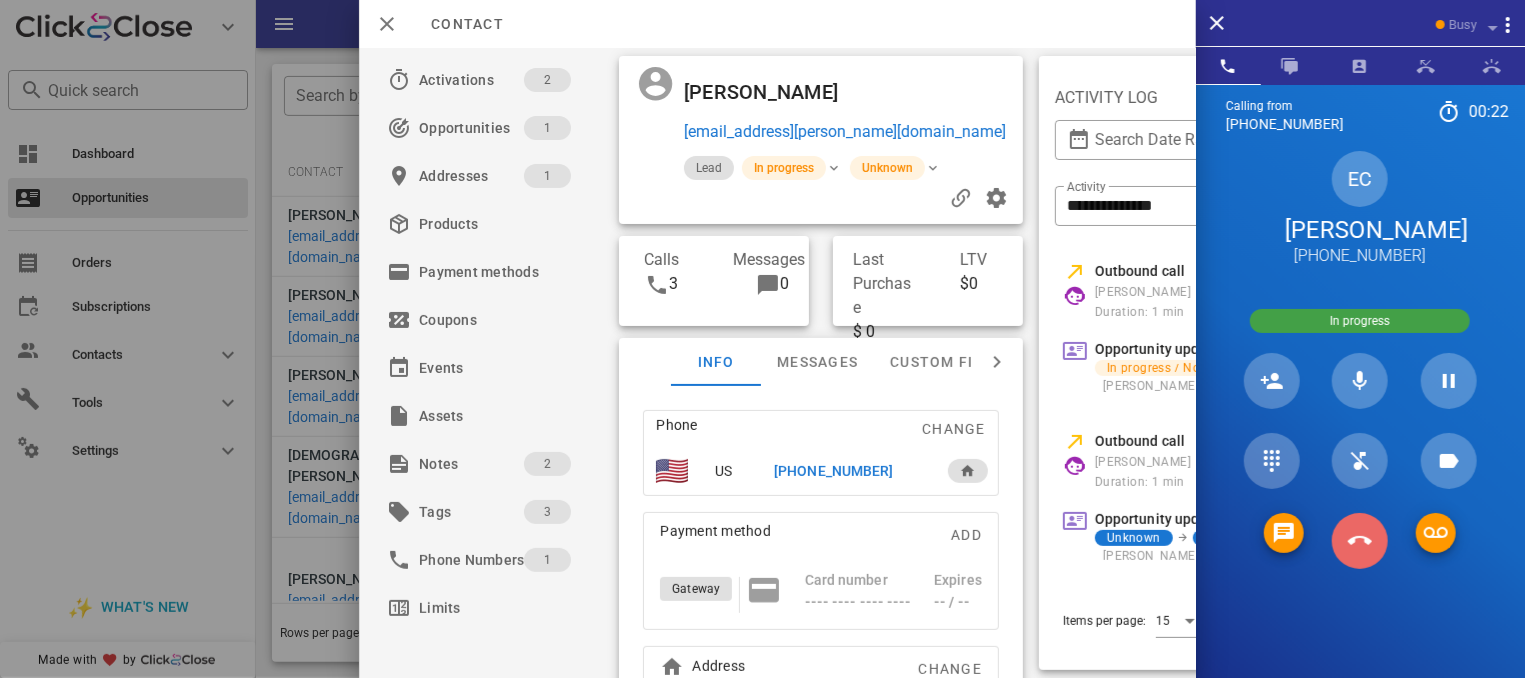 click at bounding box center [1360, 541] 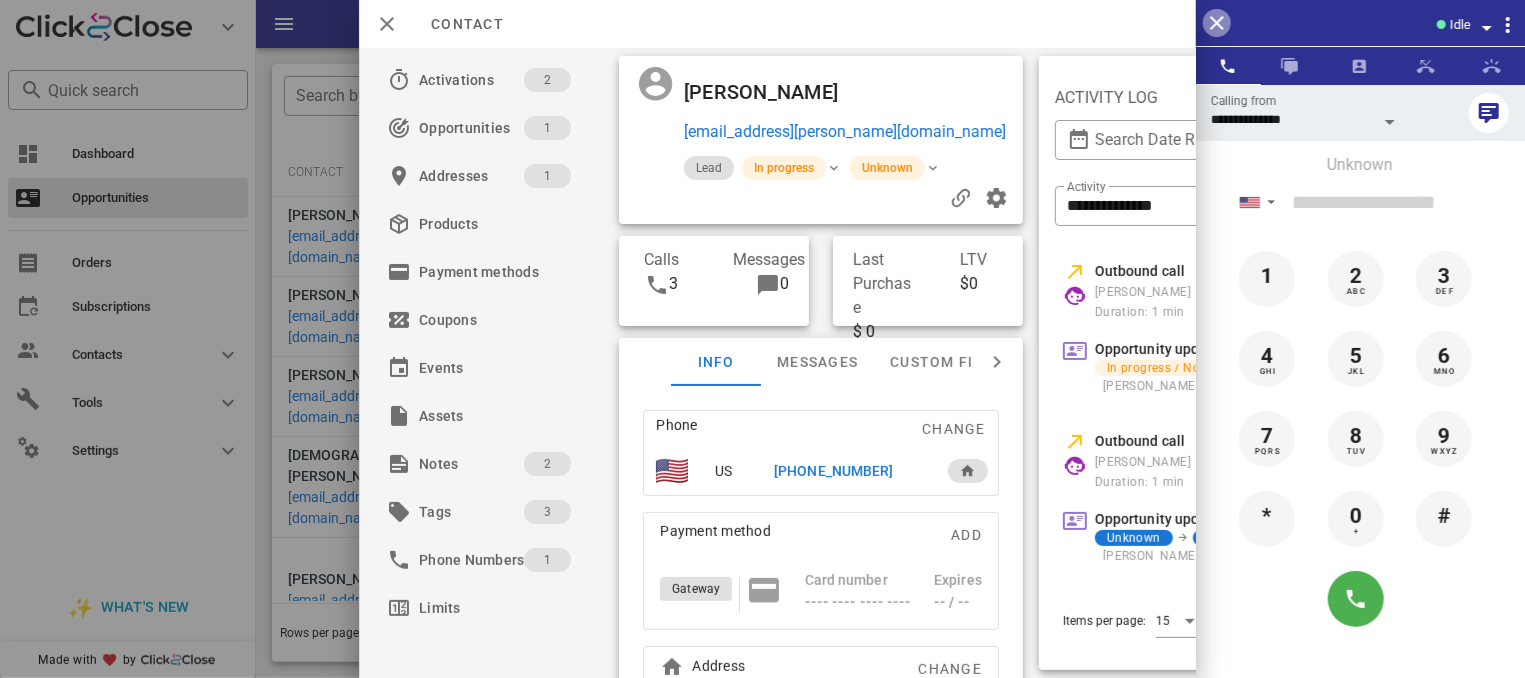 click at bounding box center (1217, 23) 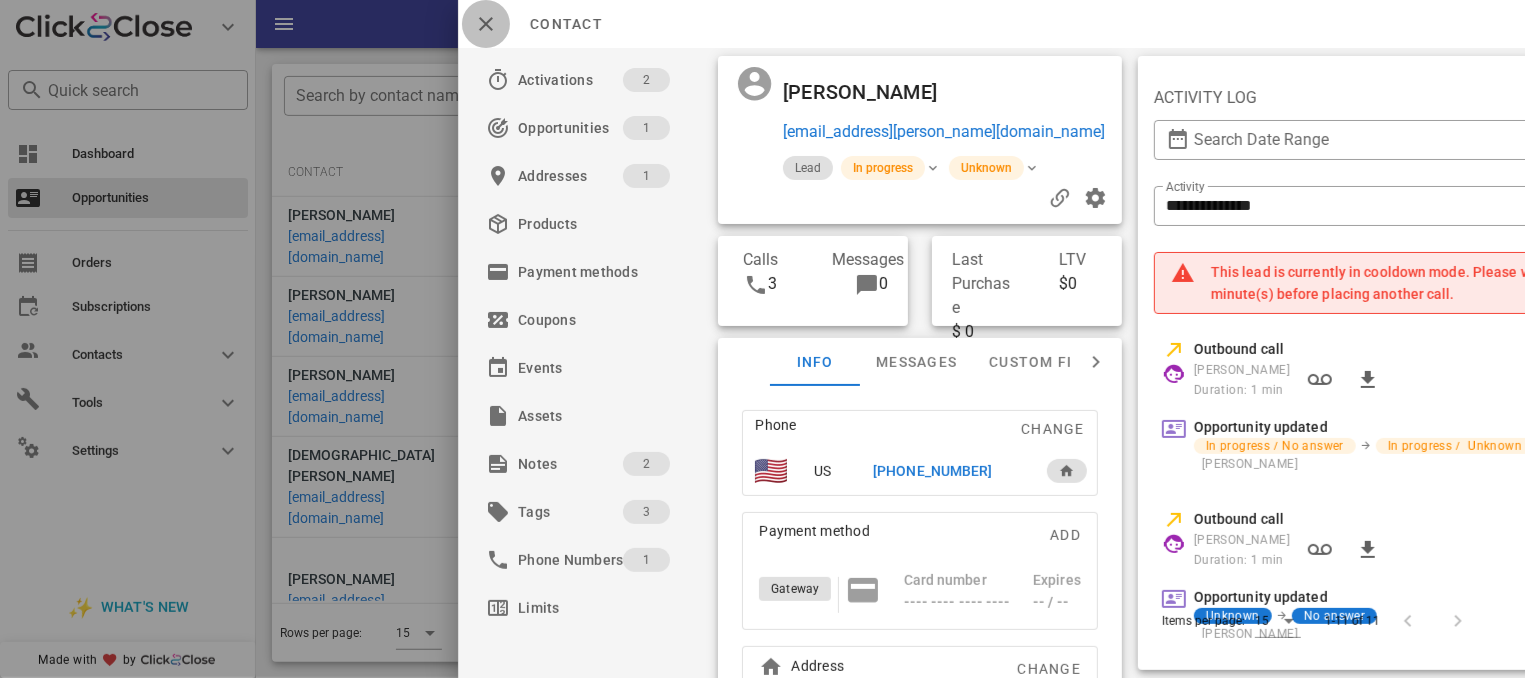 click at bounding box center [486, 24] 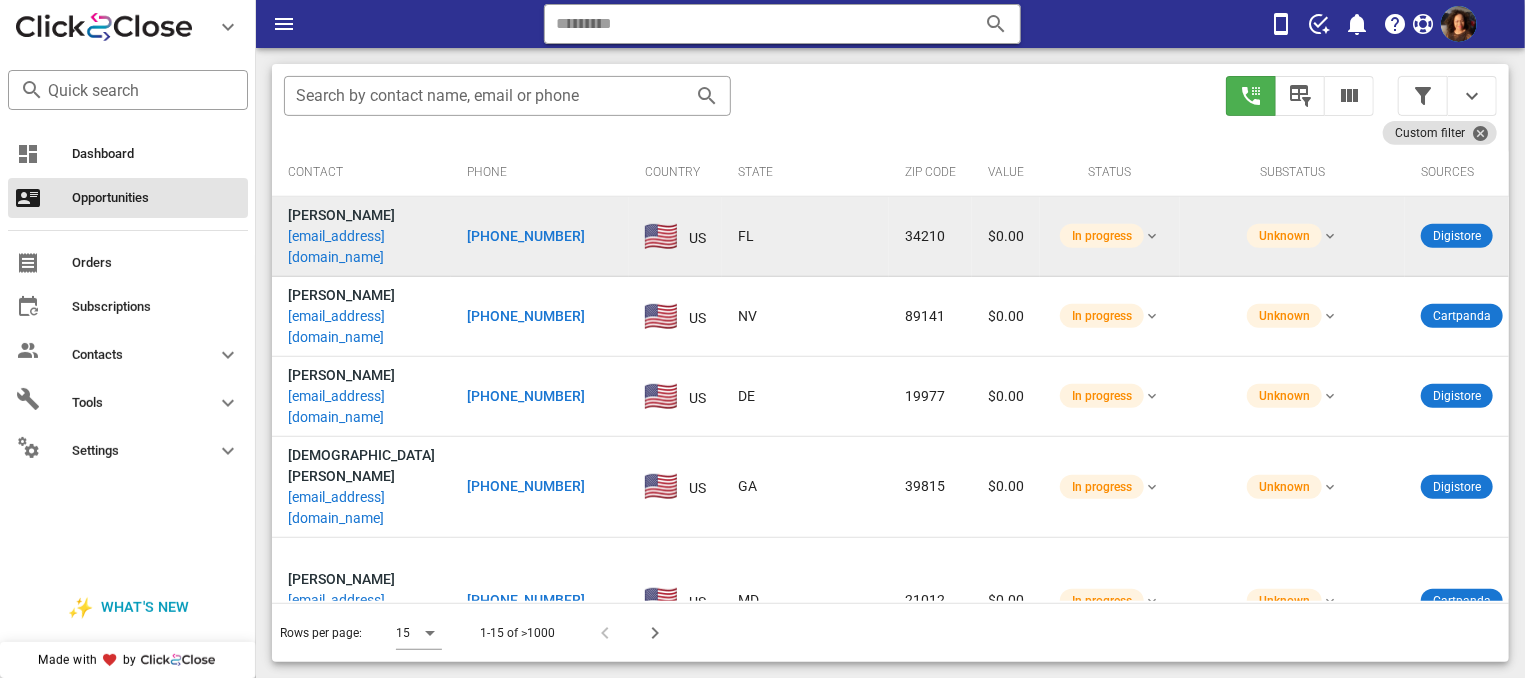 click on "[PHONE_NUMBER]" at bounding box center [526, 236] 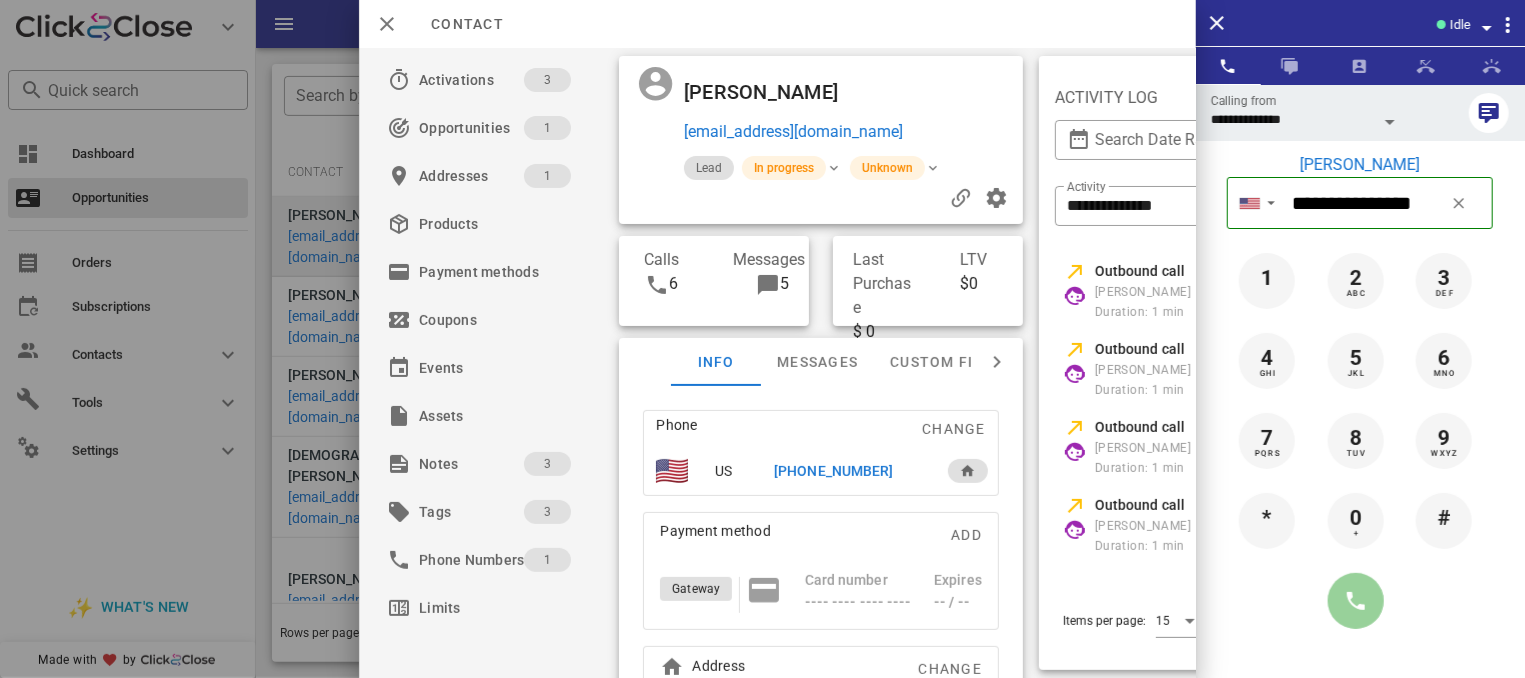 click at bounding box center (1356, 601) 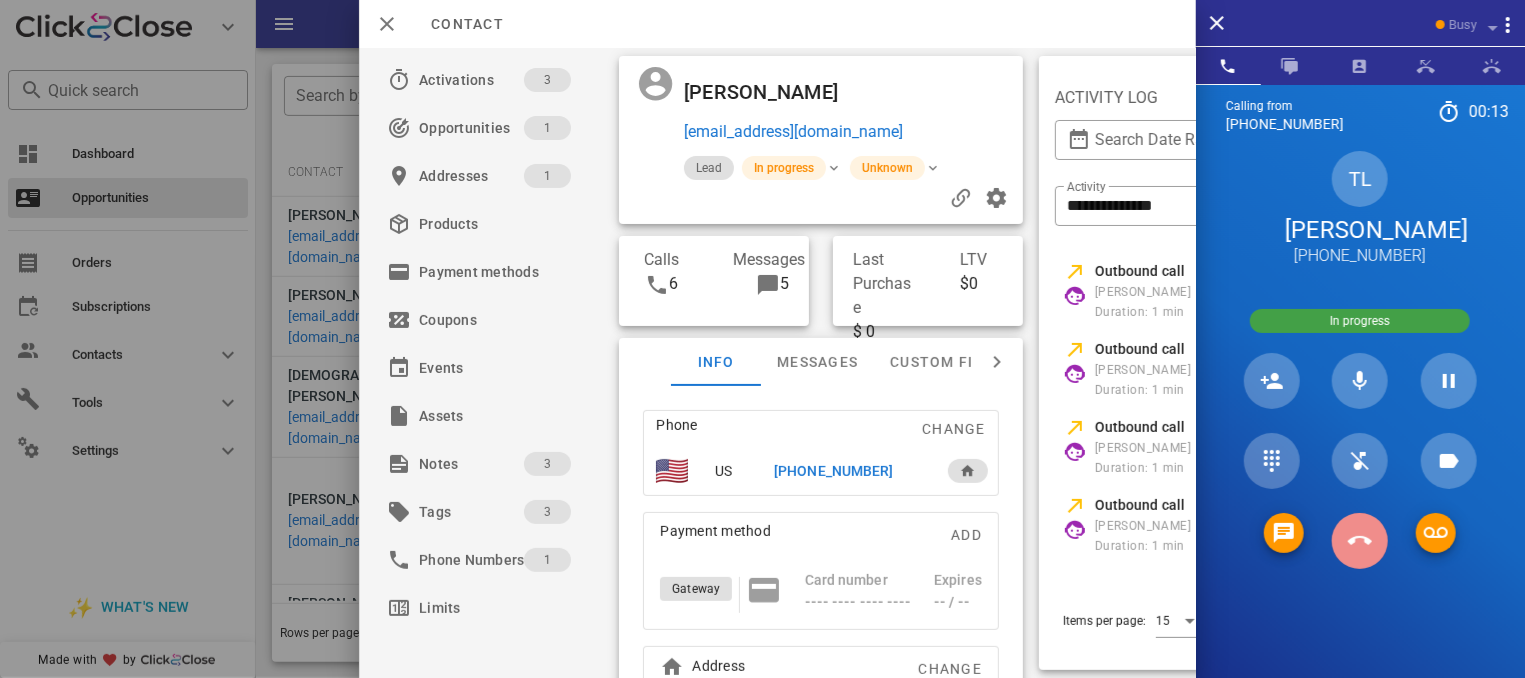 click at bounding box center (1360, 541) 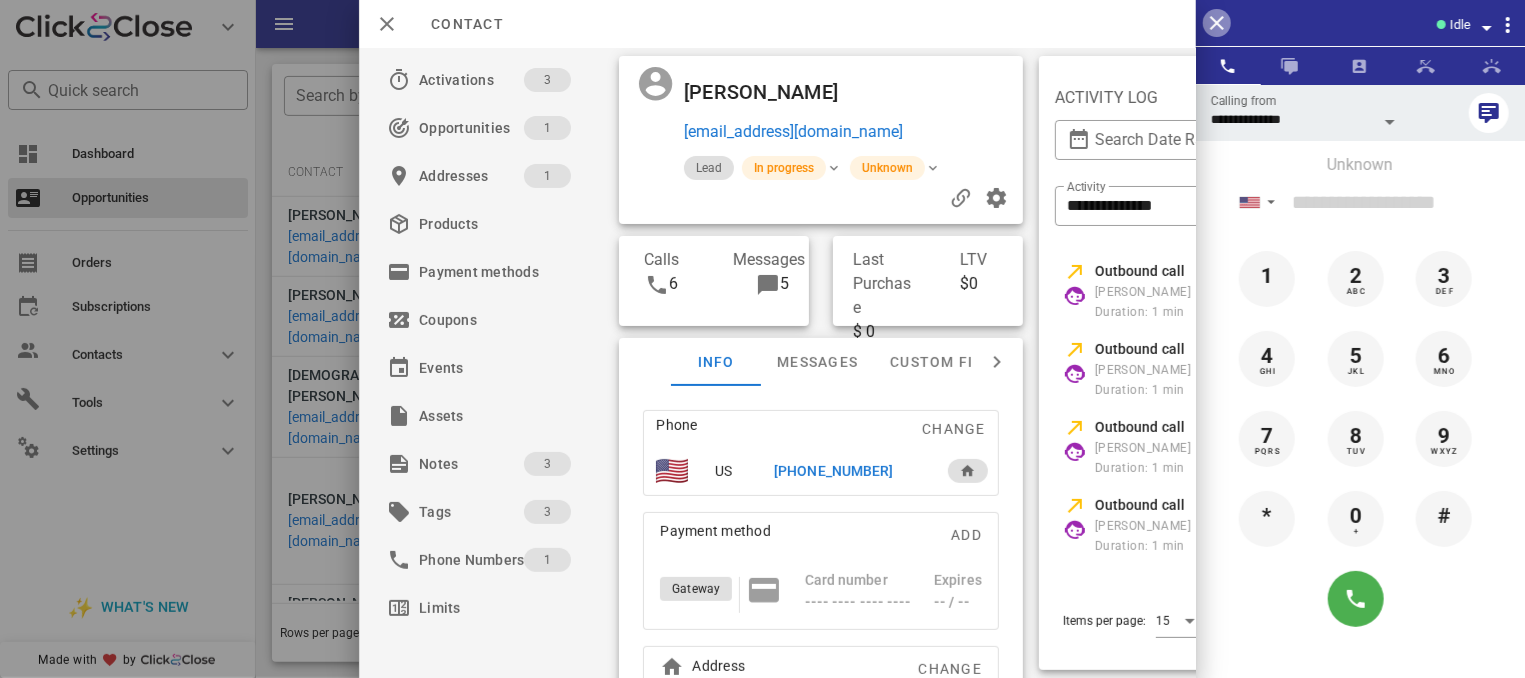 click at bounding box center (1217, 23) 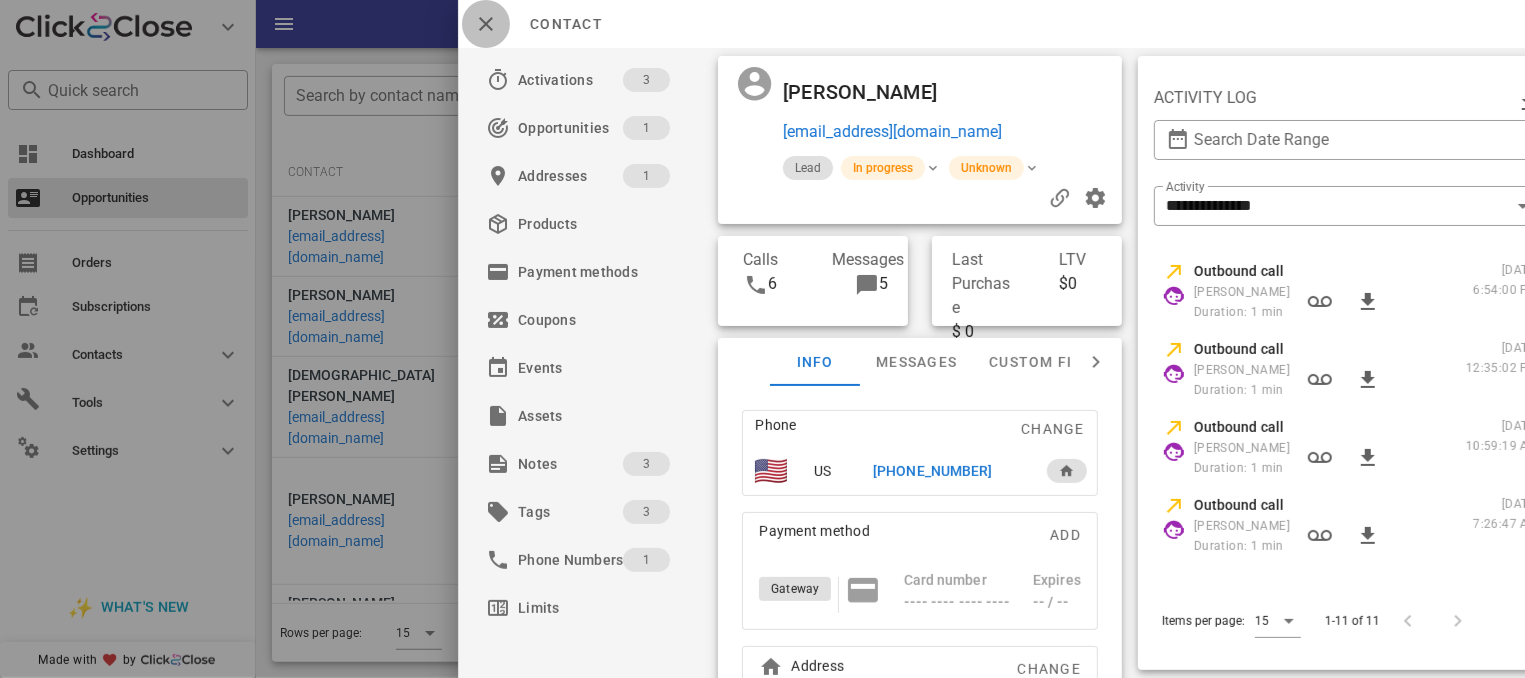 click at bounding box center (486, 24) 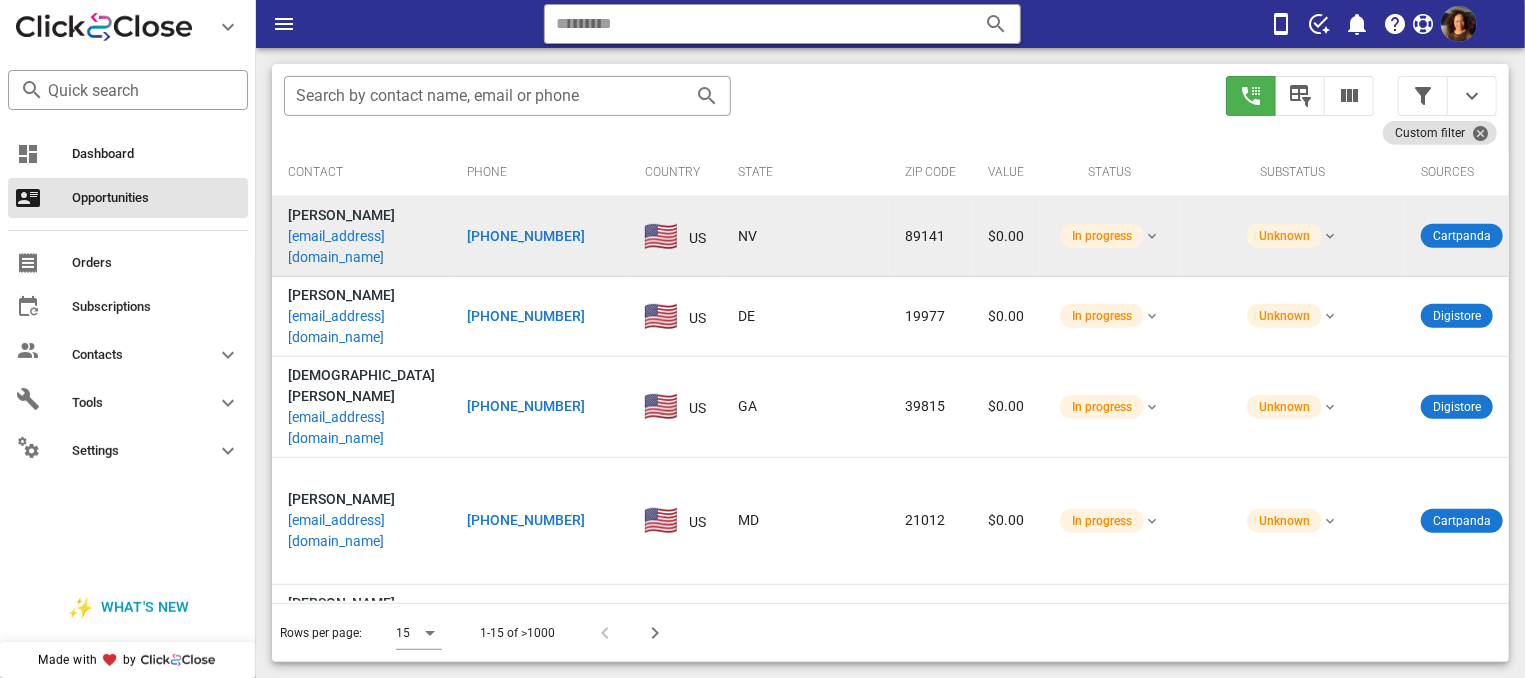 click on "[PHONE_NUMBER]" at bounding box center [526, 236] 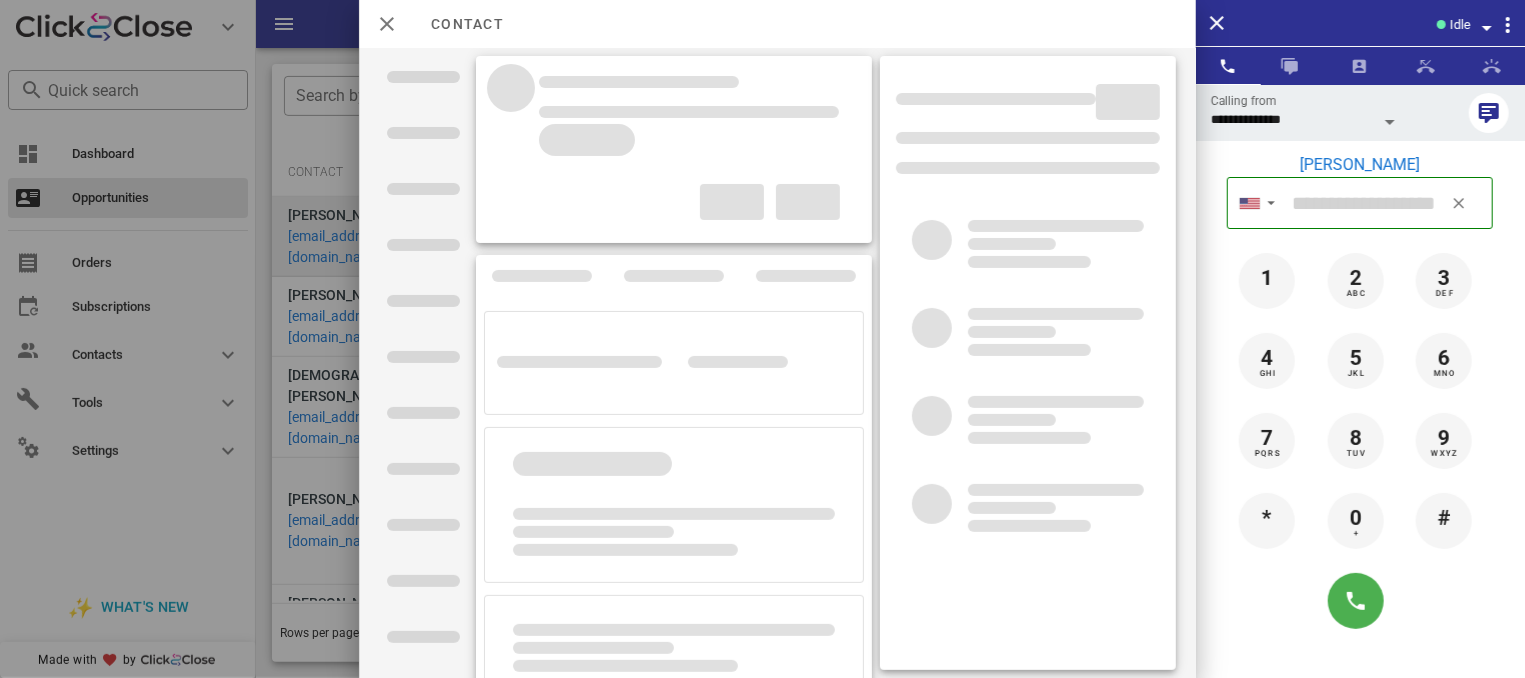 type on "**********" 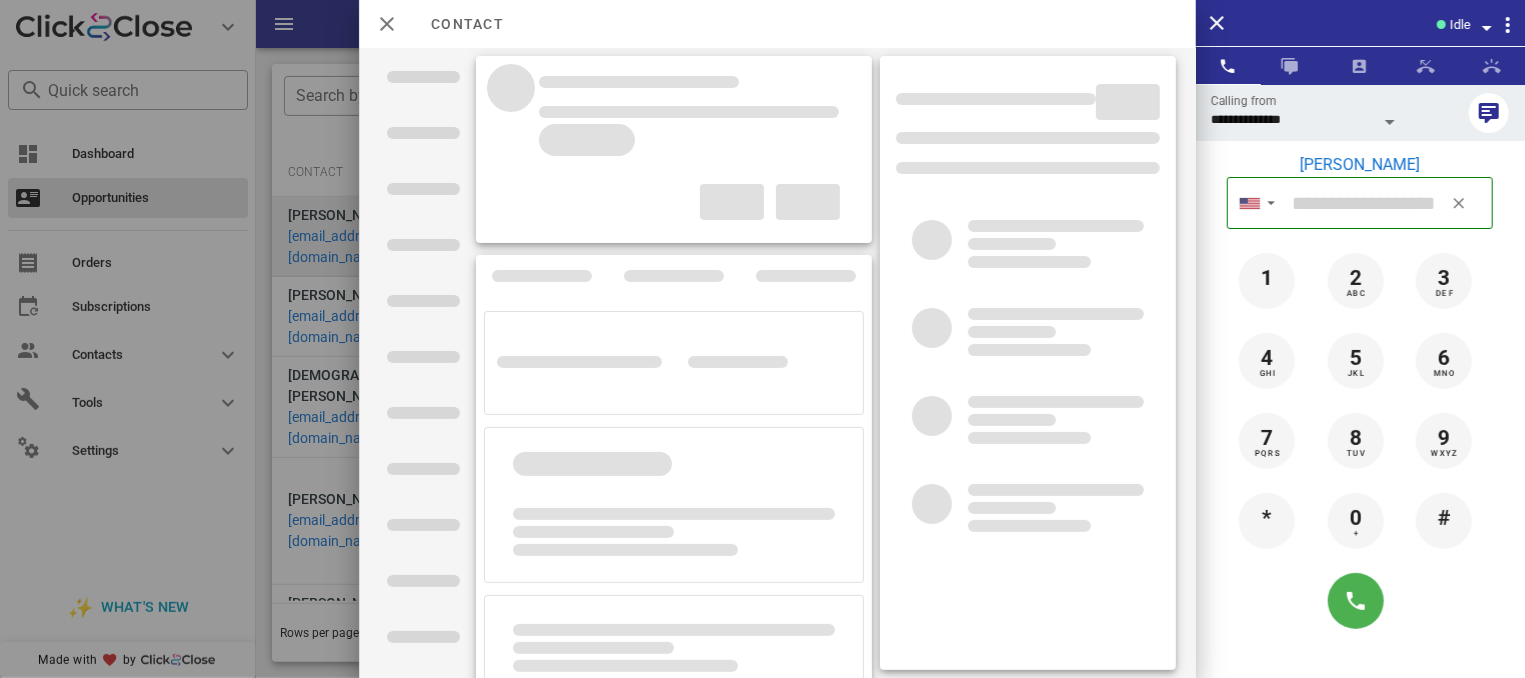 type on "**********" 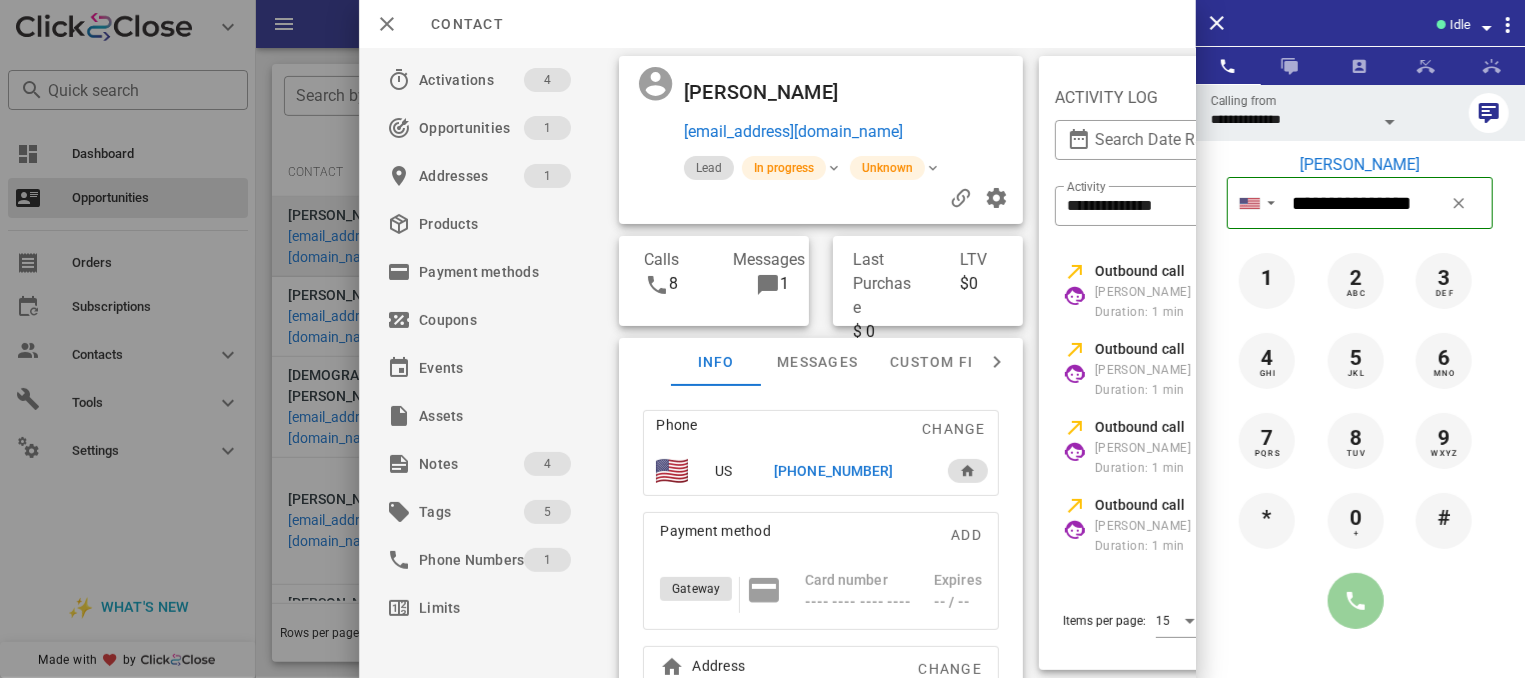 click at bounding box center (1356, 601) 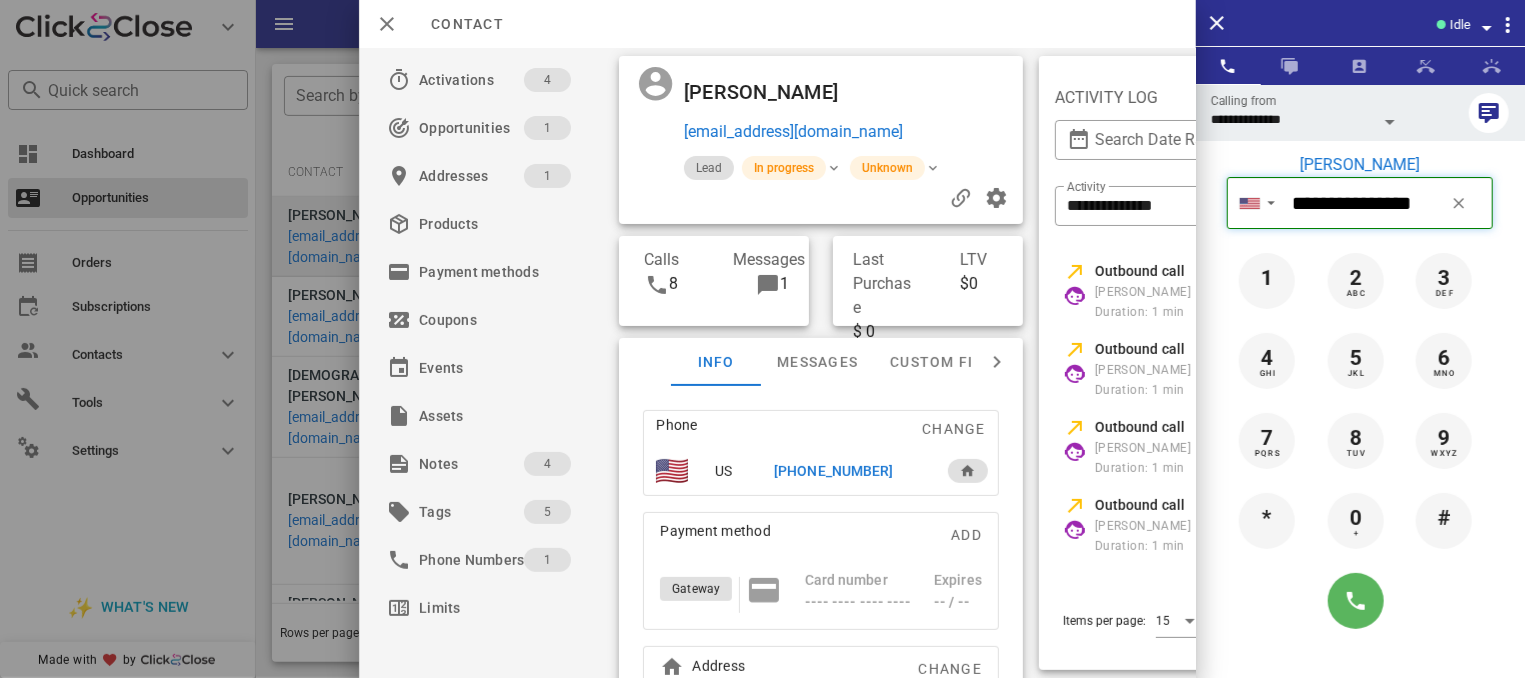 type 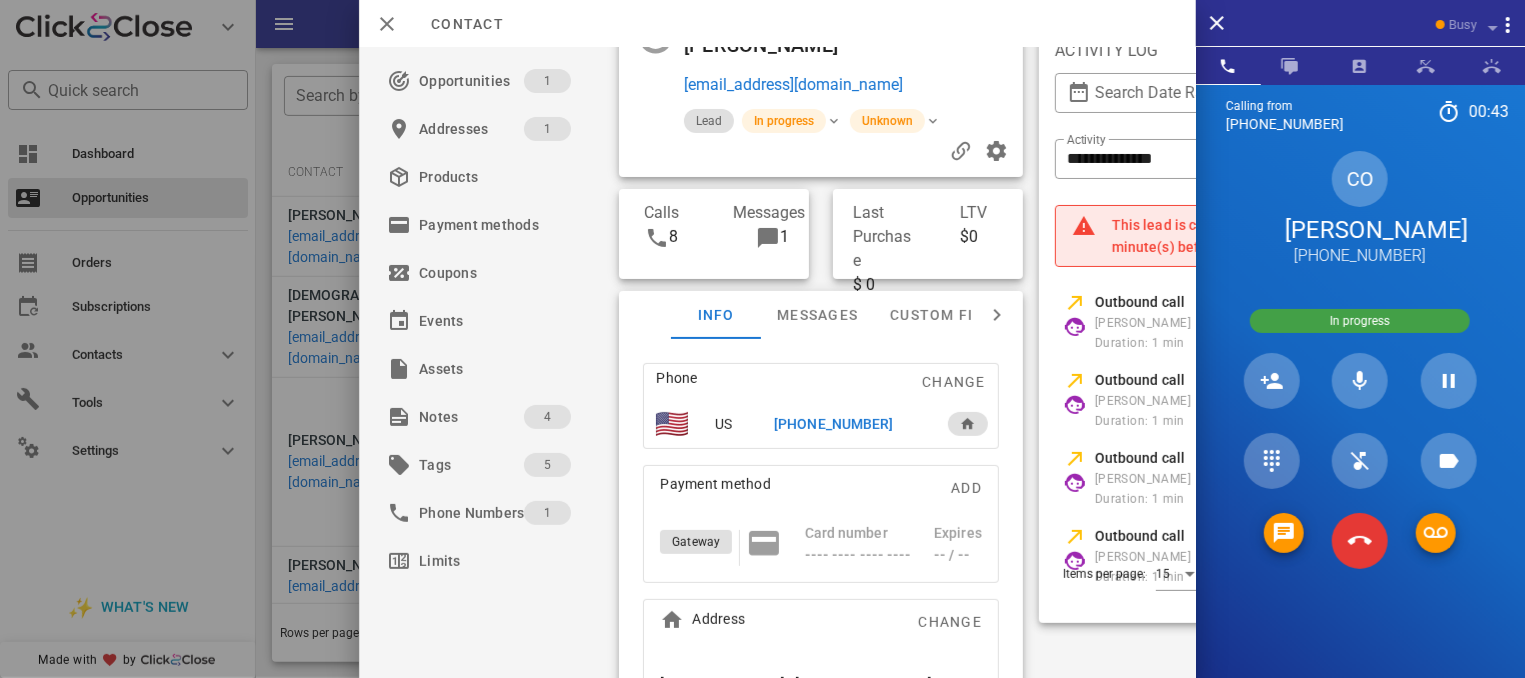 scroll, scrollTop: 0, scrollLeft: 0, axis: both 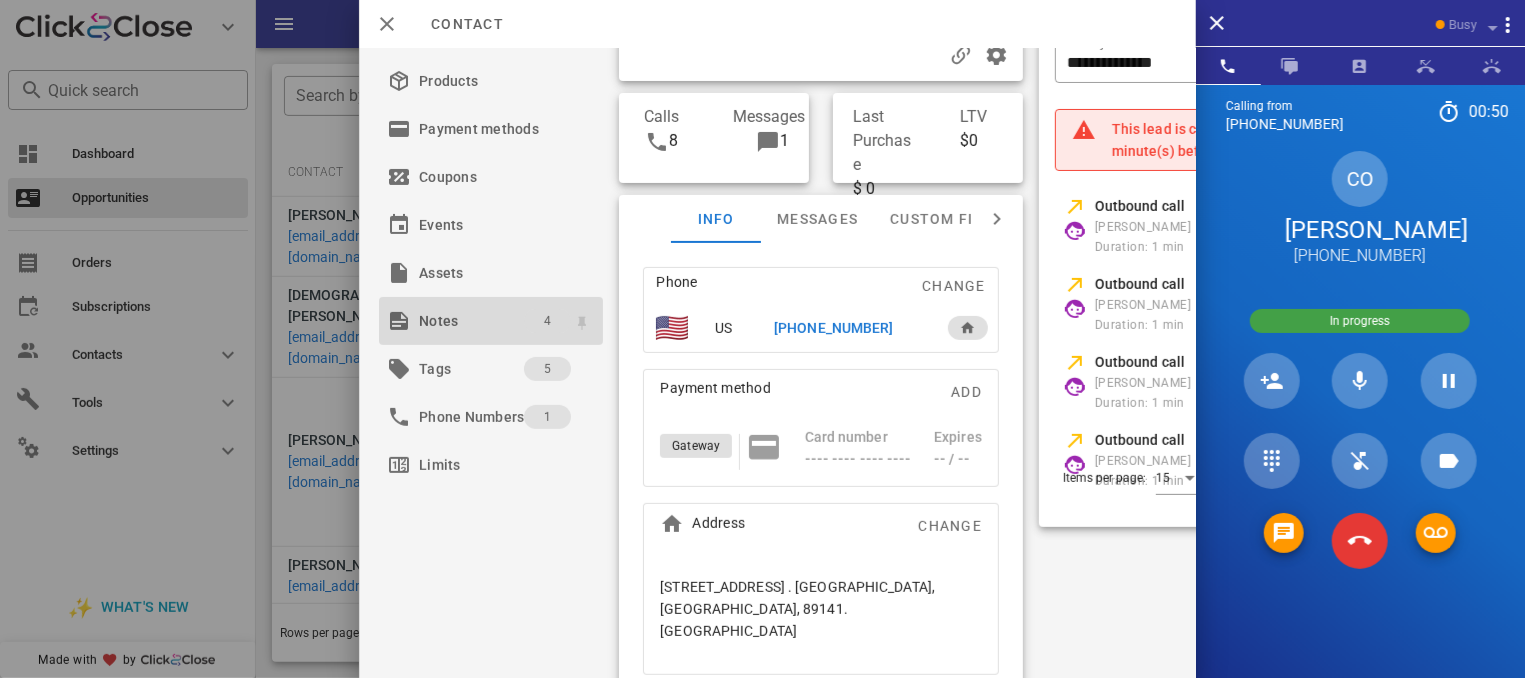 click on "4" at bounding box center [547, 321] 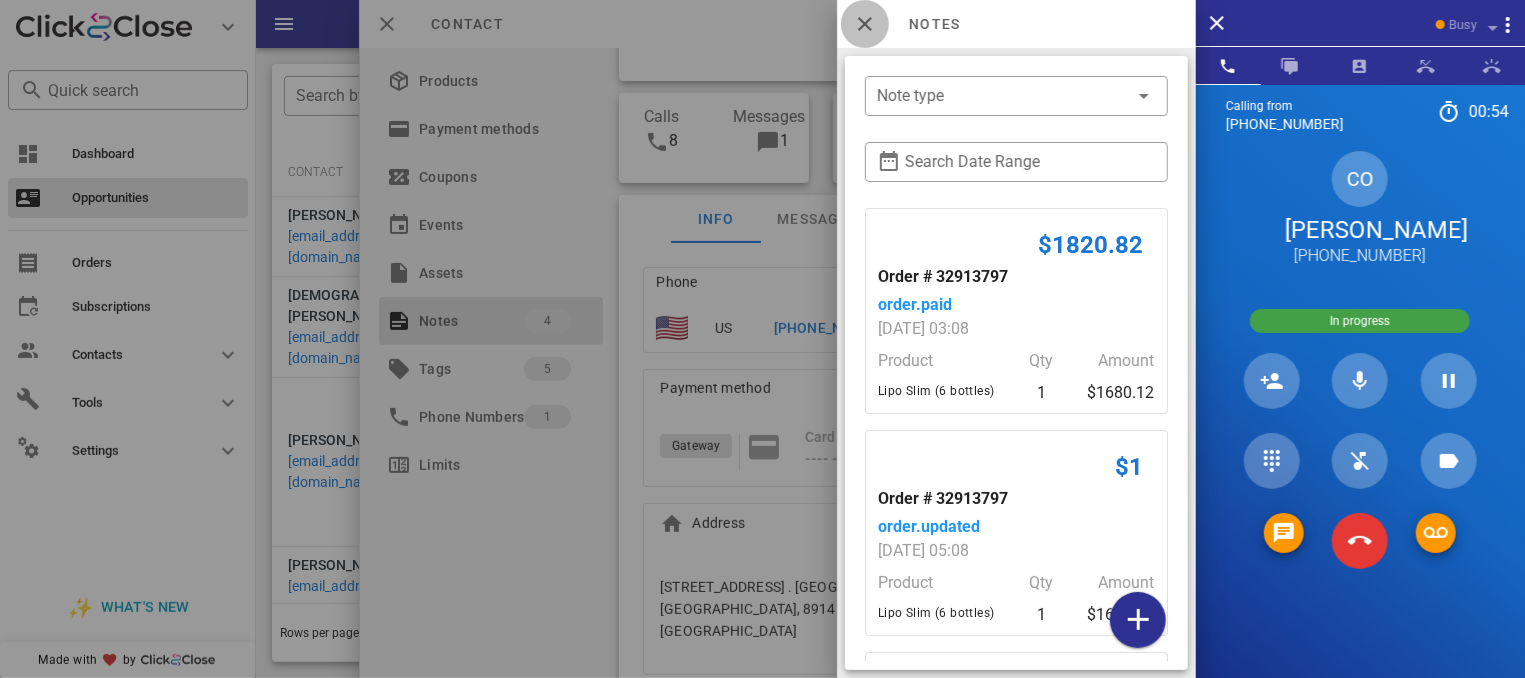 click at bounding box center (865, 24) 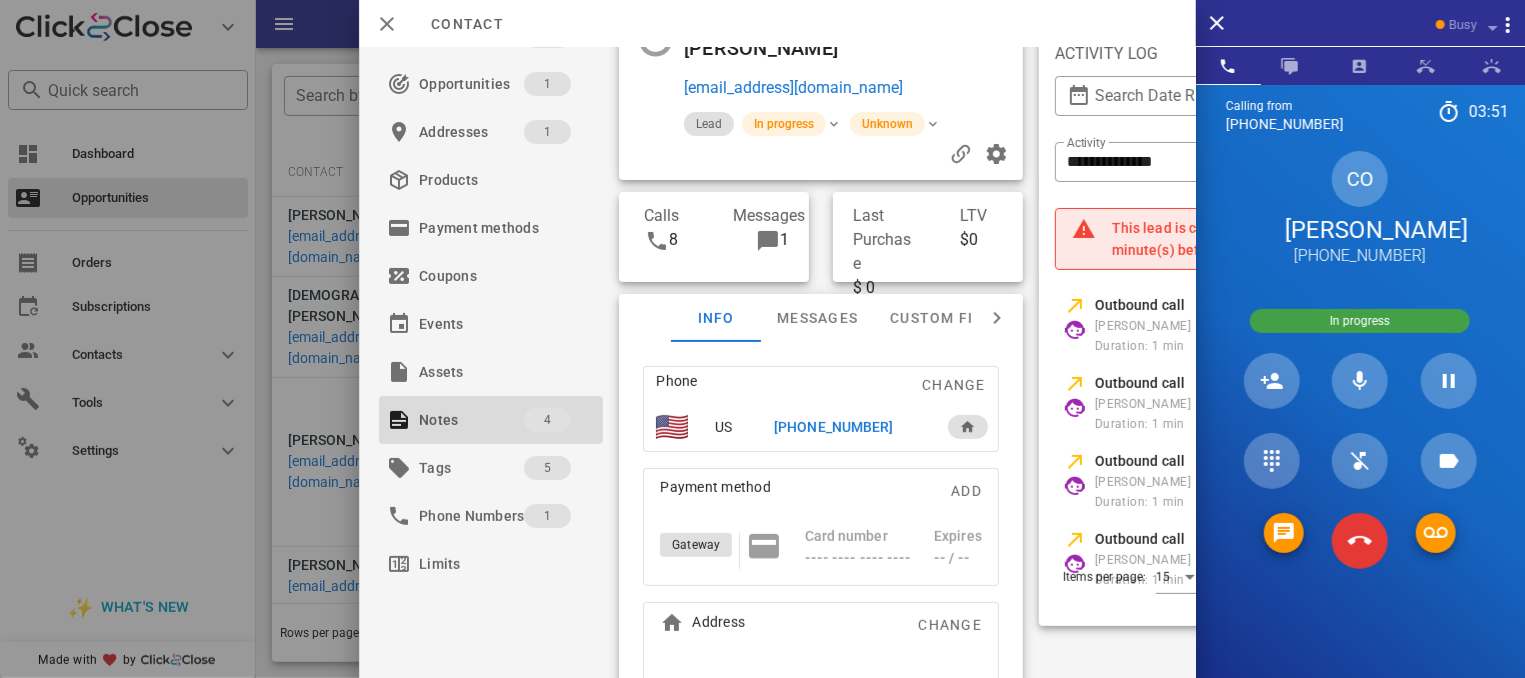 scroll, scrollTop: 0, scrollLeft: 0, axis: both 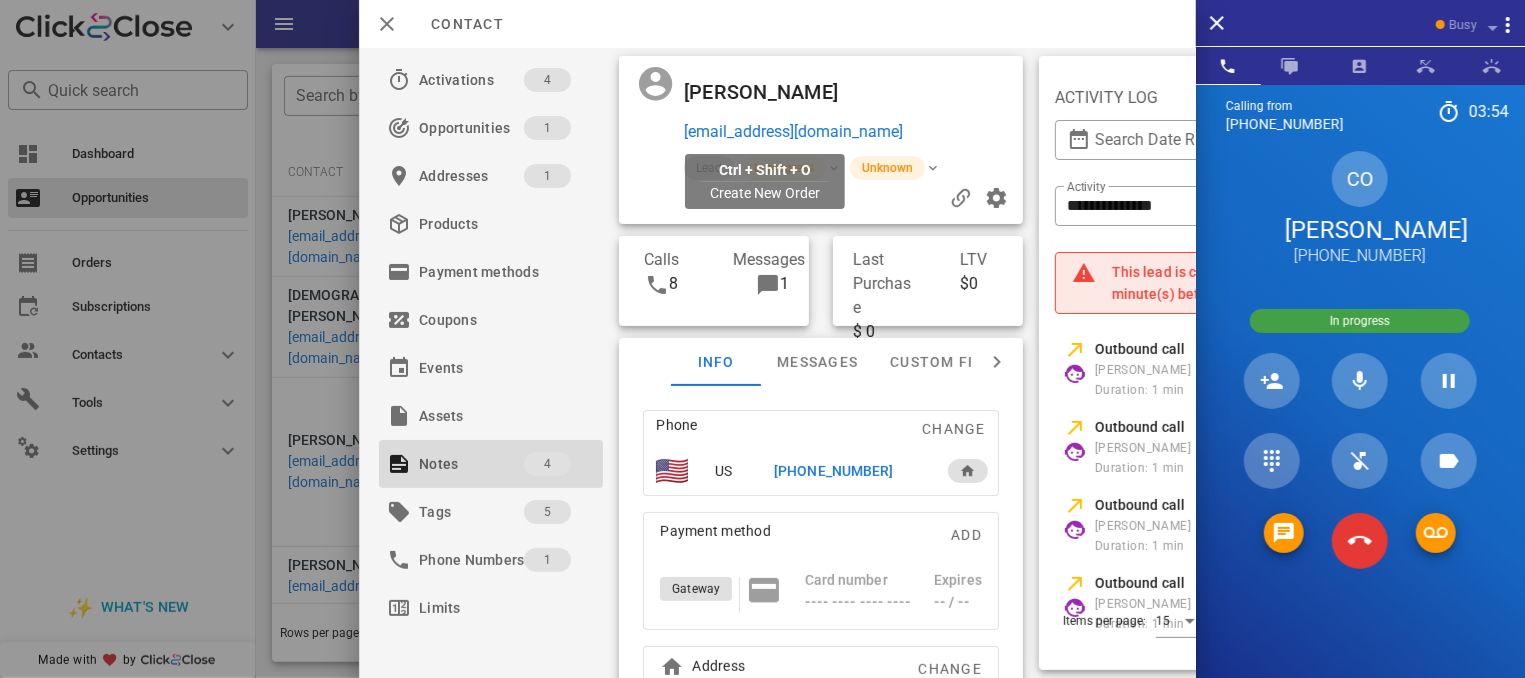 click on "[EMAIL_ADDRESS][DOMAIN_NAME]" at bounding box center (792, 132) 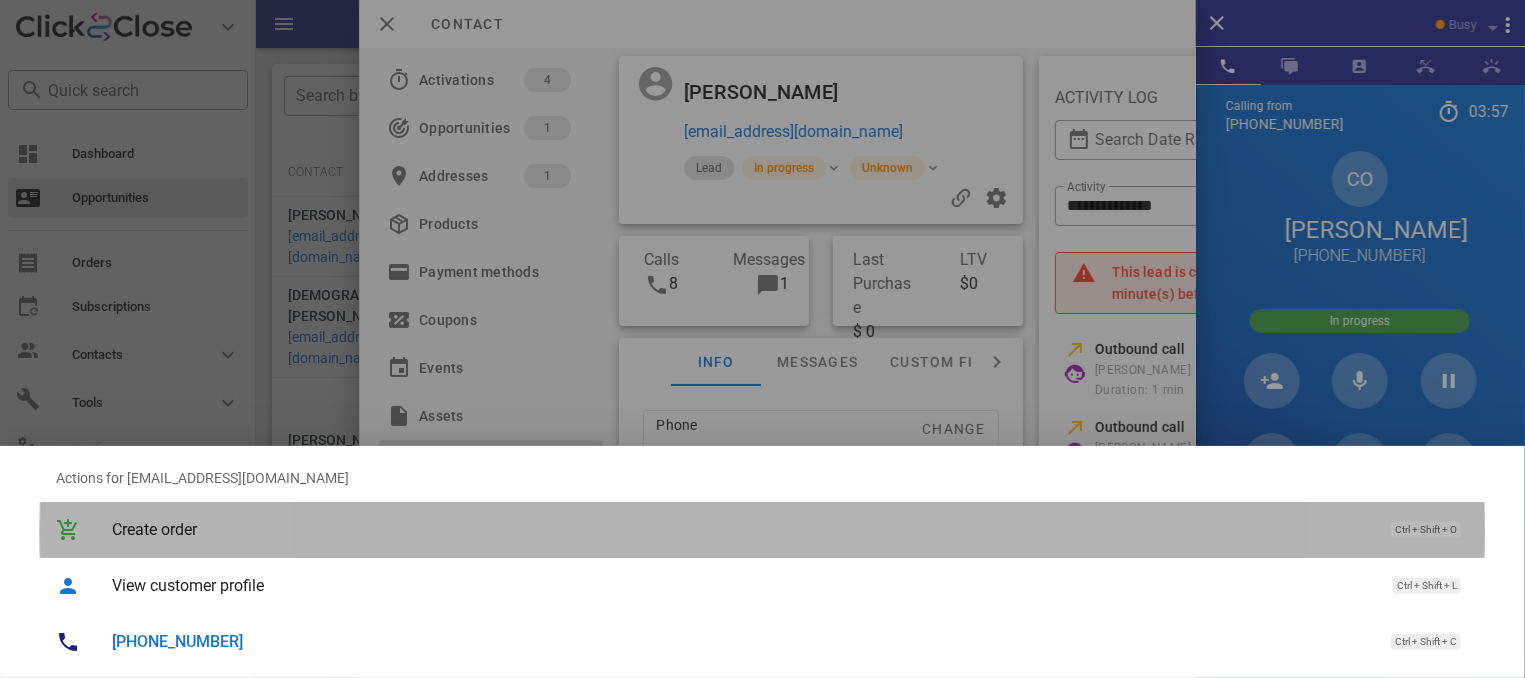 click on "Create order" at bounding box center (741, 529) 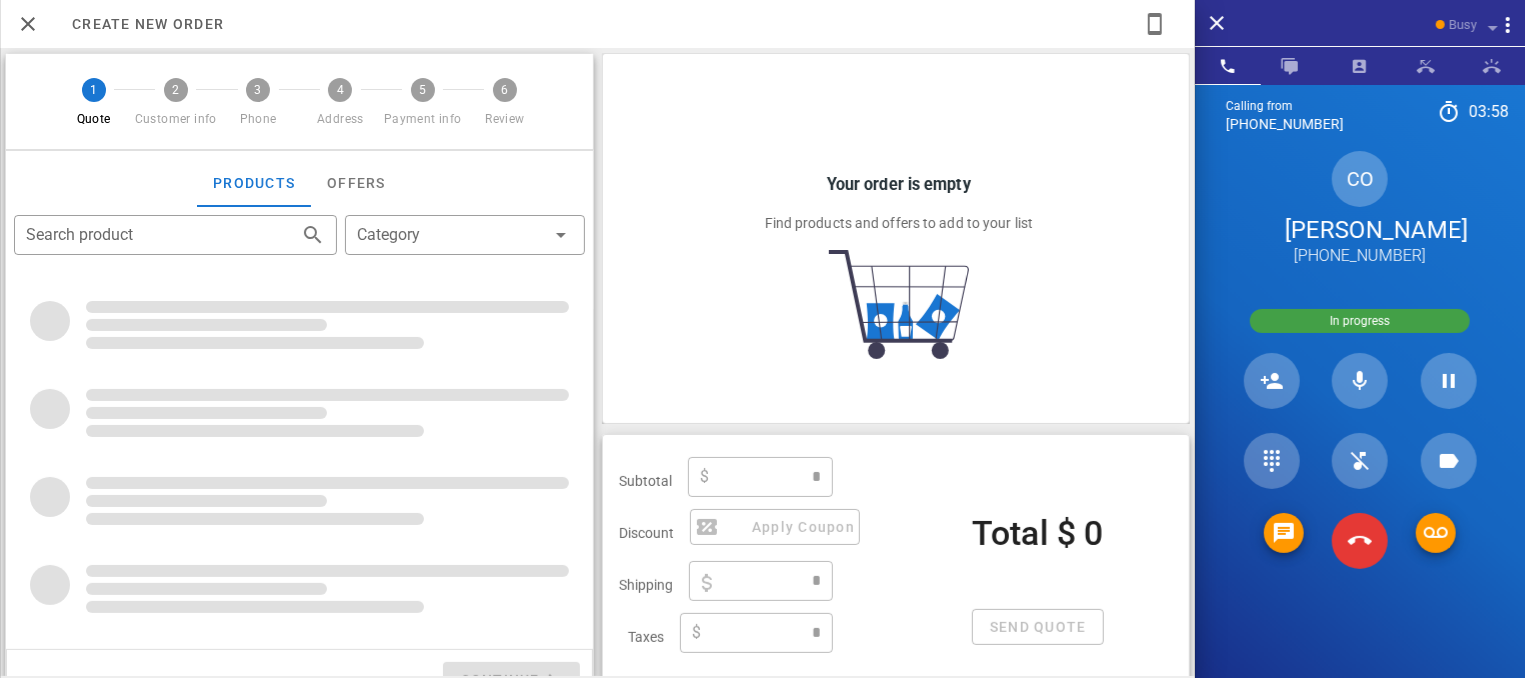 type on "**********" 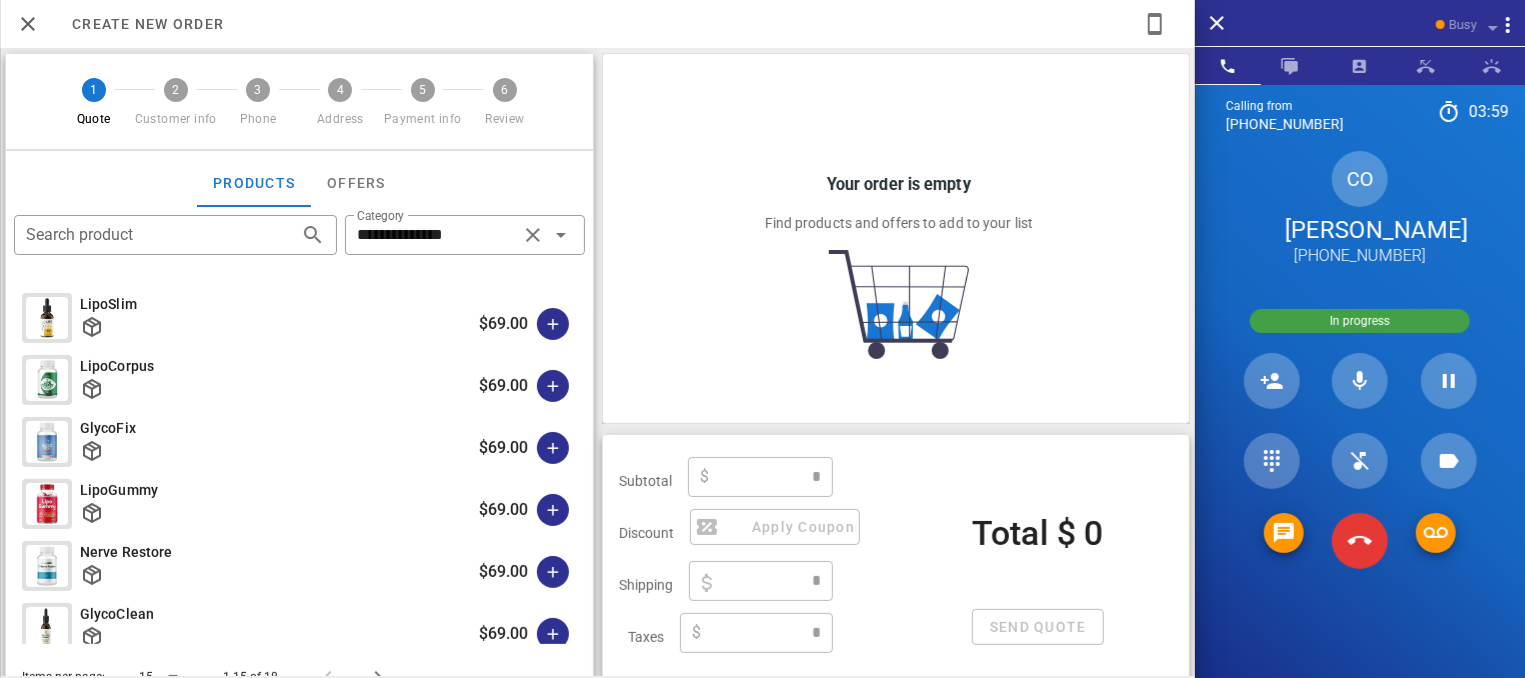 type on "****" 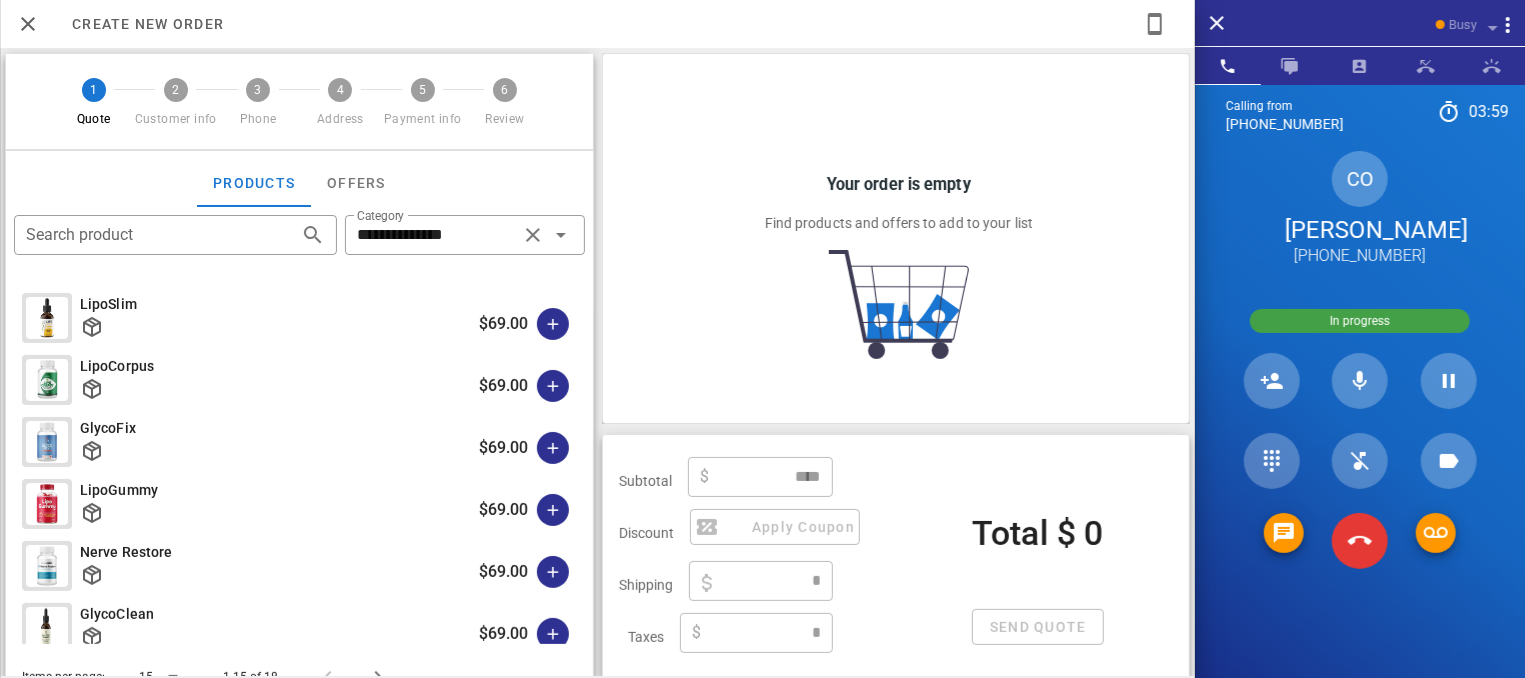 type on "****" 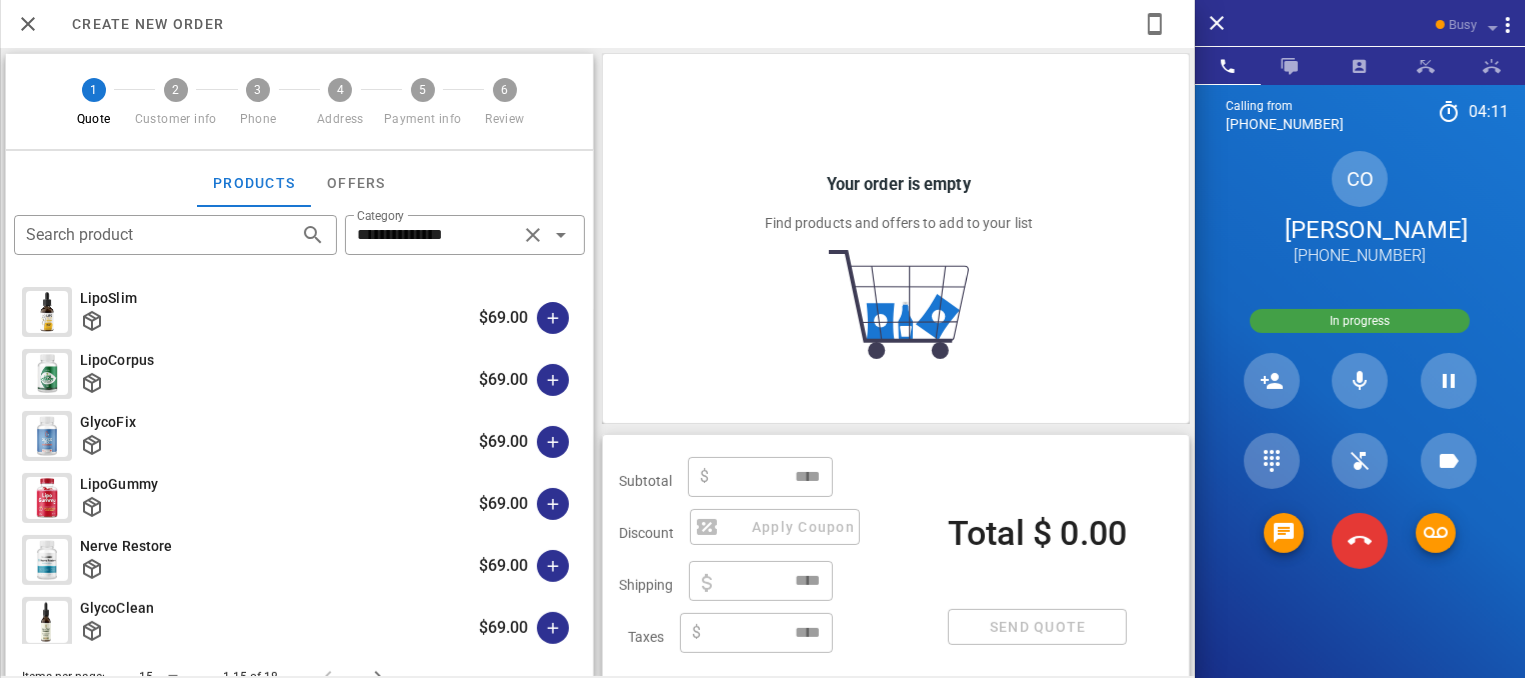 scroll, scrollTop: 0, scrollLeft: 0, axis: both 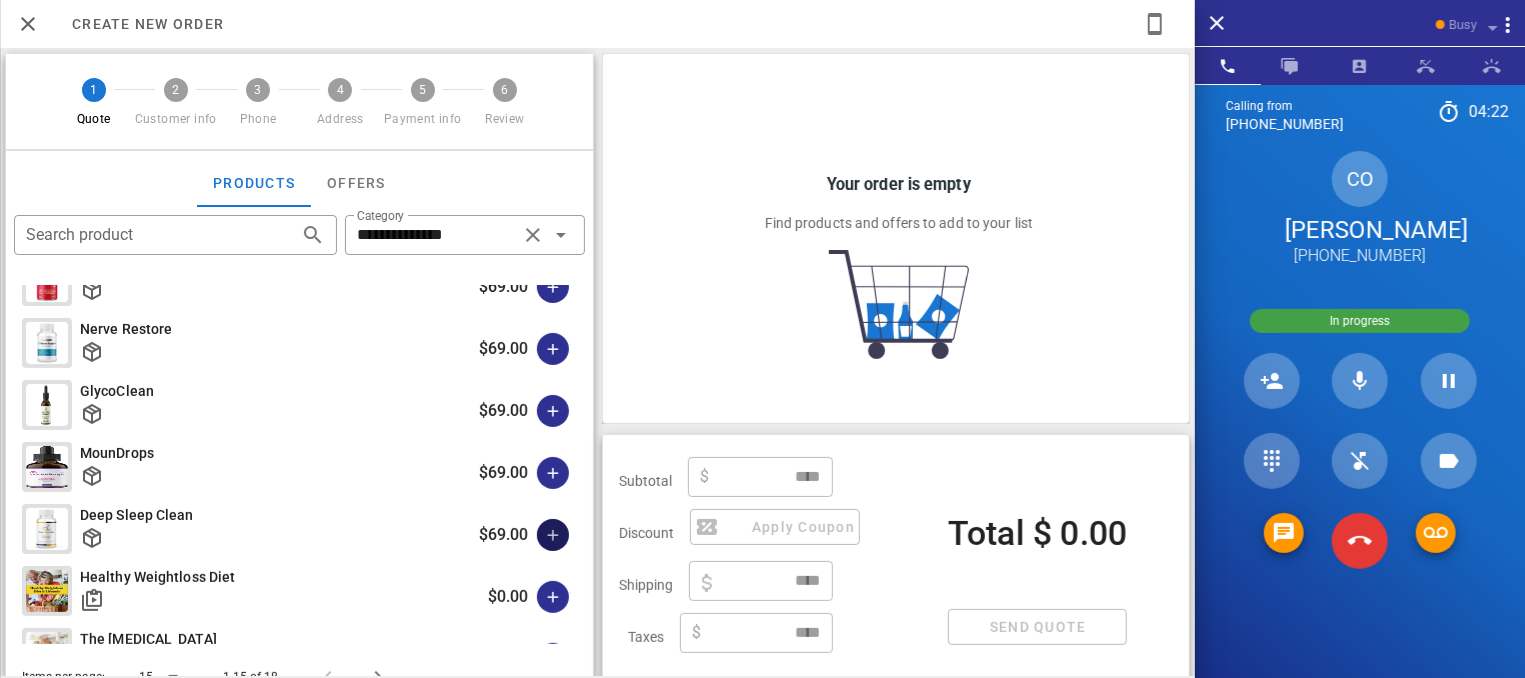click at bounding box center (553, 535) 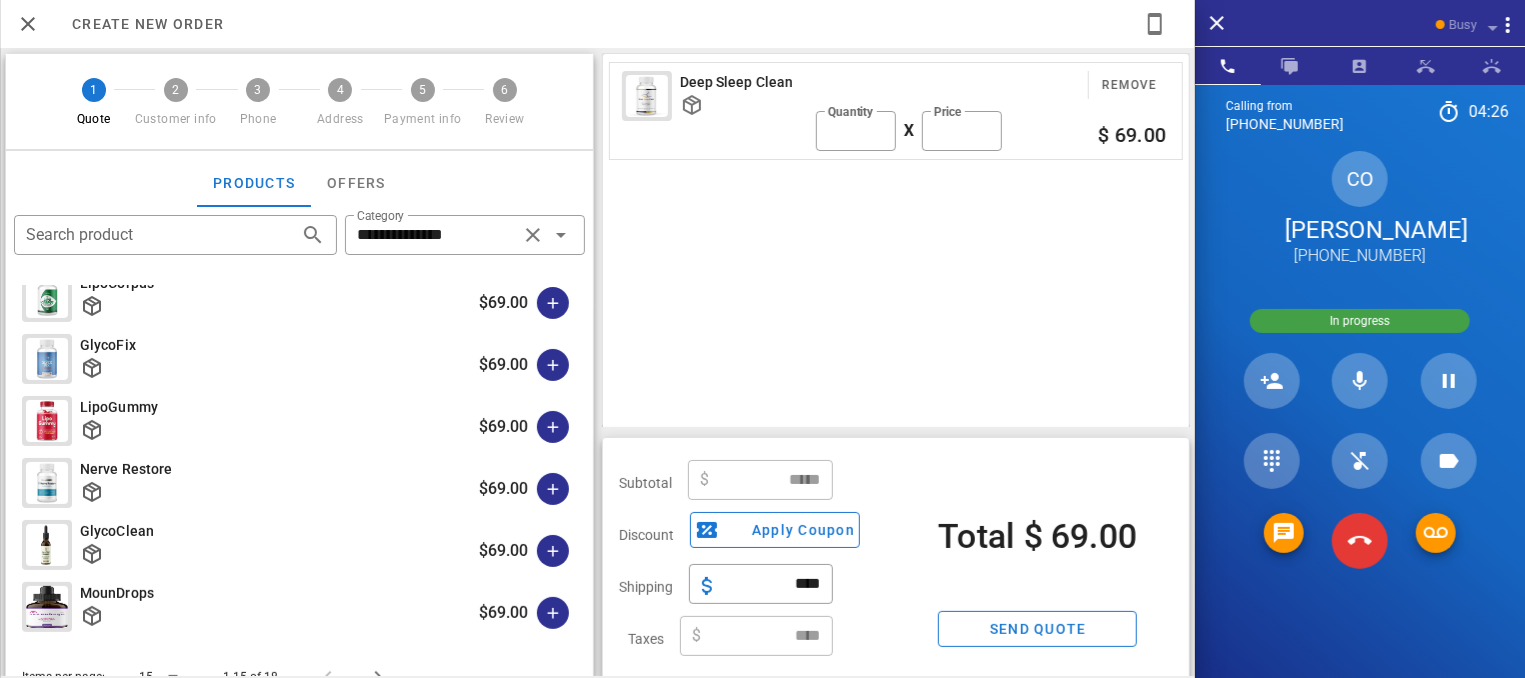 scroll, scrollTop: 66, scrollLeft: 0, axis: vertical 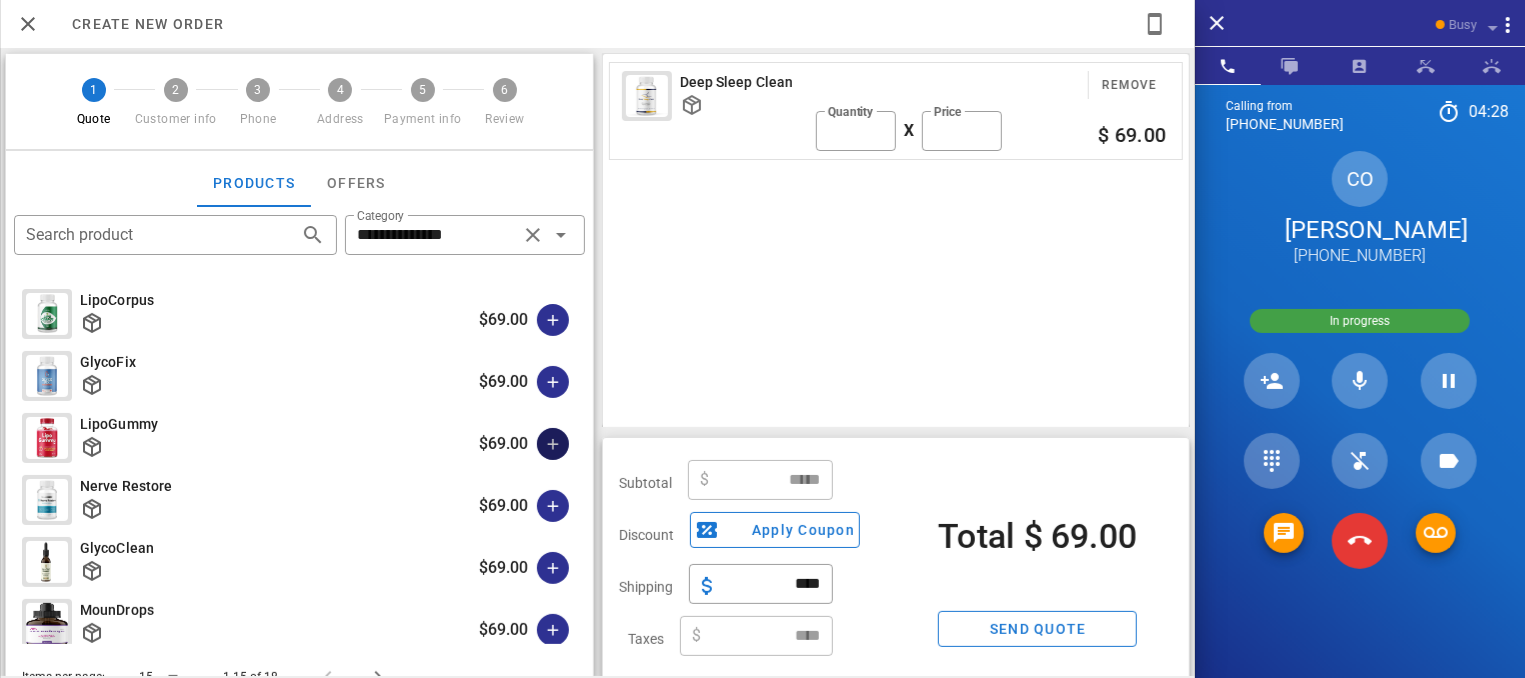 click at bounding box center [553, 444] 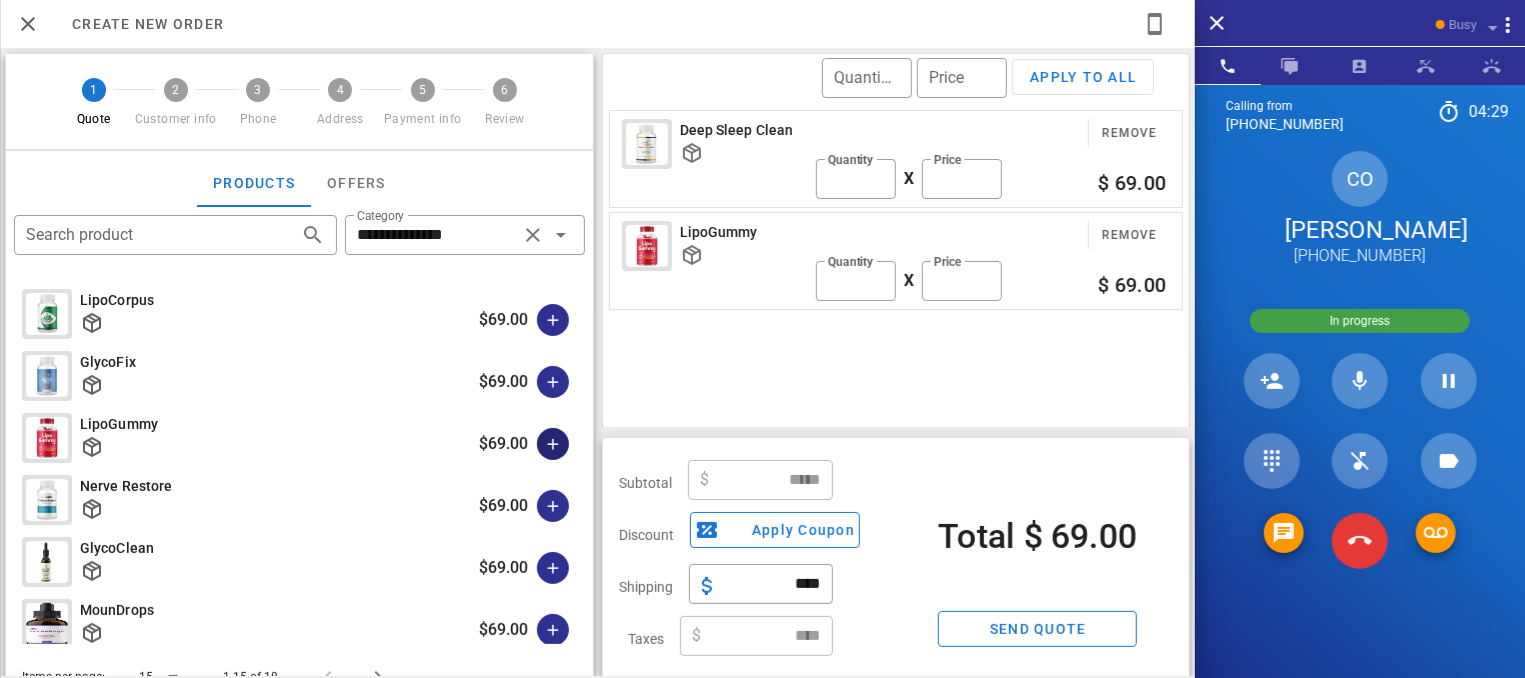 type on "******" 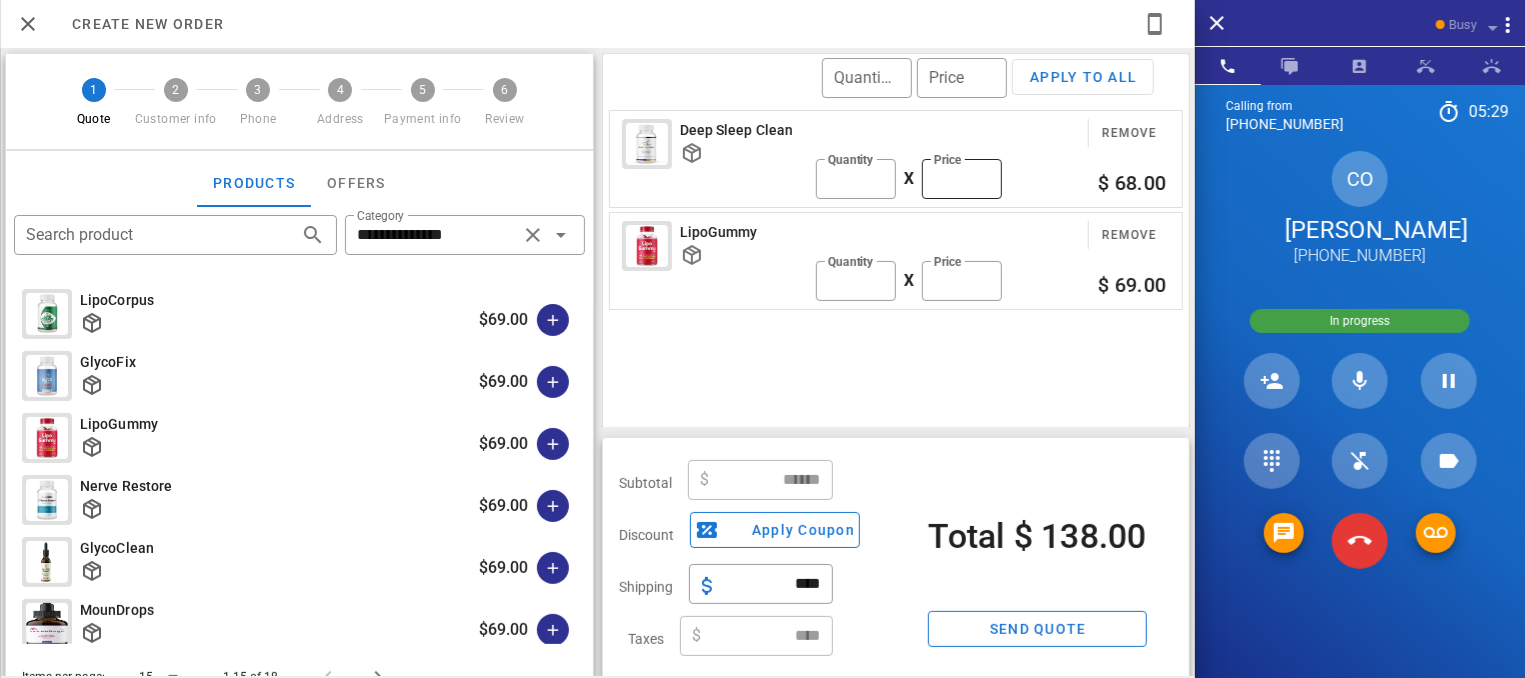 click on "**" at bounding box center [962, 179] 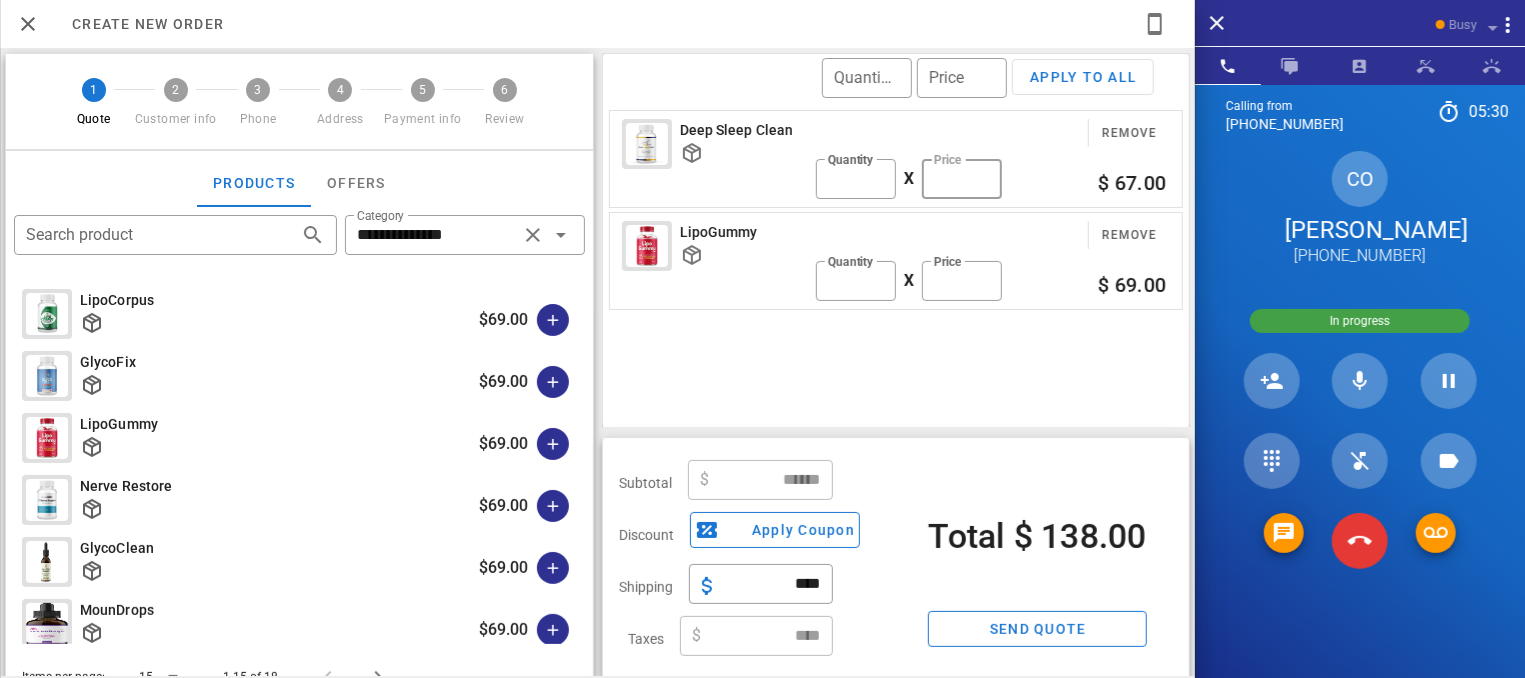 click on "**" at bounding box center (962, 179) 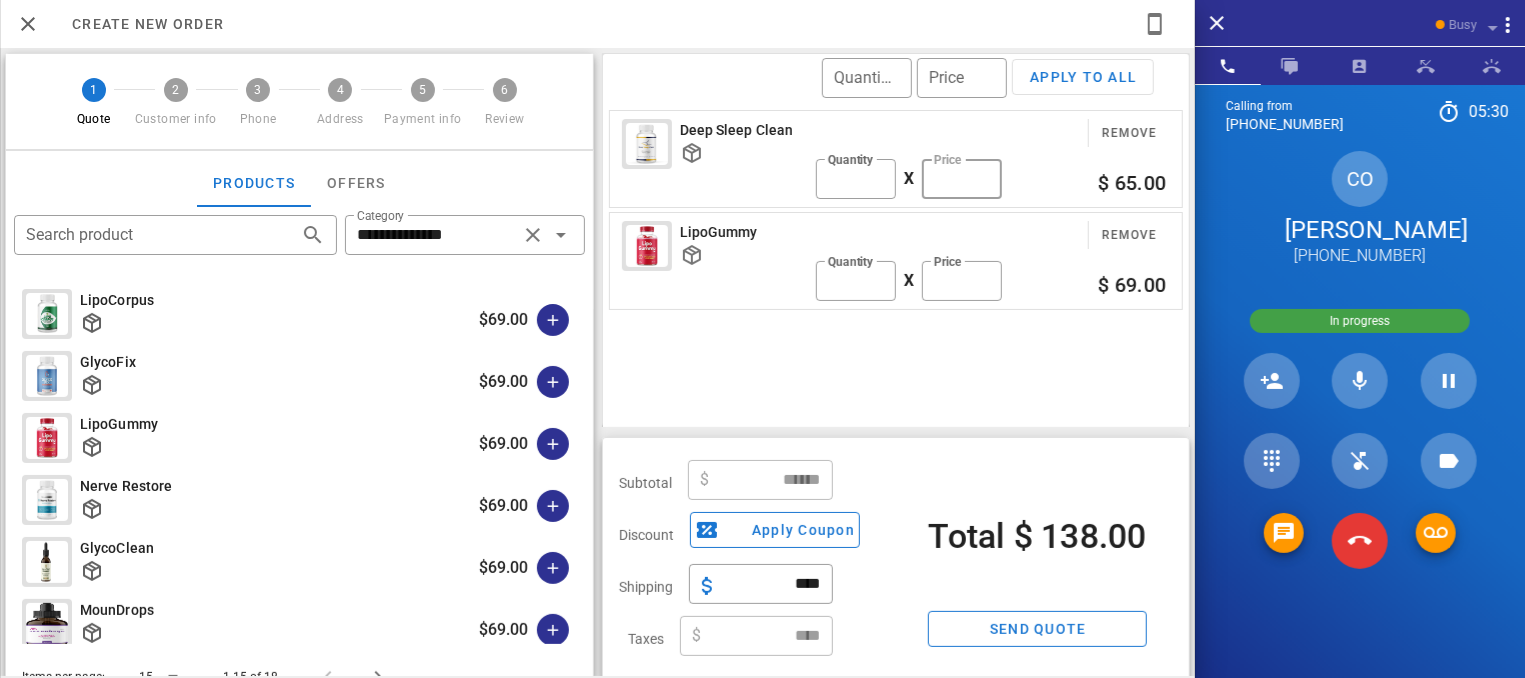 click on "**" at bounding box center [962, 179] 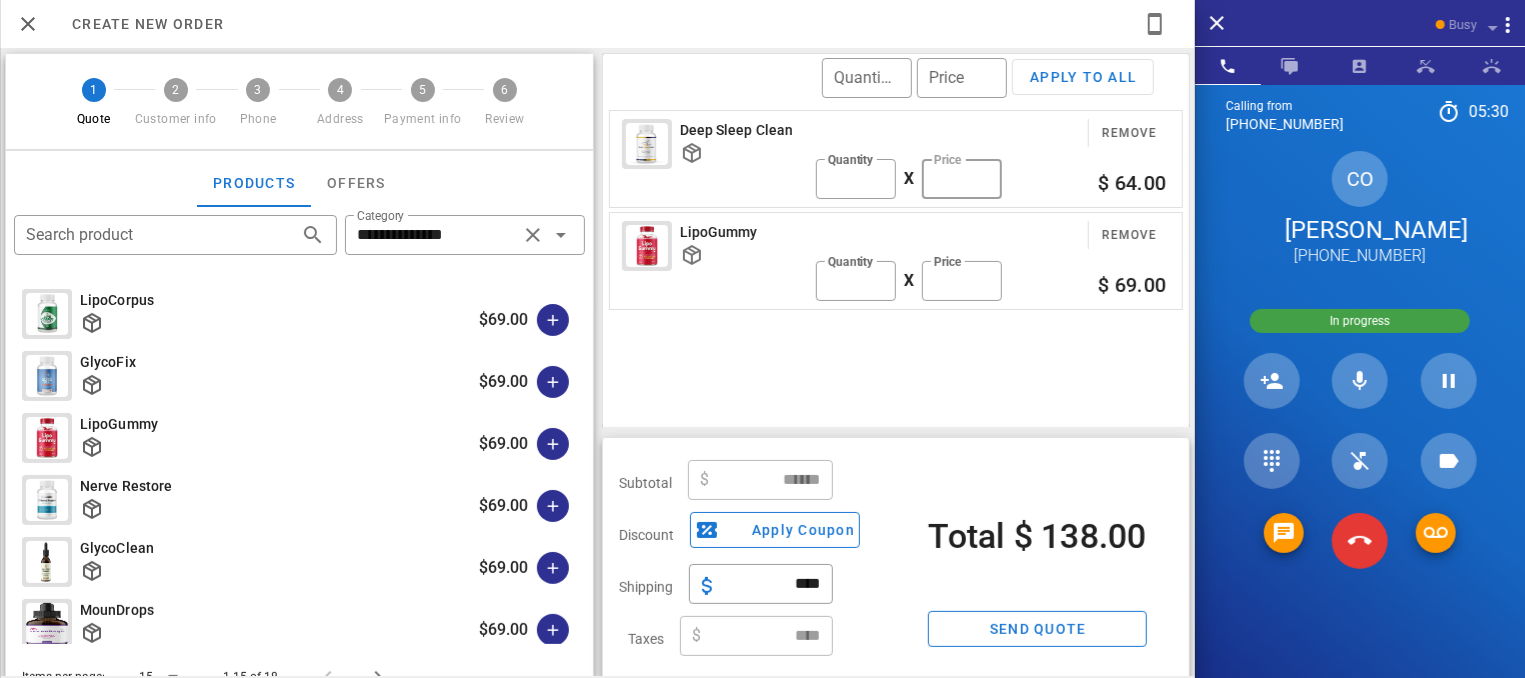 click on "**" at bounding box center [962, 179] 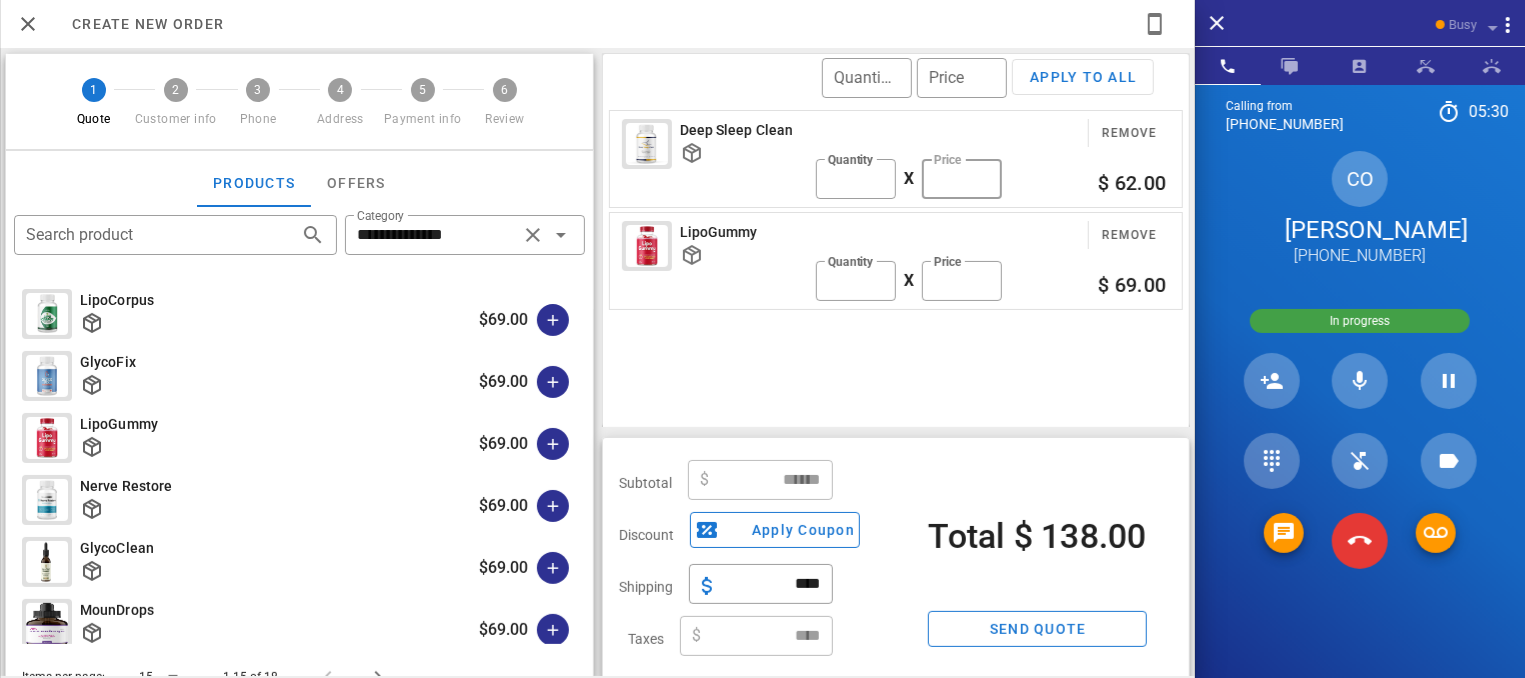 click on "**" at bounding box center [962, 179] 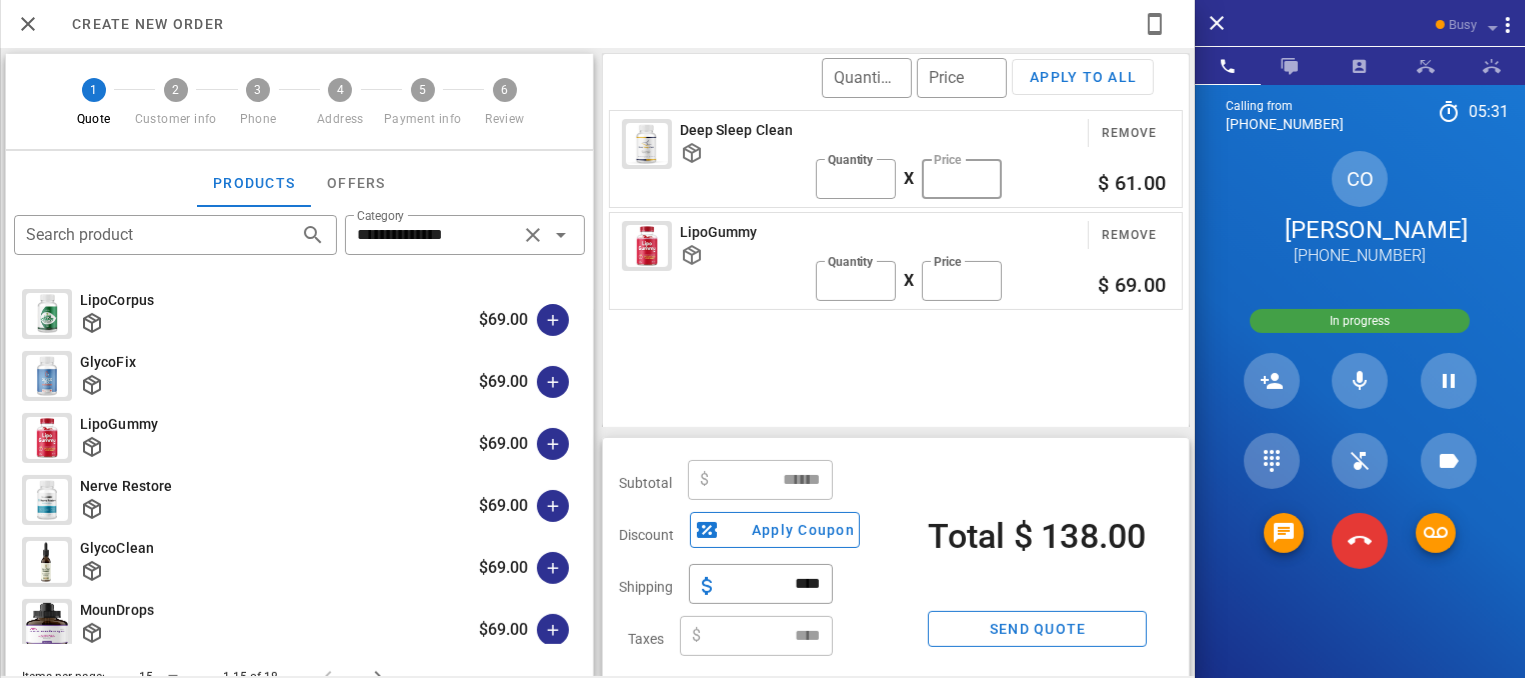click on "**" at bounding box center (962, 179) 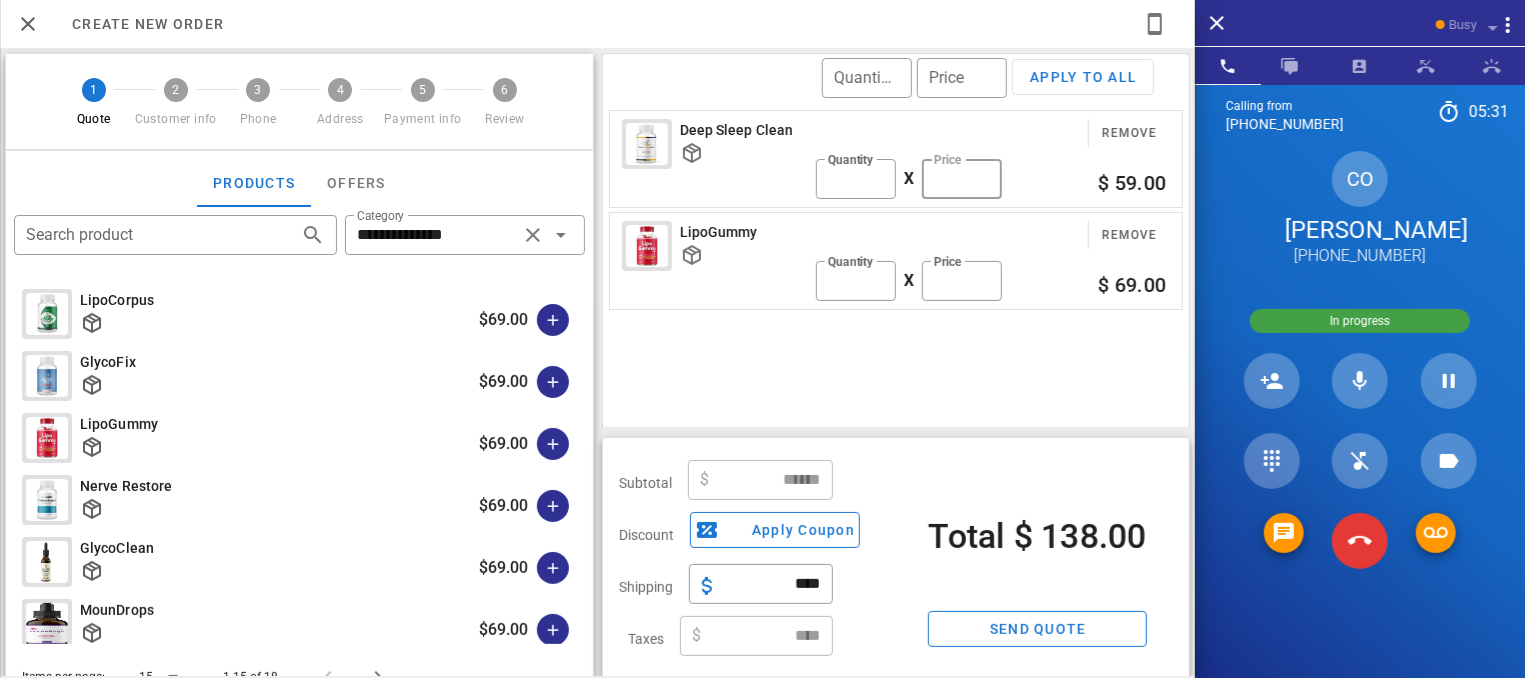 click on "**" at bounding box center [962, 179] 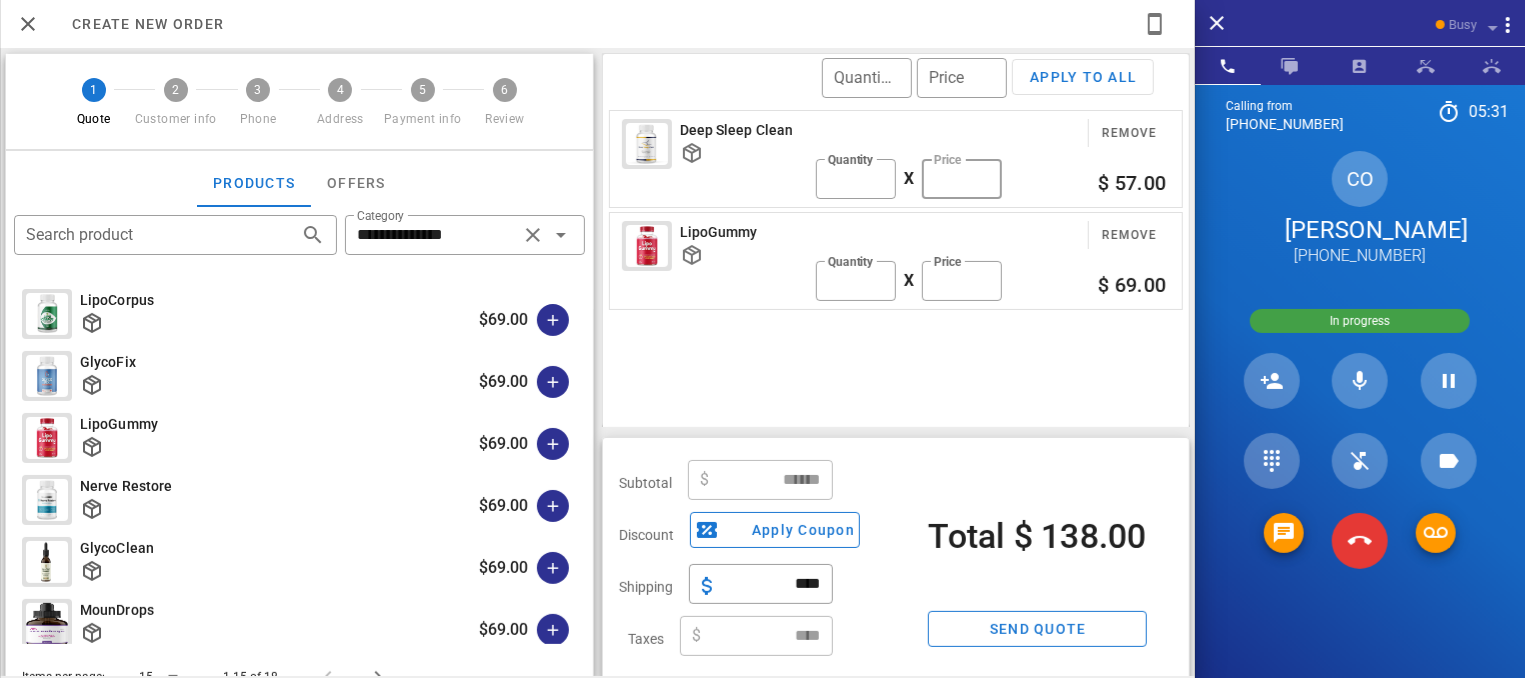 click on "**" at bounding box center (962, 179) 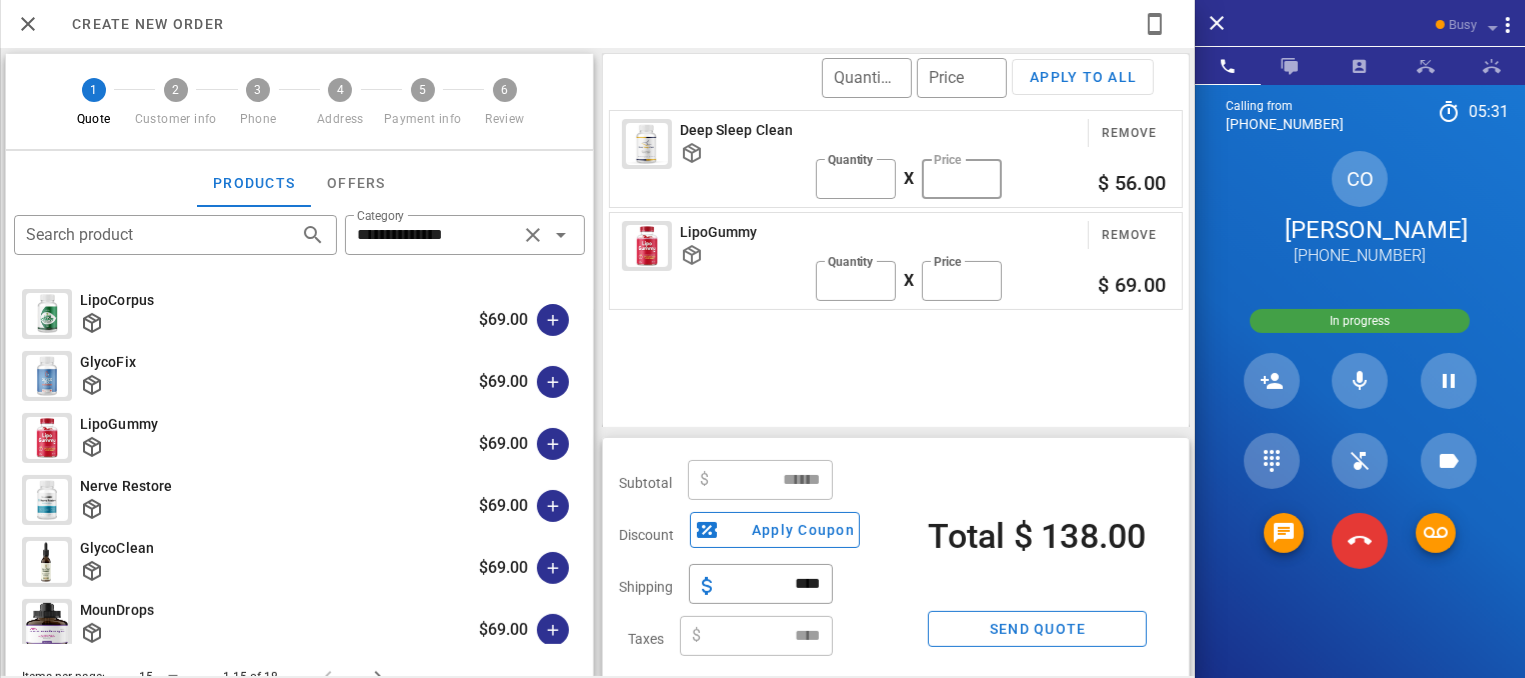 click on "**" at bounding box center [962, 179] 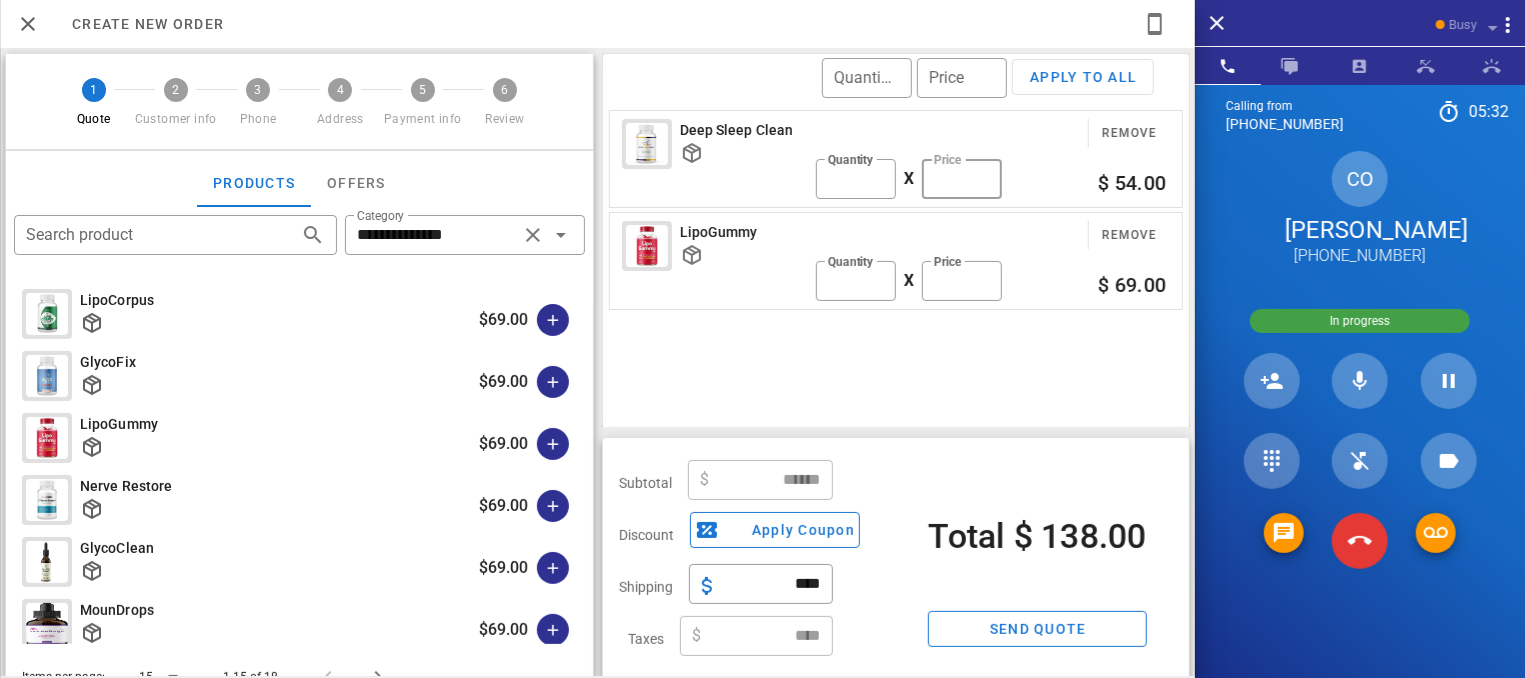 click on "**" at bounding box center [962, 179] 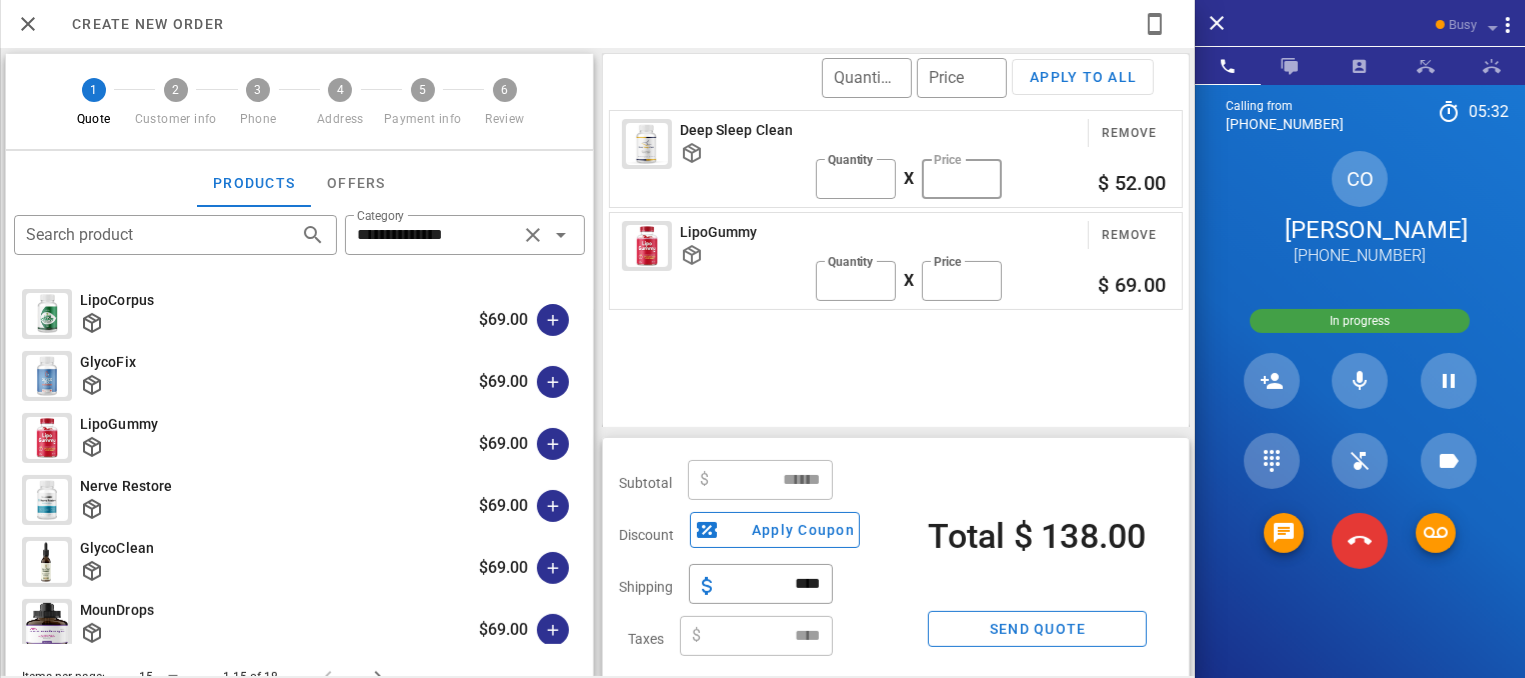 click on "**" at bounding box center [962, 179] 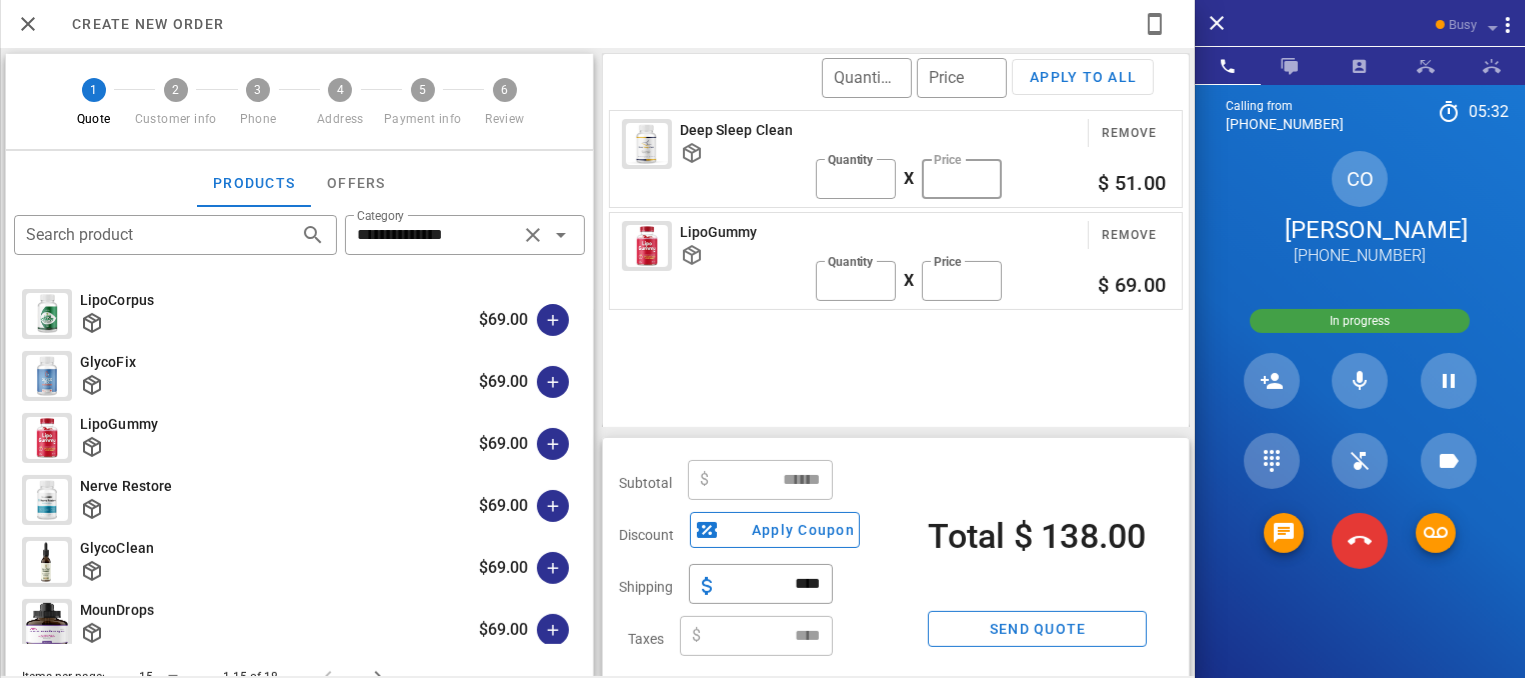 click on "**" at bounding box center [962, 179] 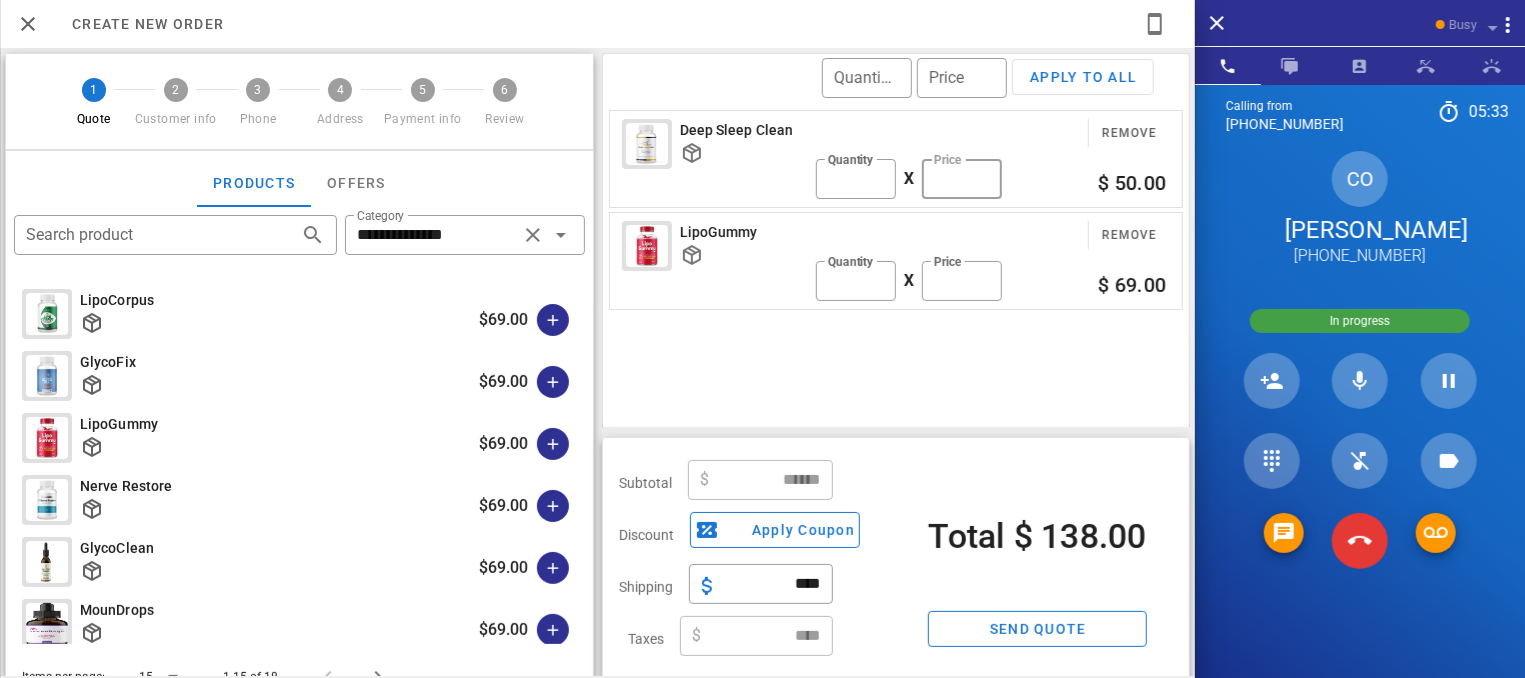 click on "**" at bounding box center [962, 179] 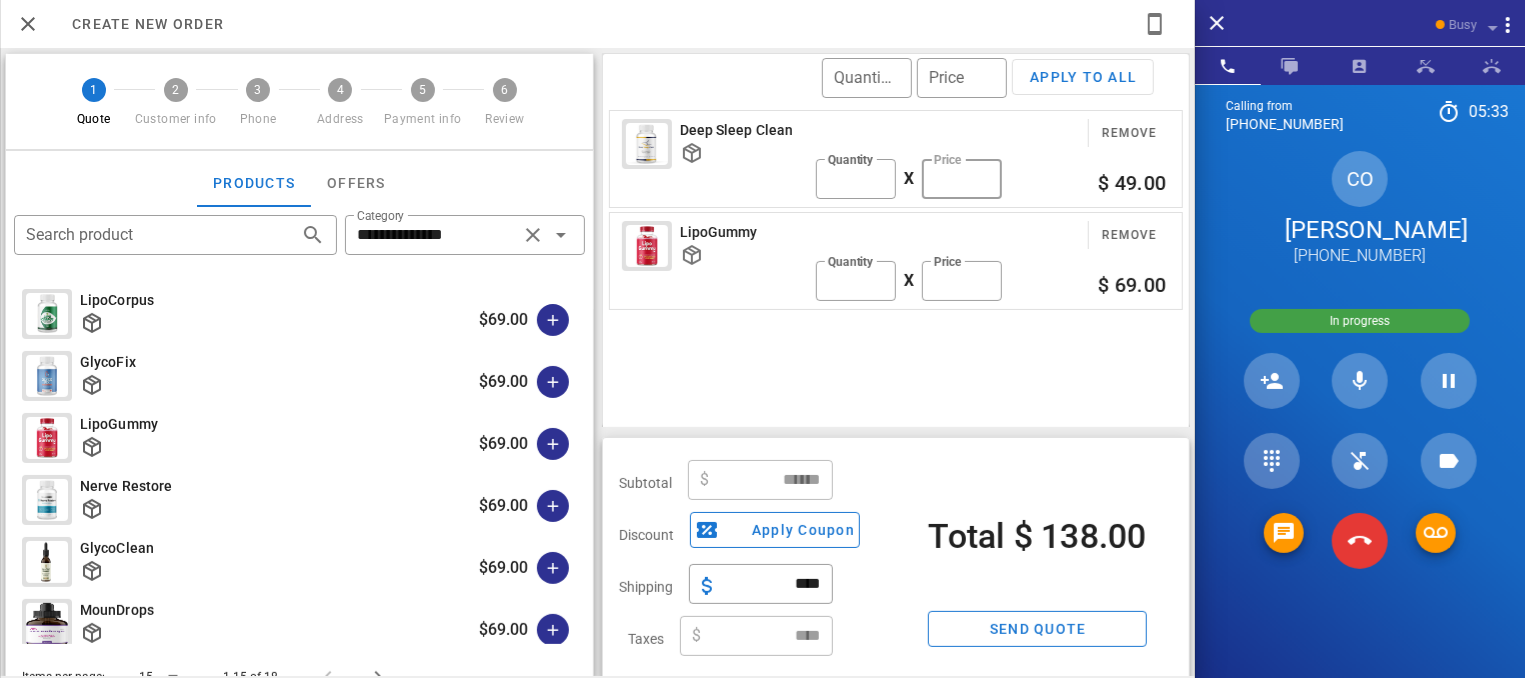 type on "**" 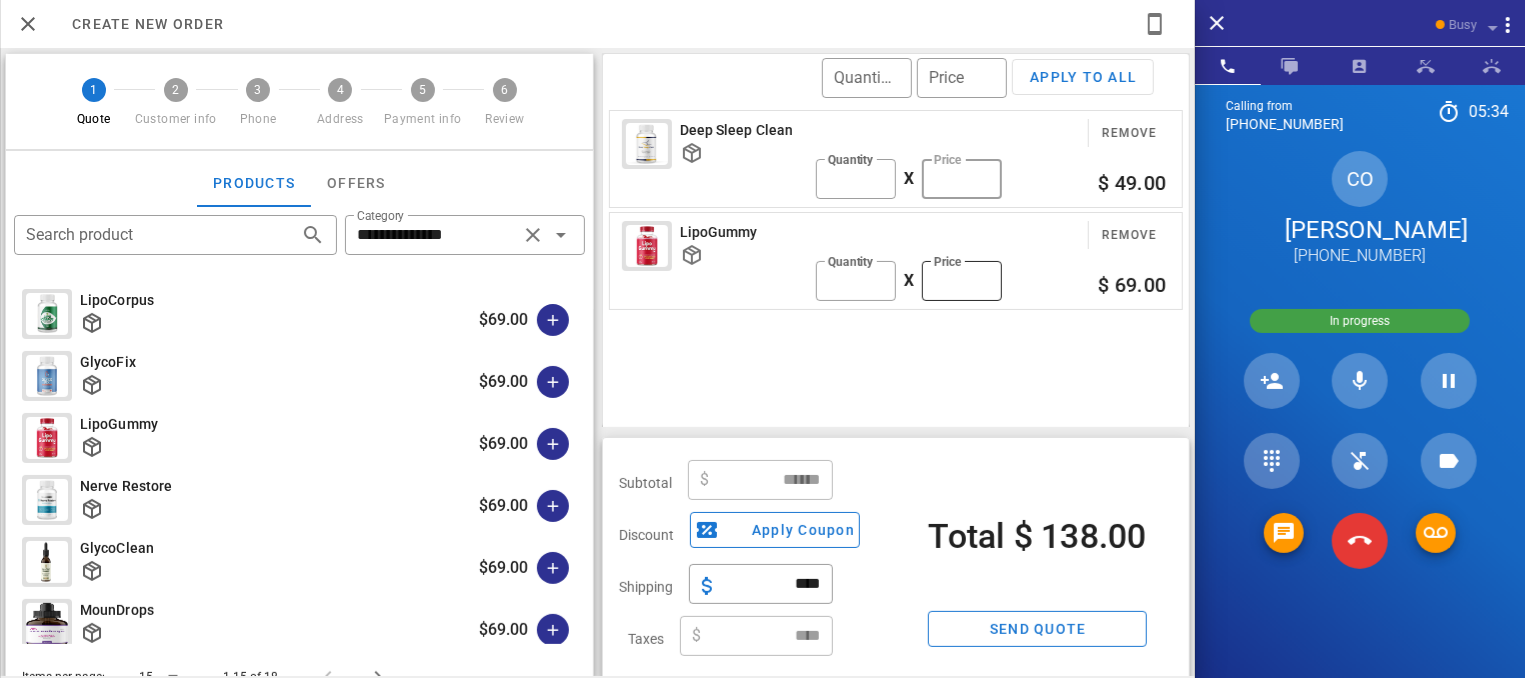 type on "******" 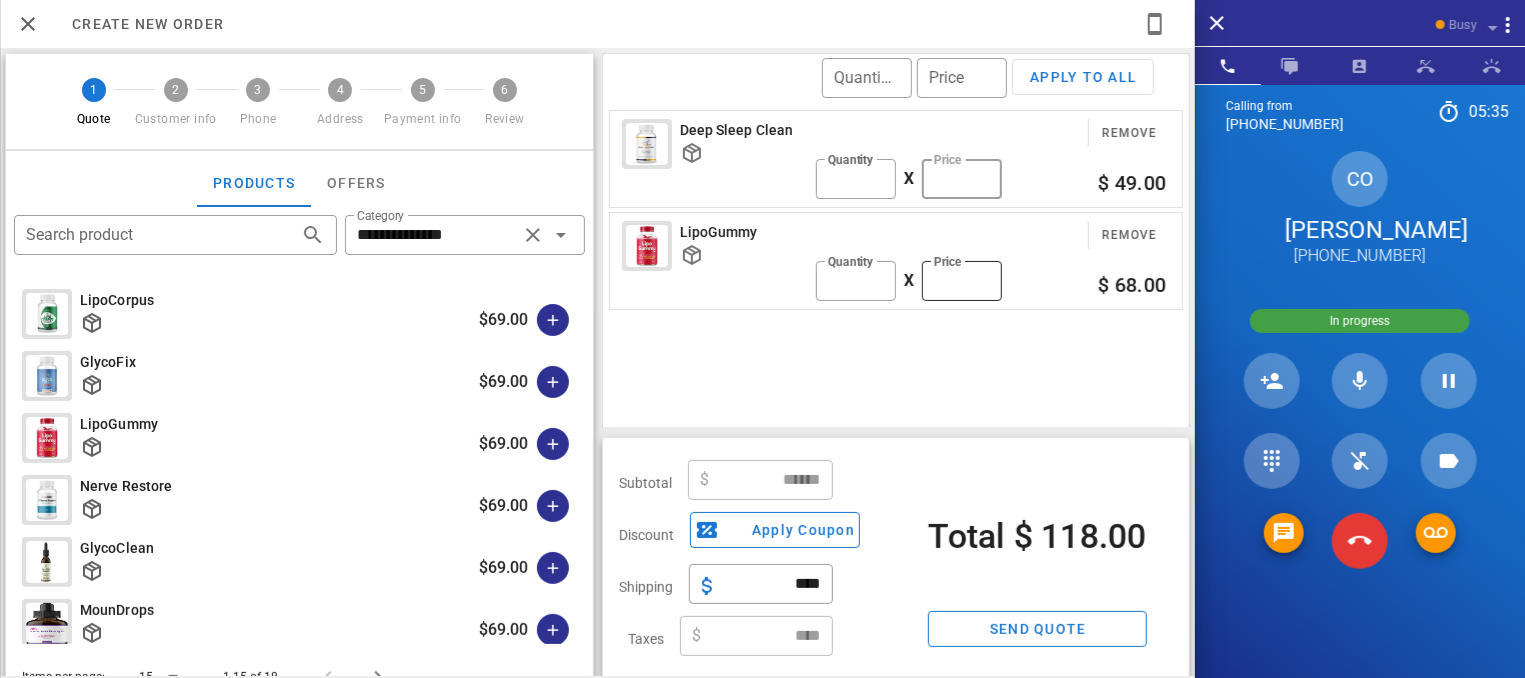 click on "**" at bounding box center (962, 281) 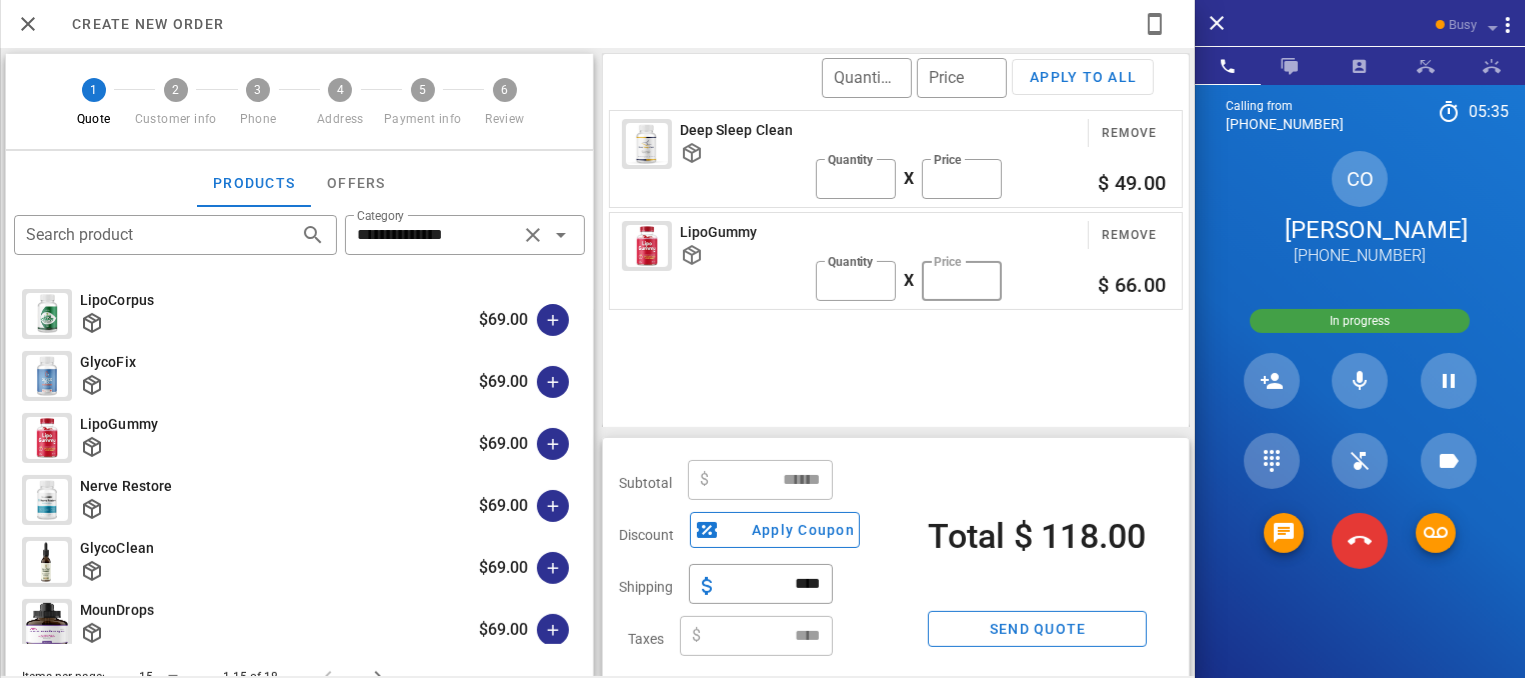 click on "**" at bounding box center [962, 281] 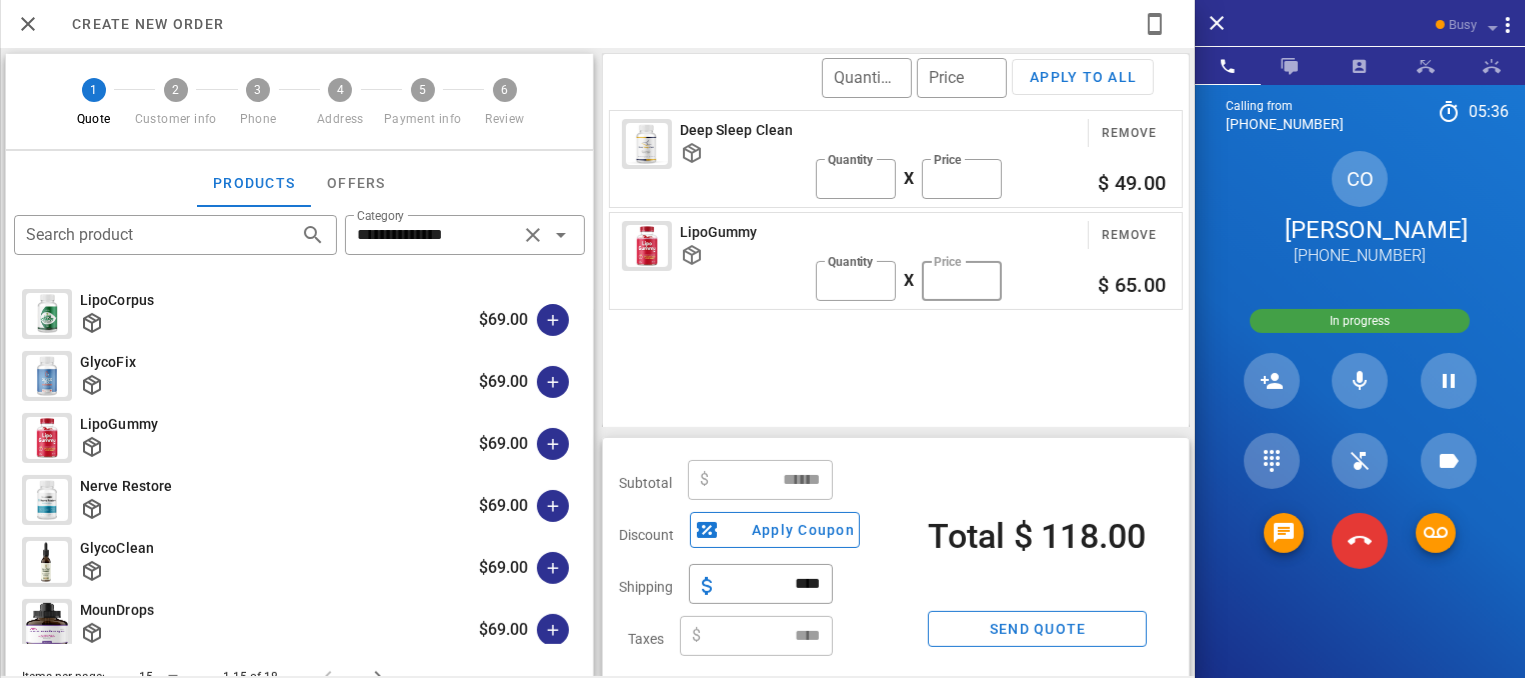 click on "**" at bounding box center [962, 281] 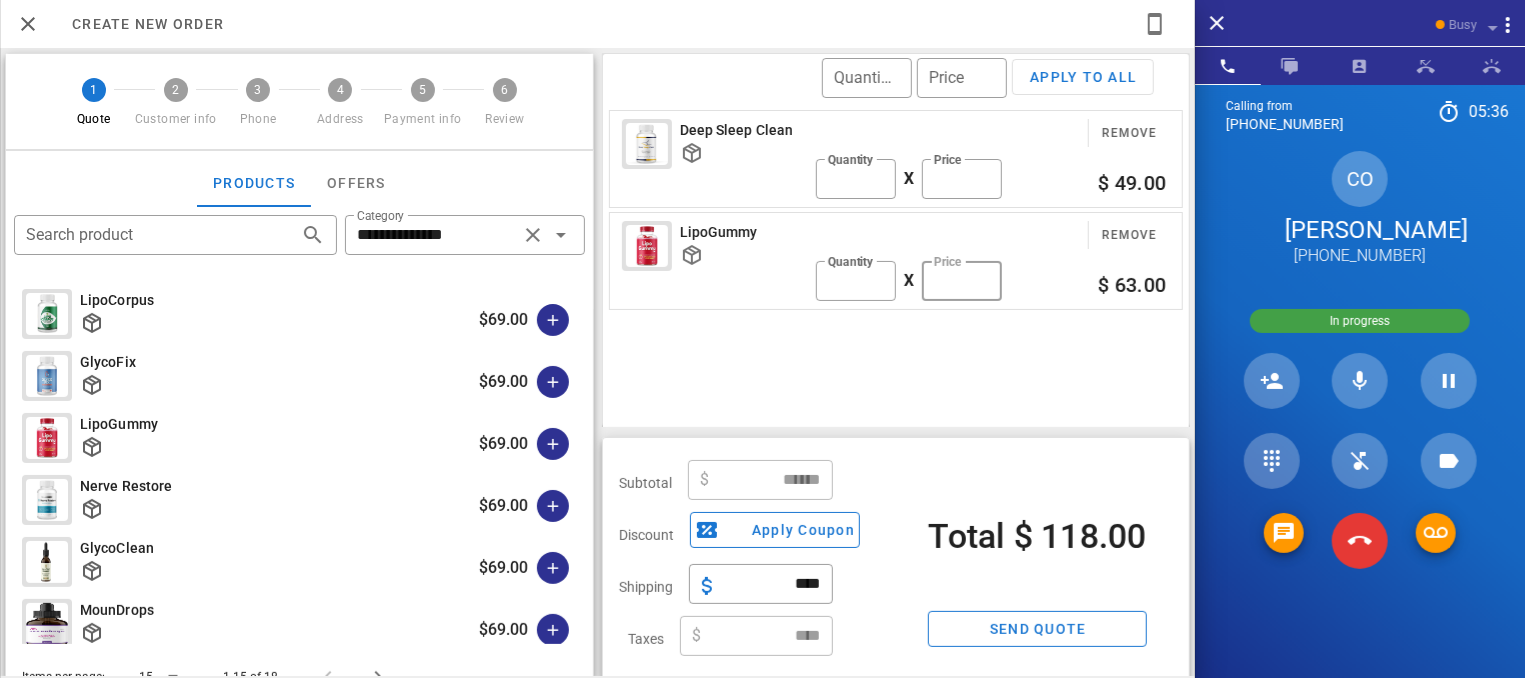 click on "**" at bounding box center (962, 281) 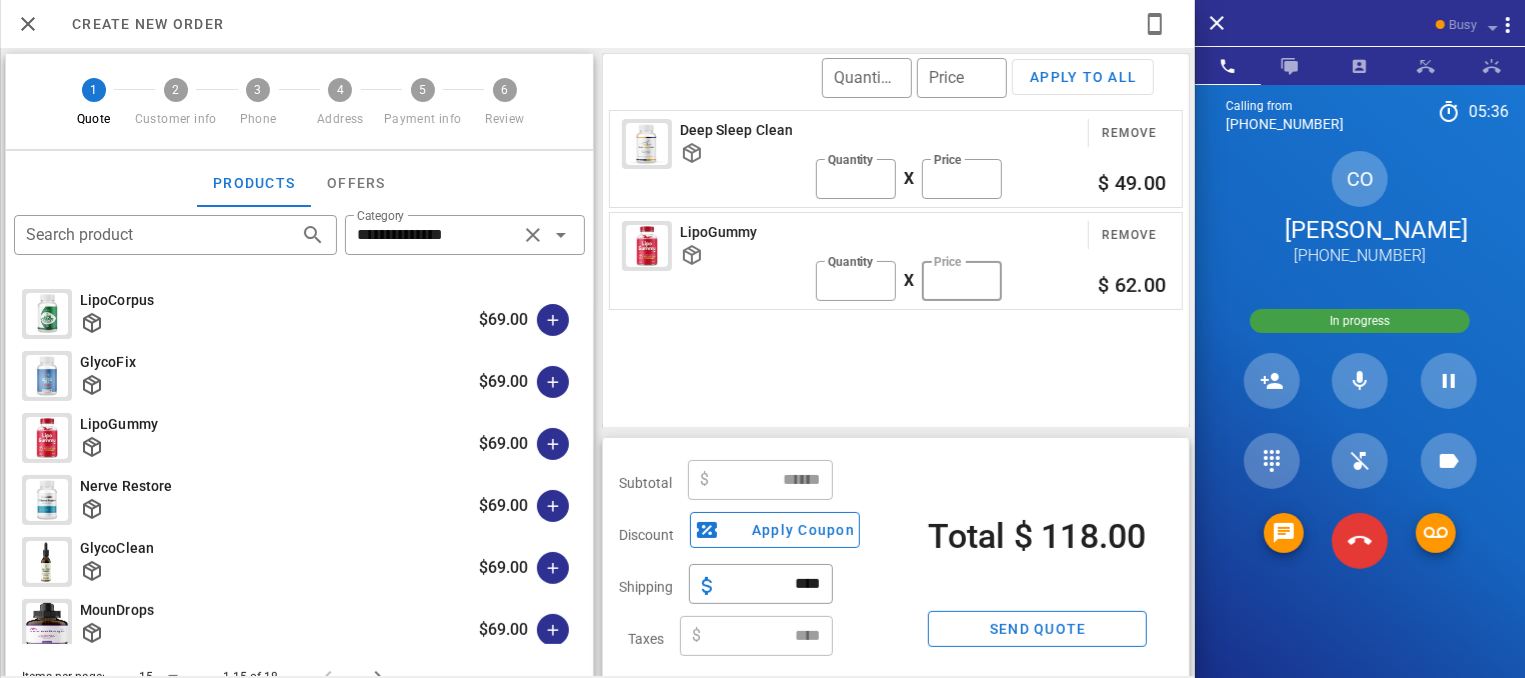 click on "**" at bounding box center (962, 281) 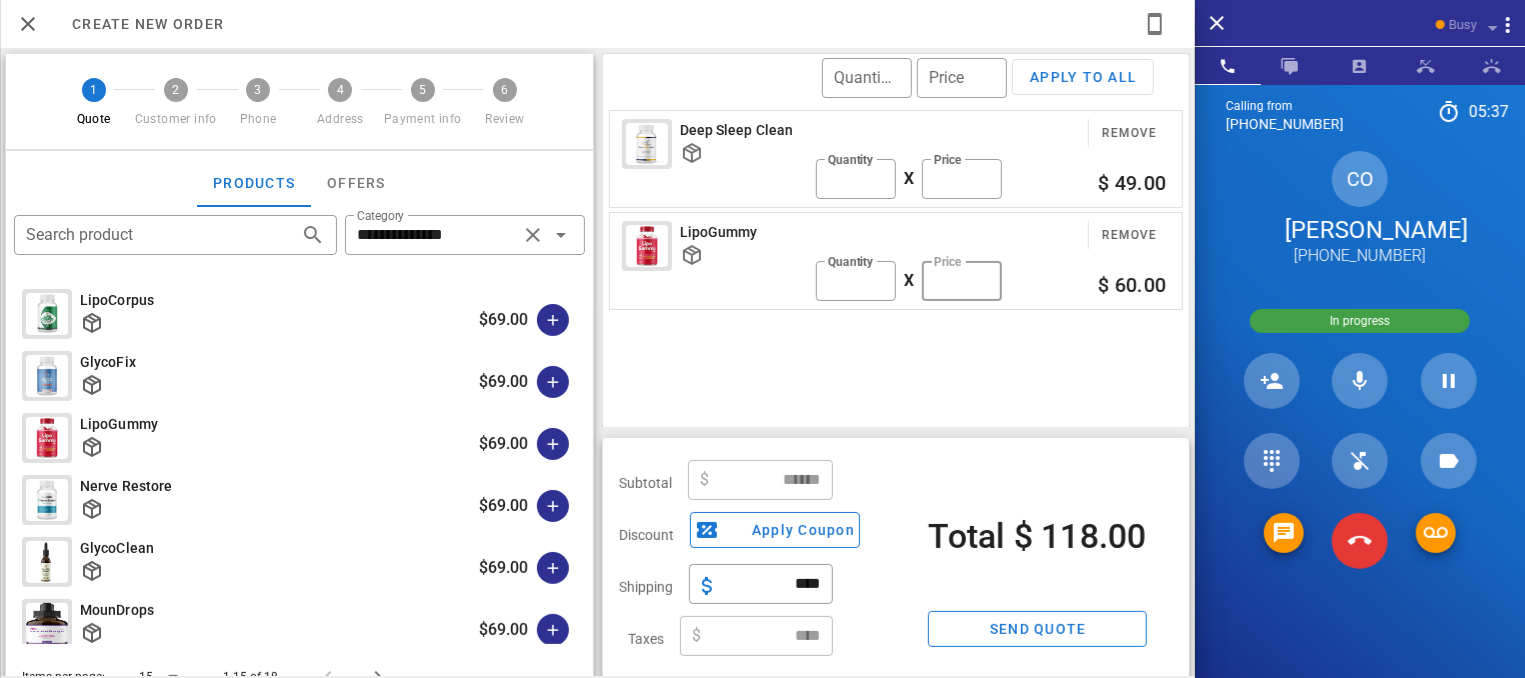 click on "**" at bounding box center [962, 281] 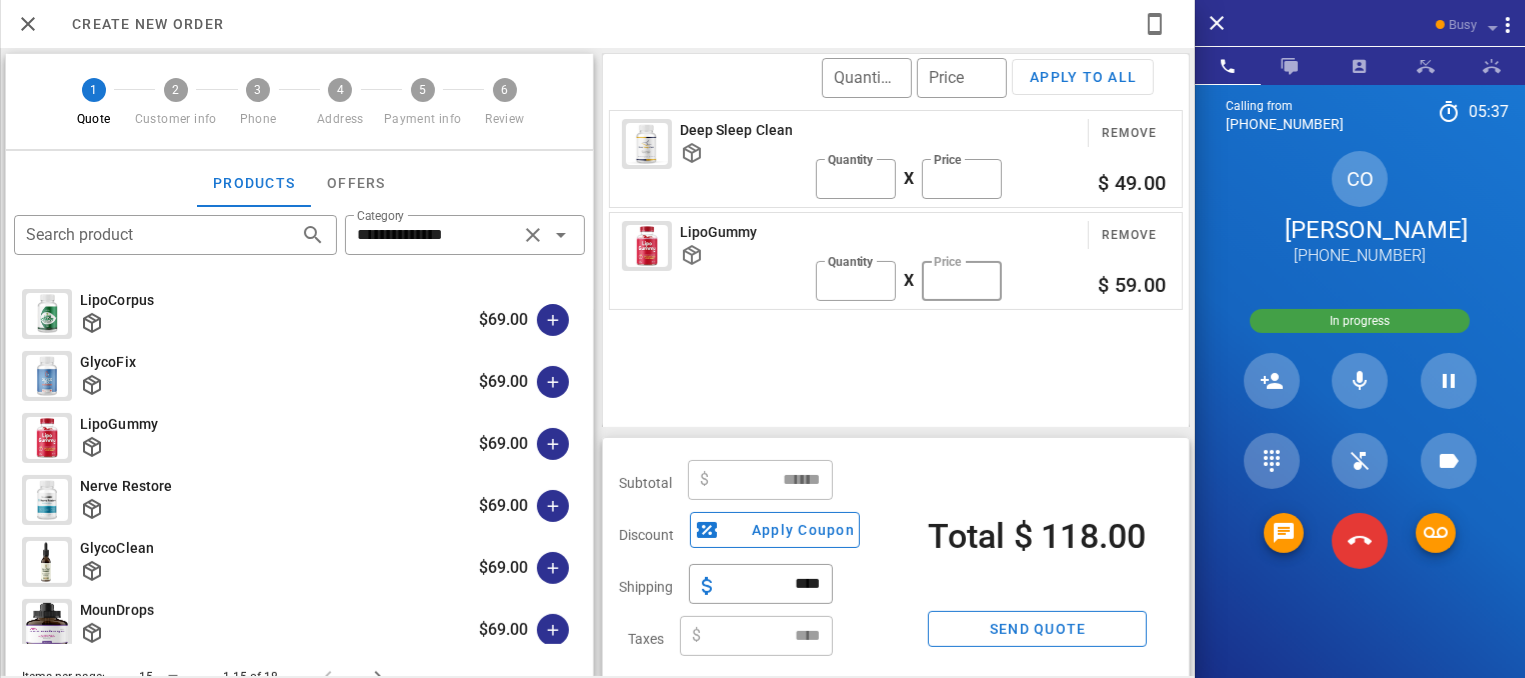 click on "**" at bounding box center [962, 281] 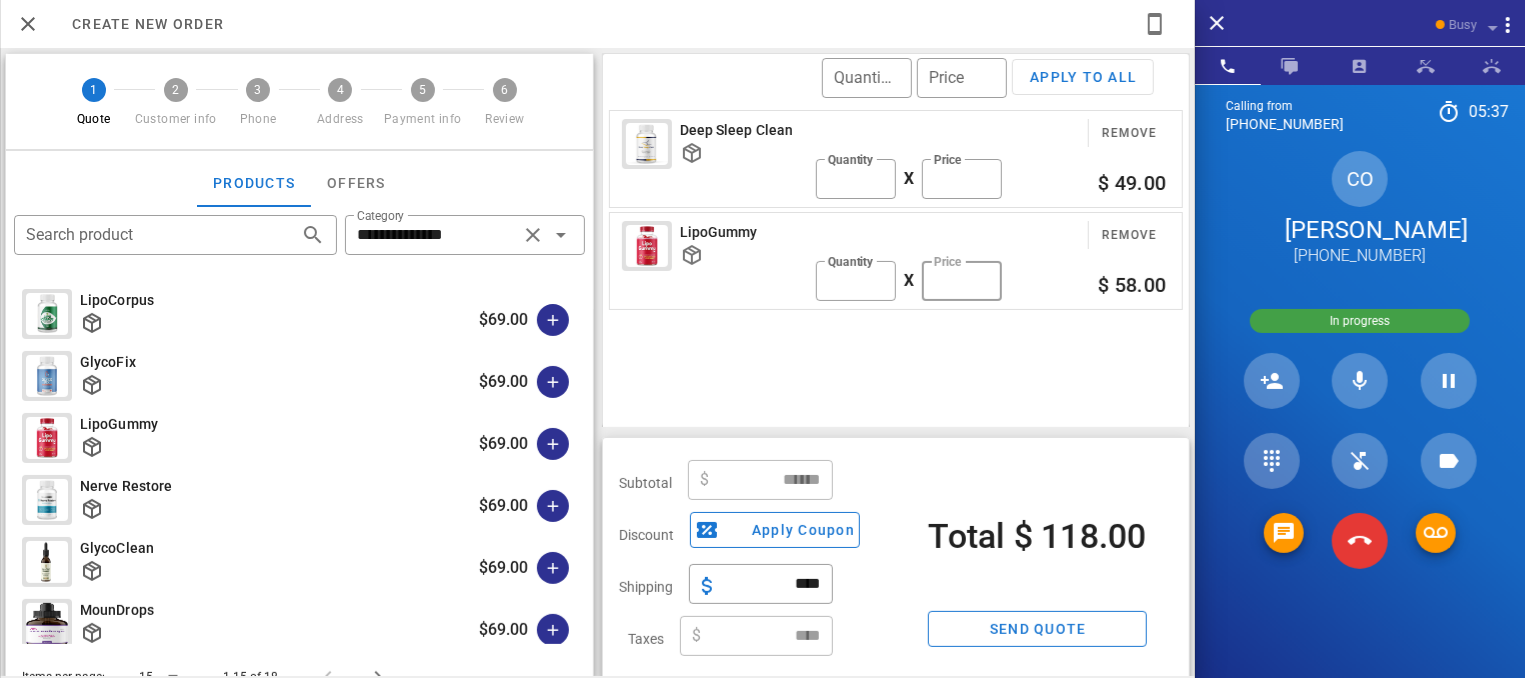 click on "**" at bounding box center (962, 281) 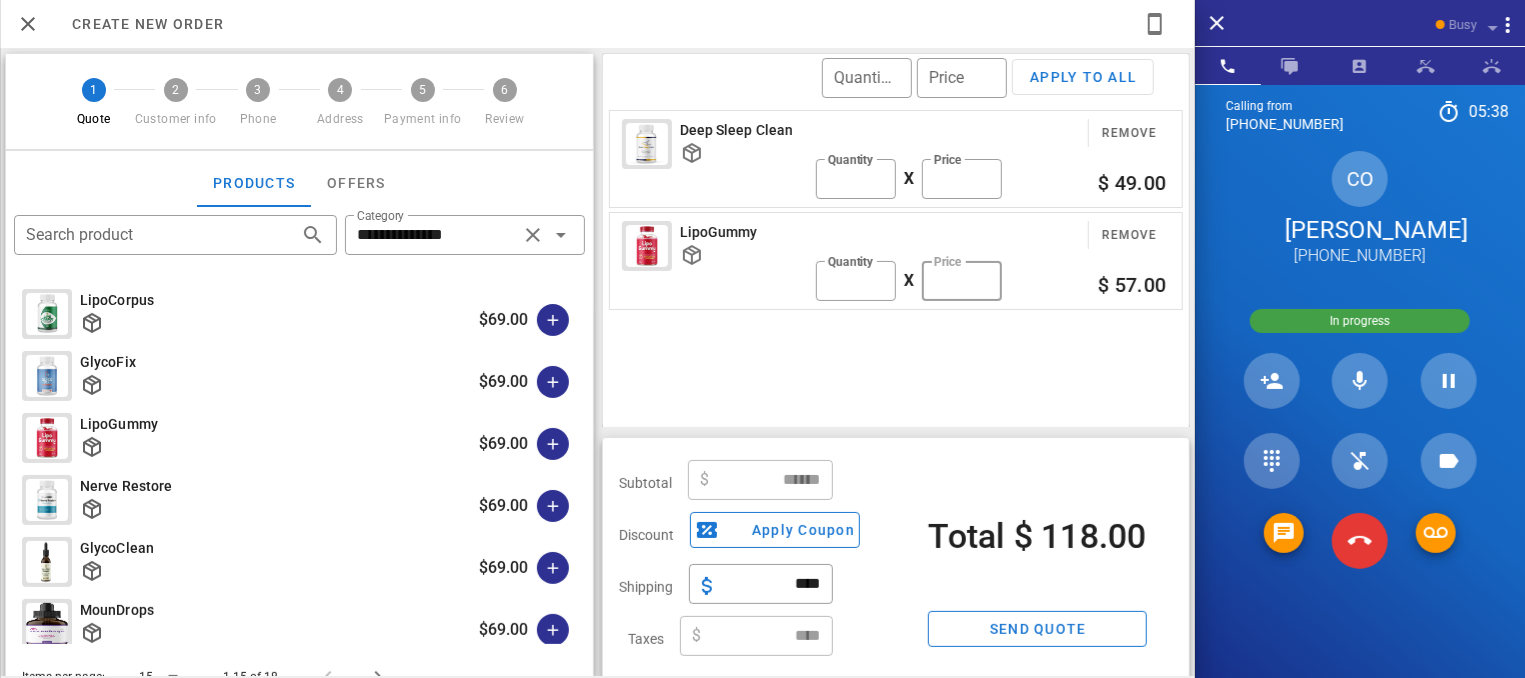 click on "**" at bounding box center (962, 281) 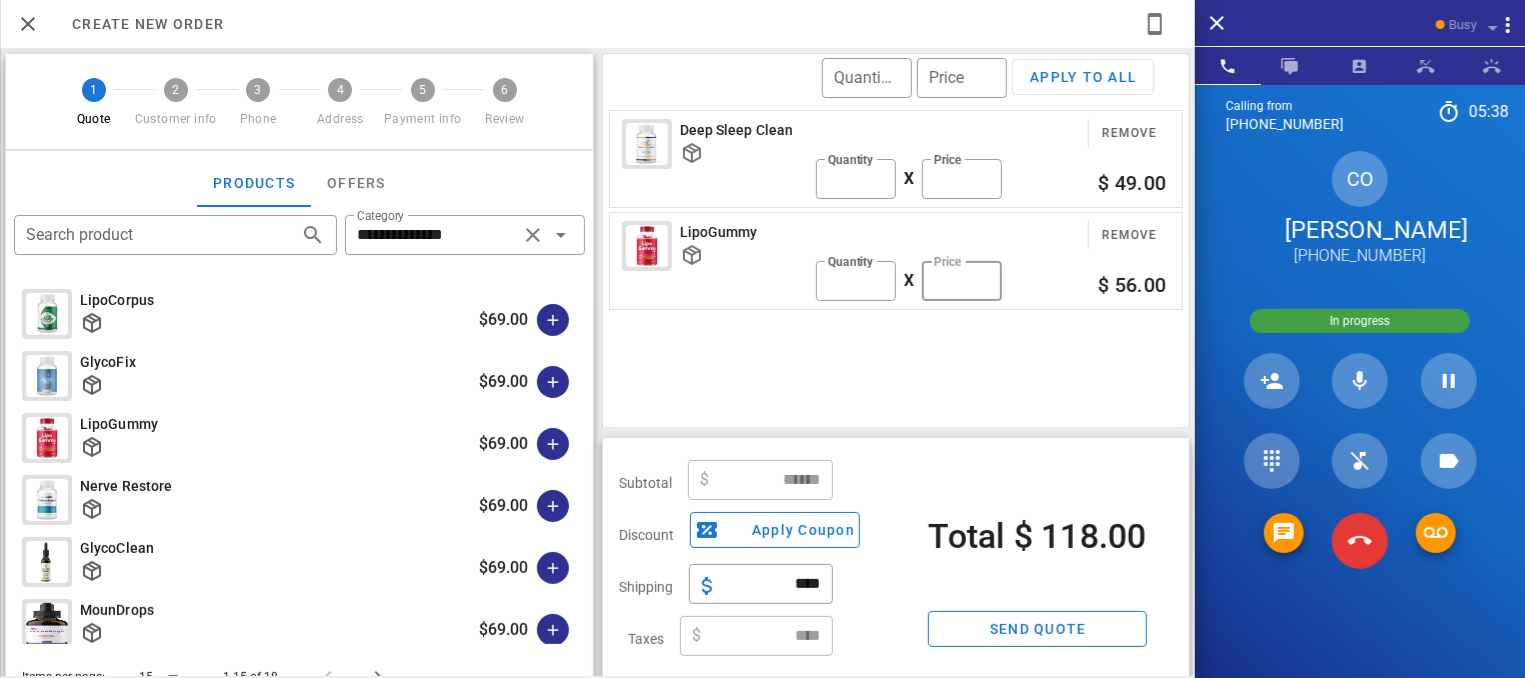 click on "**" at bounding box center [962, 281] 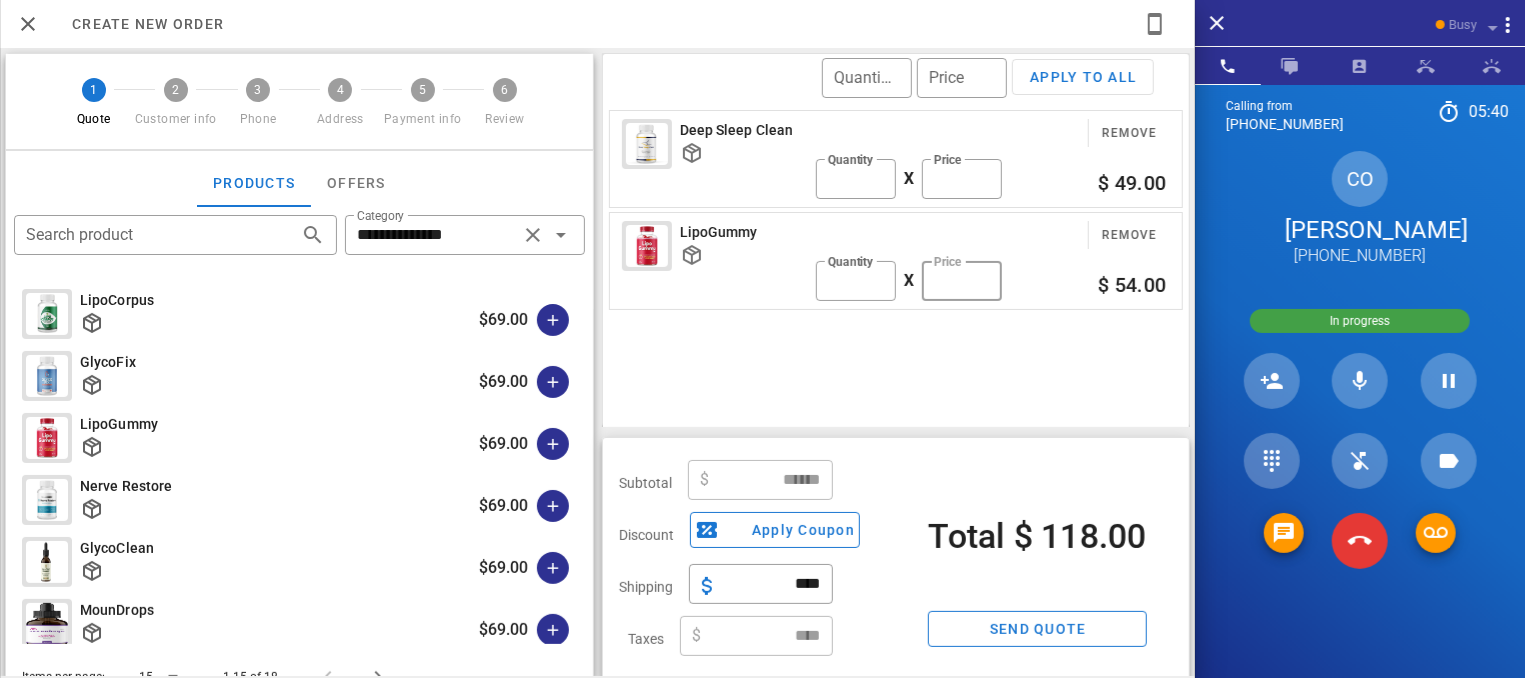 click on "**" at bounding box center [962, 281] 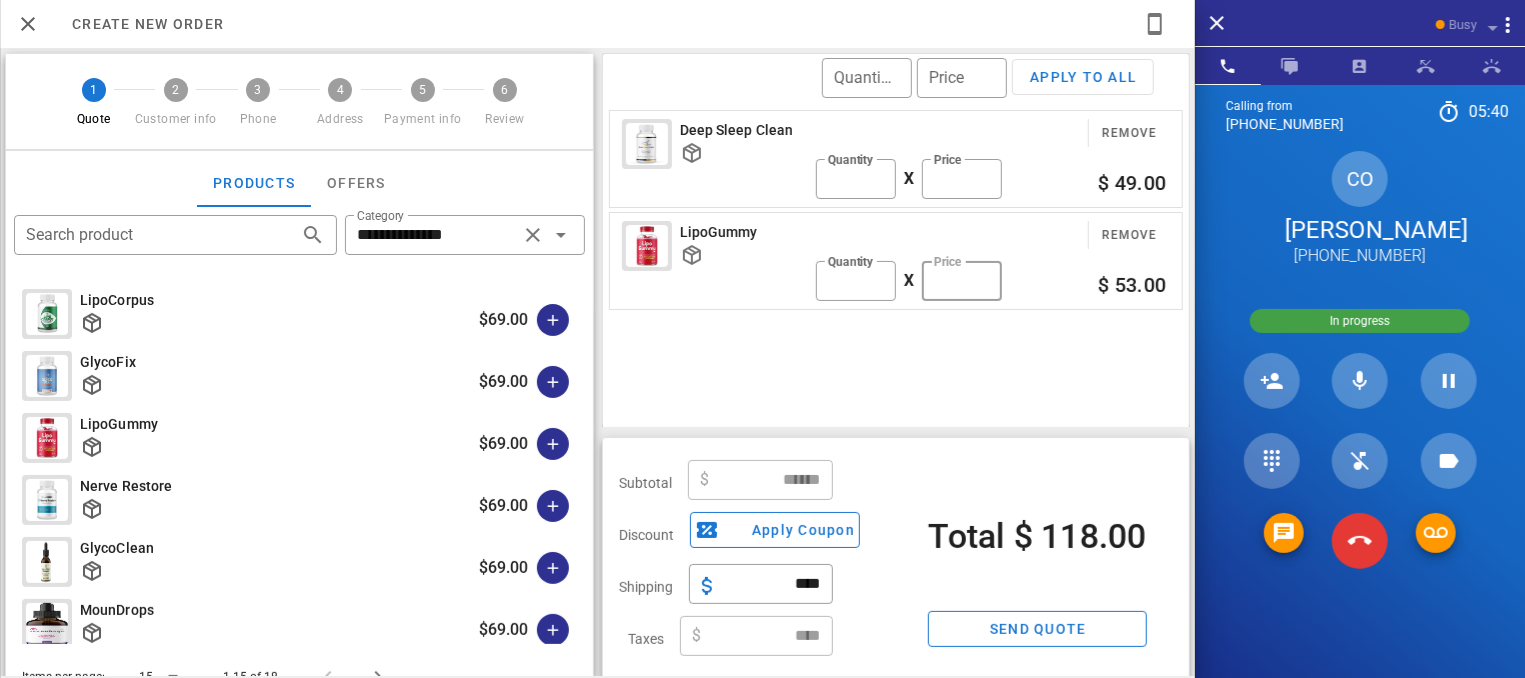 click on "**" at bounding box center (962, 281) 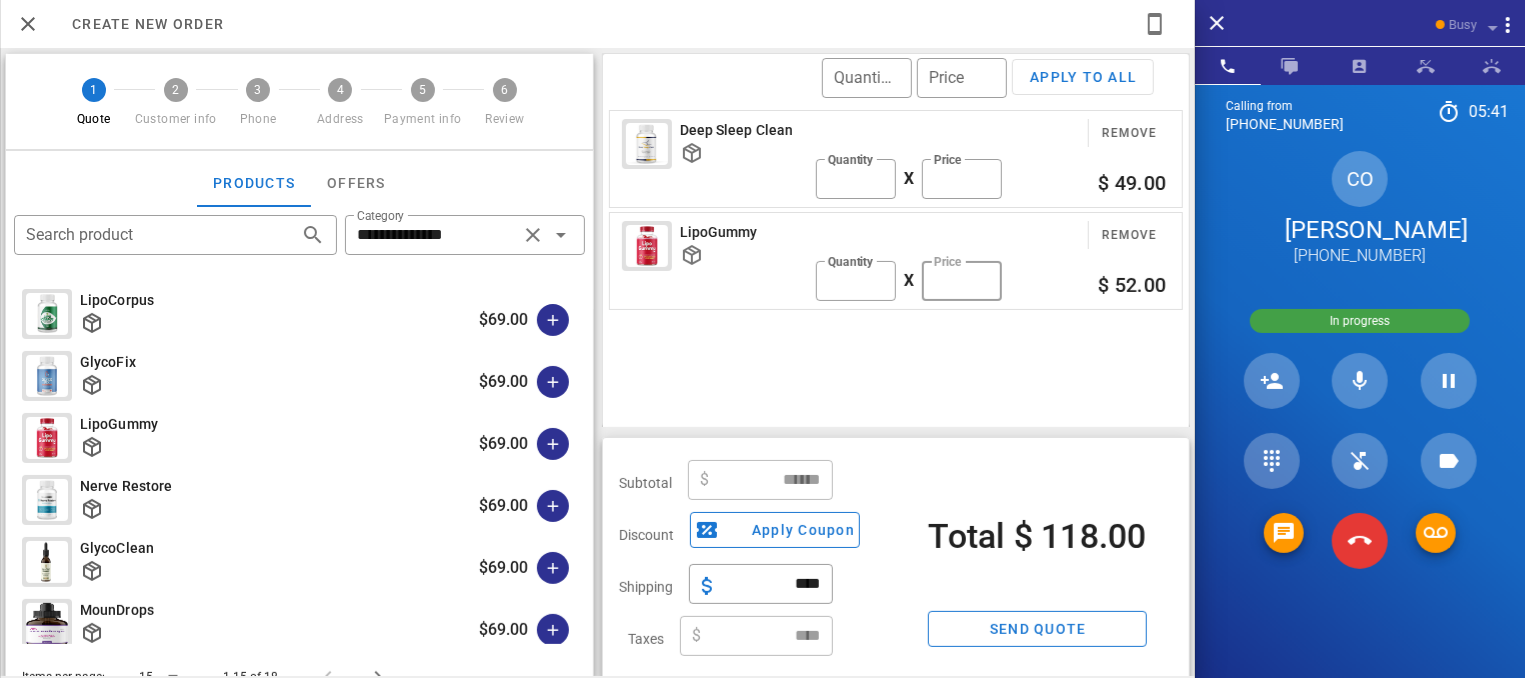 click on "**" at bounding box center (962, 281) 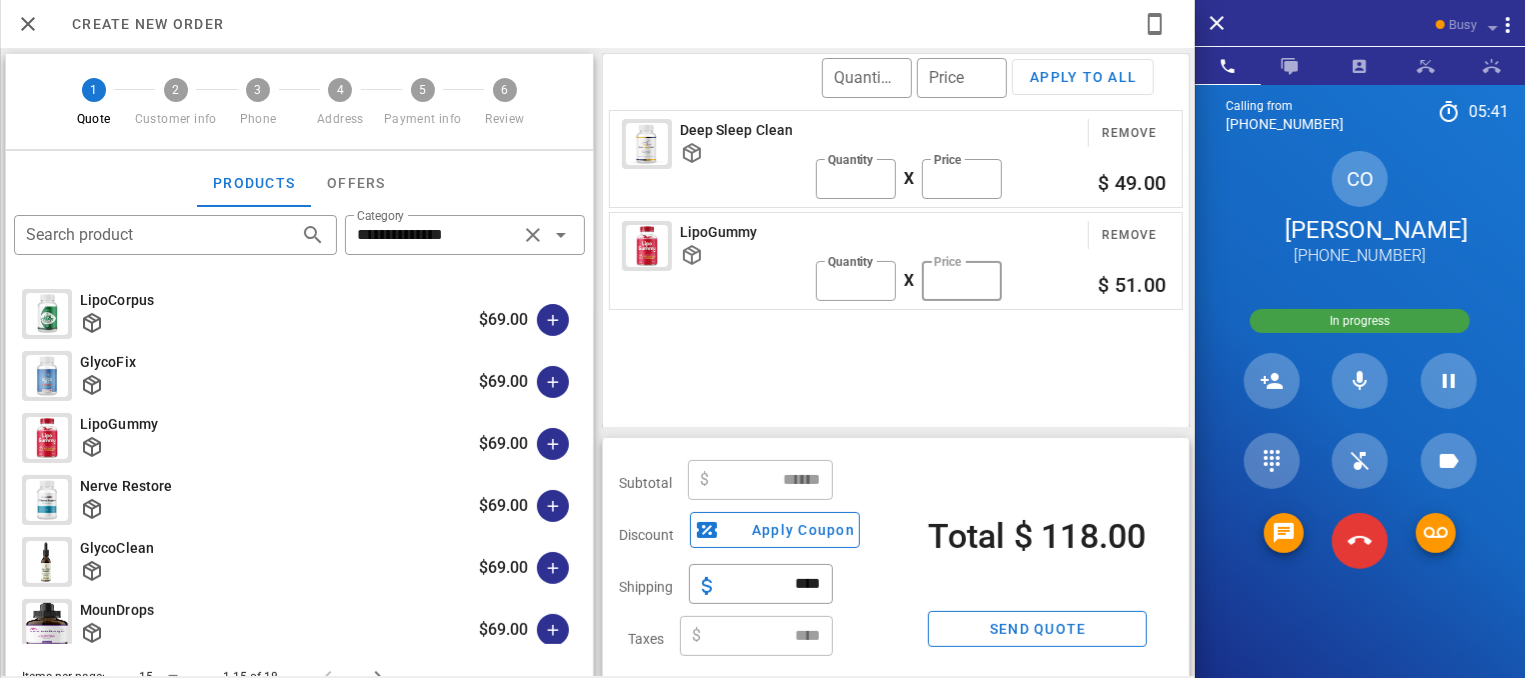 click on "**" at bounding box center [962, 281] 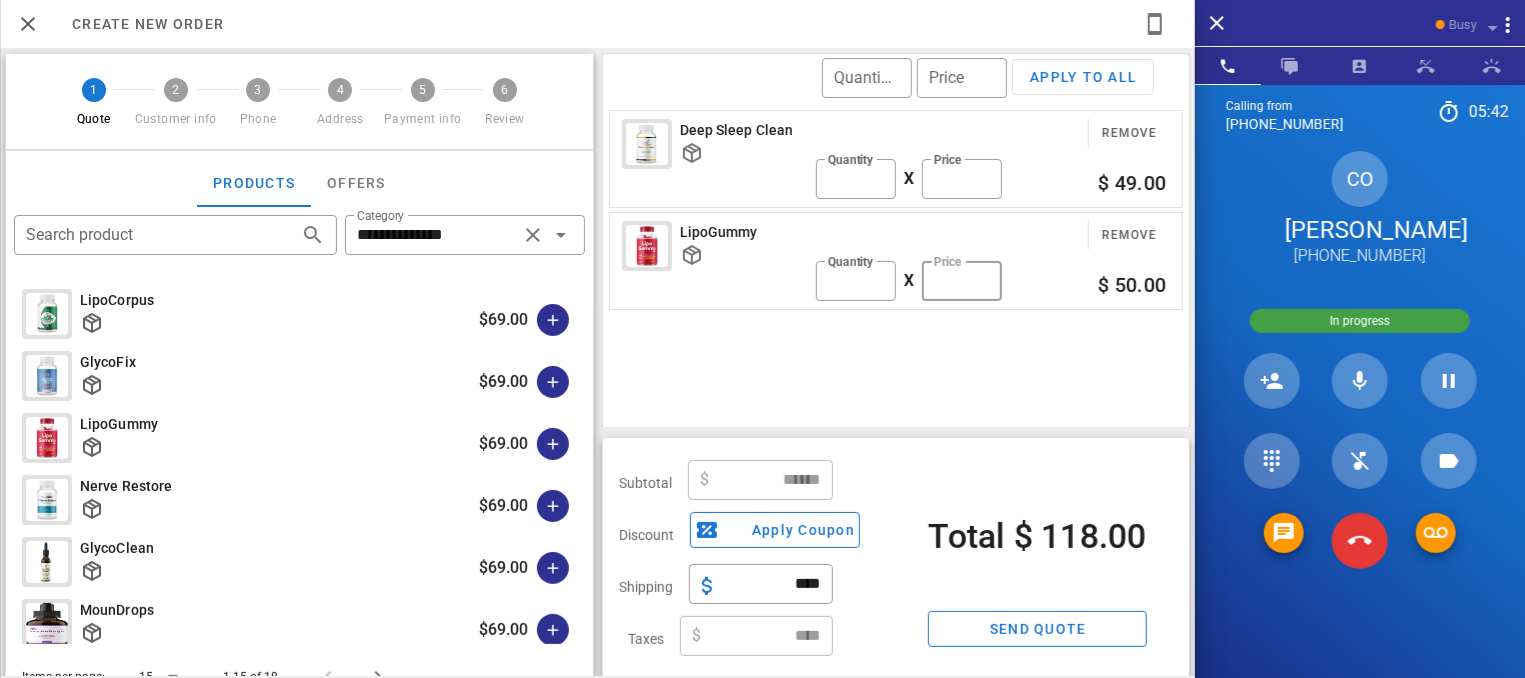 click on "**" at bounding box center [962, 281] 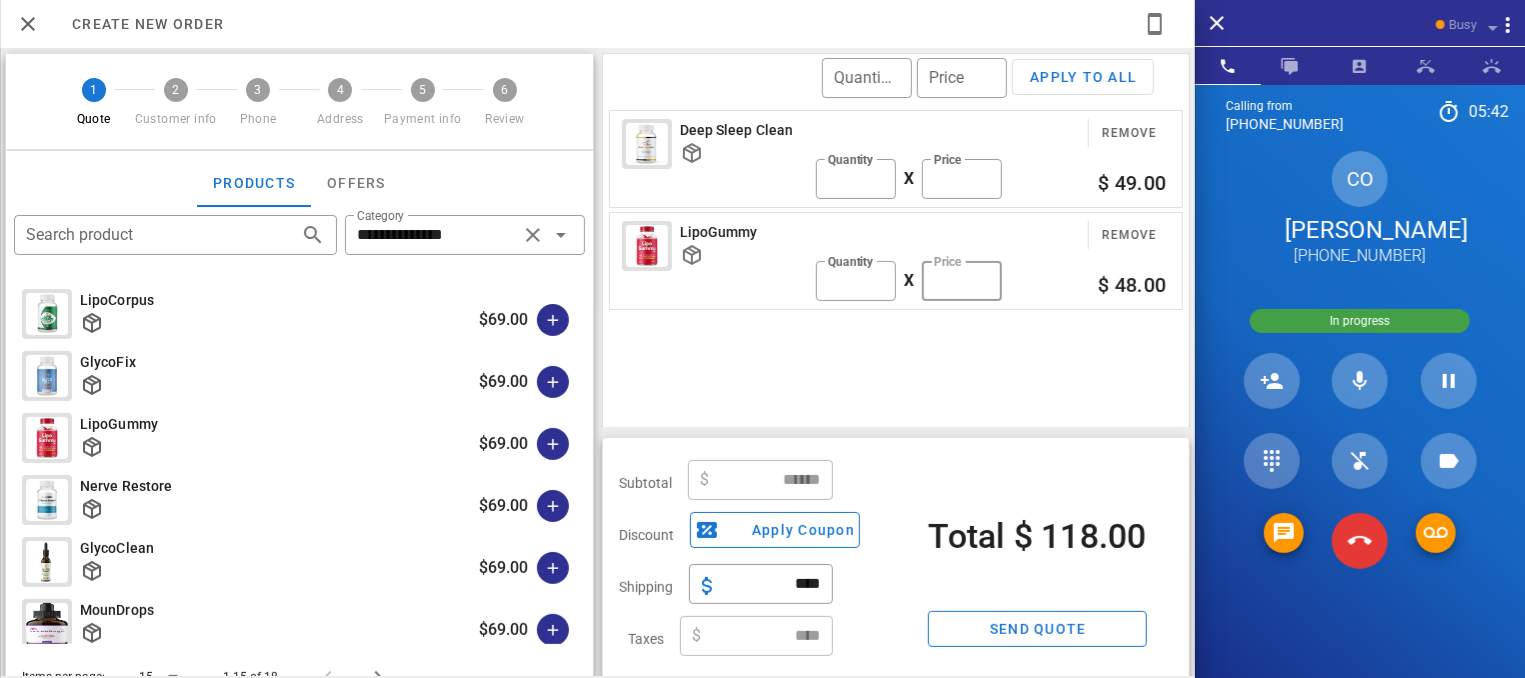 type on "**" 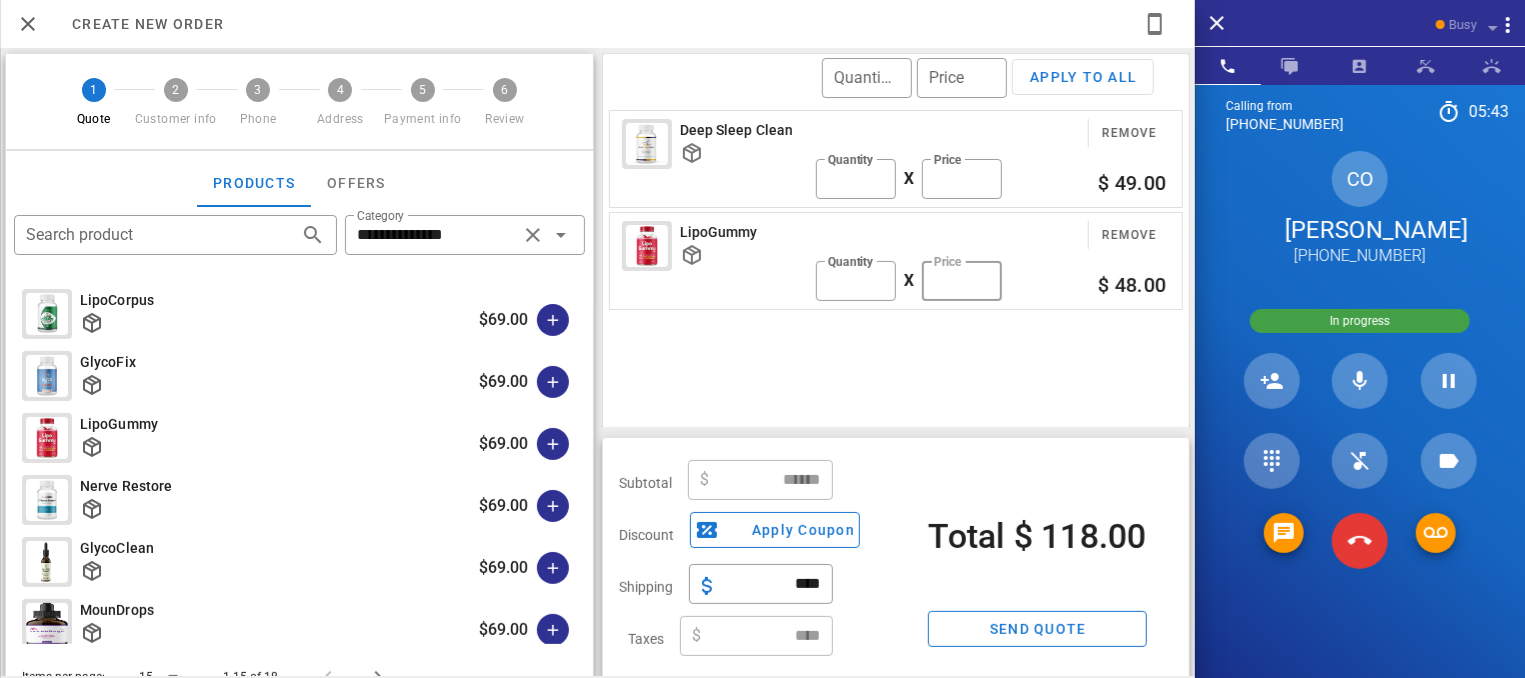 type on "*****" 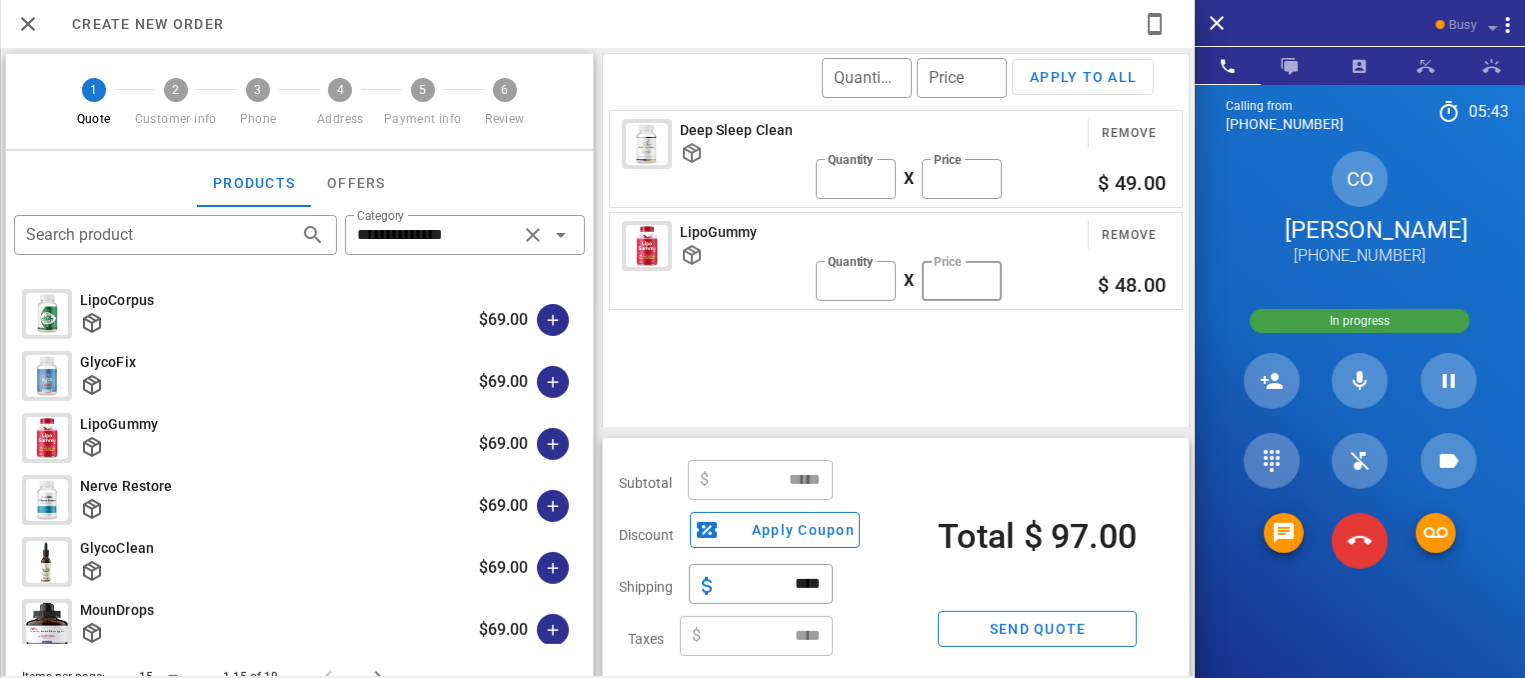 type on "**" 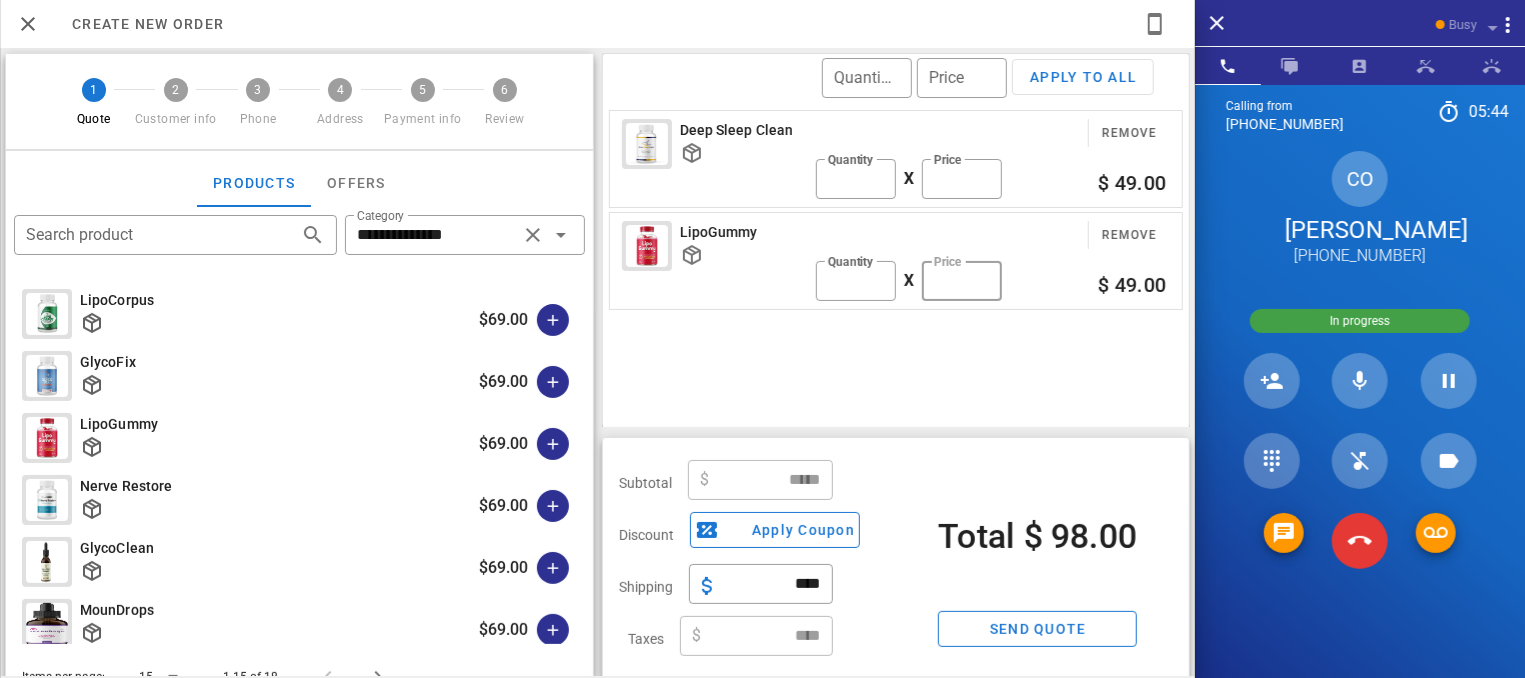 type on "*****" 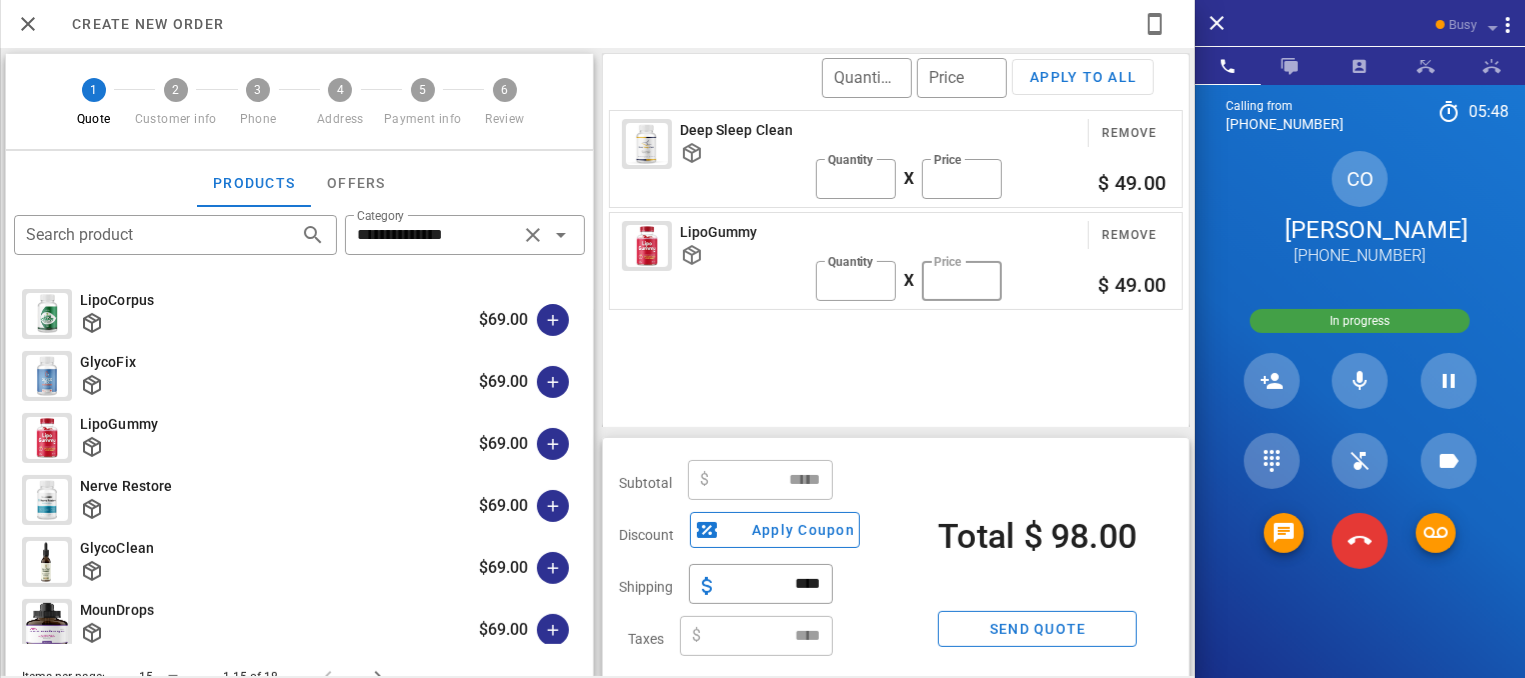 scroll, scrollTop: 13, scrollLeft: 0, axis: vertical 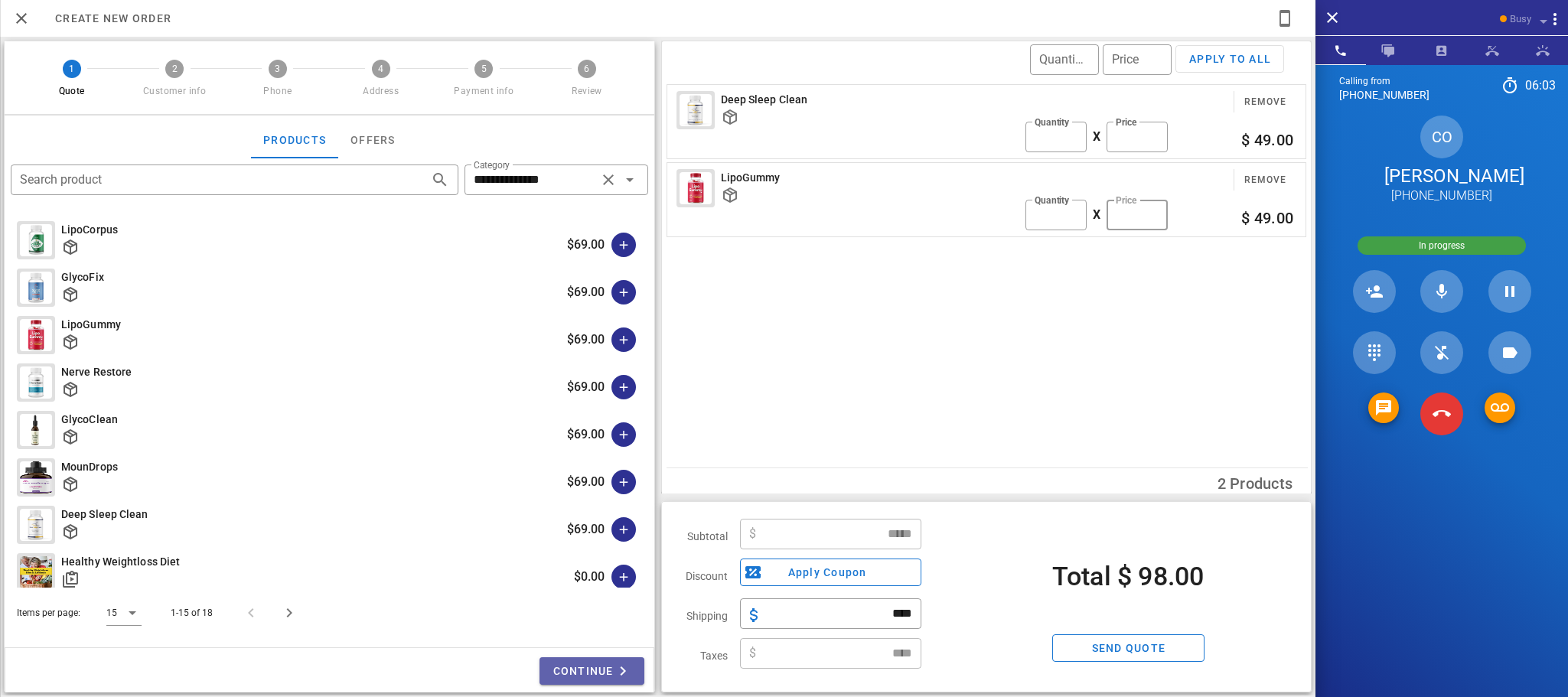 click on "Continue" at bounding box center [592, 671] 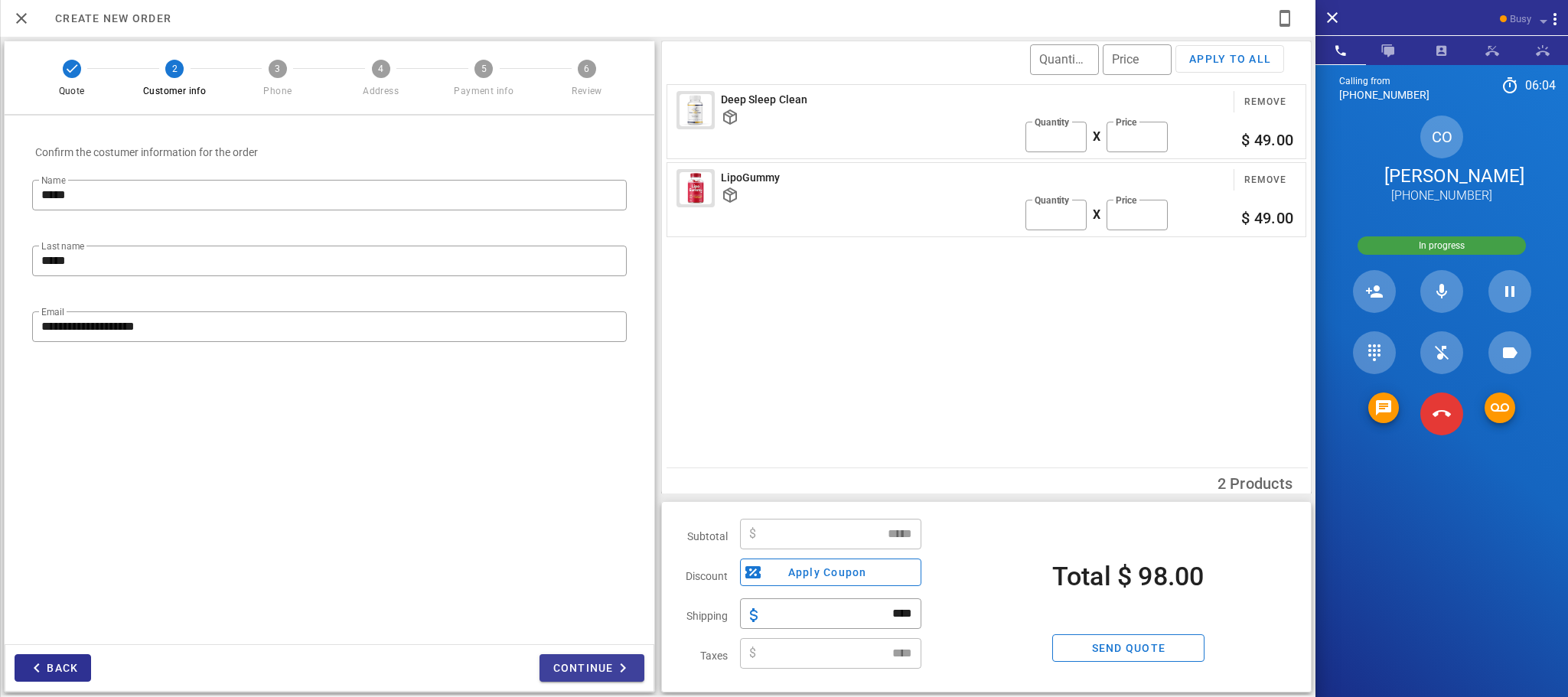 scroll, scrollTop: 0, scrollLeft: 0, axis: both 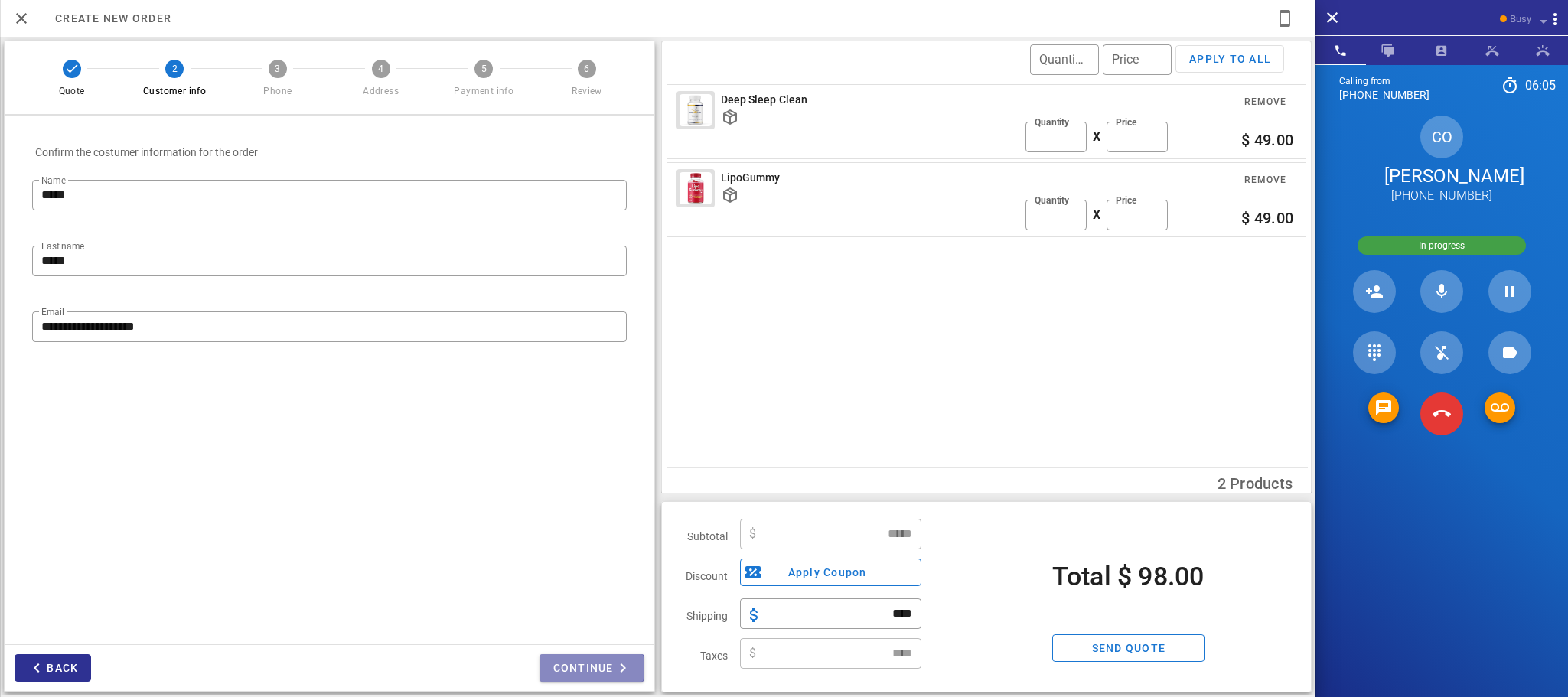 click on "Continue" at bounding box center [592, 668] 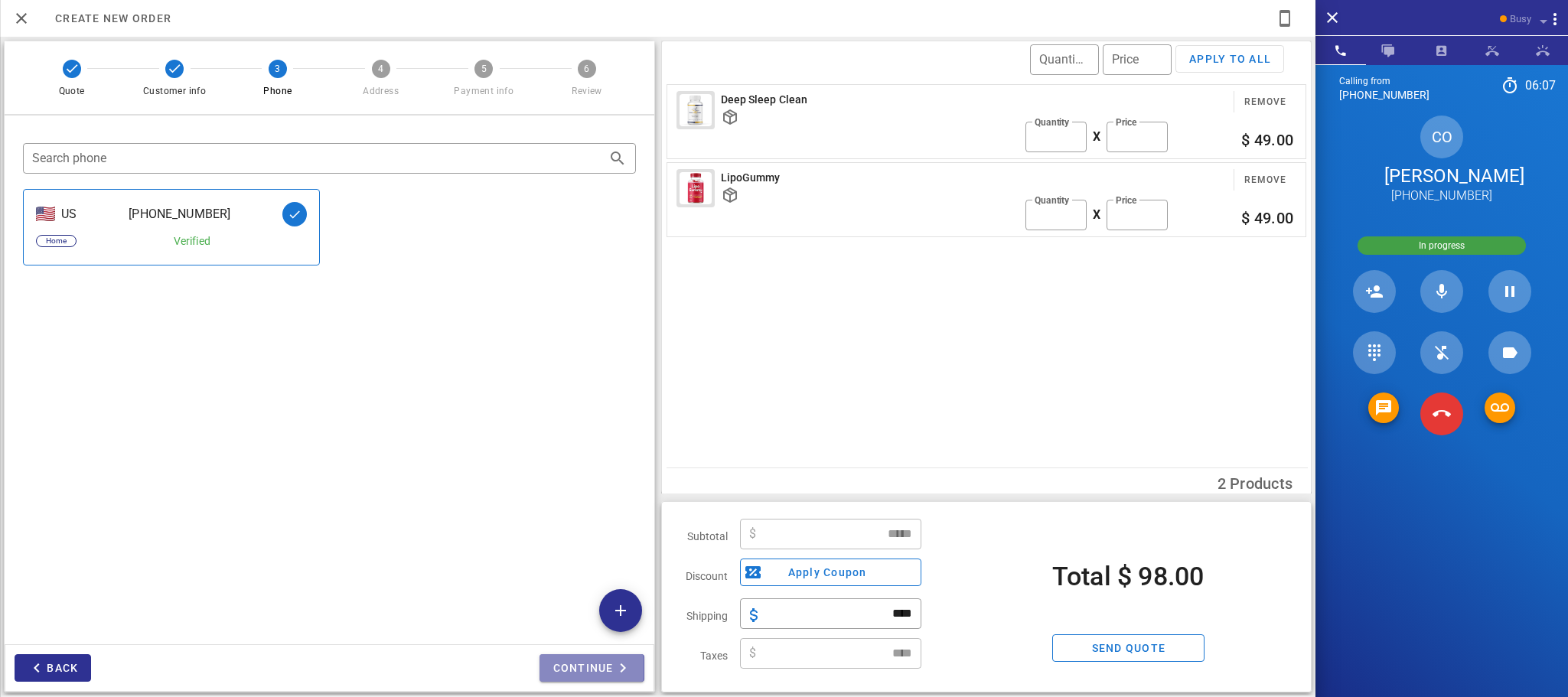 click on "Continue" at bounding box center [592, 668] 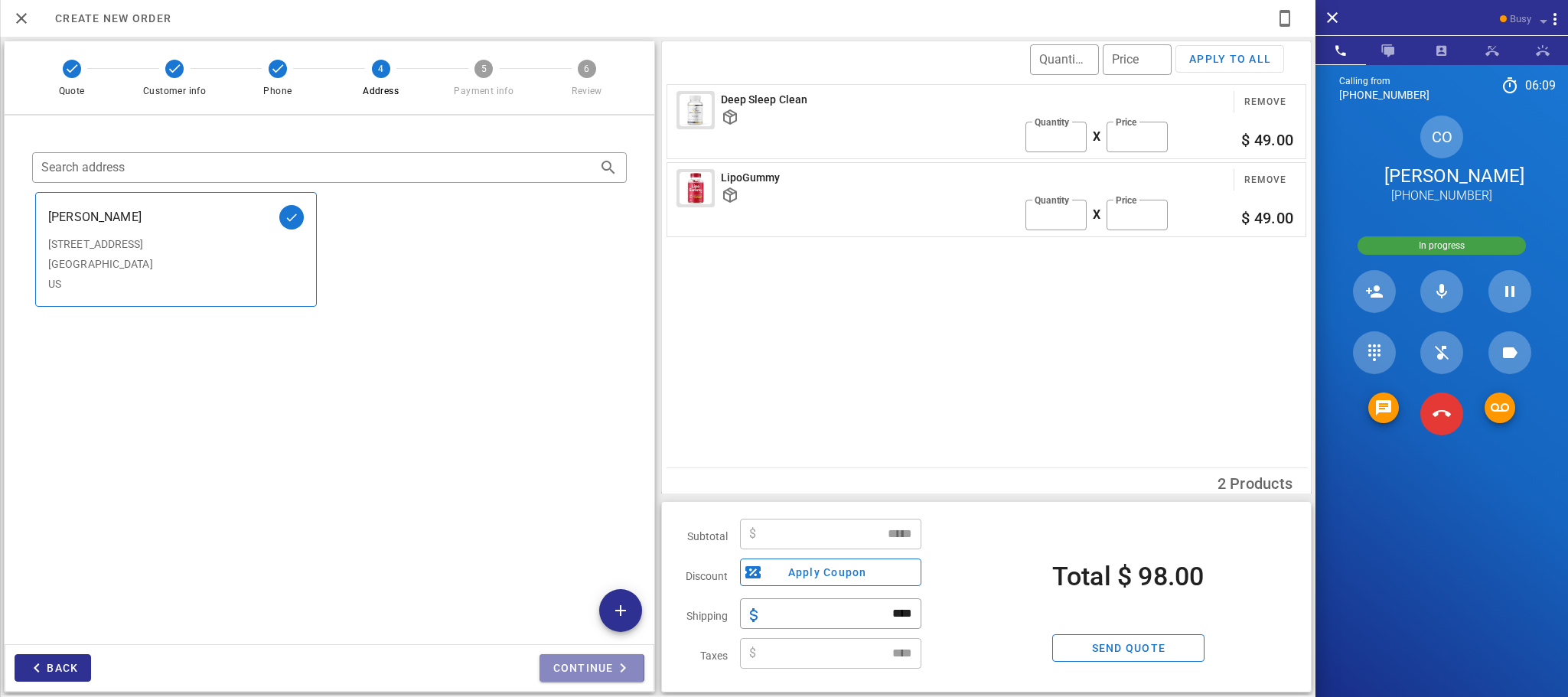 click on "Continue" at bounding box center [592, 668] 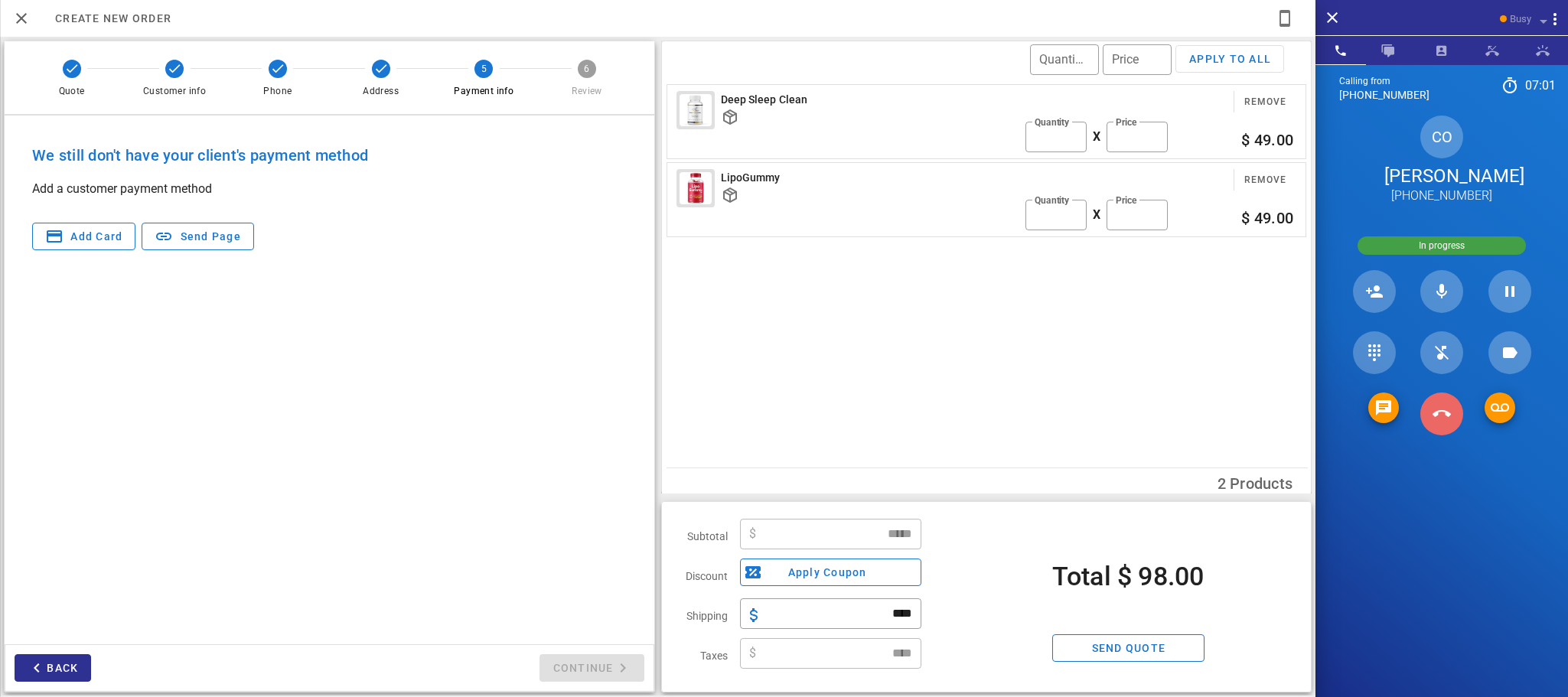click at bounding box center [1442, 414] 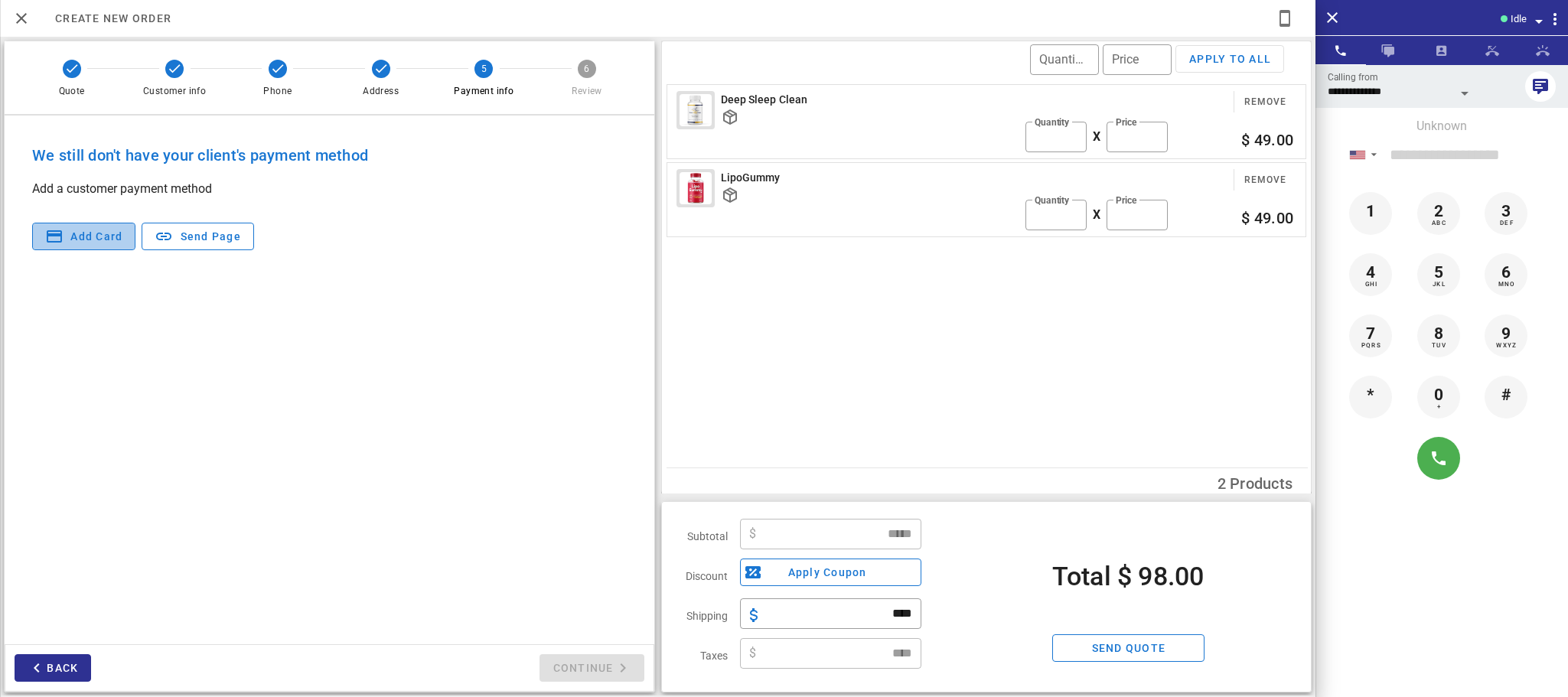 click on "Add card" at bounding box center [96, 236] 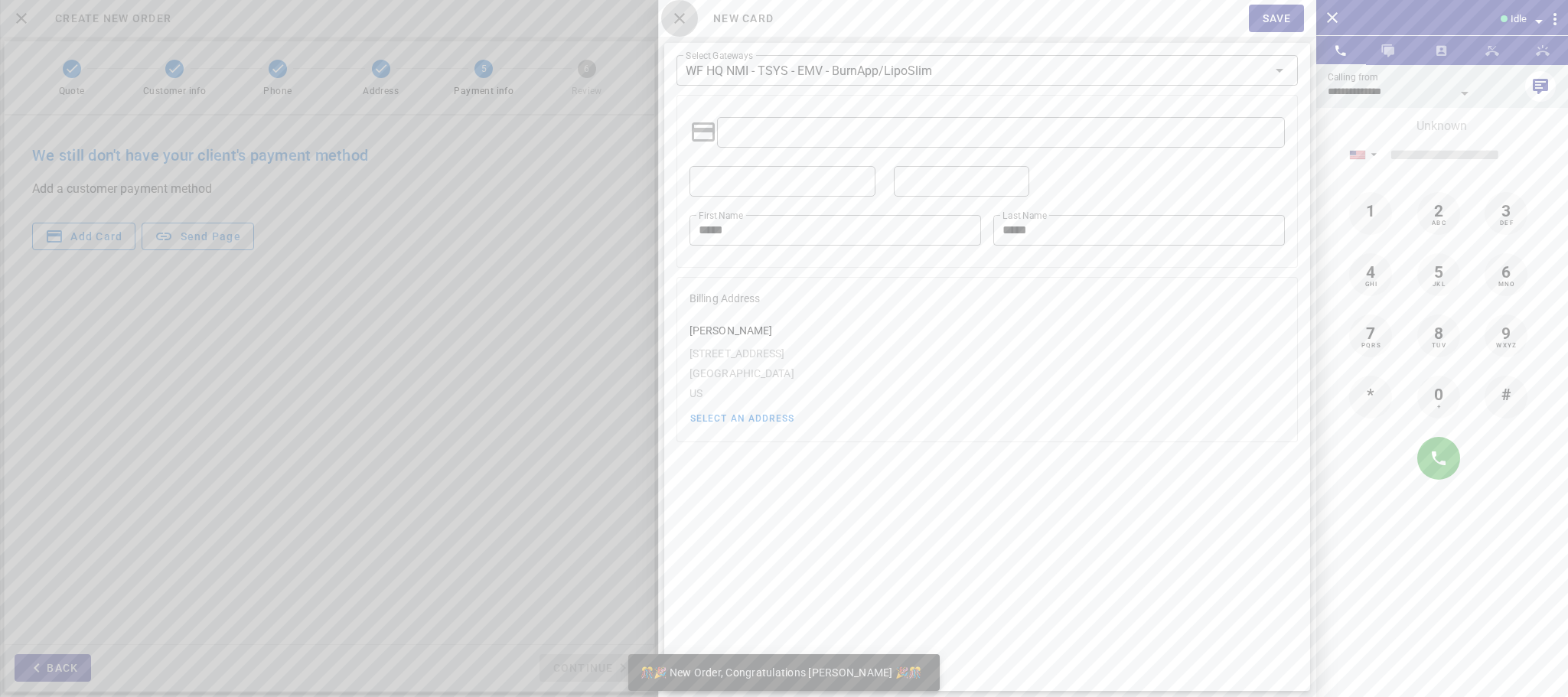 click at bounding box center (680, 18) 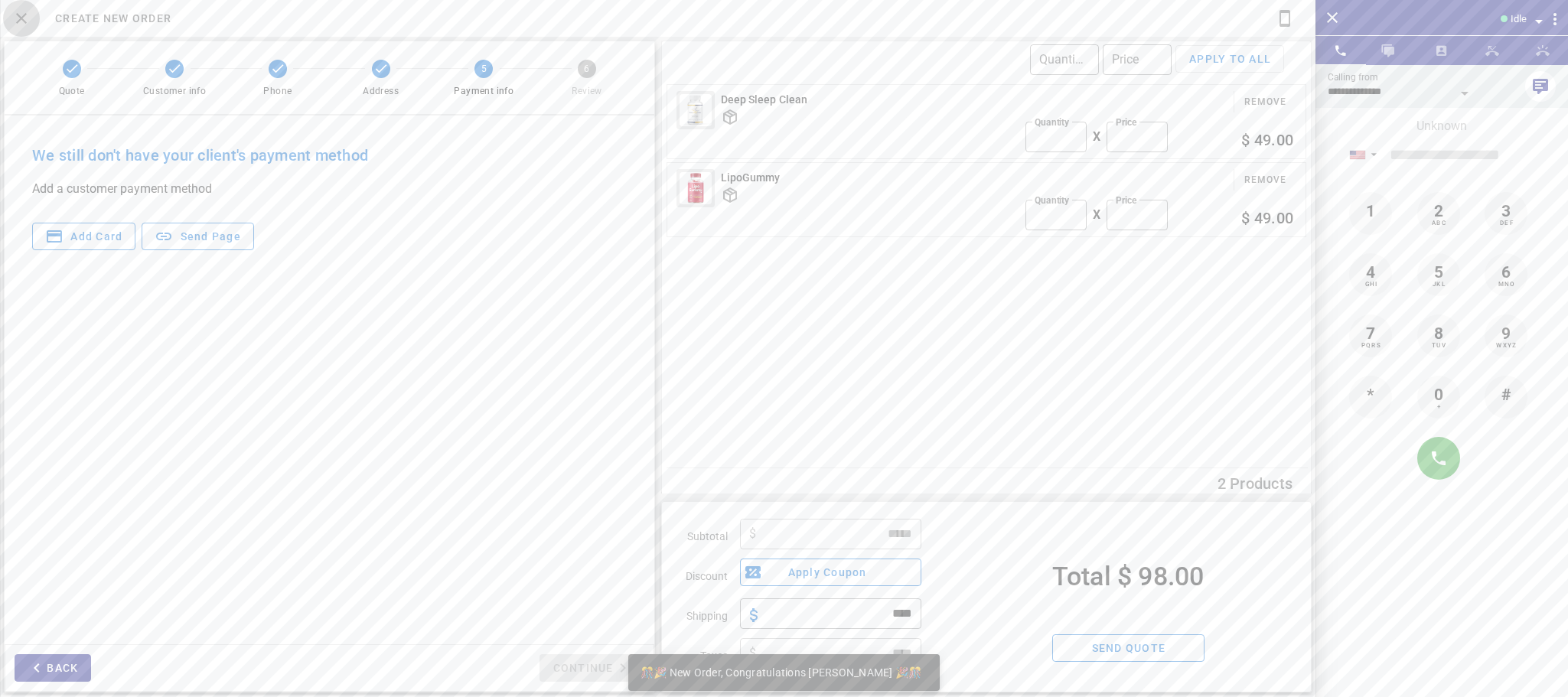 click at bounding box center [21, 18] 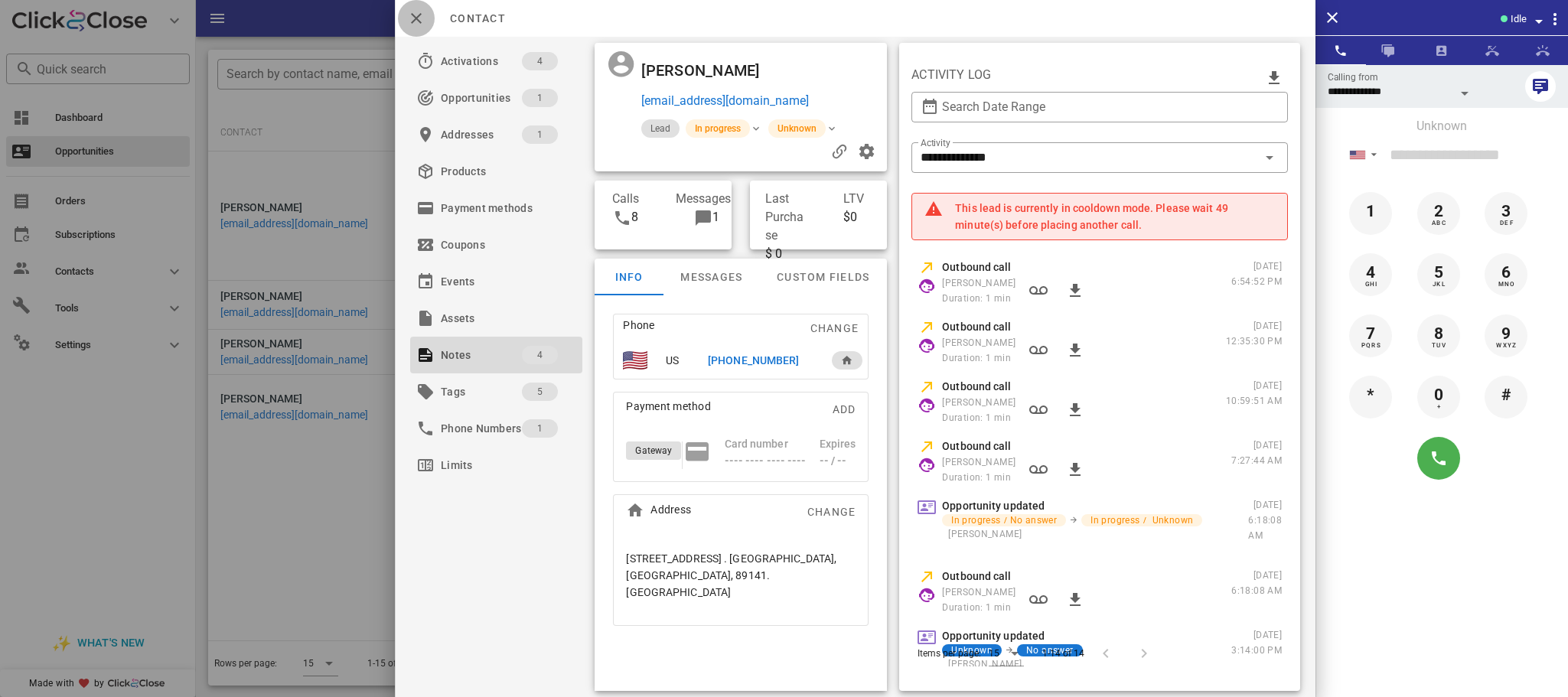 click at bounding box center [416, 18] 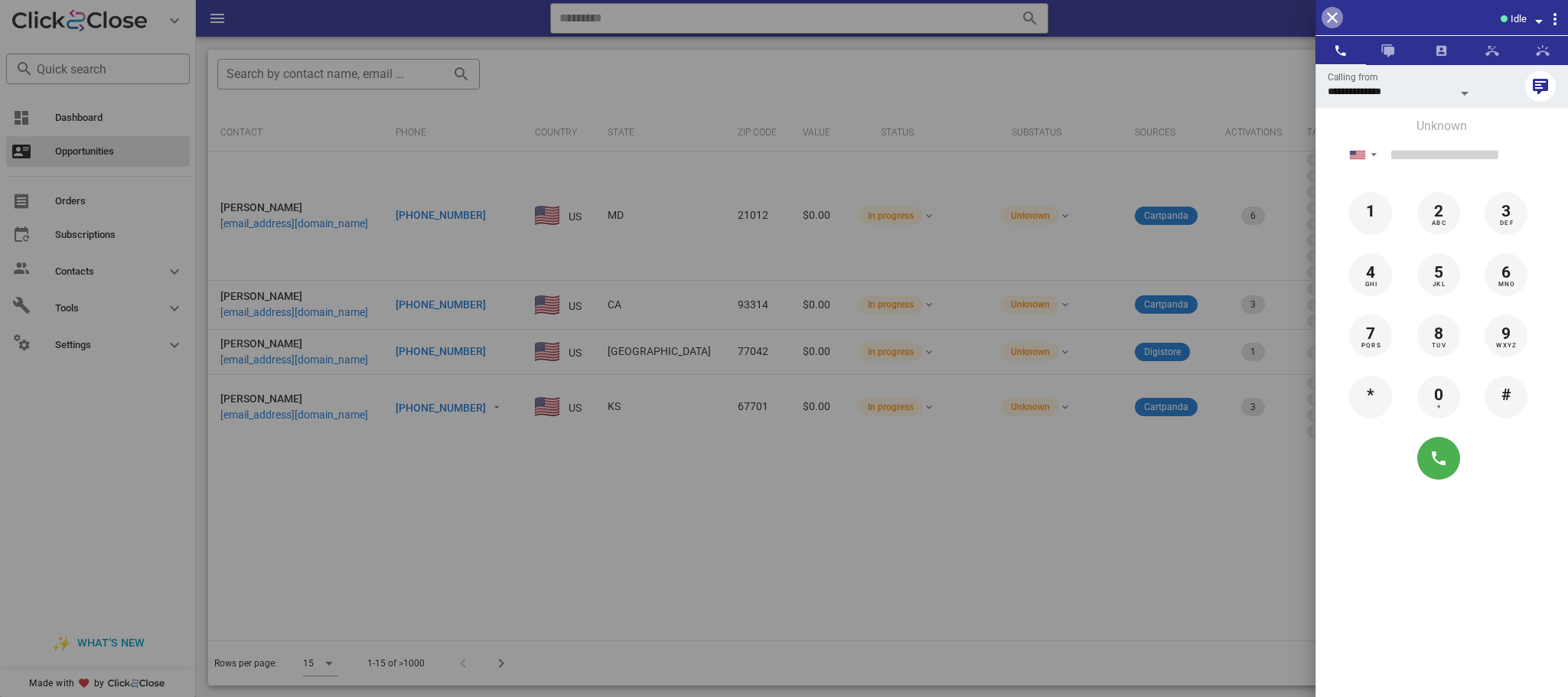 click at bounding box center (1332, 18) 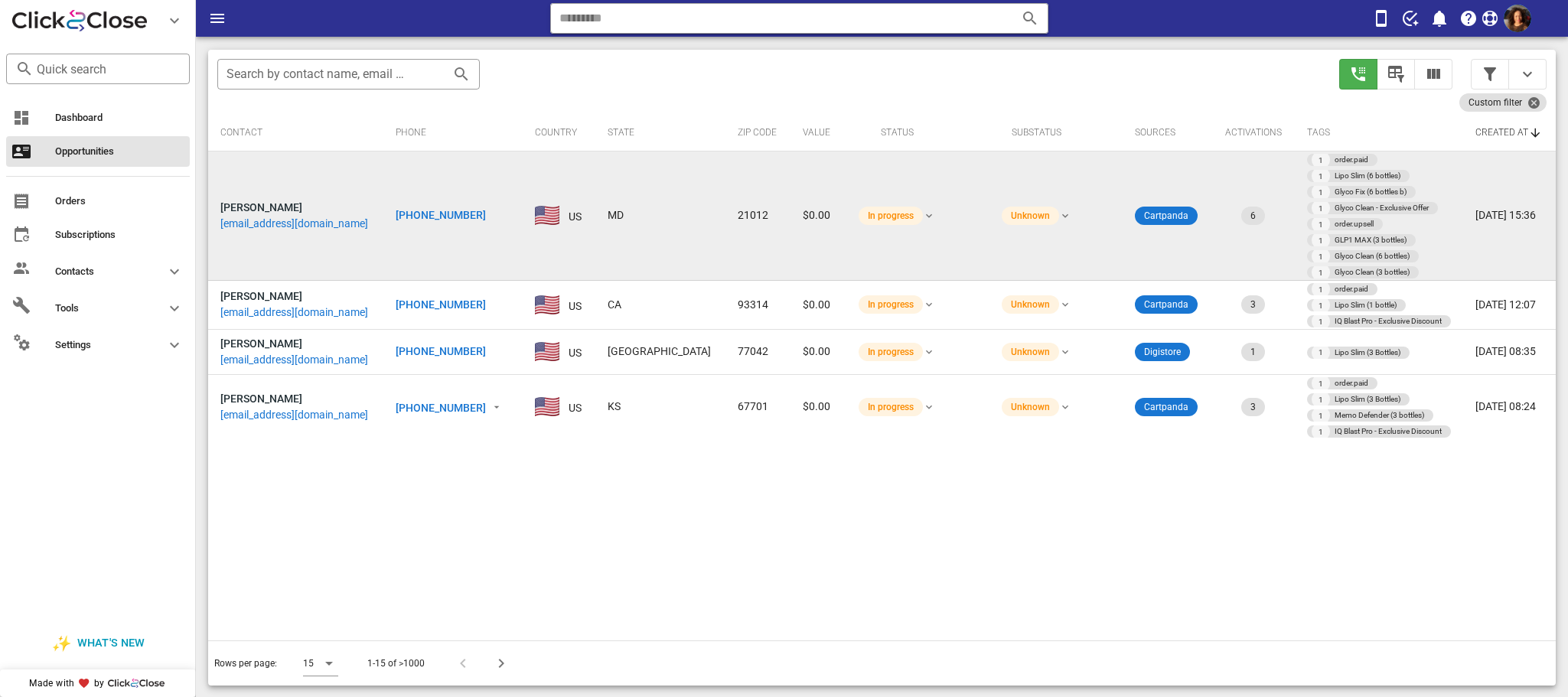 click on "[PHONE_NUMBER]" at bounding box center (441, 215) 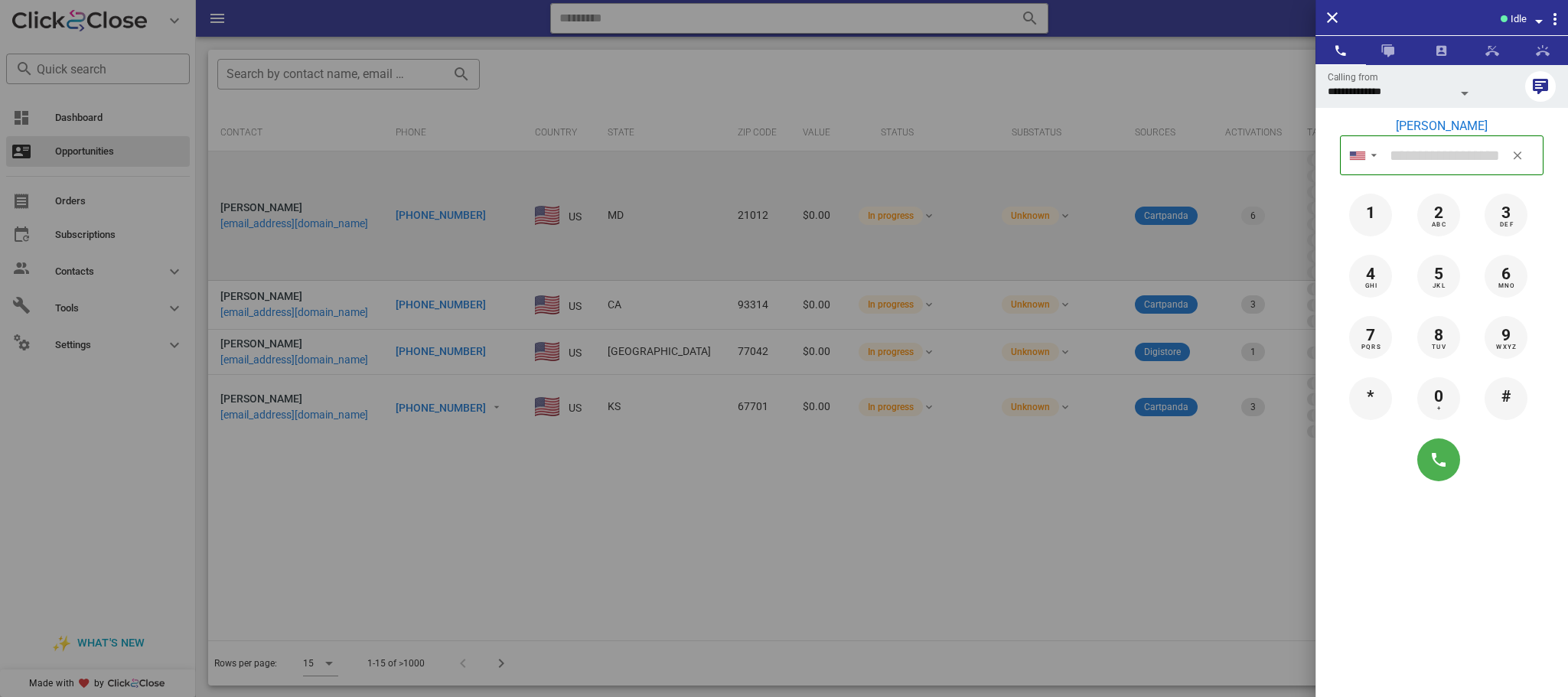 type on "**********" 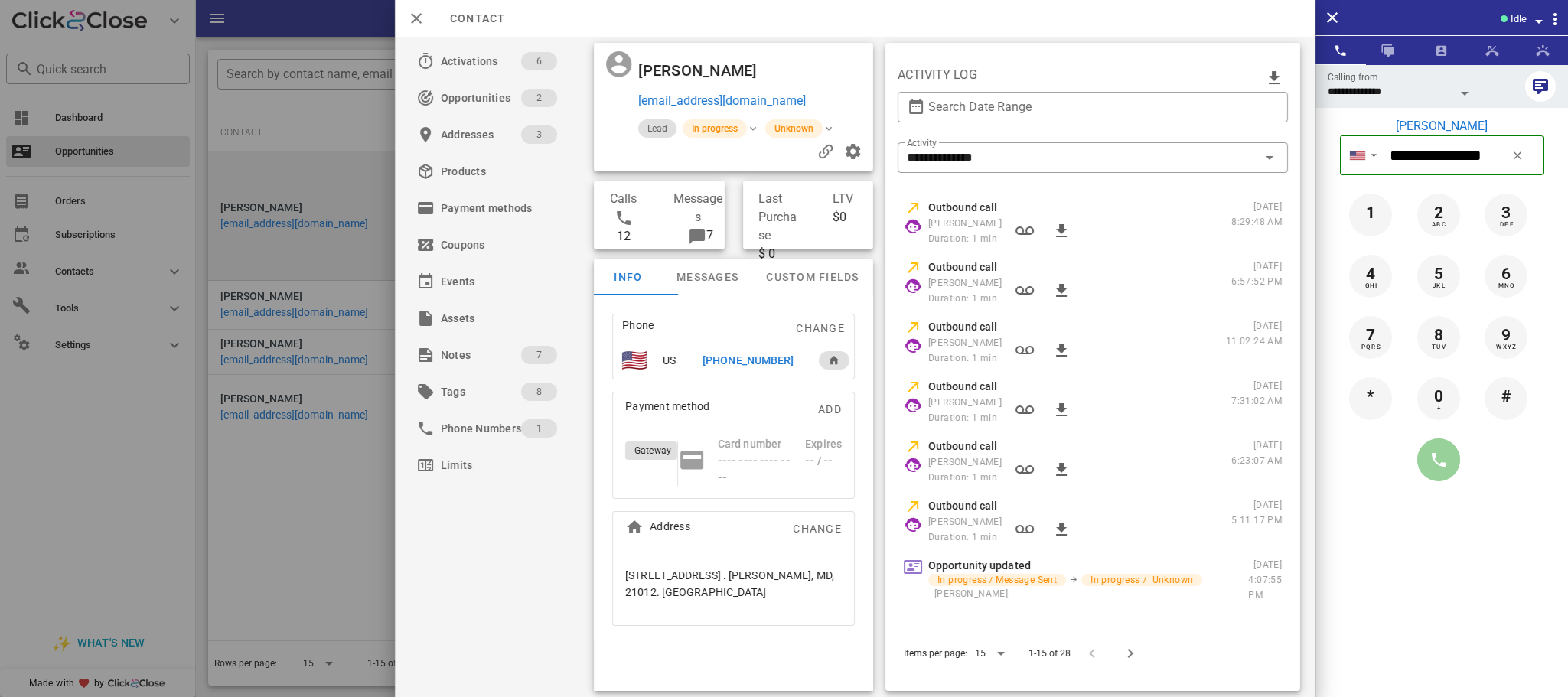 click at bounding box center [1439, 460] 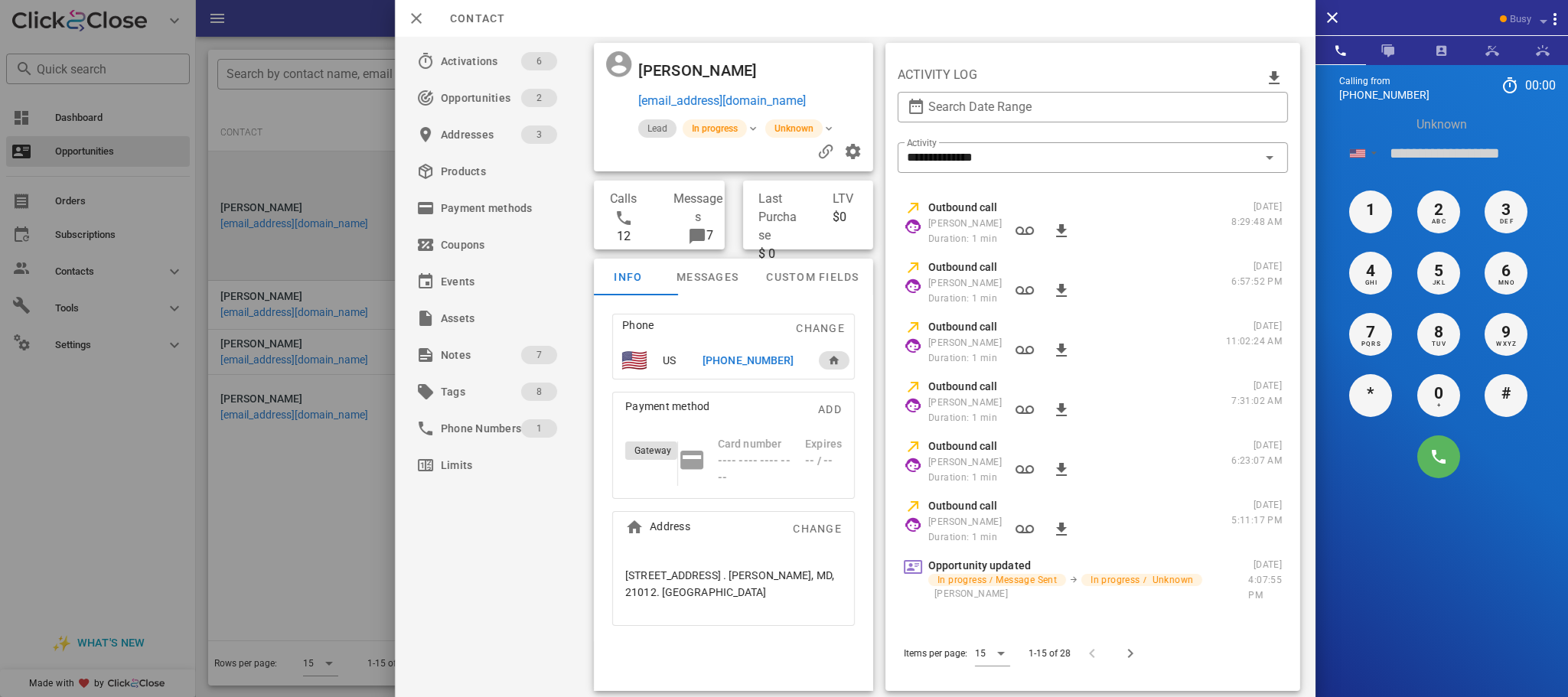 click on "Unknown      ▼     [GEOGRAPHIC_DATA]
+61
[GEOGRAPHIC_DATA]
+1
[US_STATE]
+1671
[GEOGRAPHIC_DATA] ([GEOGRAPHIC_DATA])
+52
[GEOGRAPHIC_DATA]
+64
[GEOGRAPHIC_DATA]
+44
[GEOGRAPHIC_DATA]
+1
1 2 ABC 3 DEF 4 GHI 5 JKL 6 MNO 7 PQRS 8 TUV 9 WXYZ * 0 + #  [PERSON_NAME]  [PHONE_NUMBER]  Ringing  Directory ​  NS  [DATE][PERSON_NAME]  Idle   WC  [PERSON_NAME]  Idle   [PERSON_NAME]  Idle   AG  [PERSON_NAME]  Idle   [PERSON_NAME]  Idle   BC  [PERSON_NAME]  Idle   CS  [PERSON_NAME]  Idle   DT  [PERSON_NAME]  Idle   EC  [PERSON_NAME]  Idle   HA  [PERSON_NAME]   LB  [PERSON_NAME]  Idle   LM  [PERSON_NAME]  Idle   NW  [PERSON_NAME]   RM  [PERSON_NAME]  Busy   MA  [PERSON_NAME]  Busy   CA  [PERSON_NAME]  Busy   HR  [PERSON_NAME]   [PERSON_NAME]   KM  [PERSON_NAME]  Busy   KW  [PERSON_NAME]  Busy   AH  [PERSON_NAME]  Offline   AD  Accounting Dept  Offline   A1  agent 110  Offline   A1  agent 114" at bounding box center [1442, 471] 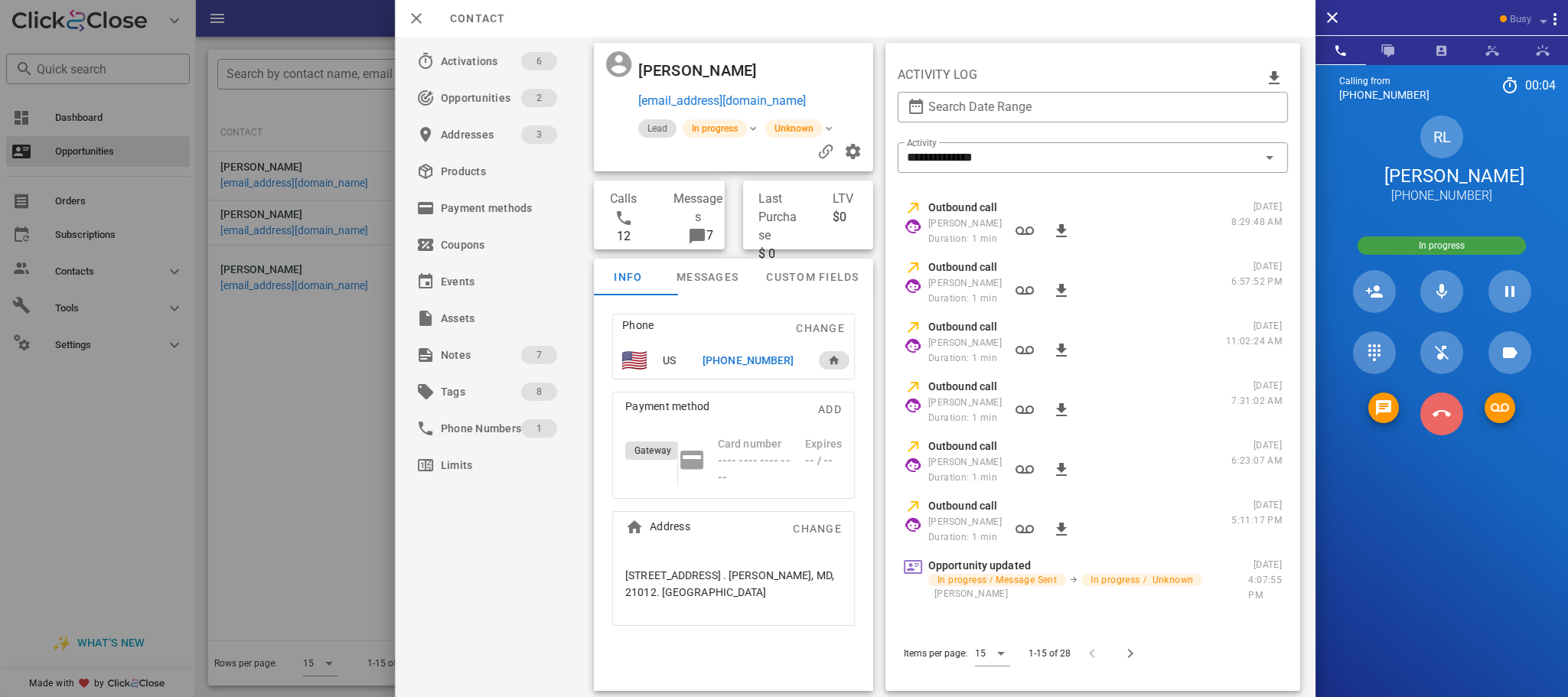 click at bounding box center (1442, 414) 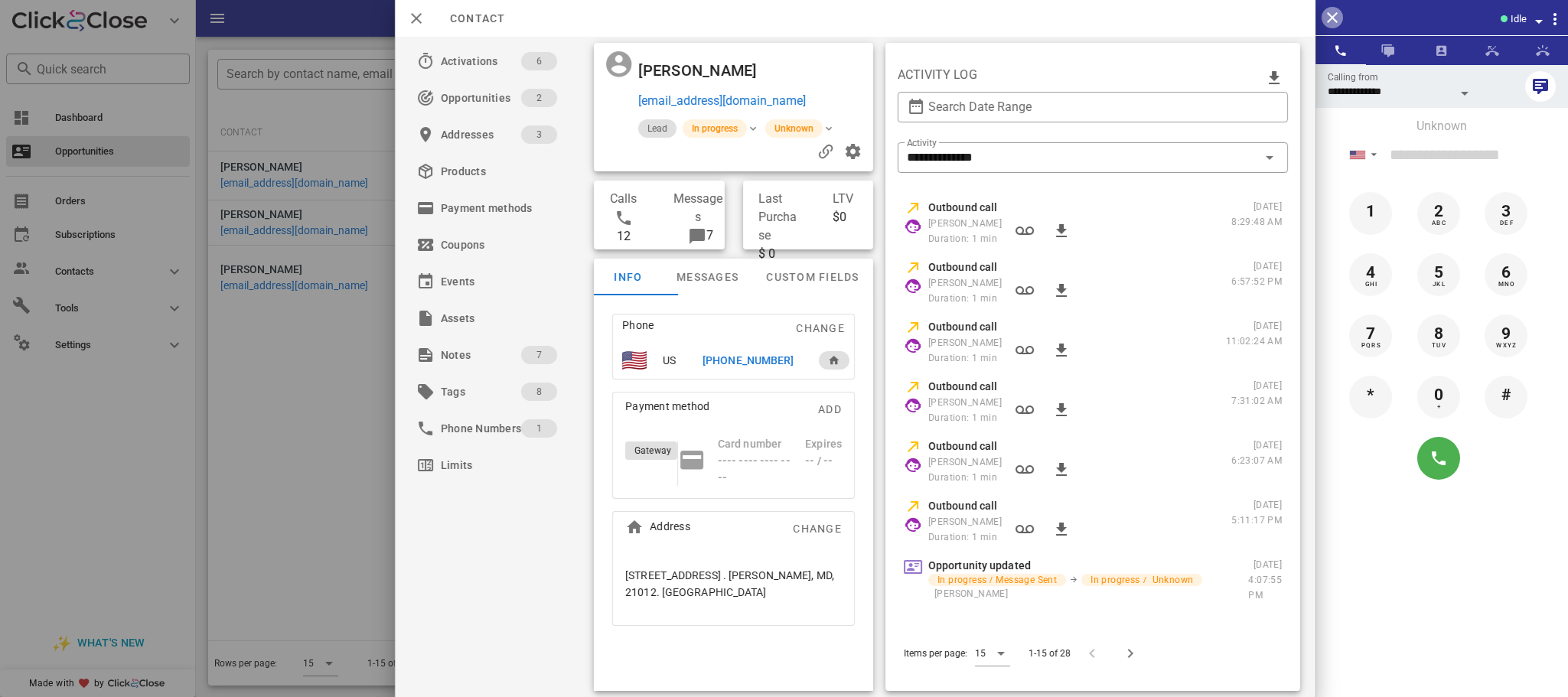 click at bounding box center (1332, 18) 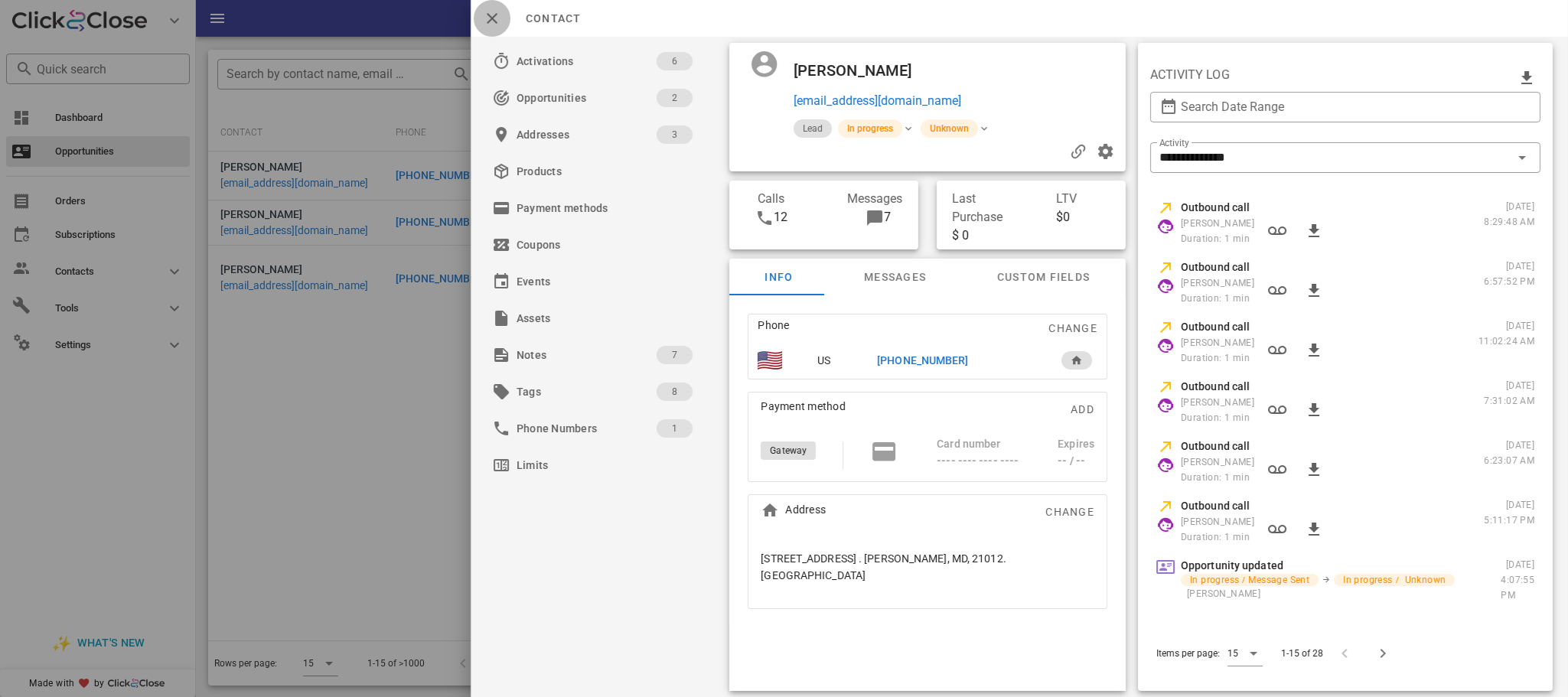 click at bounding box center (492, 18) 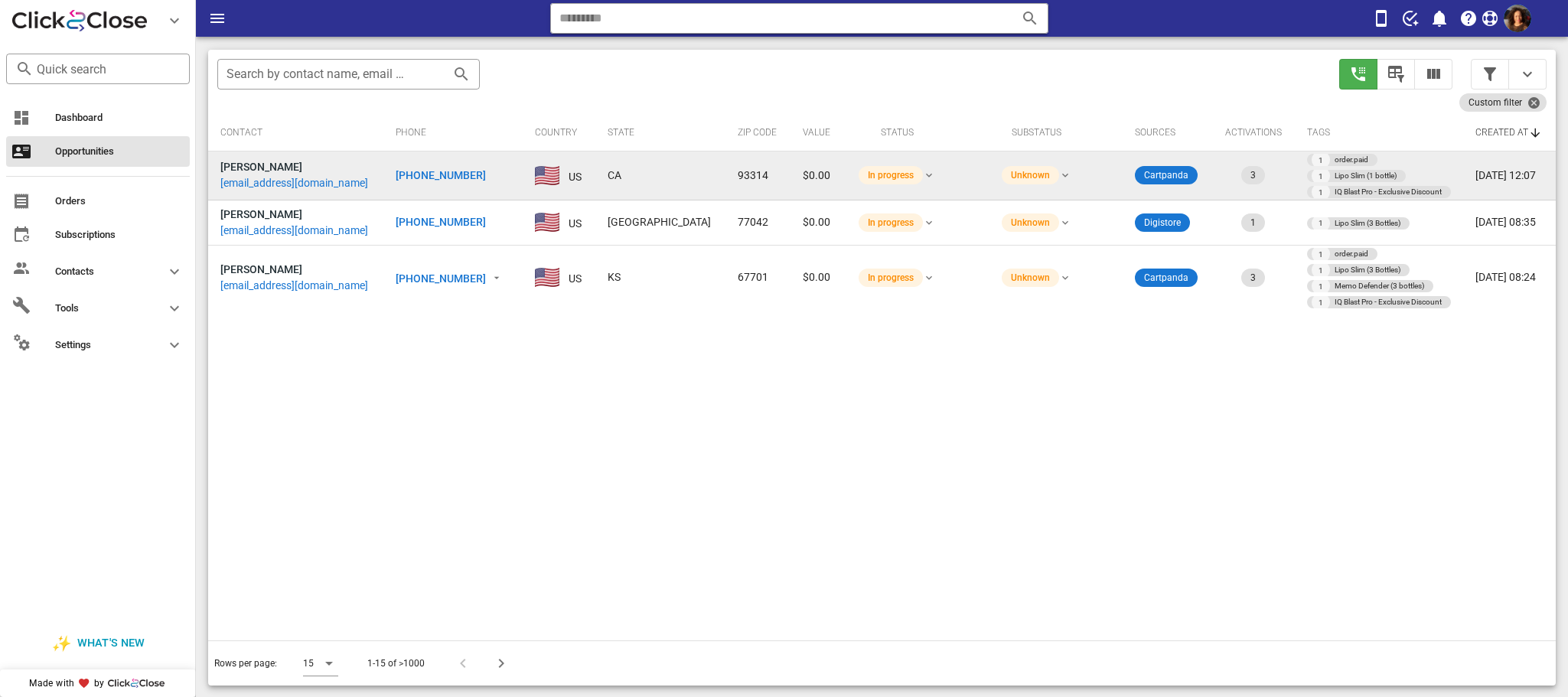 click on "[PHONE_NUMBER]" at bounding box center [441, 175] 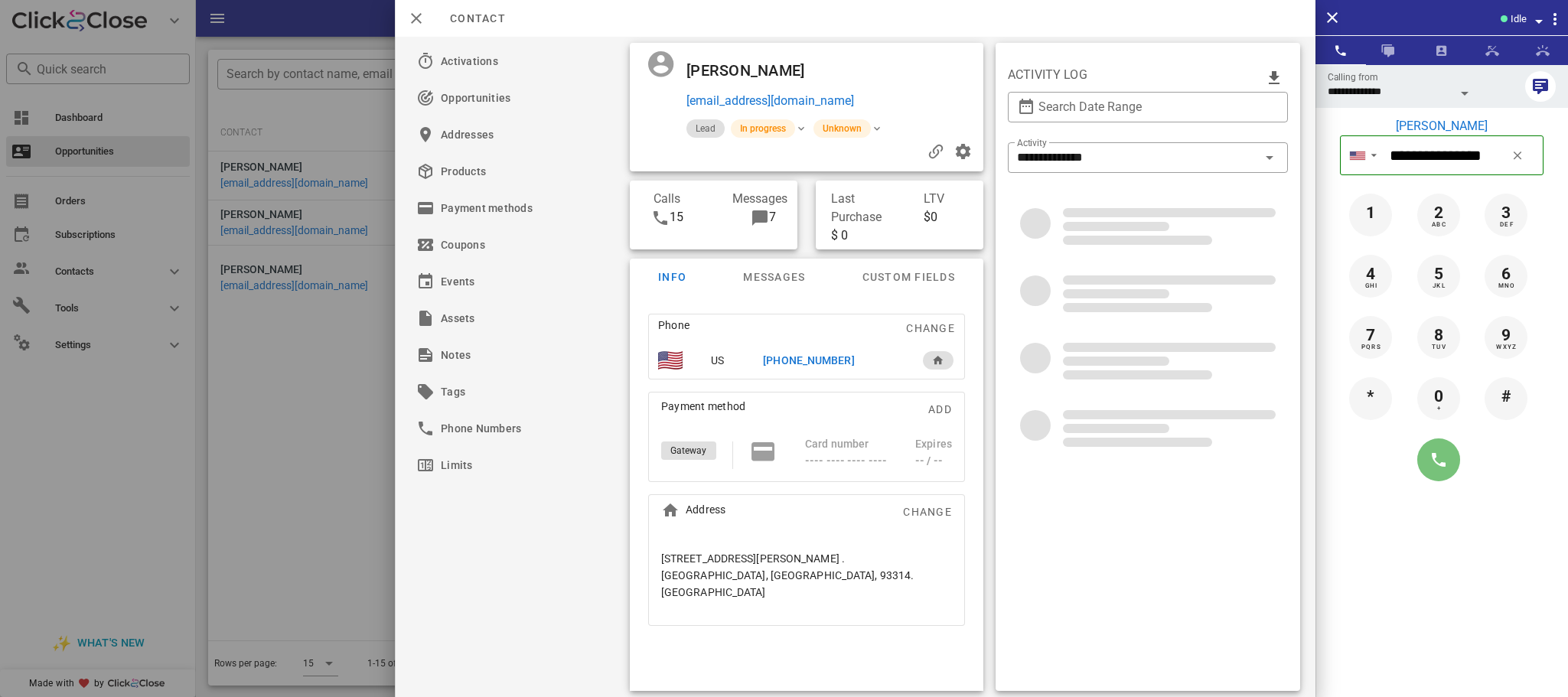 click at bounding box center (1439, 460) 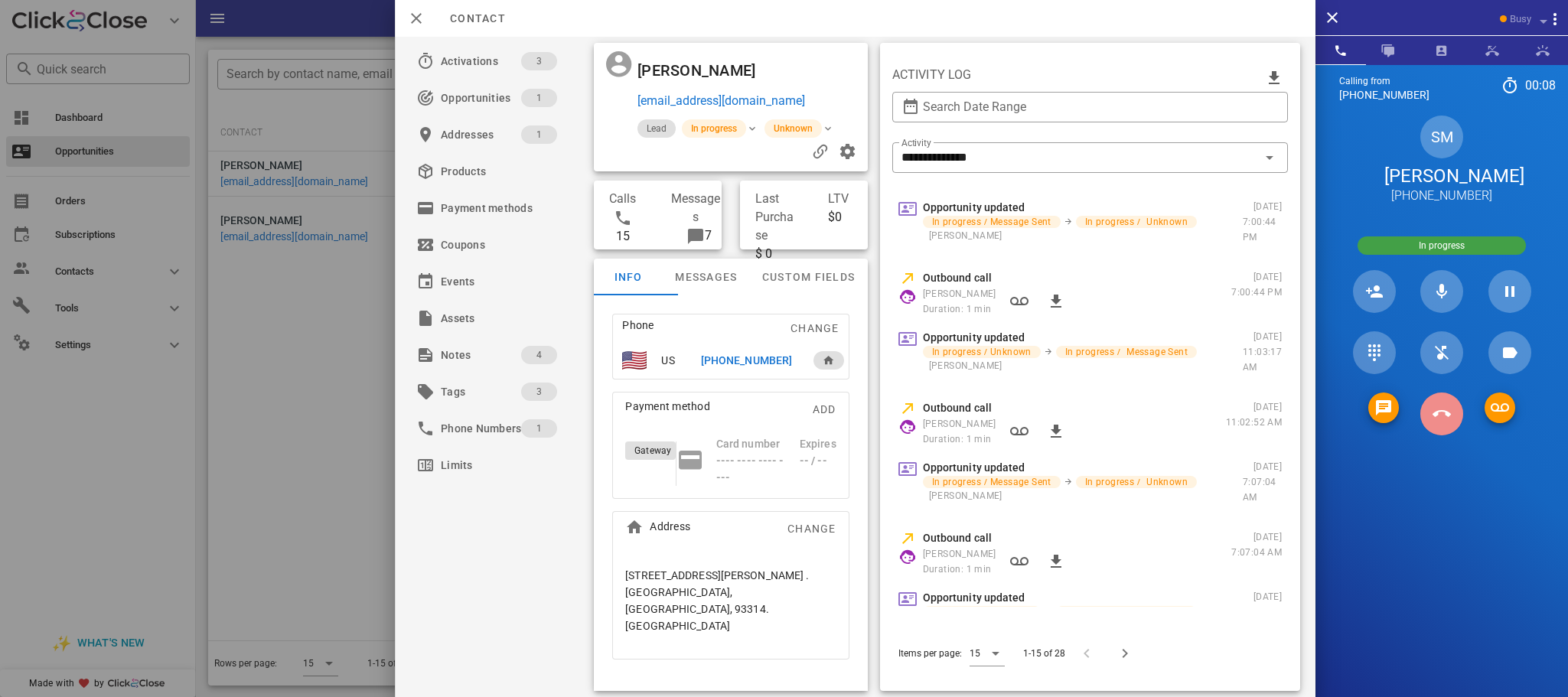 click at bounding box center [1442, 414] 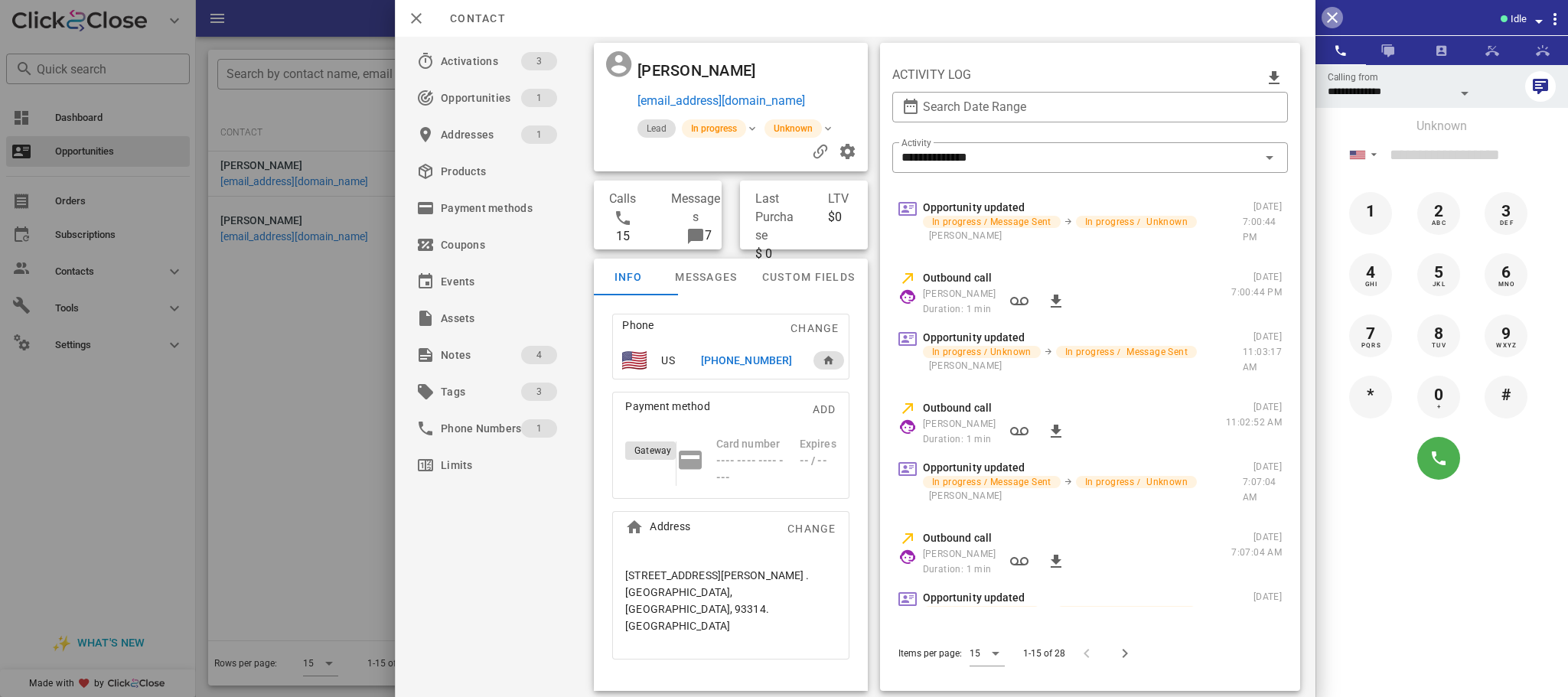 click at bounding box center (1332, 18) 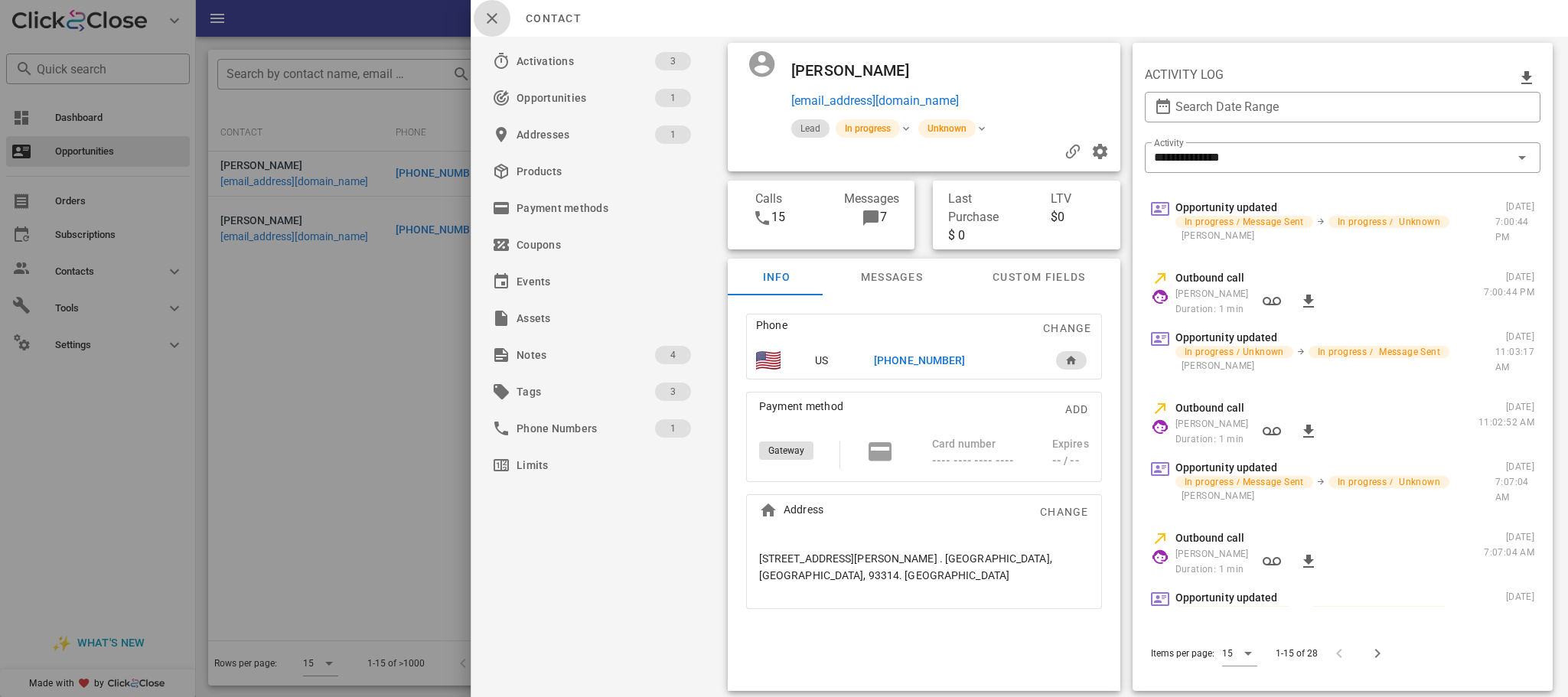 click at bounding box center (492, 18) 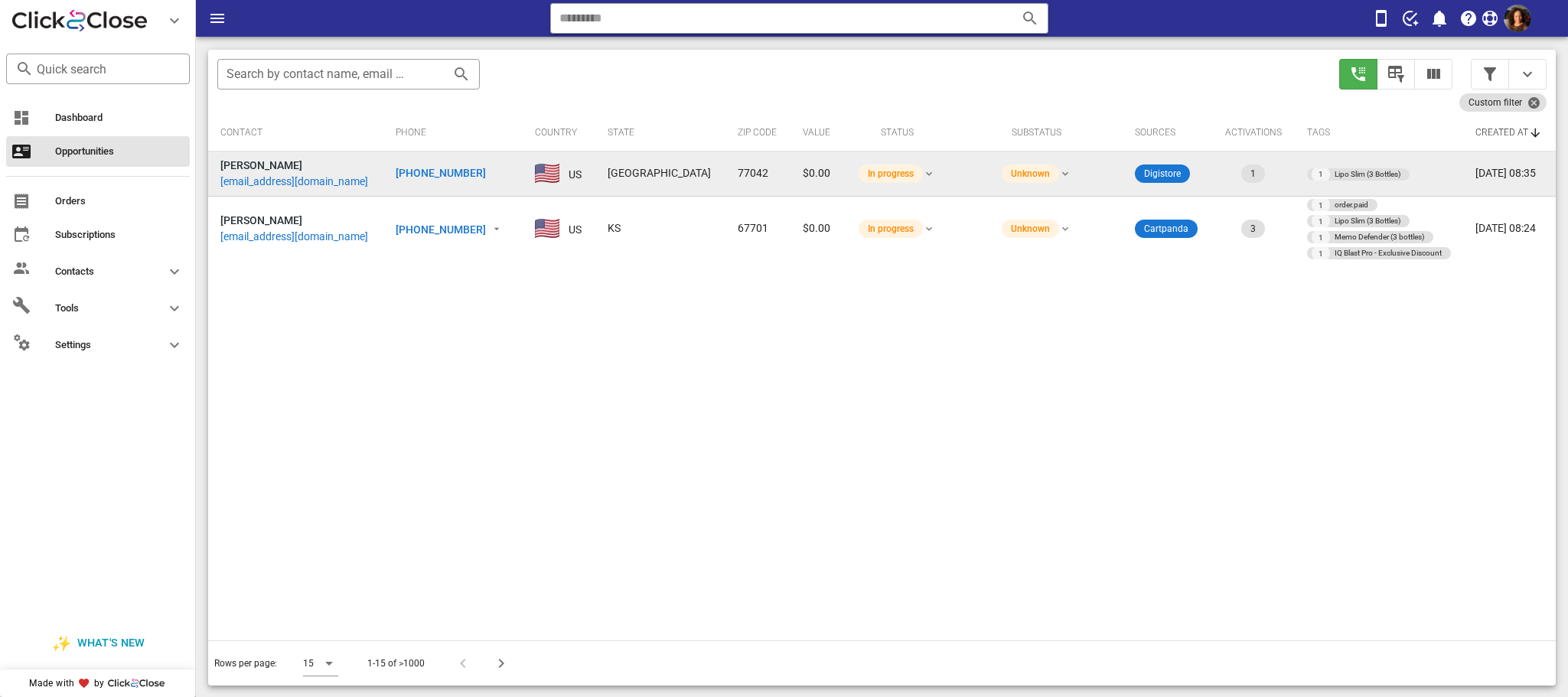 click on "[PHONE_NUMBER]" at bounding box center [441, 173] 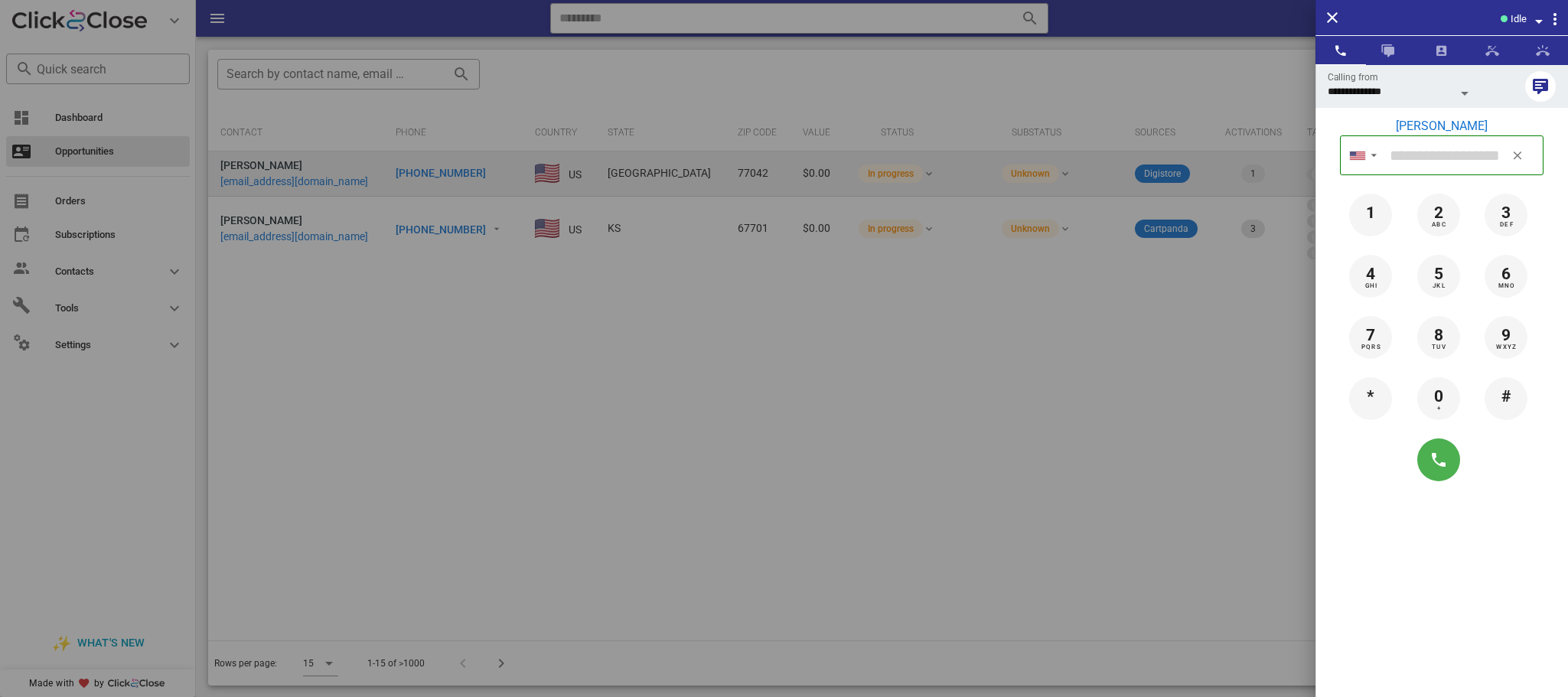 type on "**********" 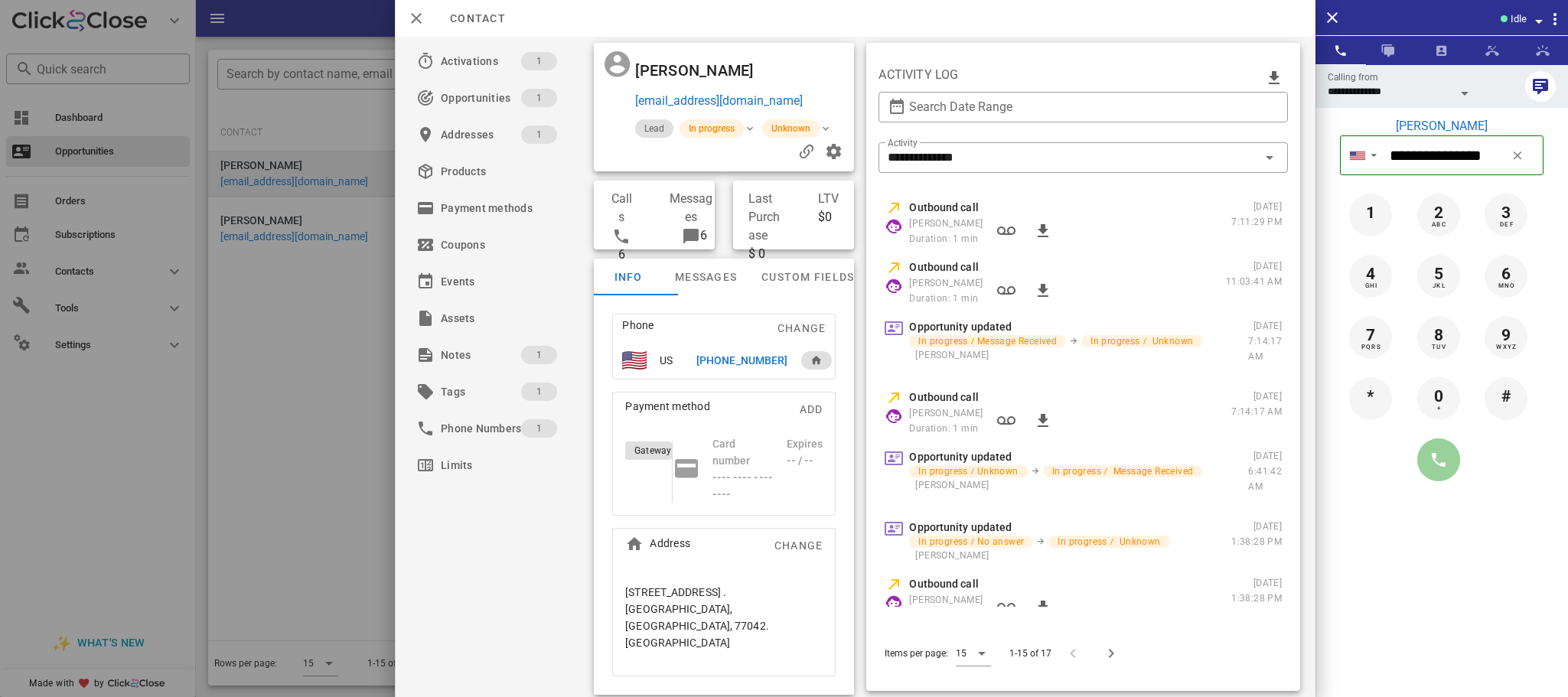 click at bounding box center [1439, 460] 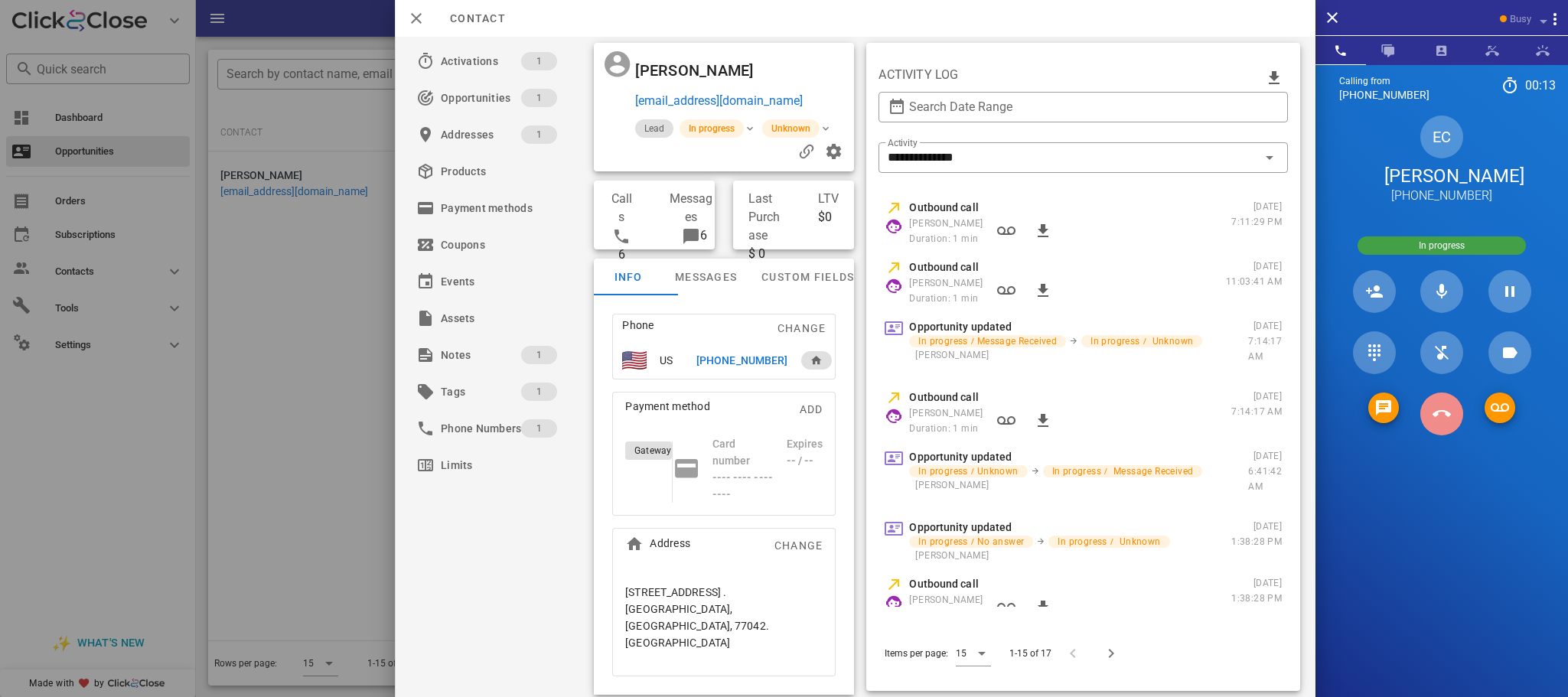 click at bounding box center (1442, 414) 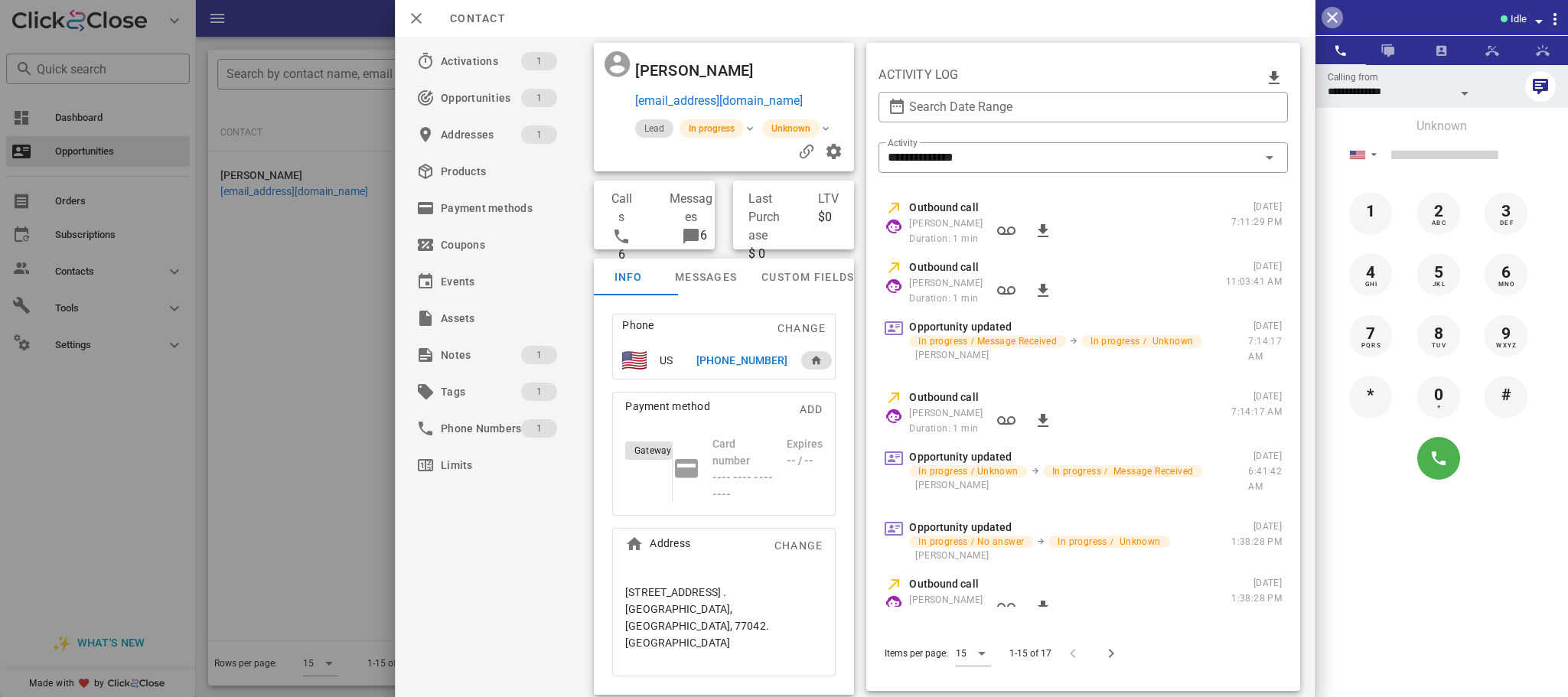 click at bounding box center [1332, 18] 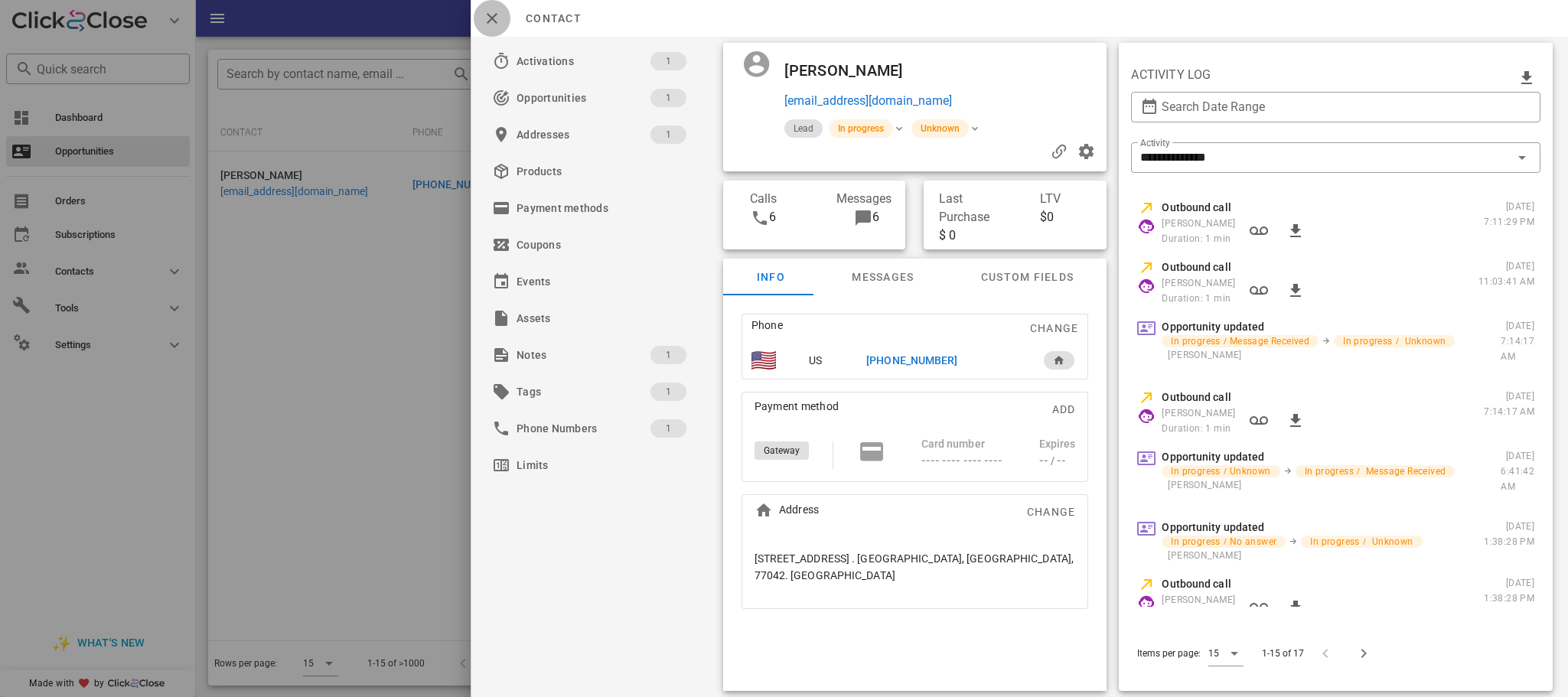 click at bounding box center (492, 18) 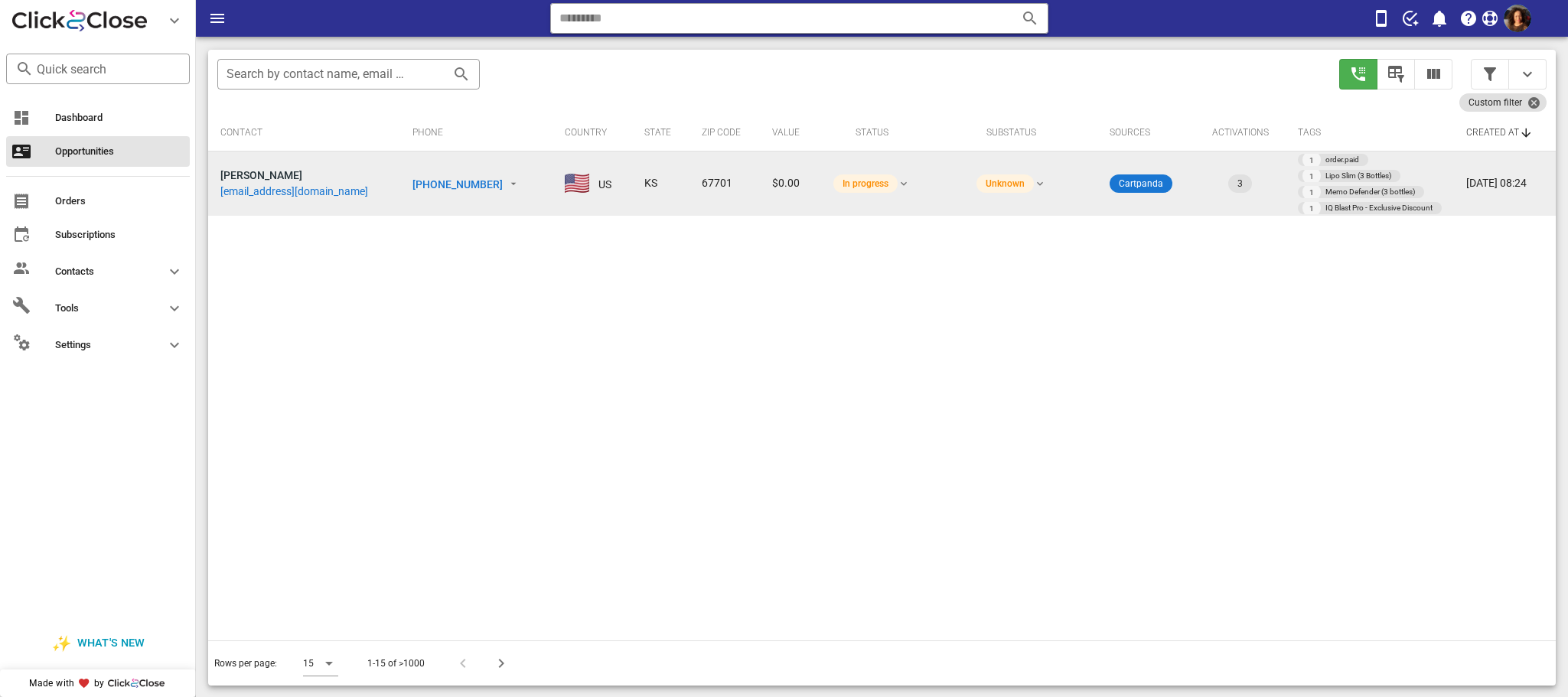 click on "[PHONE_NUMBER]" at bounding box center [458, 184] 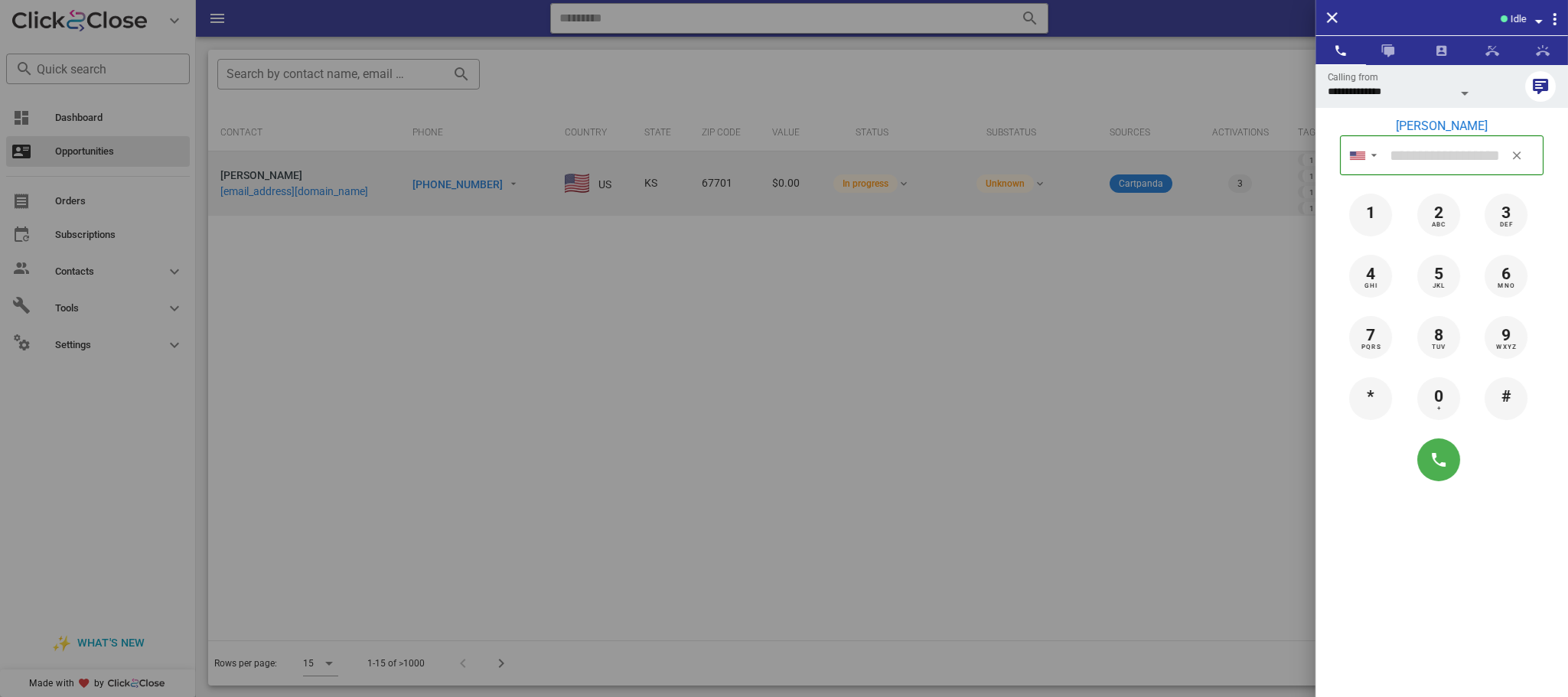 type on "**********" 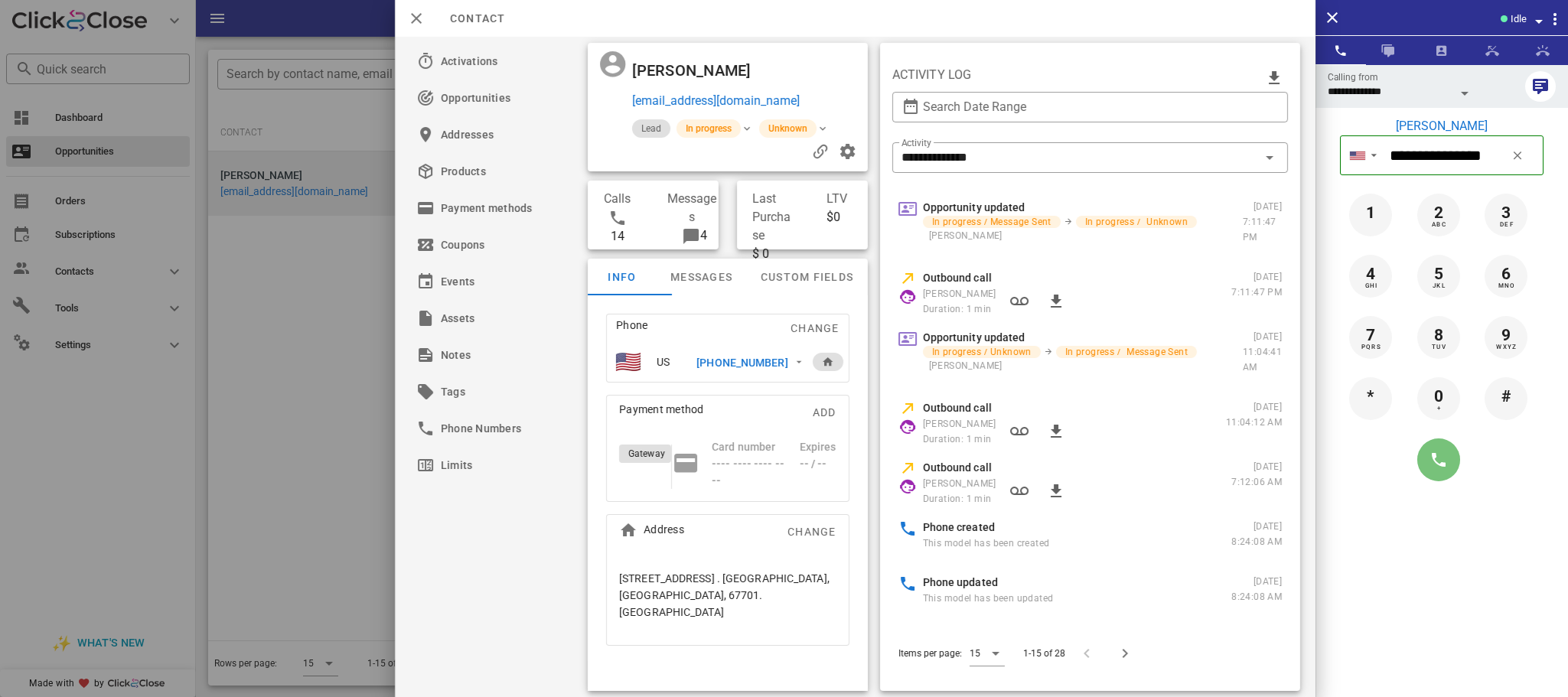 click at bounding box center [1439, 460] 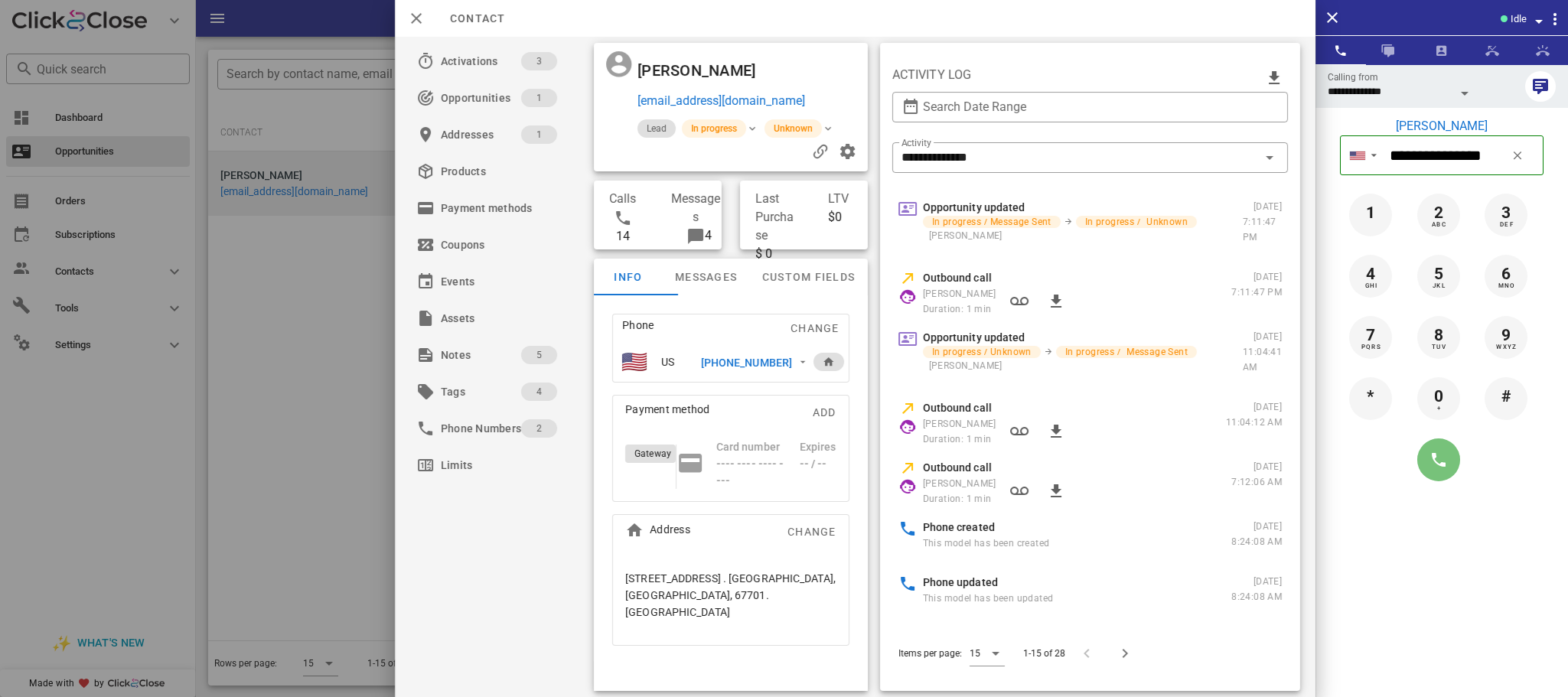 click at bounding box center (1439, 460) 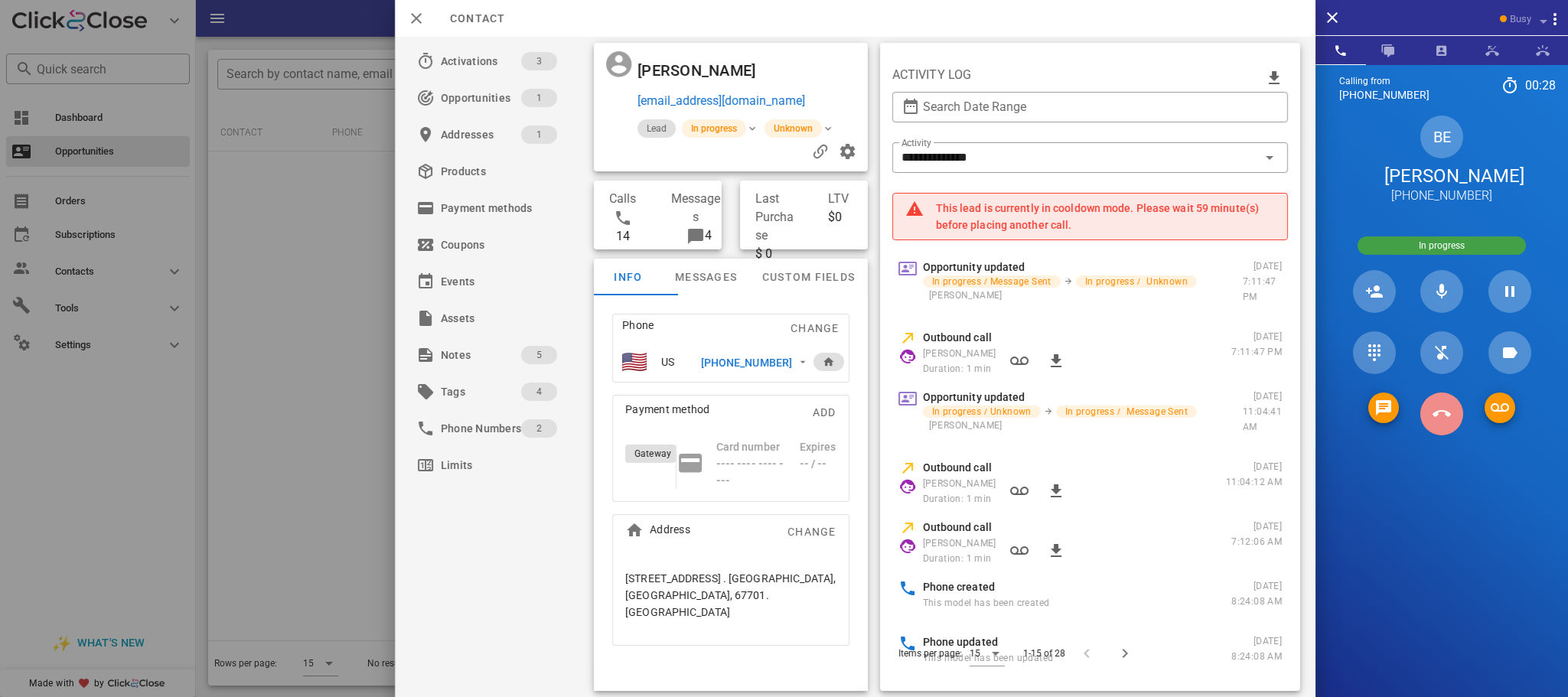 click at bounding box center [1442, 414] 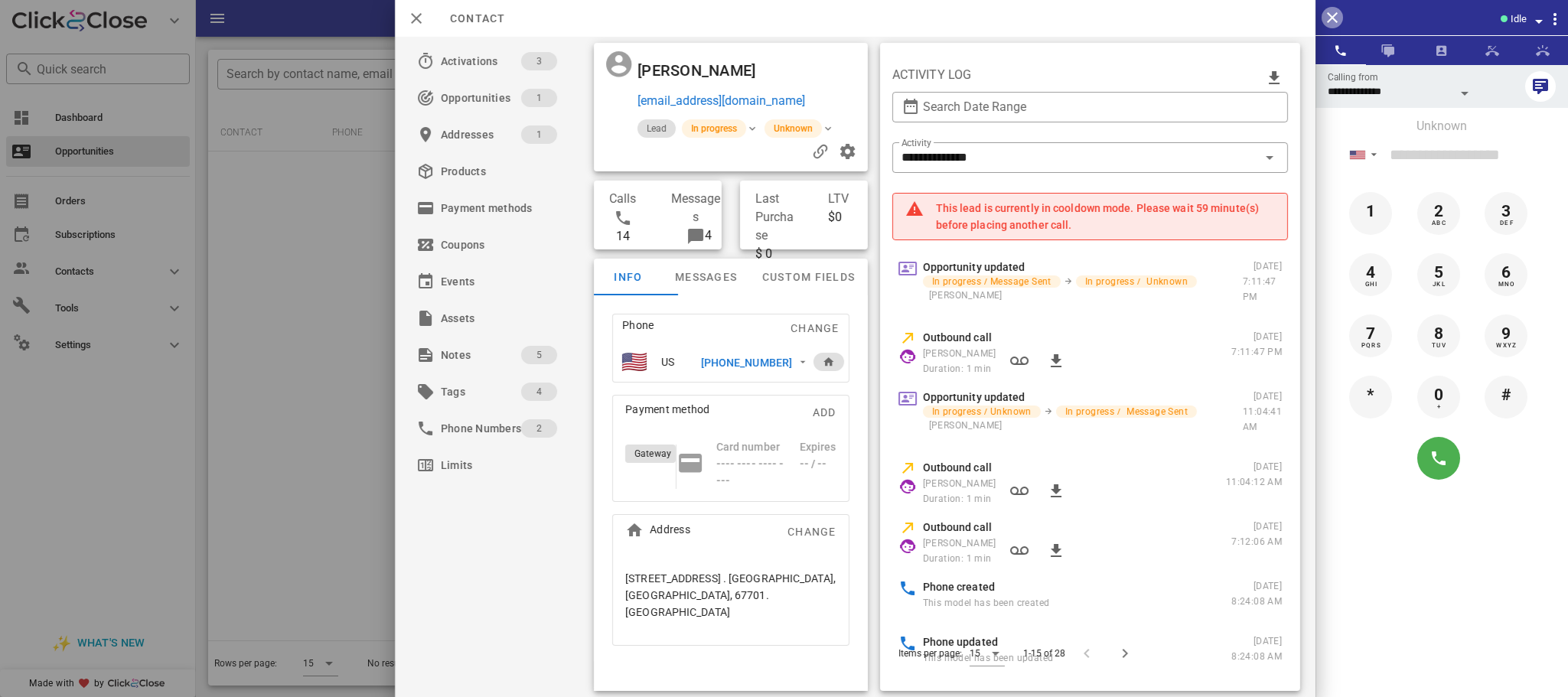 click at bounding box center (1332, 18) 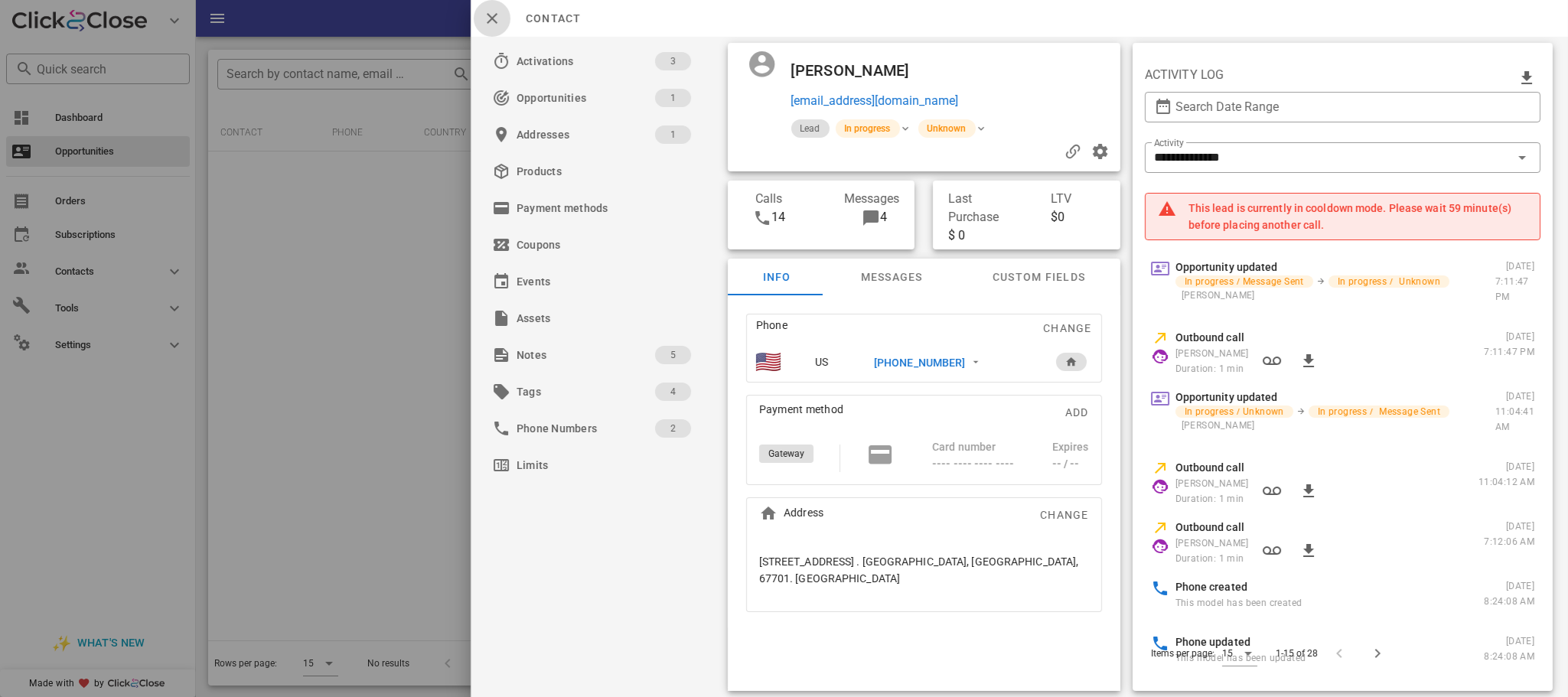 click at bounding box center [492, 18] 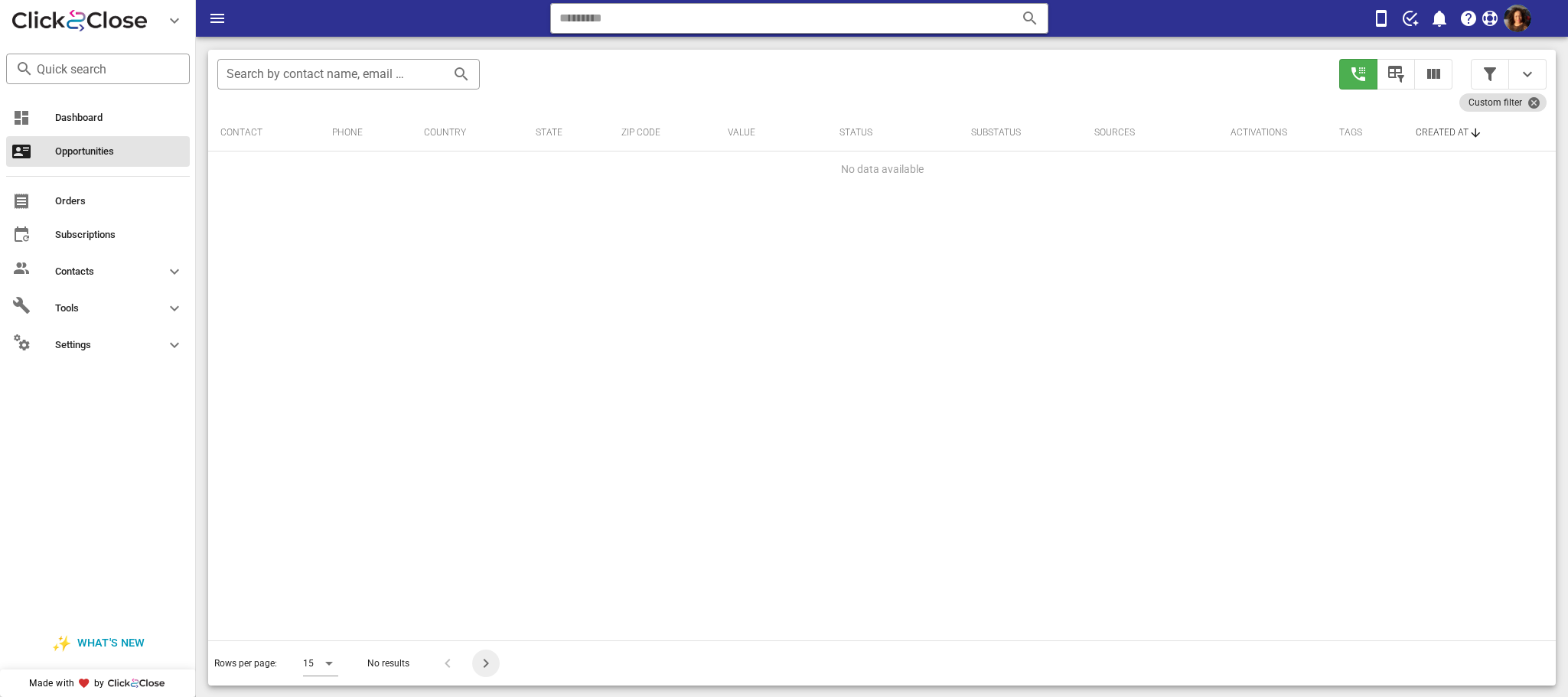 click at bounding box center [486, 663] 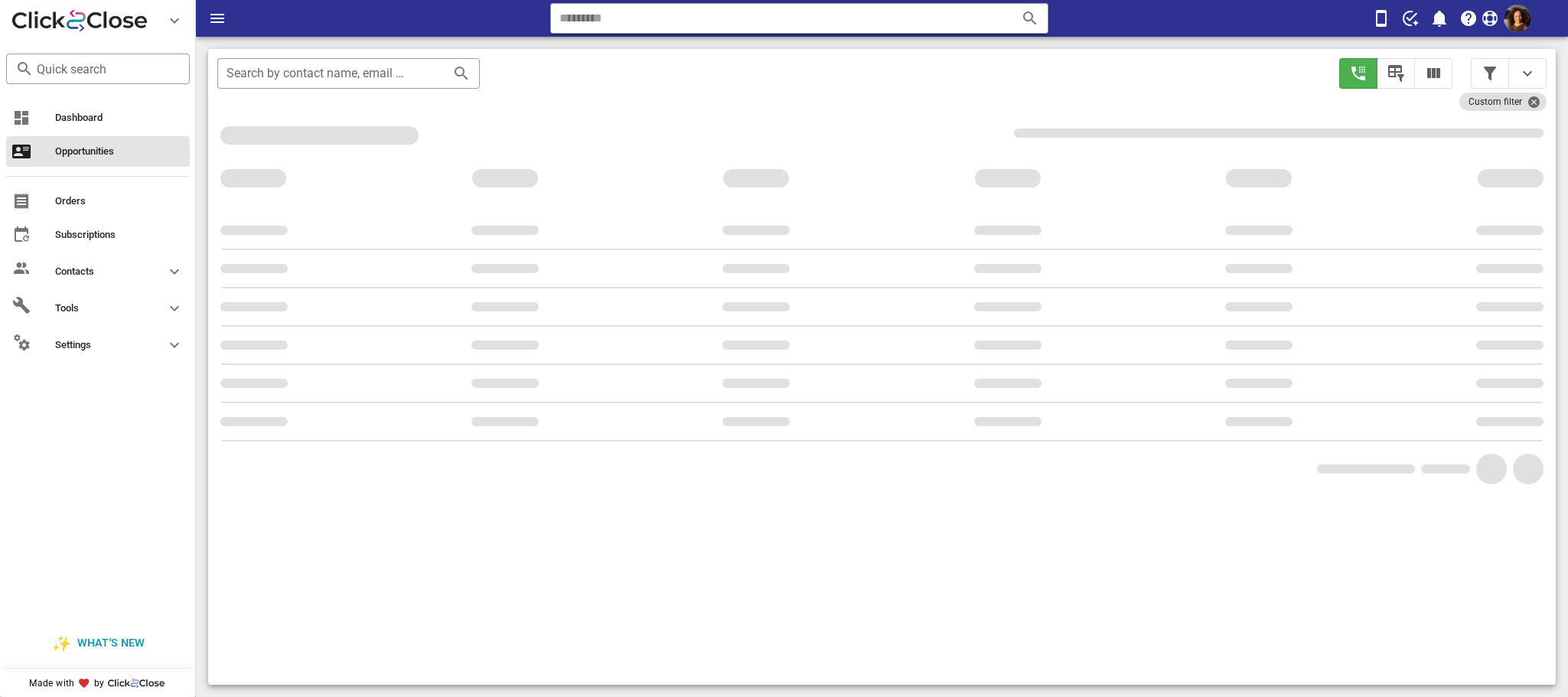 scroll, scrollTop: 141, scrollLeft: 0, axis: vertical 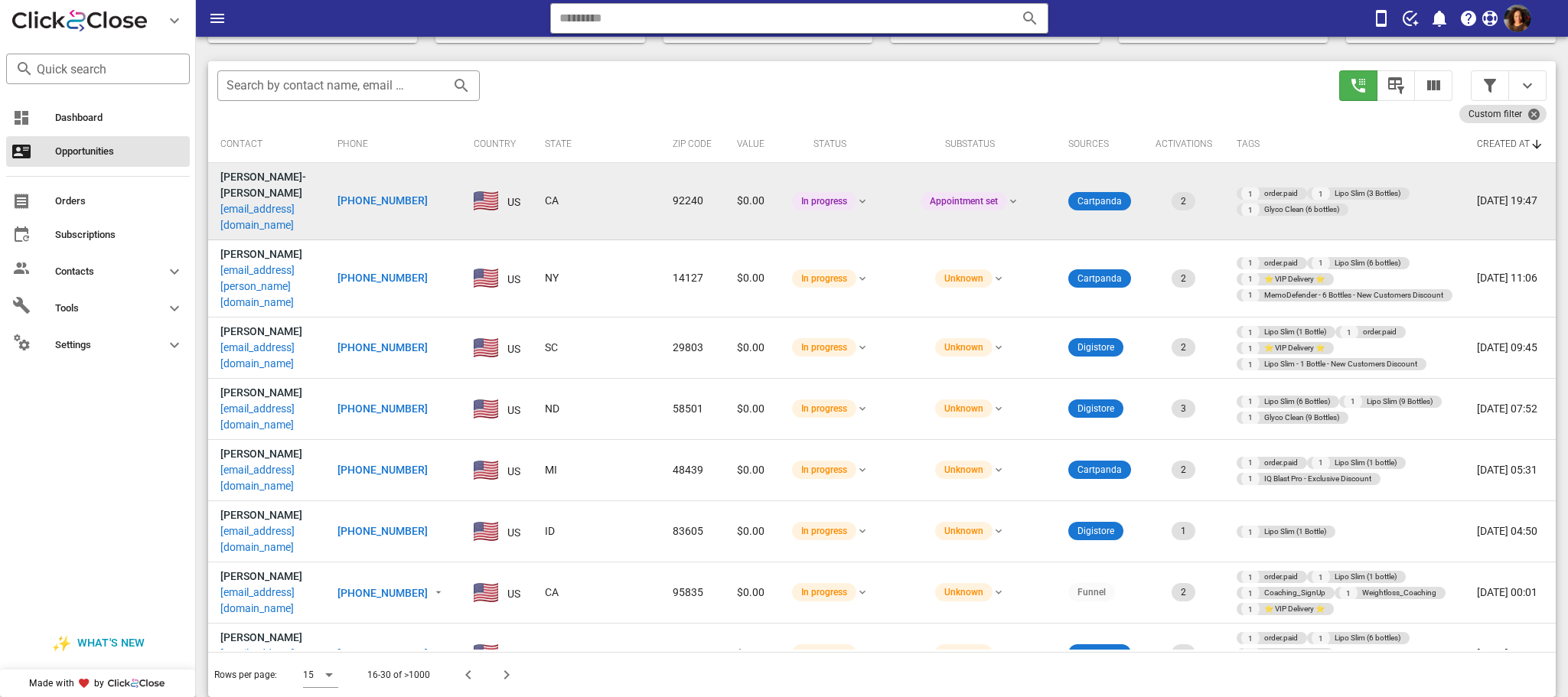 click on "[PHONE_NUMBER]" at bounding box center (383, 200) 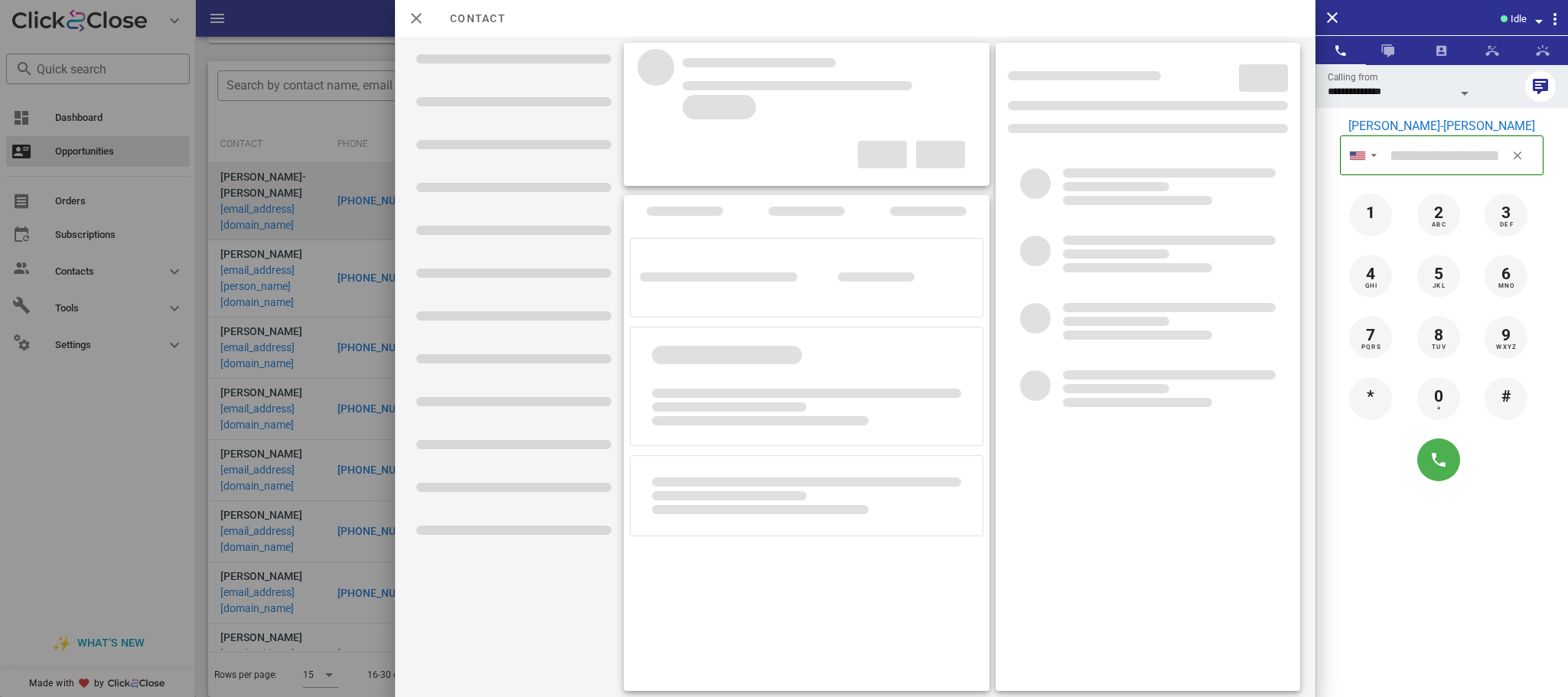 type on "**********" 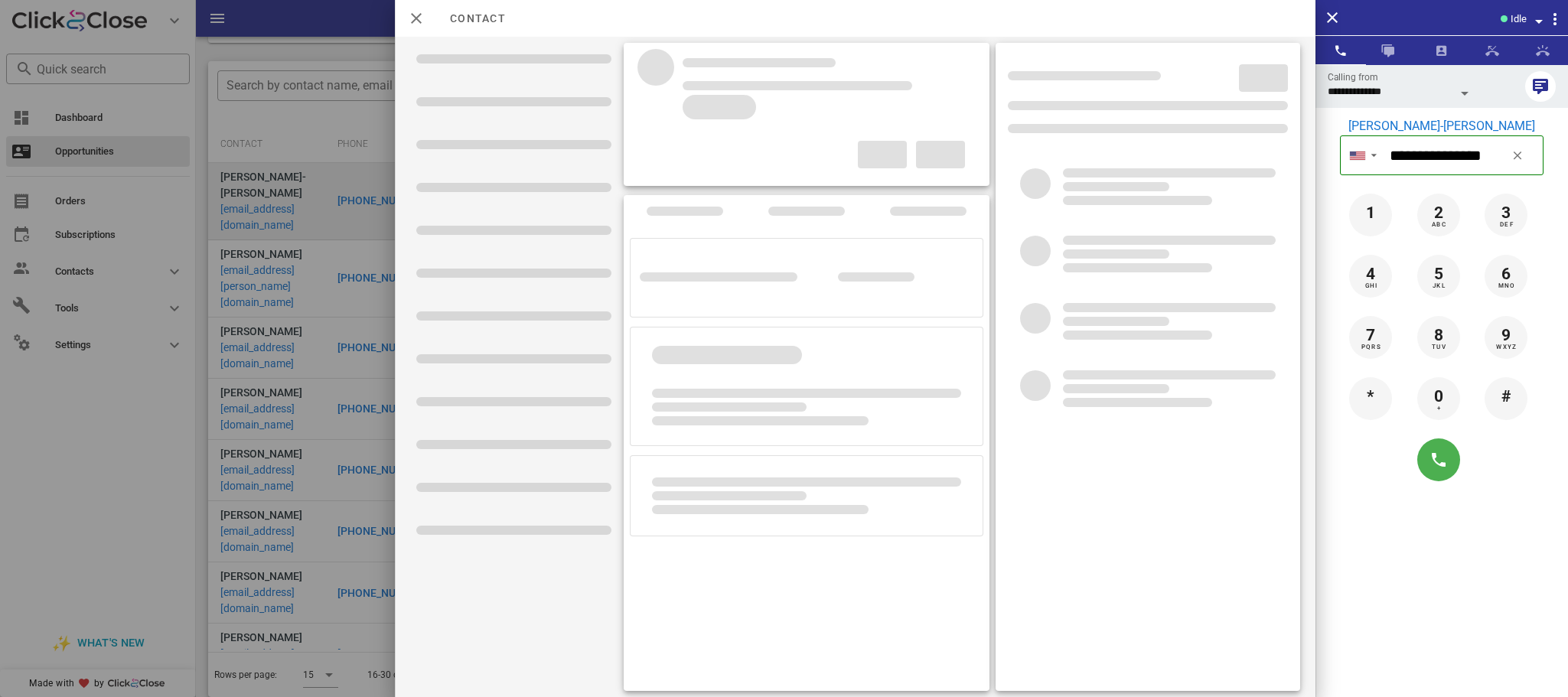 type on "**********" 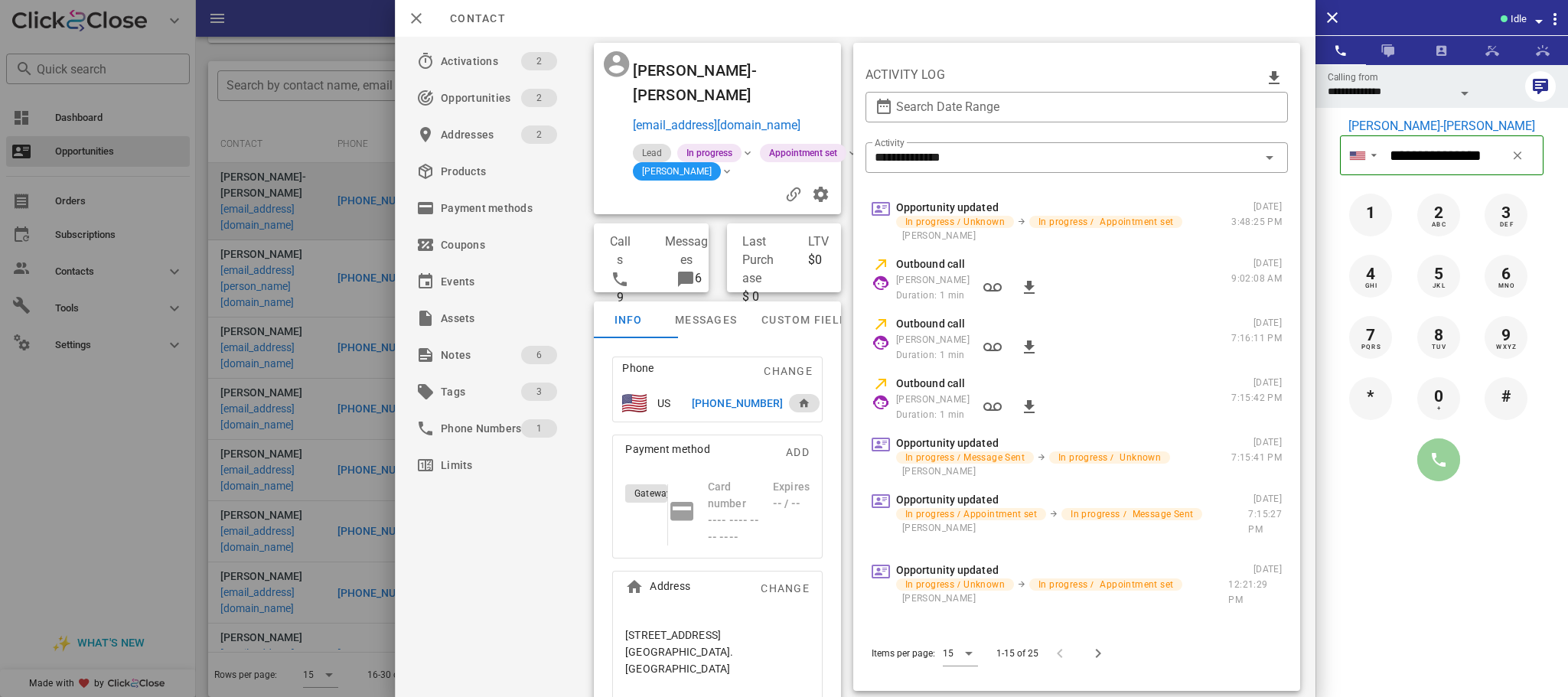 click at bounding box center (1439, 460) 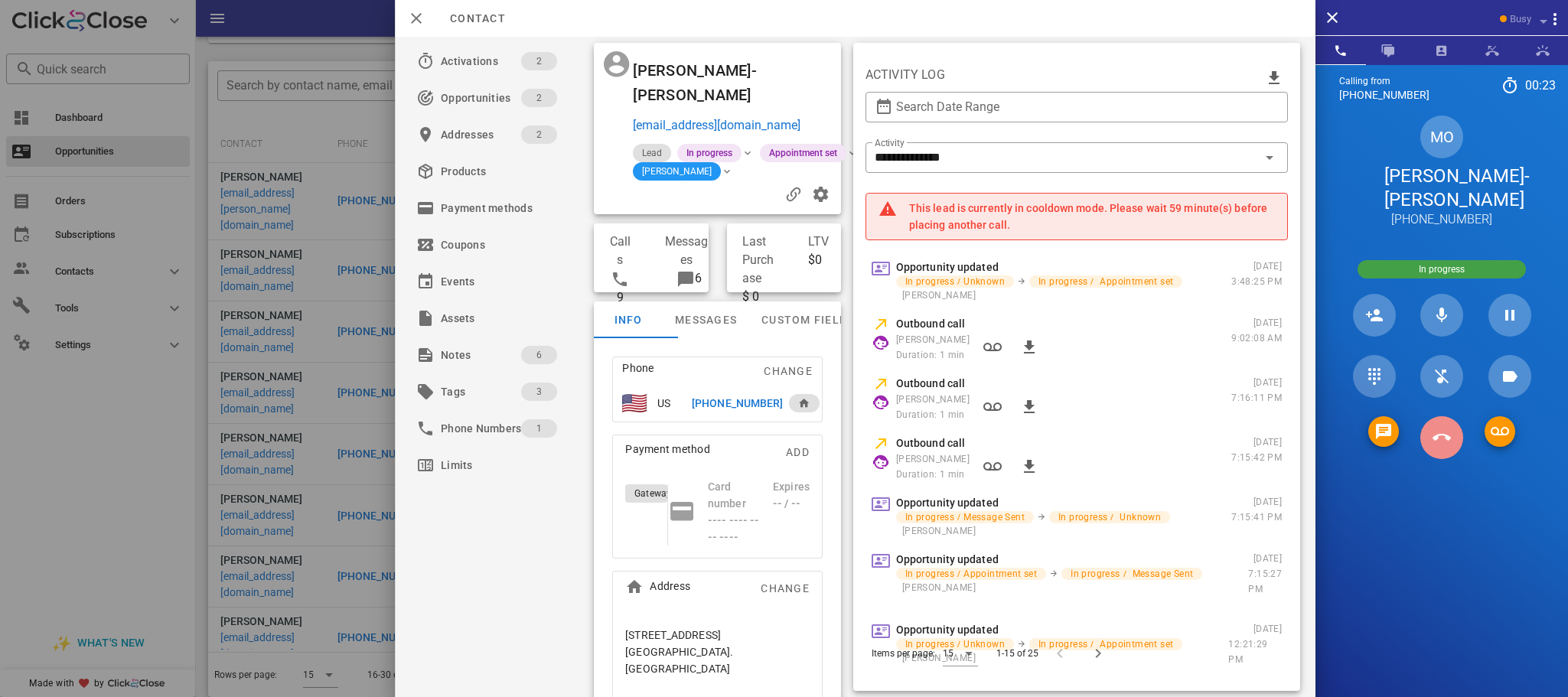 click at bounding box center [1442, 438] 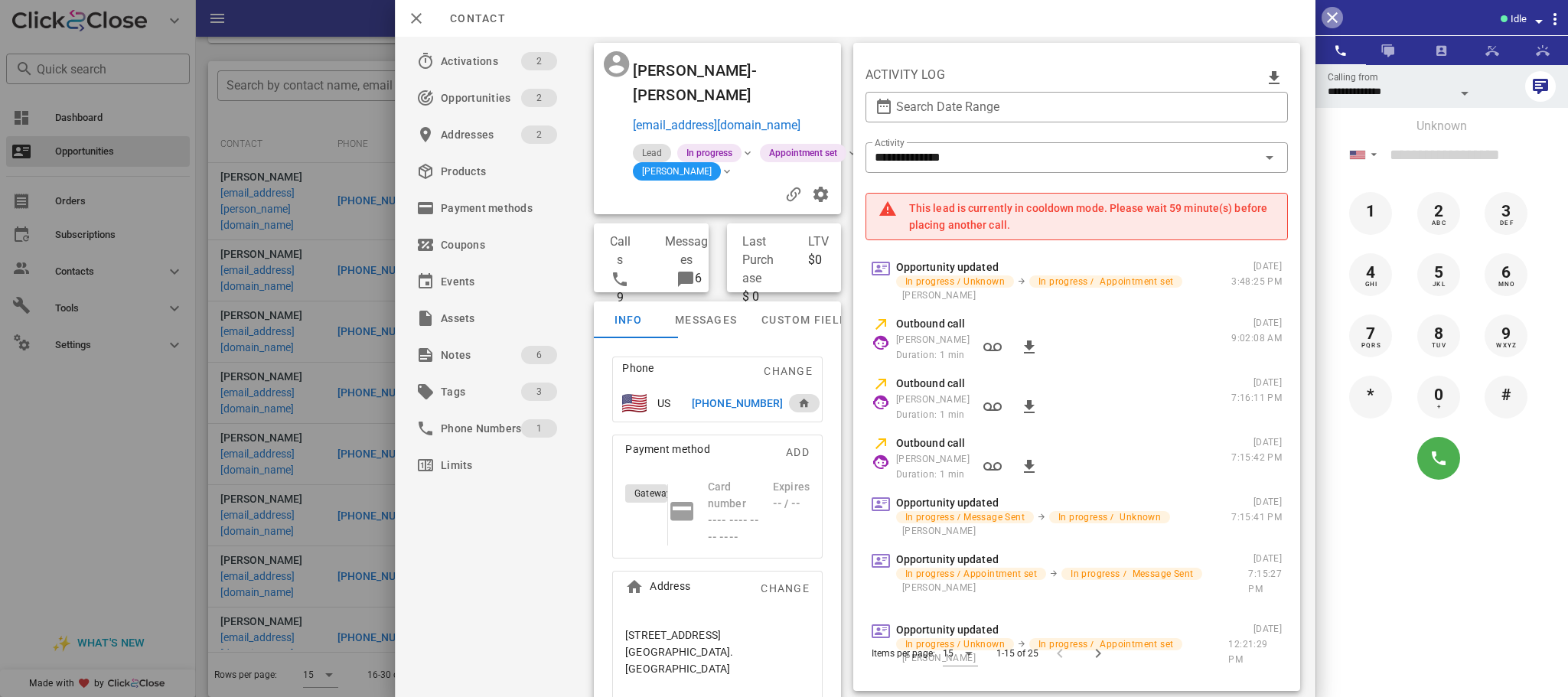 click at bounding box center (1332, 18) 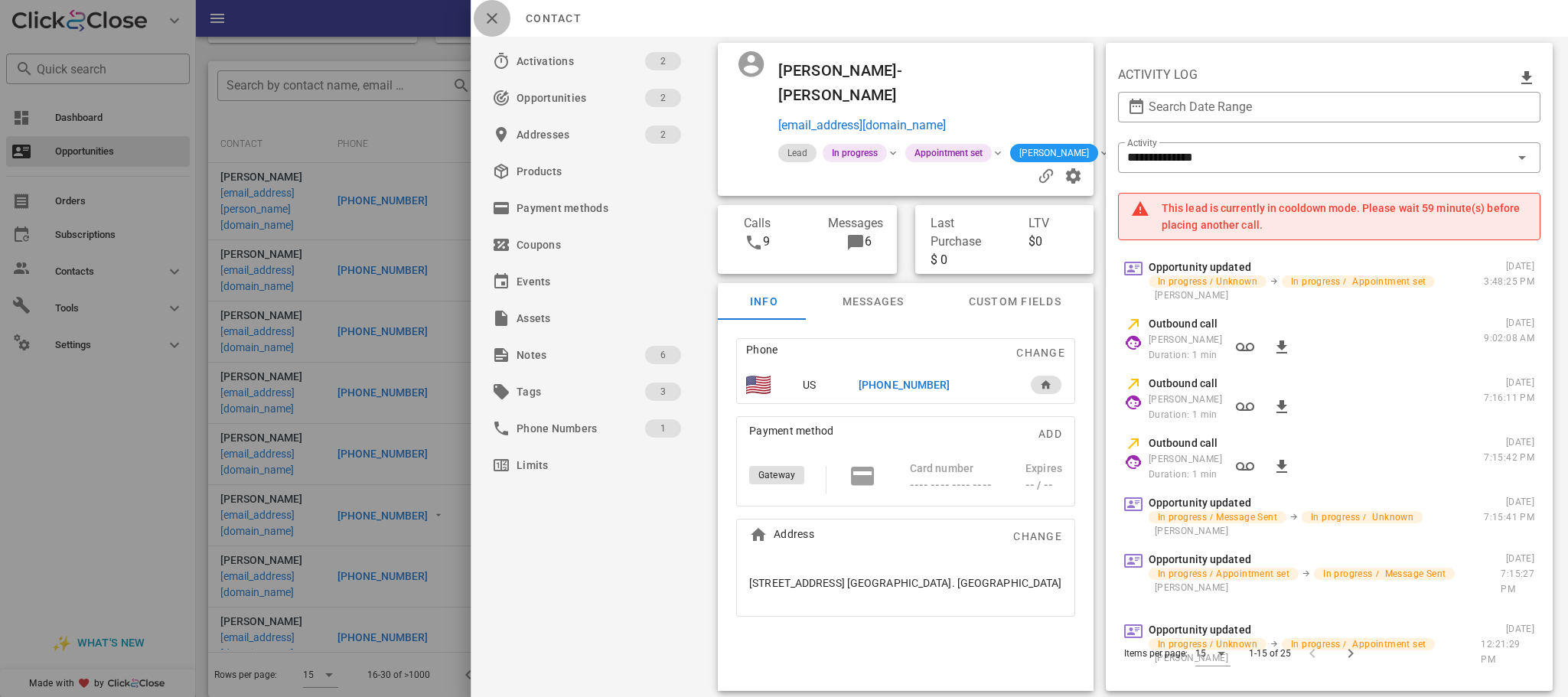 click at bounding box center [492, 18] 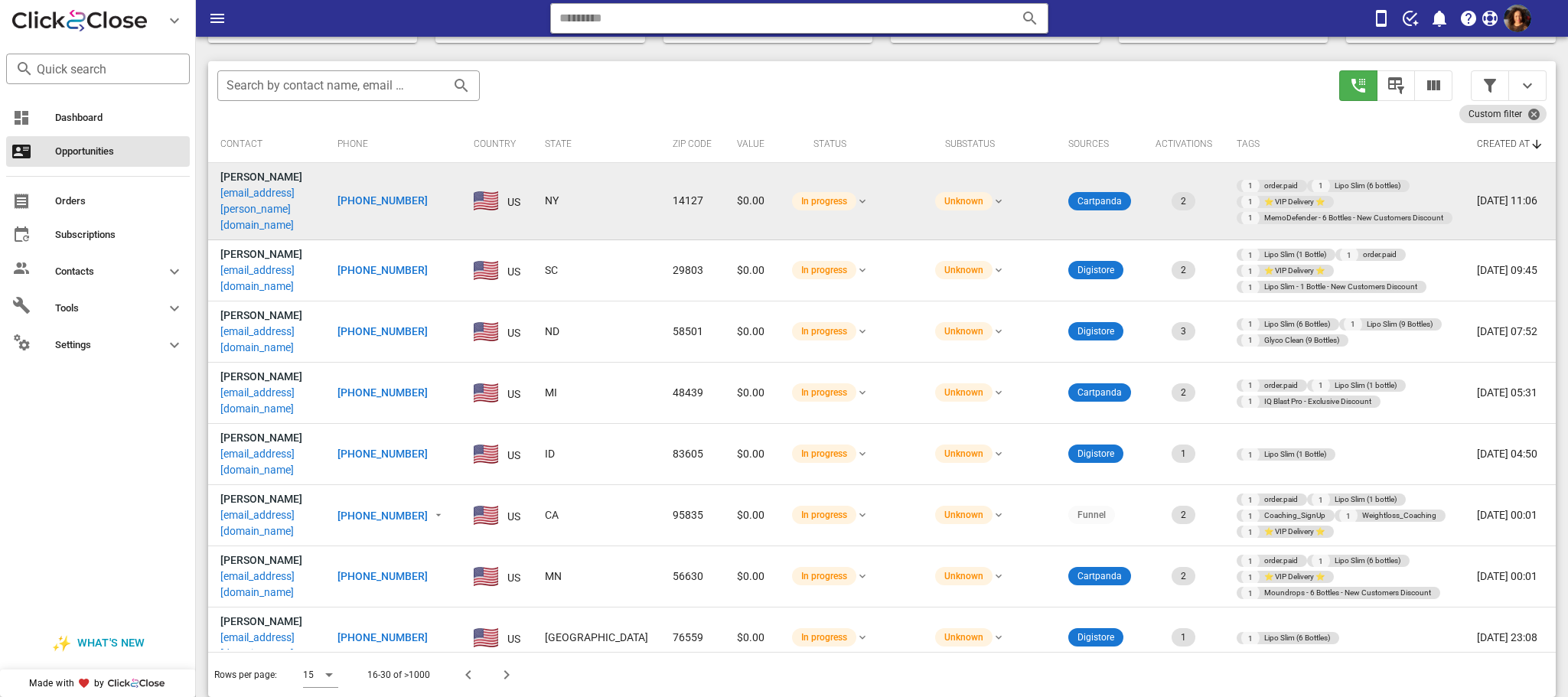 click on "[PHONE_NUMBER]" at bounding box center [383, 200] 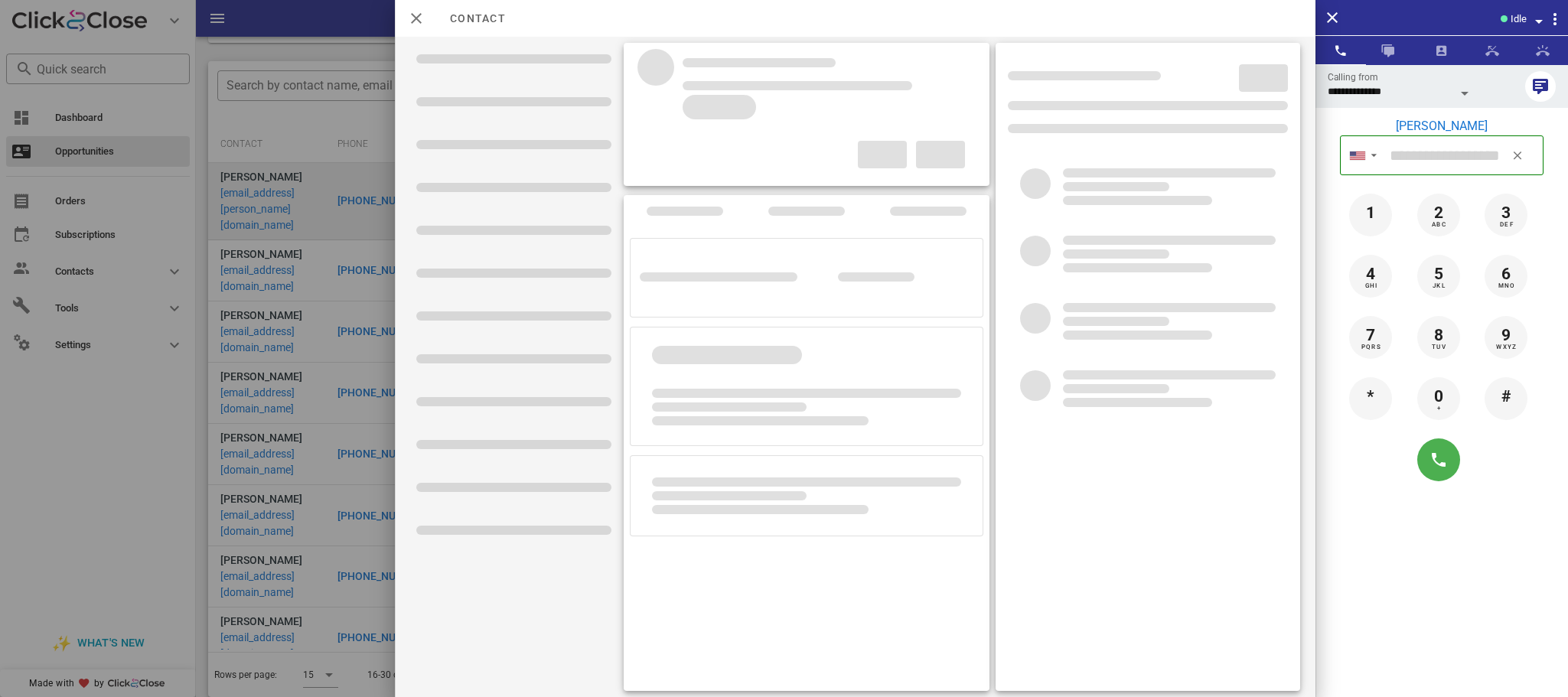 type on "**********" 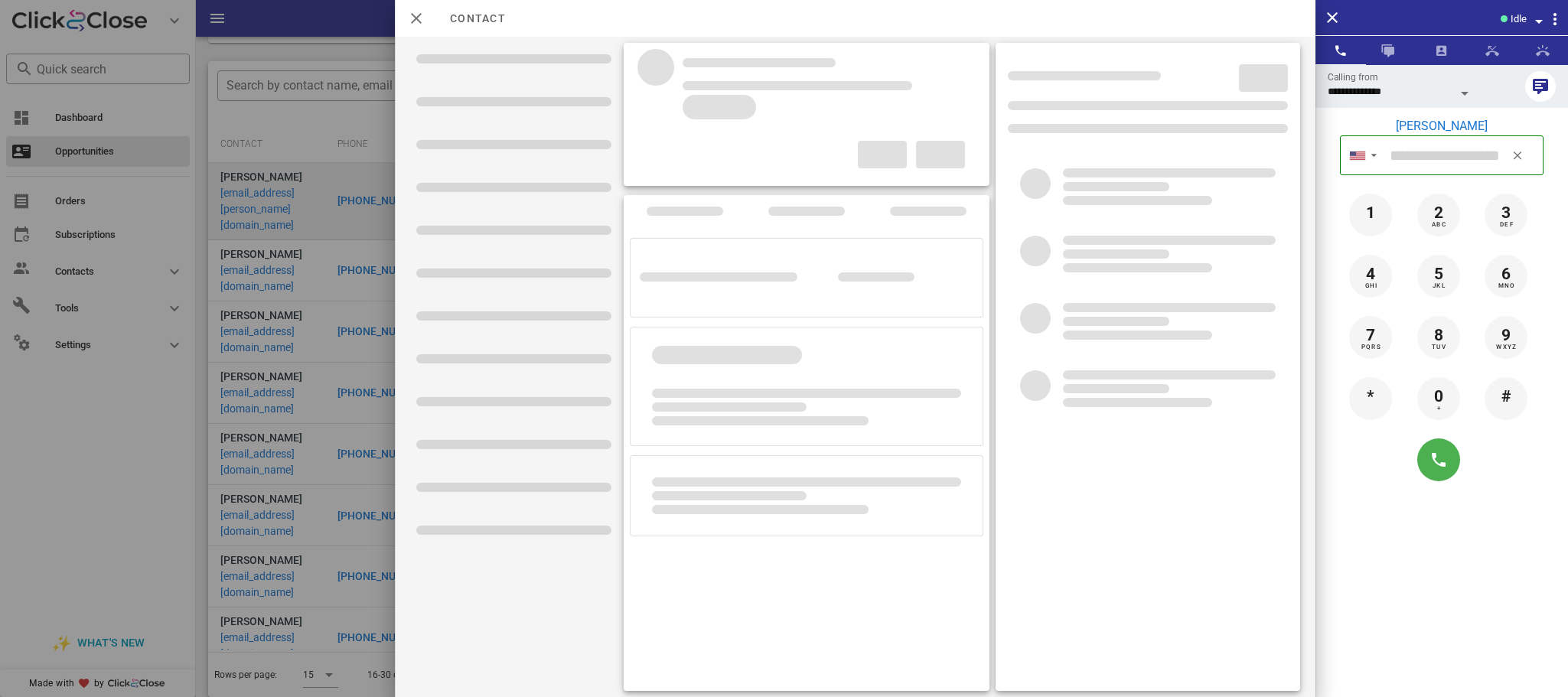 type on "**********" 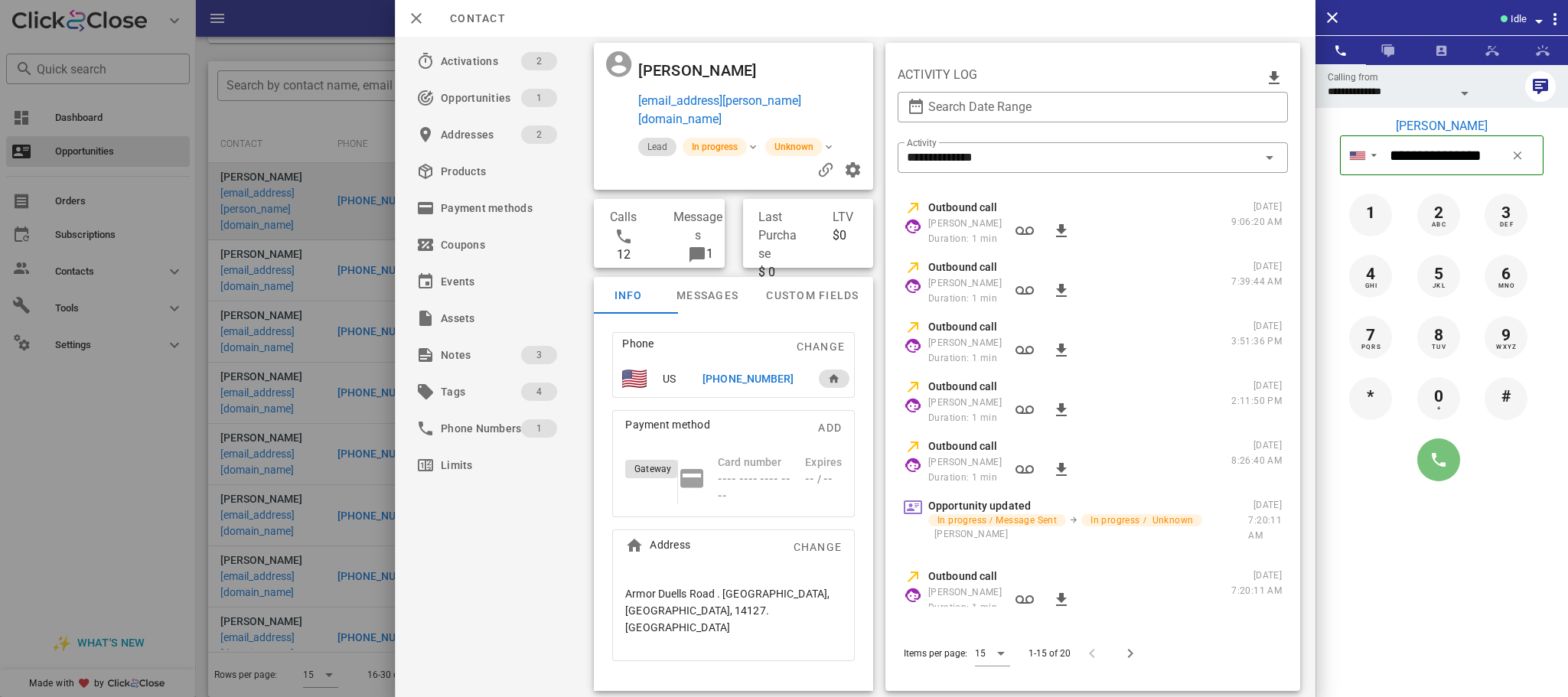 click at bounding box center [1439, 460] 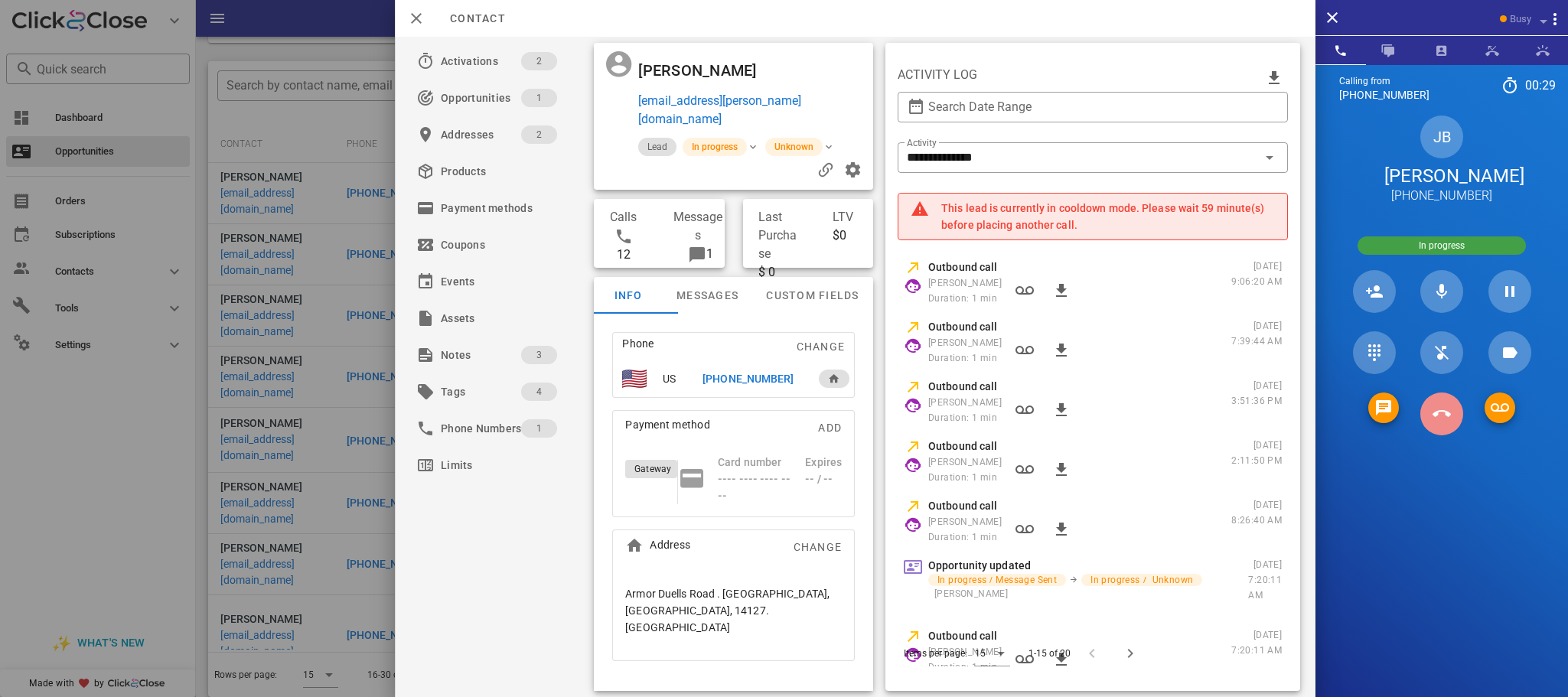 click at bounding box center (1442, 414) 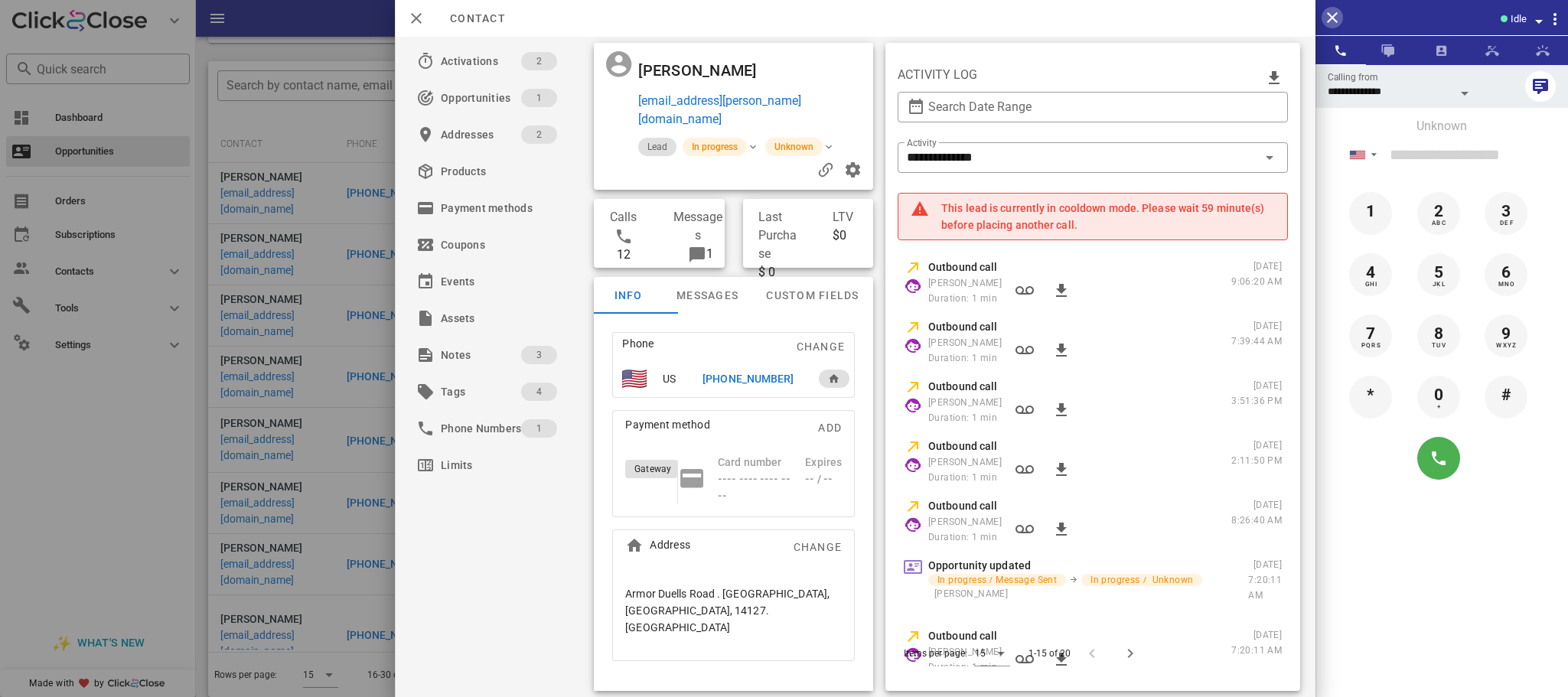 click at bounding box center (1332, 18) 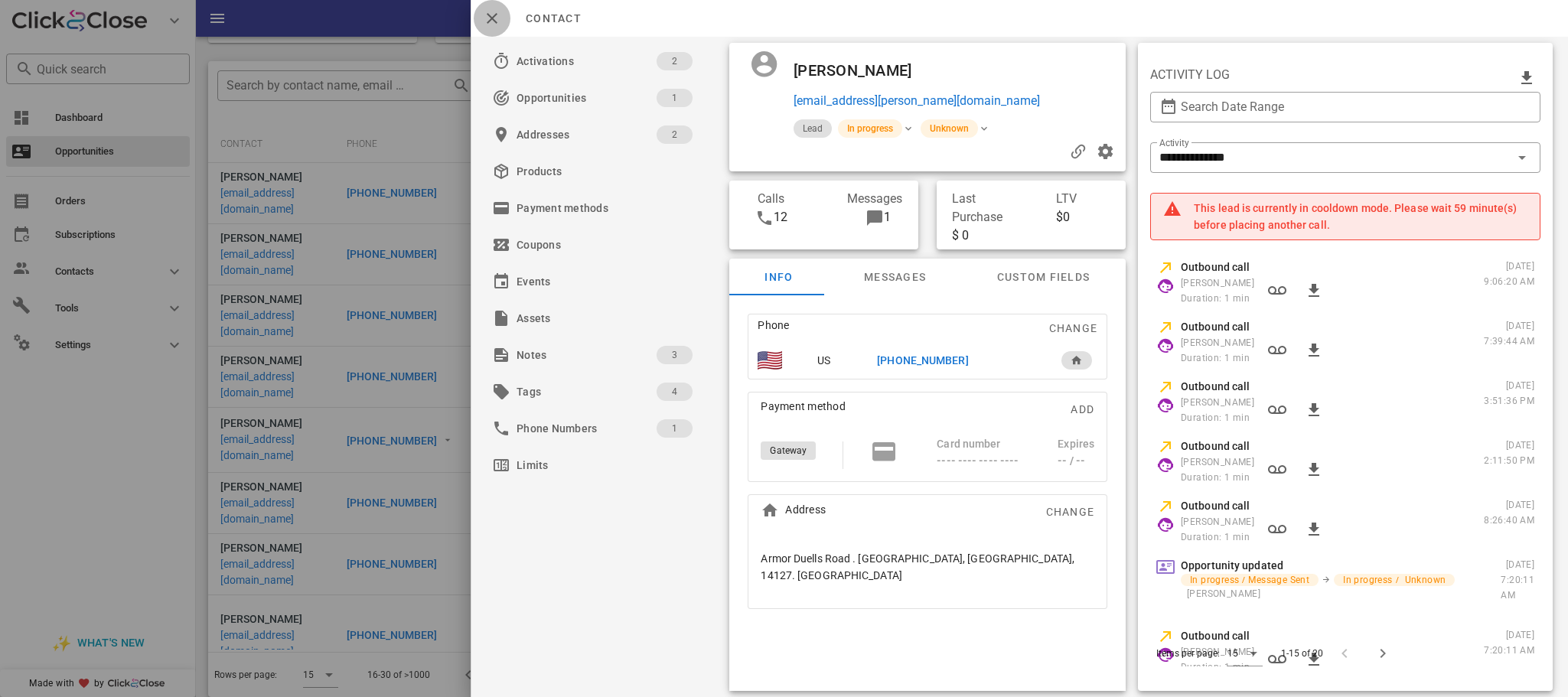 click at bounding box center [492, 18] 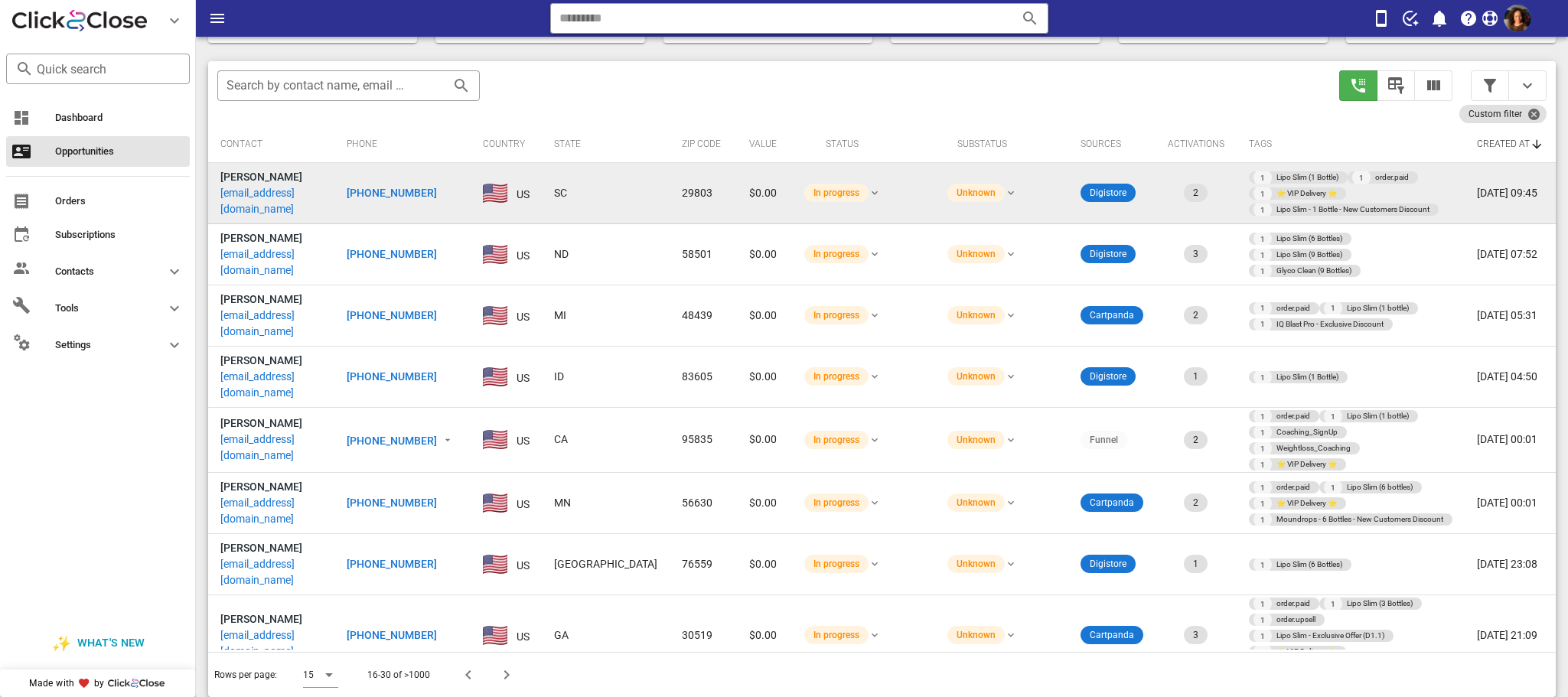 click on "[PHONE_NUMBER]" at bounding box center (392, 193) 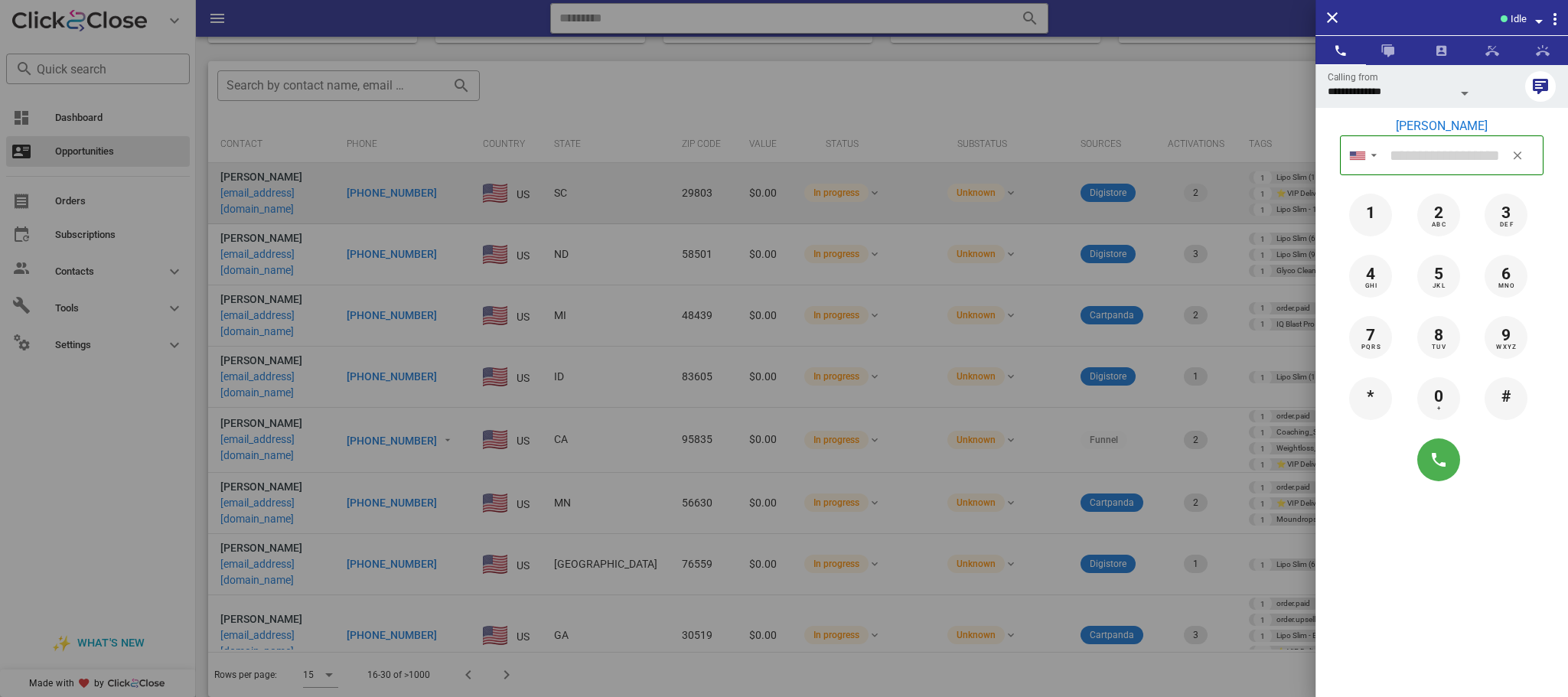 type on "**********" 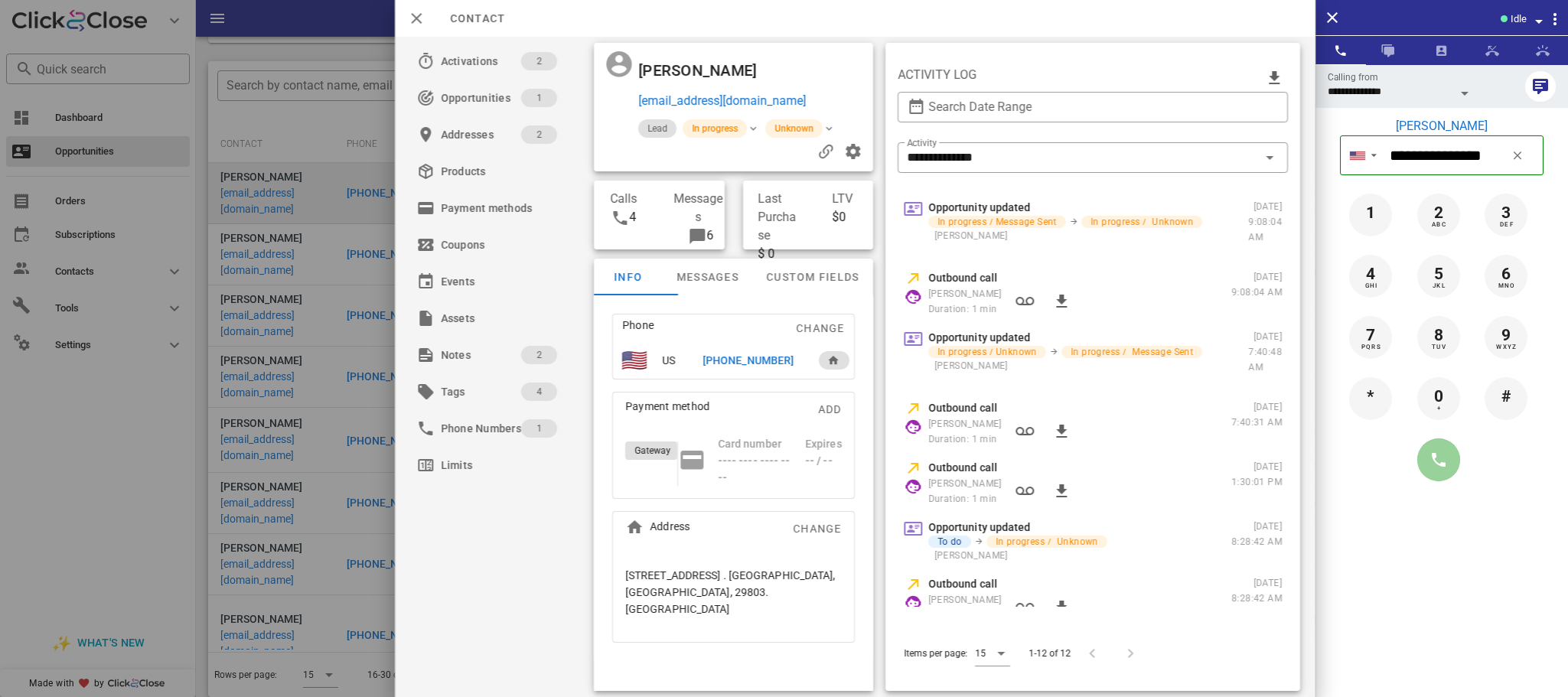 click at bounding box center (1439, 460) 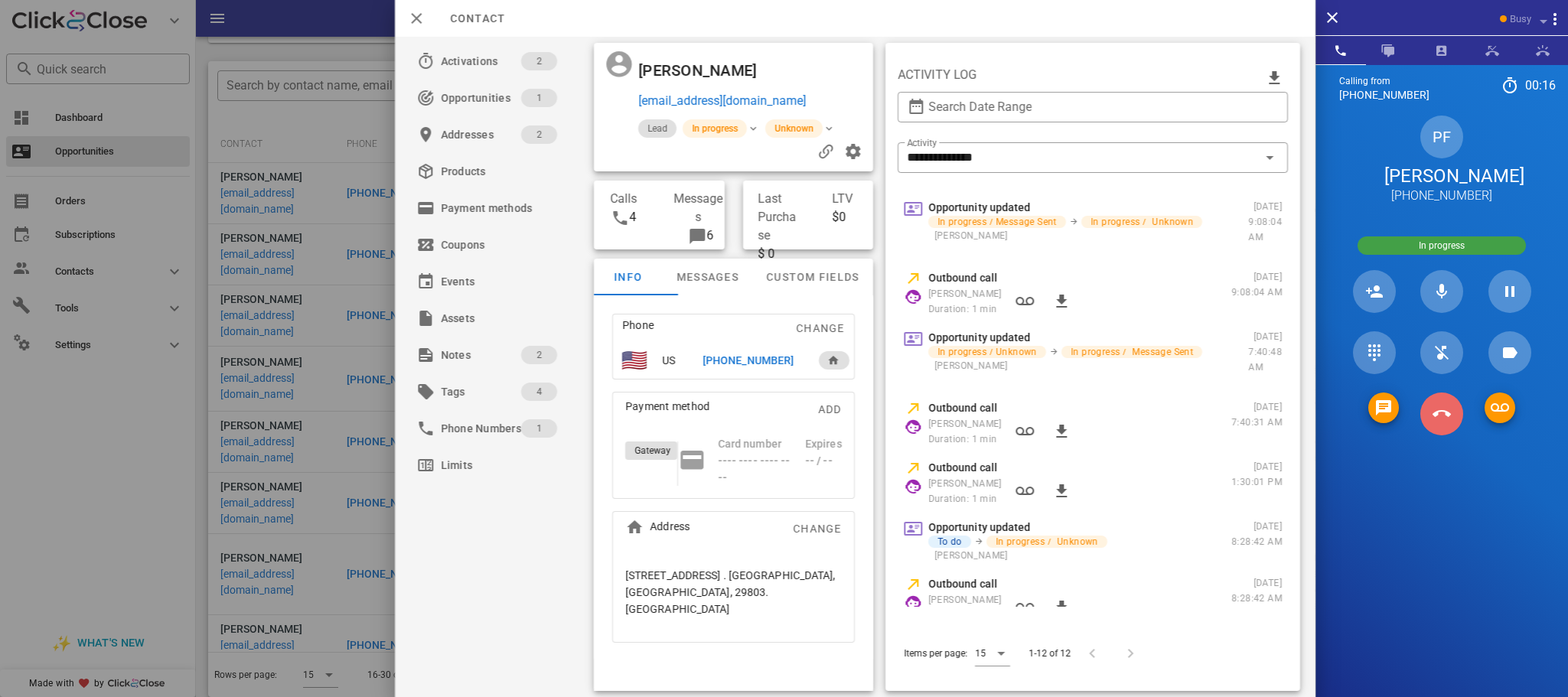 click at bounding box center (1442, 414) 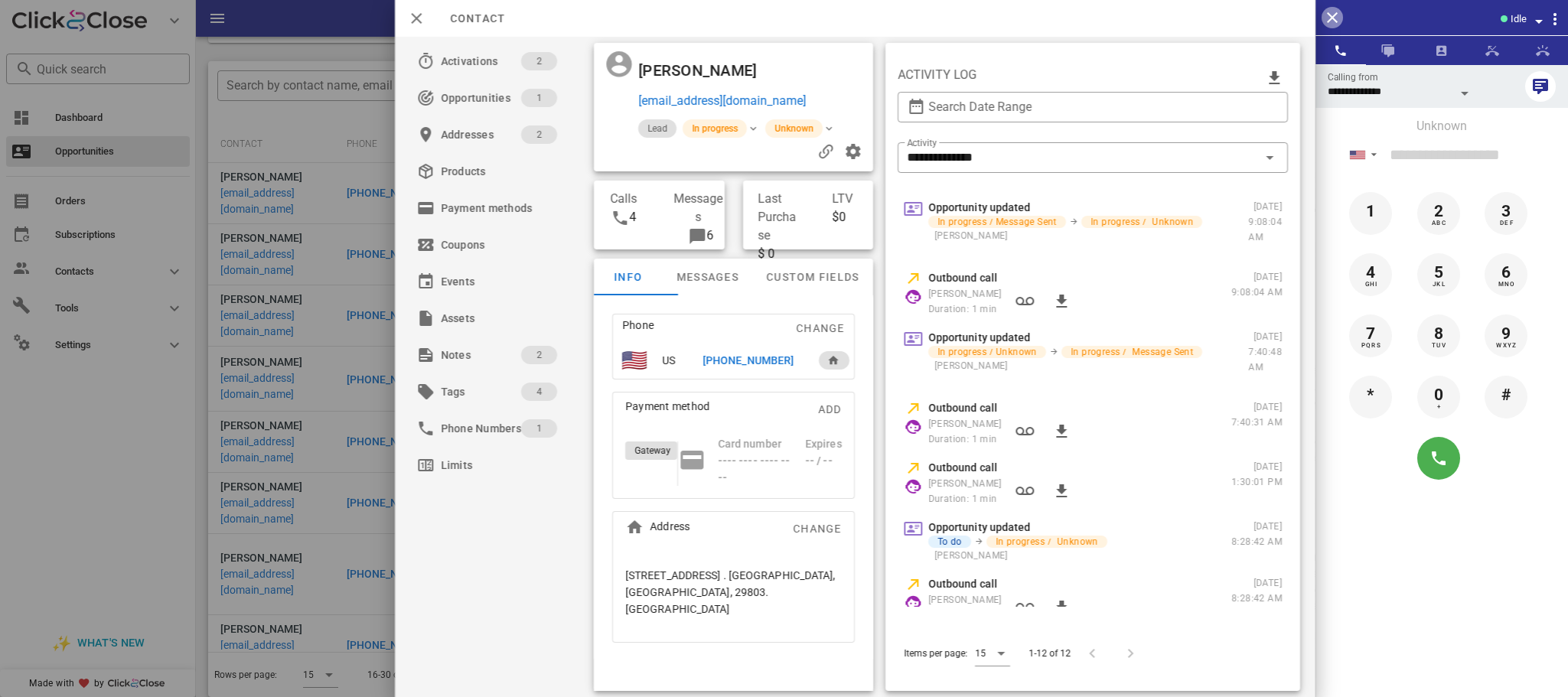 click at bounding box center (1332, 18) 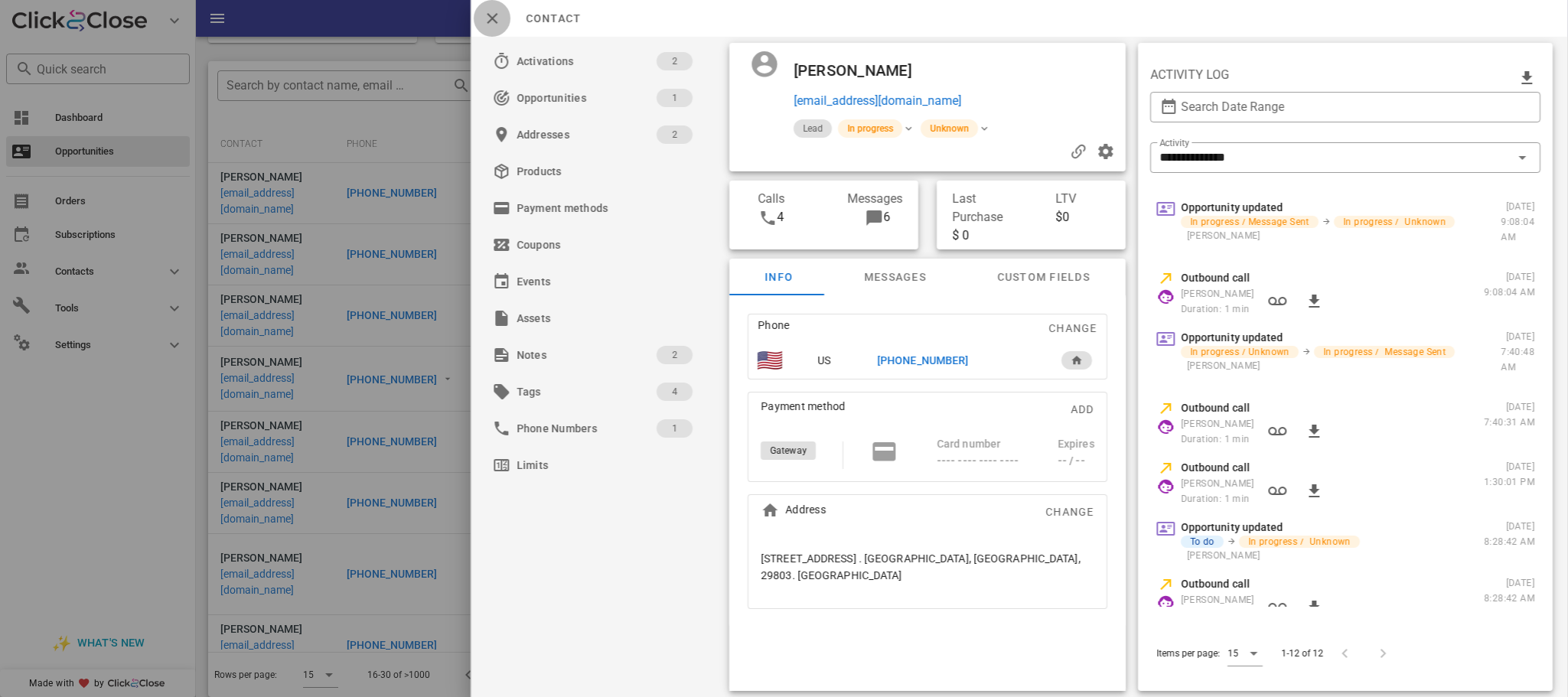 click at bounding box center [492, 18] 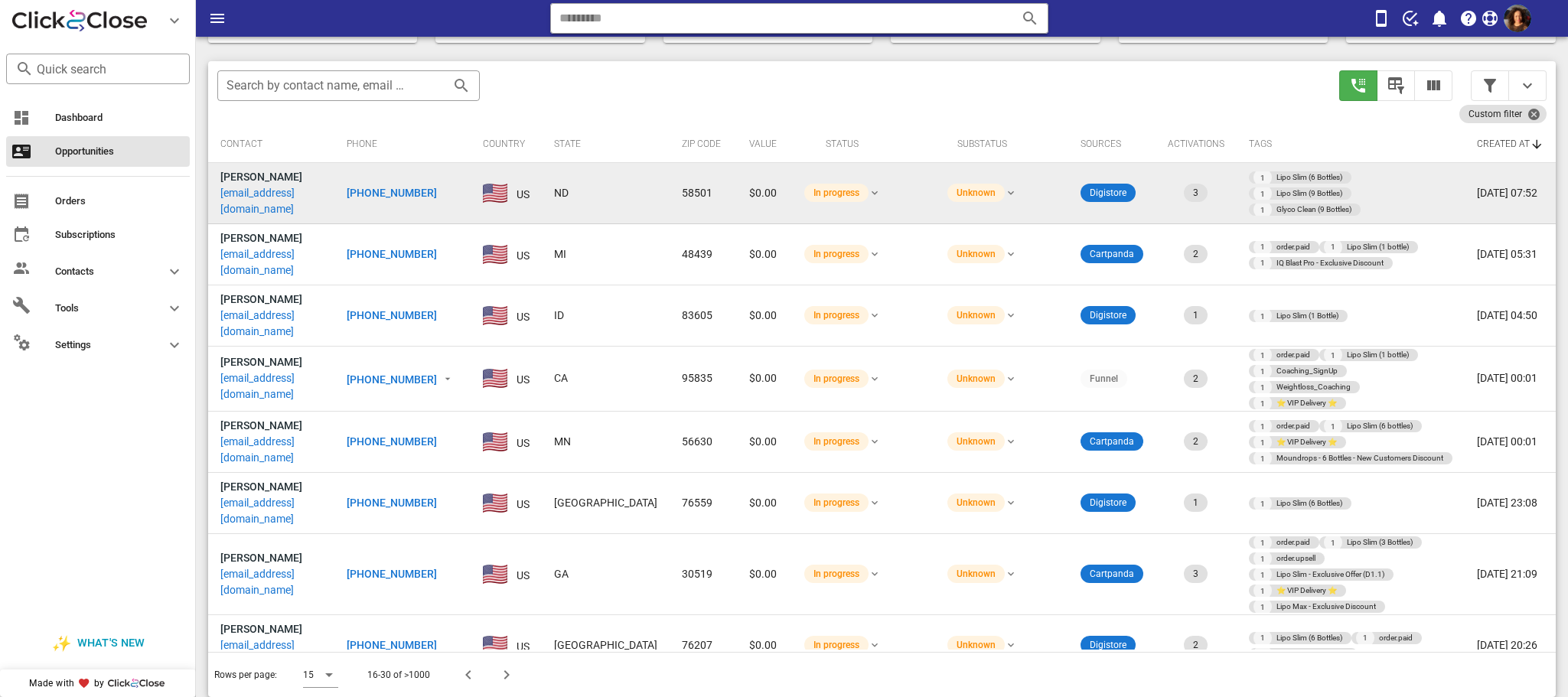 click on "[PHONE_NUMBER]" at bounding box center (392, 193) 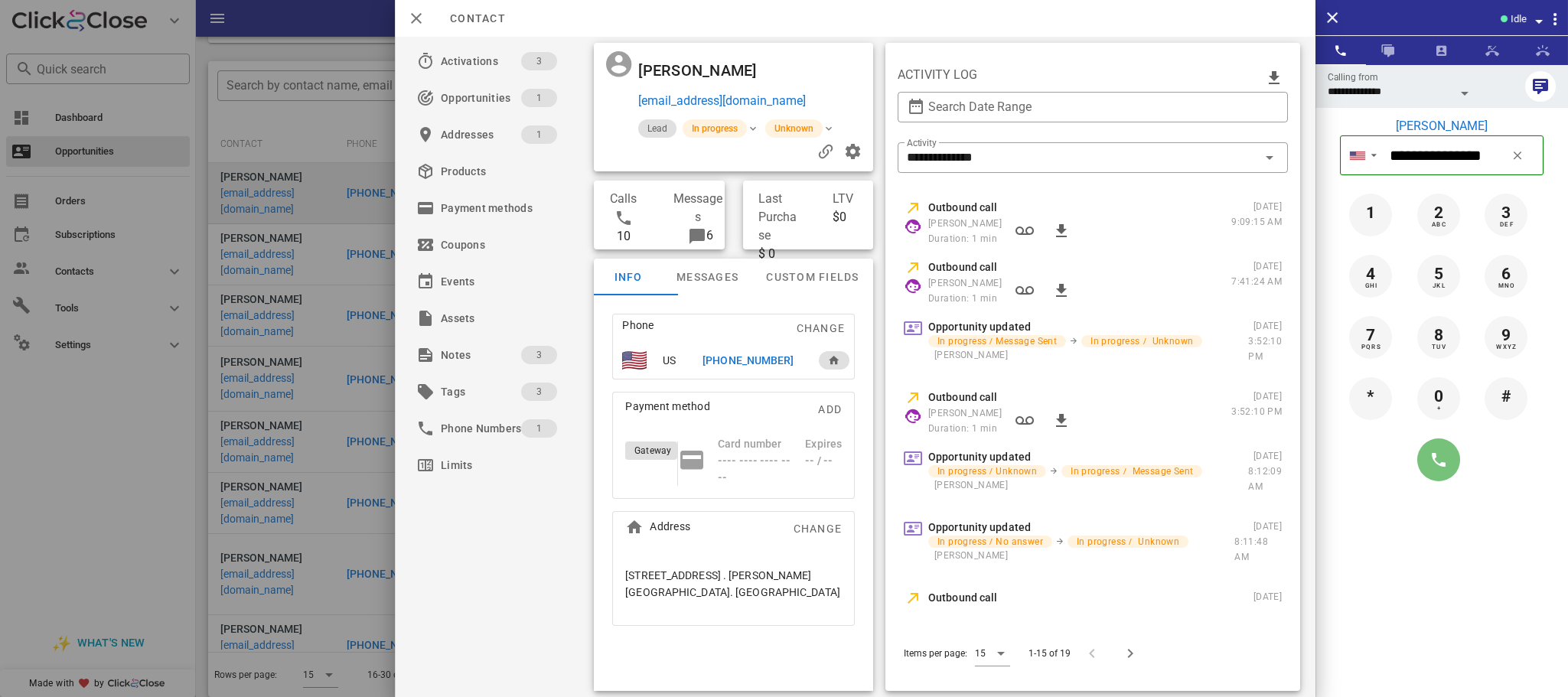 click at bounding box center (1439, 460) 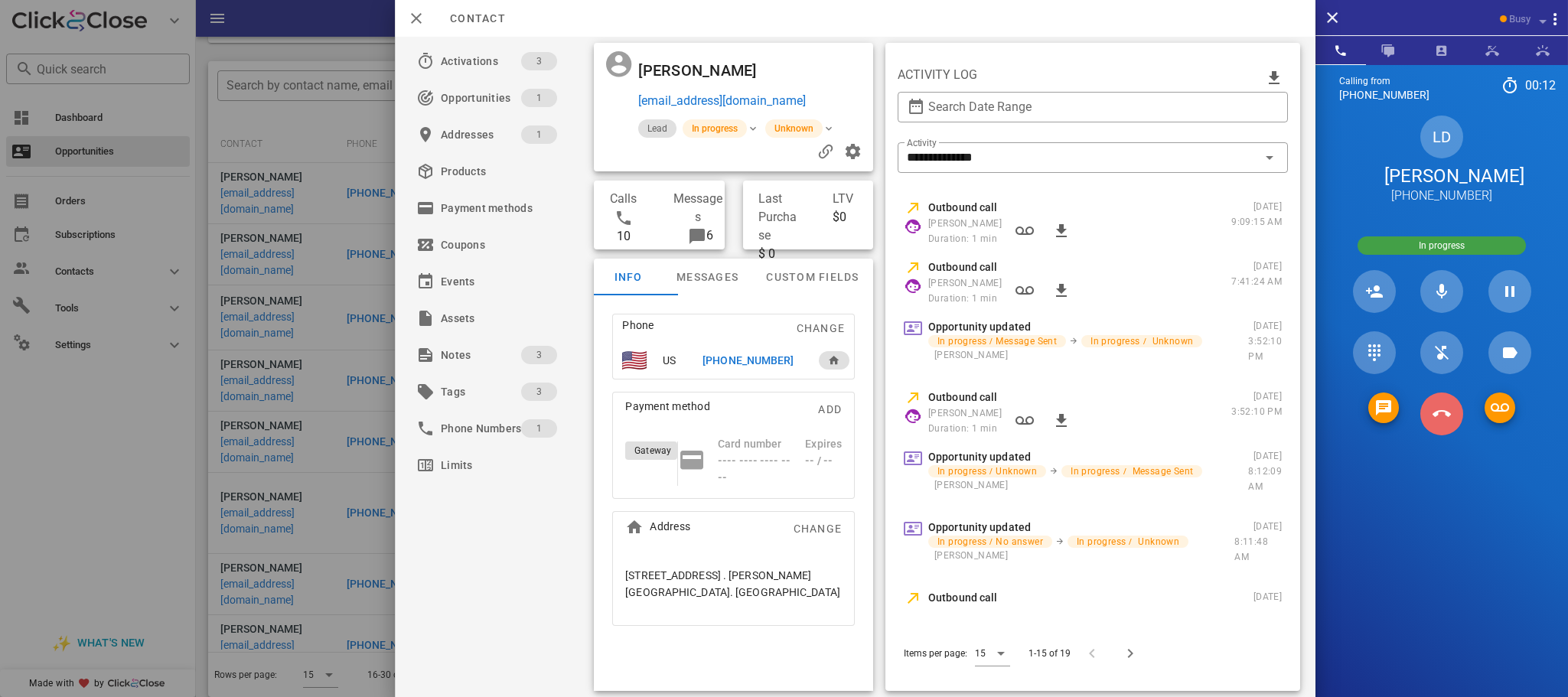 click at bounding box center (1442, 414) 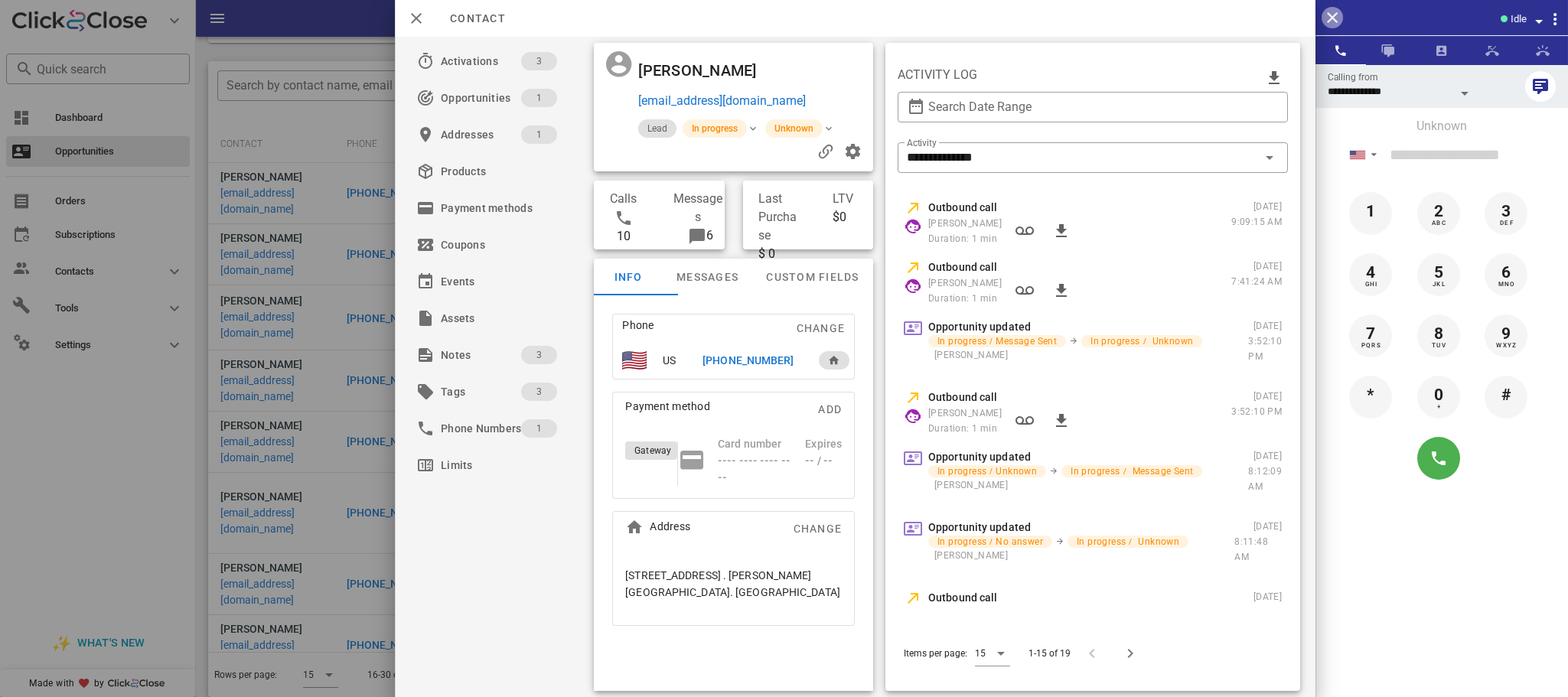 click at bounding box center (1332, 18) 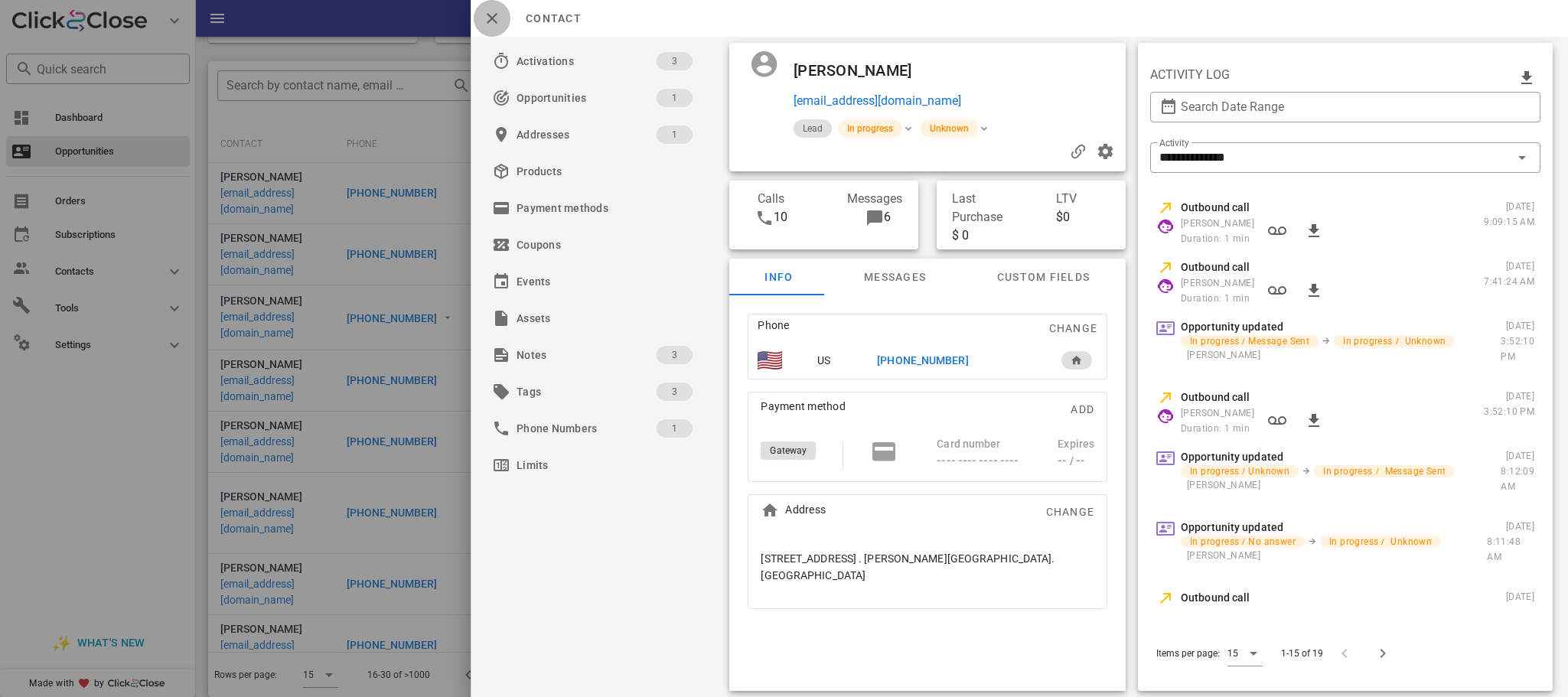 click at bounding box center [492, 18] 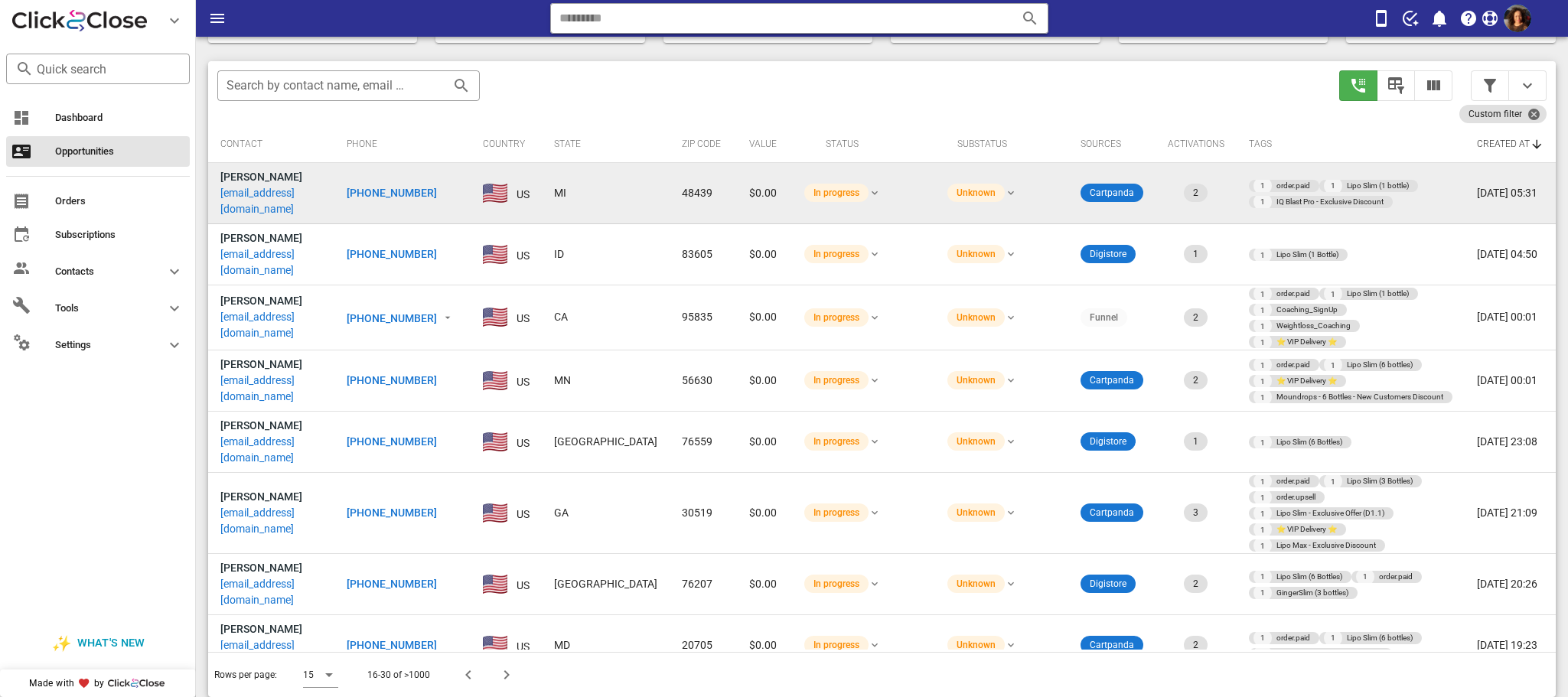 click on "[PHONE_NUMBER]" at bounding box center [392, 193] 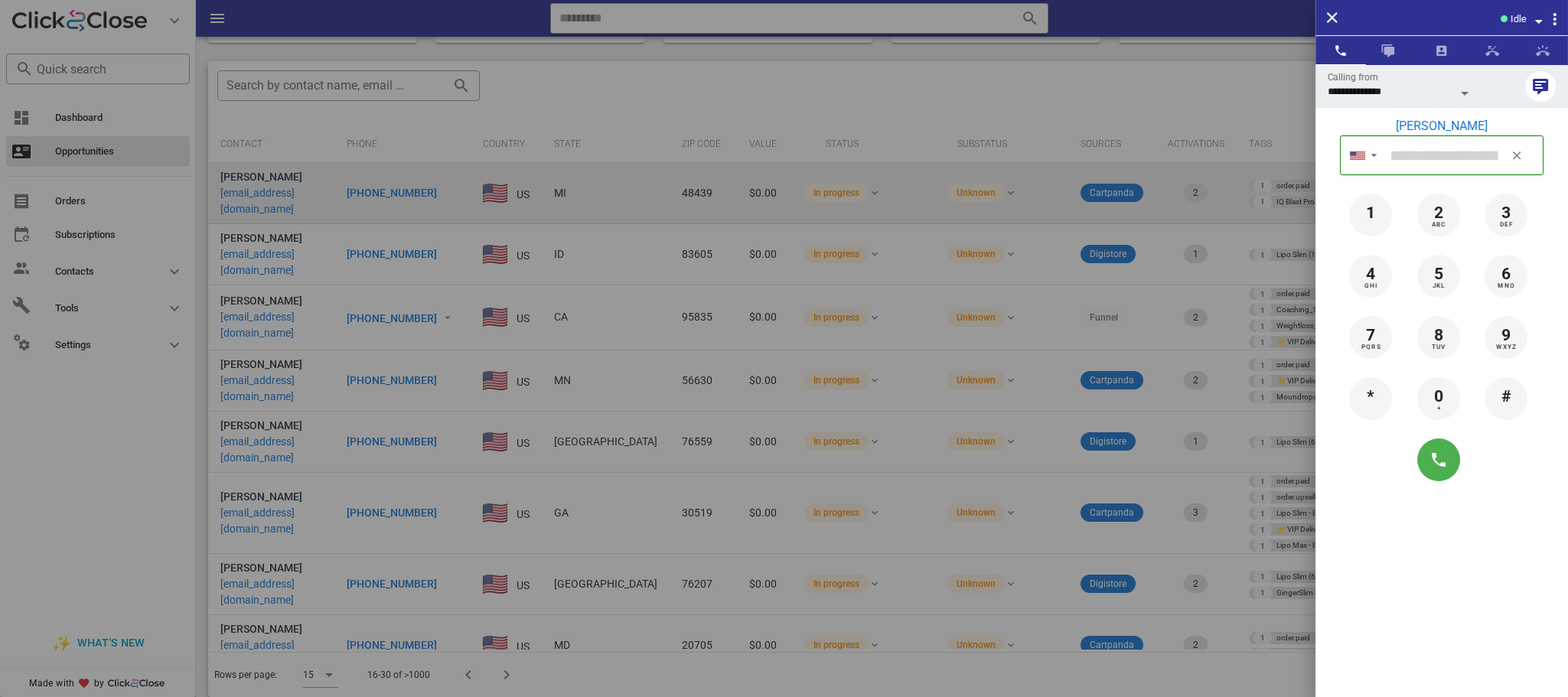 type on "**********" 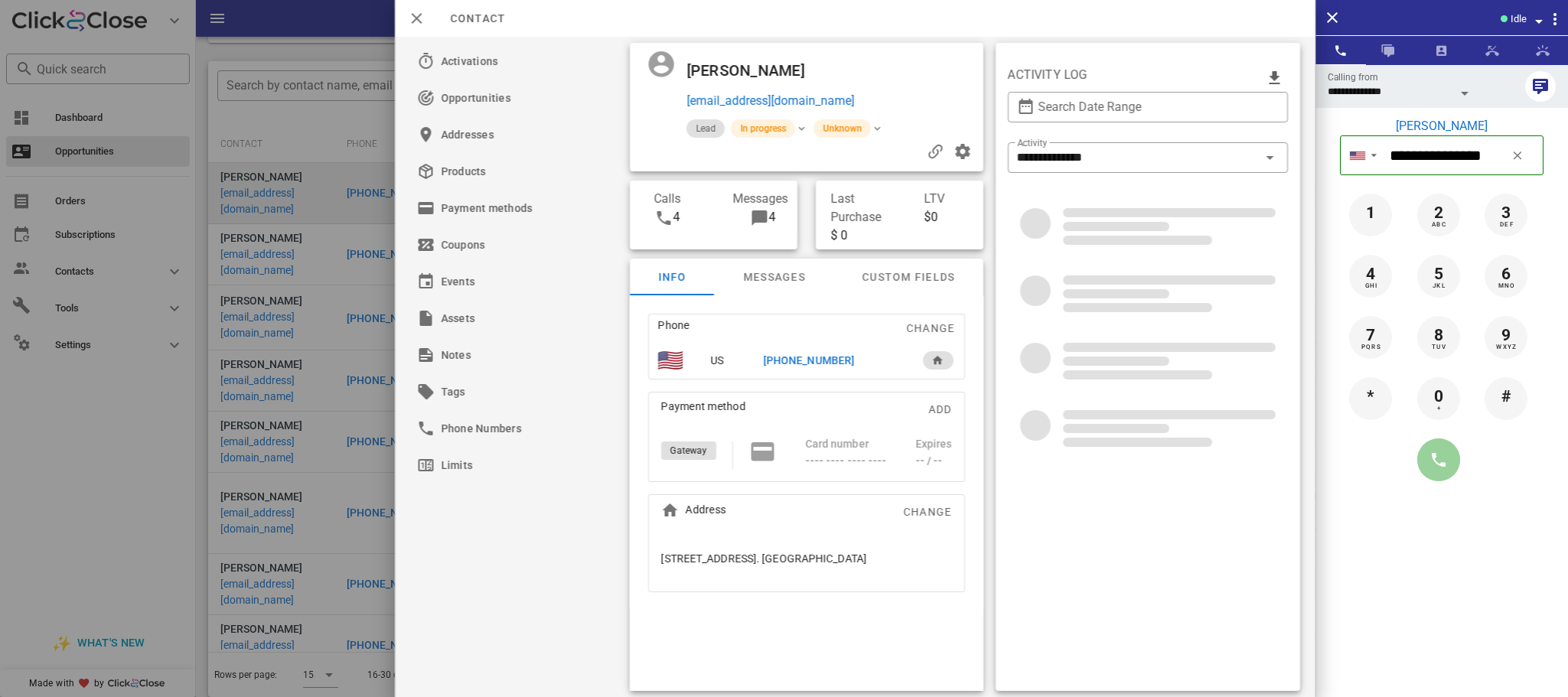 click at bounding box center [1439, 460] 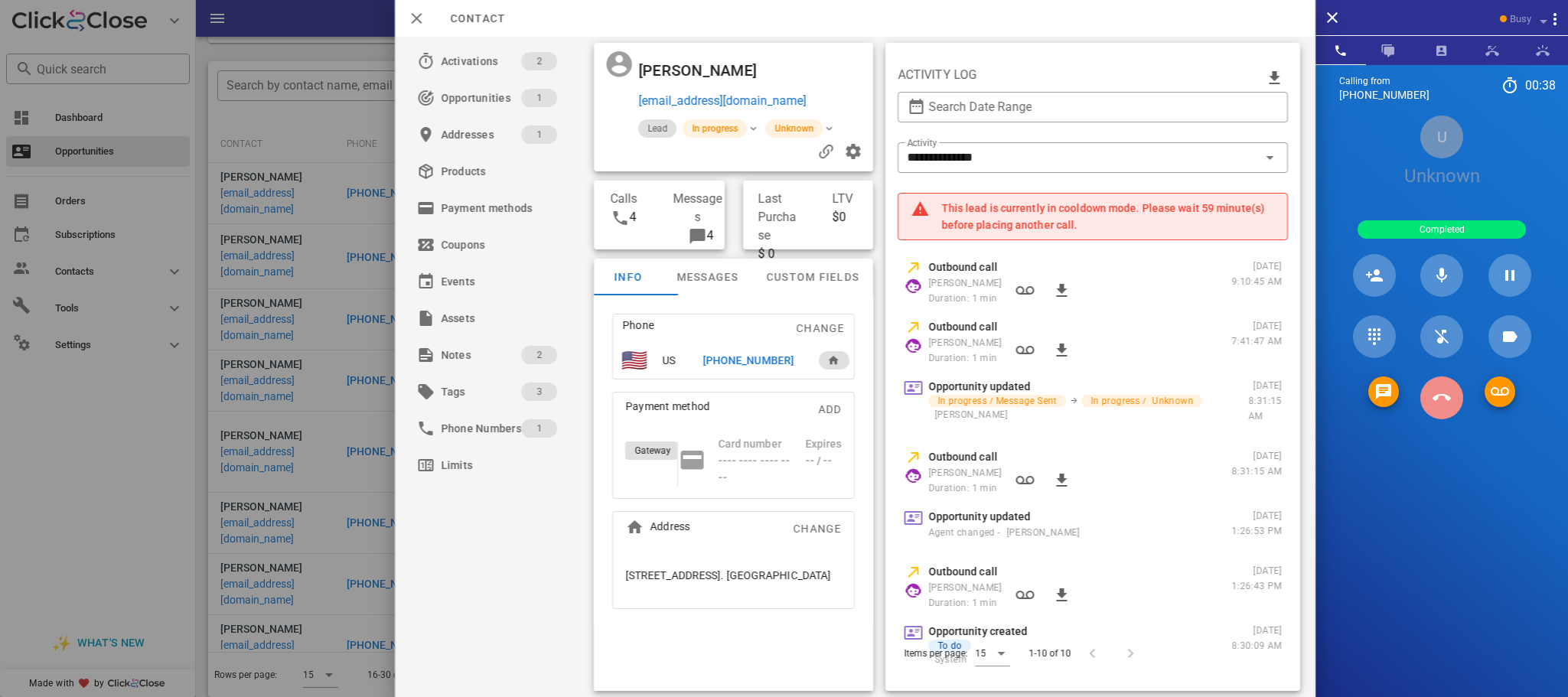 click at bounding box center [1442, 398] 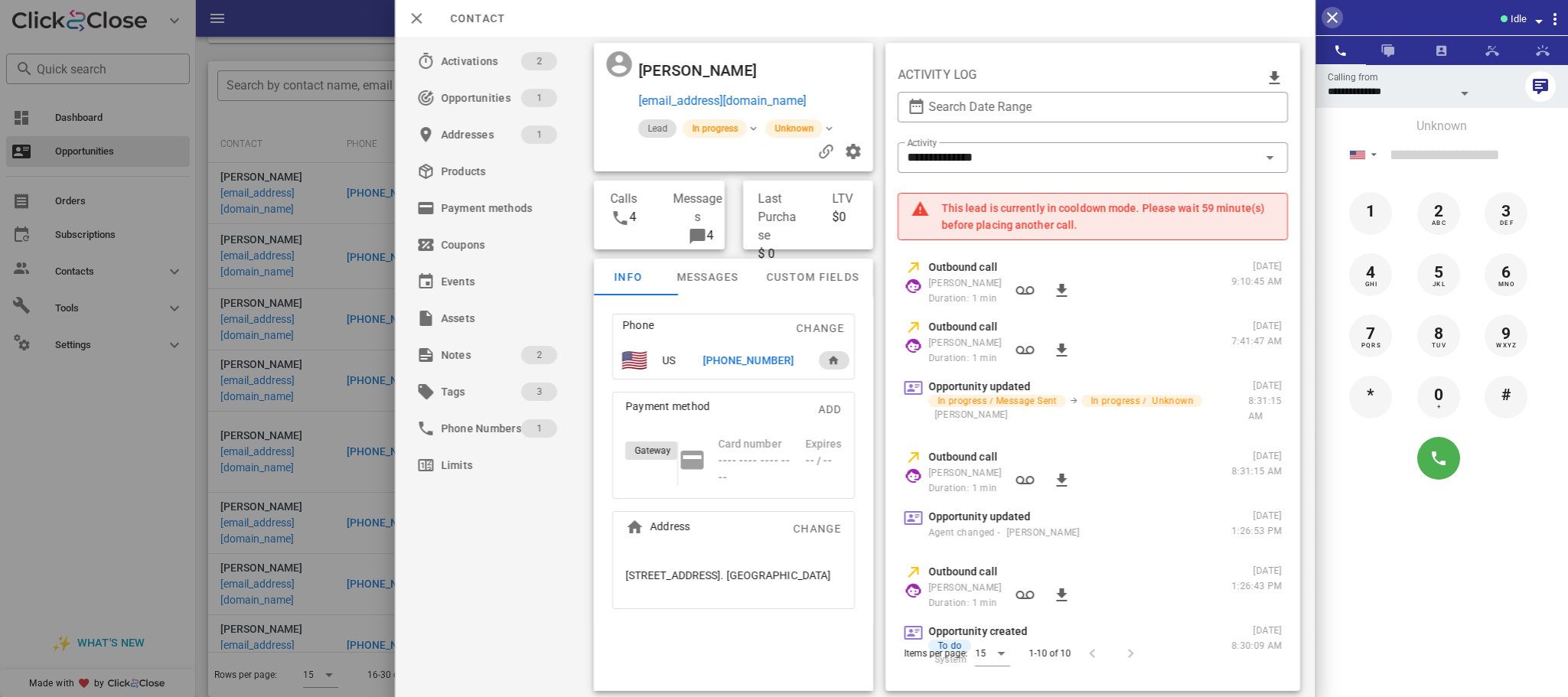click at bounding box center (1332, 18) 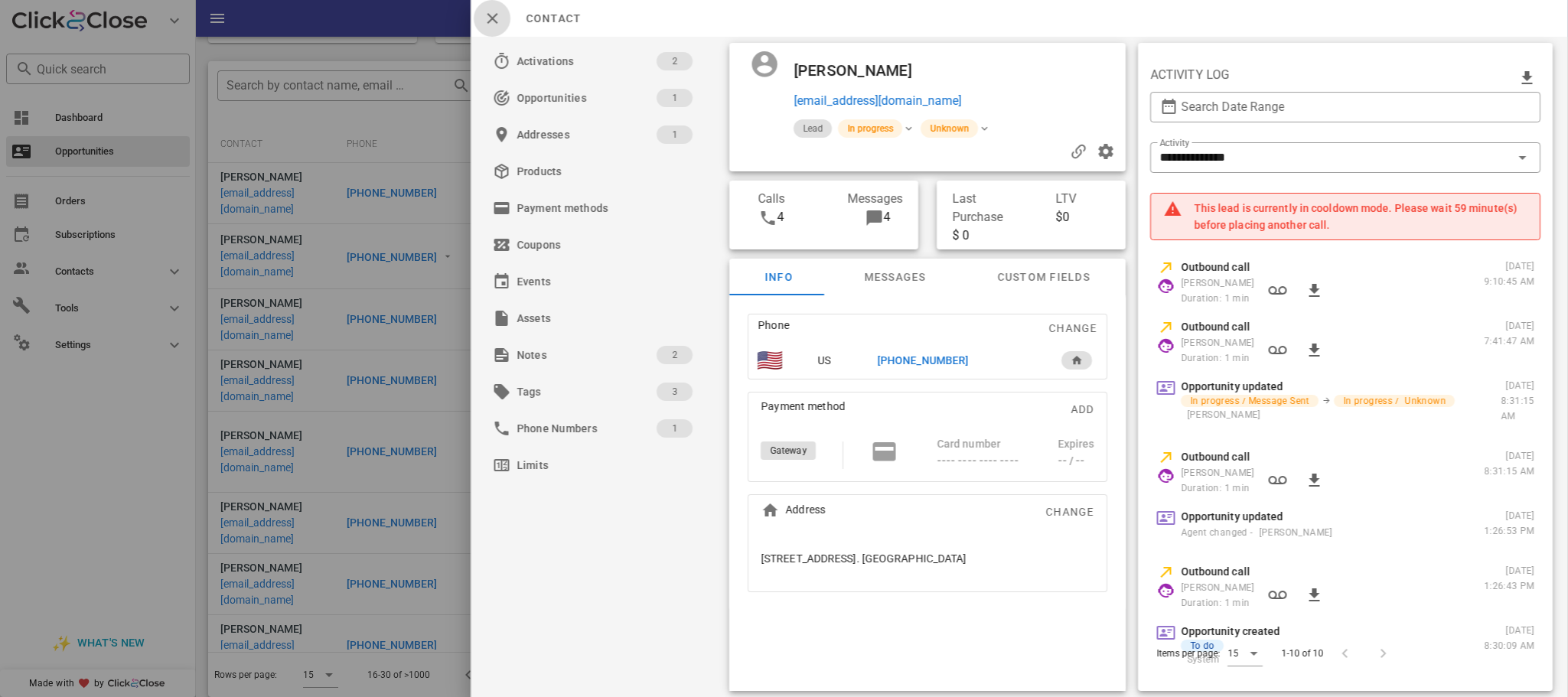 click at bounding box center (492, 18) 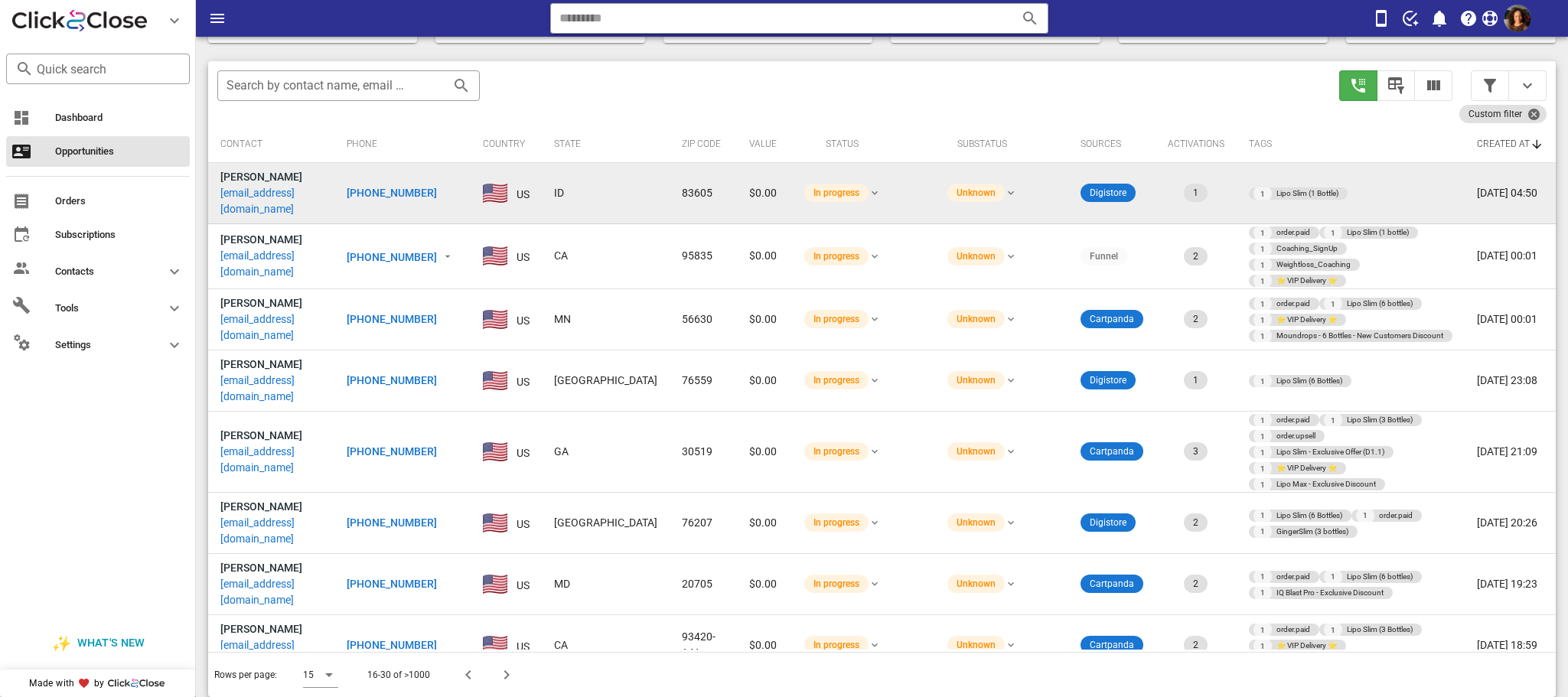 click on "[PHONE_NUMBER]" at bounding box center (392, 193) 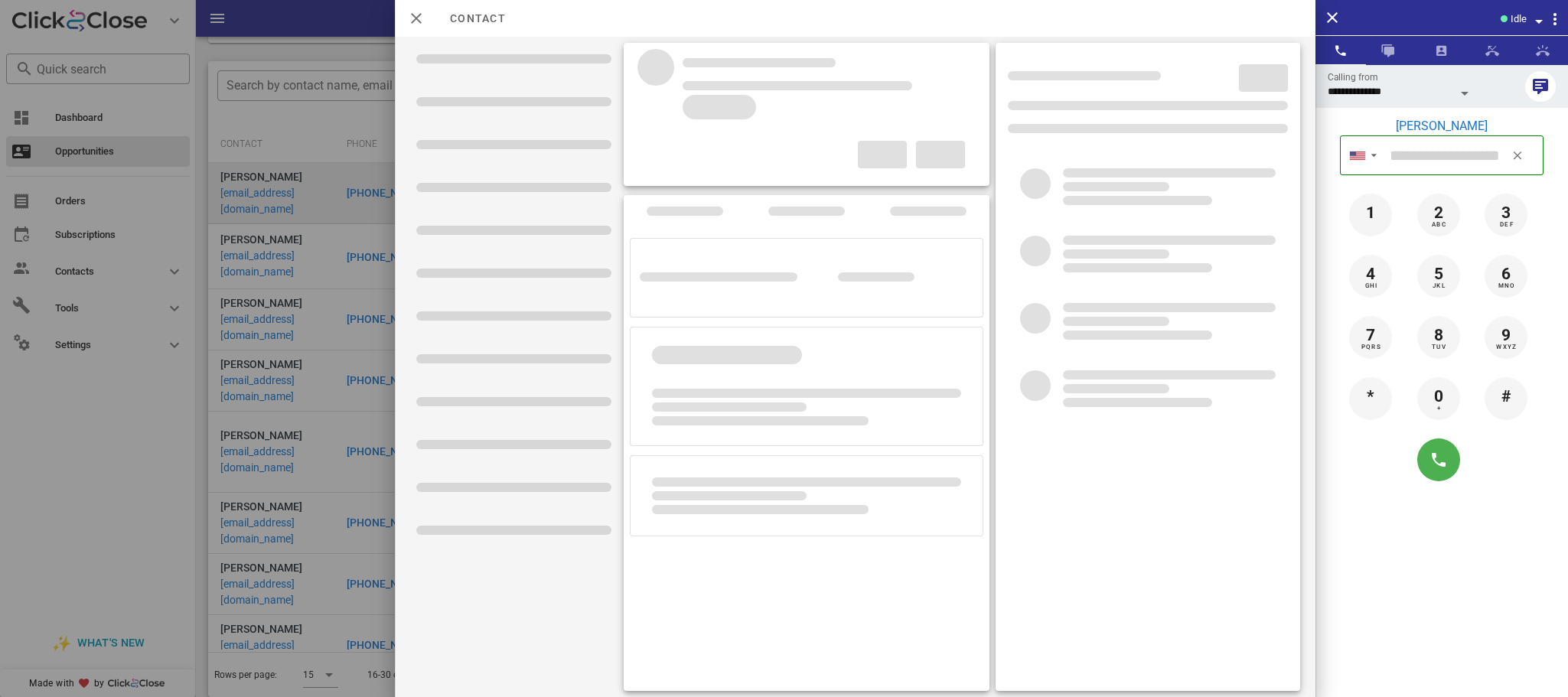 type on "**********" 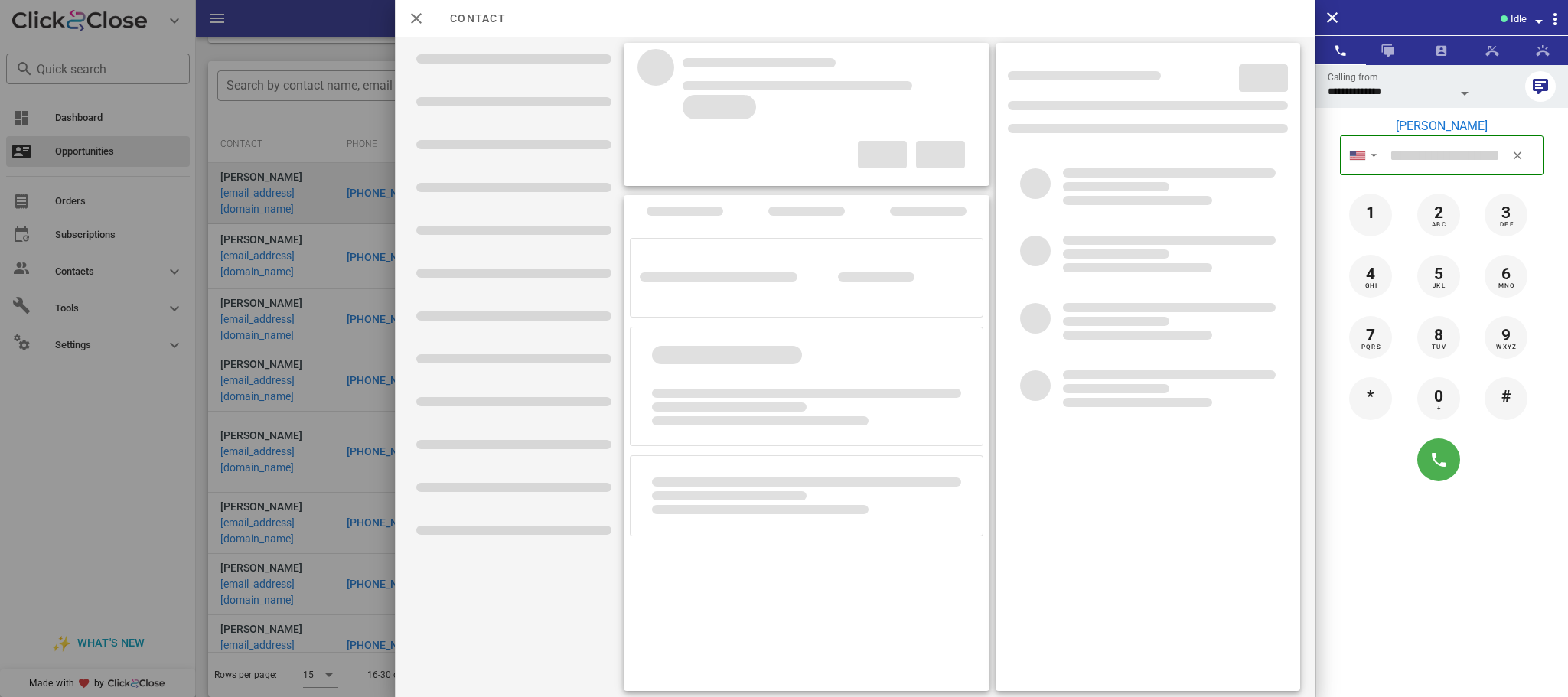 type on "**********" 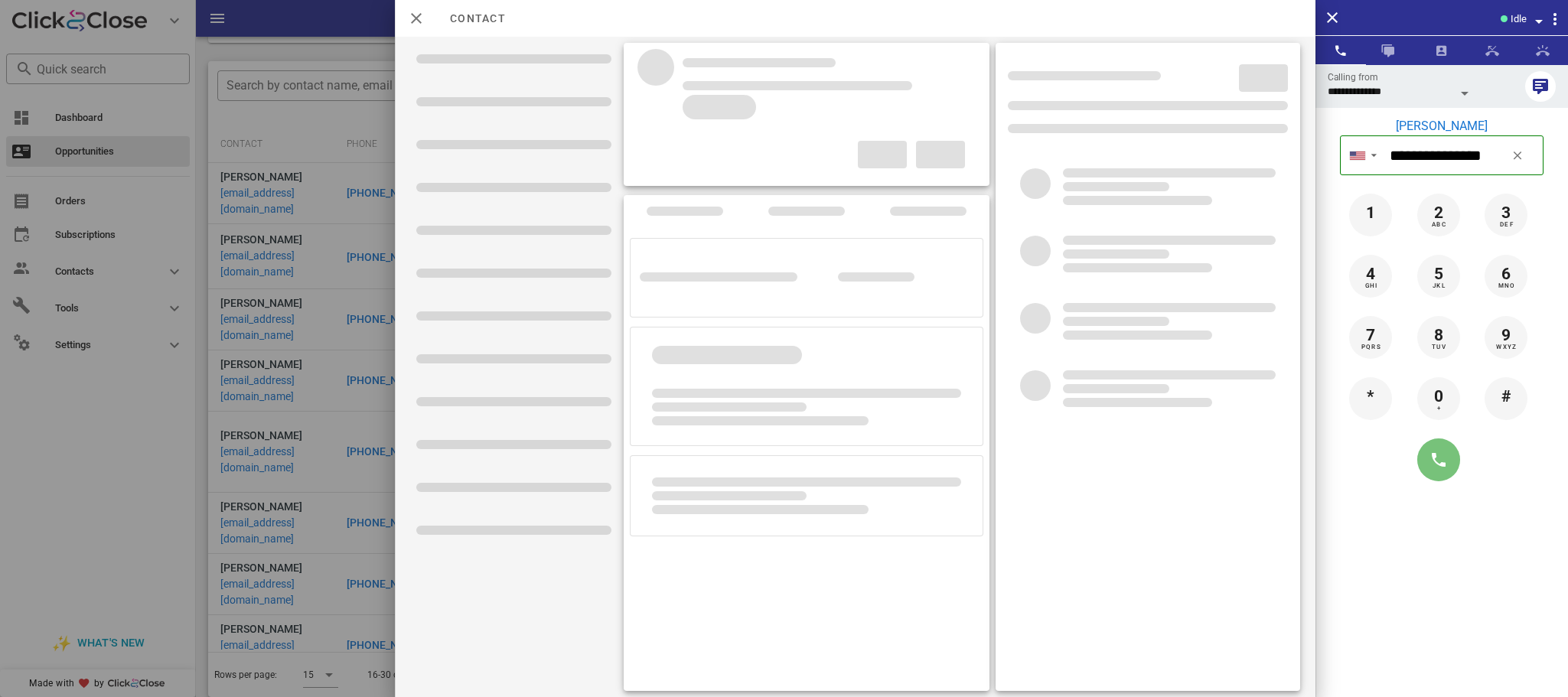 click at bounding box center [1439, 460] 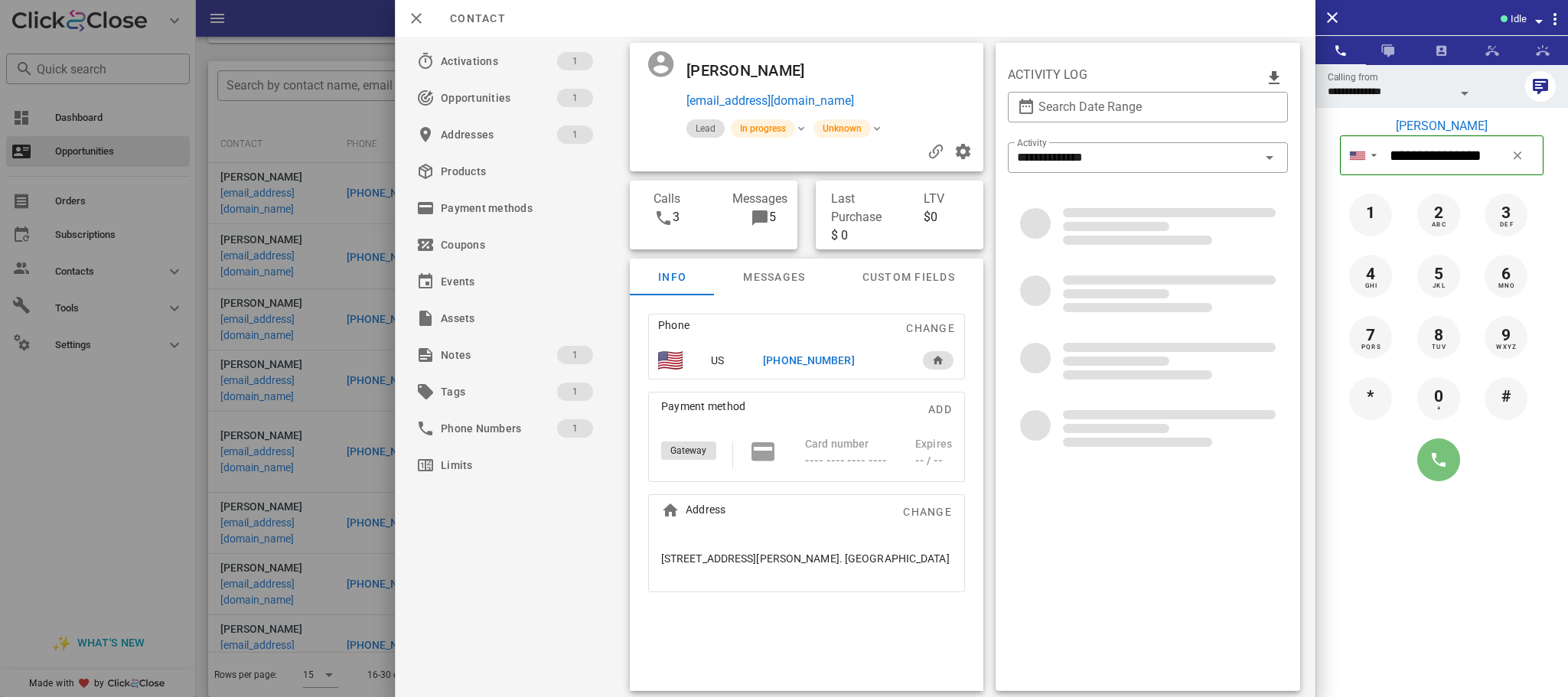 click at bounding box center [1439, 460] 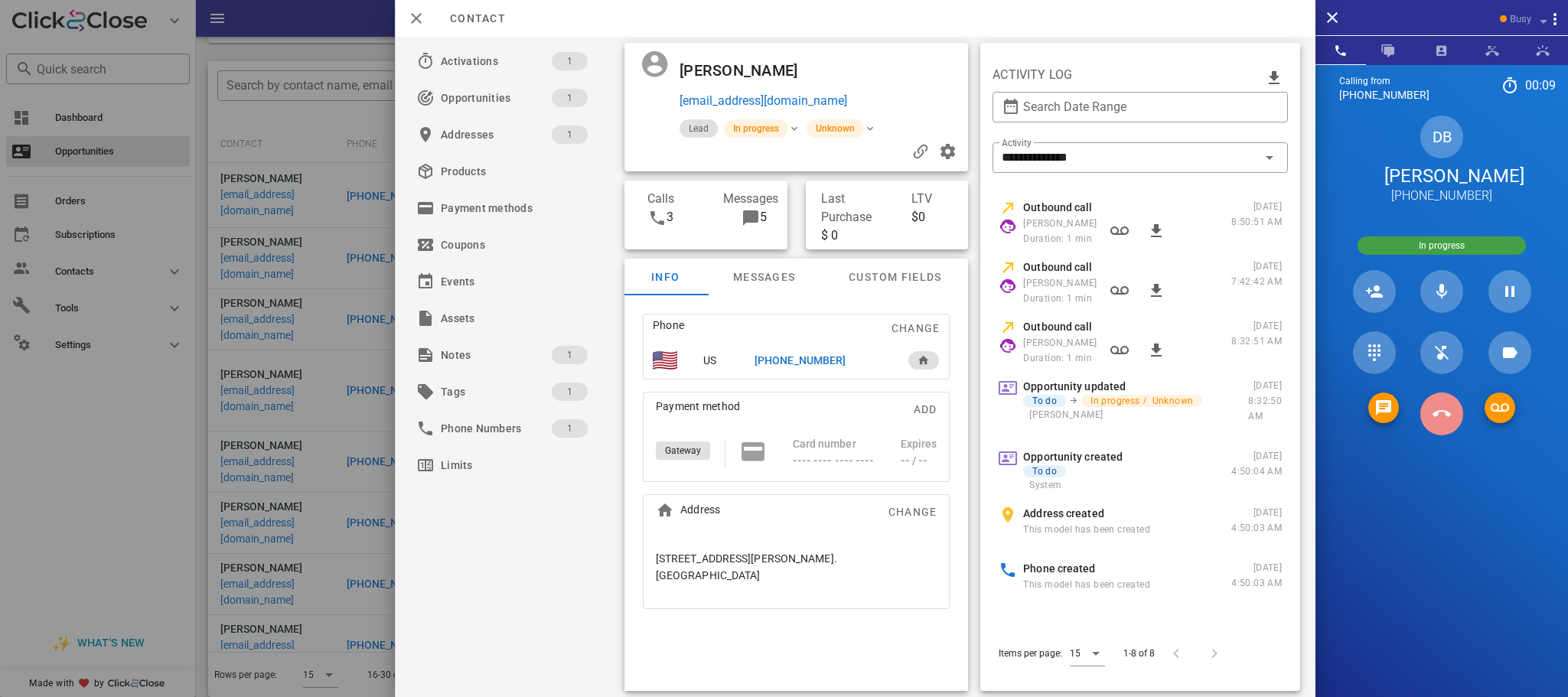 click at bounding box center (1442, 414) 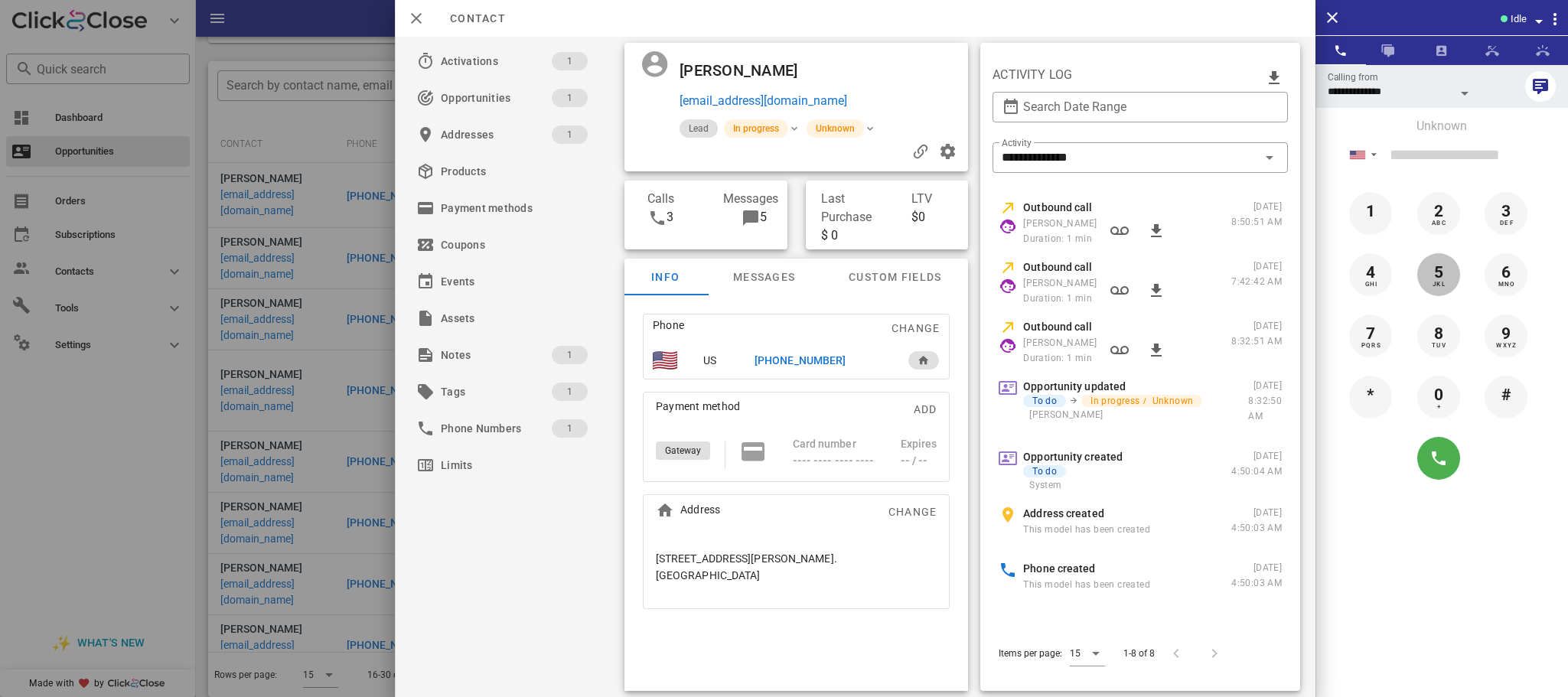 click on "5 JKL" at bounding box center [1439, 275] 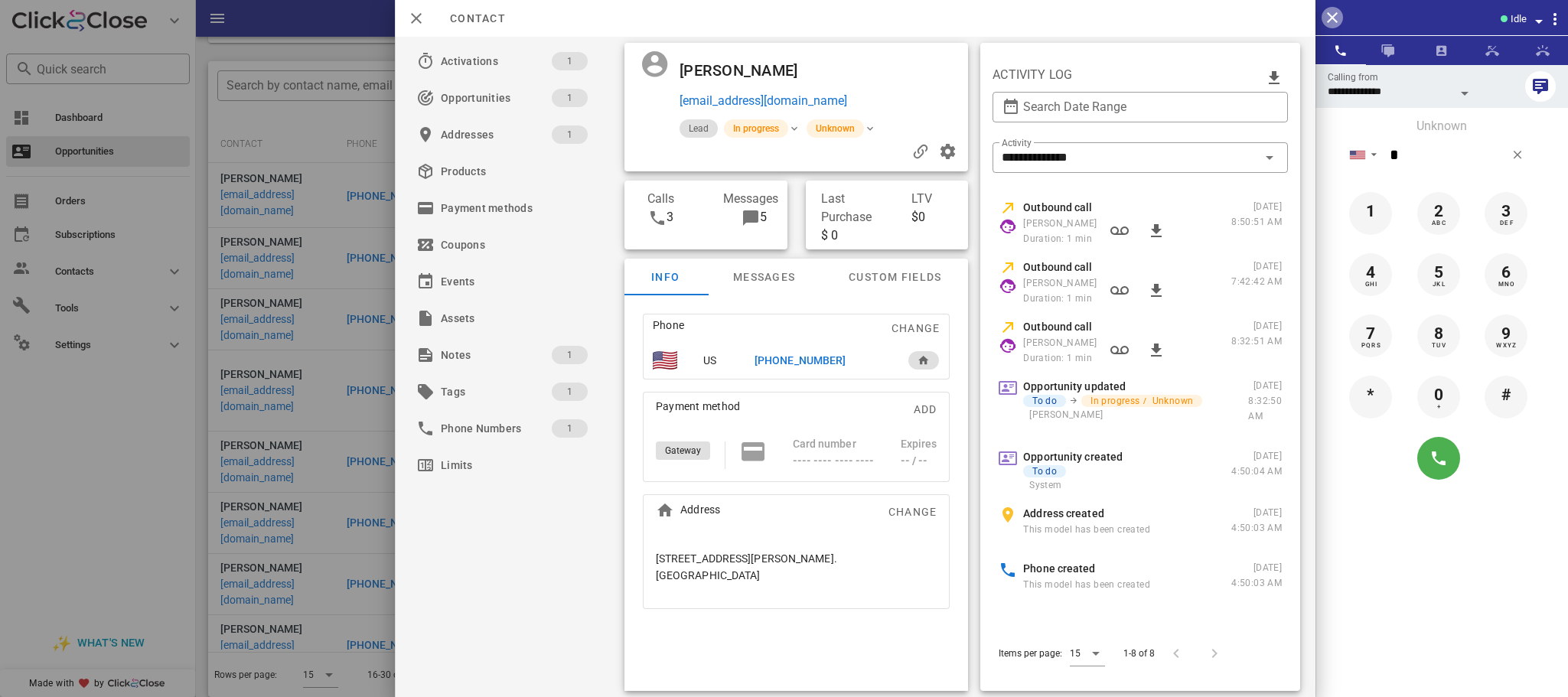 click at bounding box center (1332, 18) 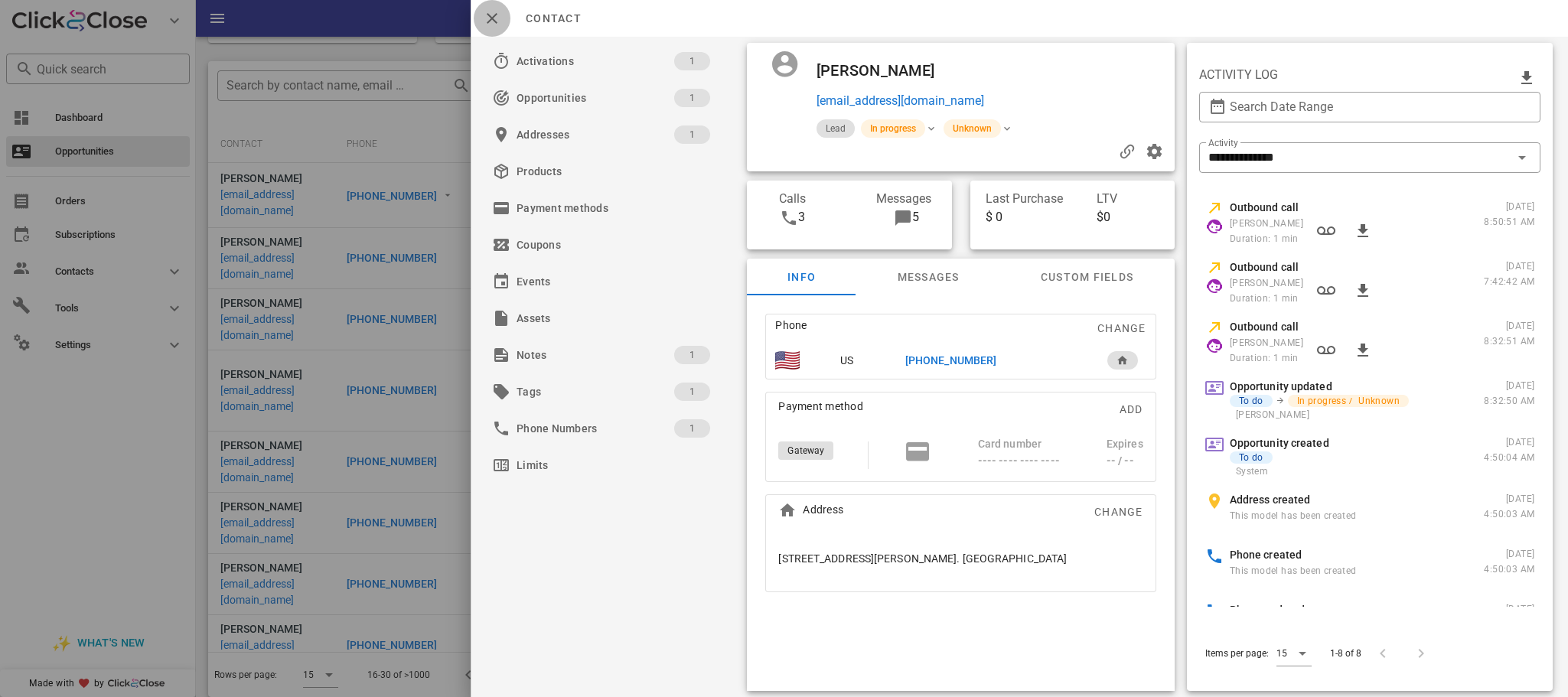 click at bounding box center (492, 18) 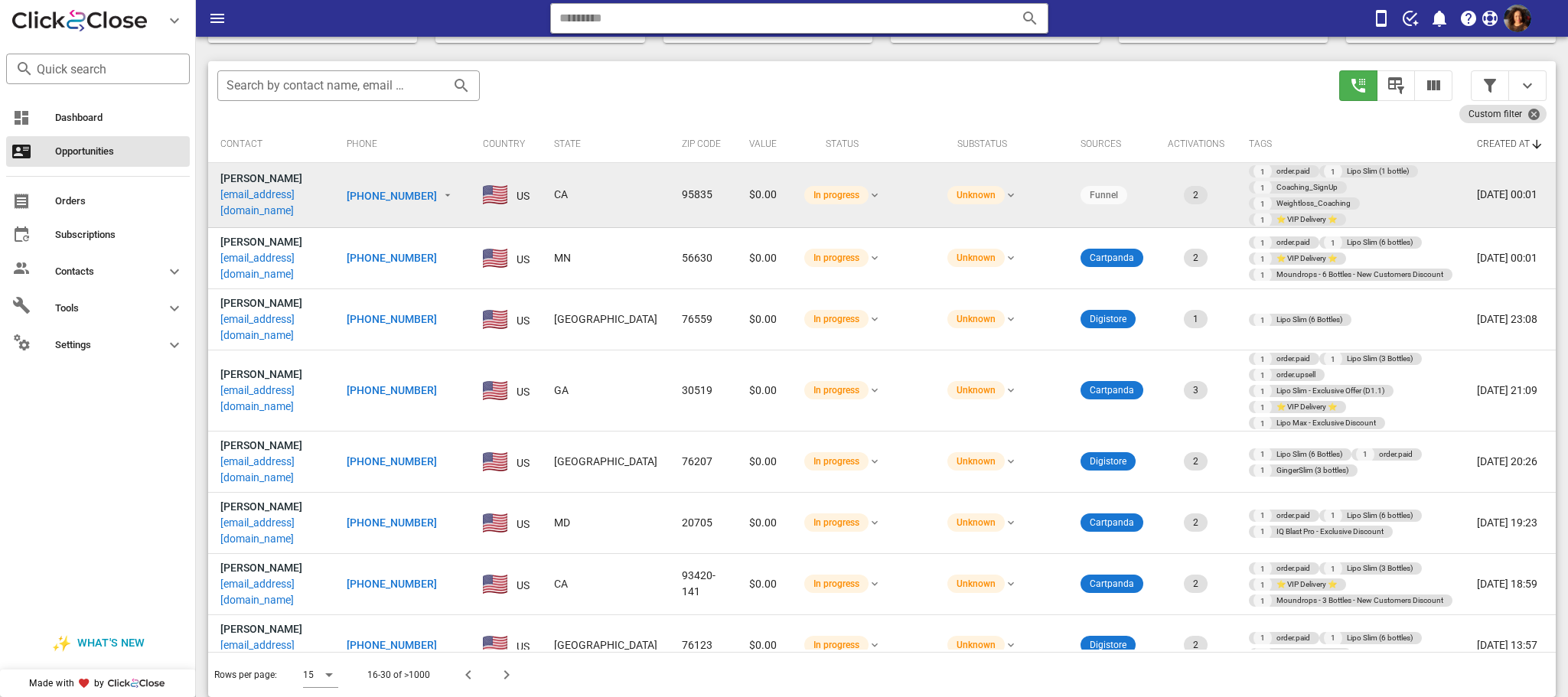 click on "[PHONE_NUMBER]" at bounding box center (392, 196) 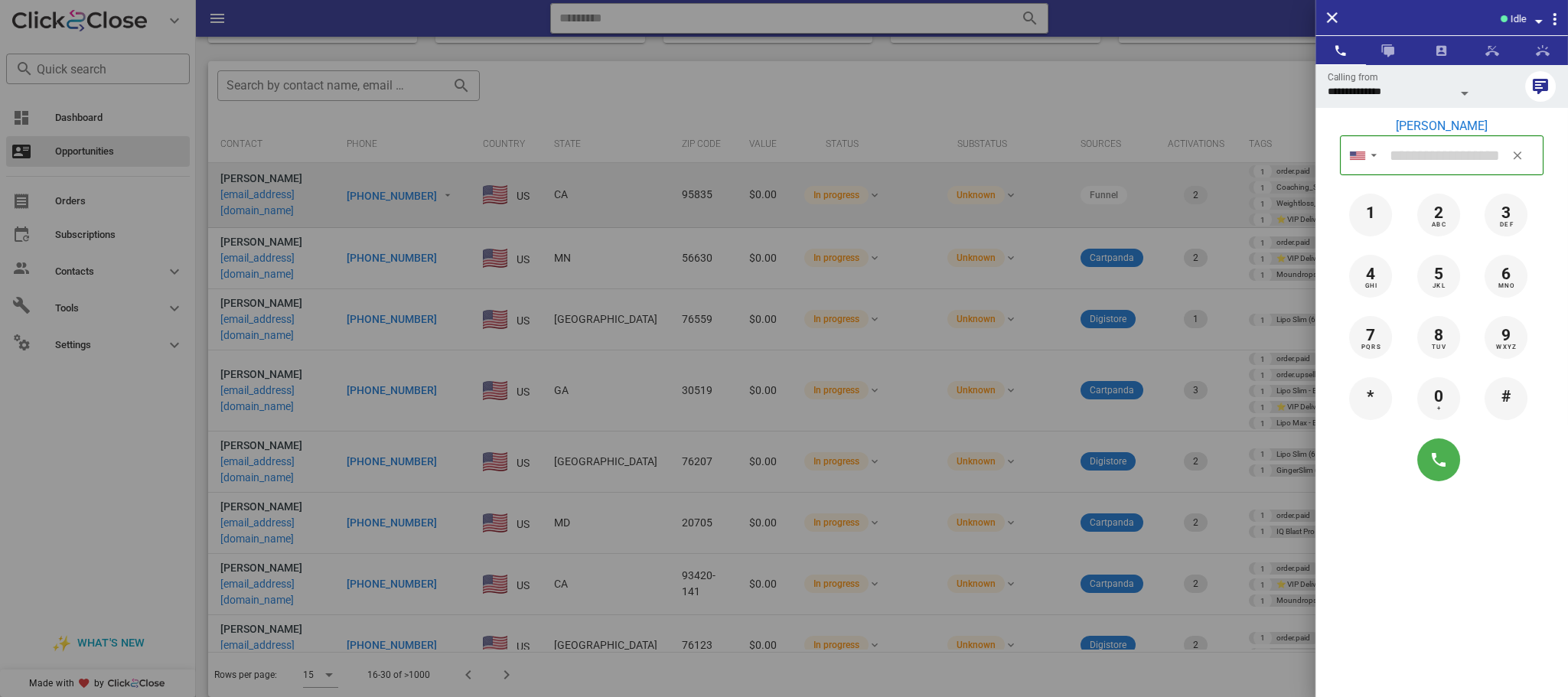 type on "**********" 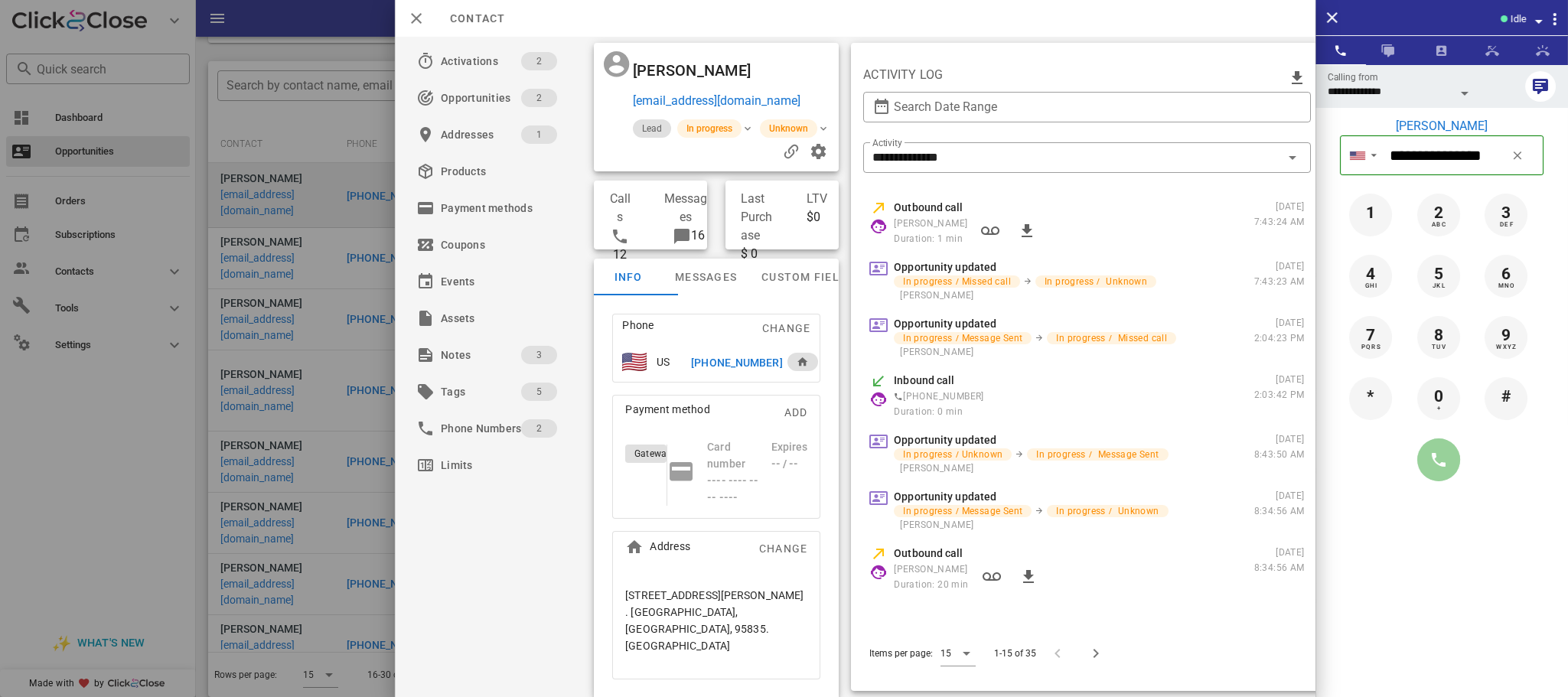 click at bounding box center [1439, 460] 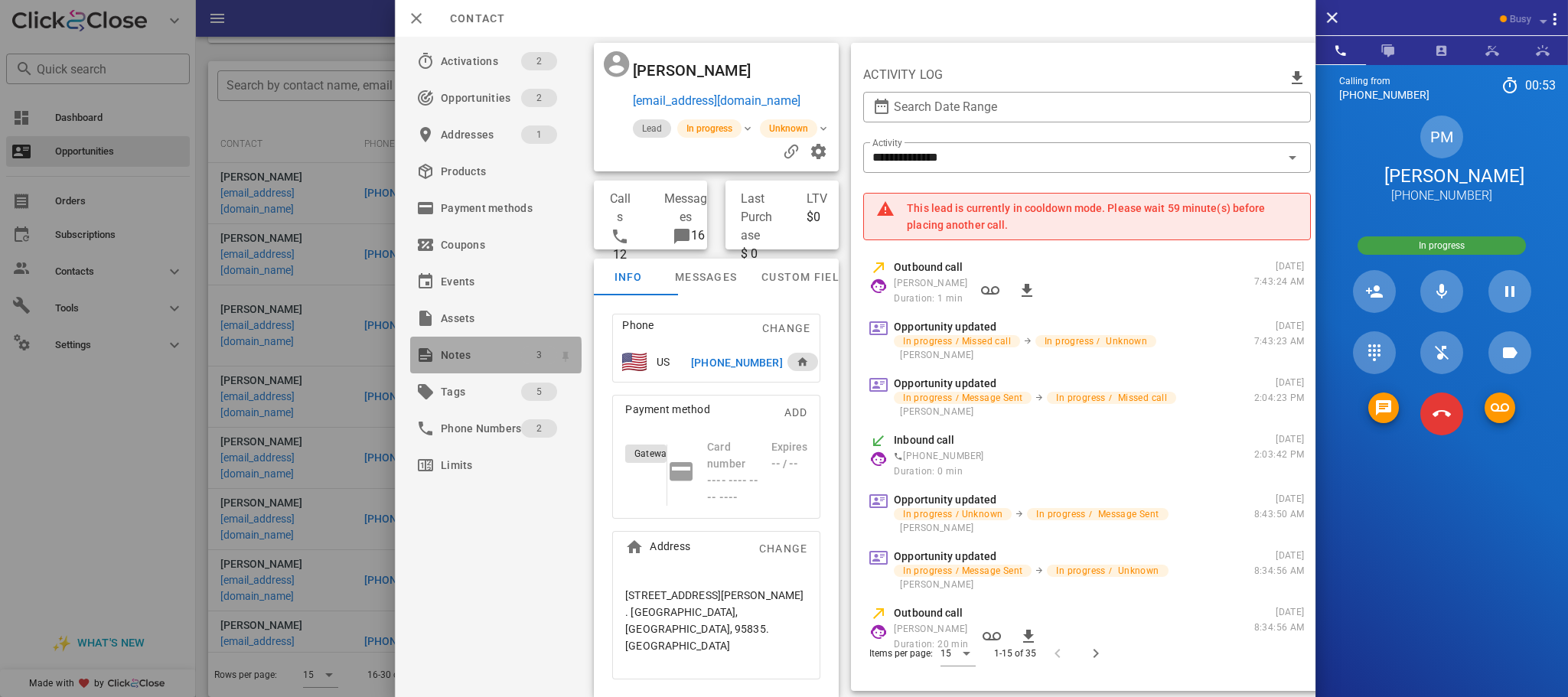 click on "3" at bounding box center (539, 355) 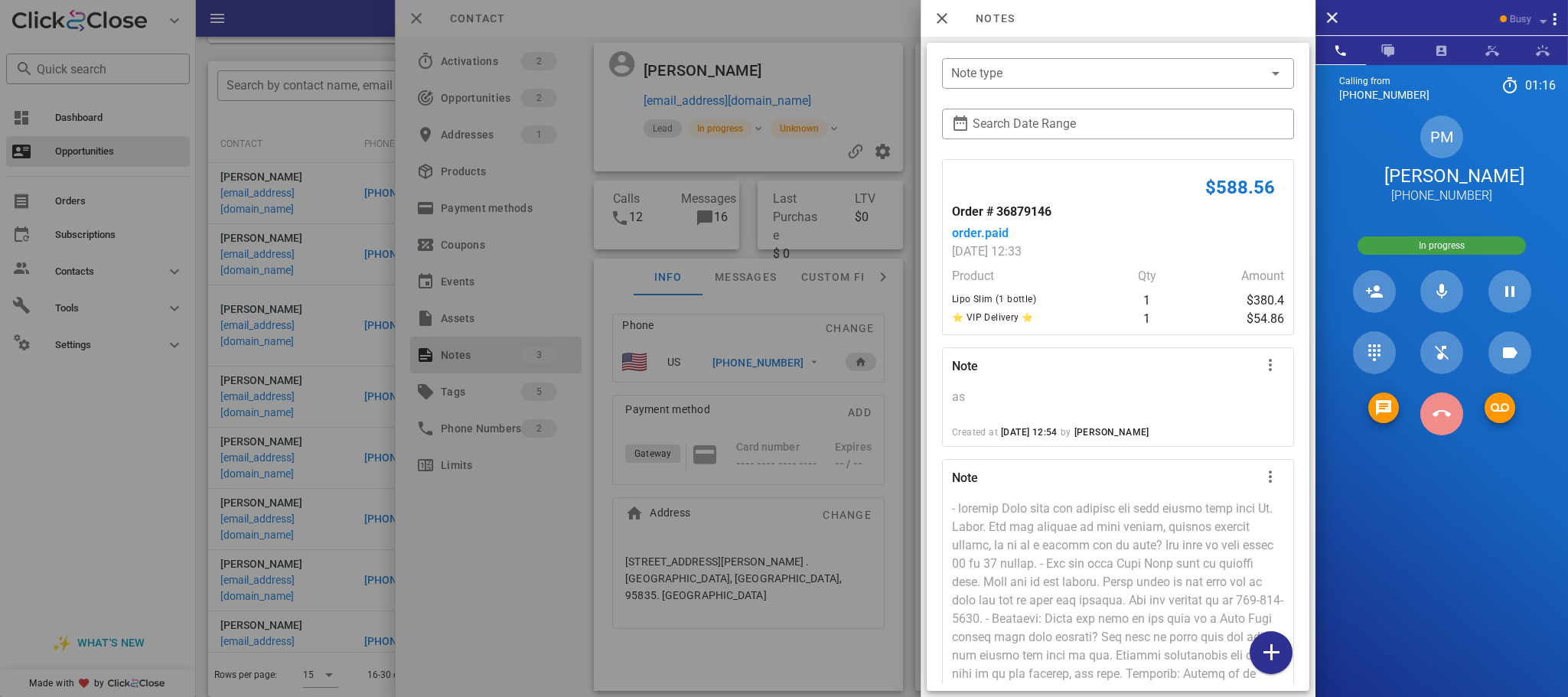 click at bounding box center (1442, 414) 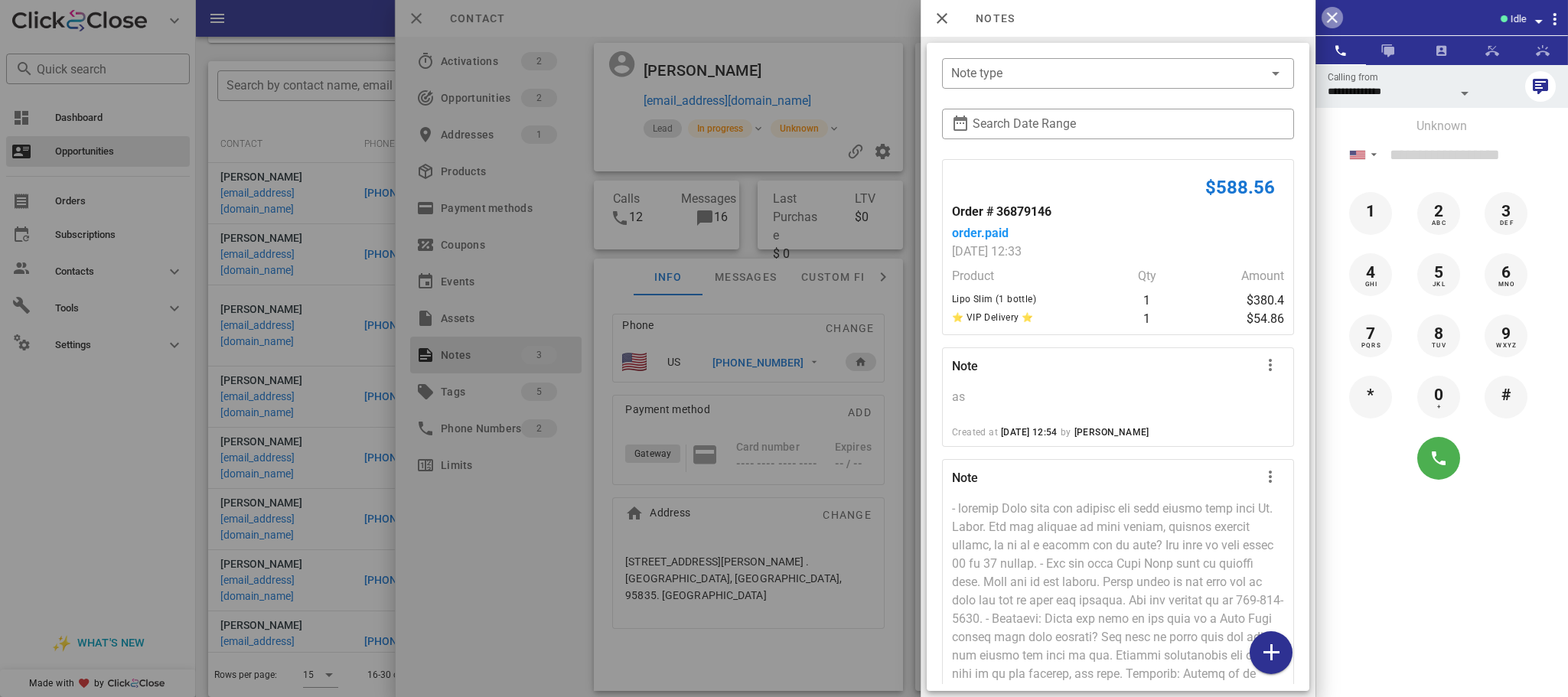 click at bounding box center [1332, 18] 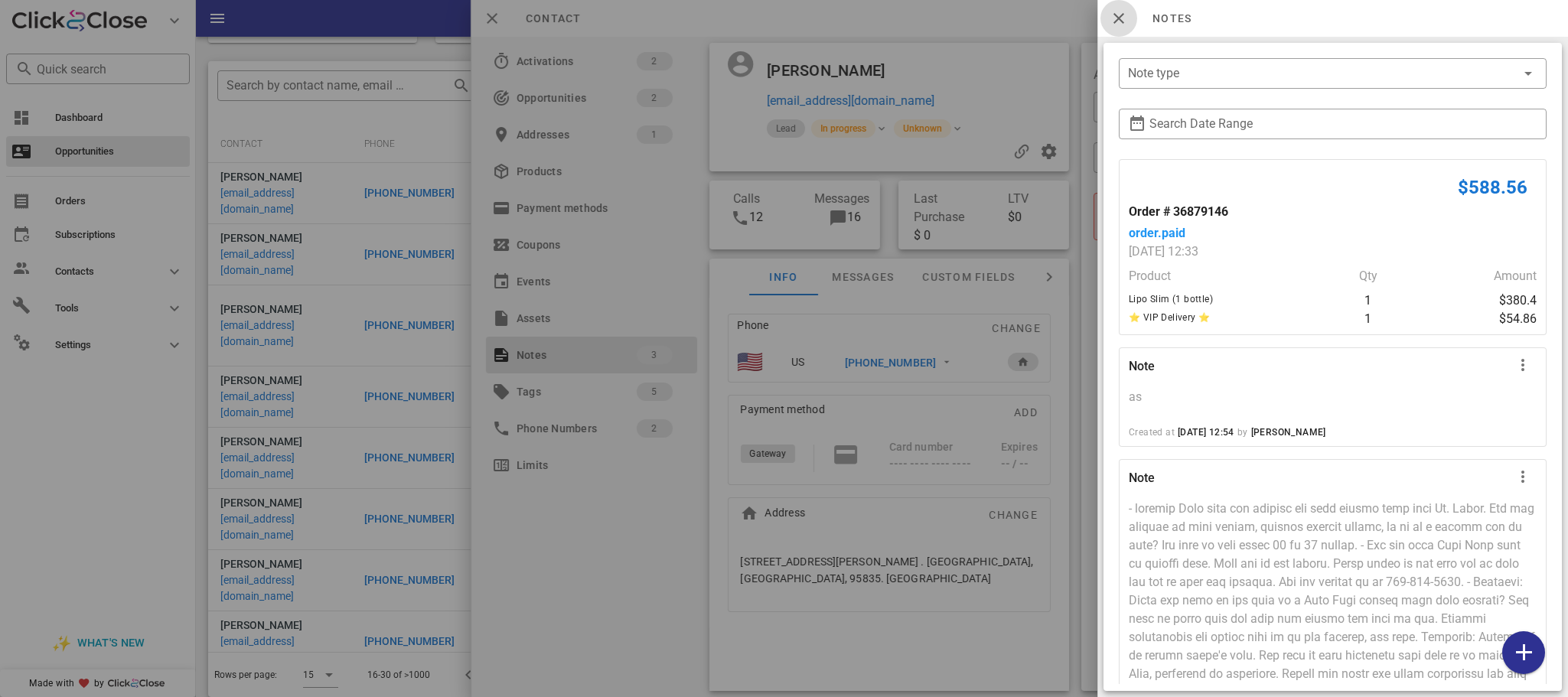 click at bounding box center [1119, 18] 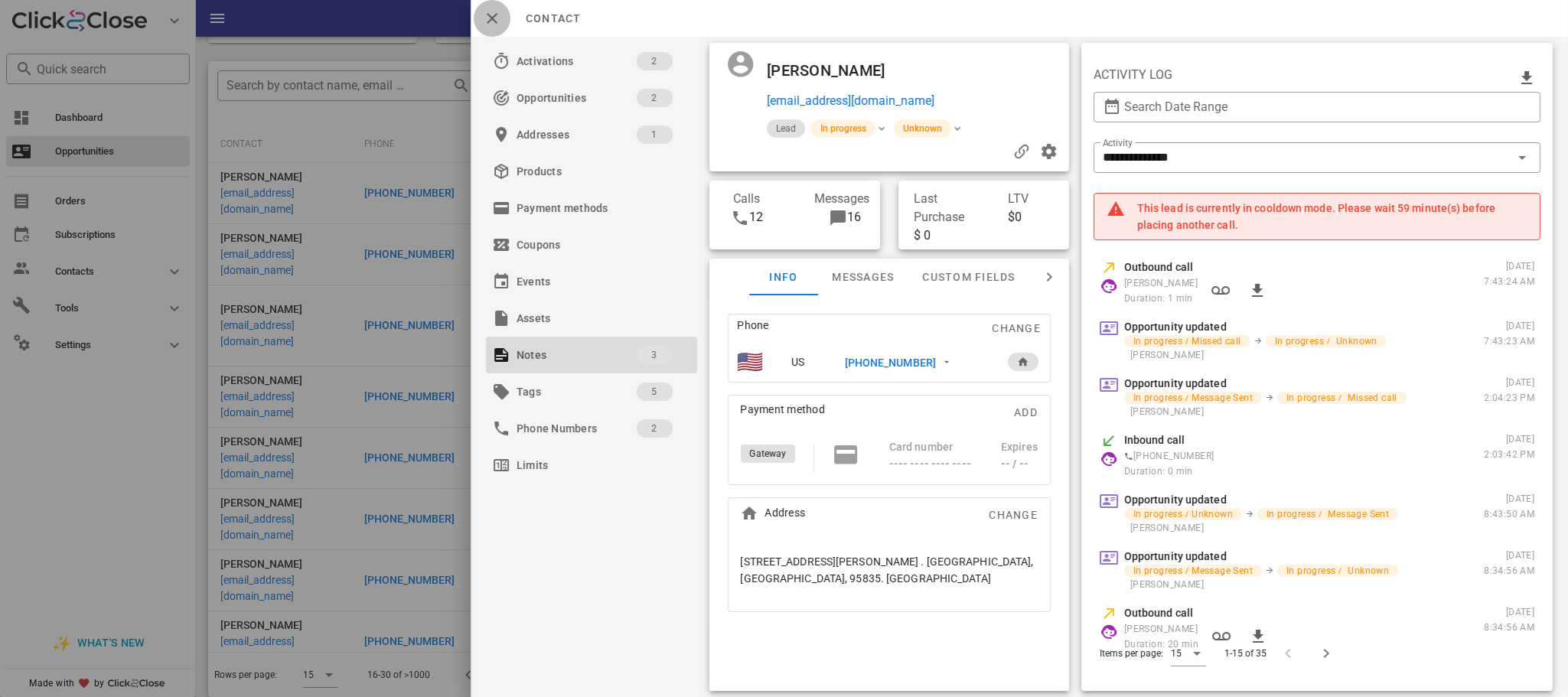 click at bounding box center [492, 18] 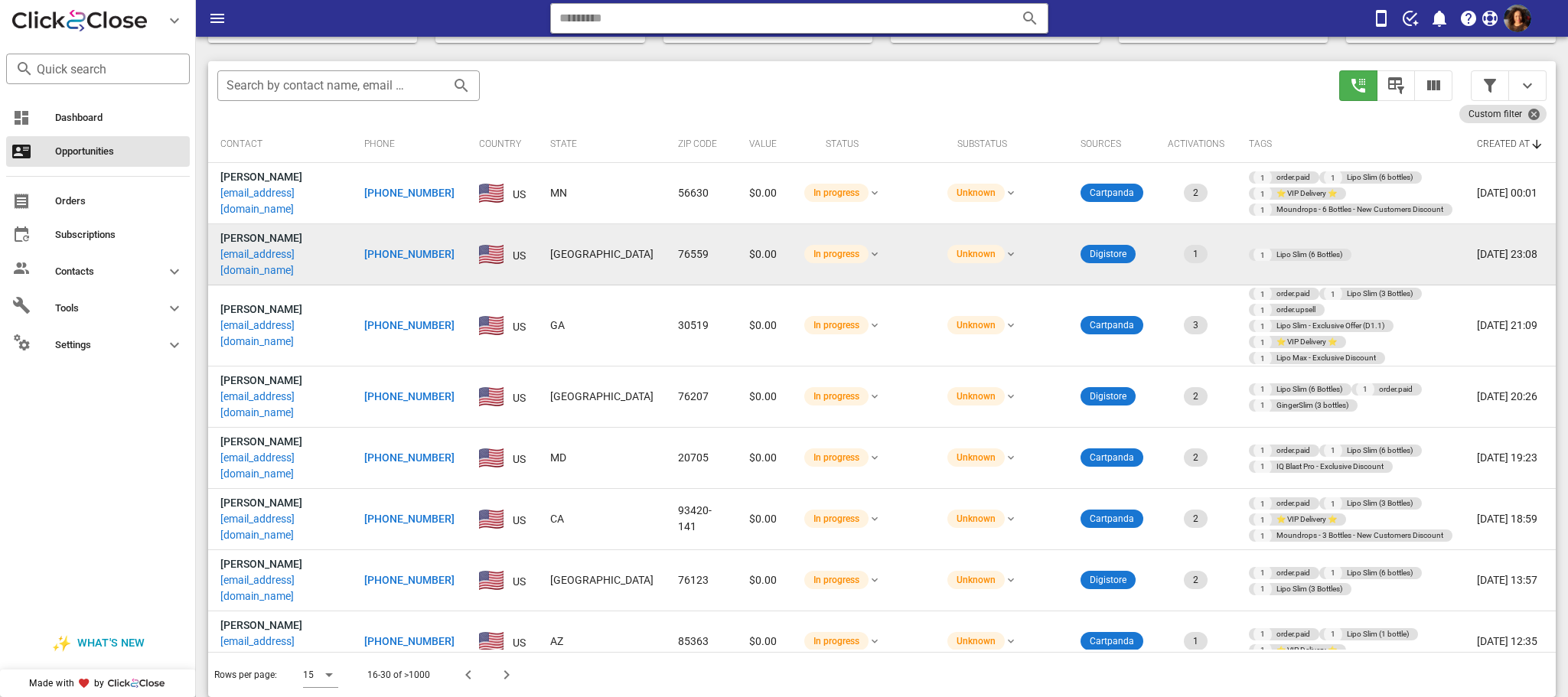 click on "[PHONE_NUMBER]" at bounding box center (409, 254) 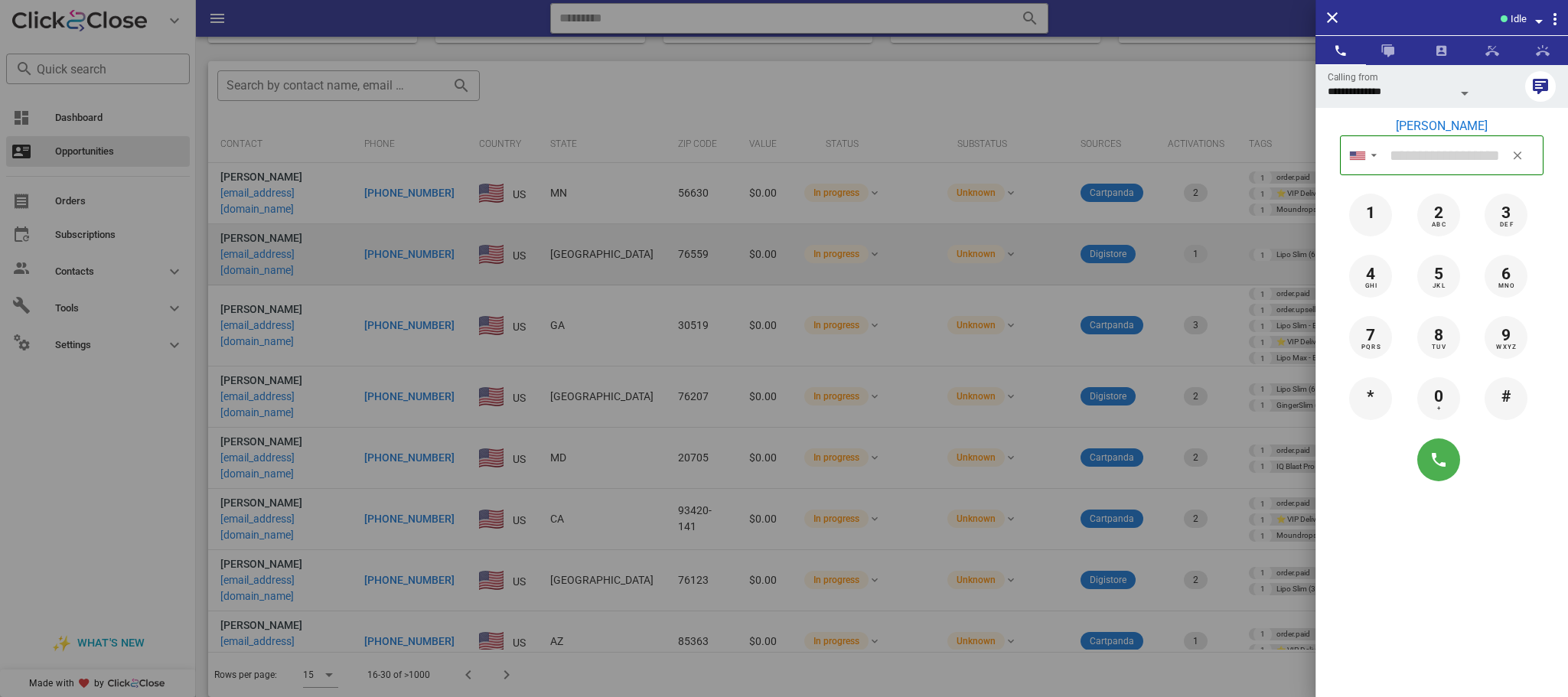 type on "**********" 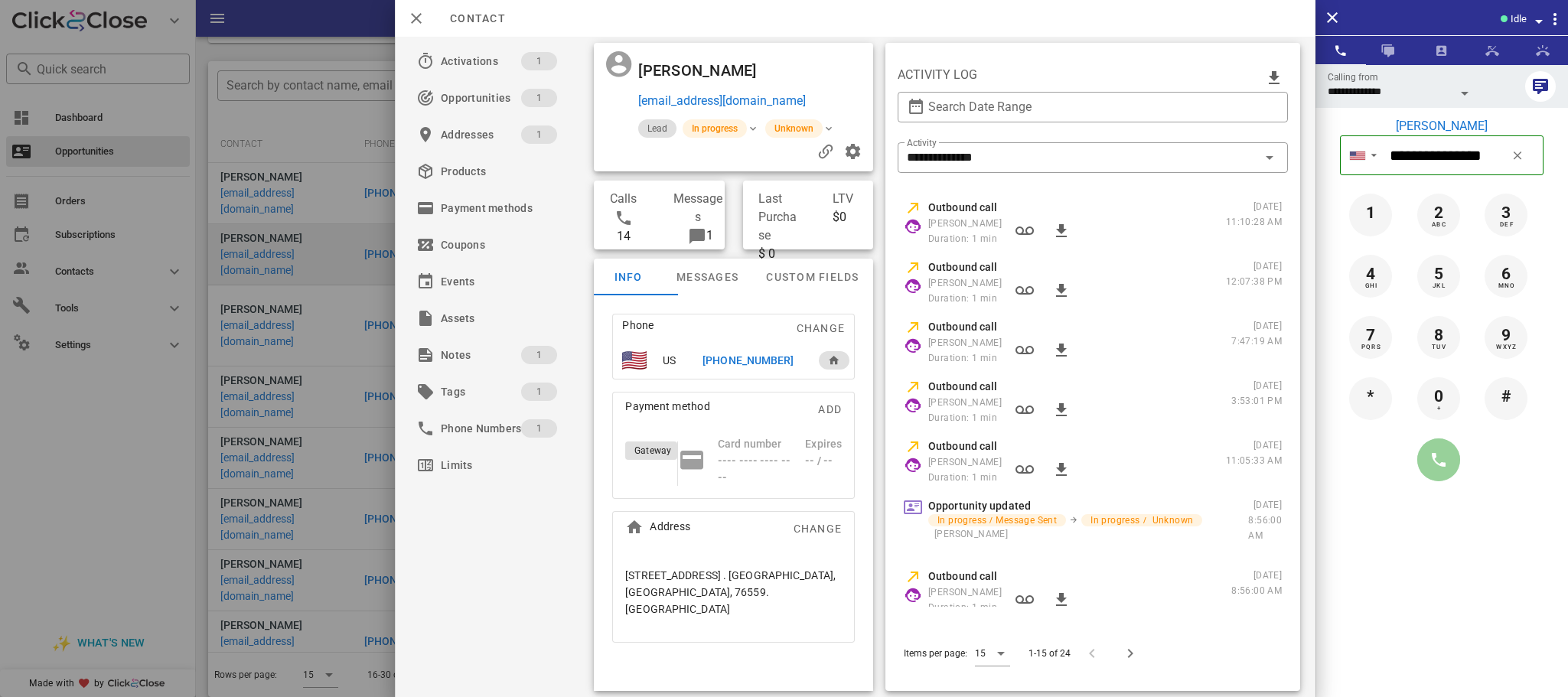 click at bounding box center [1439, 460] 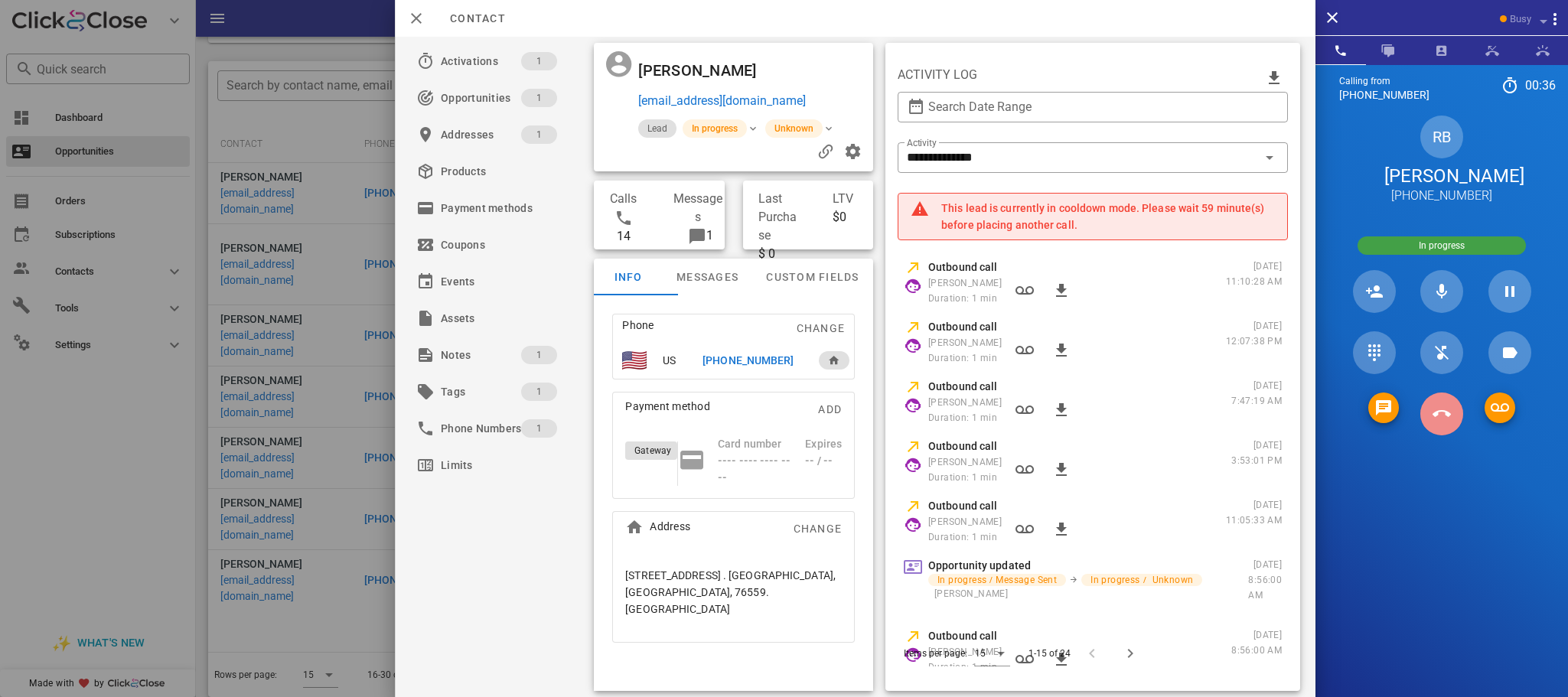 click at bounding box center (1442, 414) 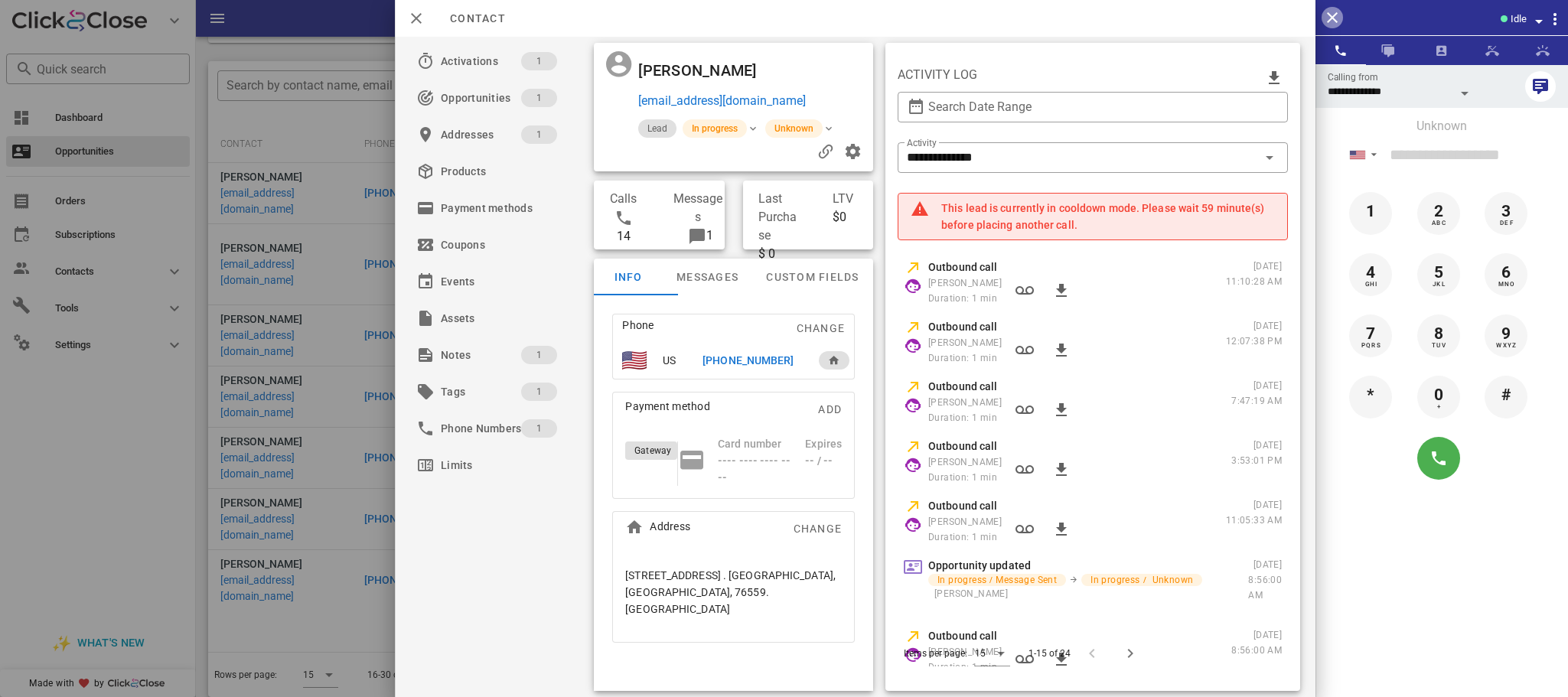 click at bounding box center (1332, 18) 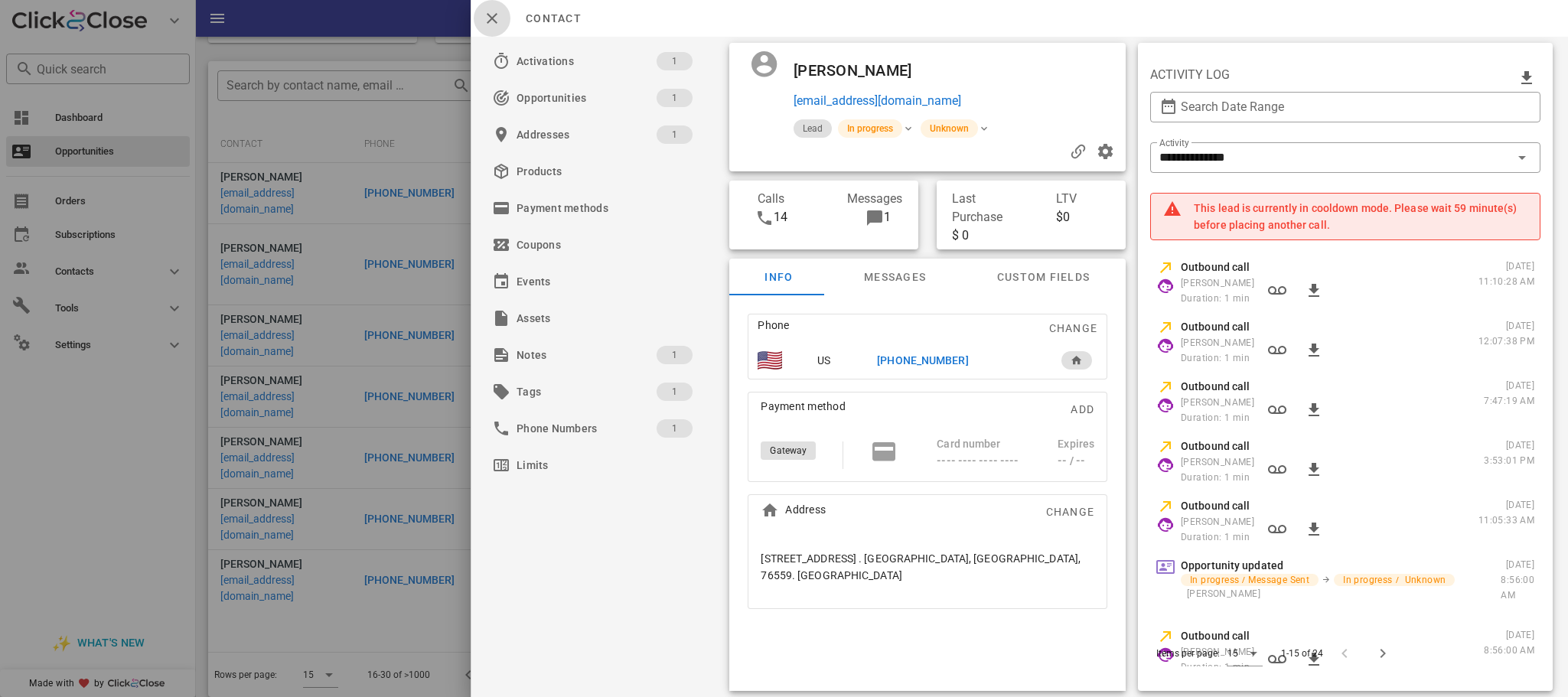 click at bounding box center [492, 18] 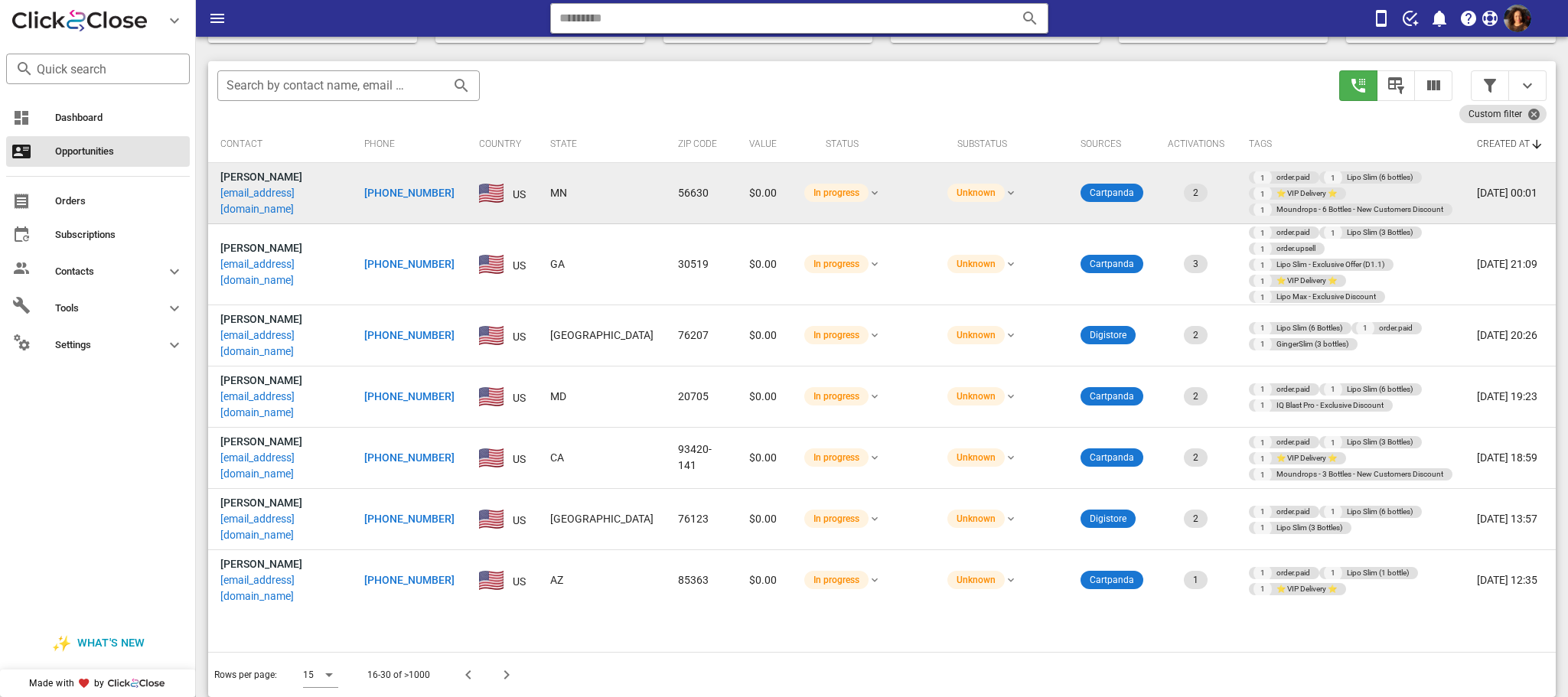 click on "[PHONE_NUMBER]" at bounding box center (409, 193) 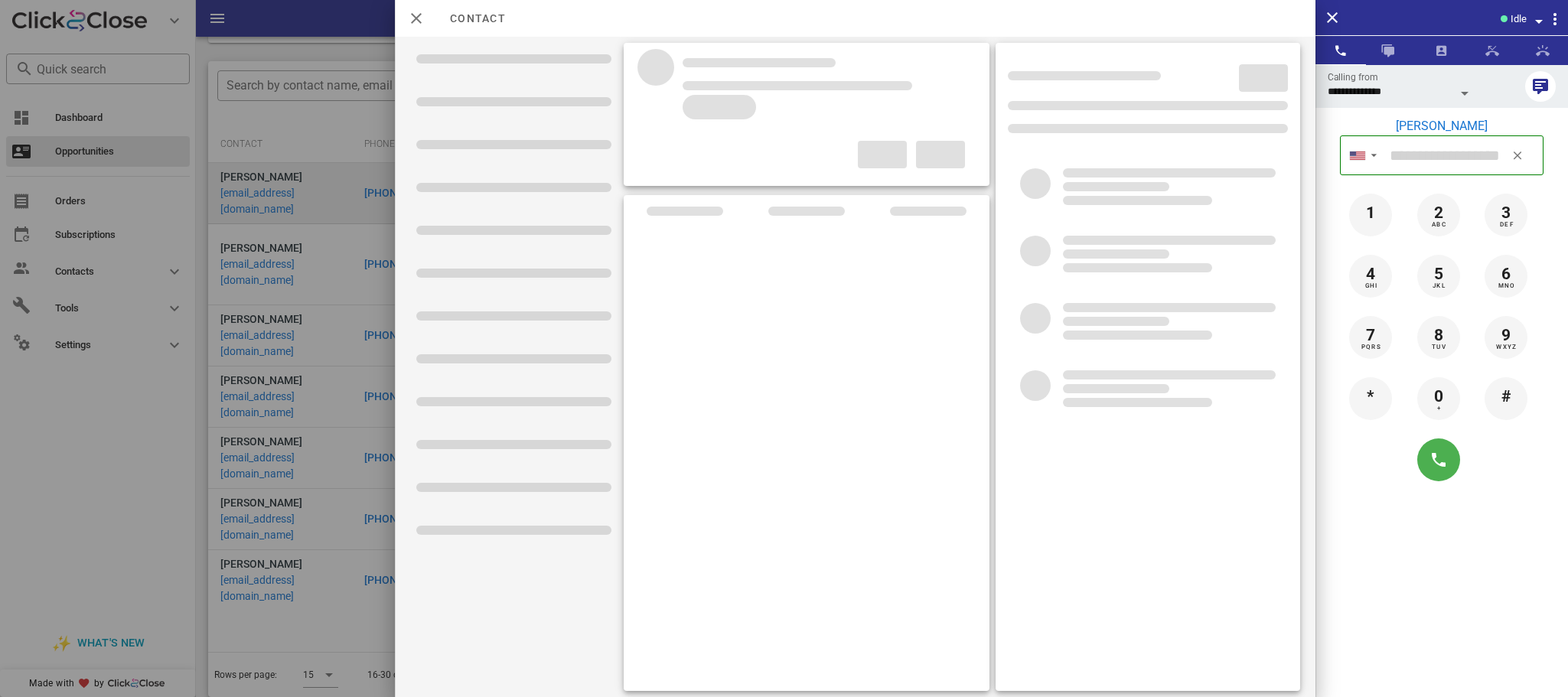 type on "**********" 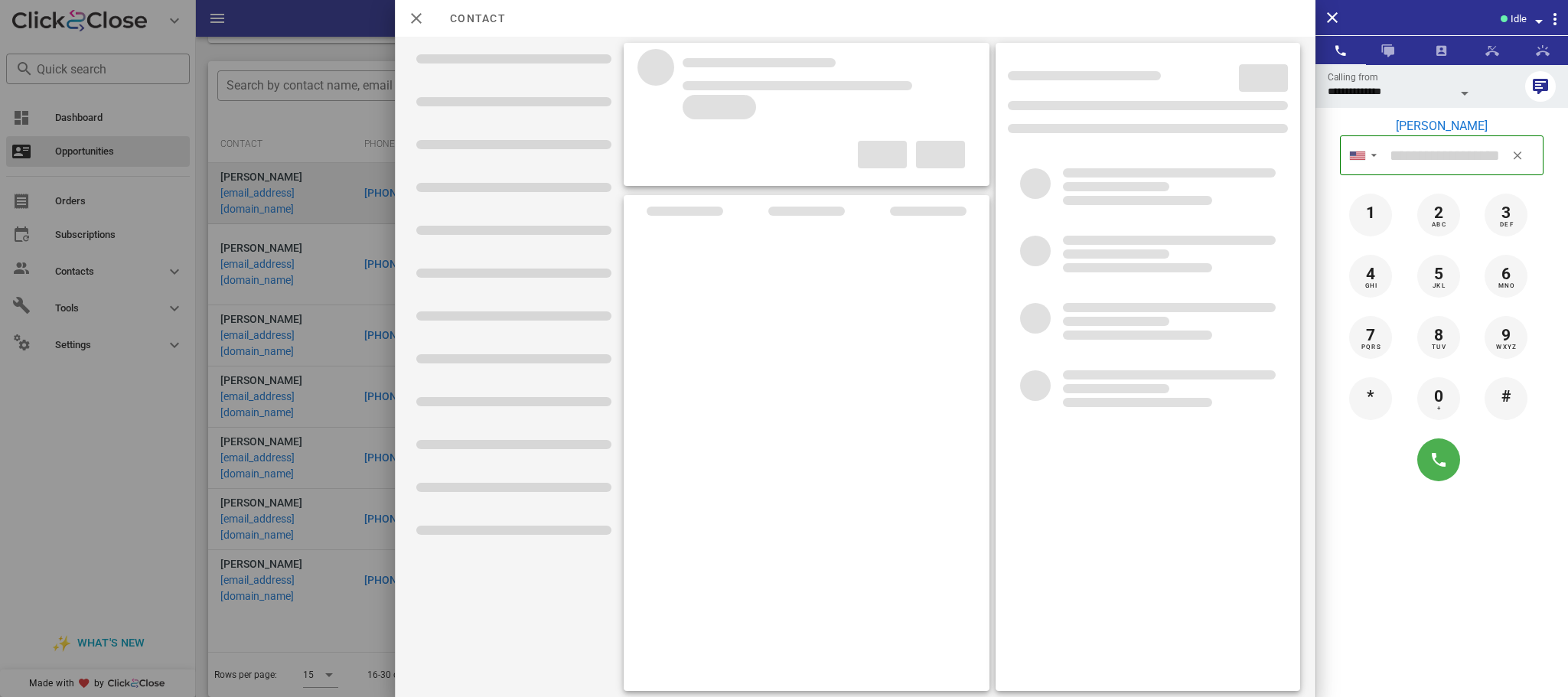 type on "**********" 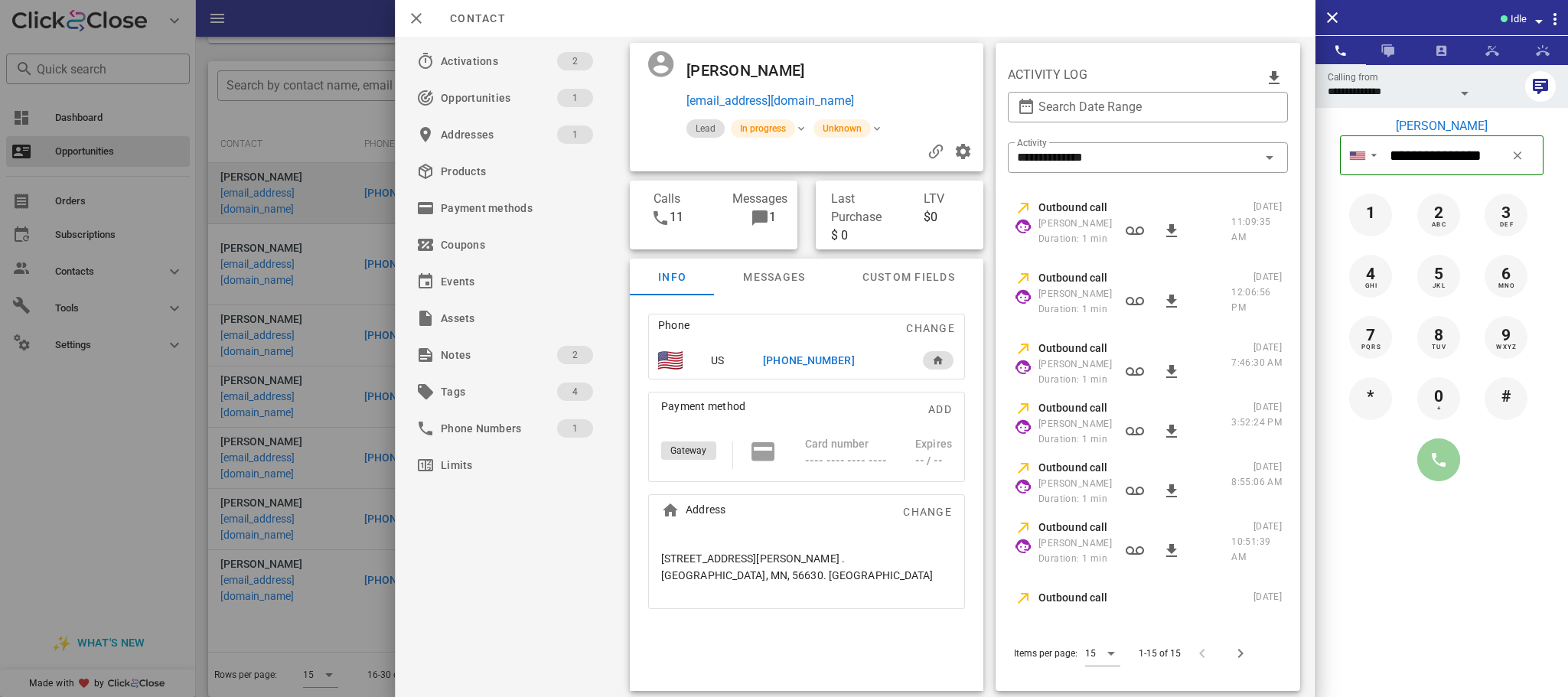 click at bounding box center (1439, 460) 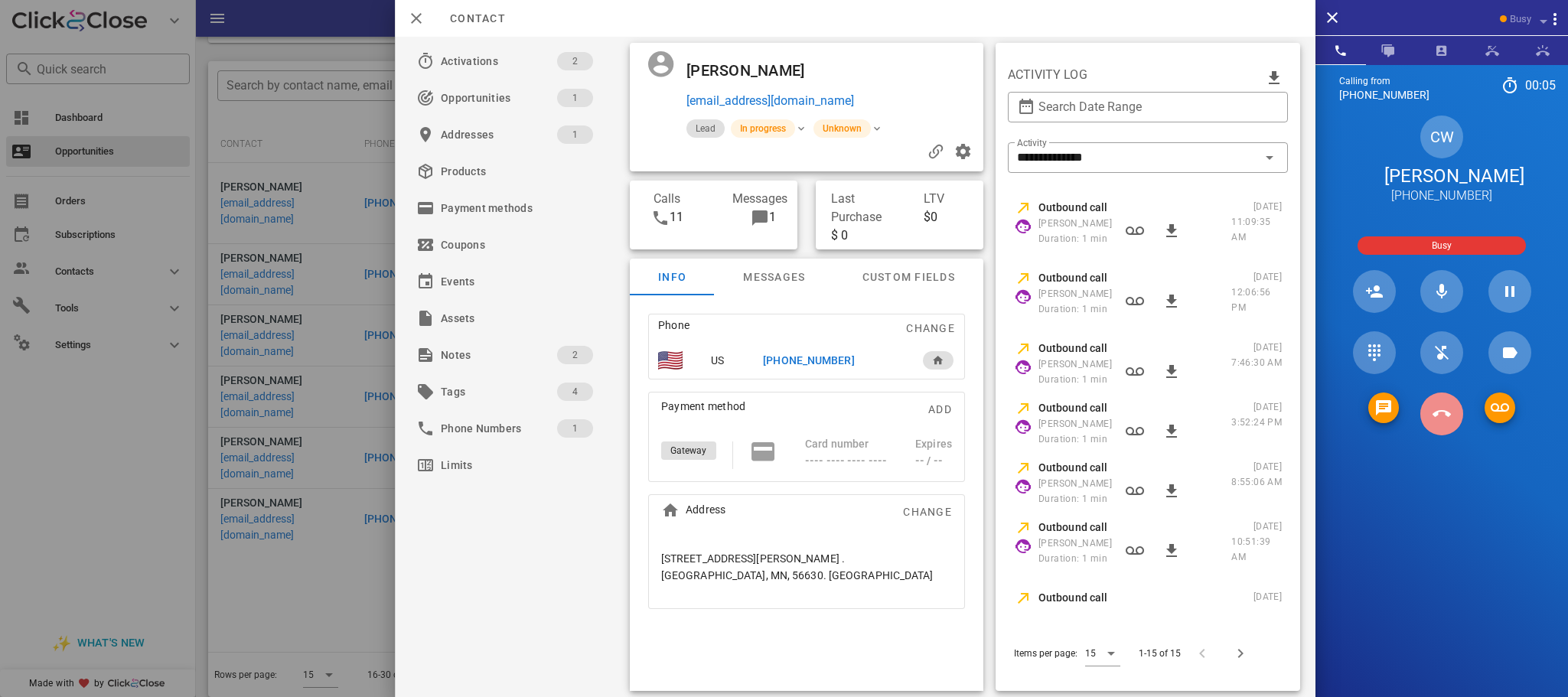 click at bounding box center (1442, 414) 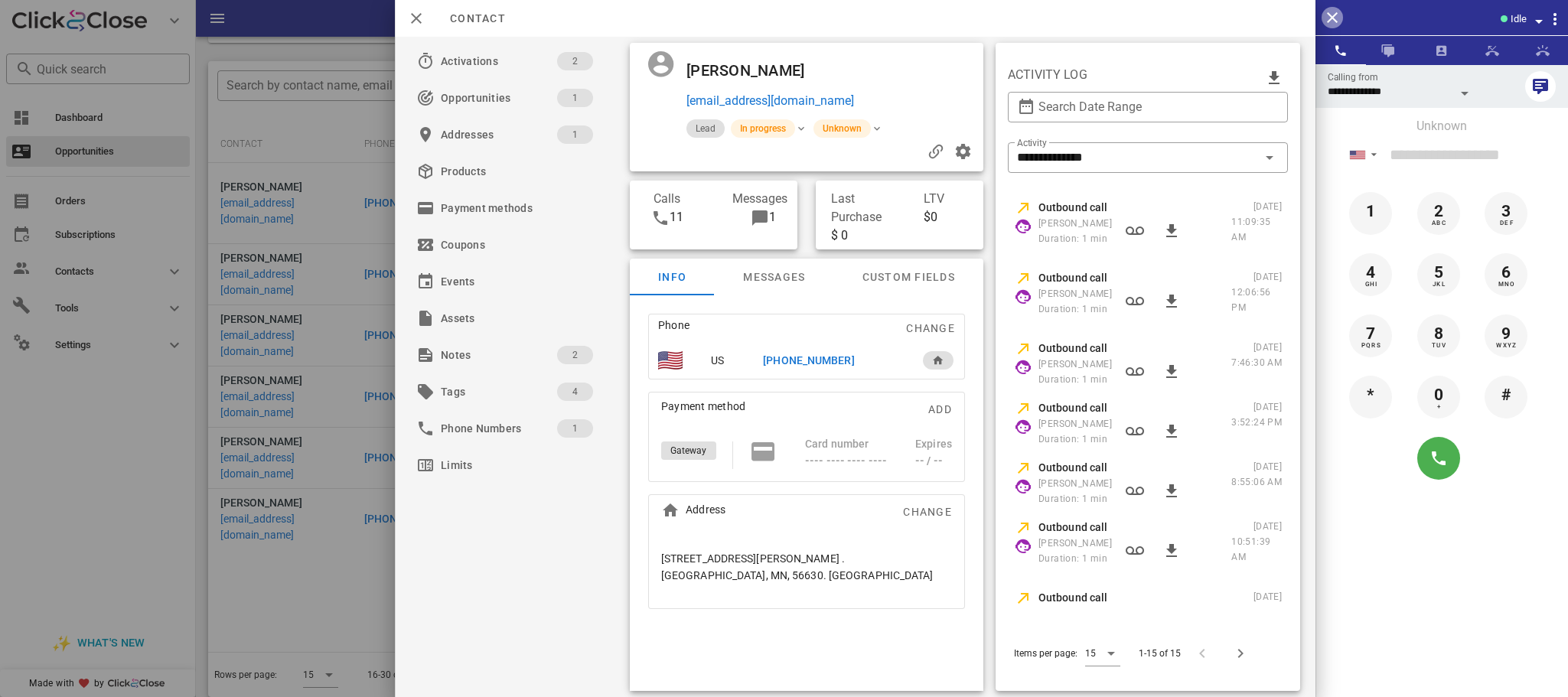 click at bounding box center [1332, 18] 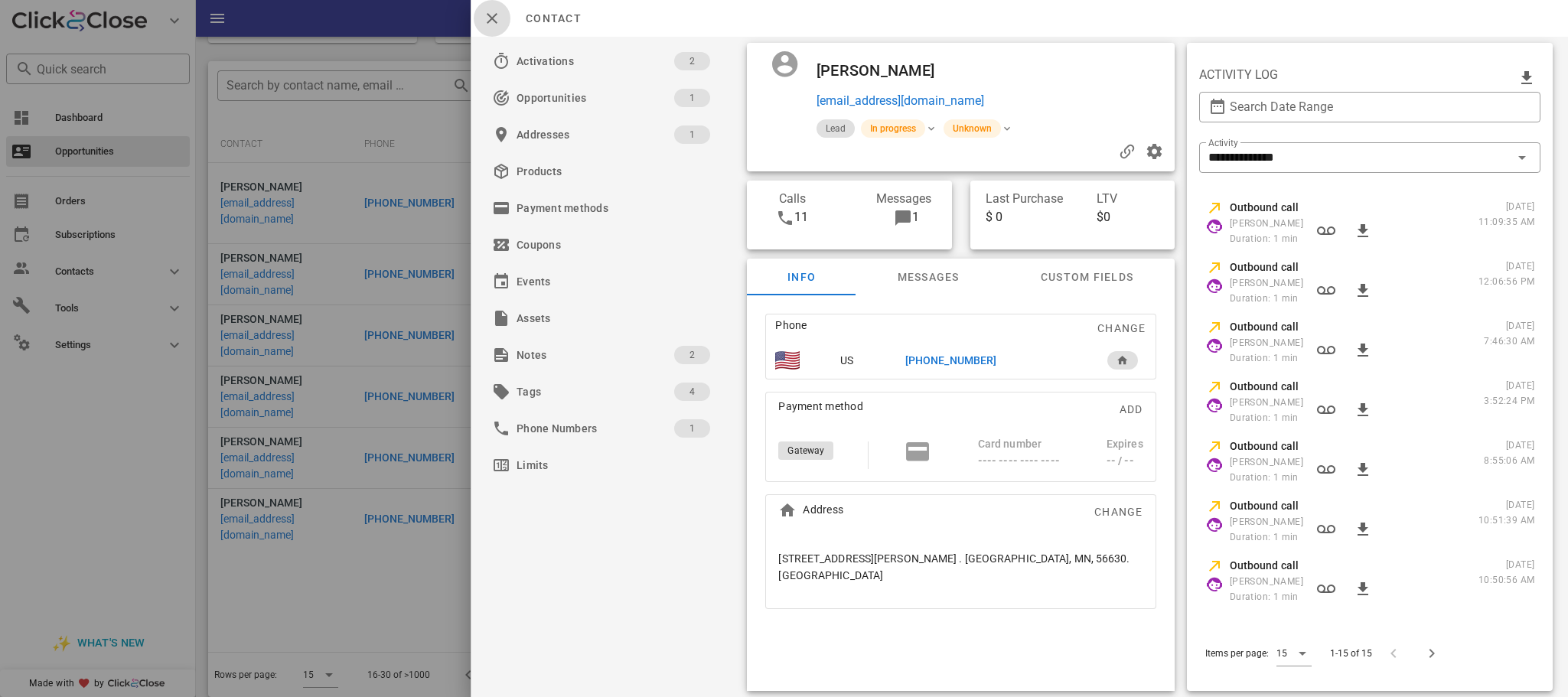 click at bounding box center (492, 18) 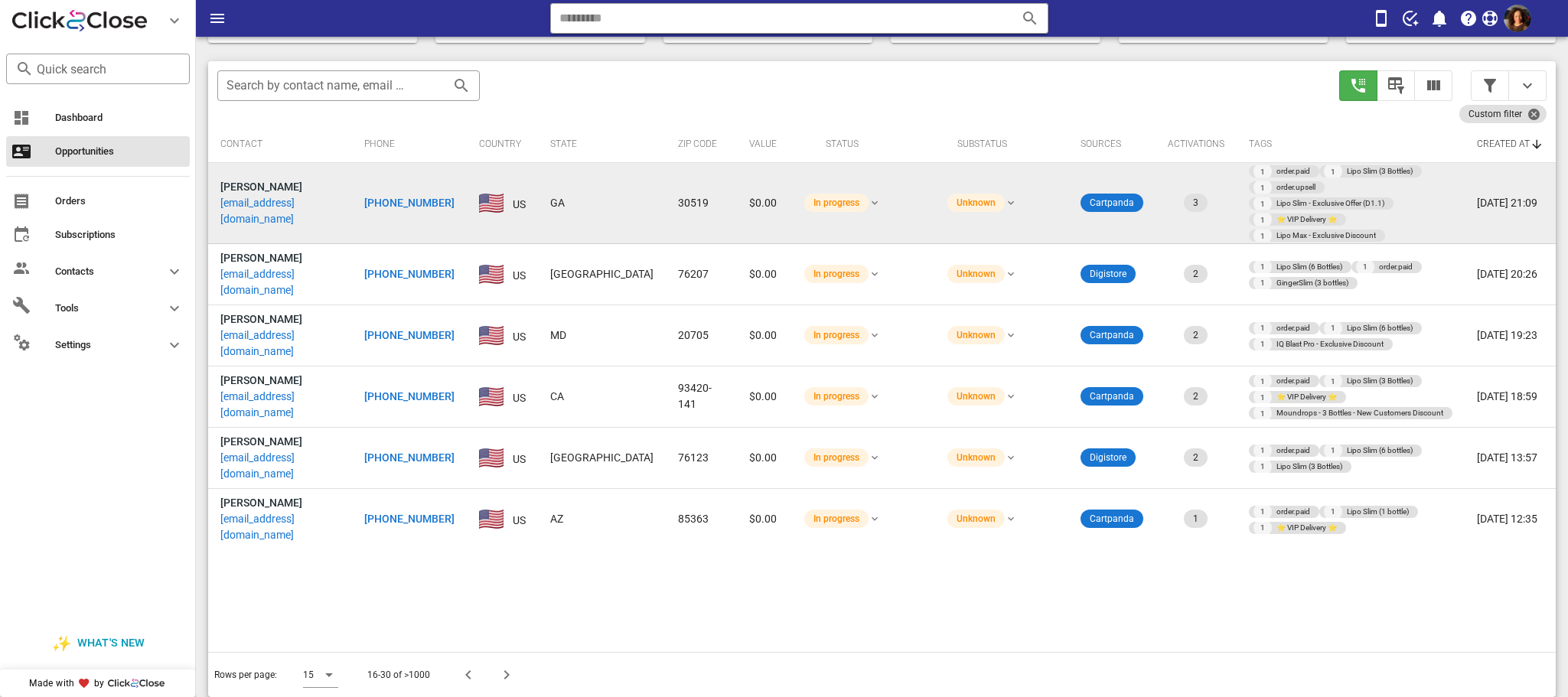 click on "[PHONE_NUMBER]" at bounding box center [409, 203] 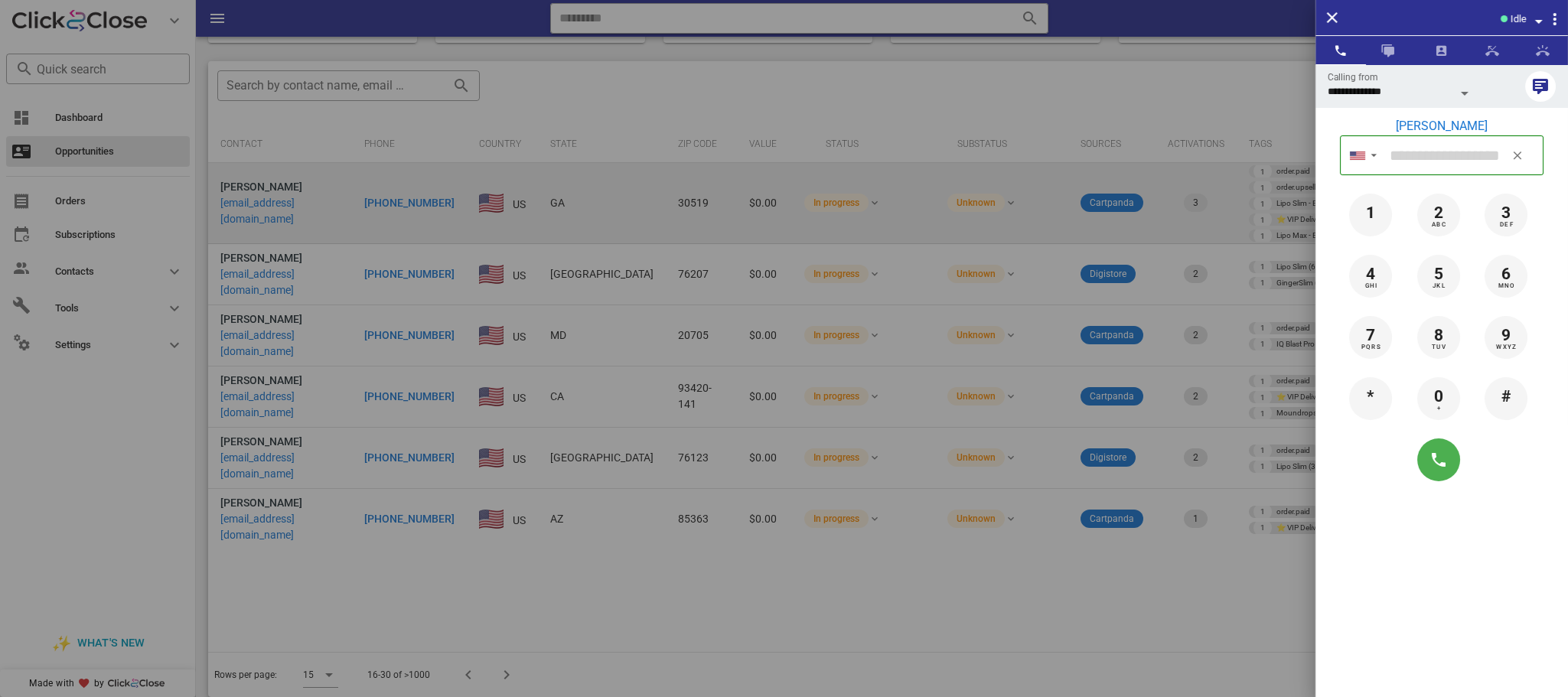 type on "**********" 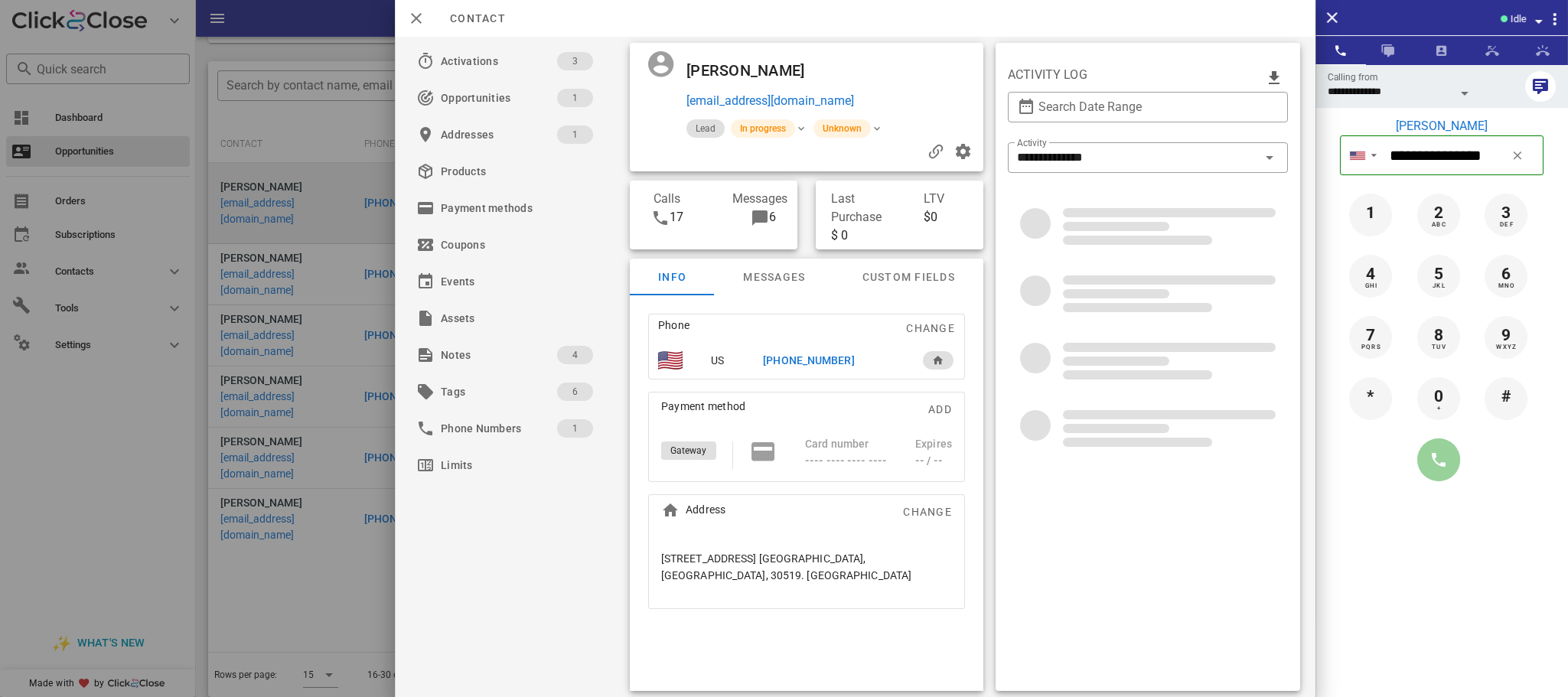 click at bounding box center [1439, 460] 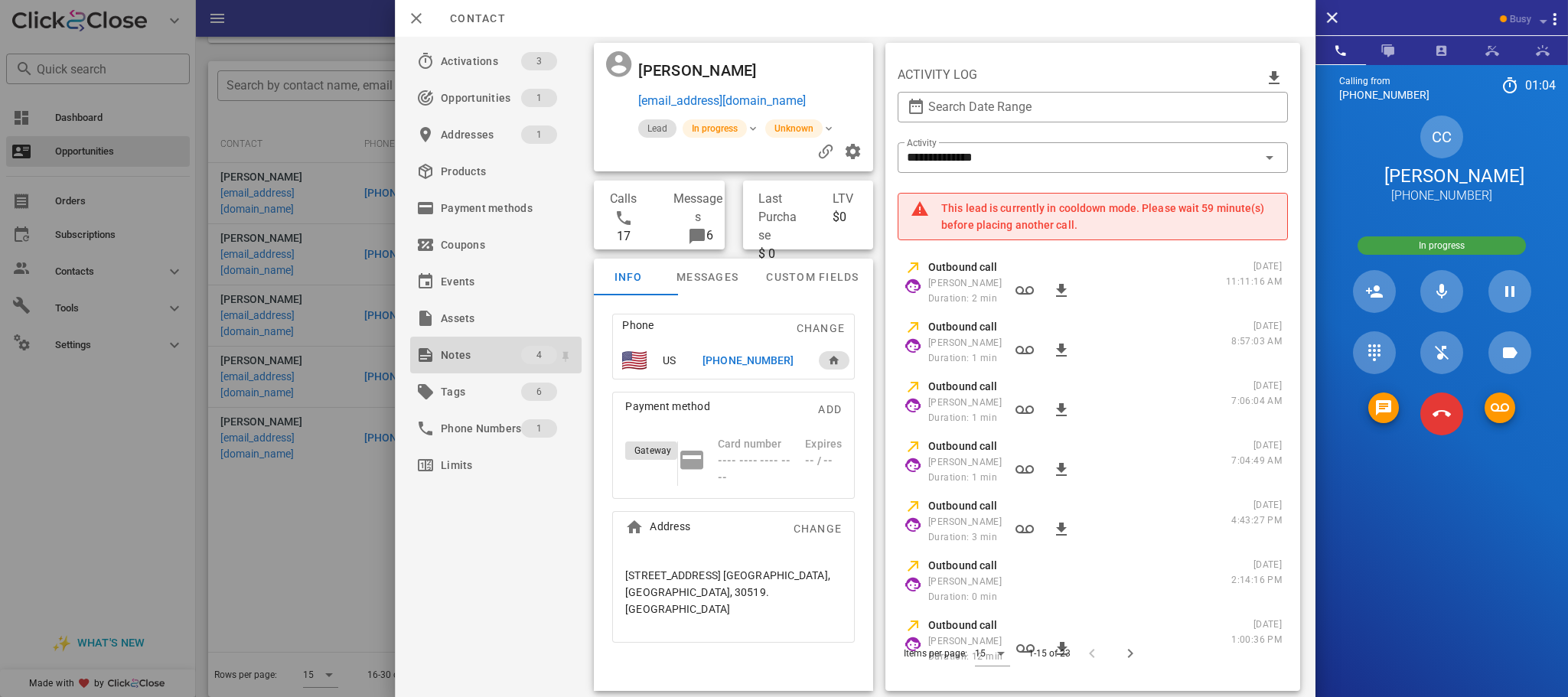 click on "Notes" at bounding box center [481, 355] 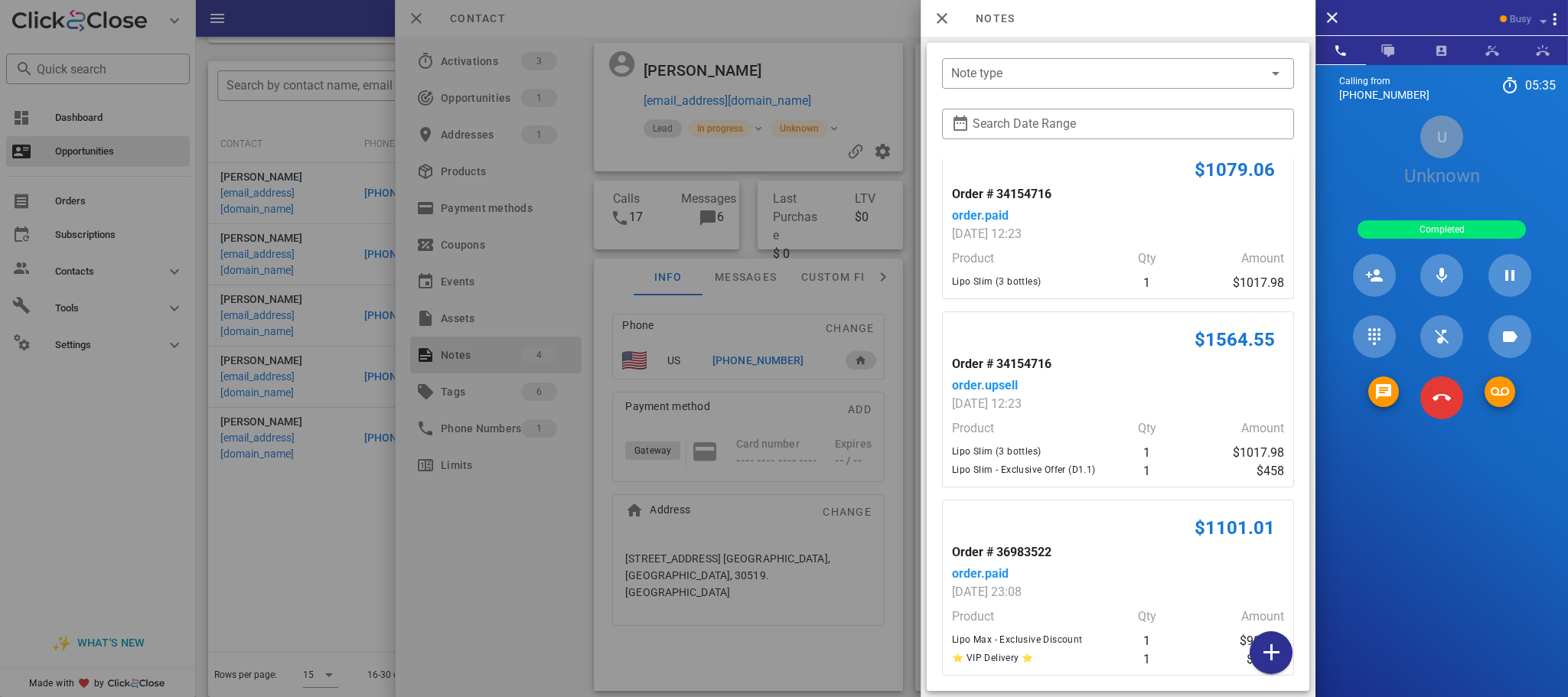 scroll, scrollTop: 0, scrollLeft: 0, axis: both 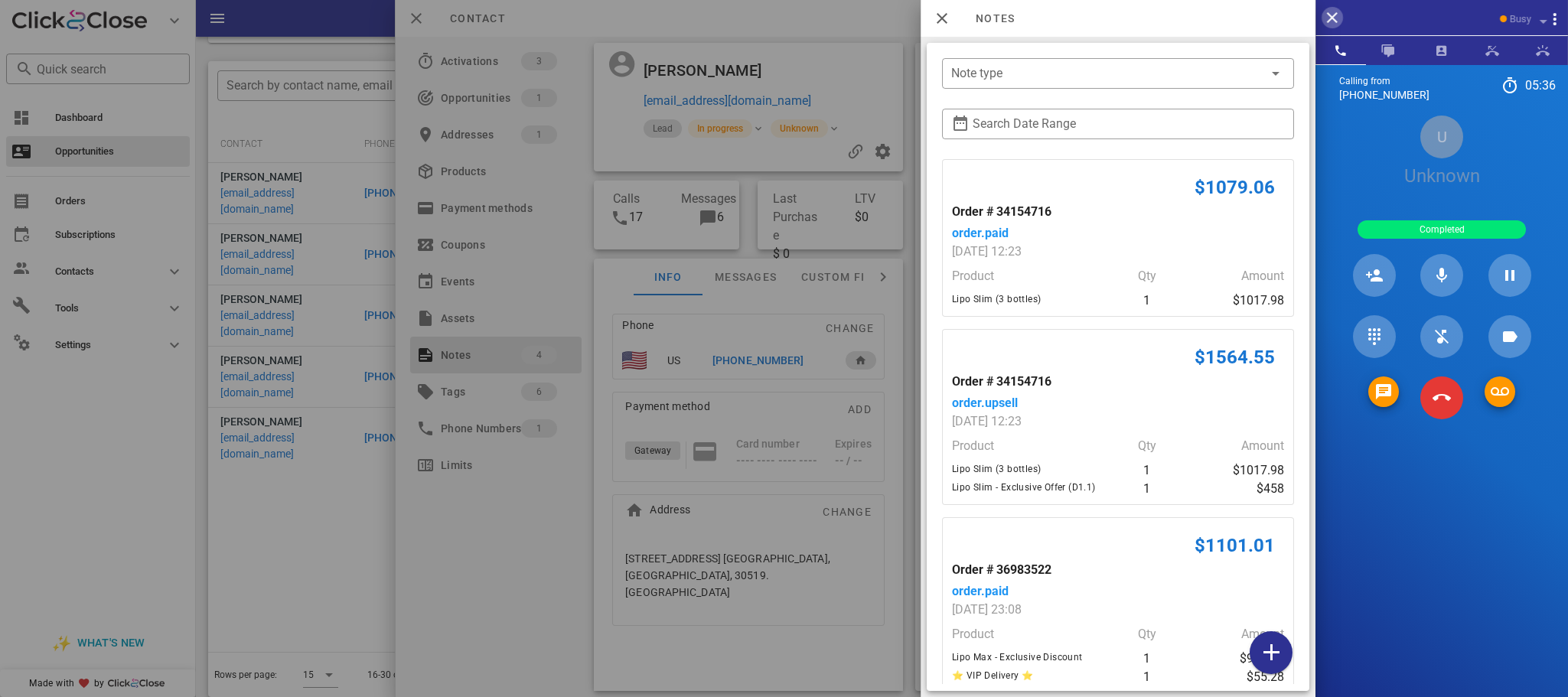 click at bounding box center [1332, 18] 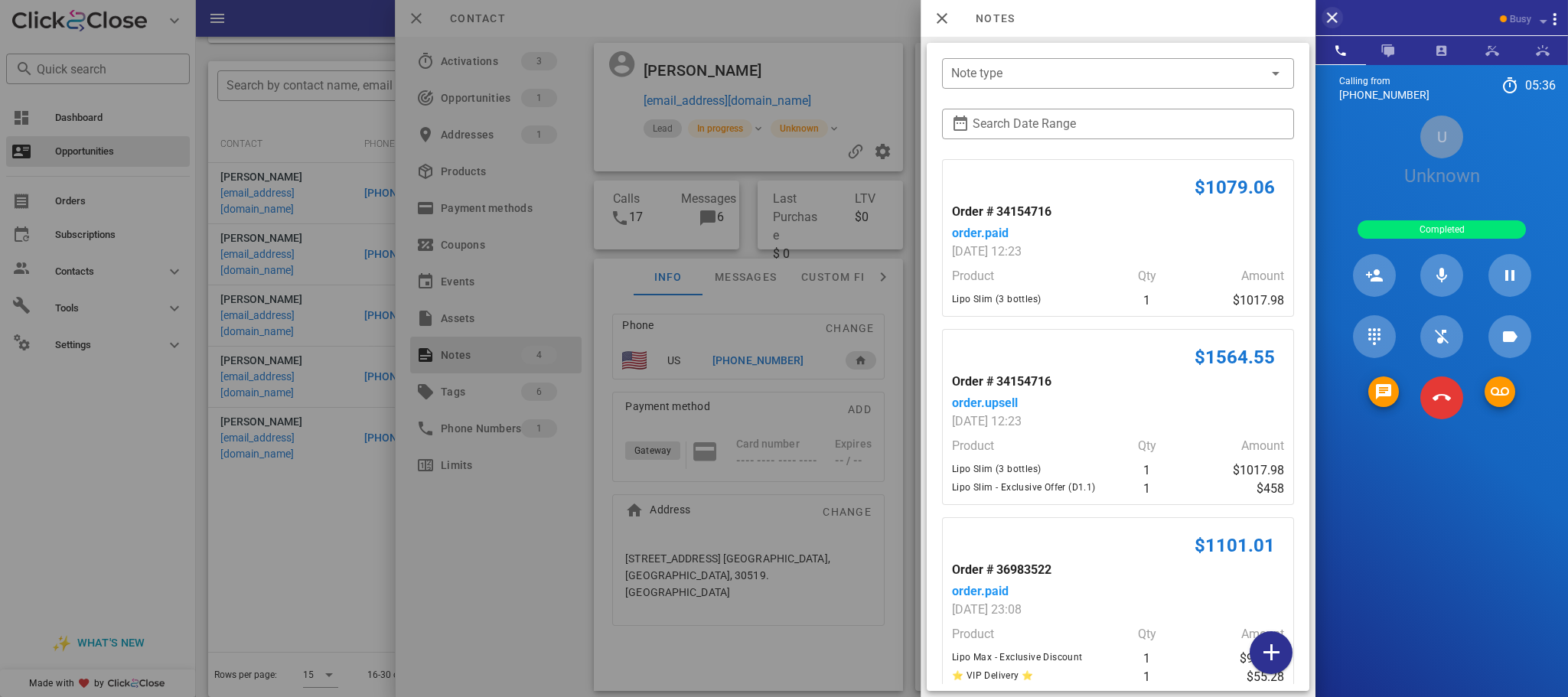 click on "Notes" at bounding box center (1118, 18) 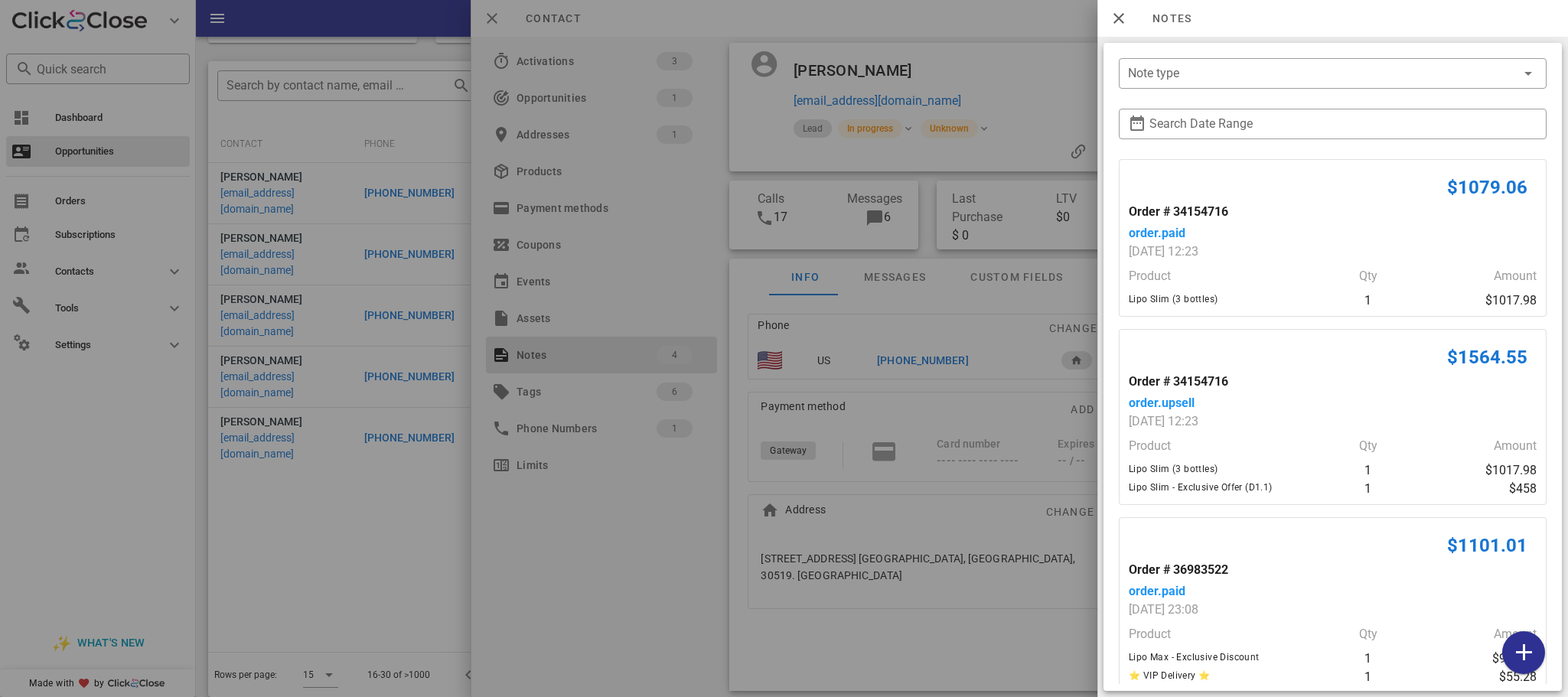 click on "Notes" at bounding box center [1332, 18] 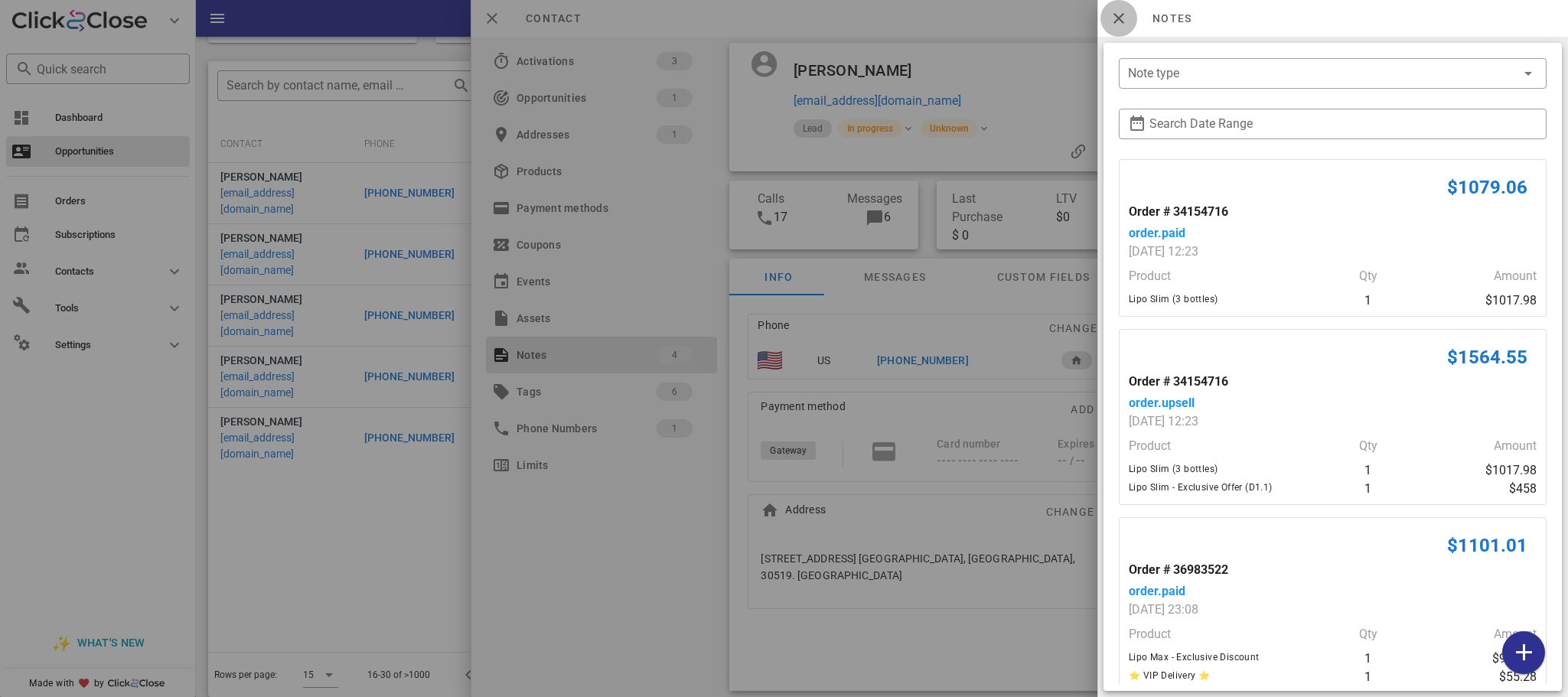 click at bounding box center (1119, 18) 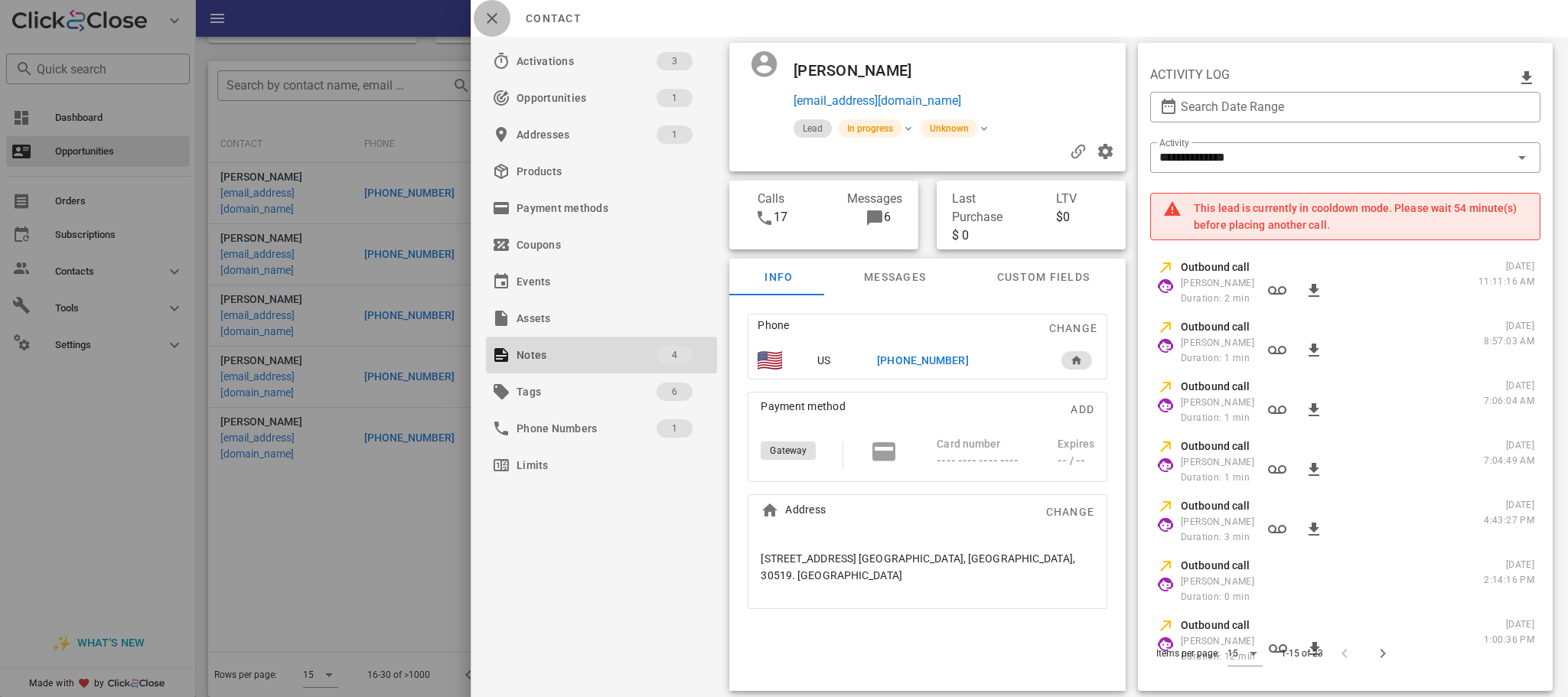 click at bounding box center (492, 18) 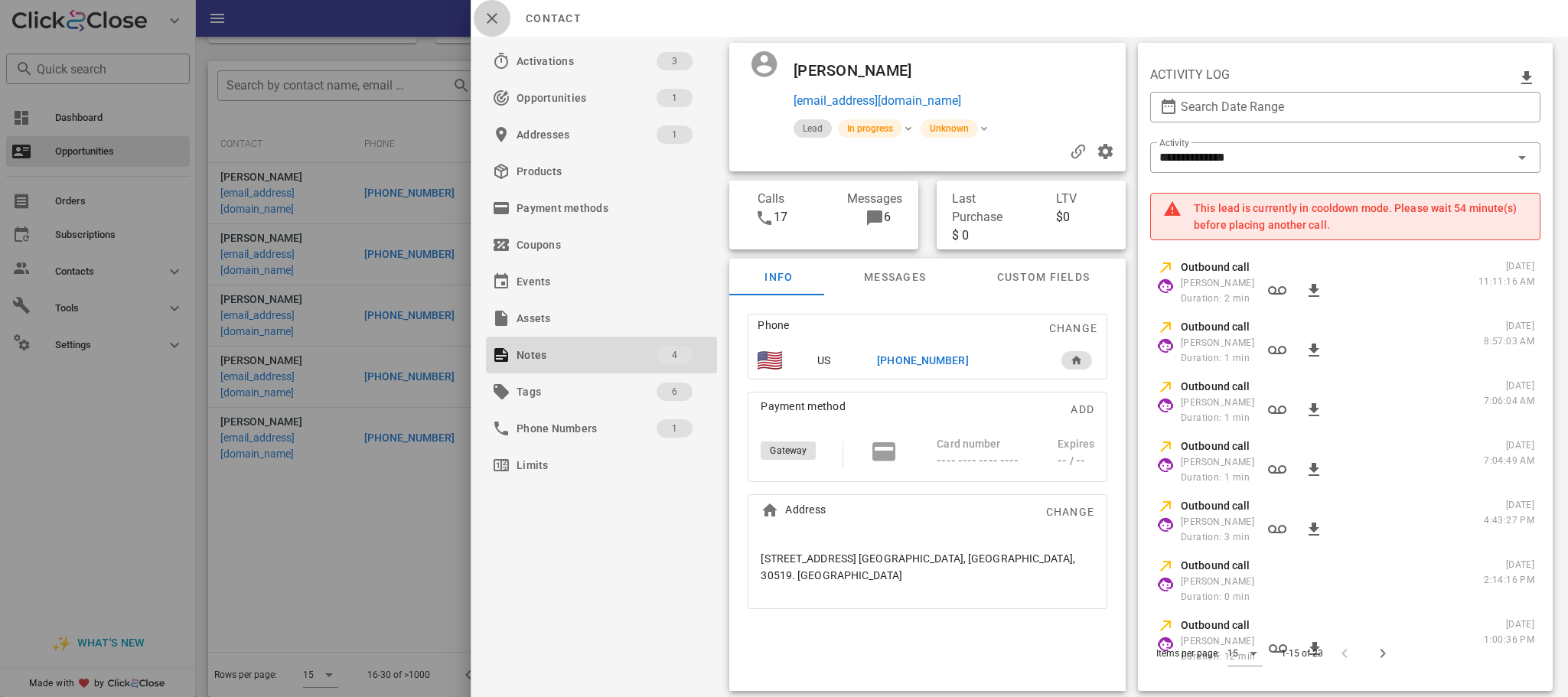 click at bounding box center (784, 348) 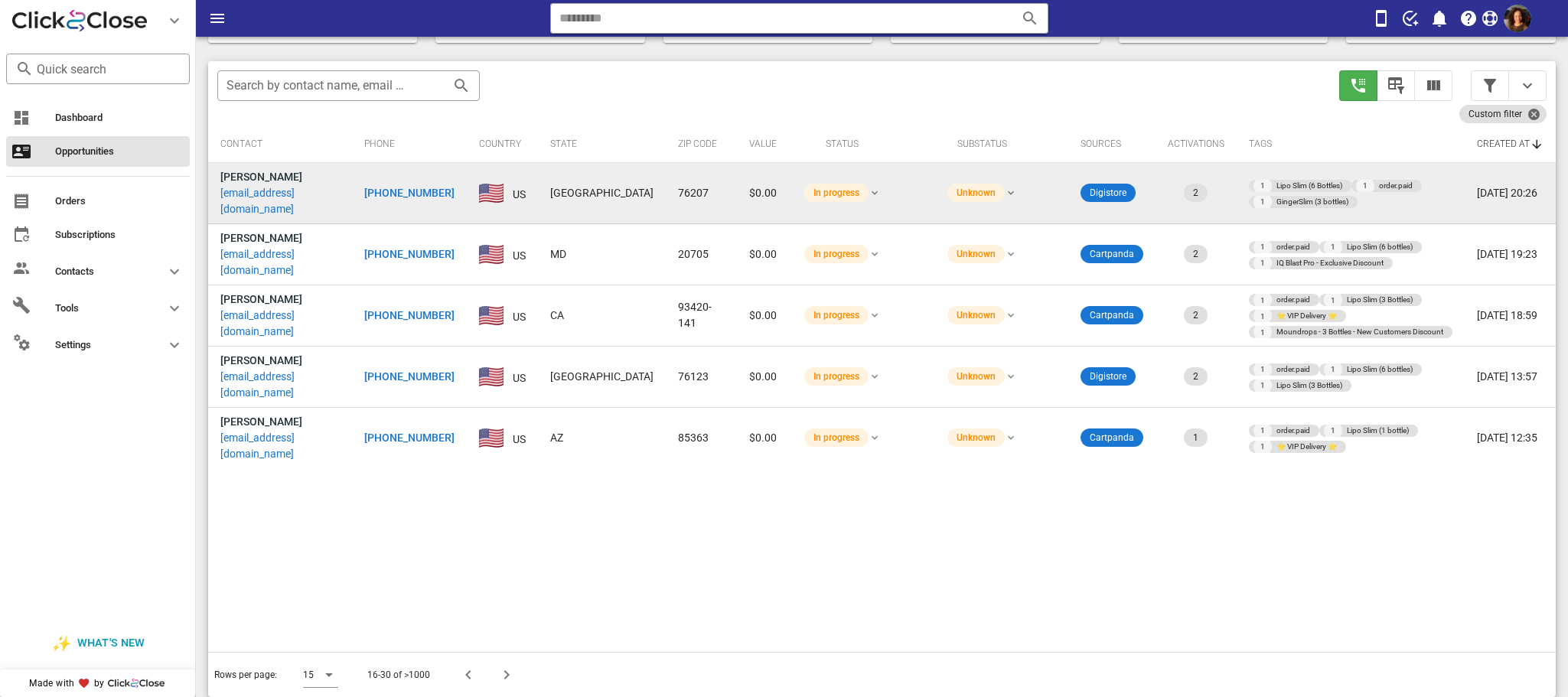click on "[PHONE_NUMBER]" at bounding box center (409, 193) 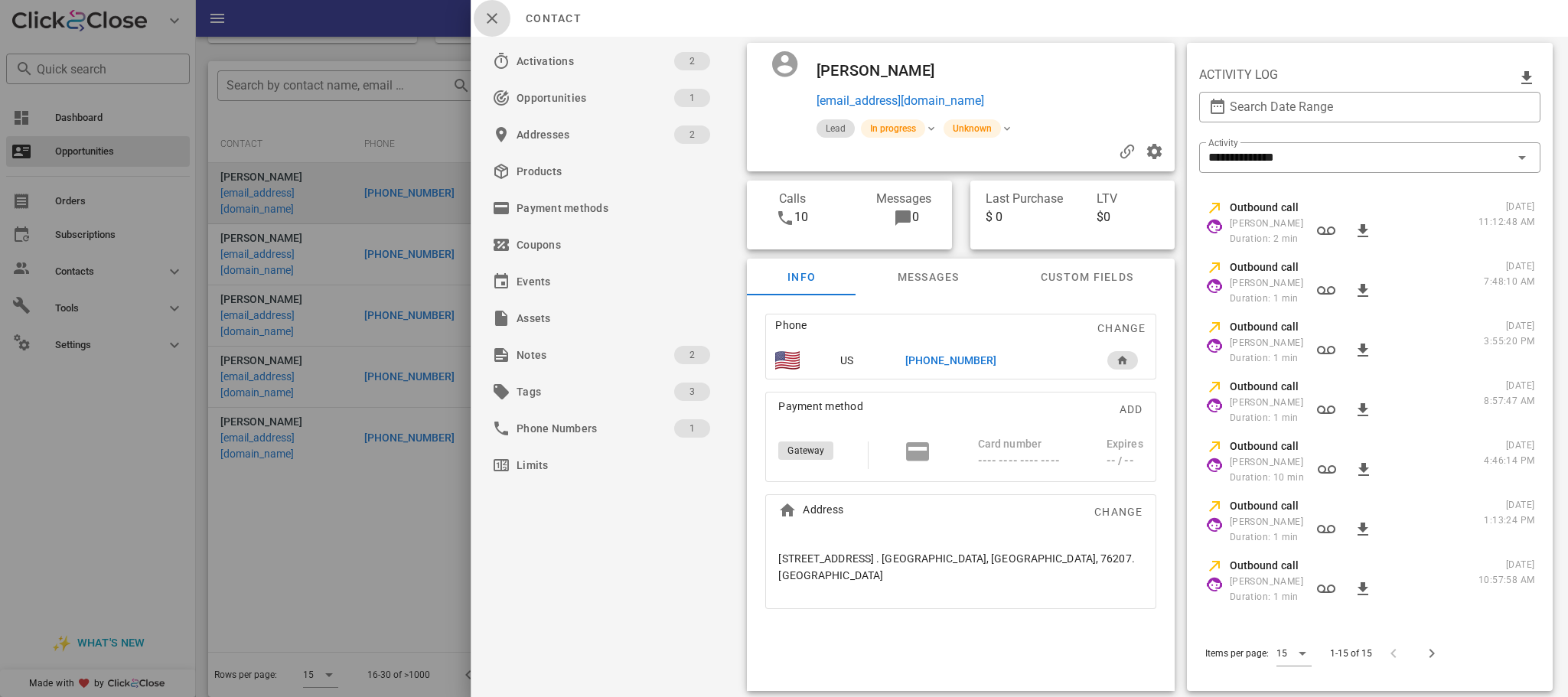 click at bounding box center [492, 18] 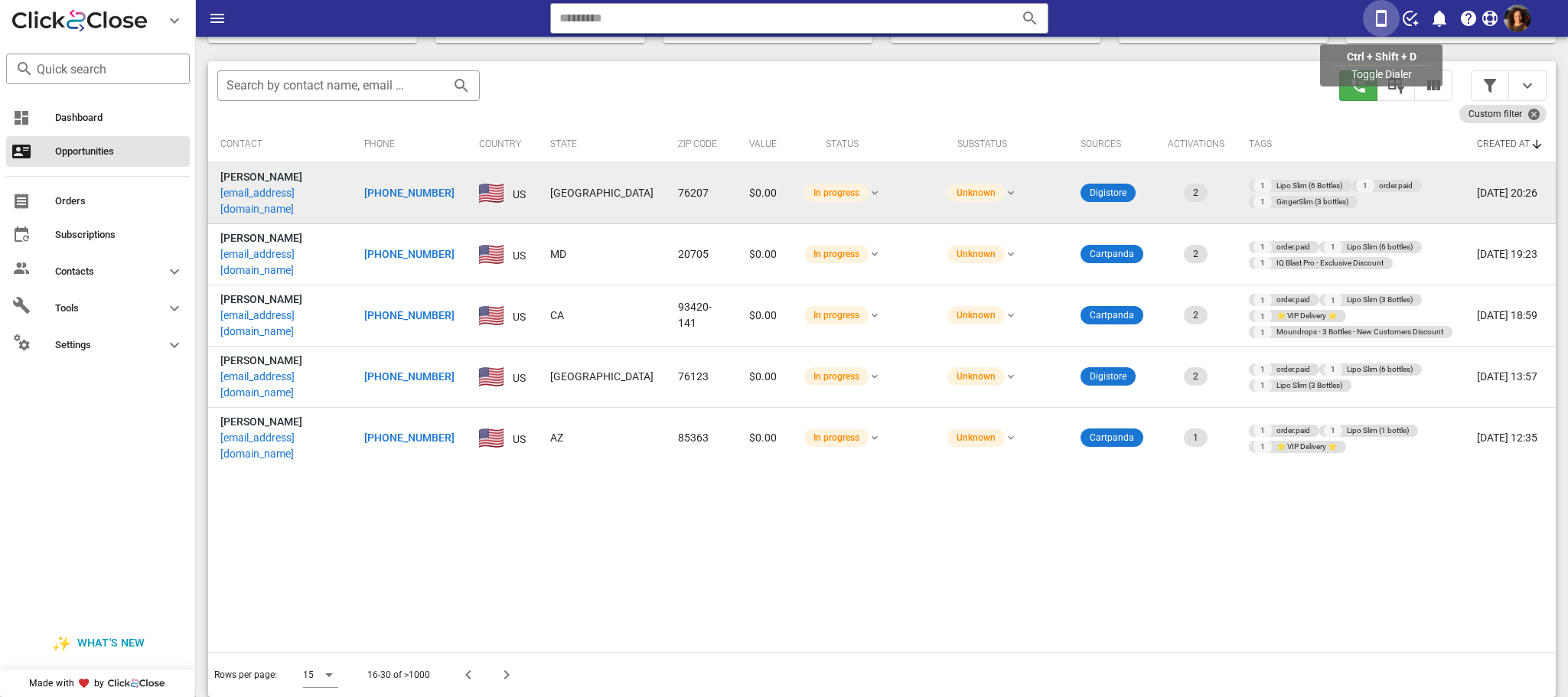 click at bounding box center (1381, 18) 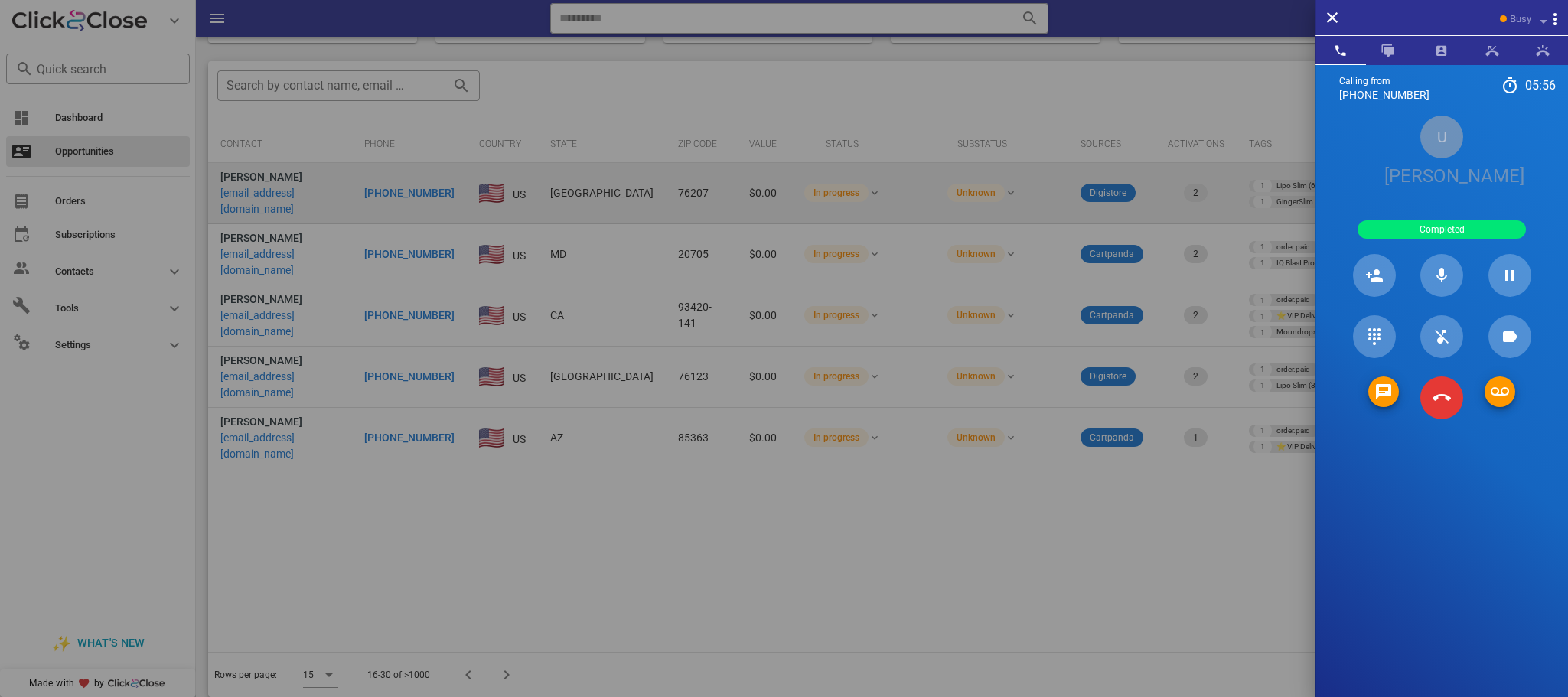 click at bounding box center [784, 348] 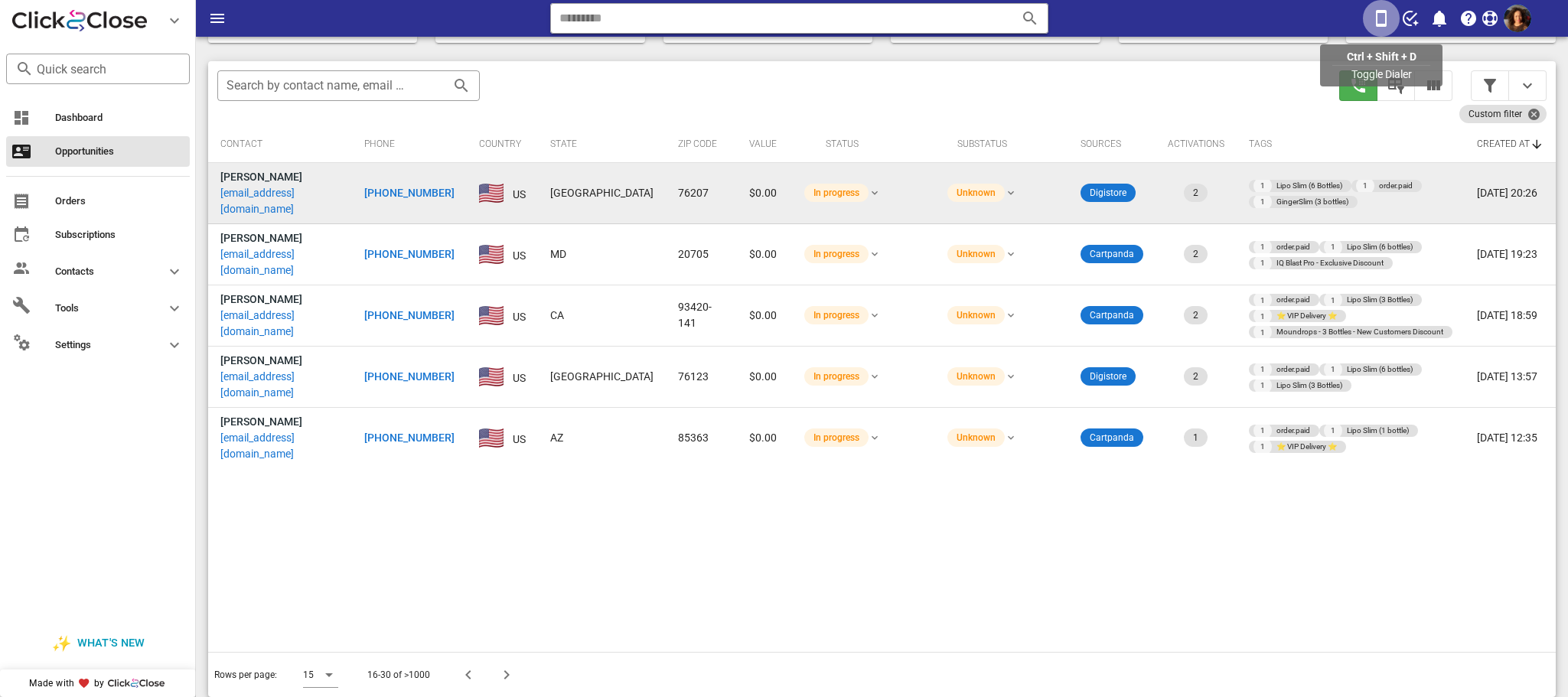 click at bounding box center (1381, 18) 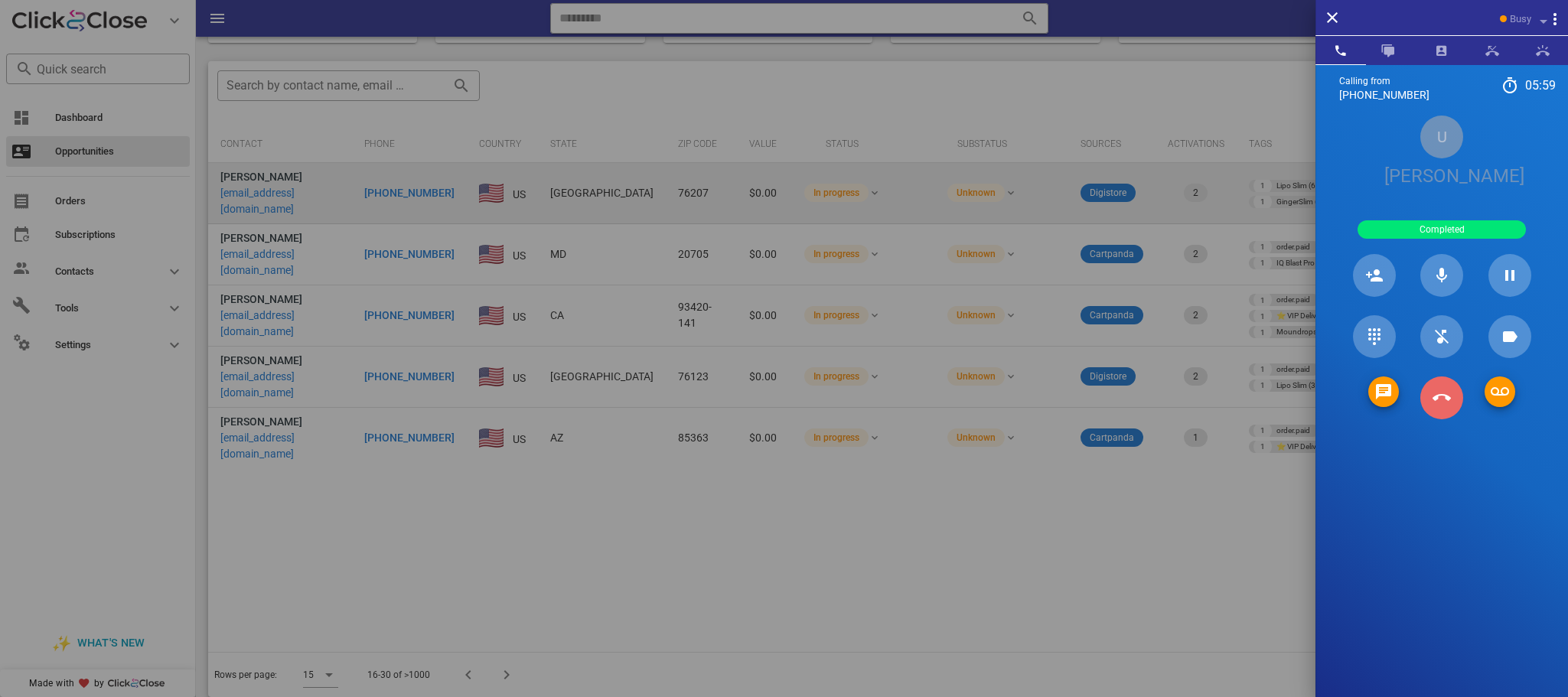 click at bounding box center [1442, 398] 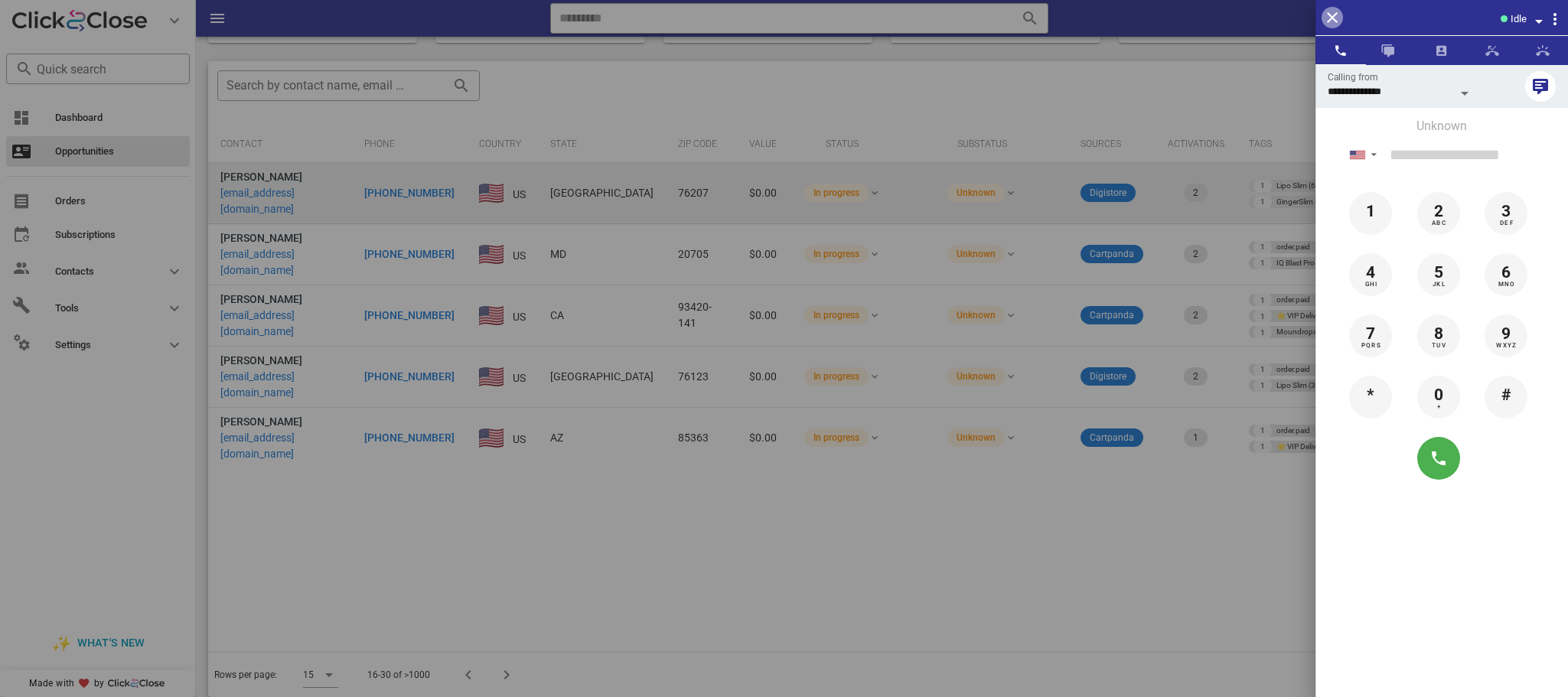 click at bounding box center (1332, 18) 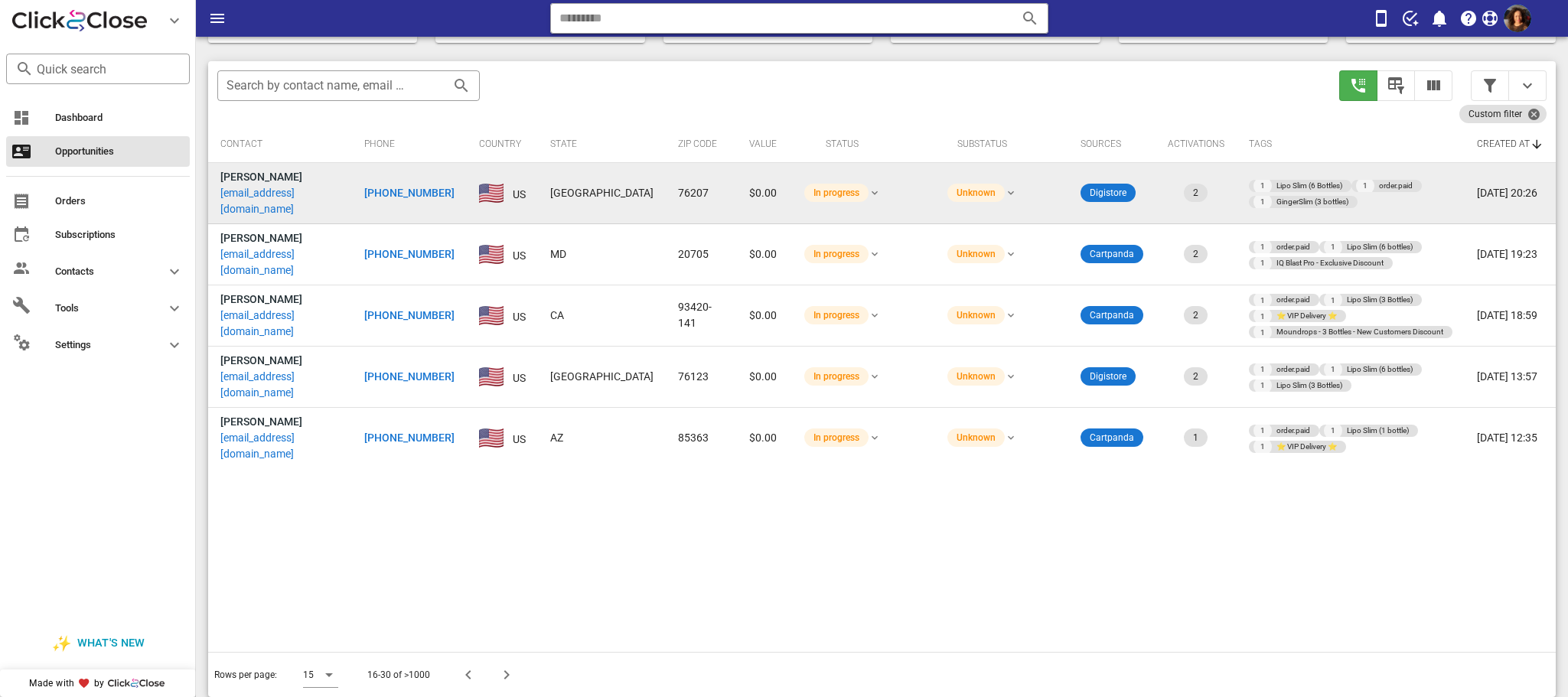 click on "[PHONE_NUMBER]" at bounding box center (409, 193) 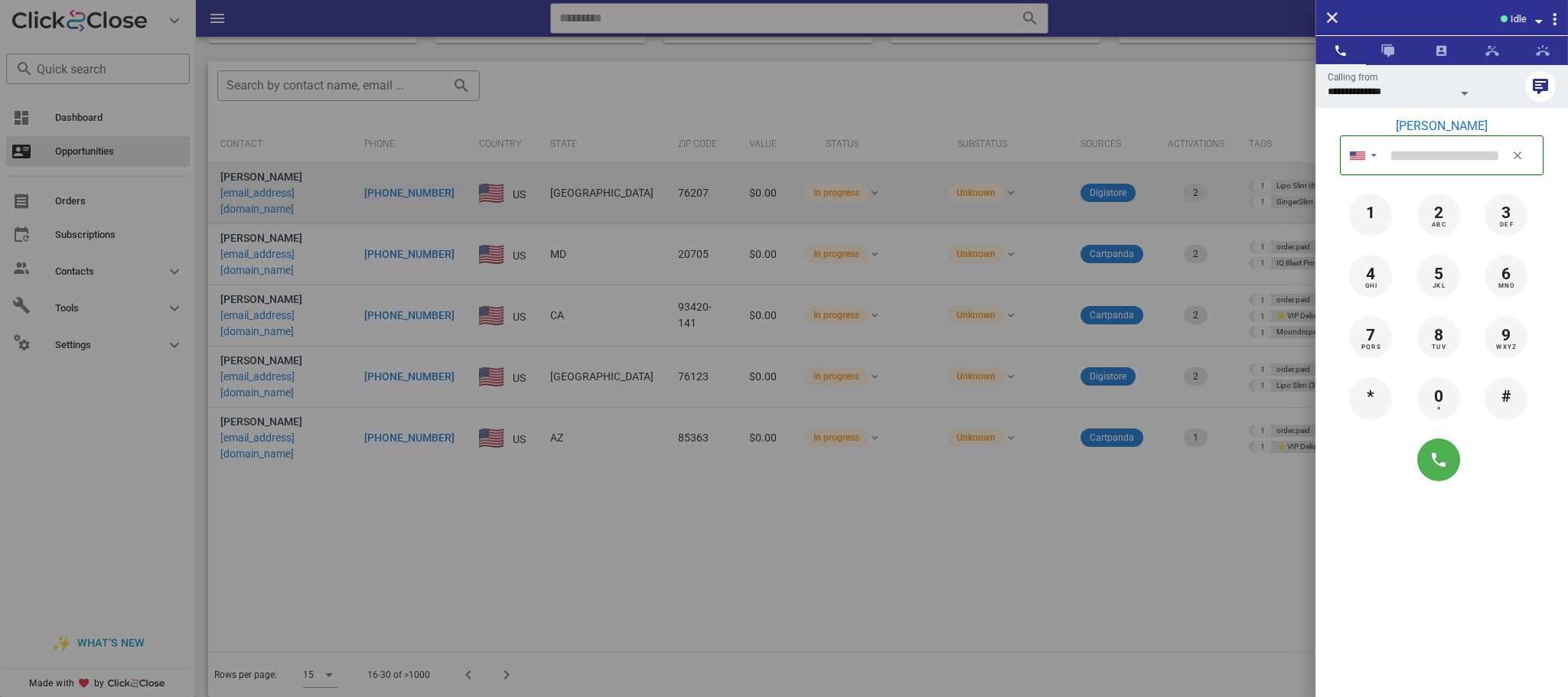 type on "**********" 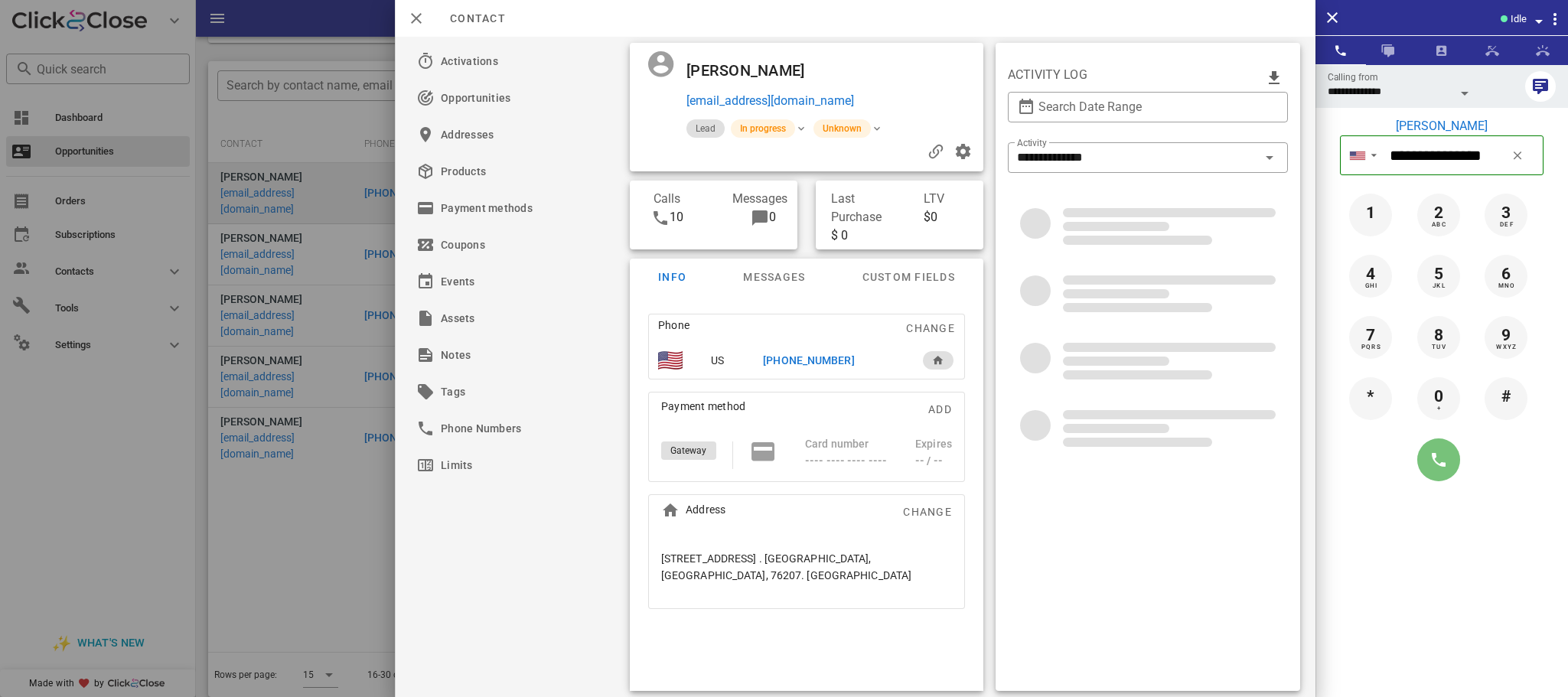 click at bounding box center [1439, 460] 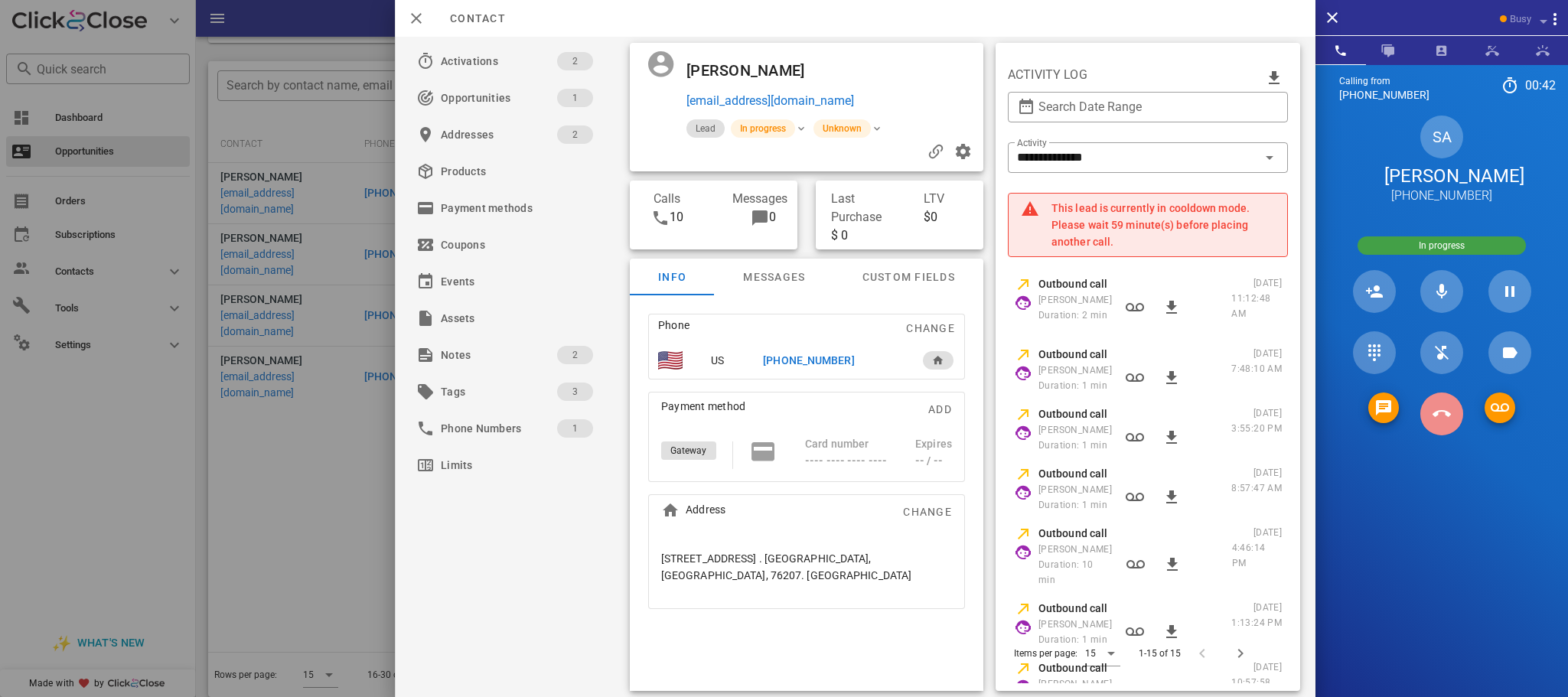 click at bounding box center (1442, 414) 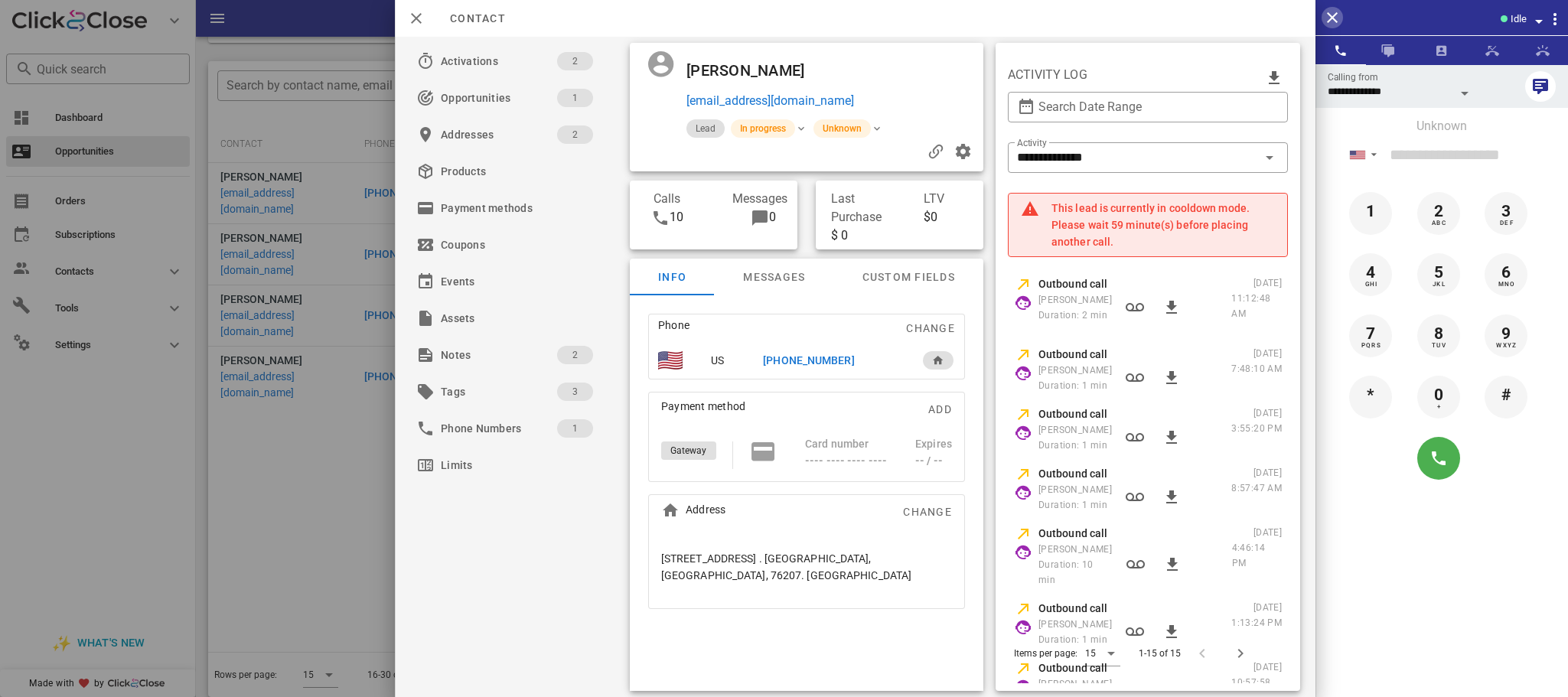 click at bounding box center (1332, 18) 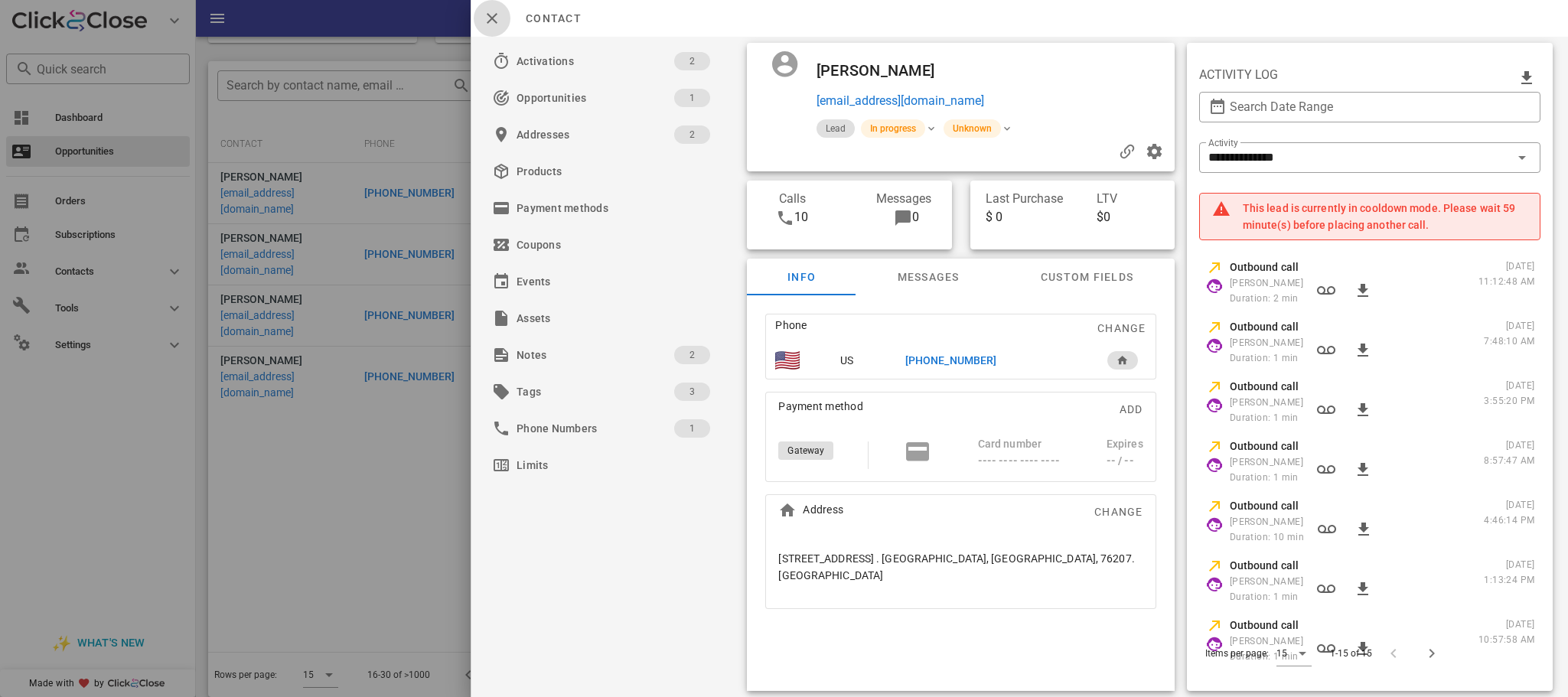 click at bounding box center [492, 18] 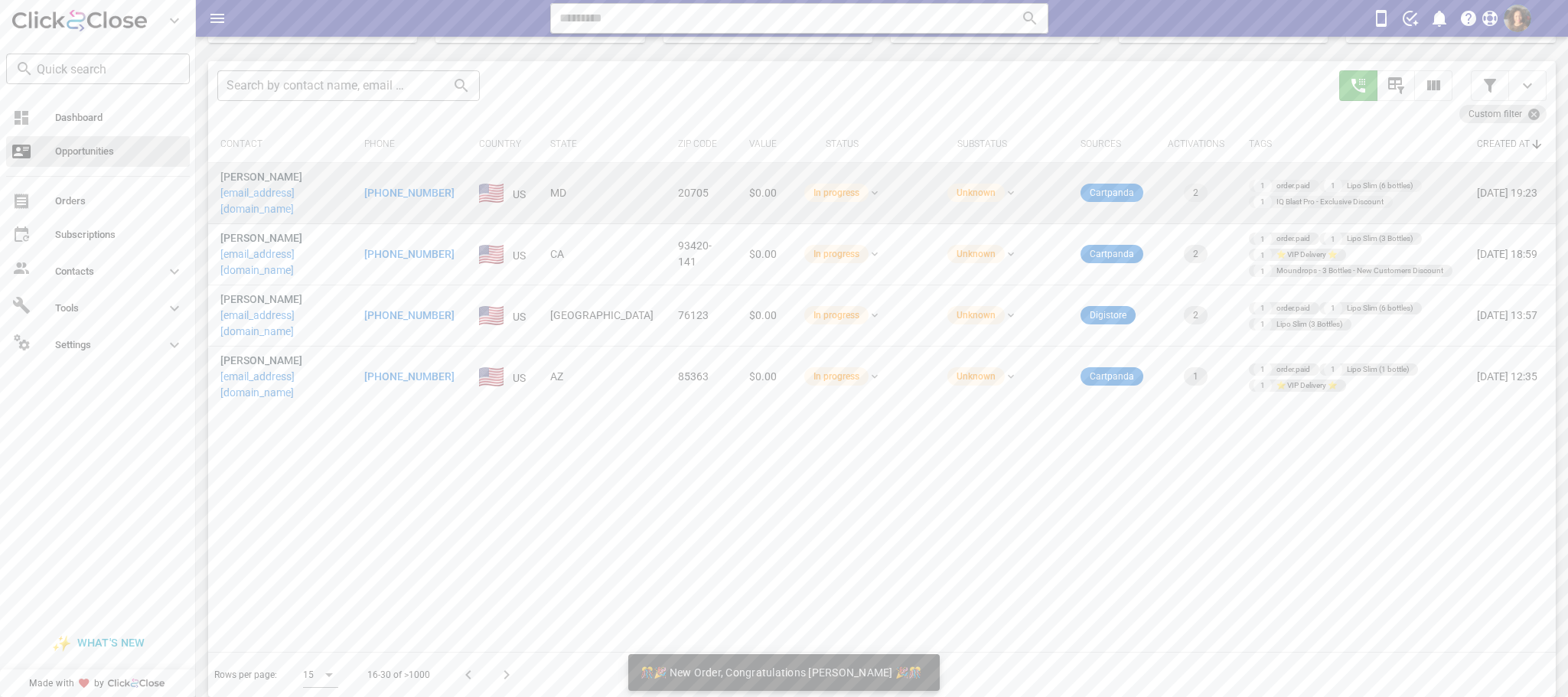 click on "[PHONE_NUMBER]" at bounding box center (409, 193) 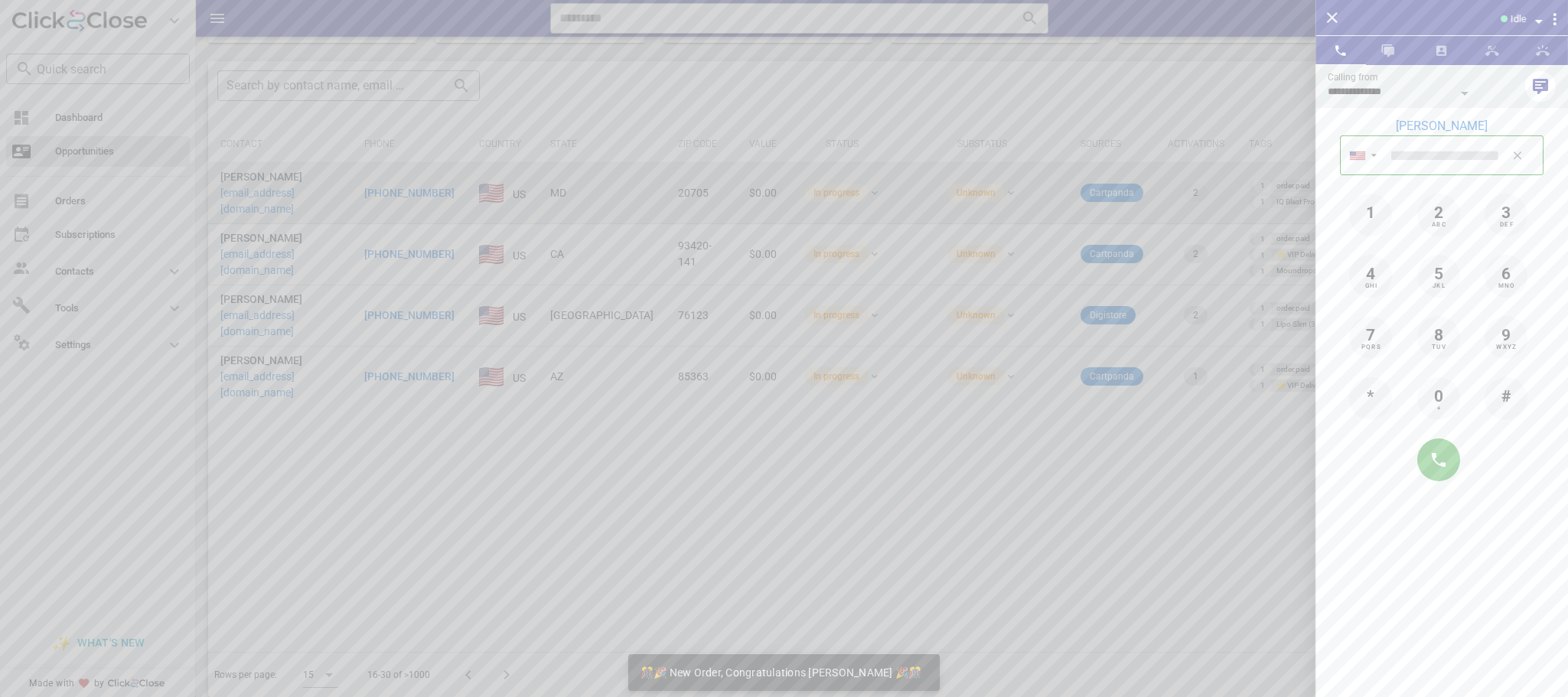 type on "**********" 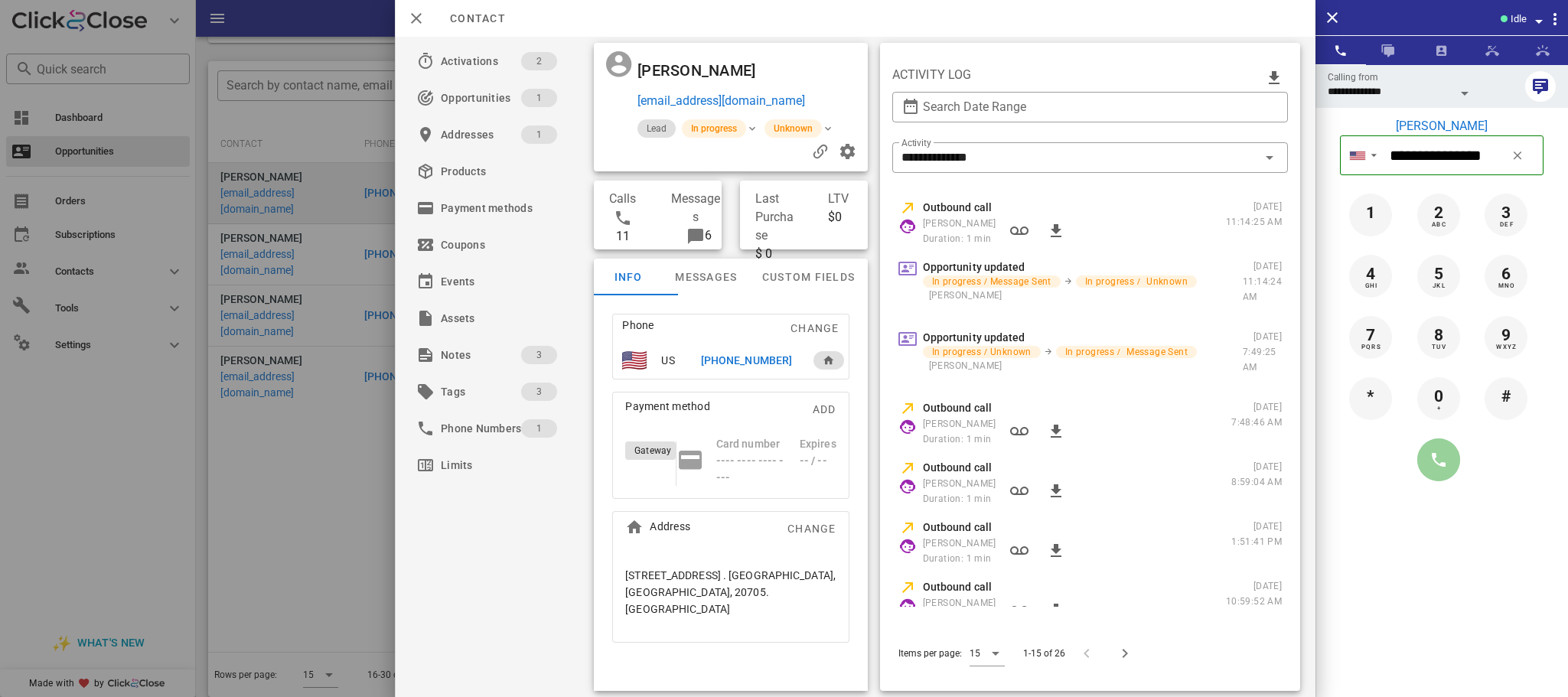 click at bounding box center [1439, 460] 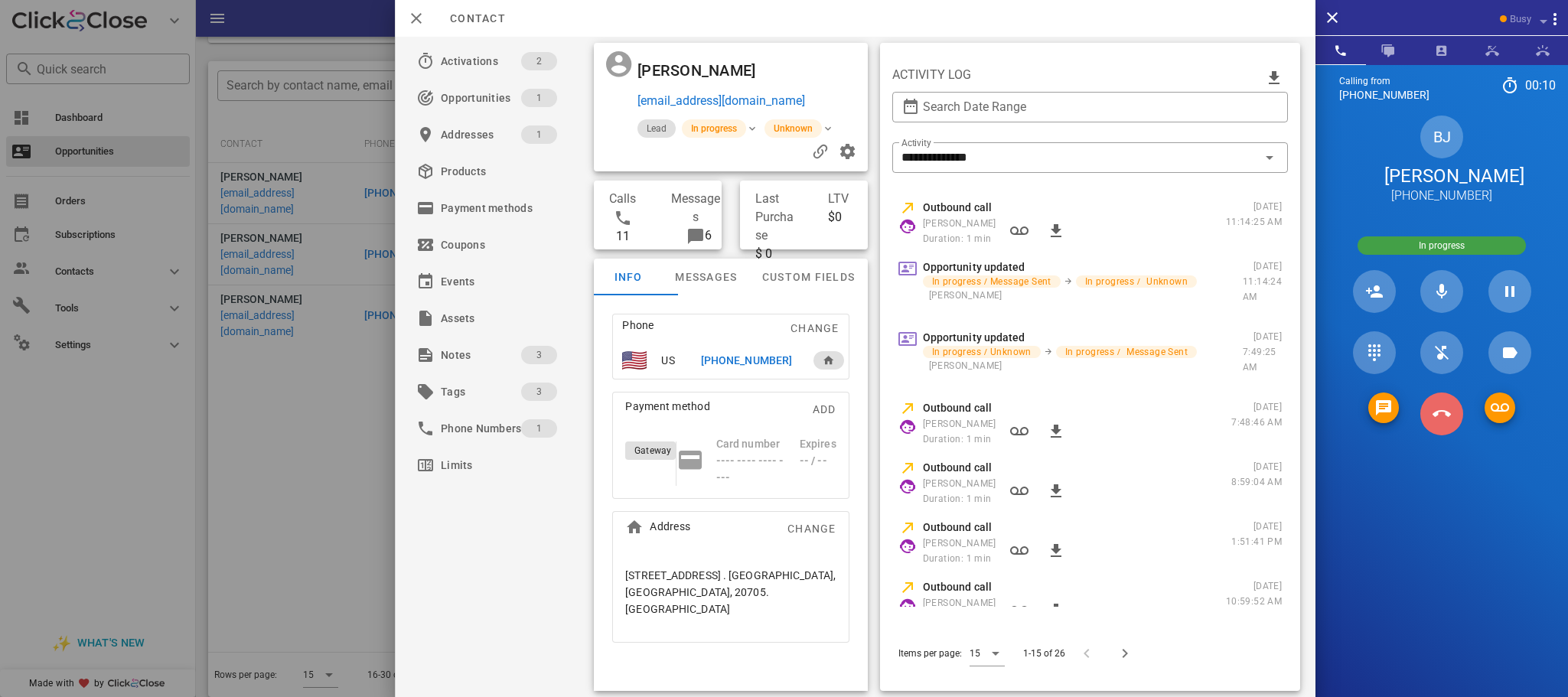 click at bounding box center (1442, 414) 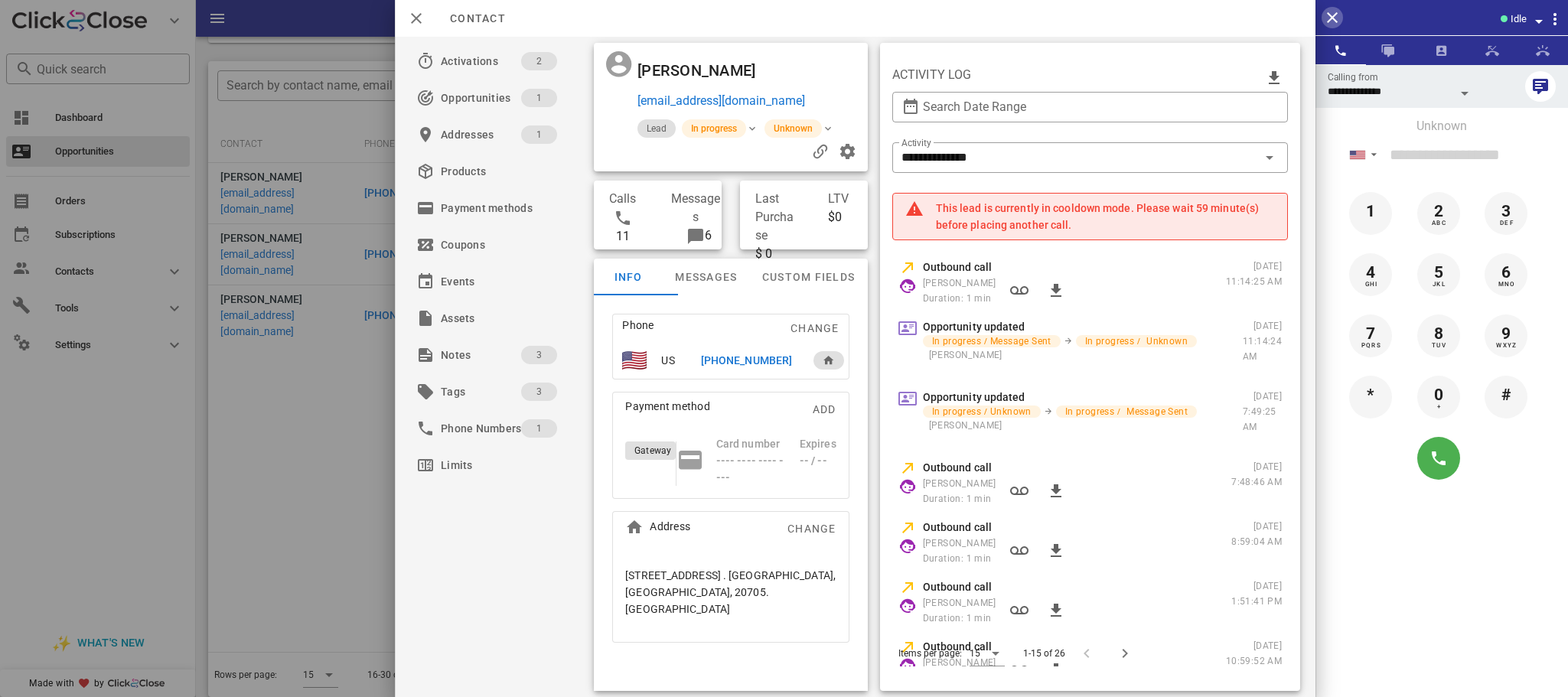 click at bounding box center [1332, 18] 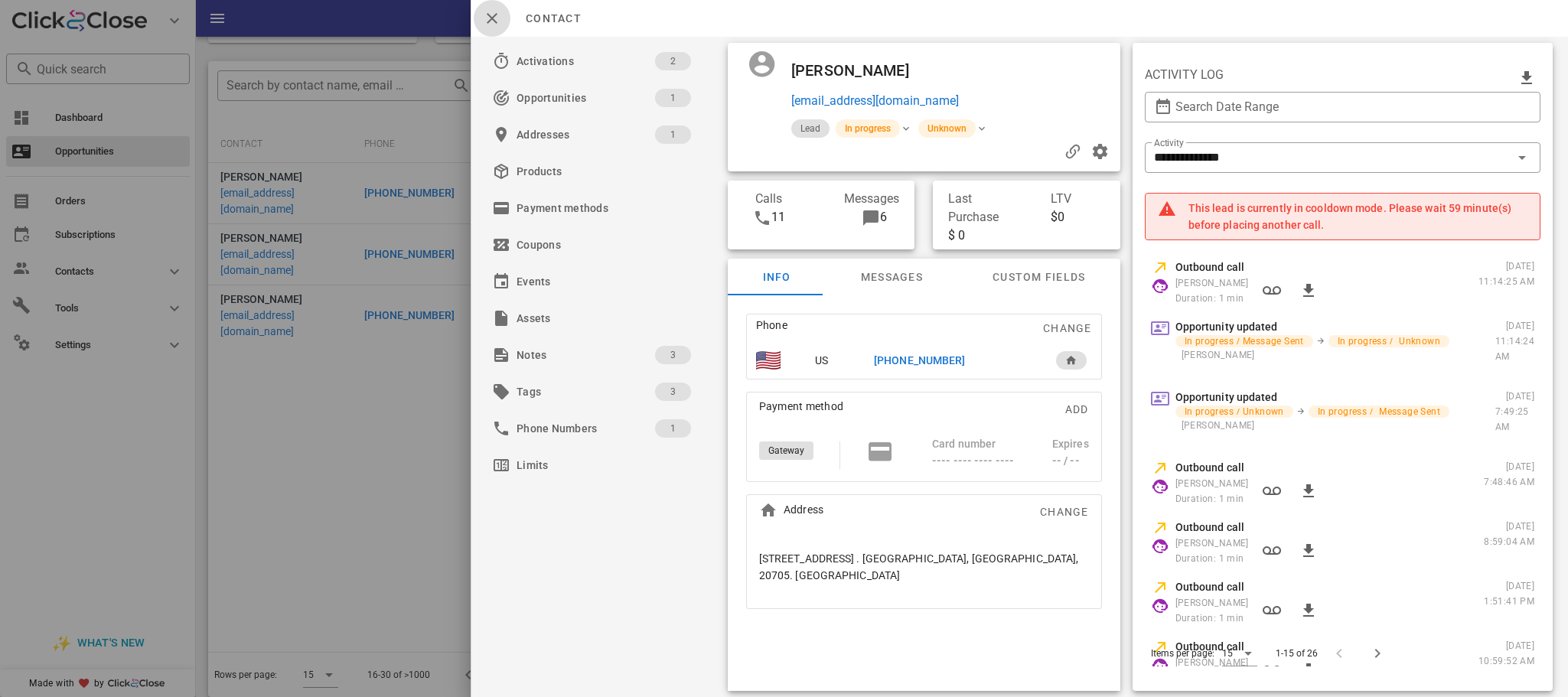 click at bounding box center [492, 18] 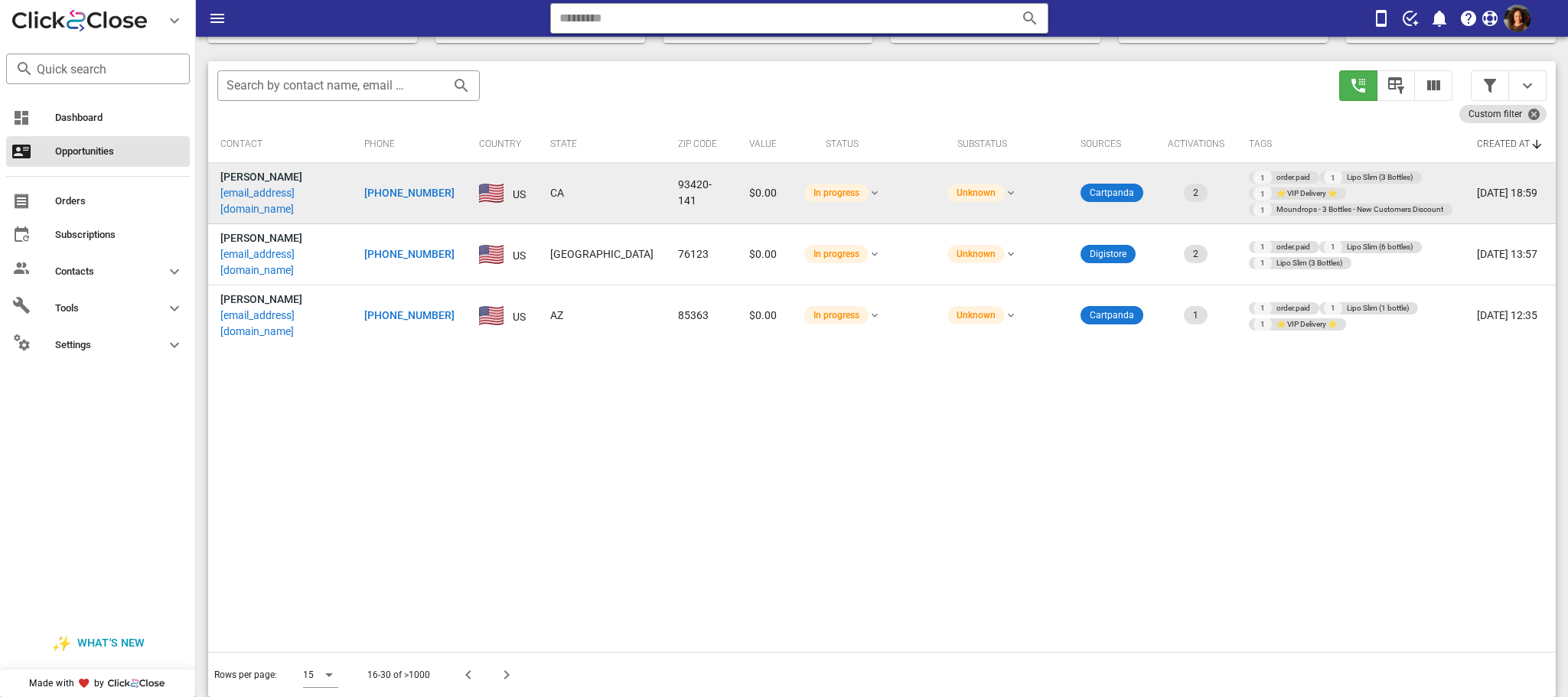 click on "[PHONE_NUMBER]" at bounding box center (409, 193) 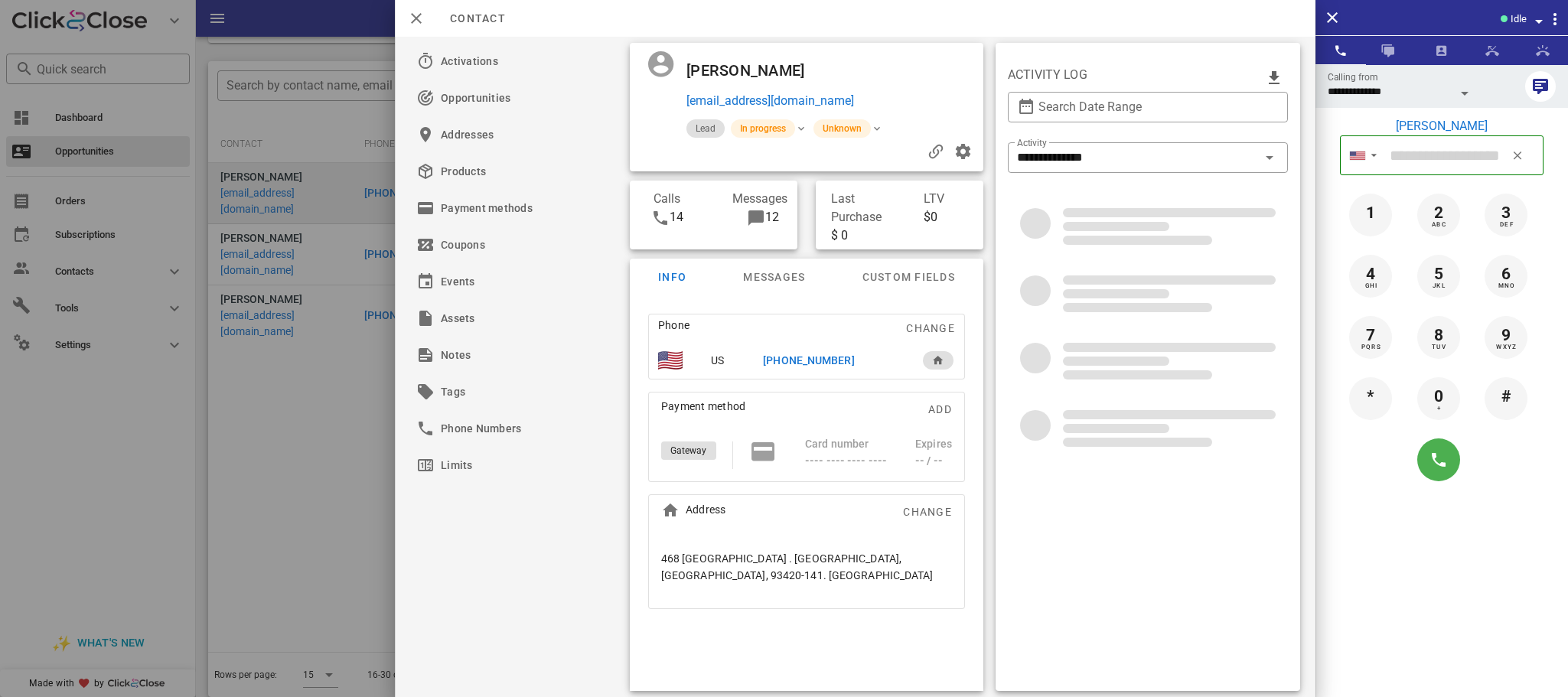 type on "**********" 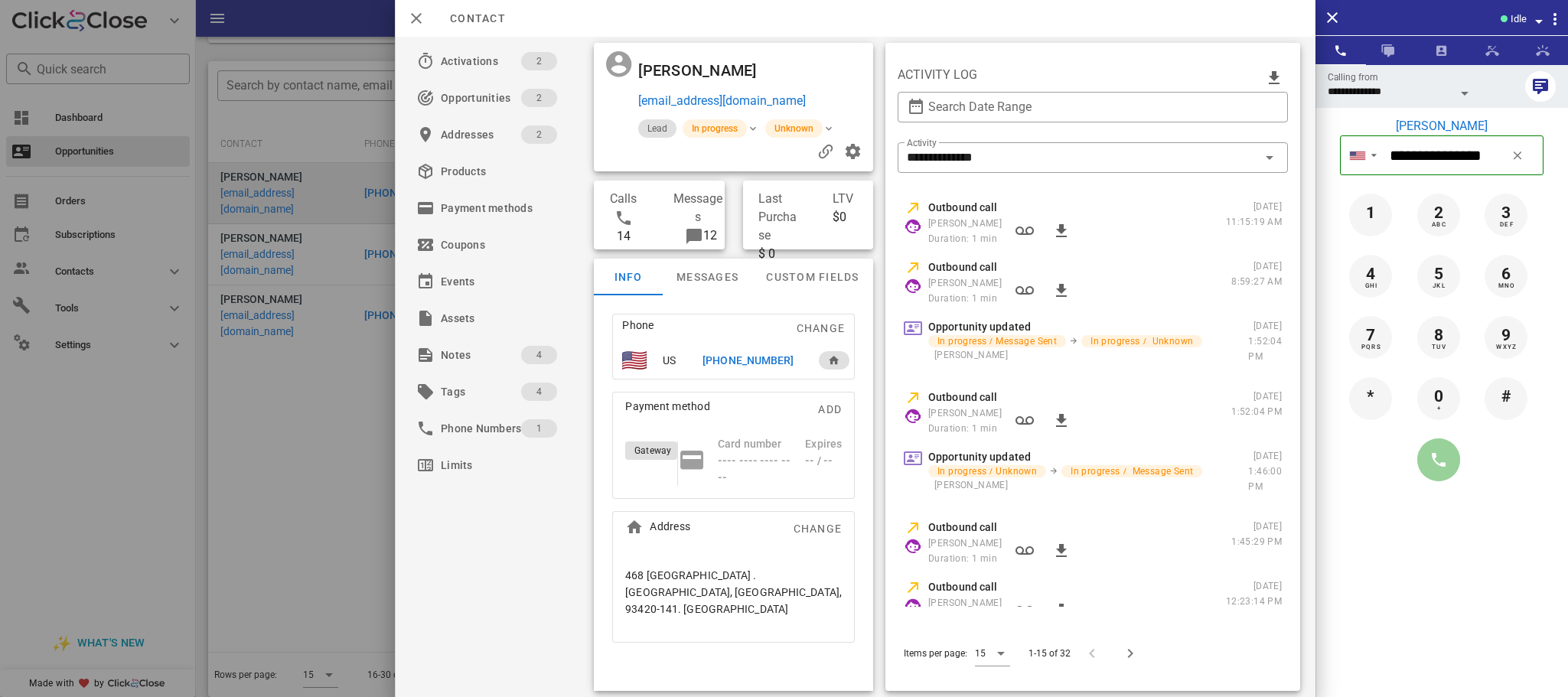 click at bounding box center (1439, 460) 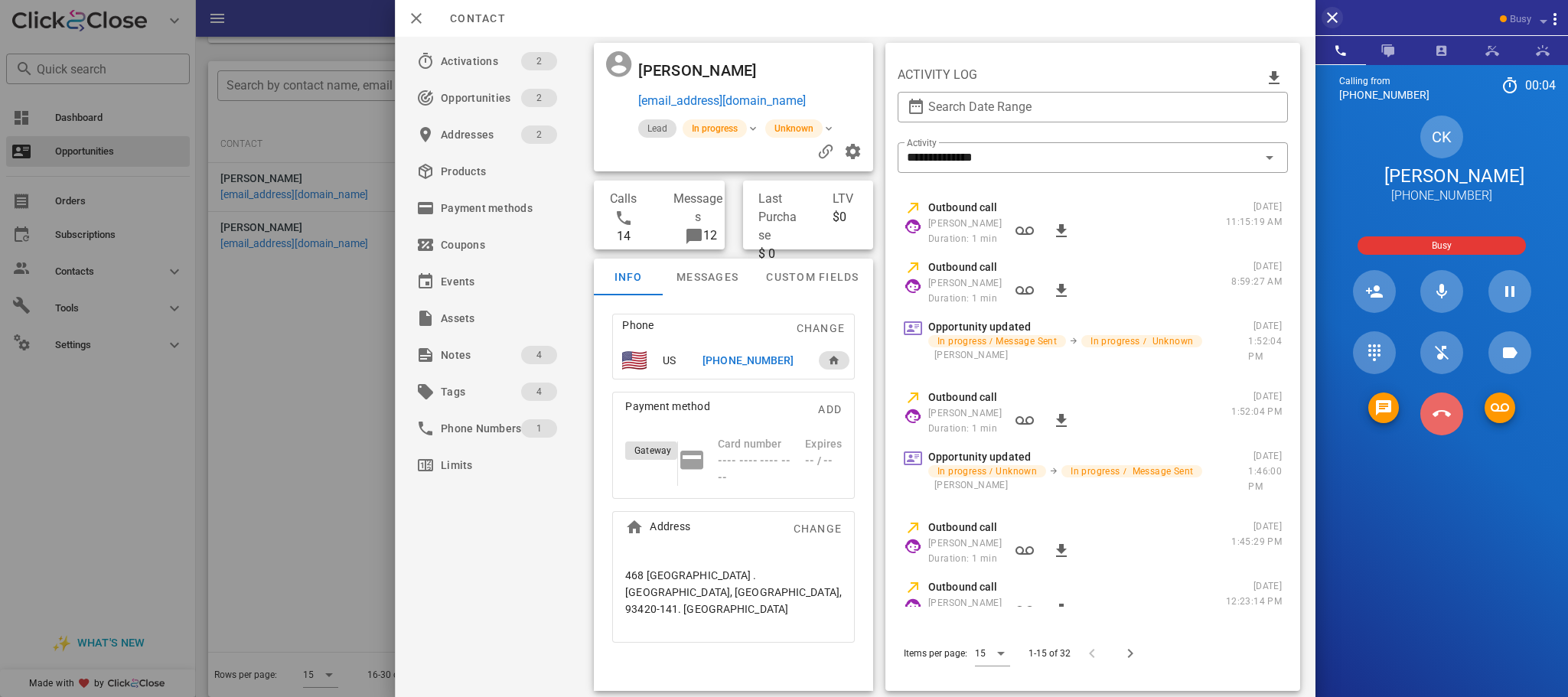 click at bounding box center [1442, 414] 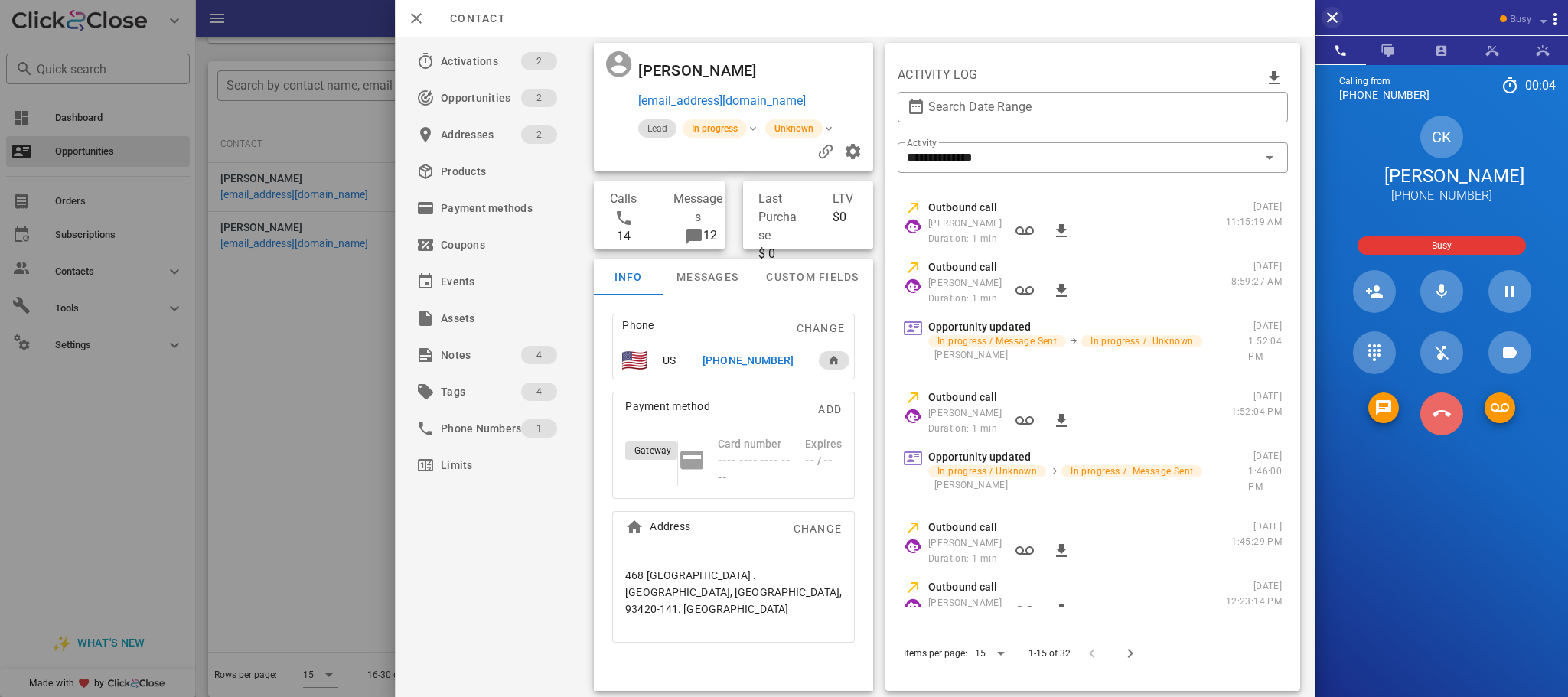 click on "8 TUV" at bounding box center (0, 0) 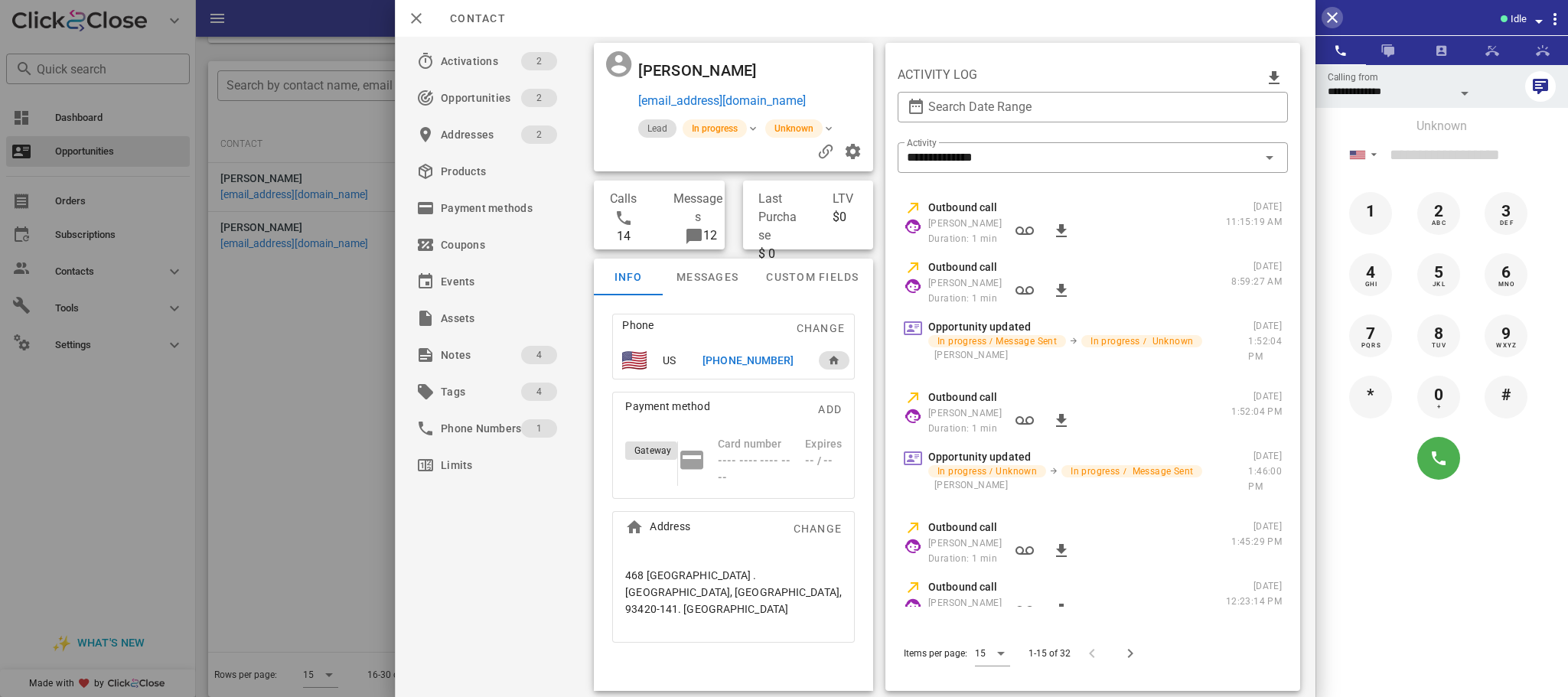 click at bounding box center (1332, 18) 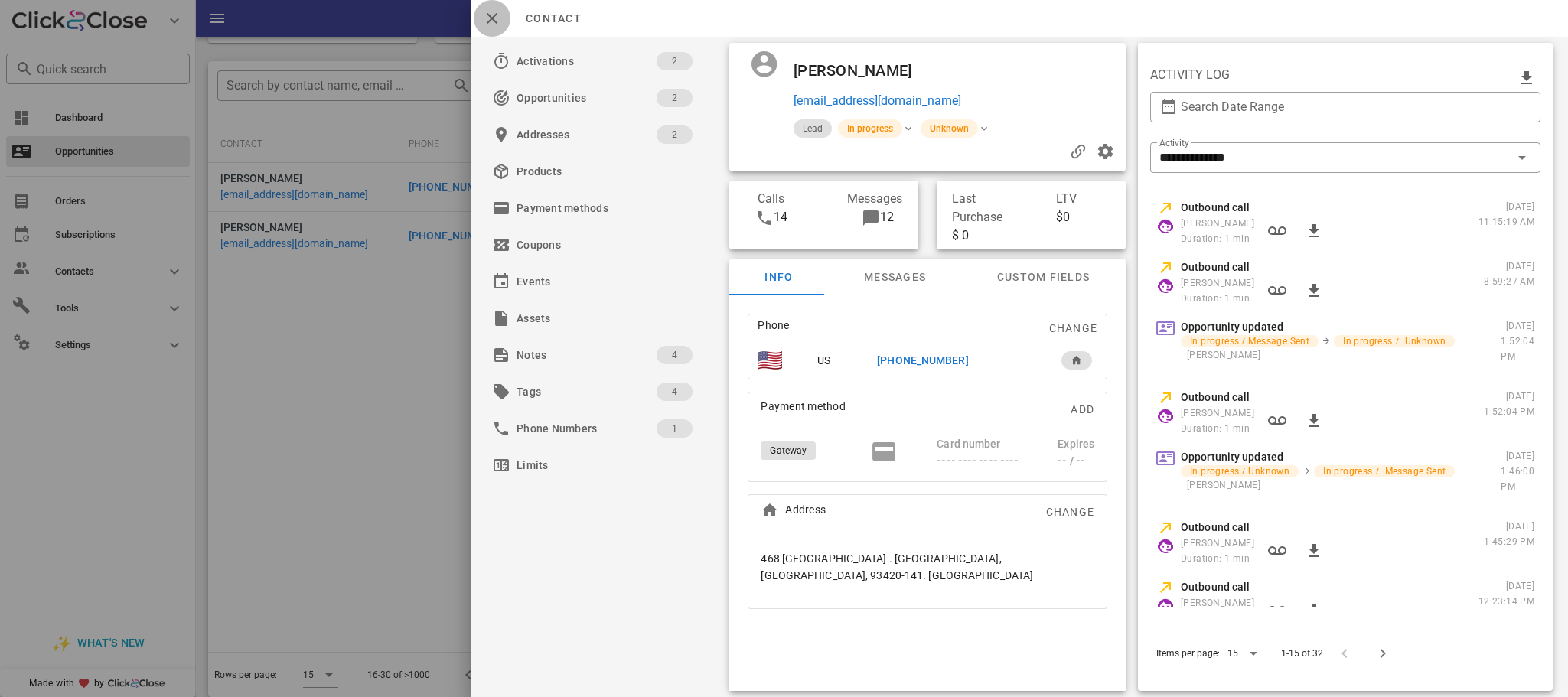 click at bounding box center [492, 18] 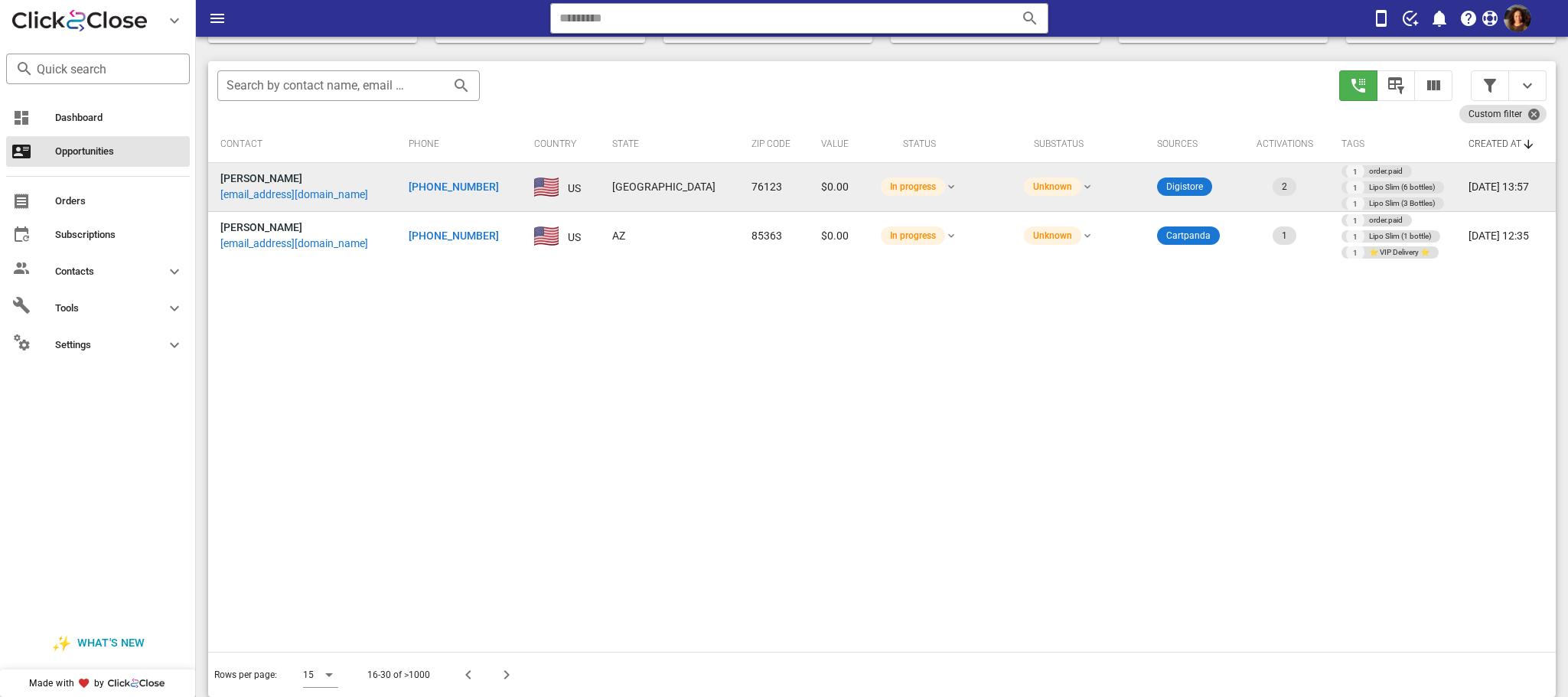 click on "[PHONE_NUMBER]" at bounding box center [454, 187] 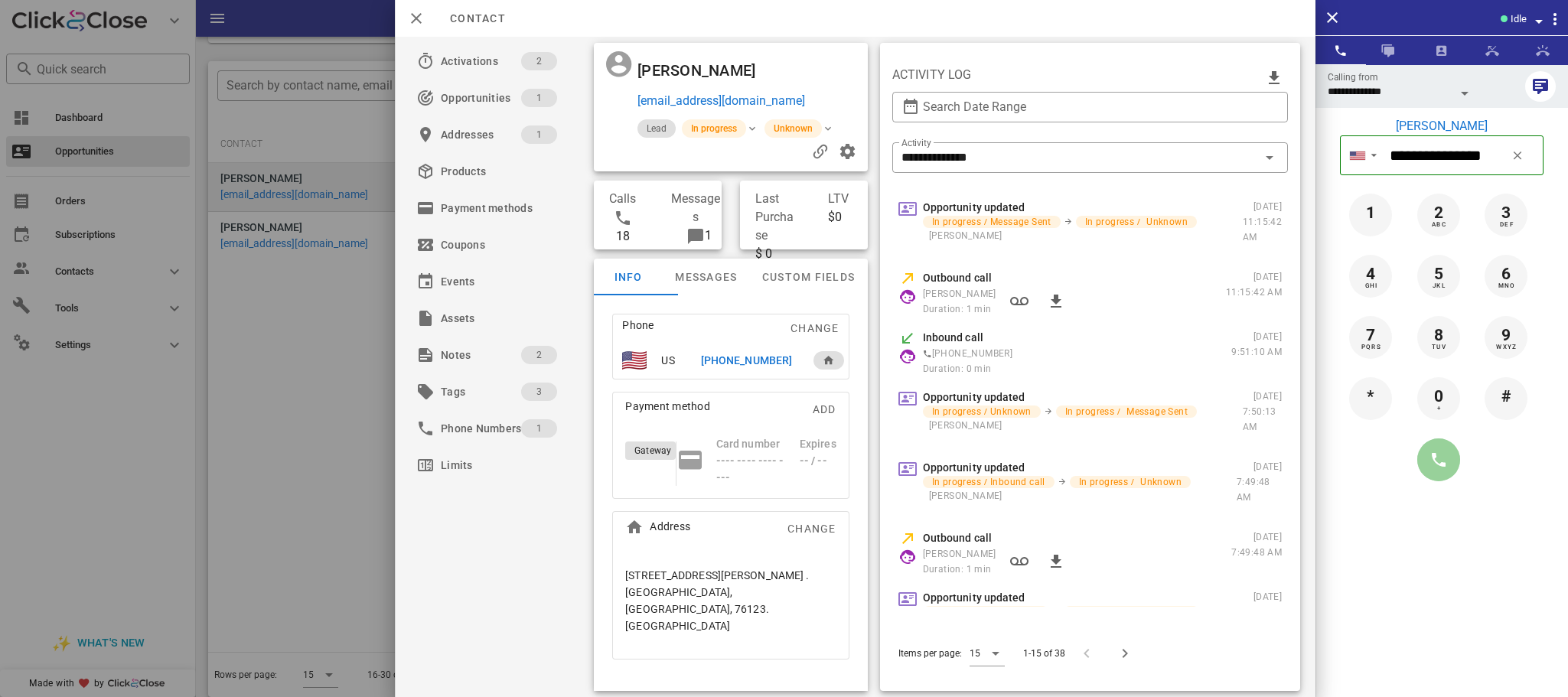 click at bounding box center [1439, 460] 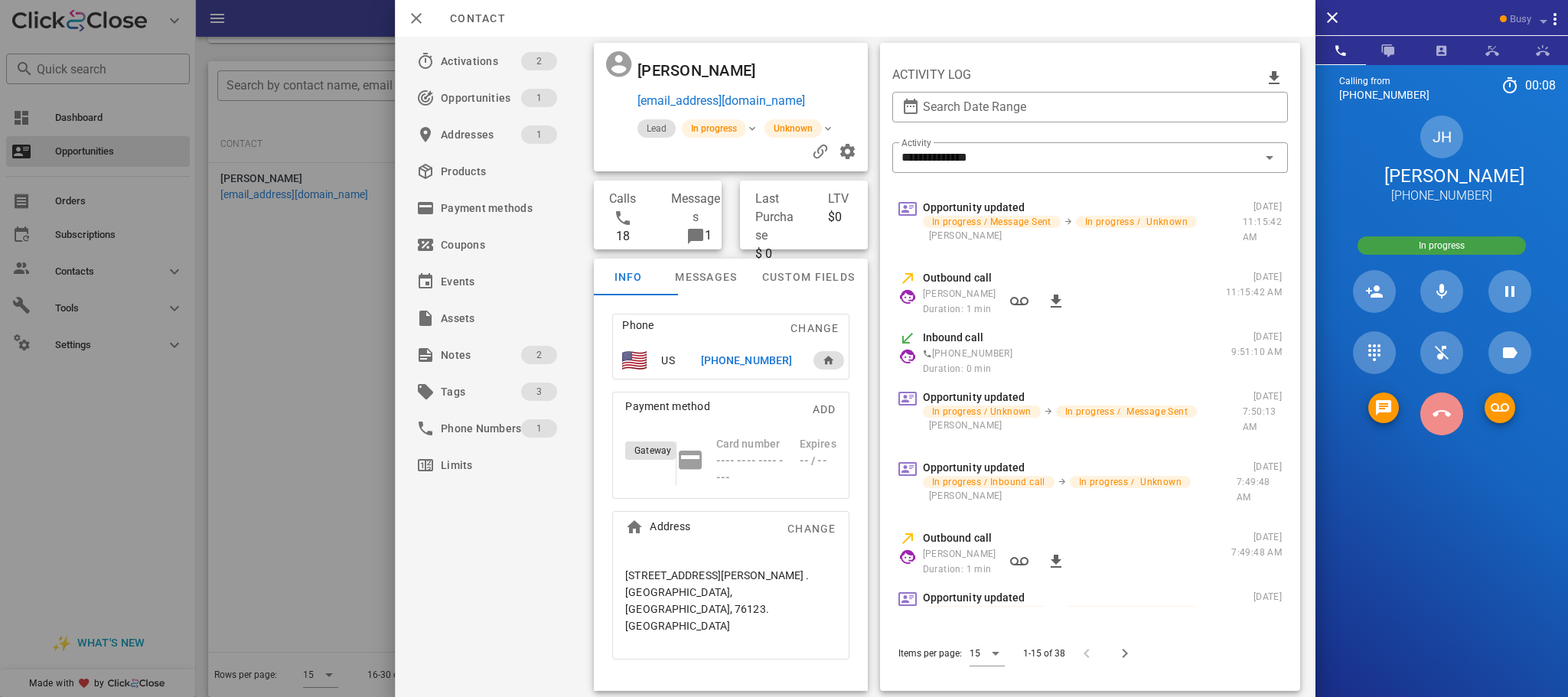 click at bounding box center [1442, 414] 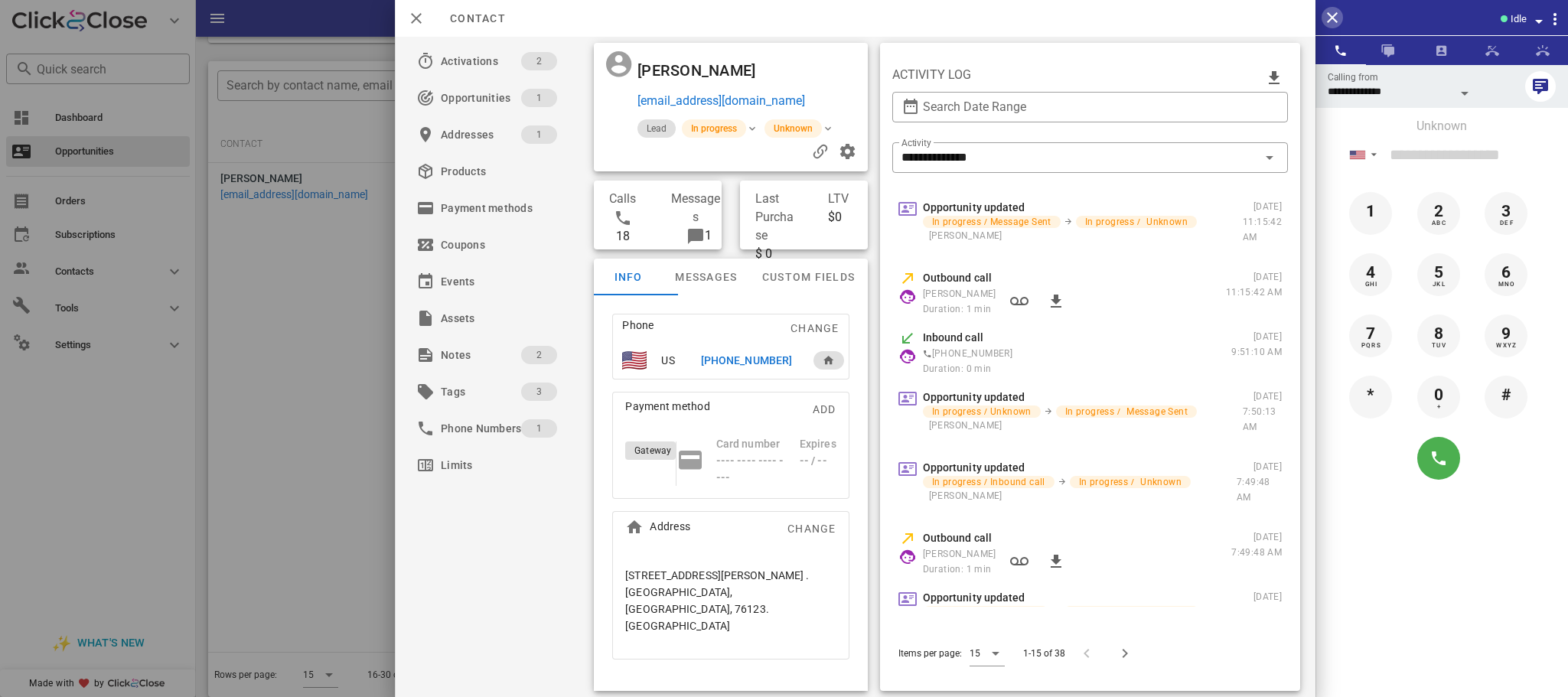 click at bounding box center (1332, 18) 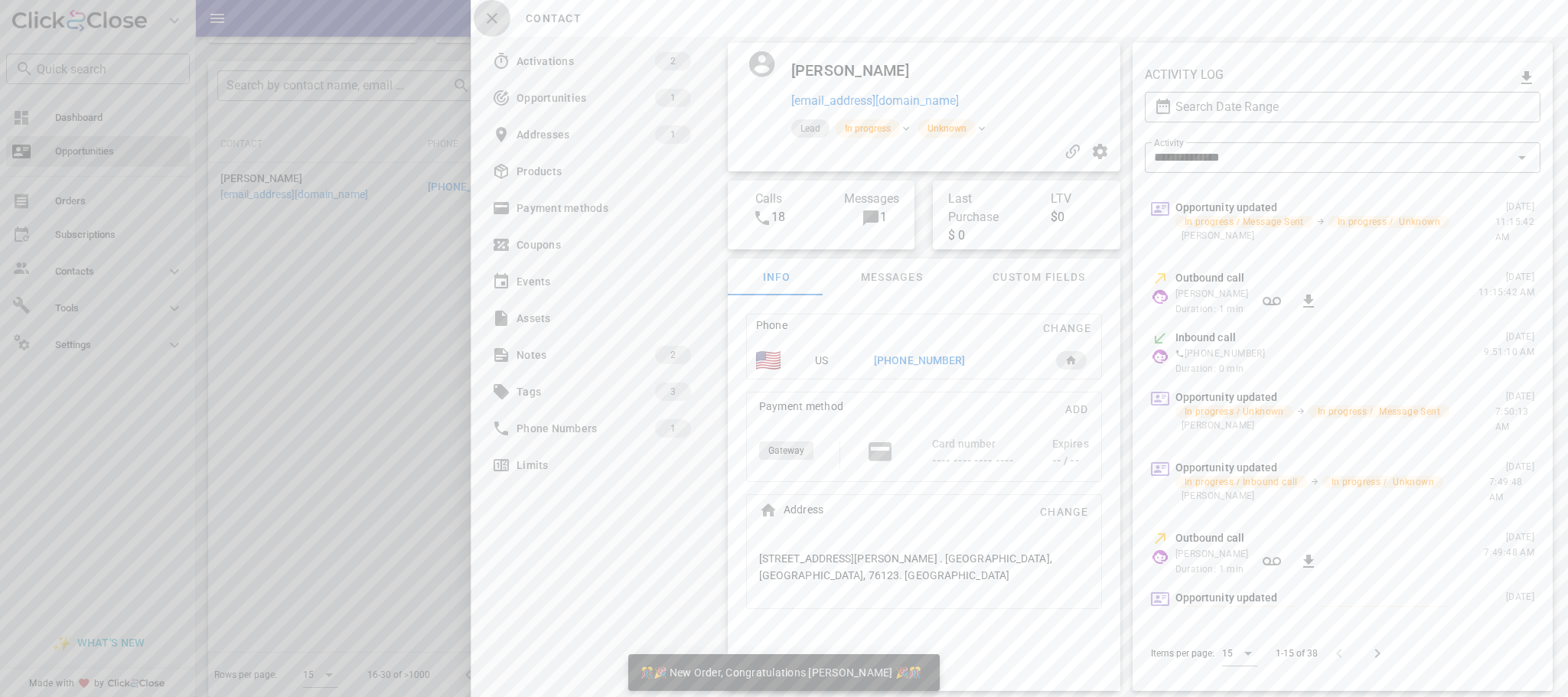 click at bounding box center (492, 18) 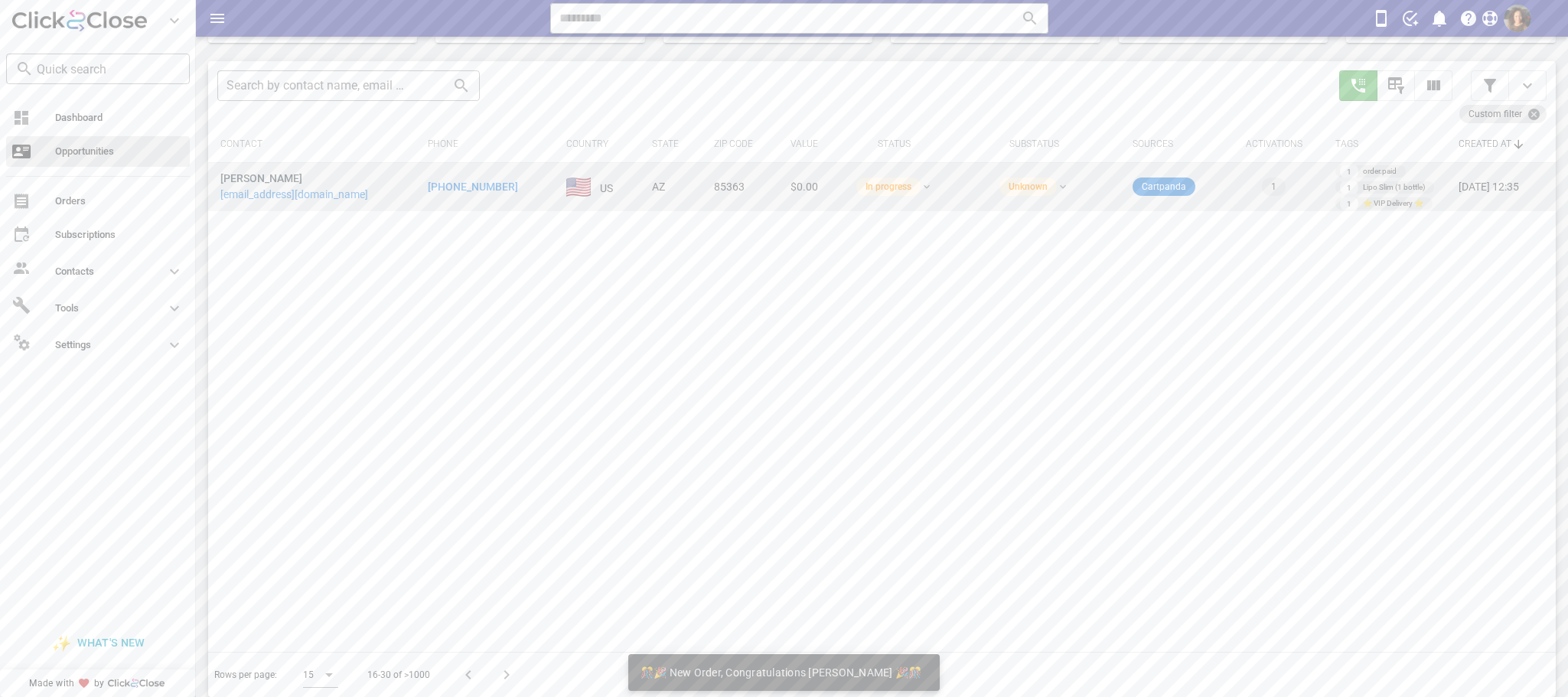 click on "[PHONE_NUMBER]" at bounding box center [473, 187] 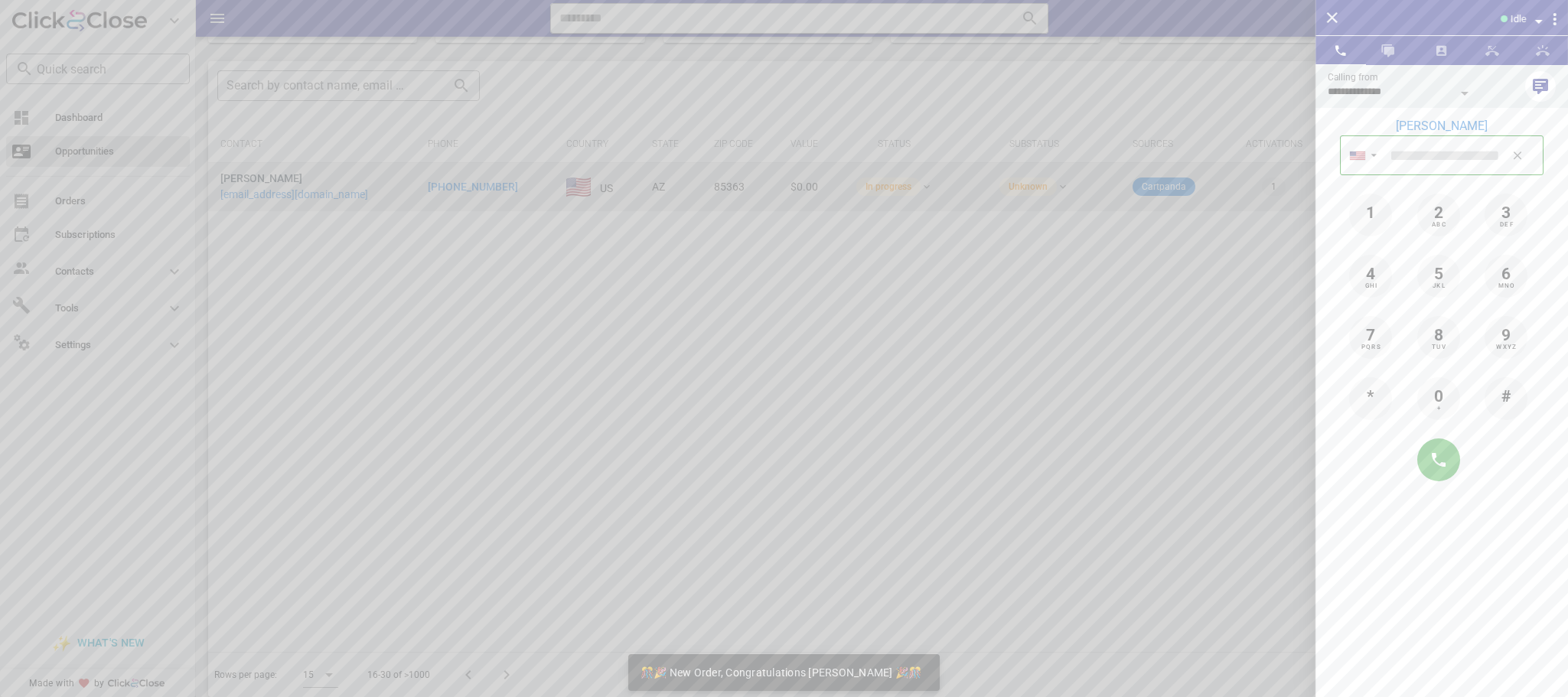 type on "**********" 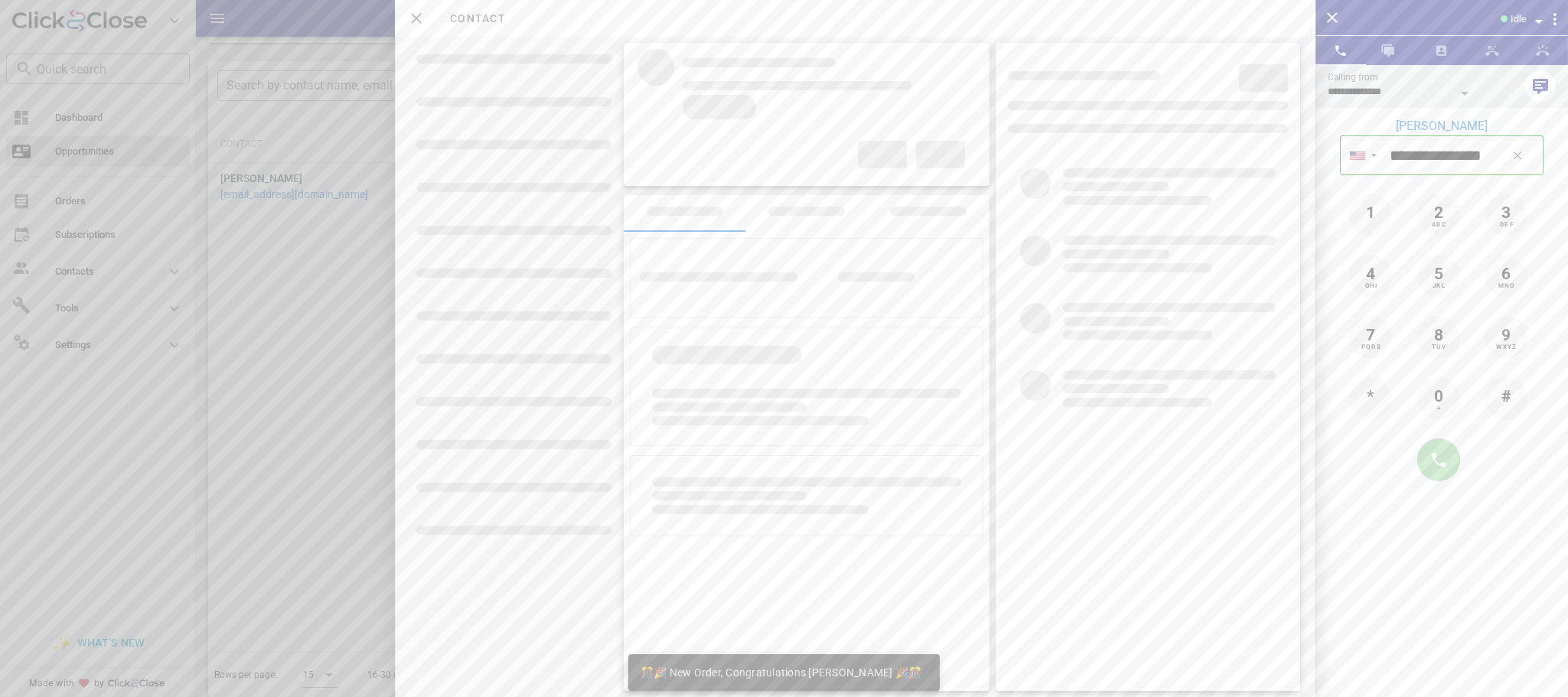 click at bounding box center (1439, 460) 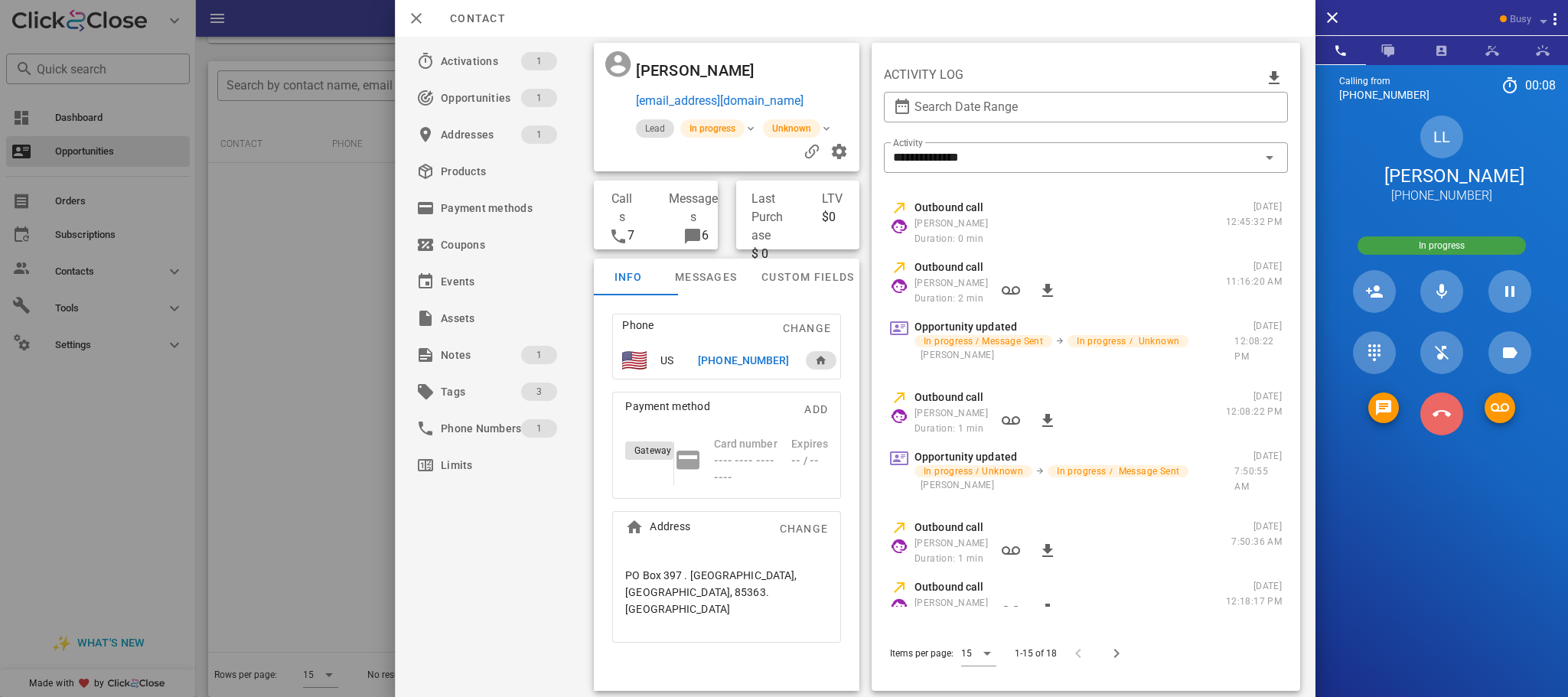 click at bounding box center (1442, 414) 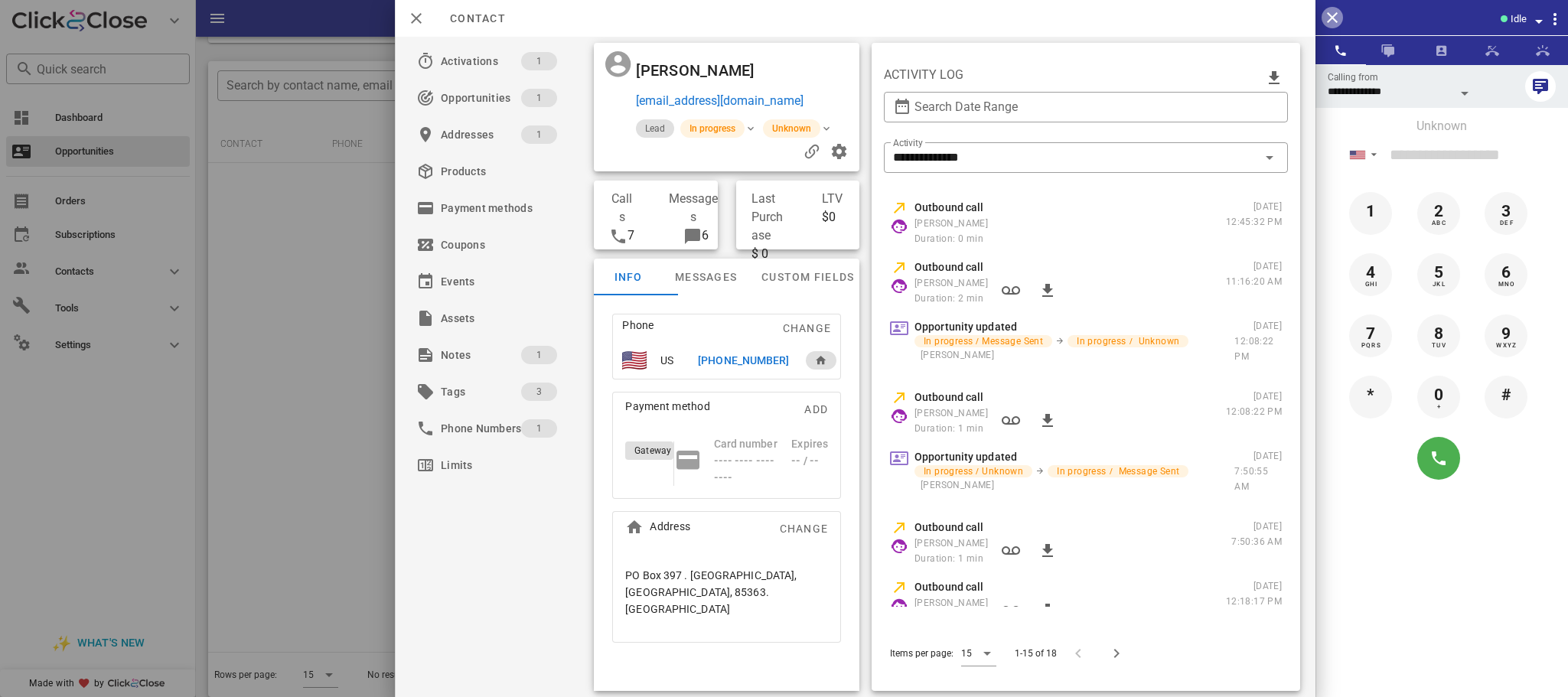 click at bounding box center (1332, 18) 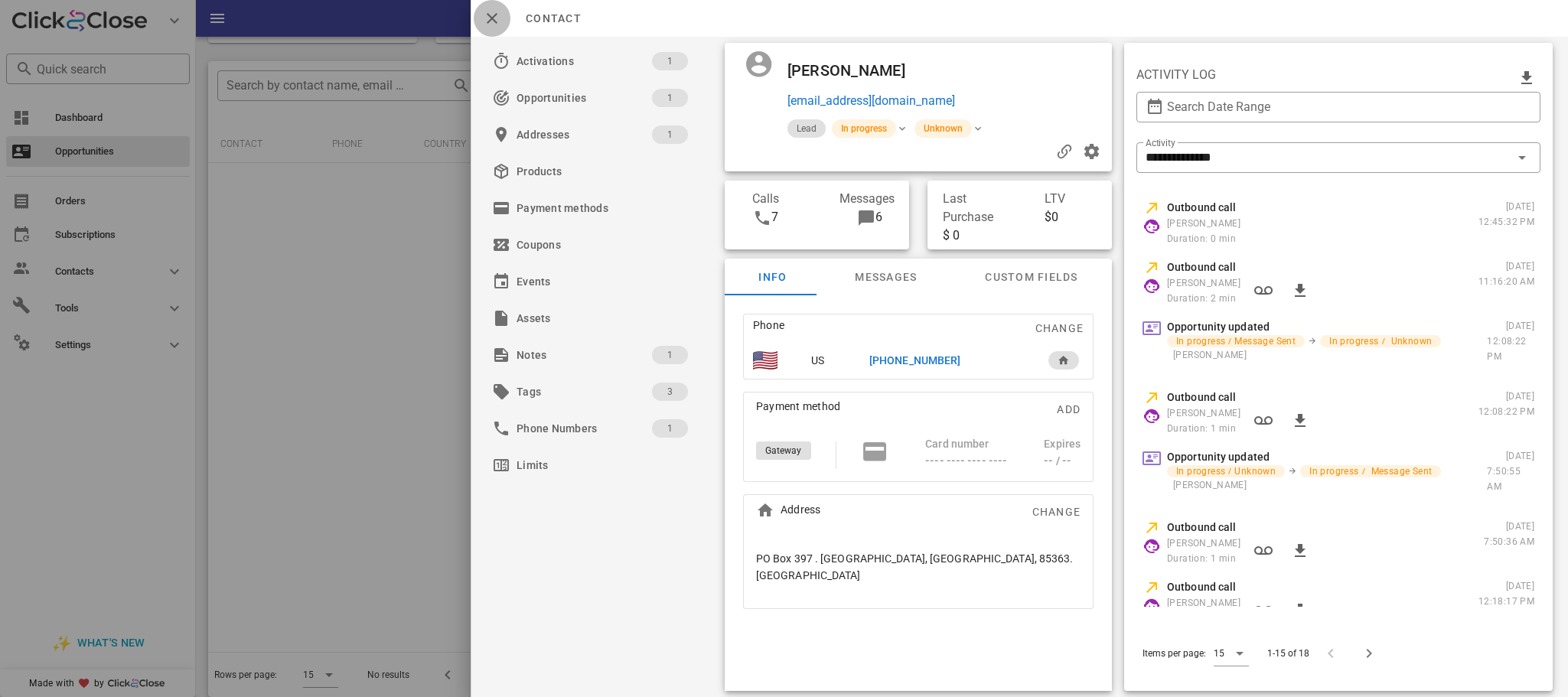 click at bounding box center [492, 18] 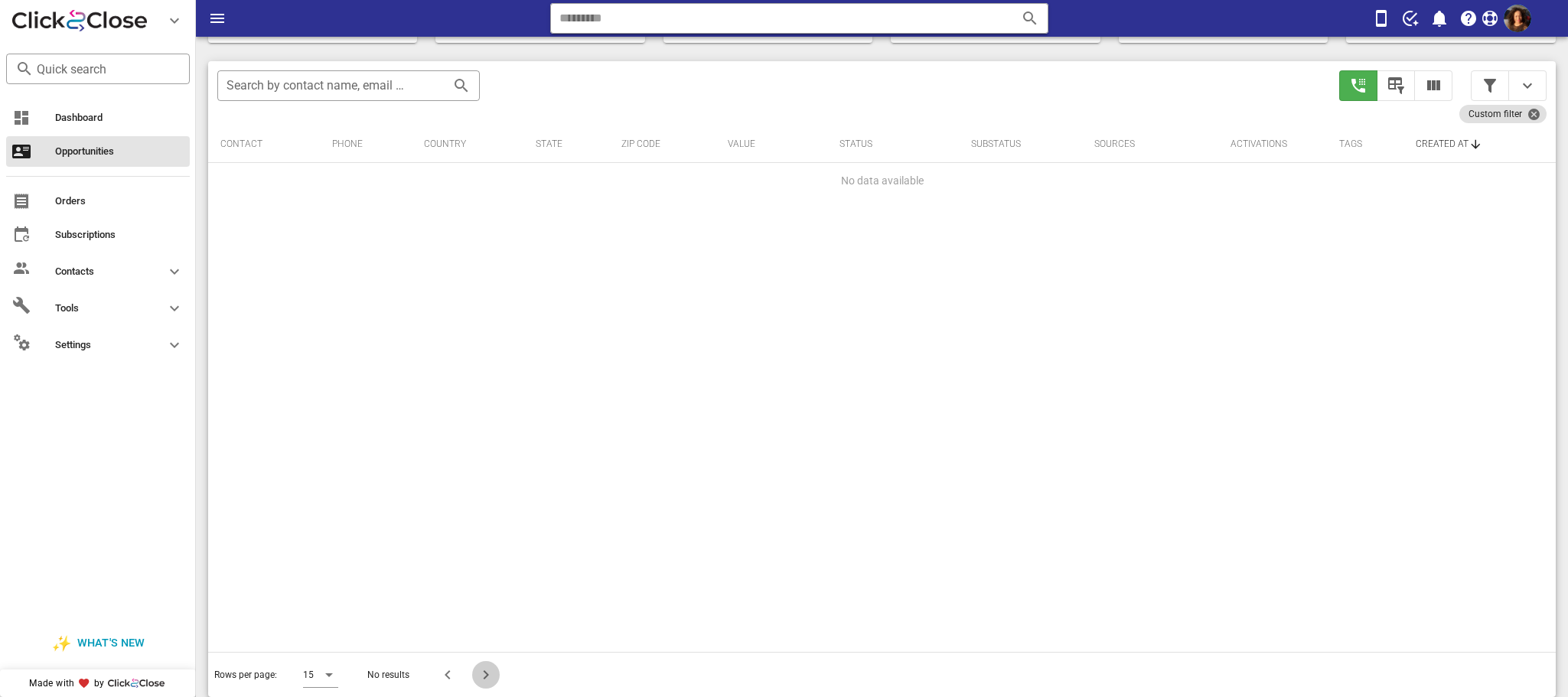 click at bounding box center [486, 675] 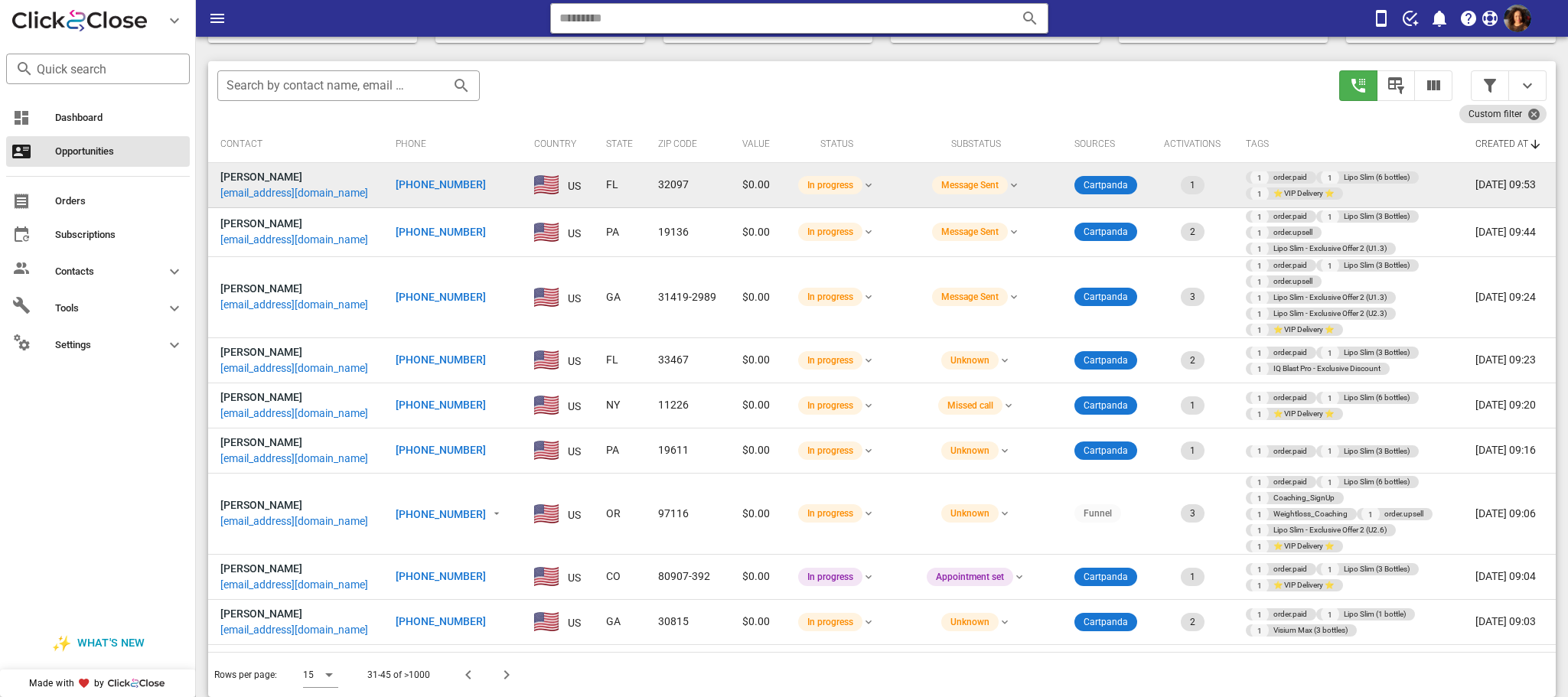 click on "[PHONE_NUMBER]" at bounding box center [441, 184] 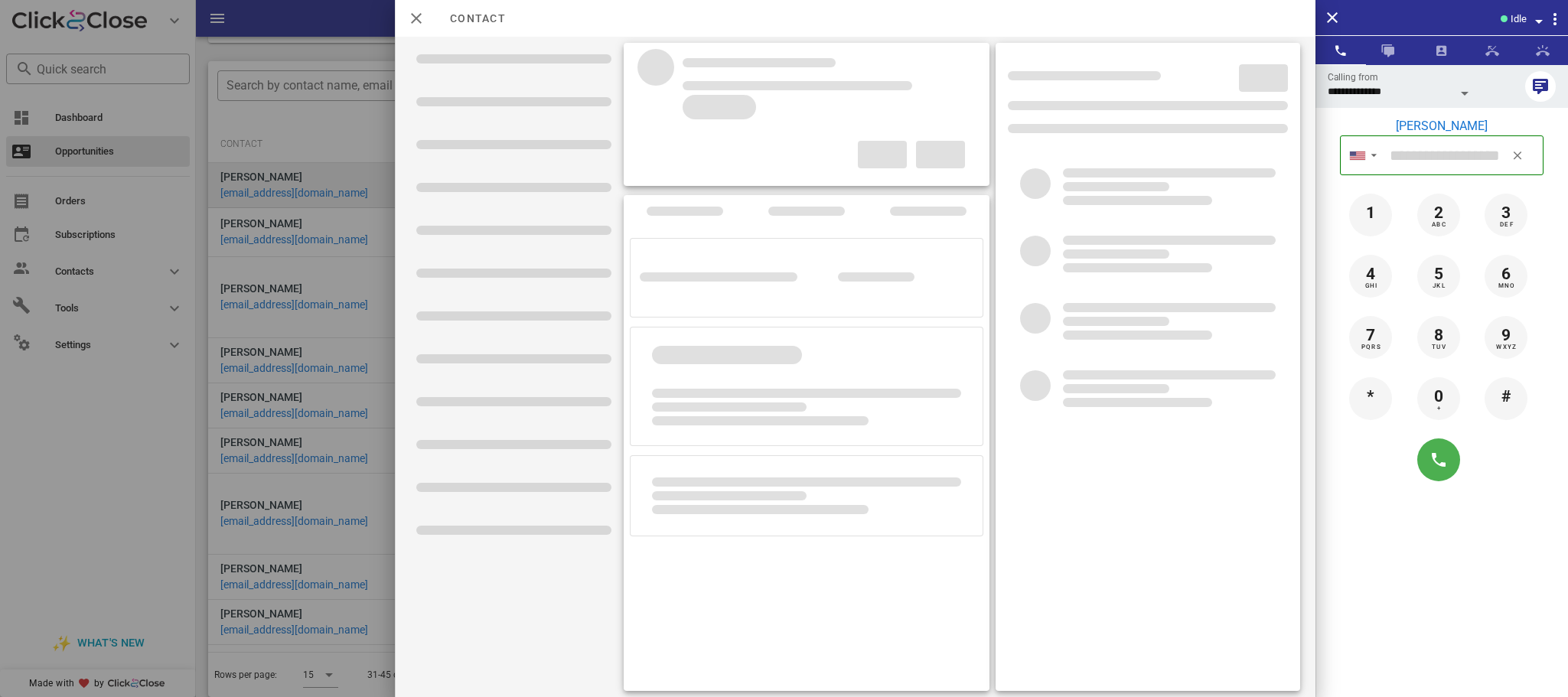 type on "**********" 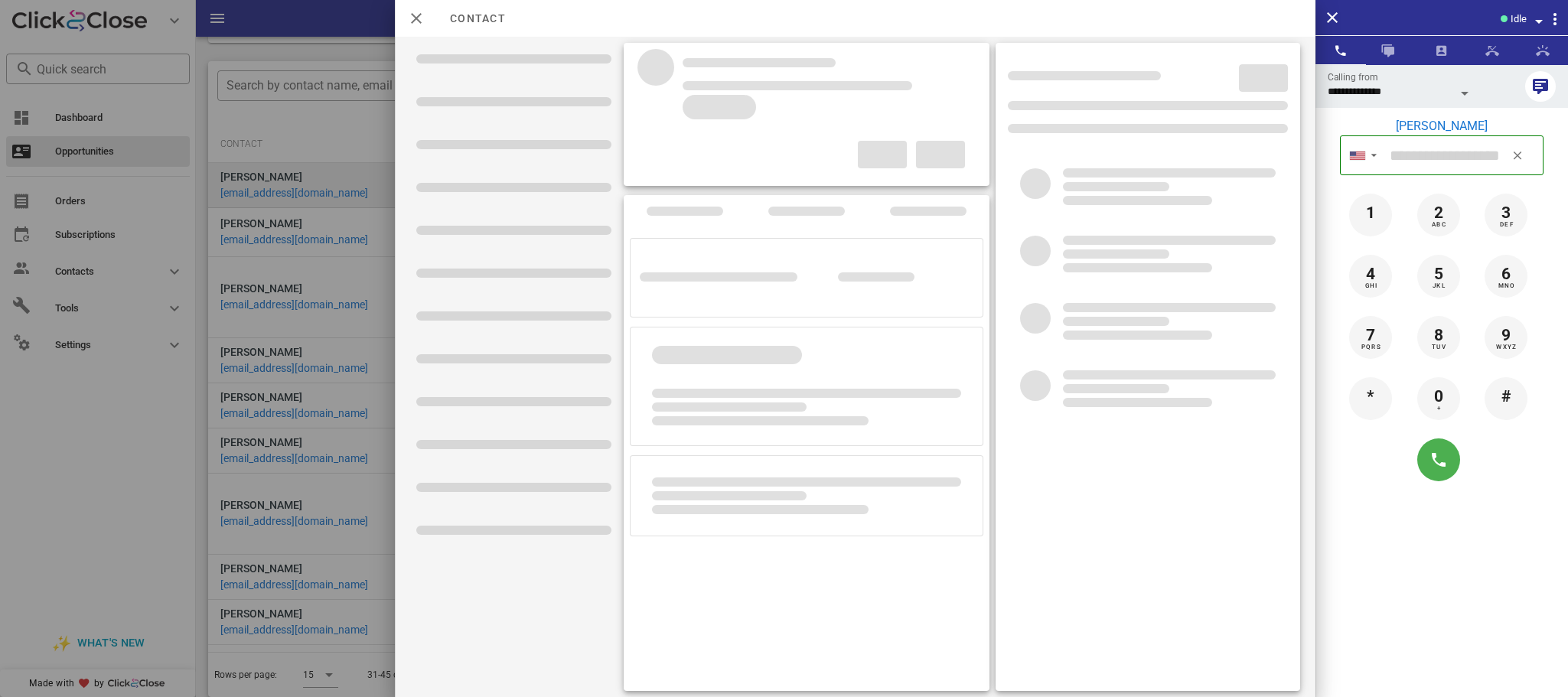 type on "**********" 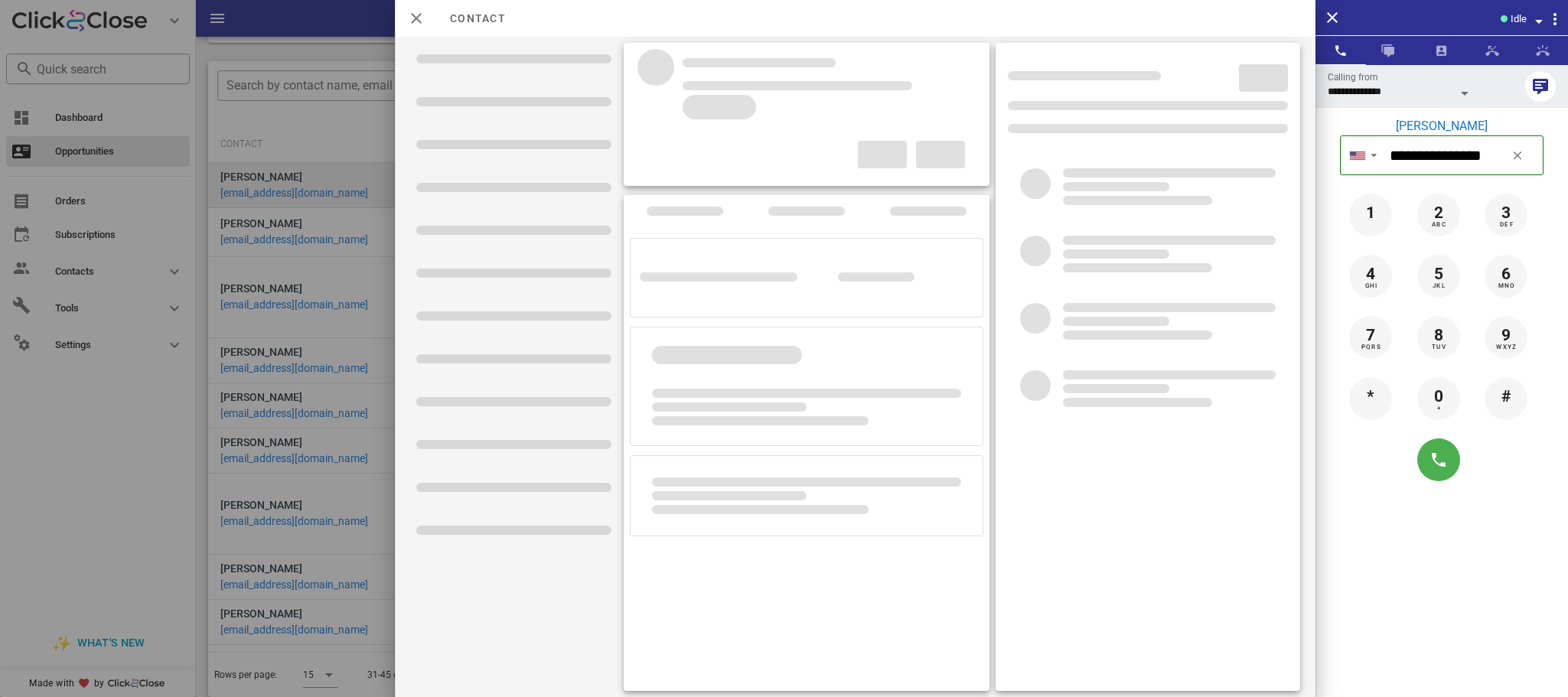 click at bounding box center (513, 190) 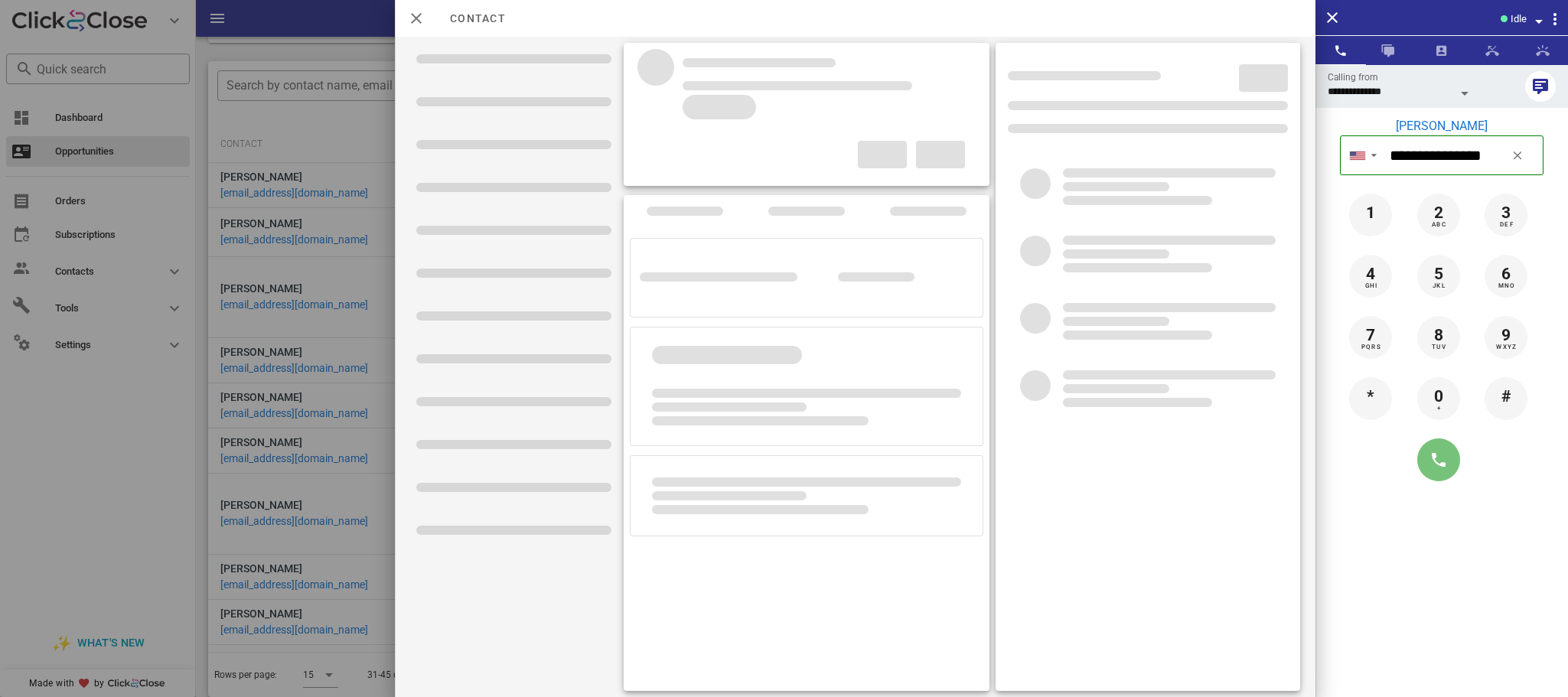 click at bounding box center [1439, 460] 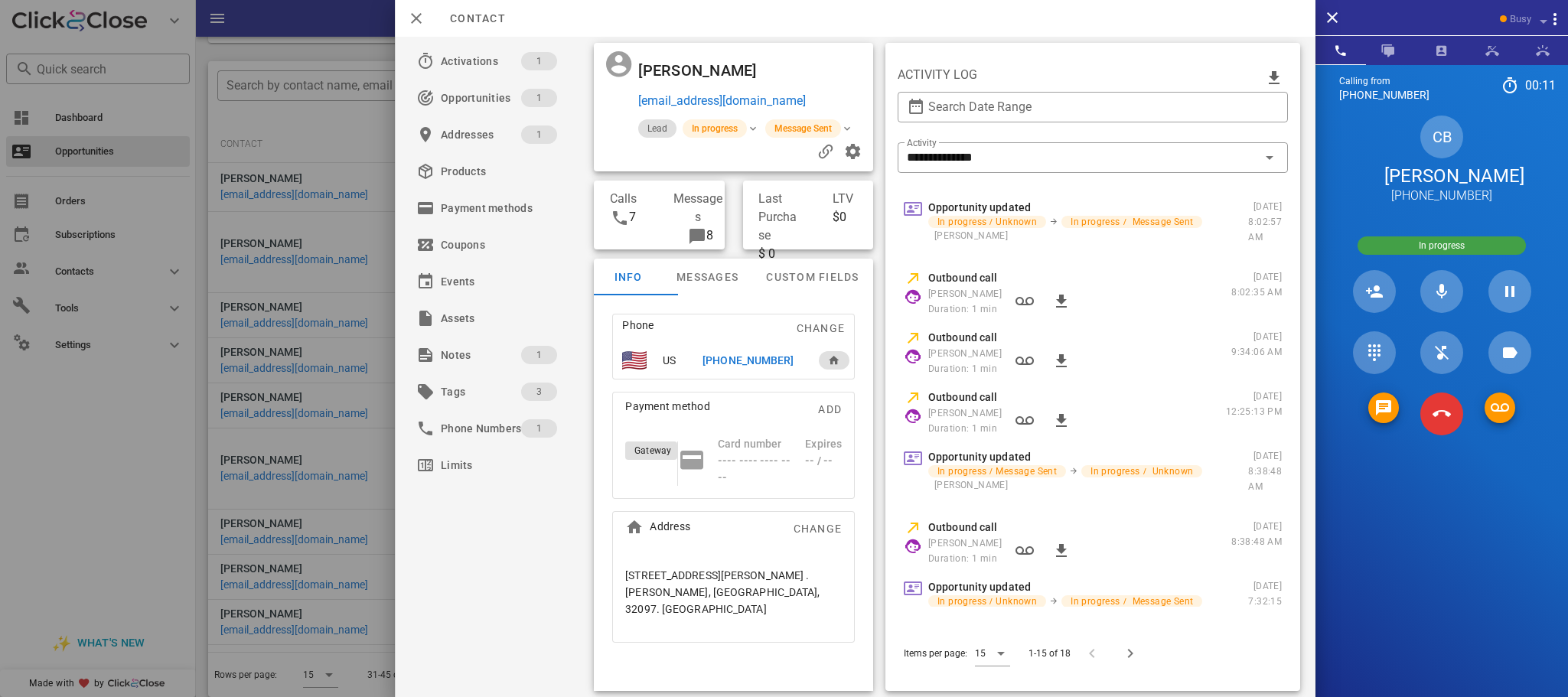 click on "Calling from [PHONE_NUMBER] 00: 11  Unknown      ▼     [GEOGRAPHIC_DATA]
+61
[GEOGRAPHIC_DATA]
+1
[US_STATE]
+1671
[GEOGRAPHIC_DATA] ([GEOGRAPHIC_DATA])
+52
[GEOGRAPHIC_DATA]
+64
[GEOGRAPHIC_DATA]
+44
[GEOGRAPHIC_DATA]
+1
1 2 ABC 3 DEF 4 GHI 5 JKL 6 MNO 7 PQRS 8 TUV 9 WXYZ * 0 + #  CB   [PERSON_NAME]  [PHONE_NUMBER]  In progress  Directory ​  MB  [PERSON_NAME]  Idle   WC  [PERSON_NAME]  Idle   MA  [PERSON_NAME]  Idle   AG  [PERSON_NAME]  Idle   [PERSON_NAME]  Idle   CA  [PERSON_NAME]  Idle   DT  [PERSON_NAME]  Idle   EC  [PERSON_NAME]  Idle   HA  [PERSON_NAME]  Idle   [PERSON_NAME]  Idle   LB  [PERSON_NAME]  Idle   LM  [PERSON_NAME]  Idle   NW  [PERSON_NAME]  Busy   NS  [DATE][PERSON_NAME]  Busy   BC  [PERSON_NAME]  Busy   CS  [PERSON_NAME]  Busy   EV  Everest [PERSON_NAME]  Busy   HR  [PERSON_NAME]  Busy   KW  [PERSON_NAME]  Busy   RM  [PERSON_NAME]  Offline   AH  [PERSON_NAME]  Offline   AD  Accounting Dept  A1" at bounding box center [1442, 413] 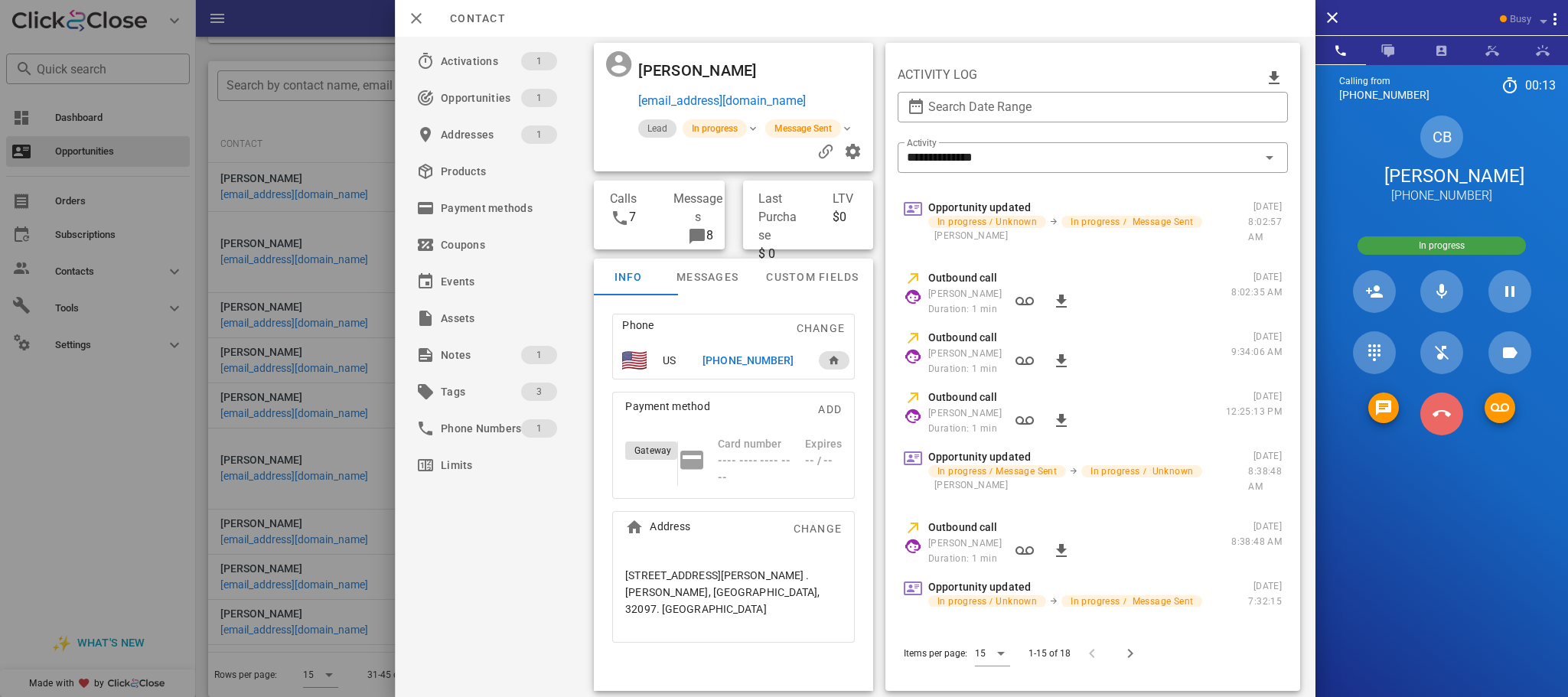 click at bounding box center (1442, 414) 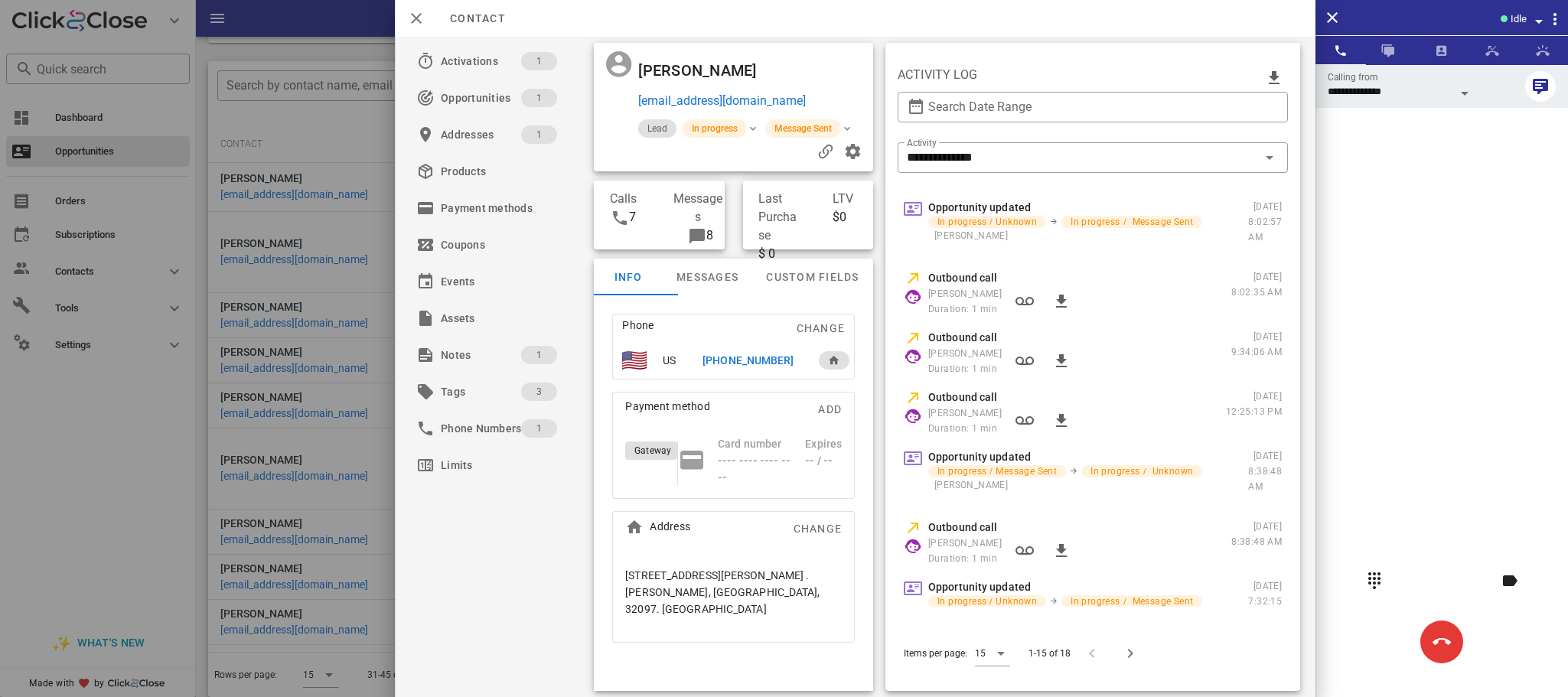 click on "JKL" at bounding box center (1439, 422) 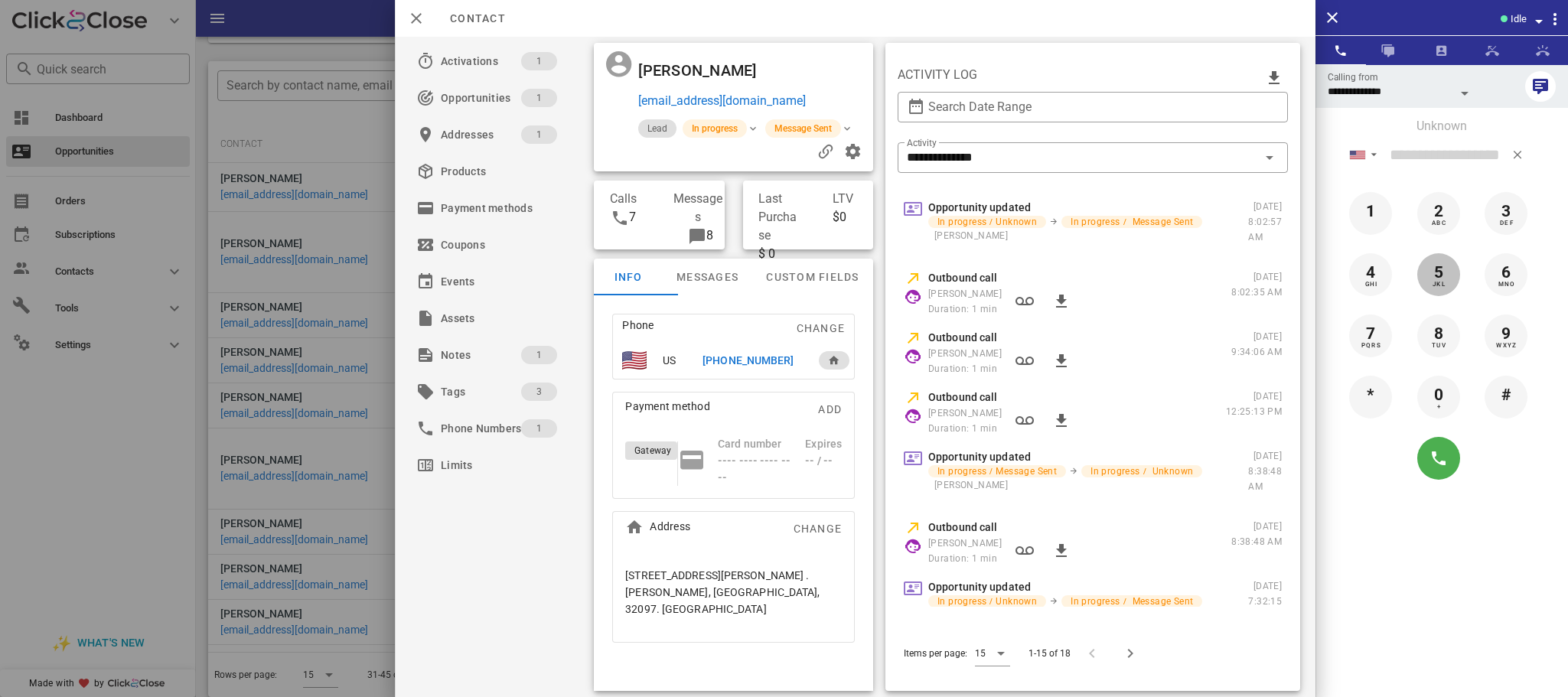 type on "*" 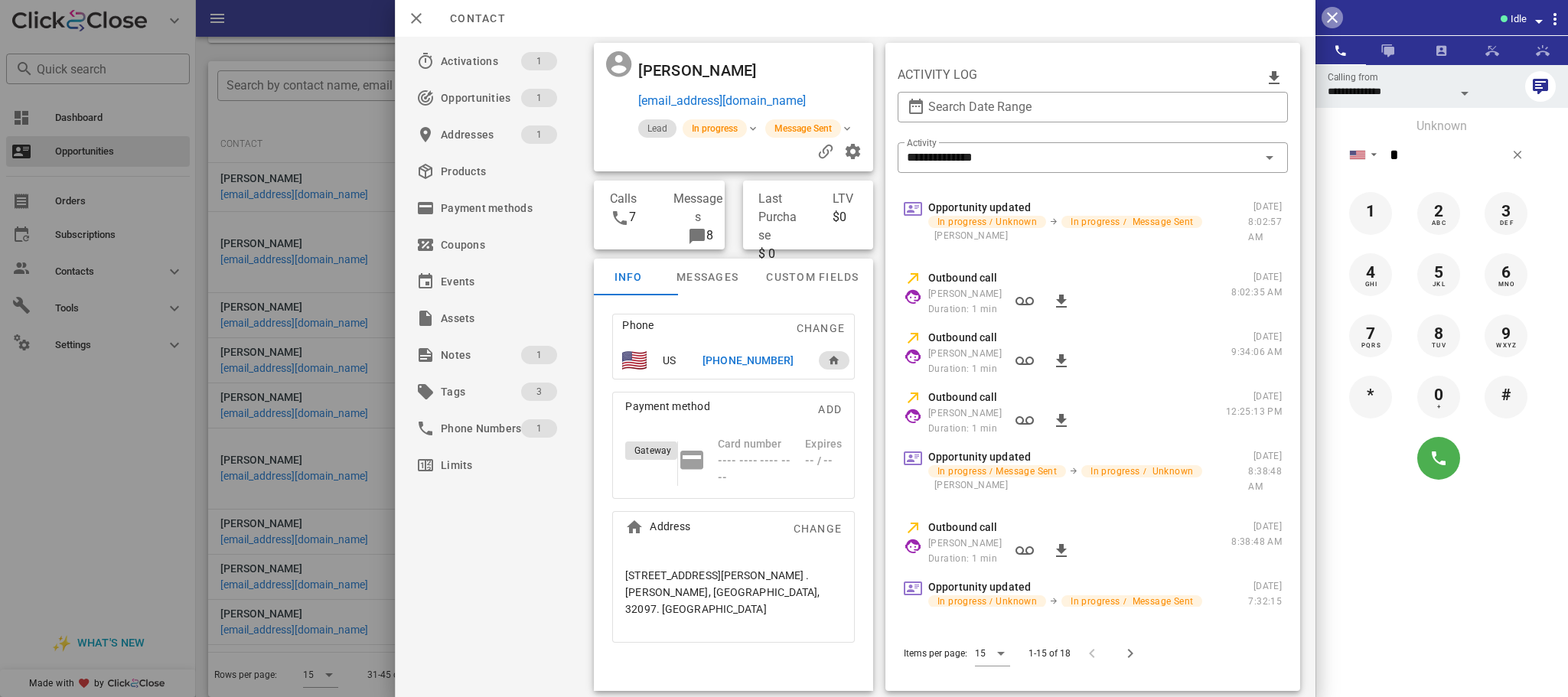 click at bounding box center (1332, 18) 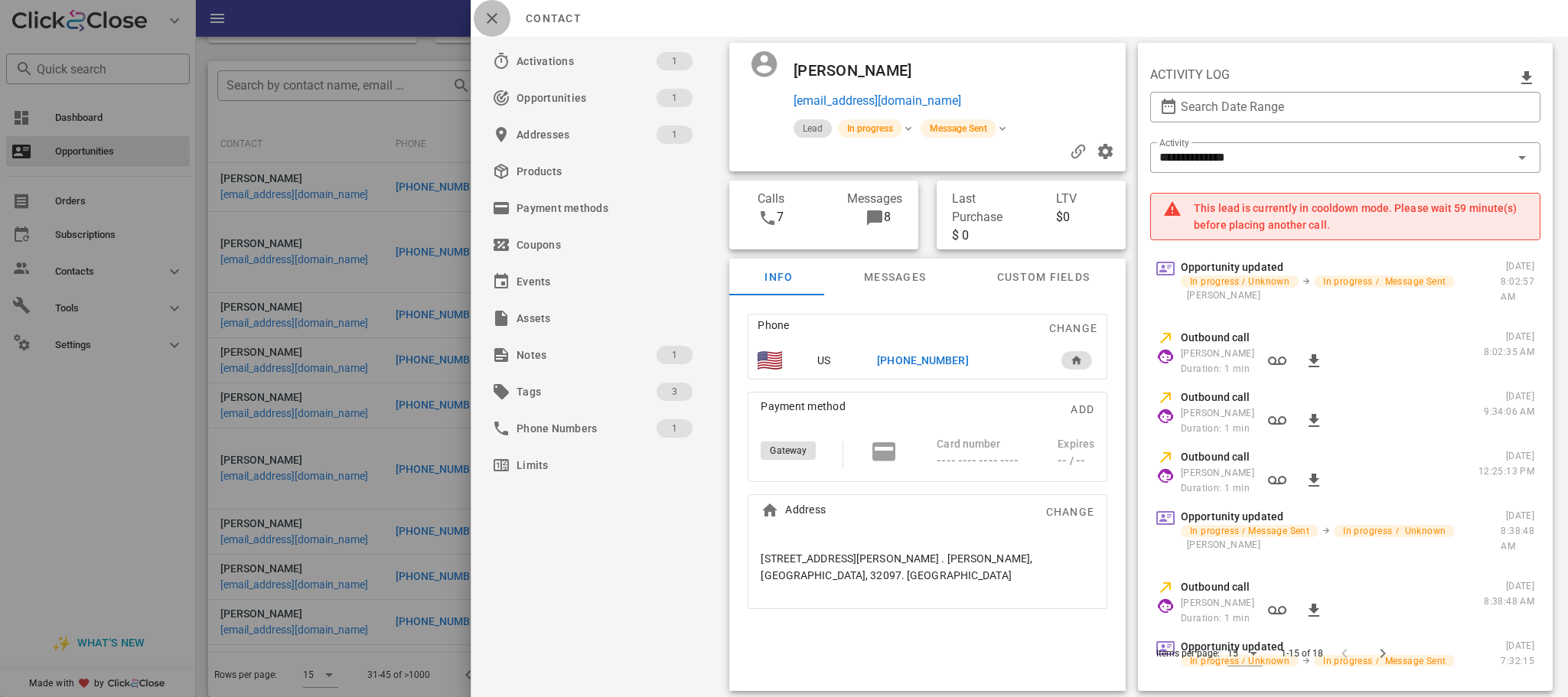 click at bounding box center [492, 18] 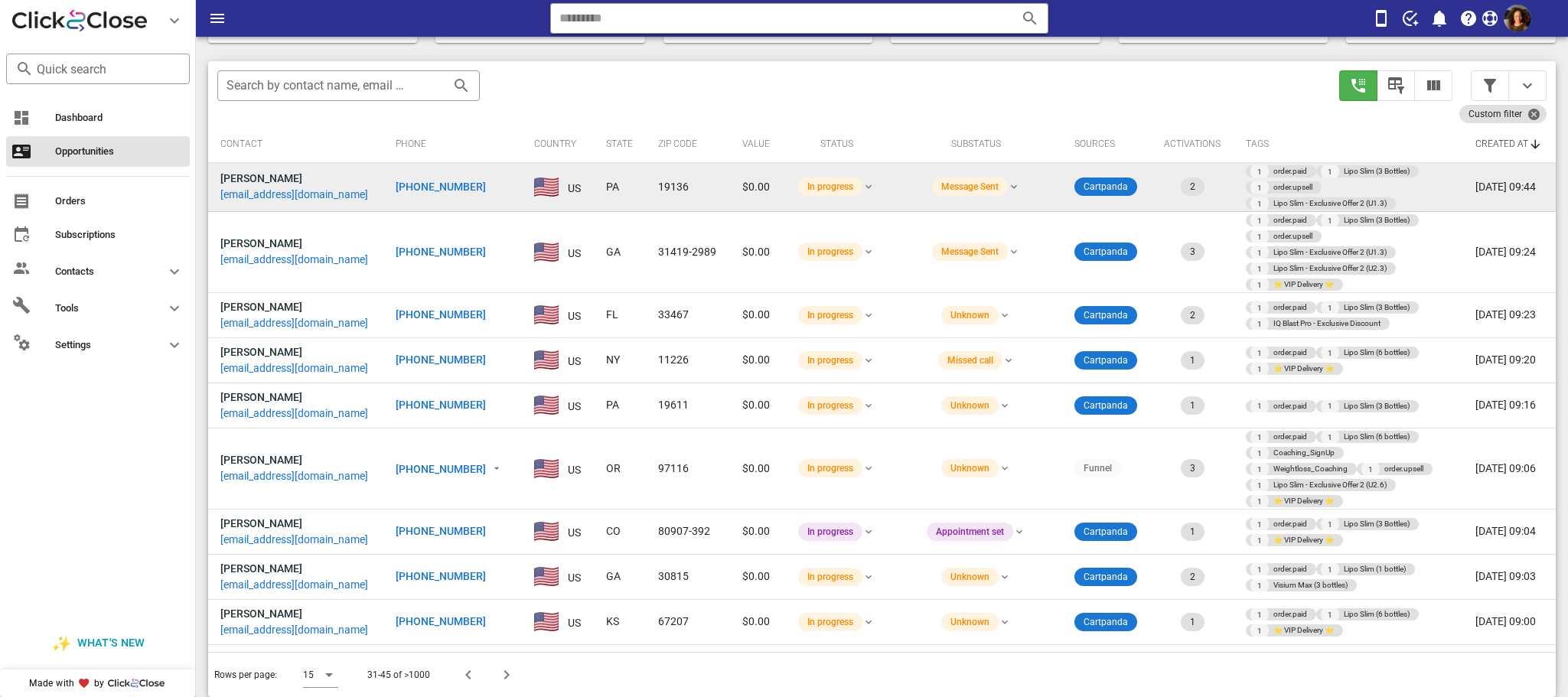 click on "[PHONE_NUMBER]" at bounding box center [441, 187] 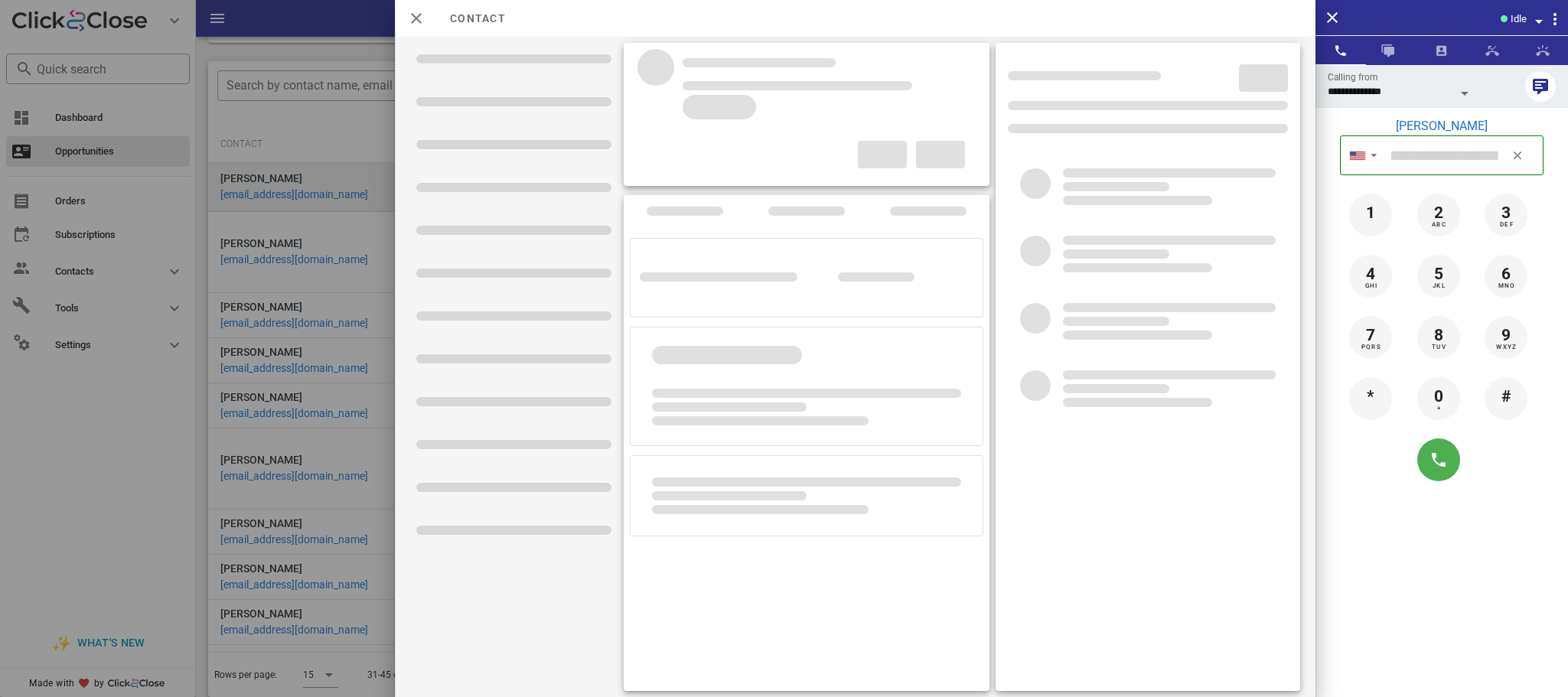 type on "**********" 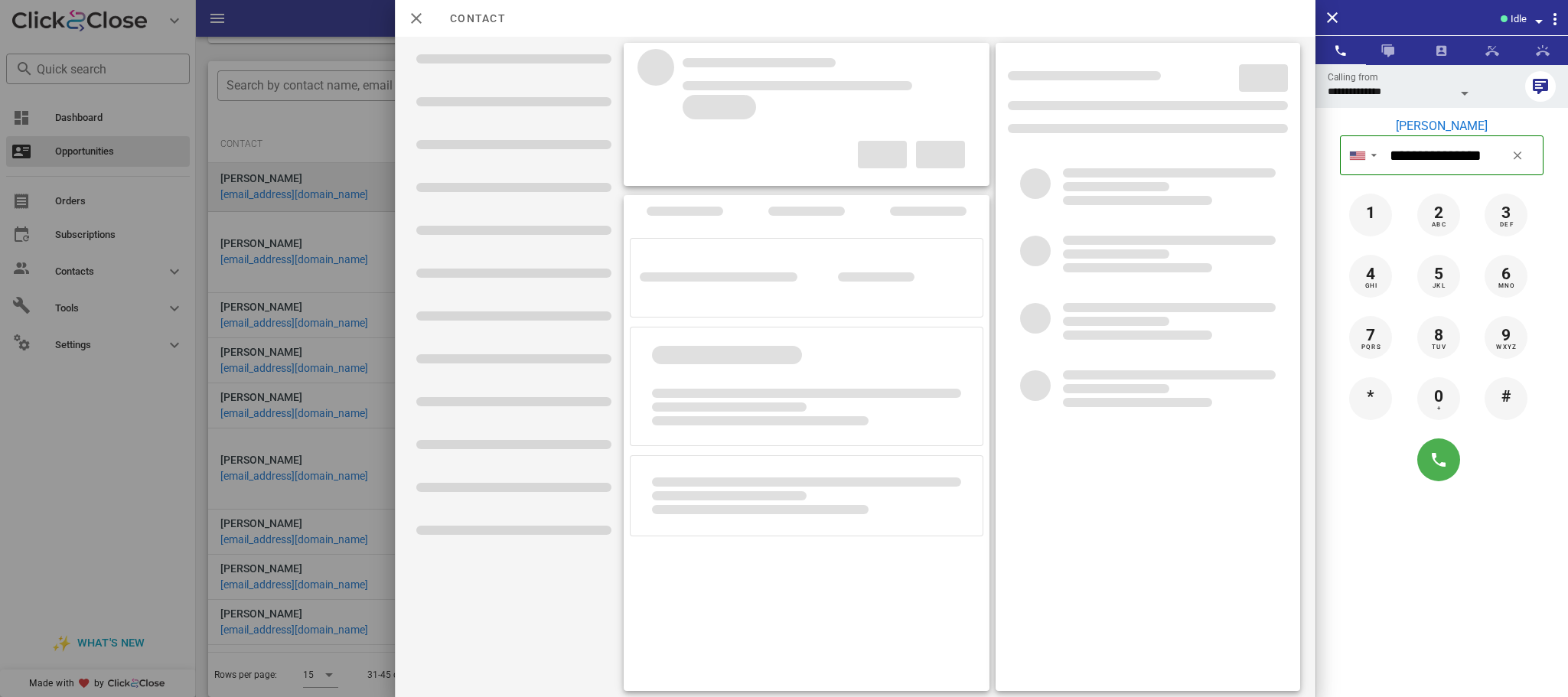 type on "**********" 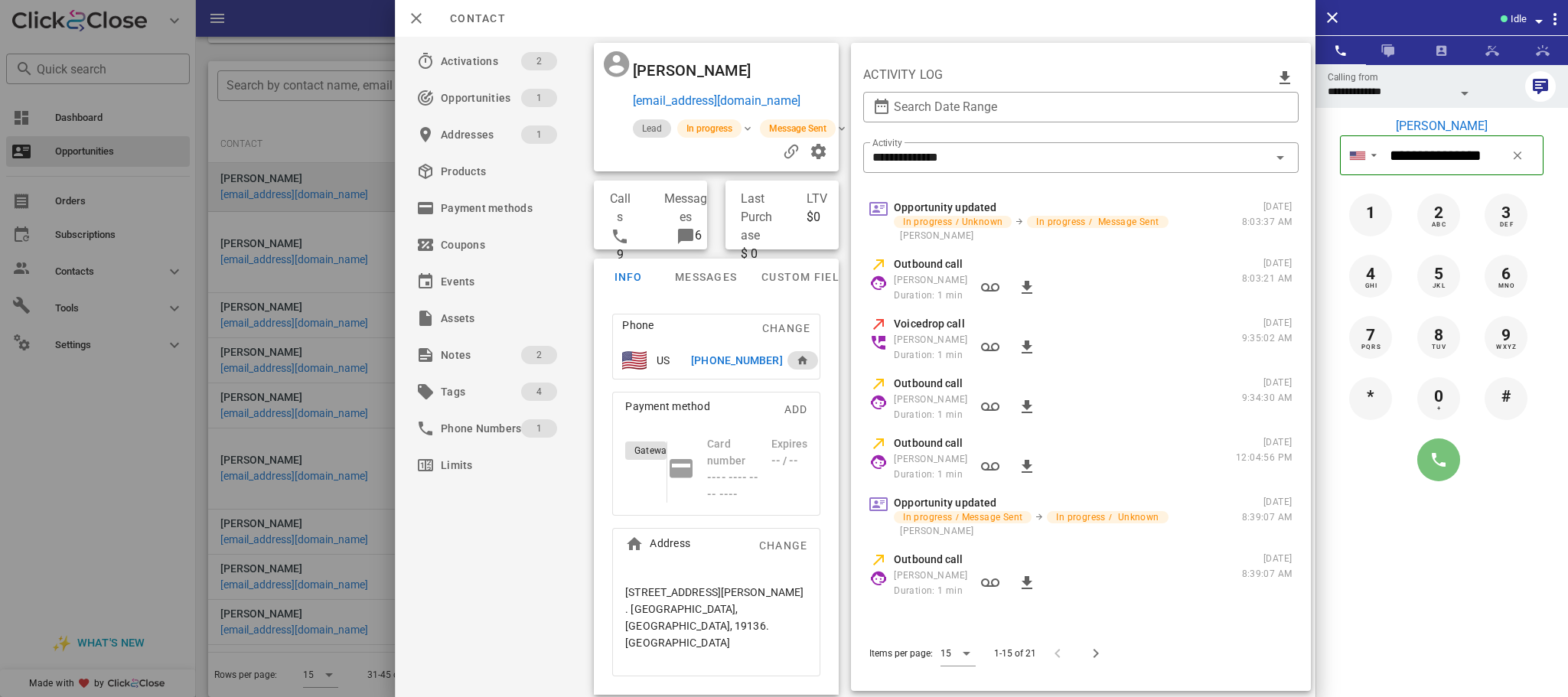 click at bounding box center (1439, 460) 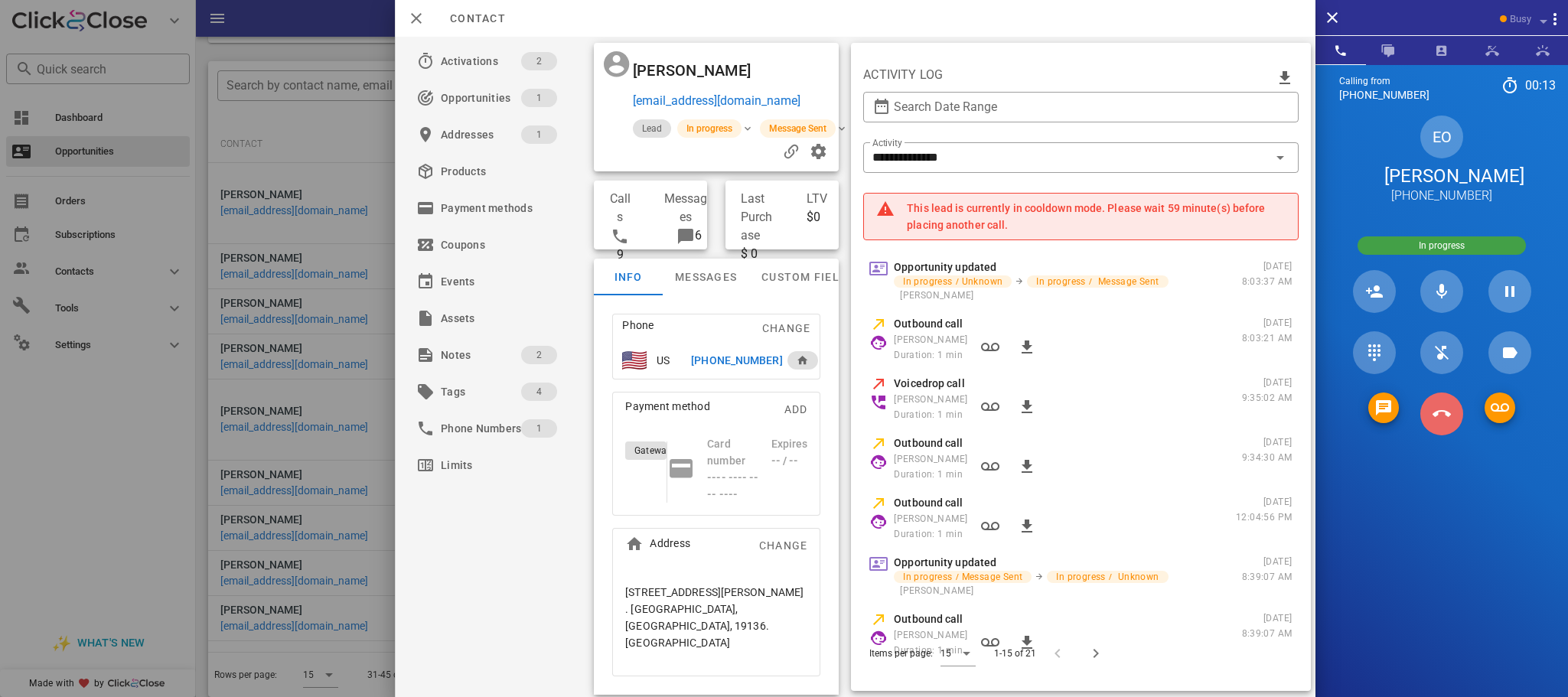 click at bounding box center [1442, 414] 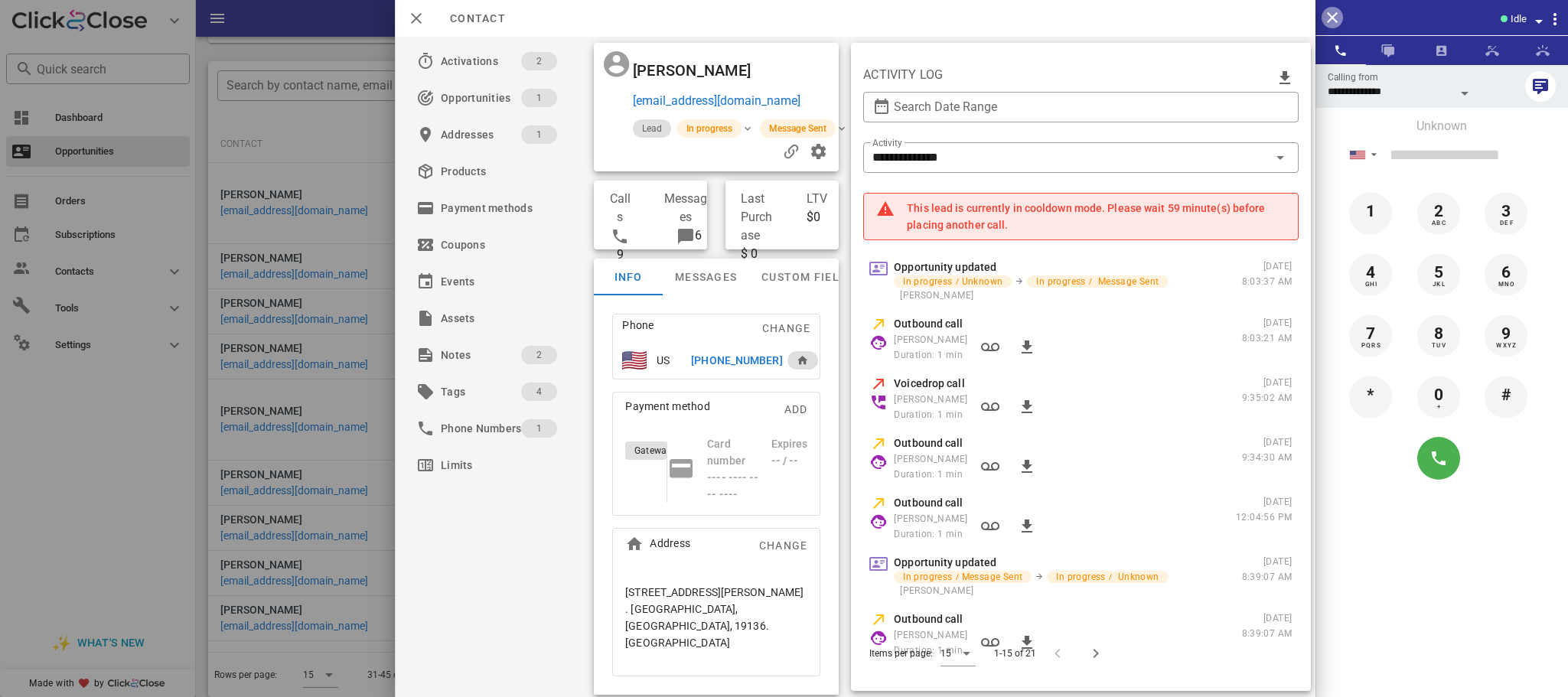 click at bounding box center [1332, 18] 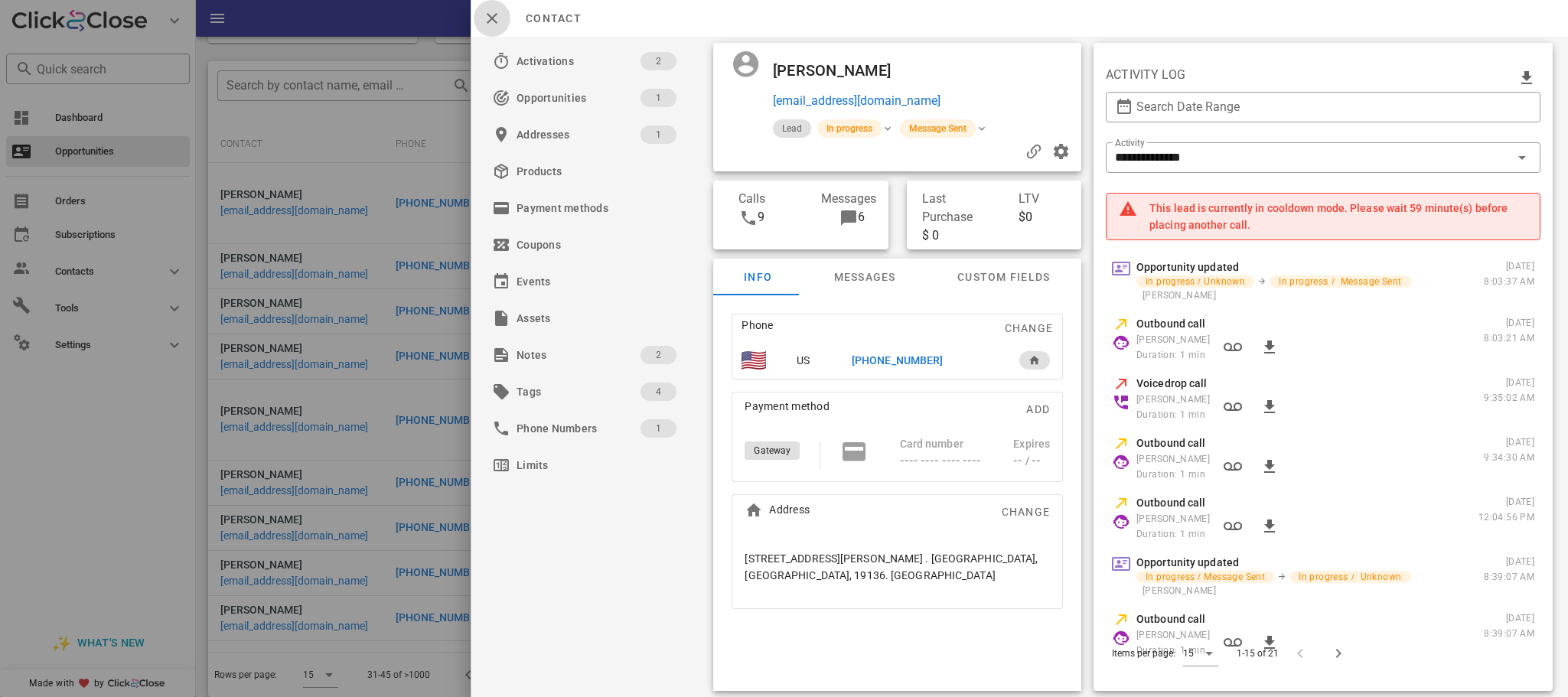 click at bounding box center (492, 18) 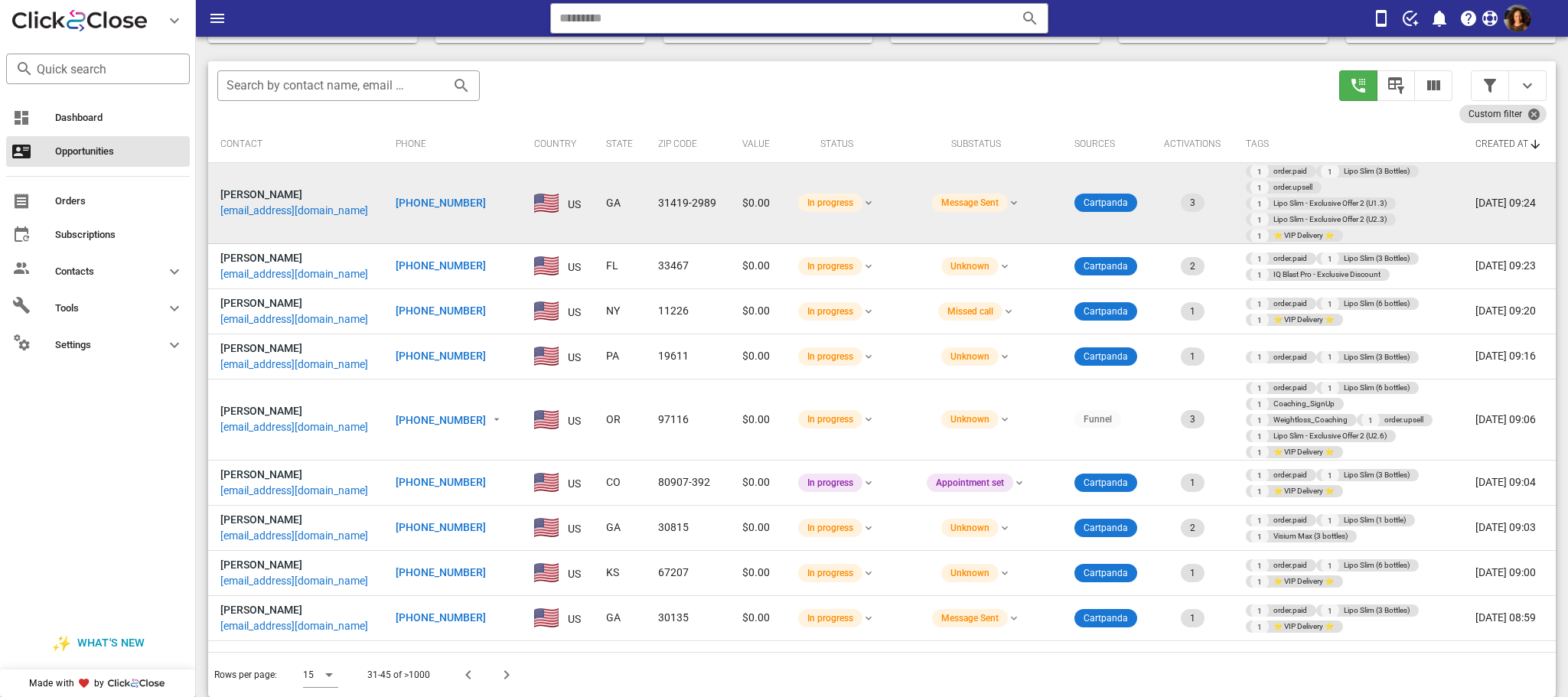 click on "[PHONE_NUMBER]" at bounding box center [441, 203] 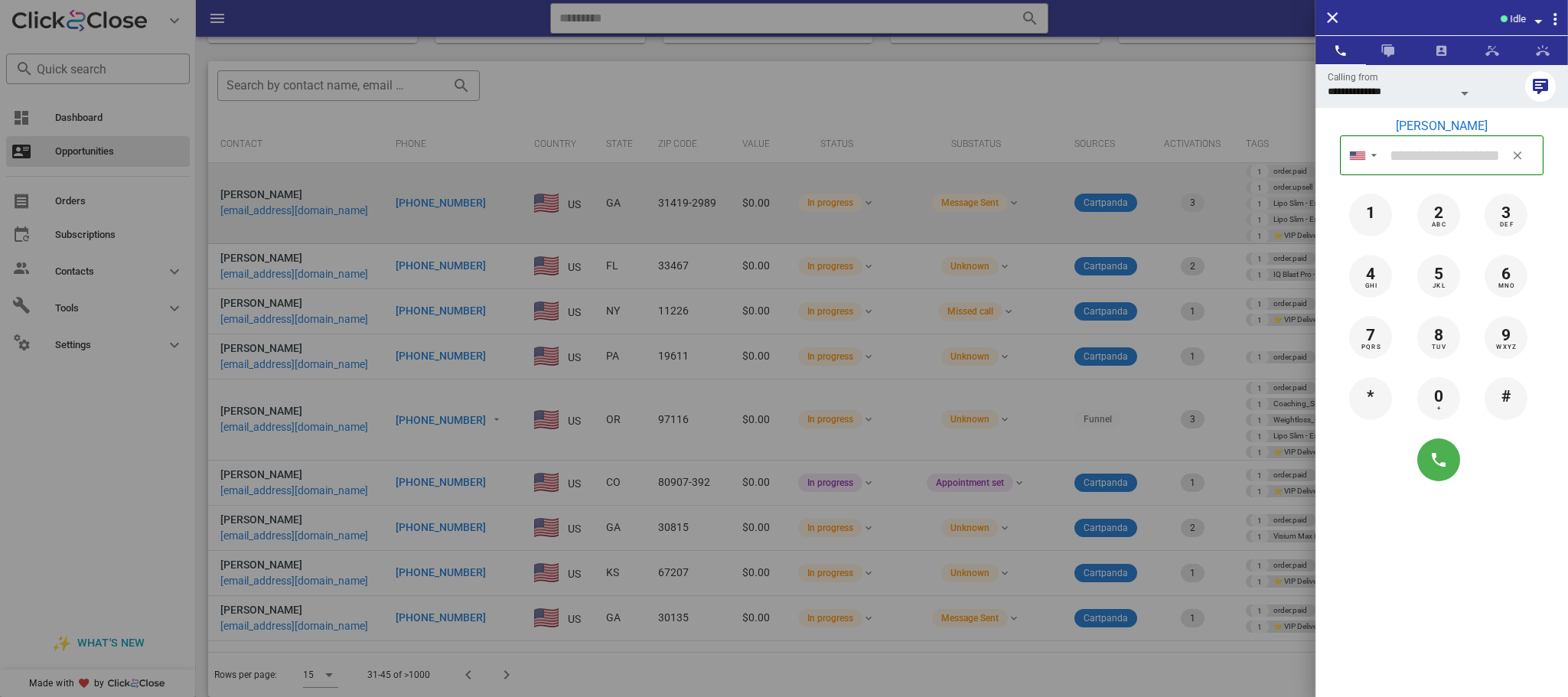 type on "**********" 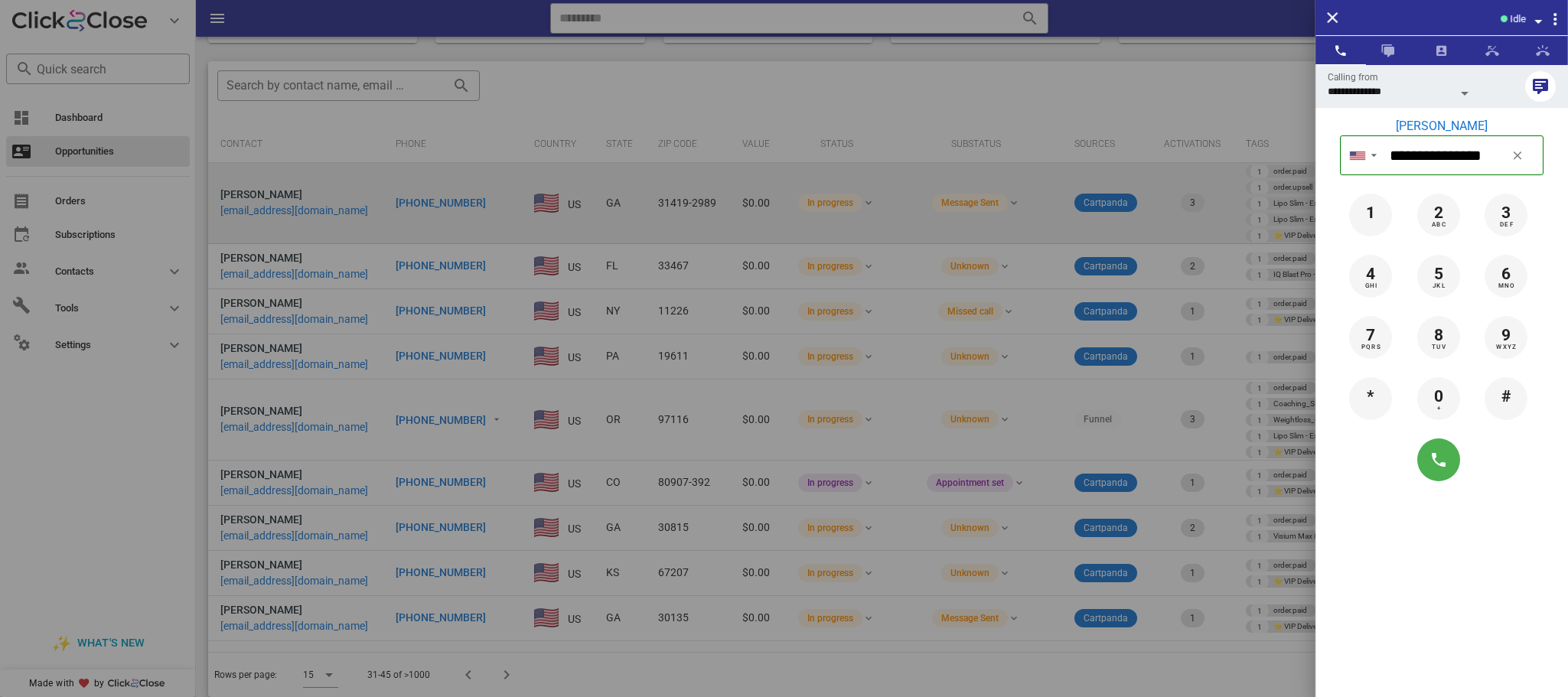 type on "**********" 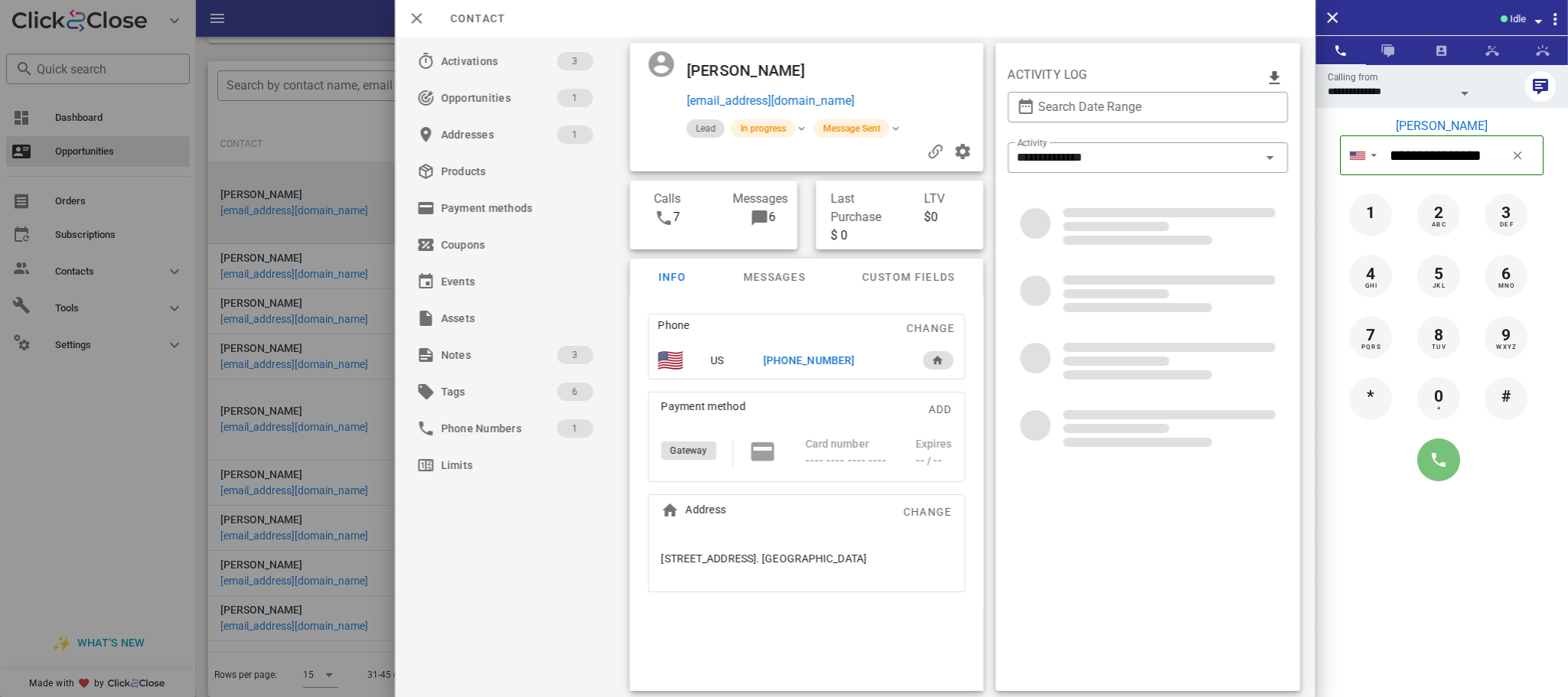 click at bounding box center [1439, 460] 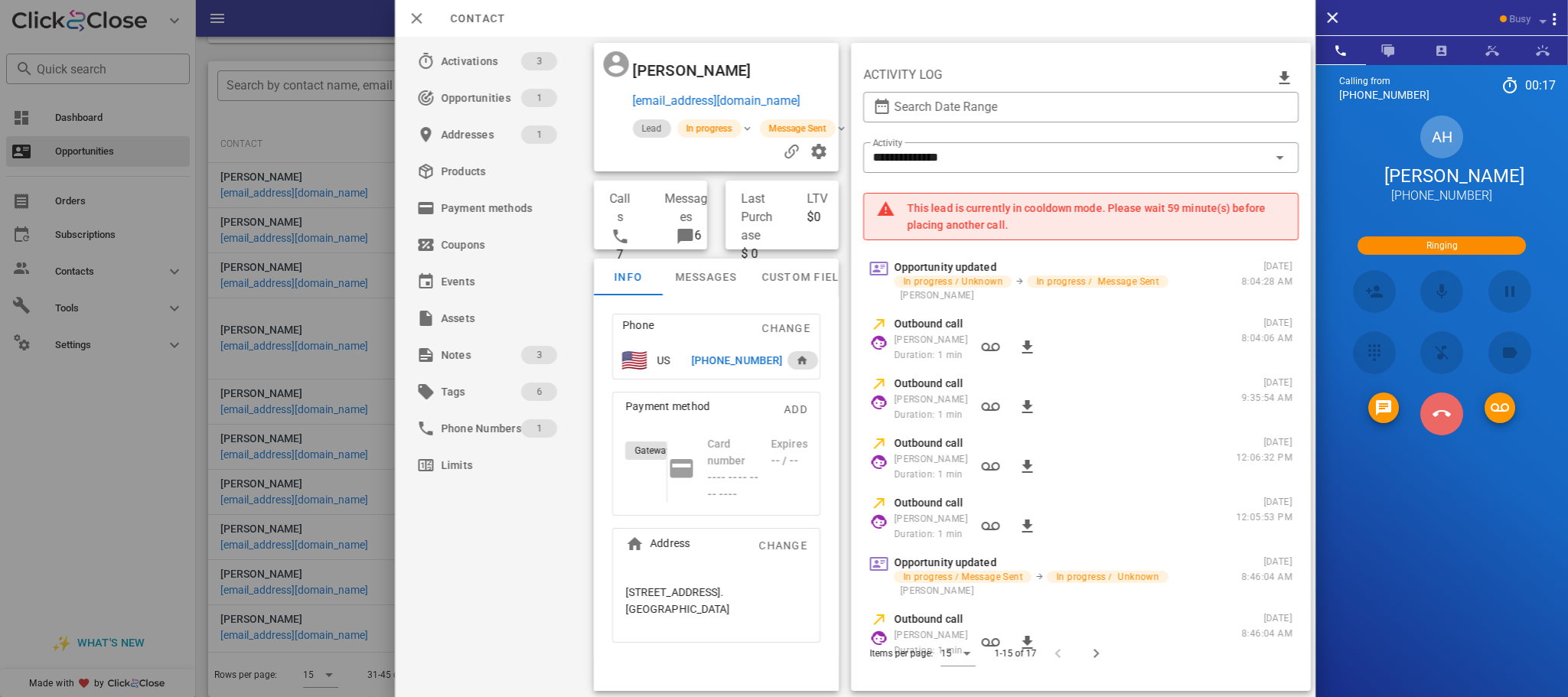 click at bounding box center (1442, 414) 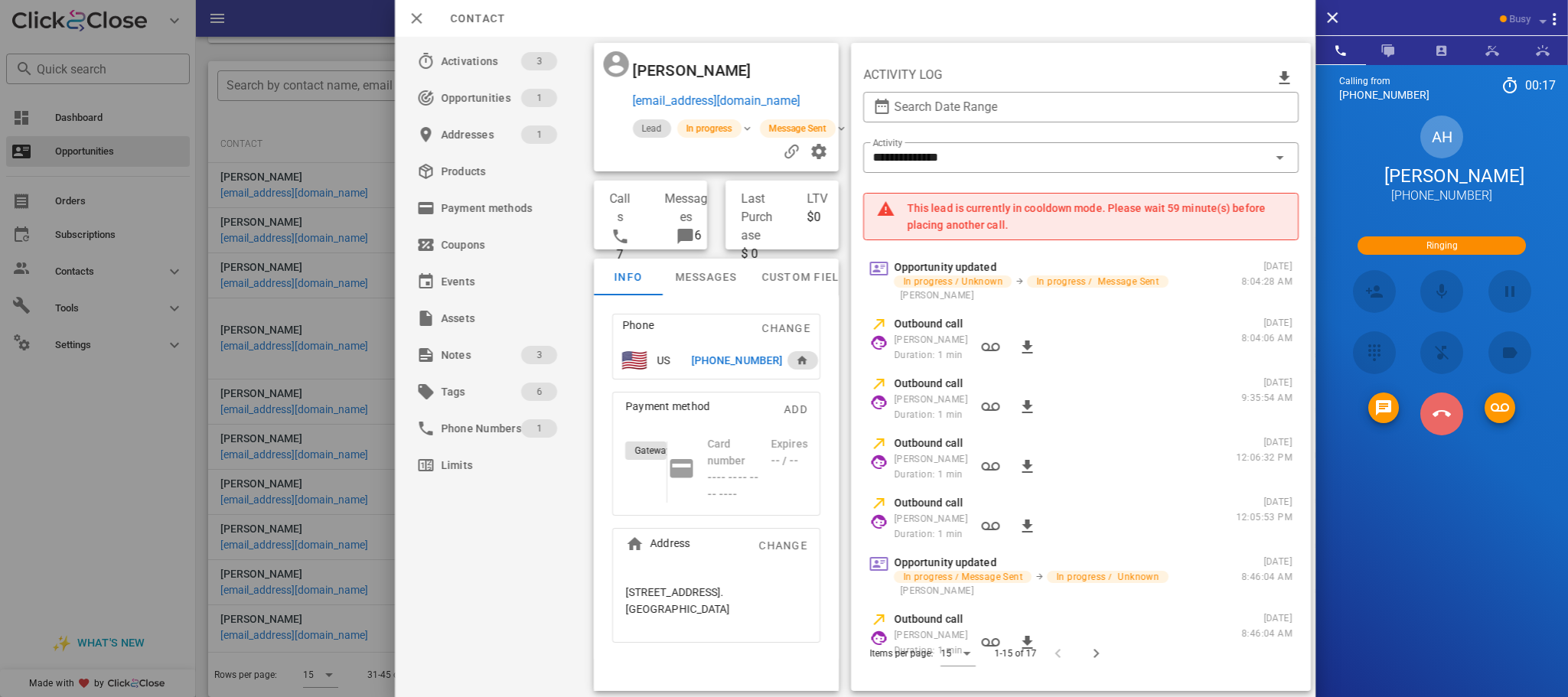 click on "Unknown      ▼     [GEOGRAPHIC_DATA]
+61
[GEOGRAPHIC_DATA]
+1
[US_STATE]
+1671
[GEOGRAPHIC_DATA] ([GEOGRAPHIC_DATA])
+52
[GEOGRAPHIC_DATA]
+64
[GEOGRAPHIC_DATA]
+44
[GEOGRAPHIC_DATA]
+1
1 2 ABC 3 DEF 4 GHI 5 JKL 6 MNO 7 PQRS 8 TUV 9 WXYZ * 0 + #" at bounding box center (0, 0) 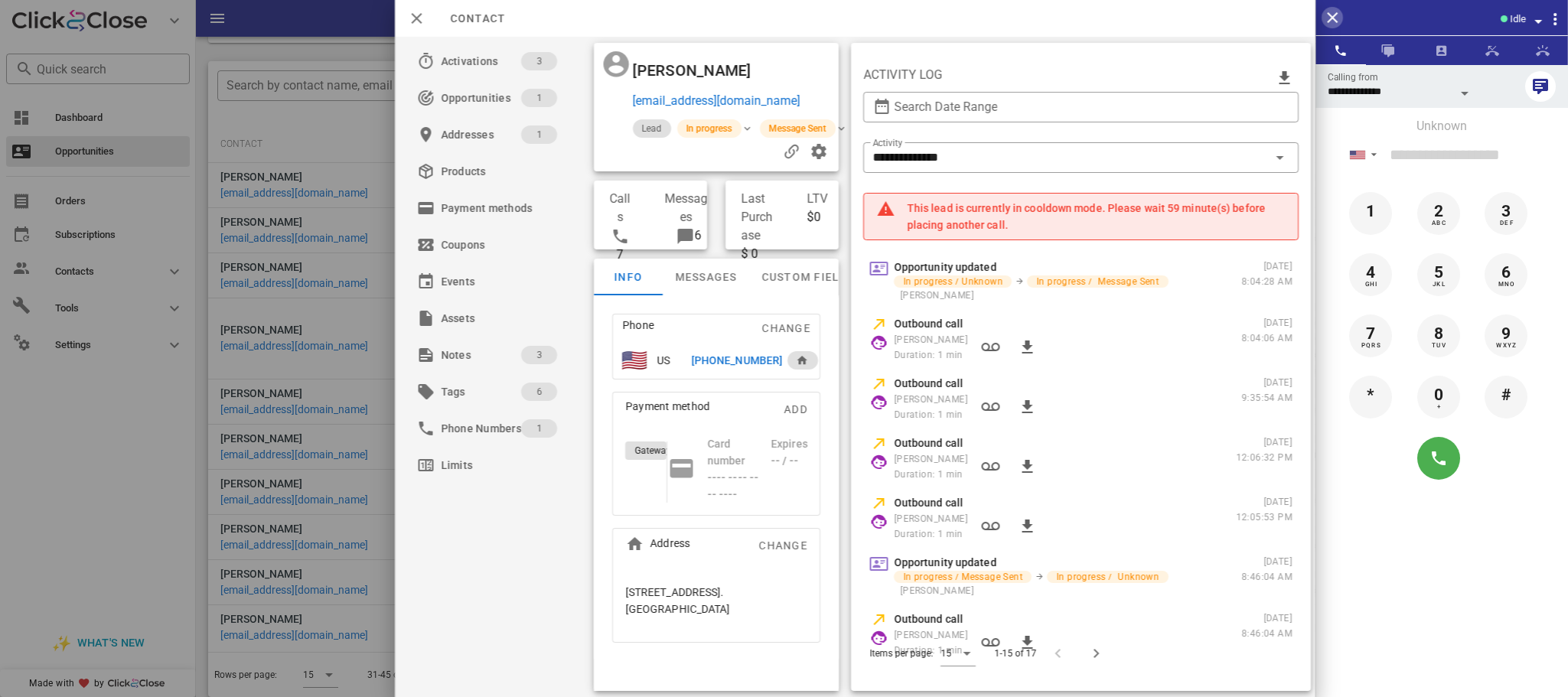 click at bounding box center (1332, 18) 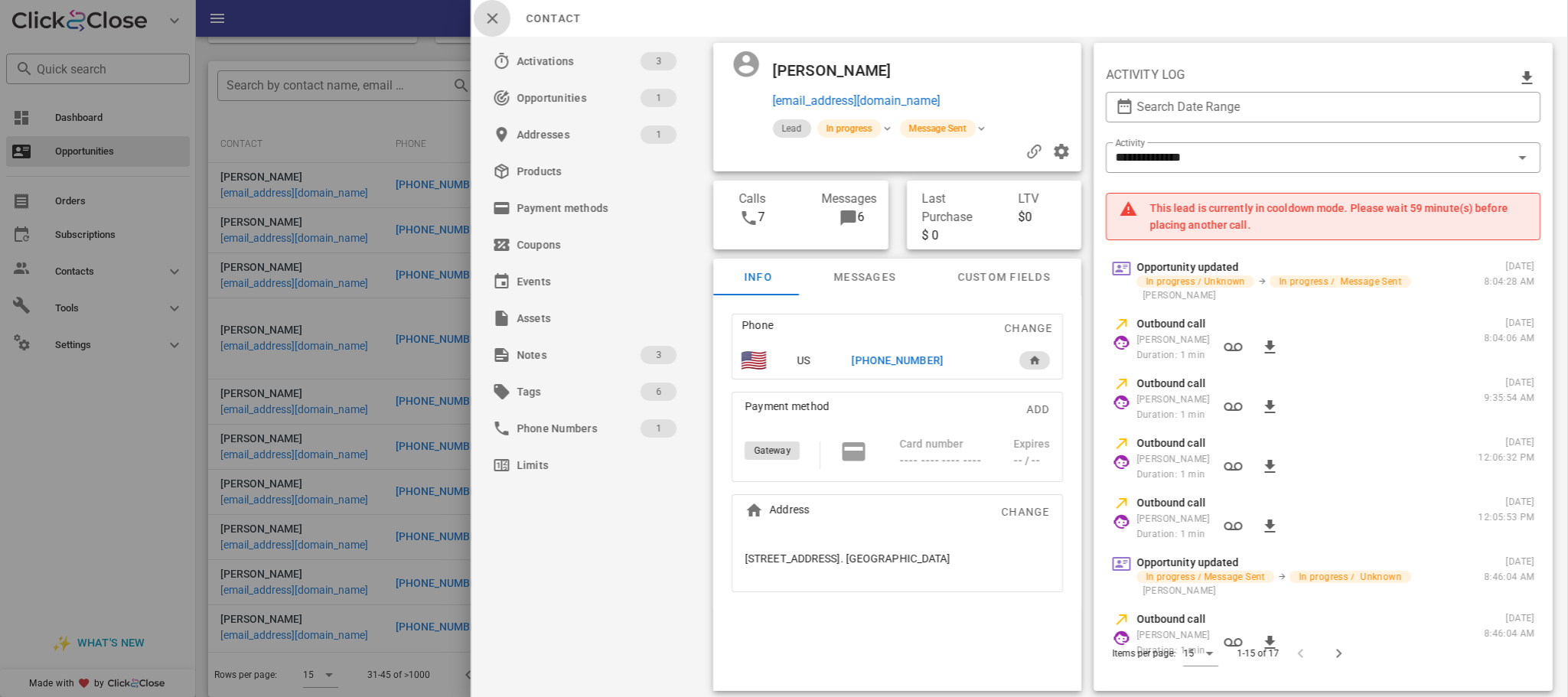 click at bounding box center (492, 18) 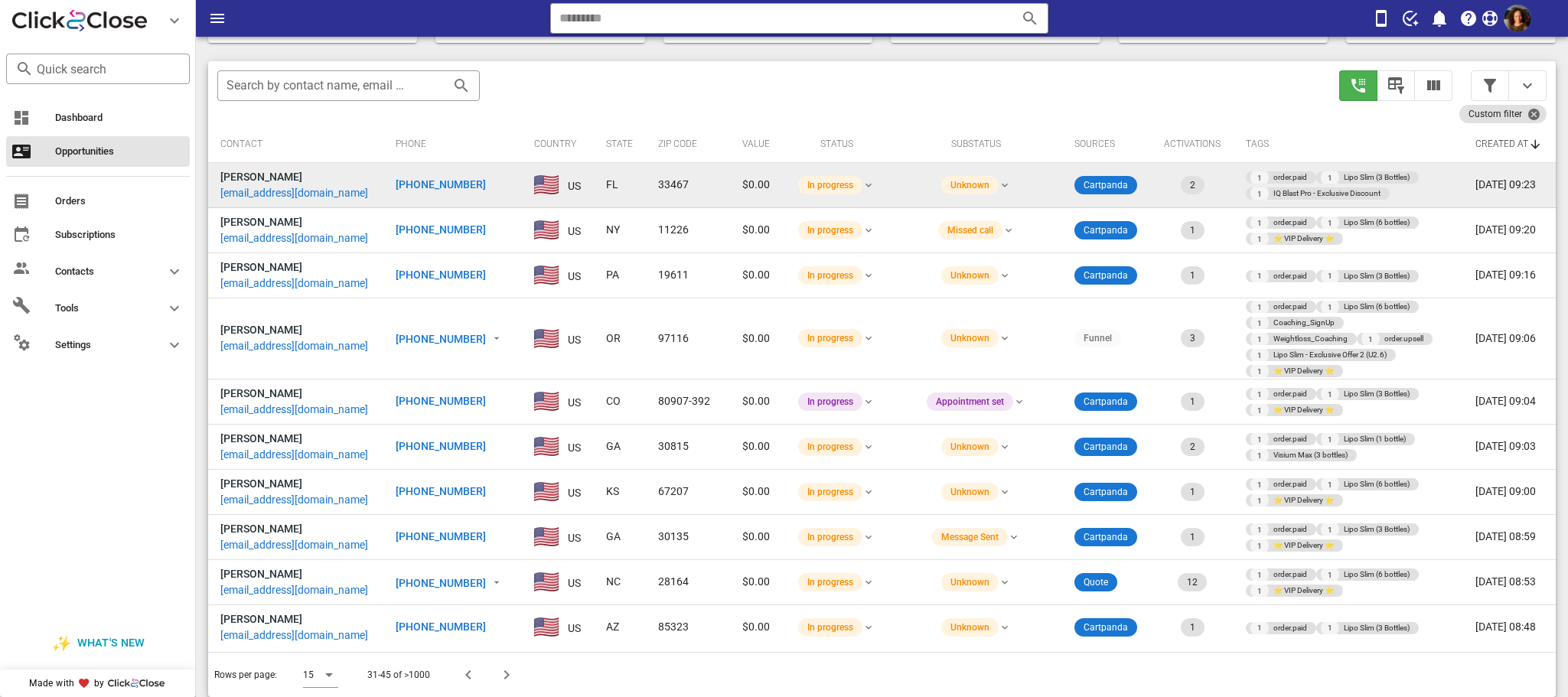 click on "[PHONE_NUMBER]" at bounding box center [441, 184] 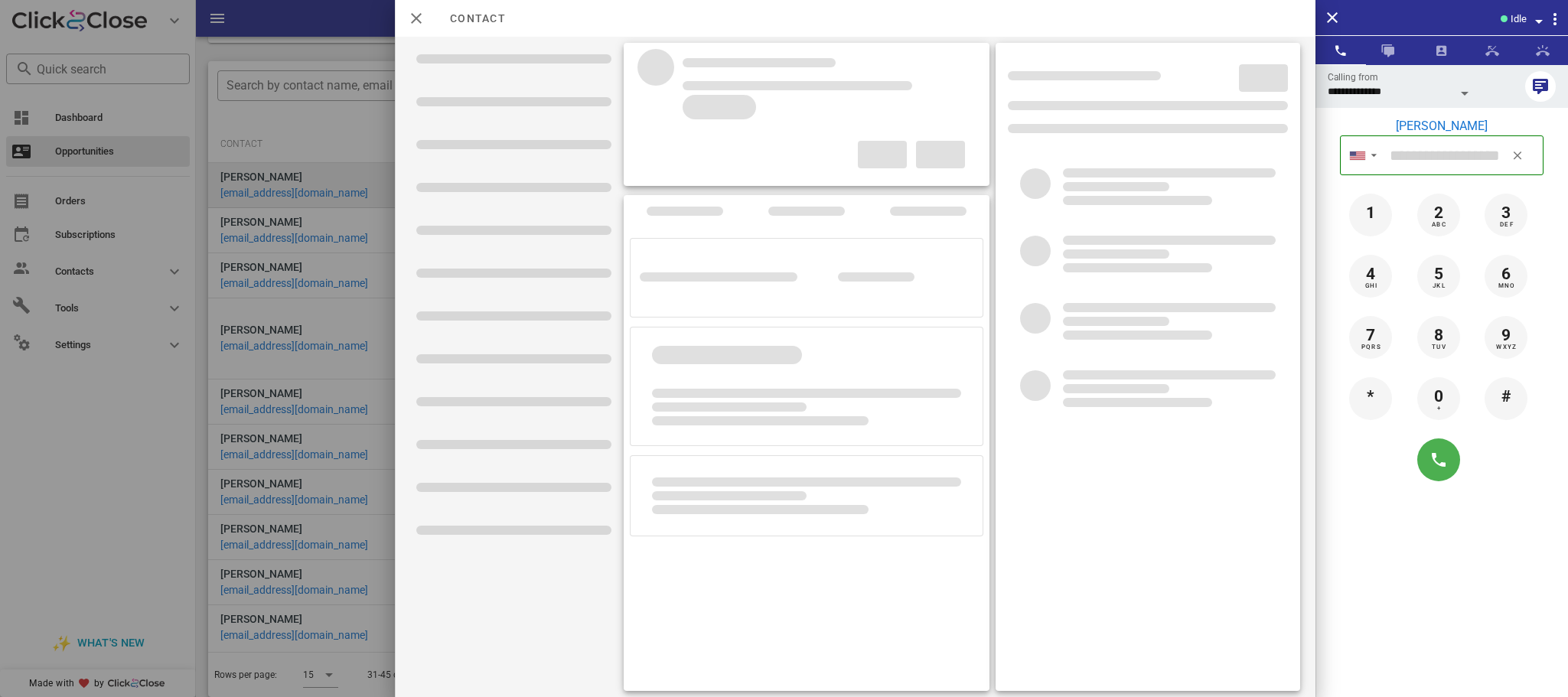 type on "**********" 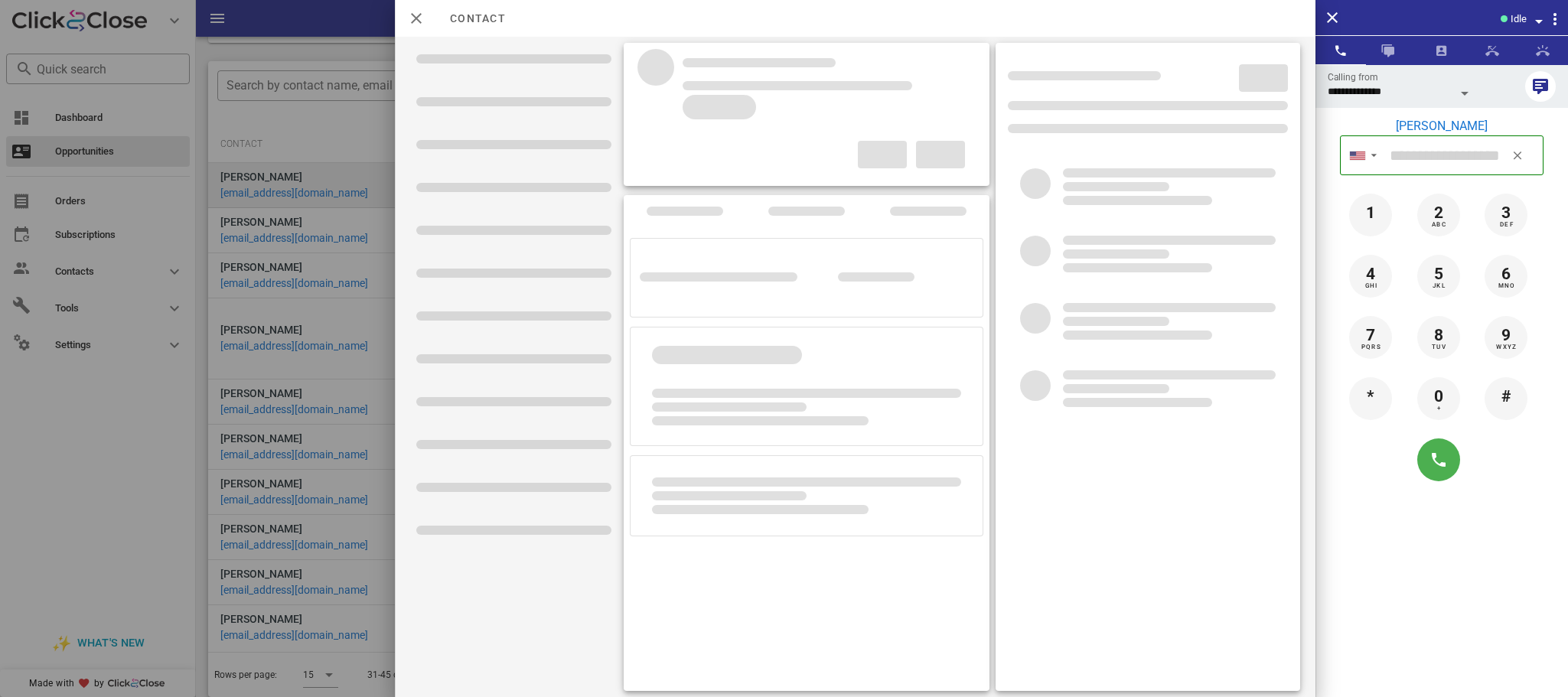 type on "**********" 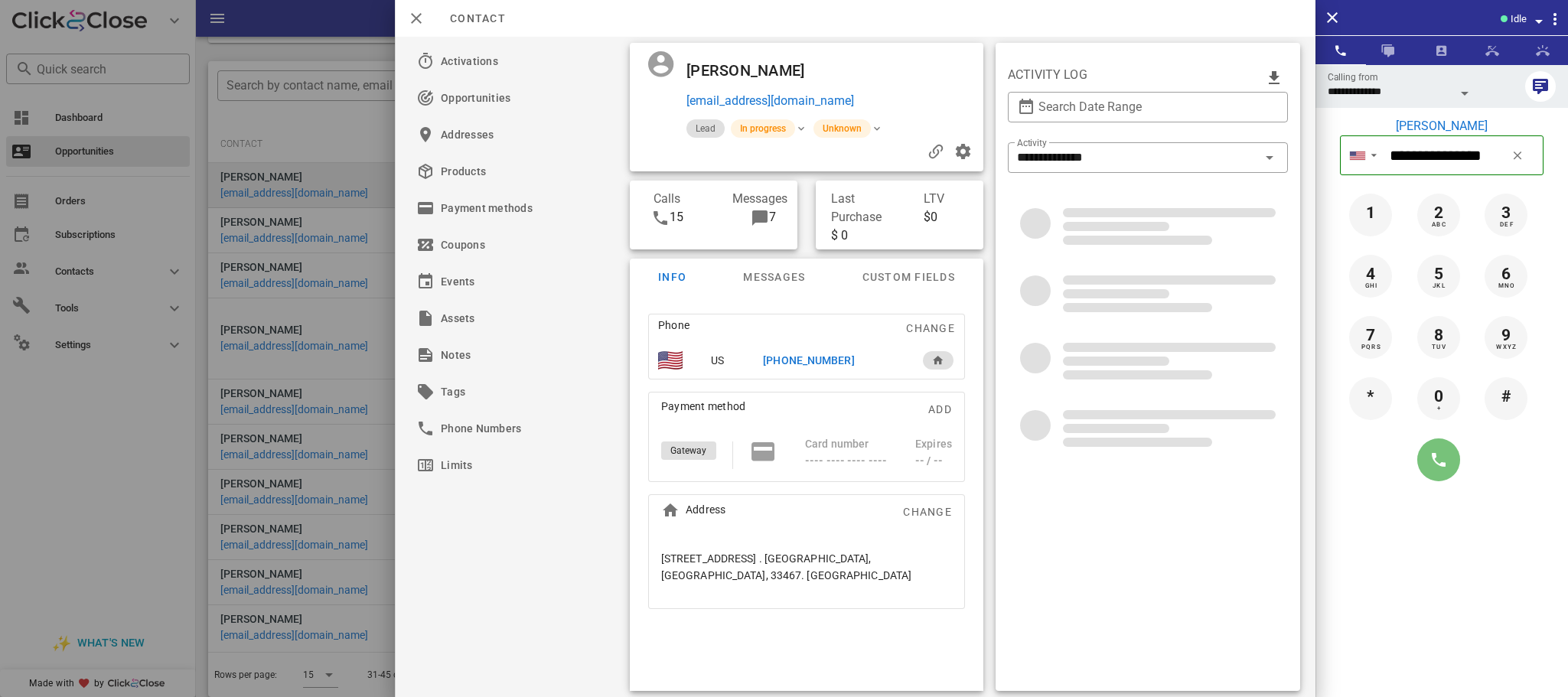 click at bounding box center [1439, 460] 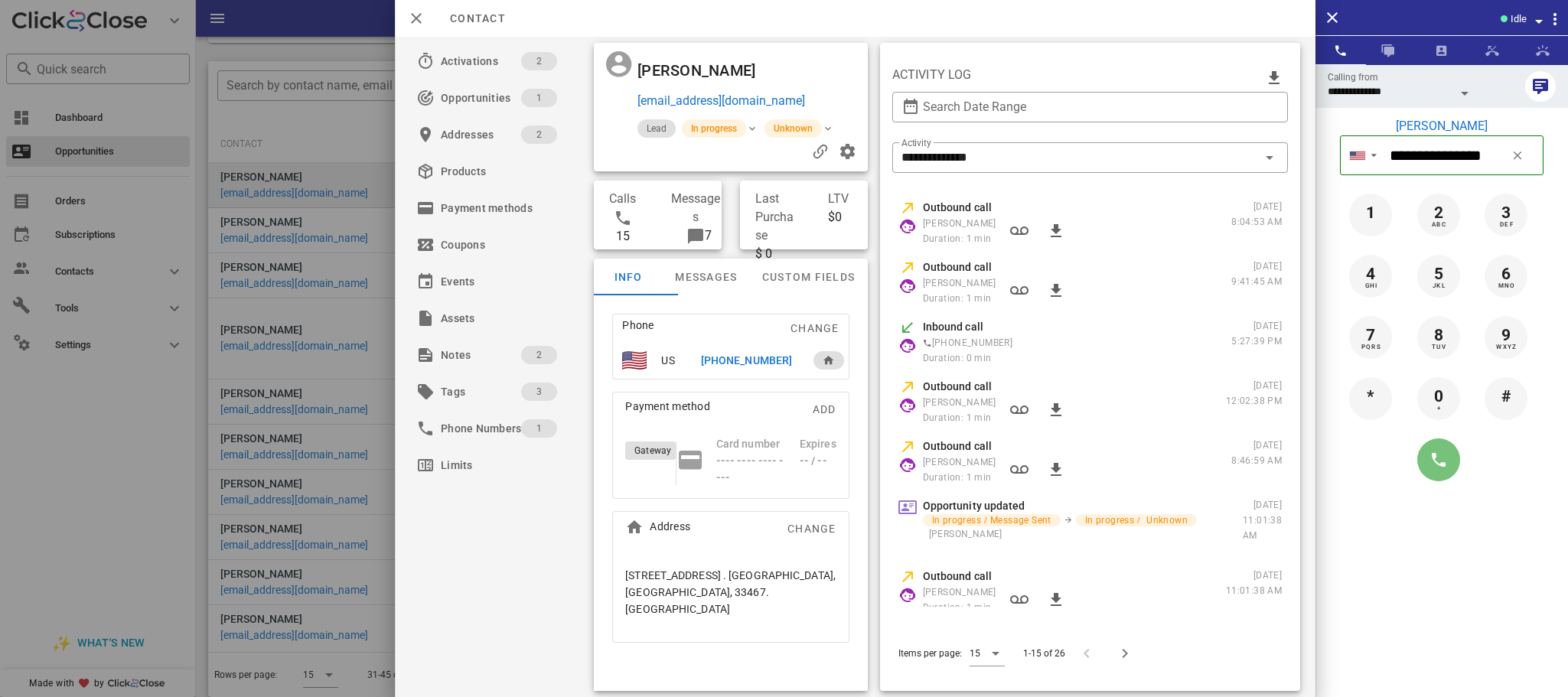 click at bounding box center [1439, 460] 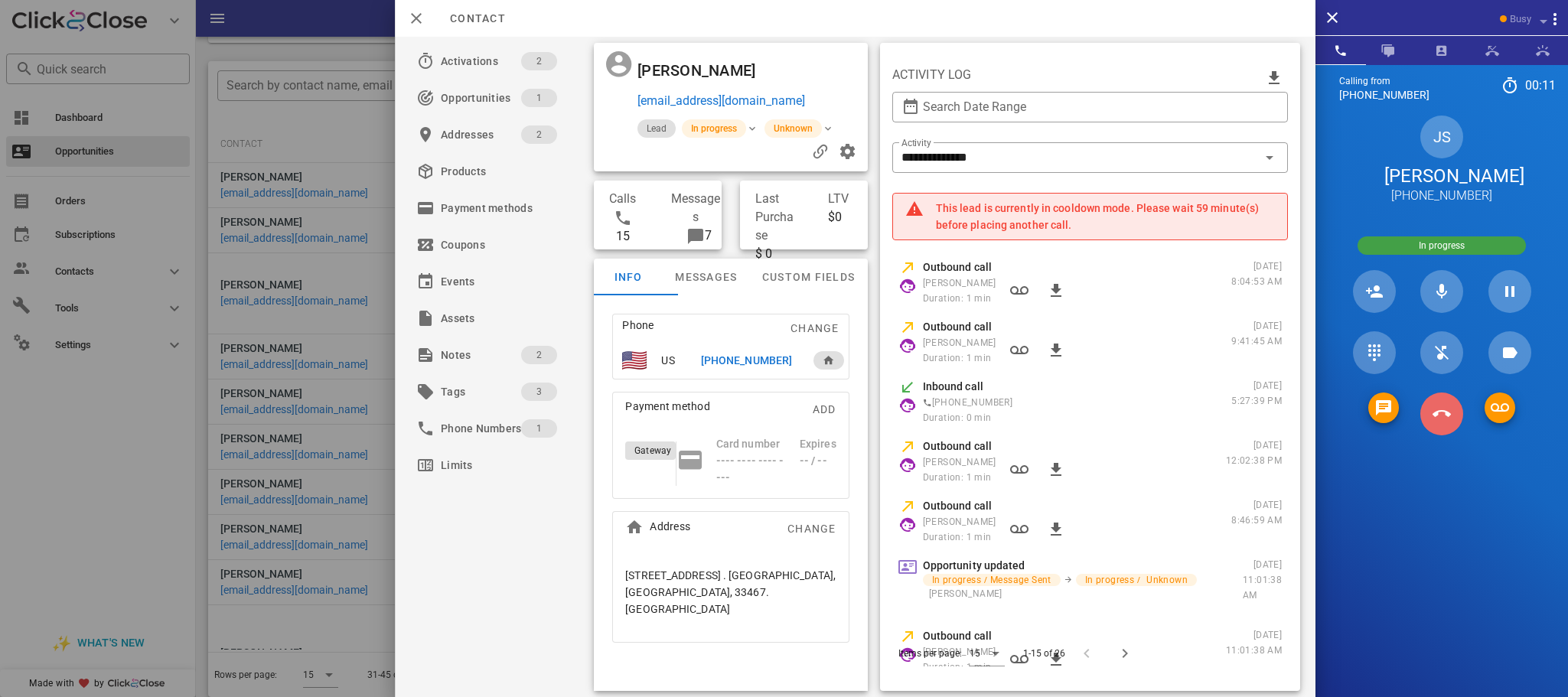 click at bounding box center [1442, 414] 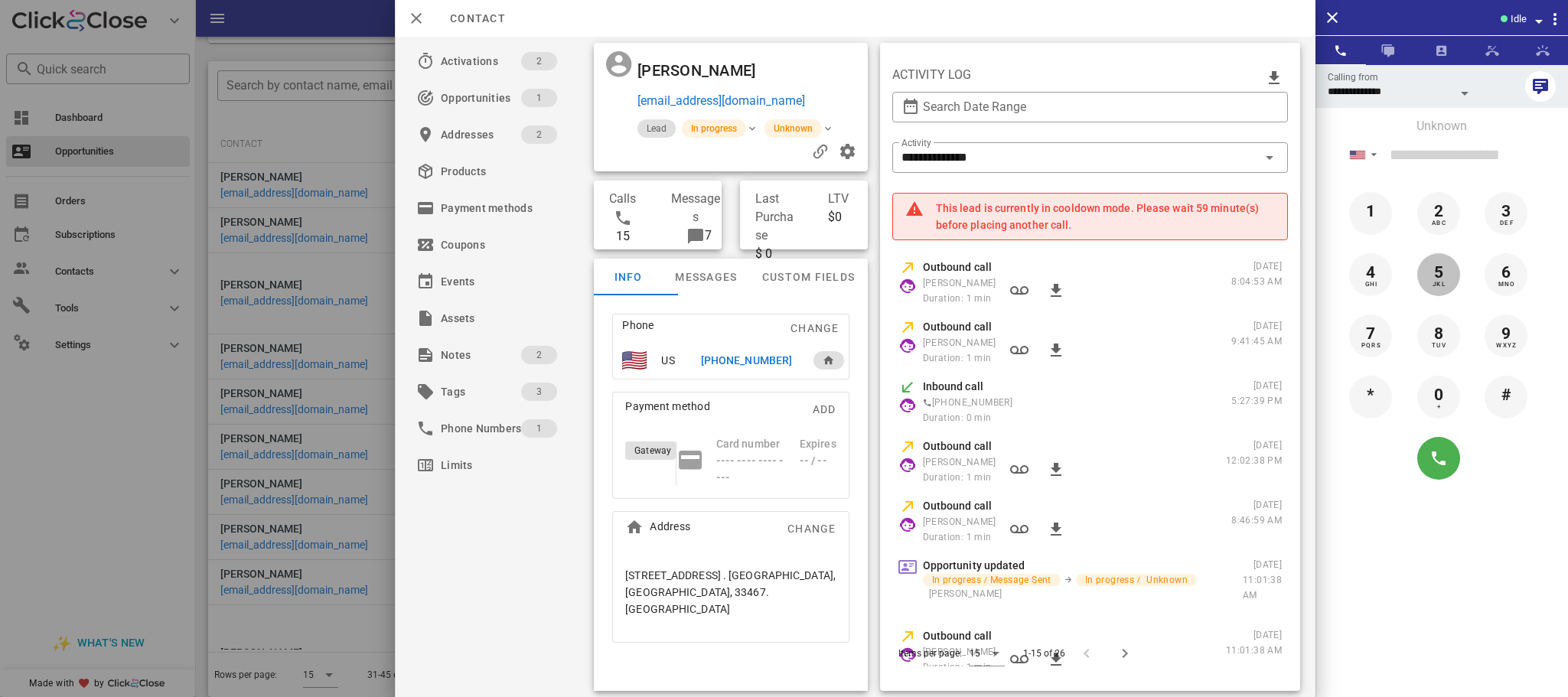 click on "5" at bounding box center (1439, 273) 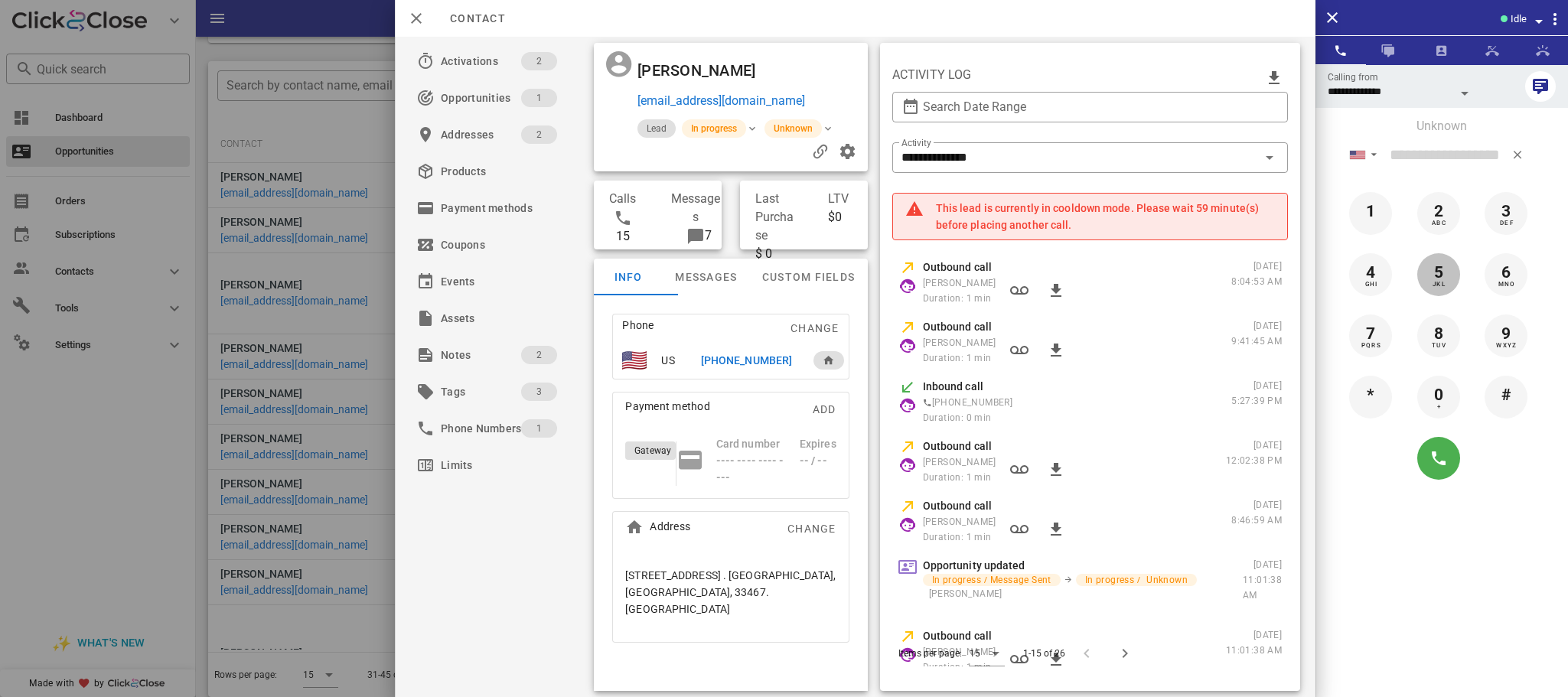 type on "*" 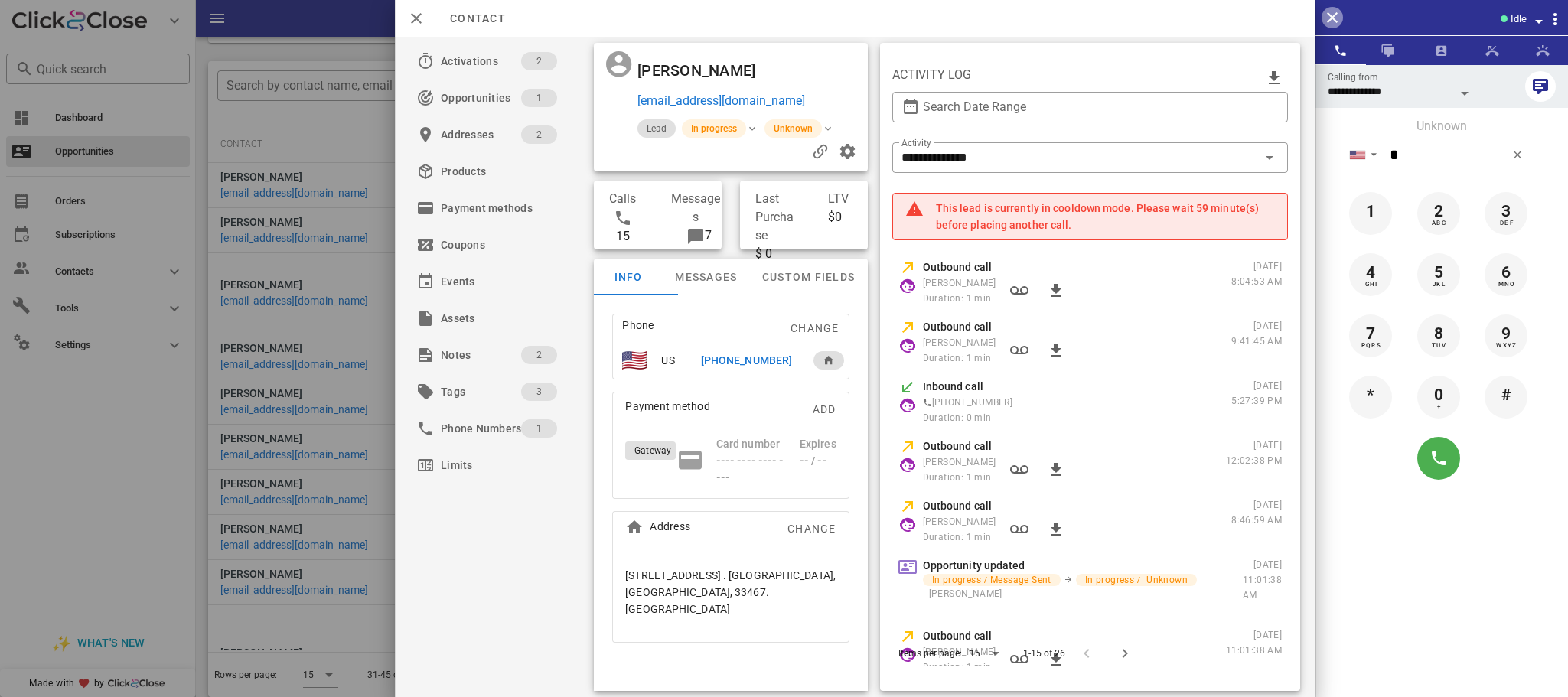 click at bounding box center [1332, 18] 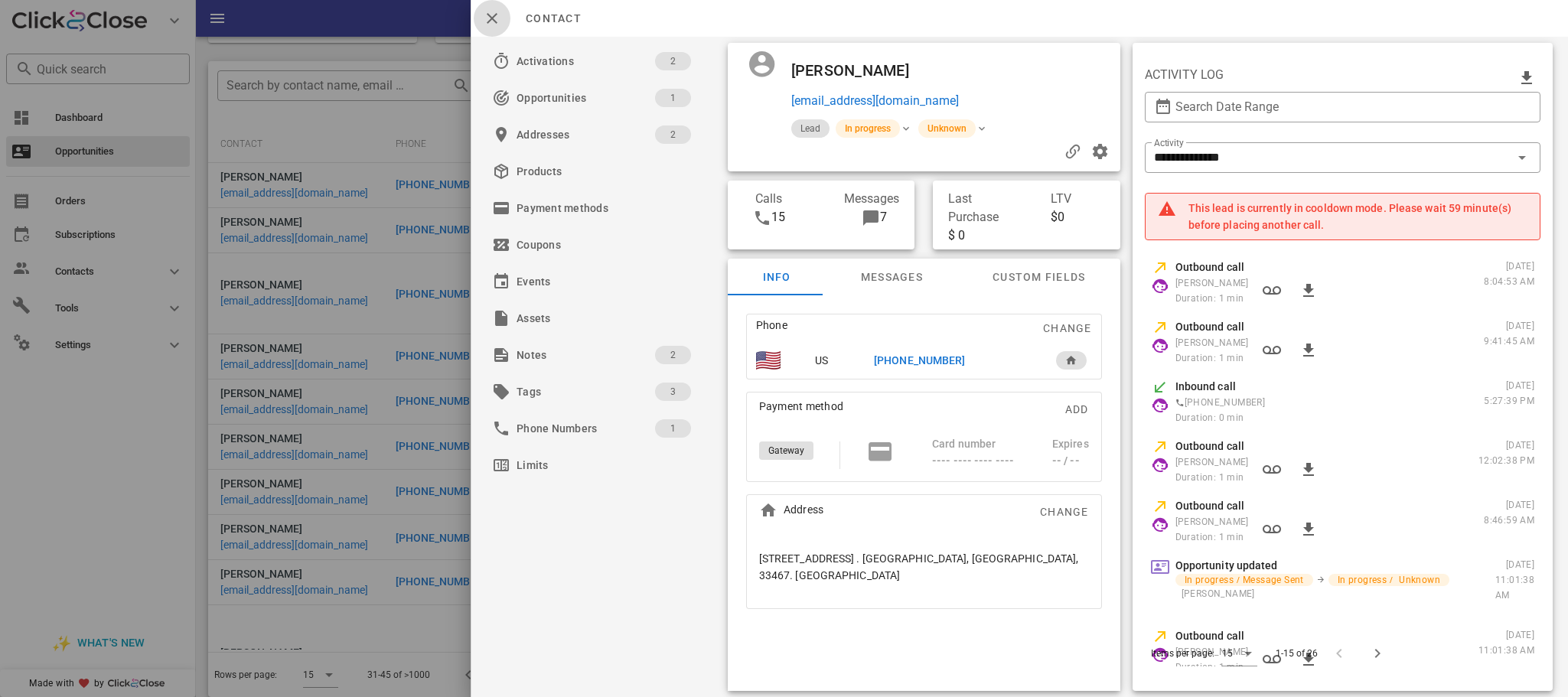 click at bounding box center [492, 18] 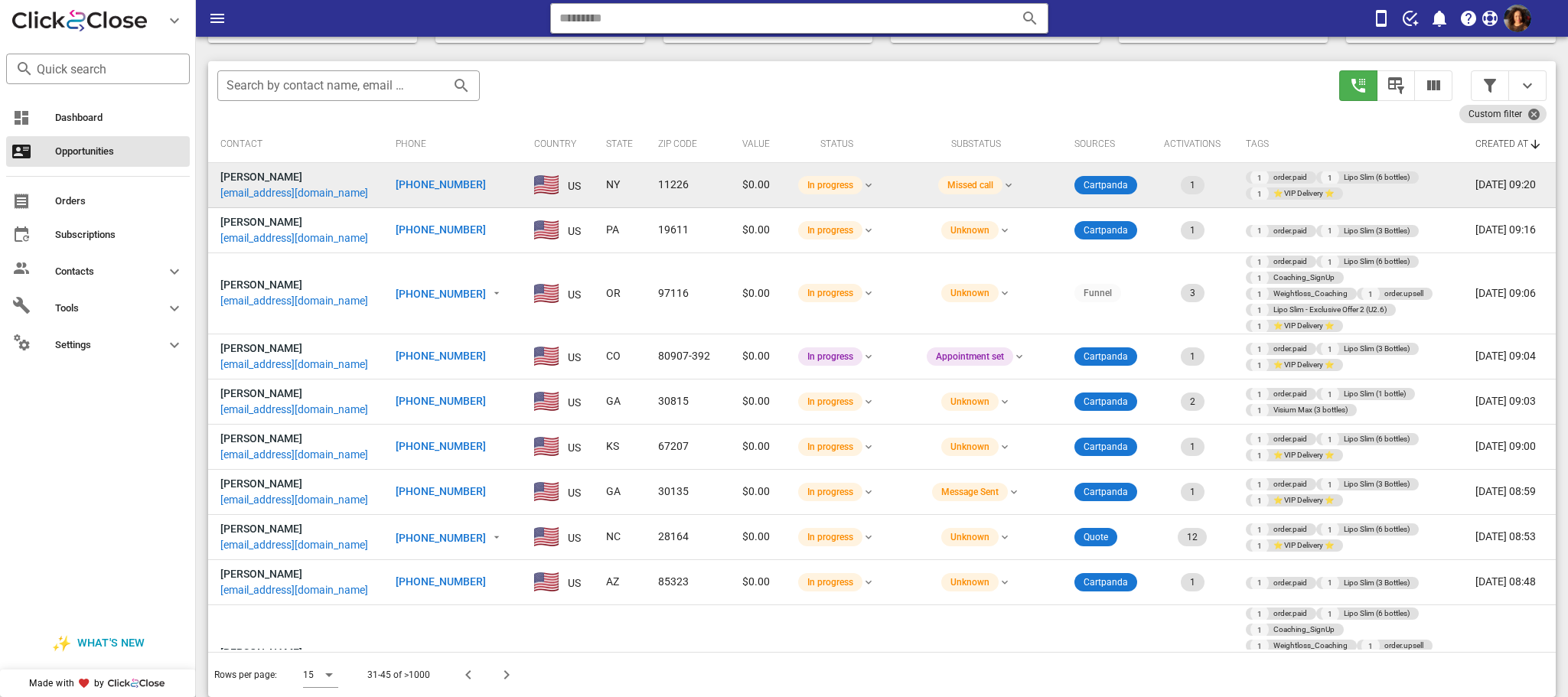 click on "[PHONE_NUMBER]" at bounding box center (441, 184) 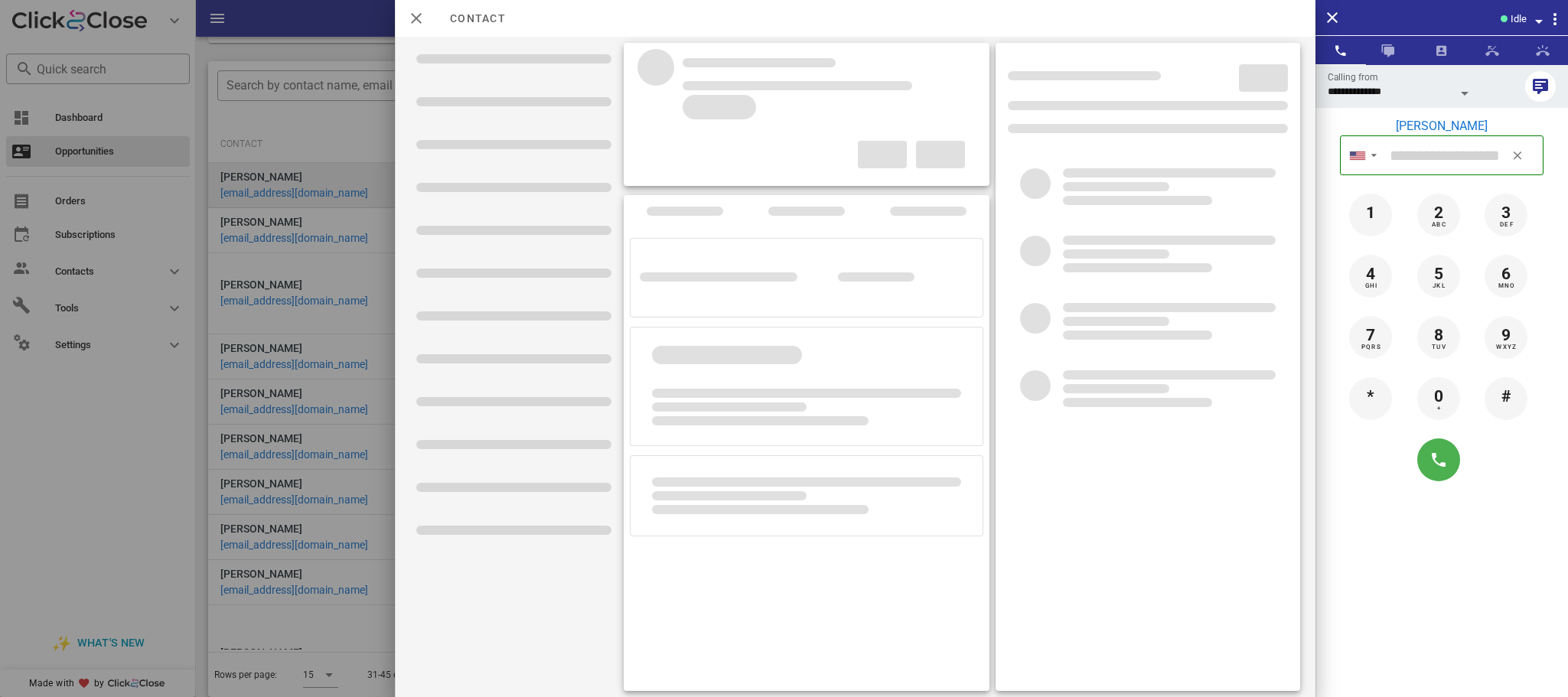 type on "**********" 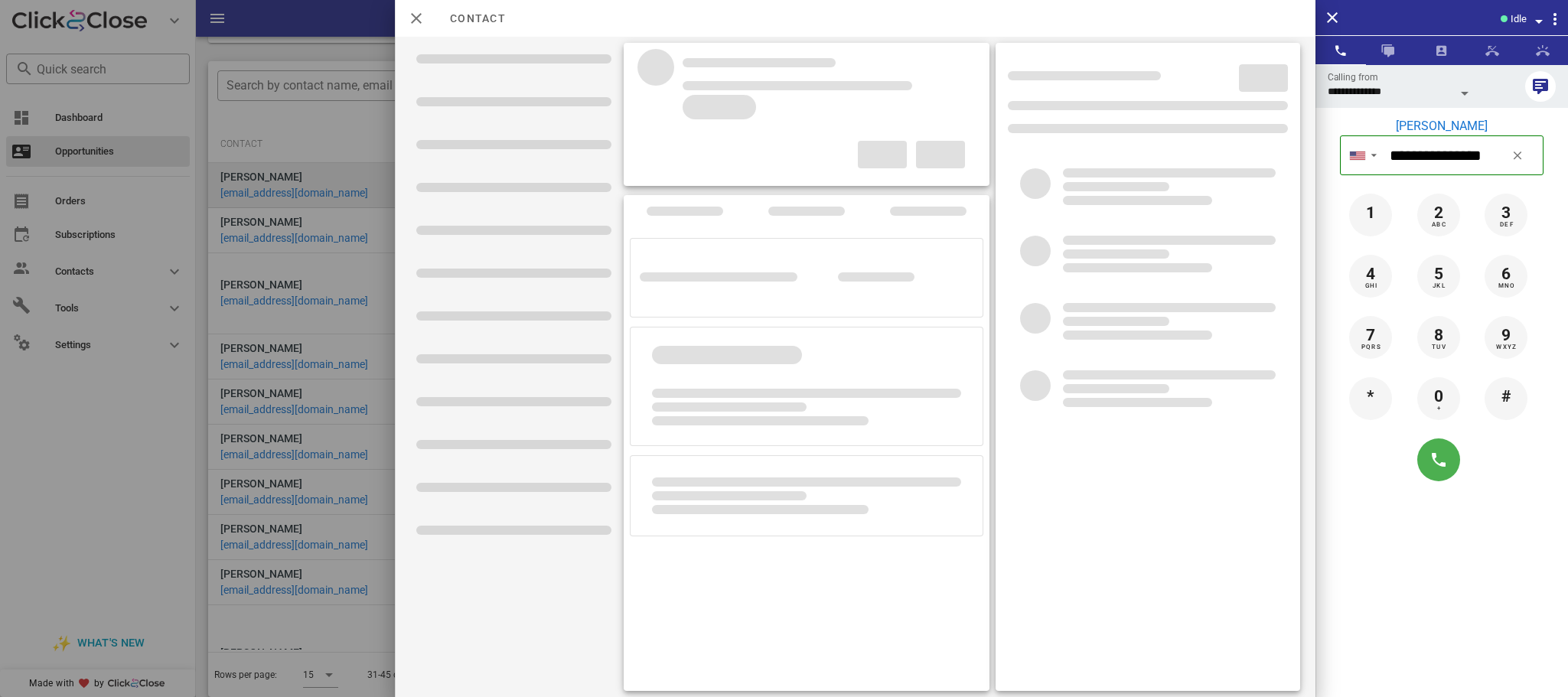 type on "**********" 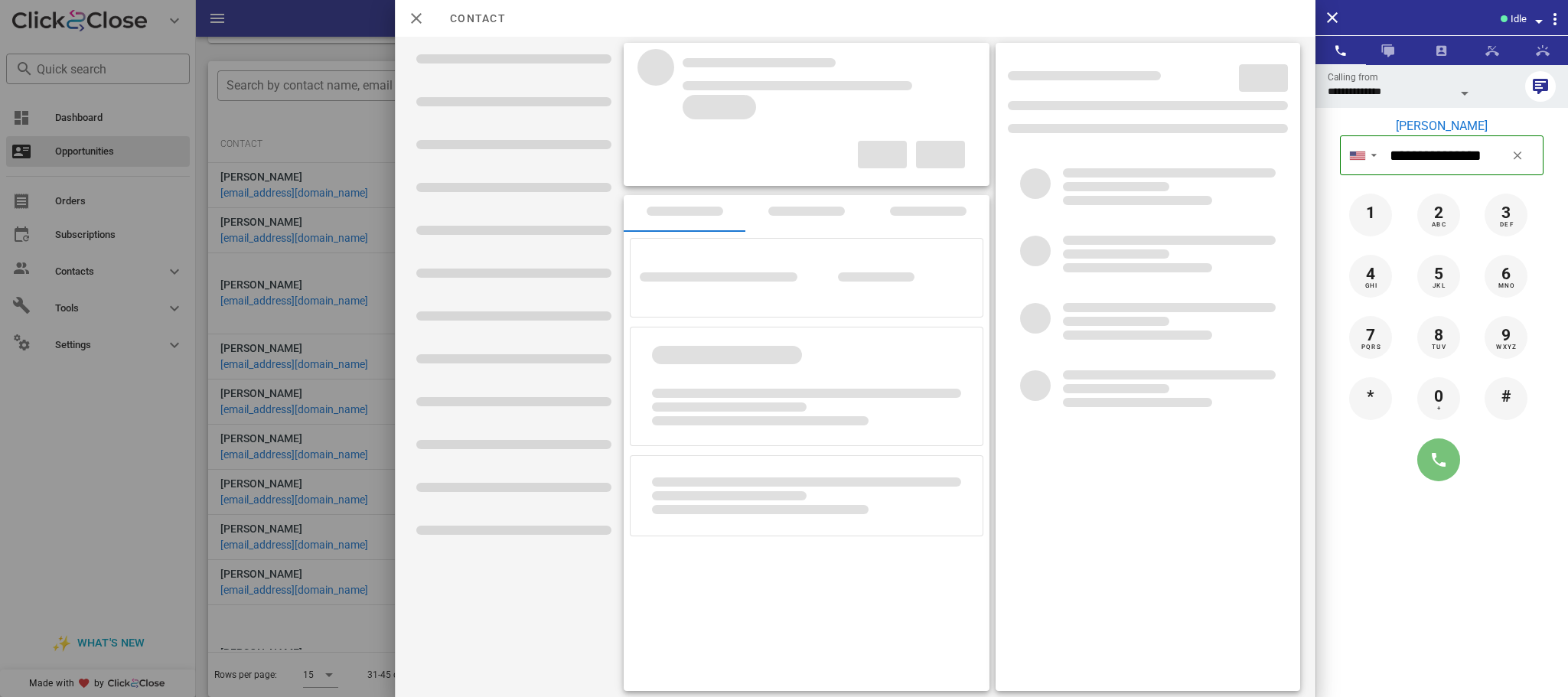 click at bounding box center [1439, 460] 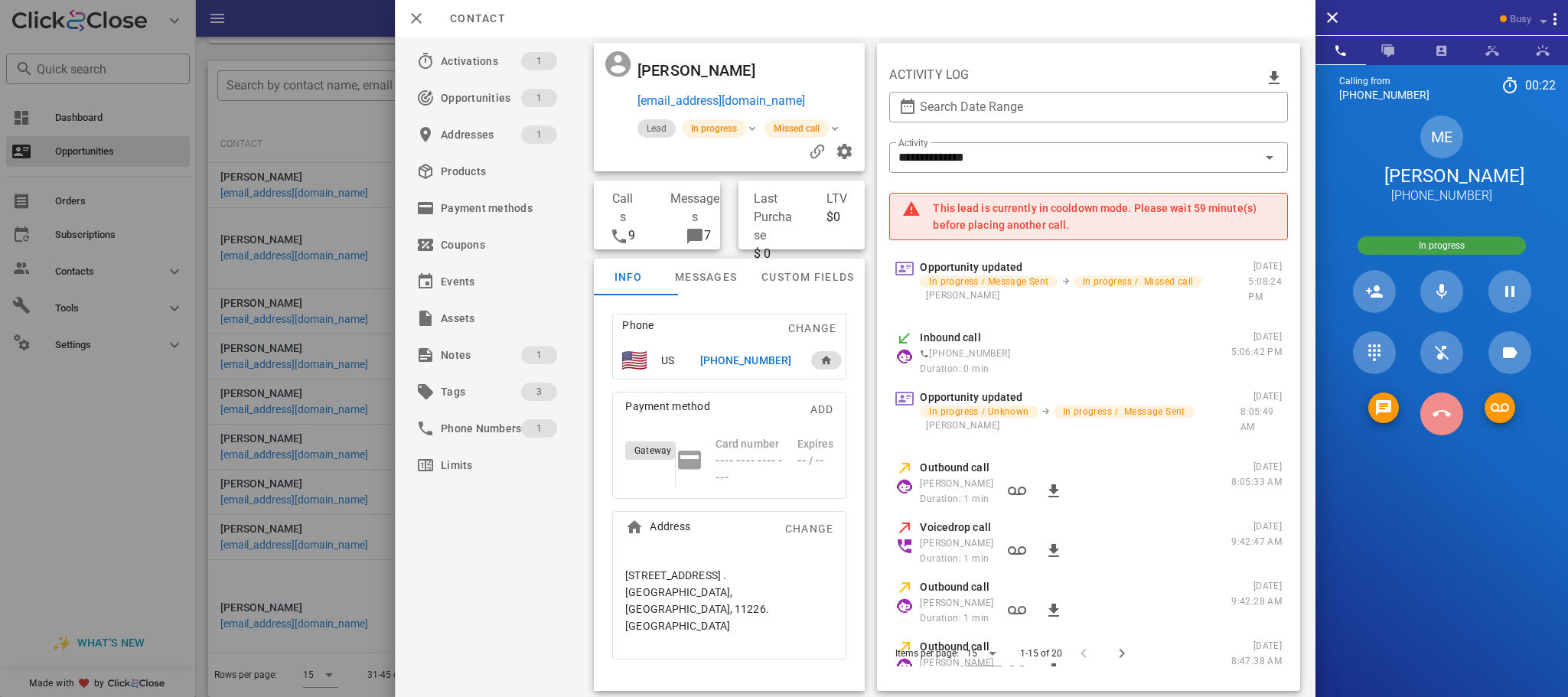 click at bounding box center (1442, 414) 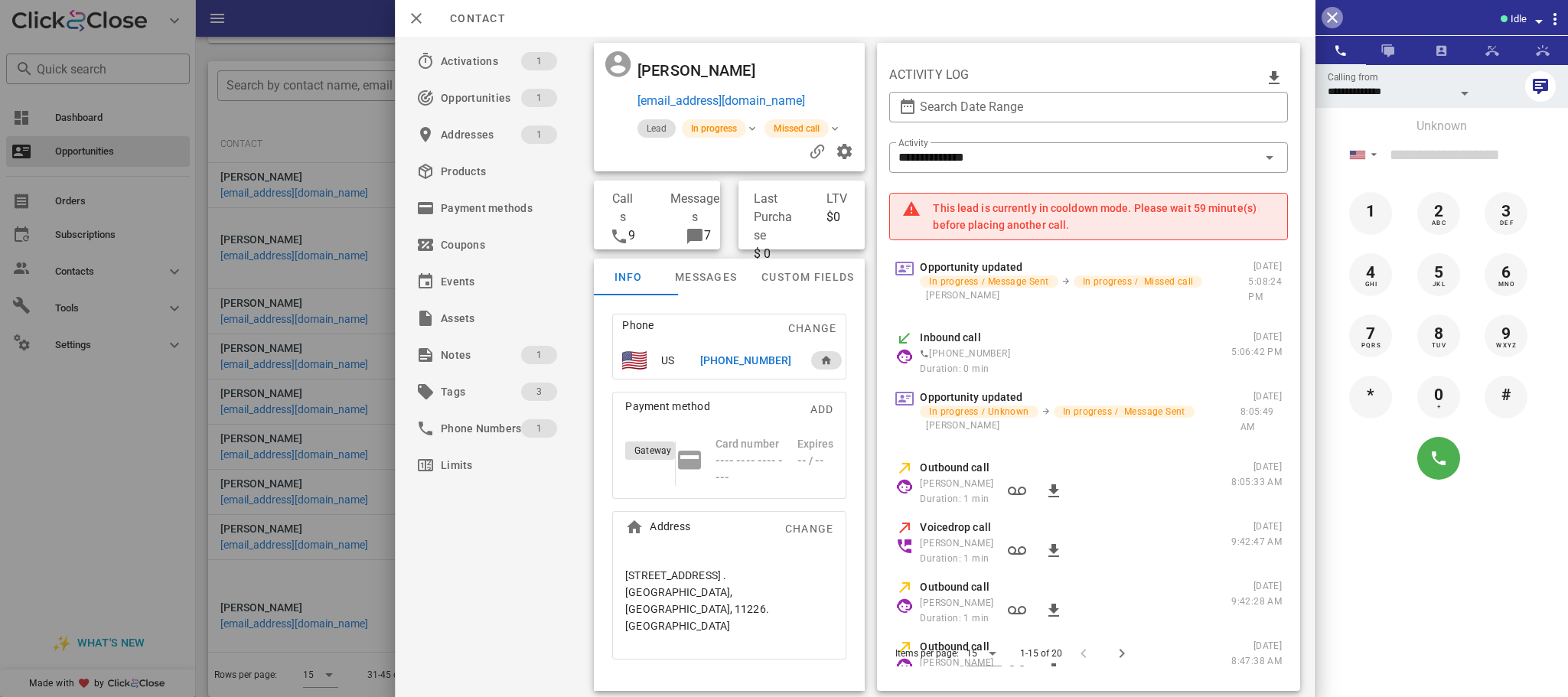 click at bounding box center [1332, 18] 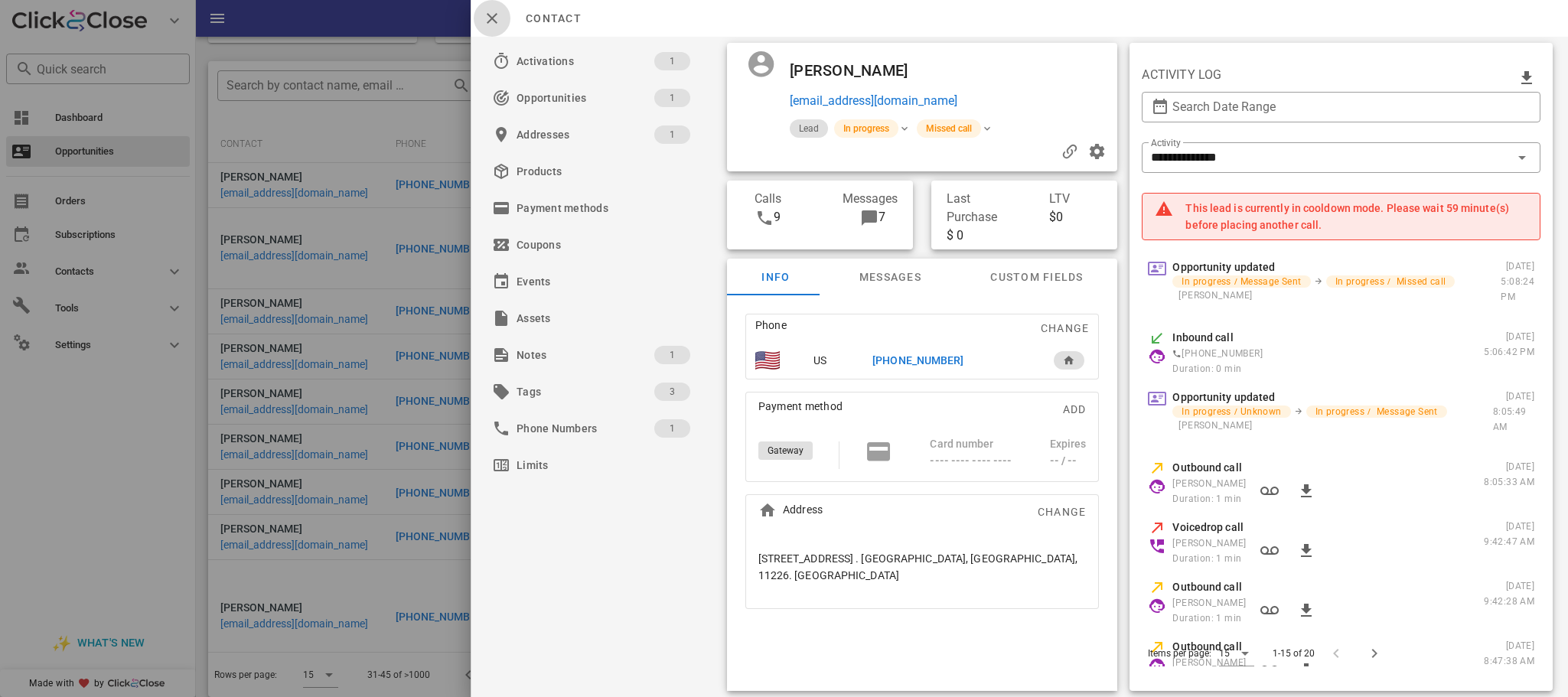 click at bounding box center [492, 18] 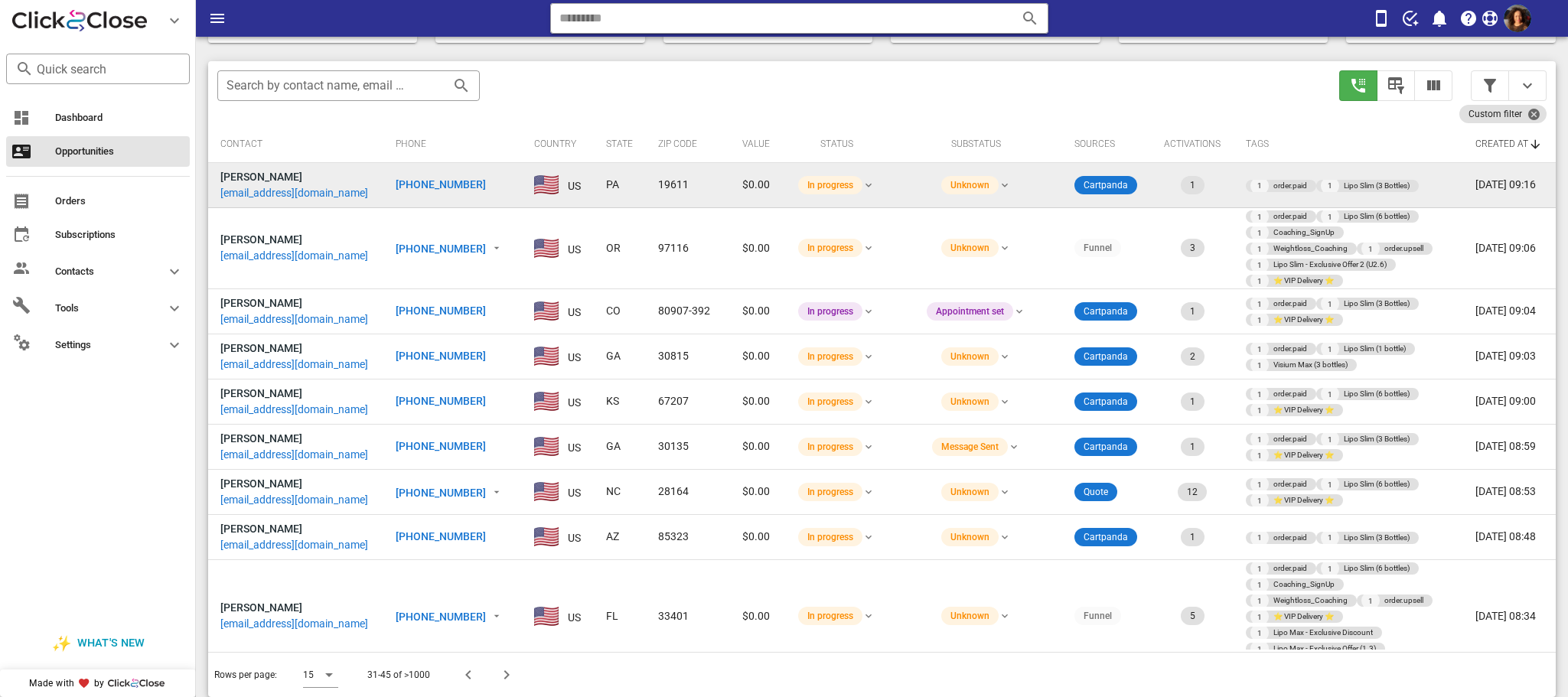 click on "[PHONE_NUMBER]" at bounding box center (441, 184) 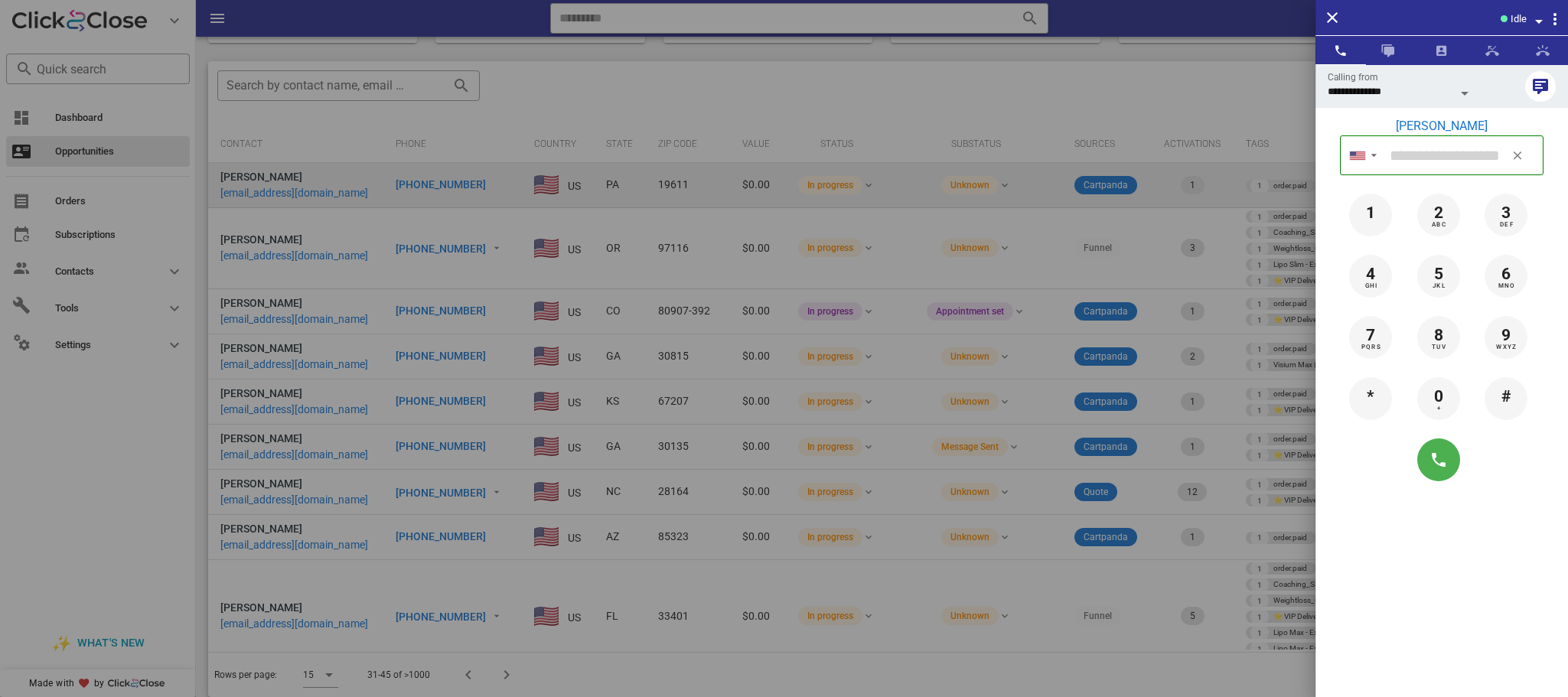 type on "**********" 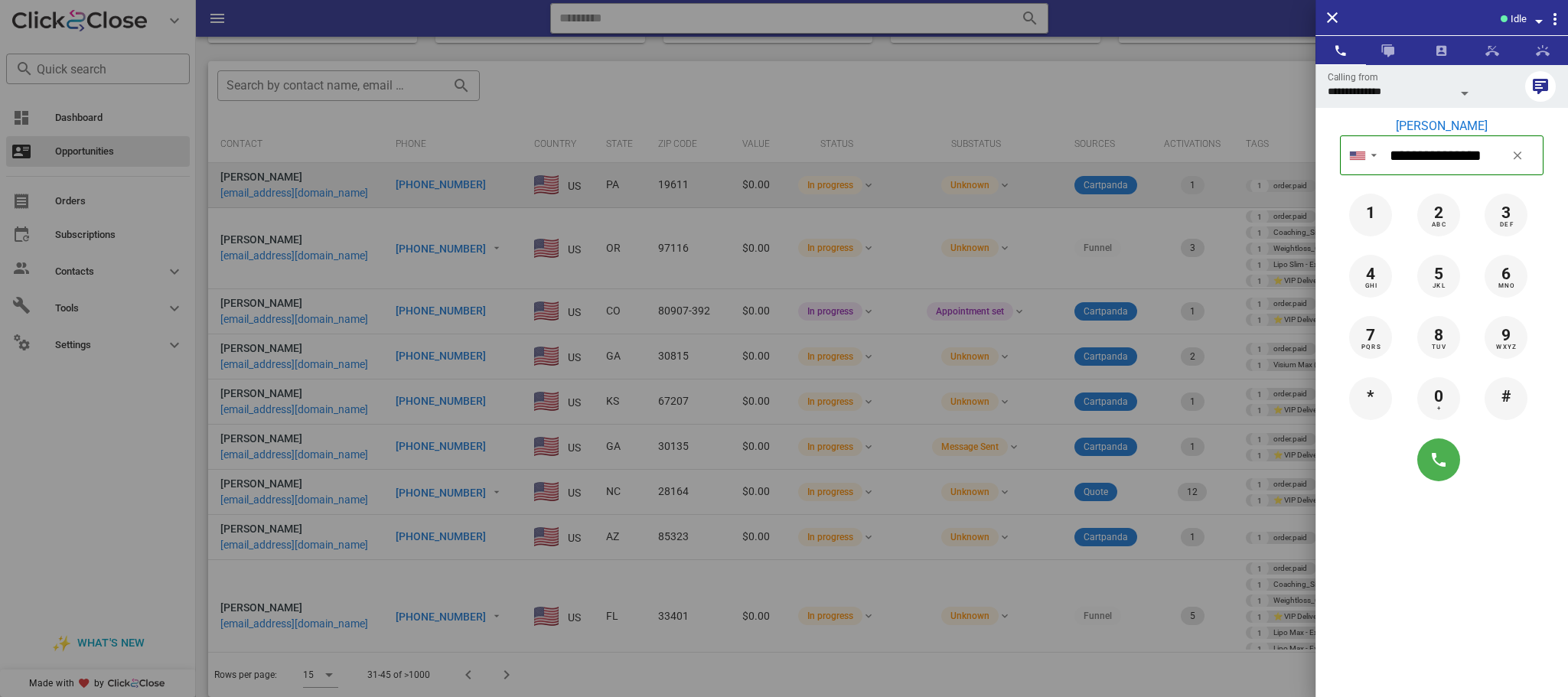 type on "**********" 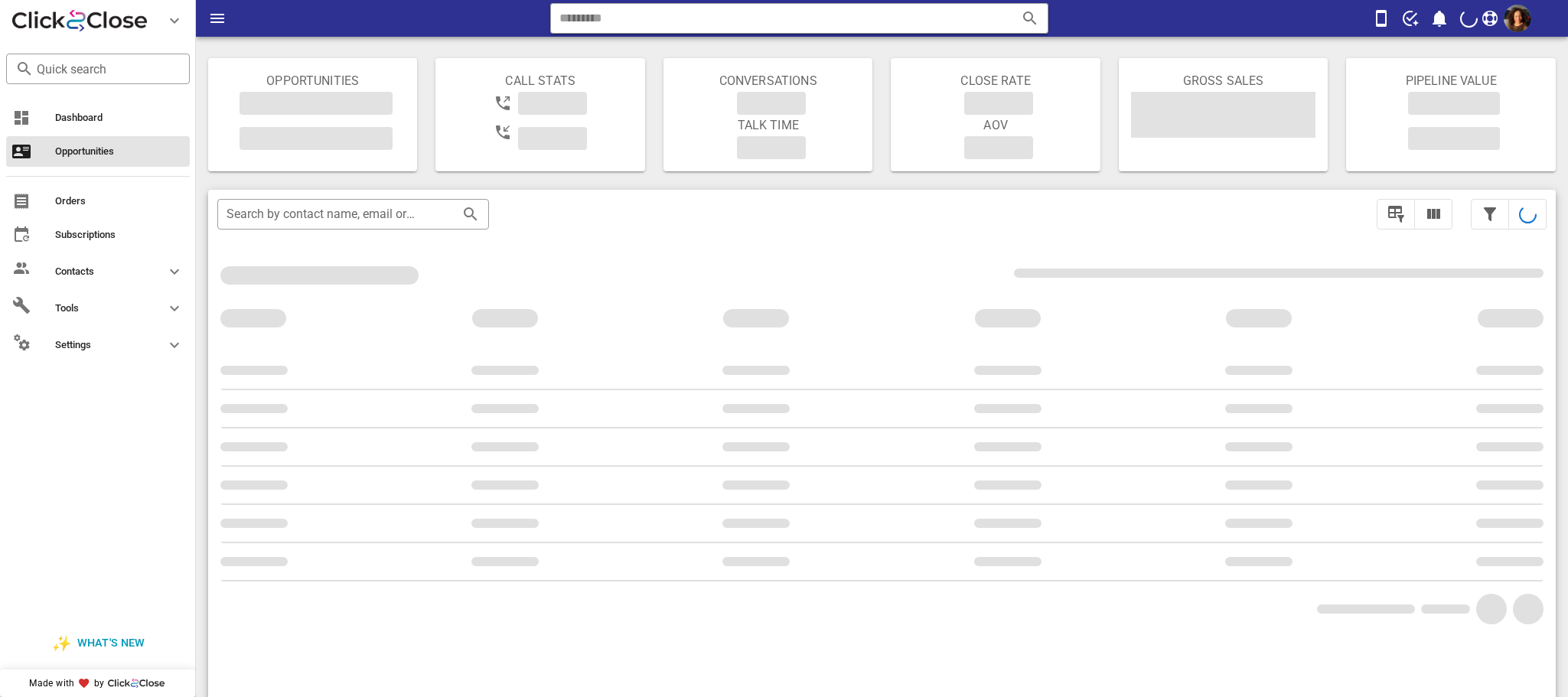scroll, scrollTop: 0, scrollLeft: 0, axis: both 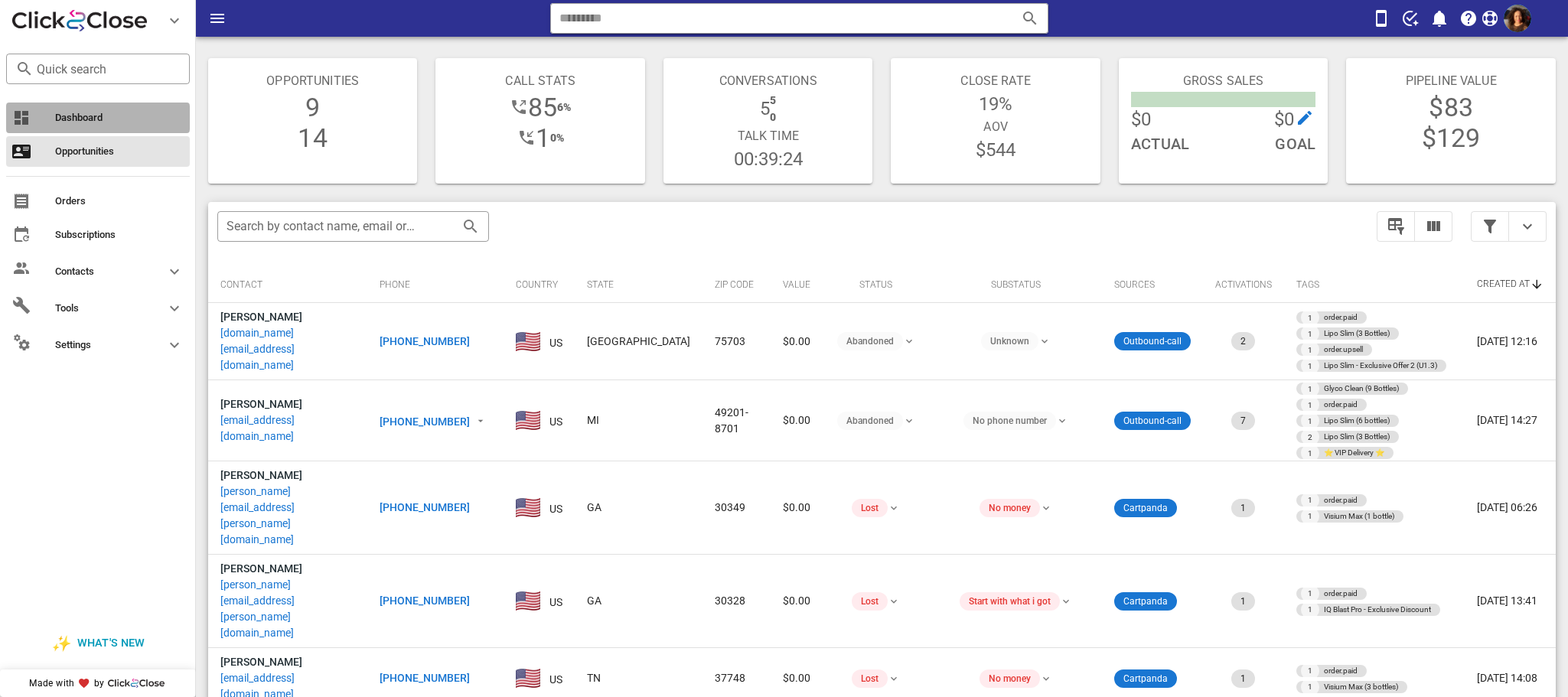 click on "Dashboard" at bounding box center [119, 118] 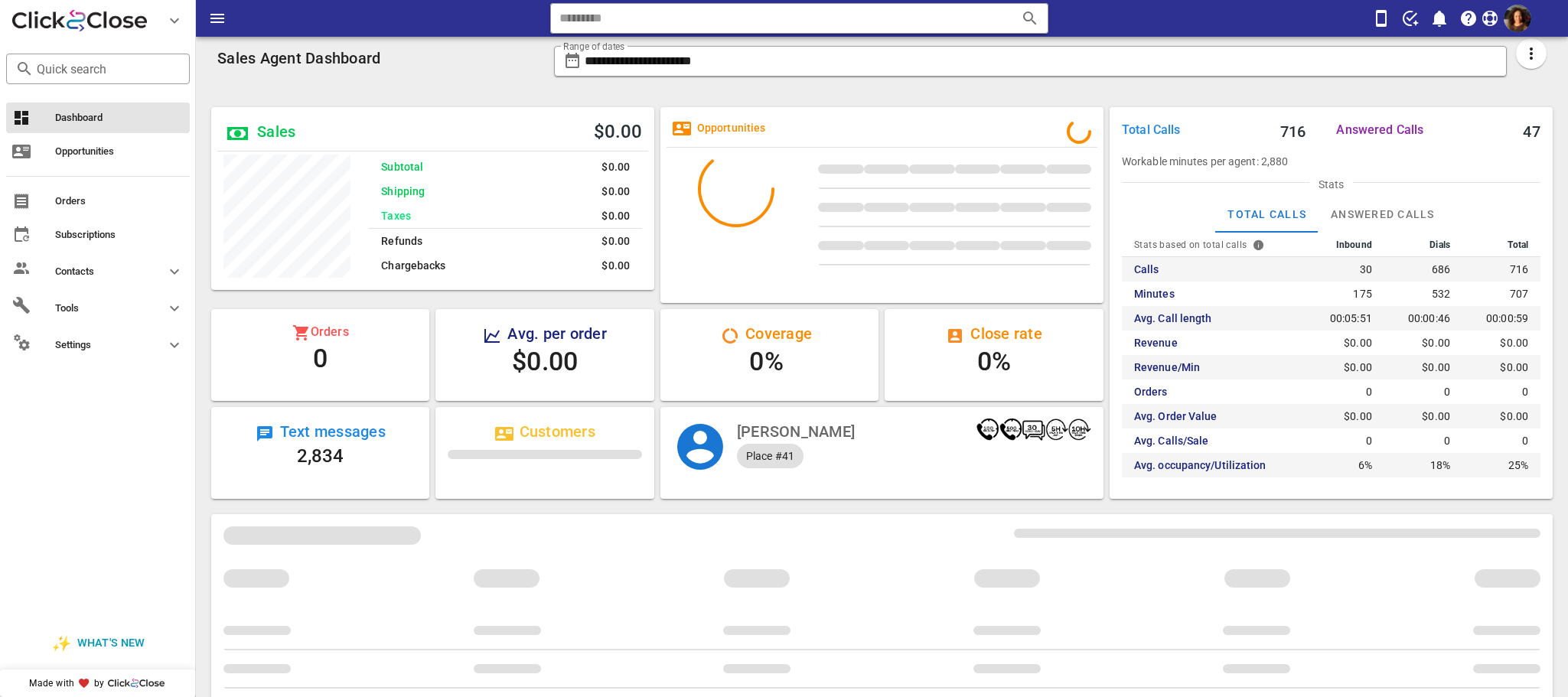 scroll, scrollTop: 764909, scrollLeft: 764808, axis: both 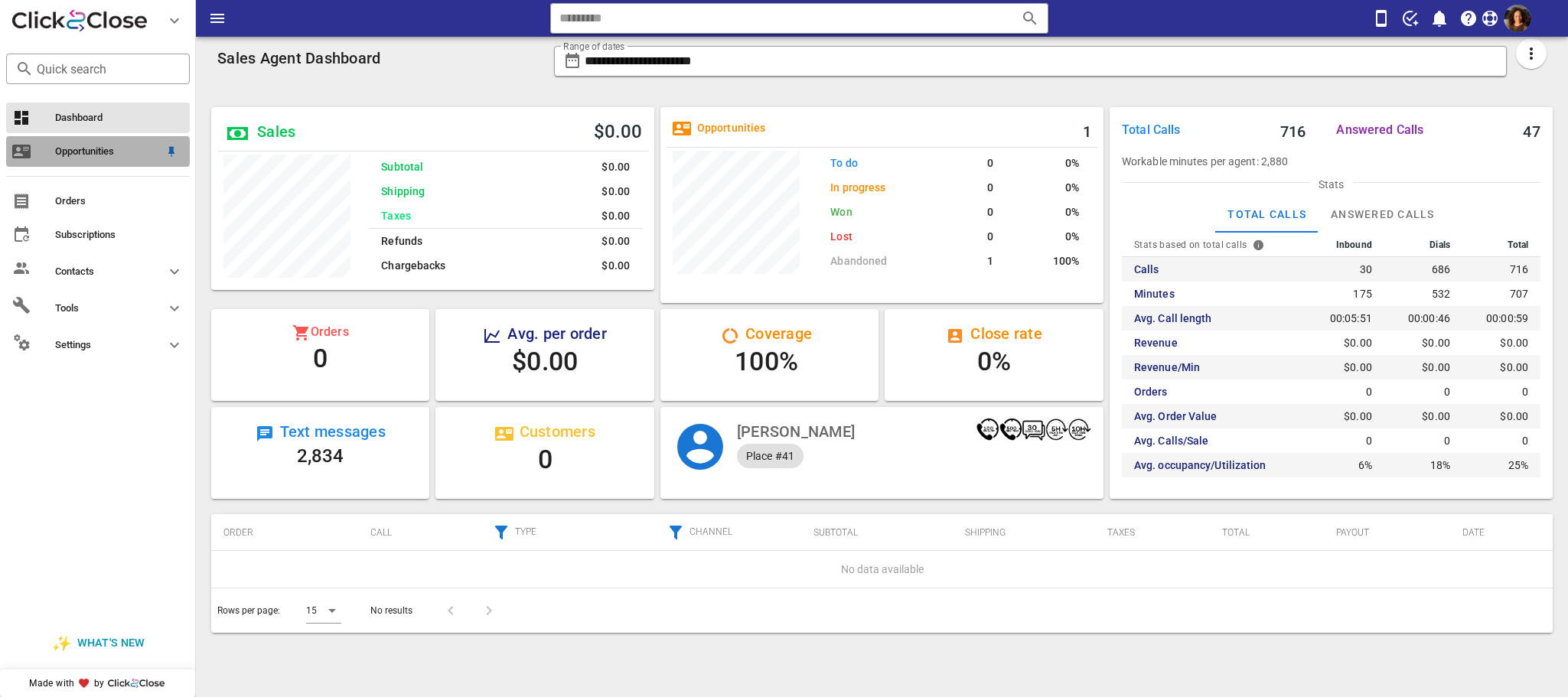 click on "Opportunities" at bounding box center (98, 151) 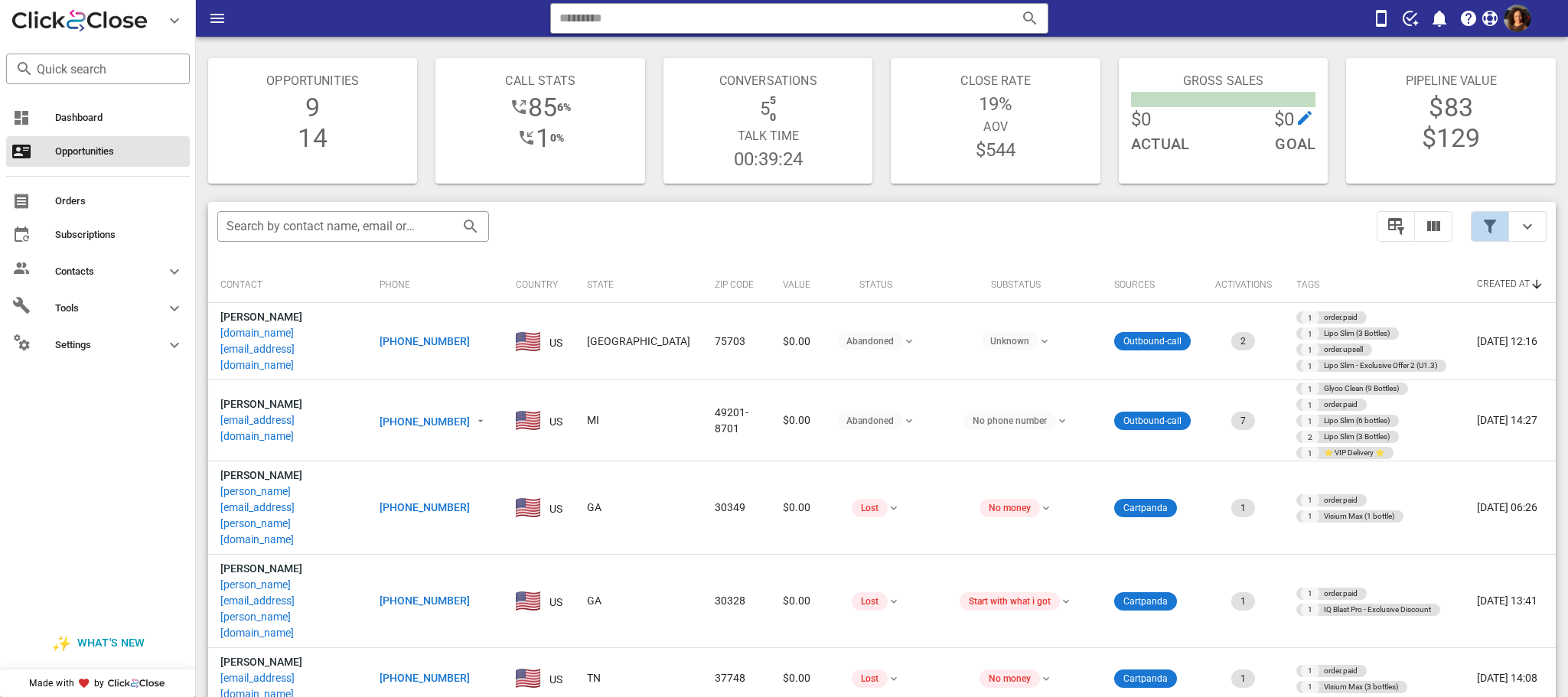click at bounding box center (1490, 226) 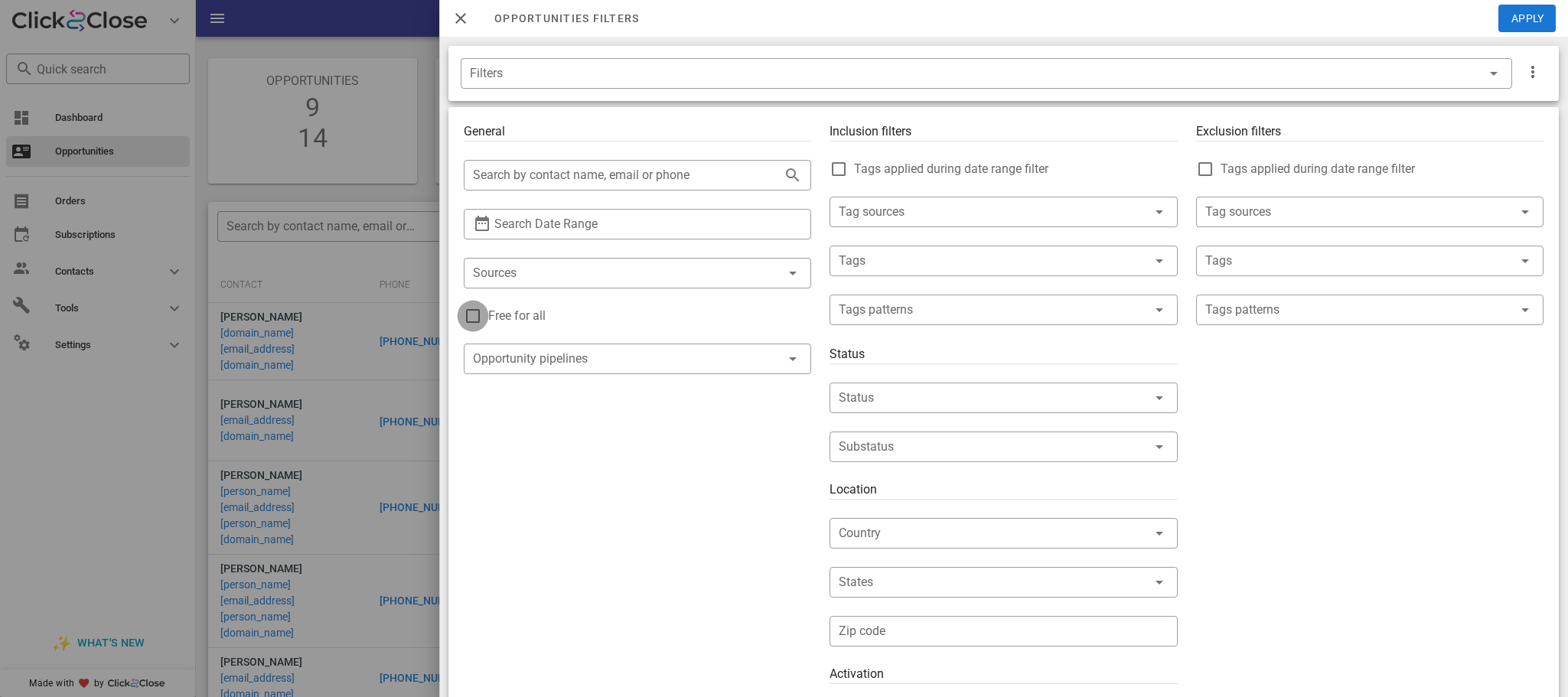 click at bounding box center [473, 316] 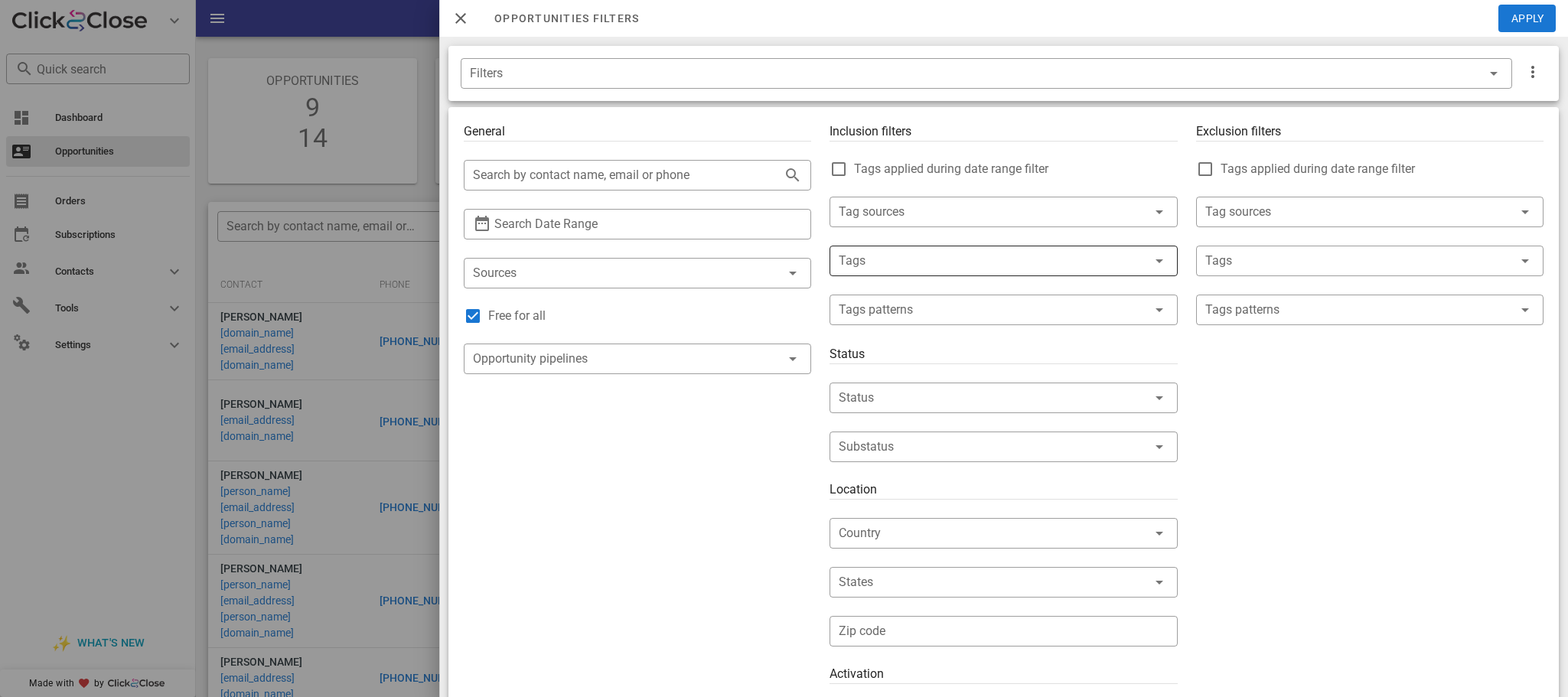 click at bounding box center (982, 261) 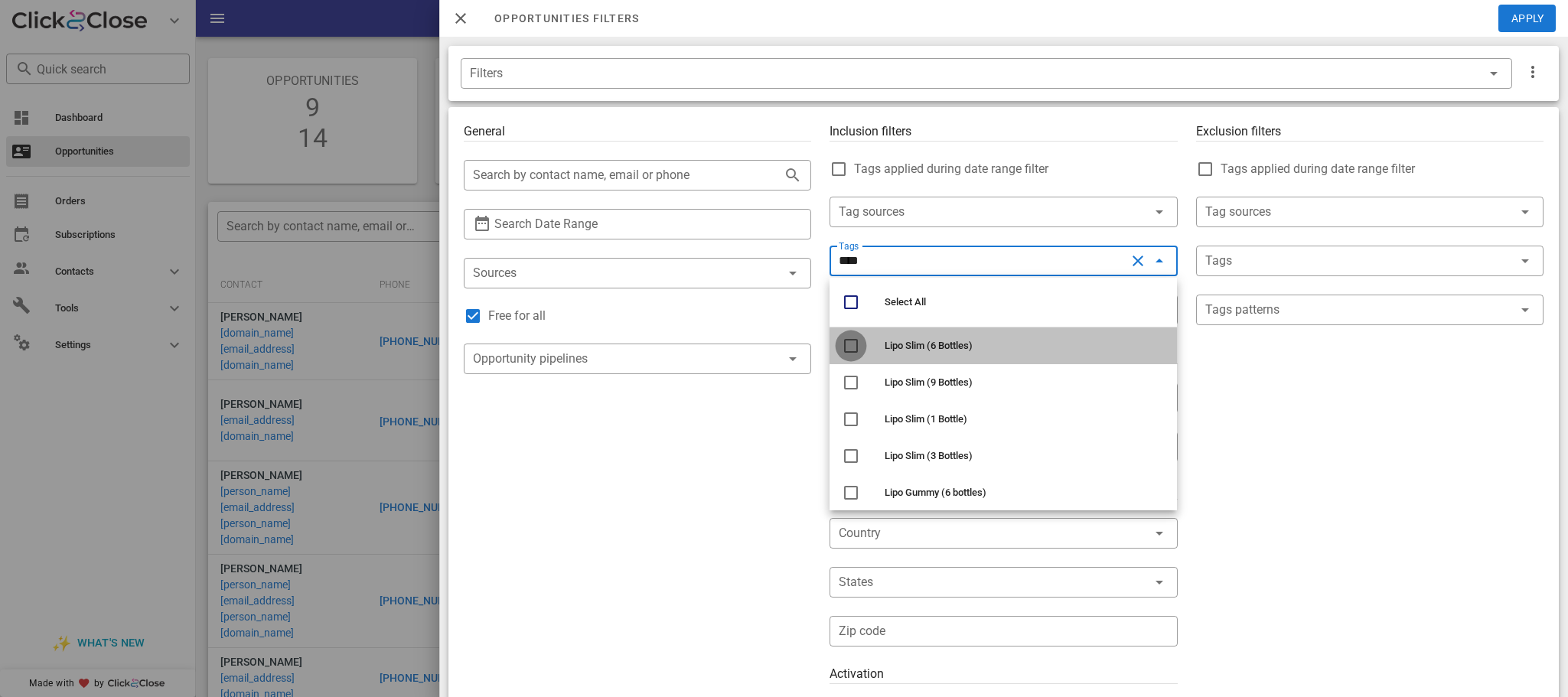 click at bounding box center [851, 346] 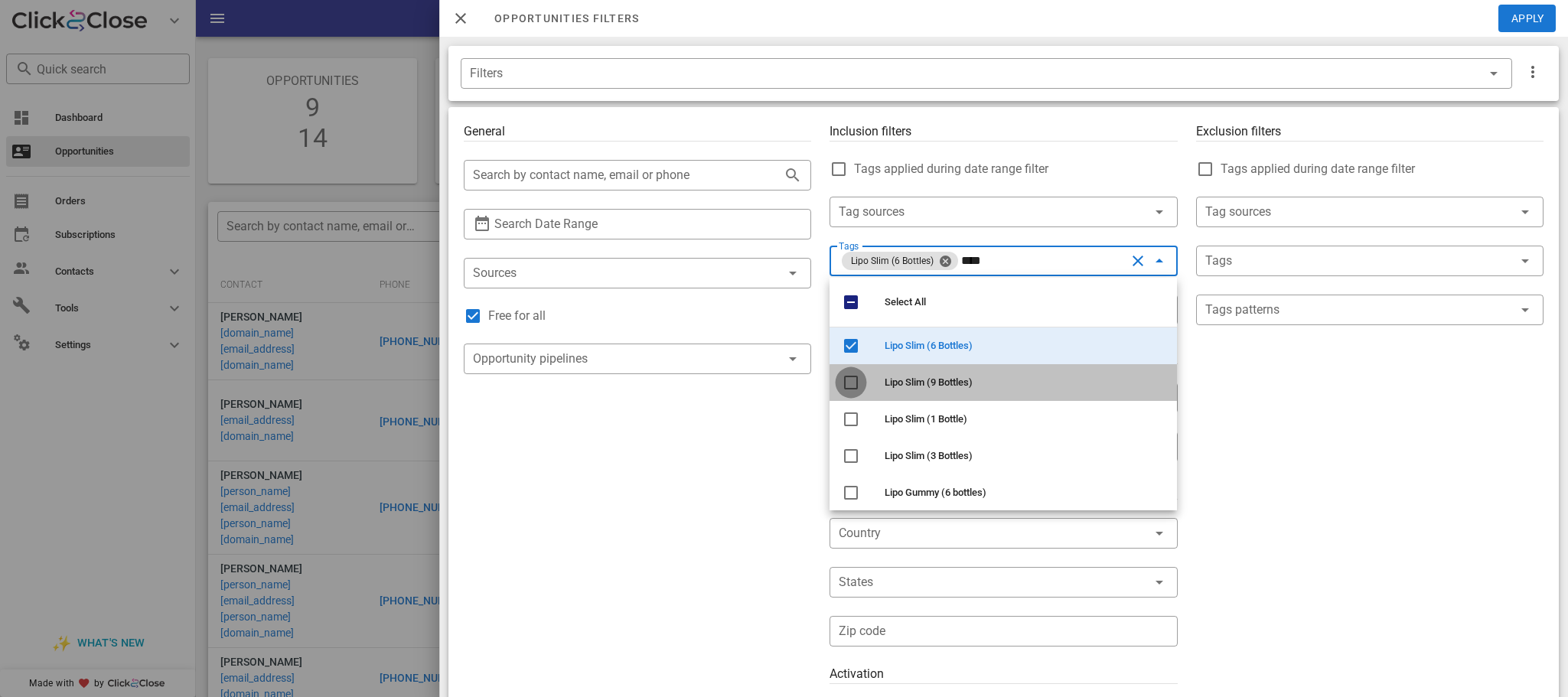 click at bounding box center [851, 383] 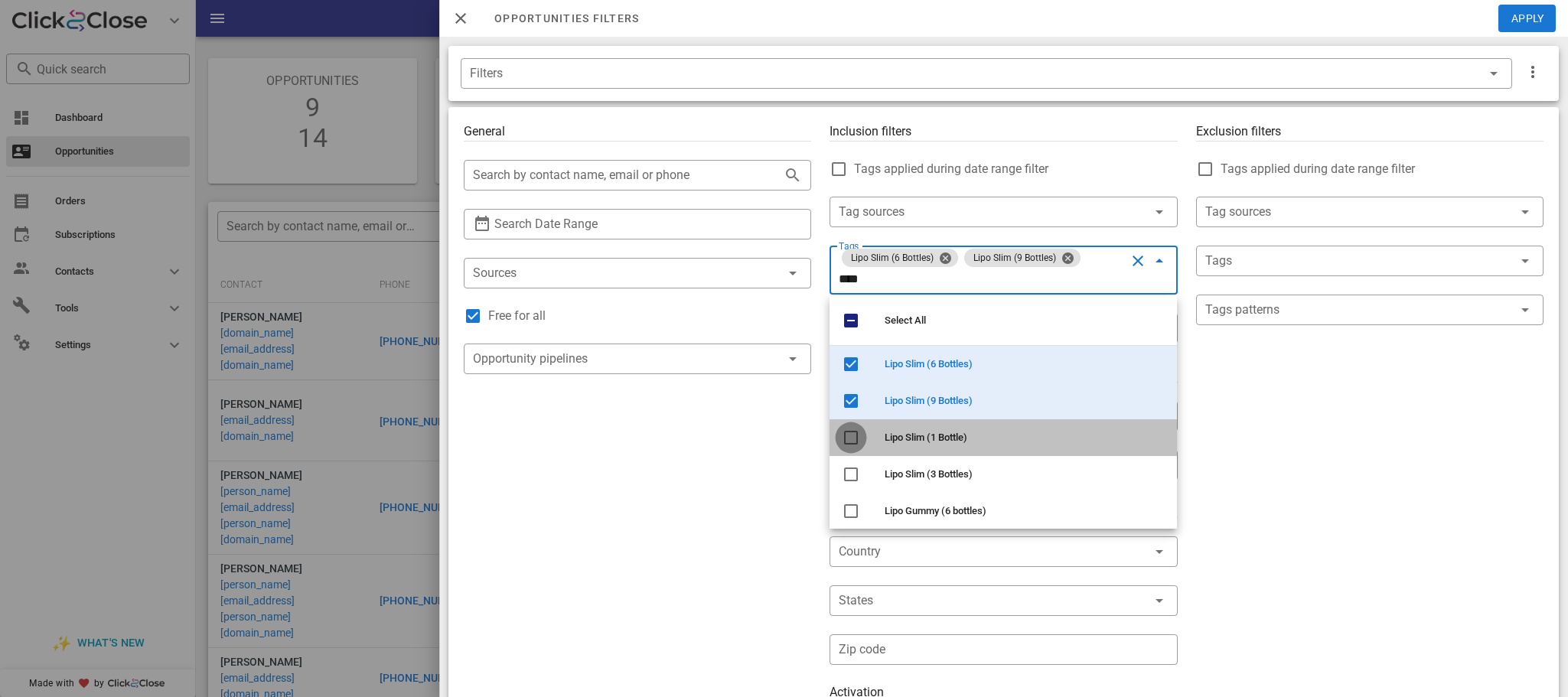 click at bounding box center [851, 438] 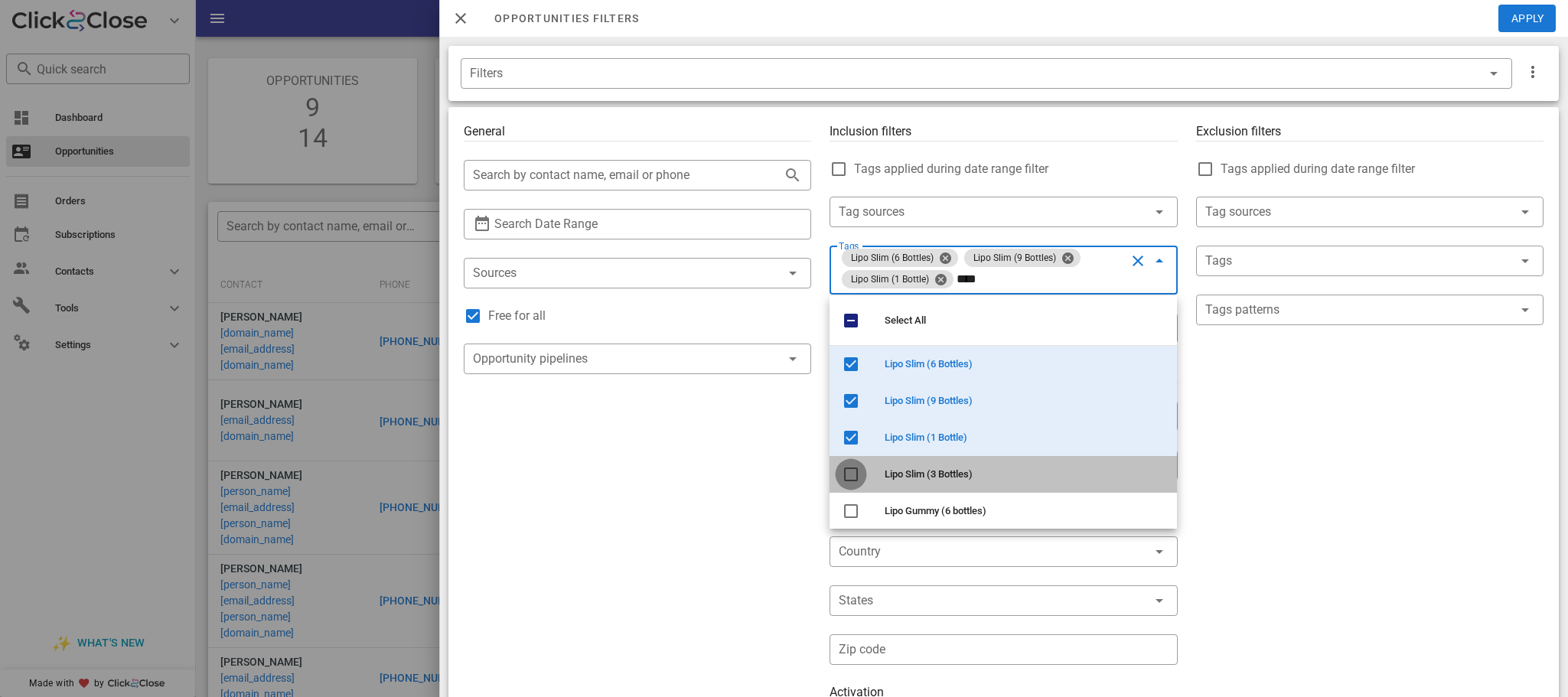 click at bounding box center (851, 474) 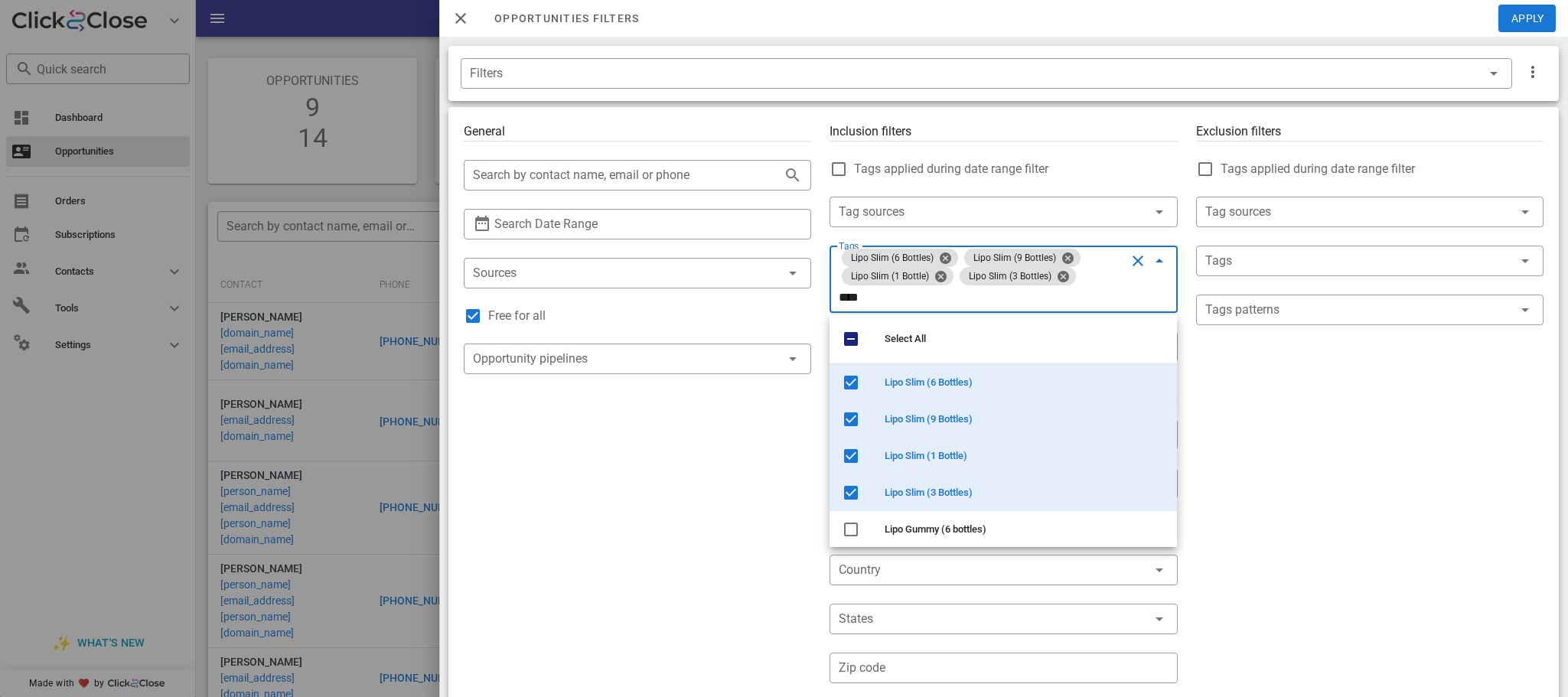 type on "****" 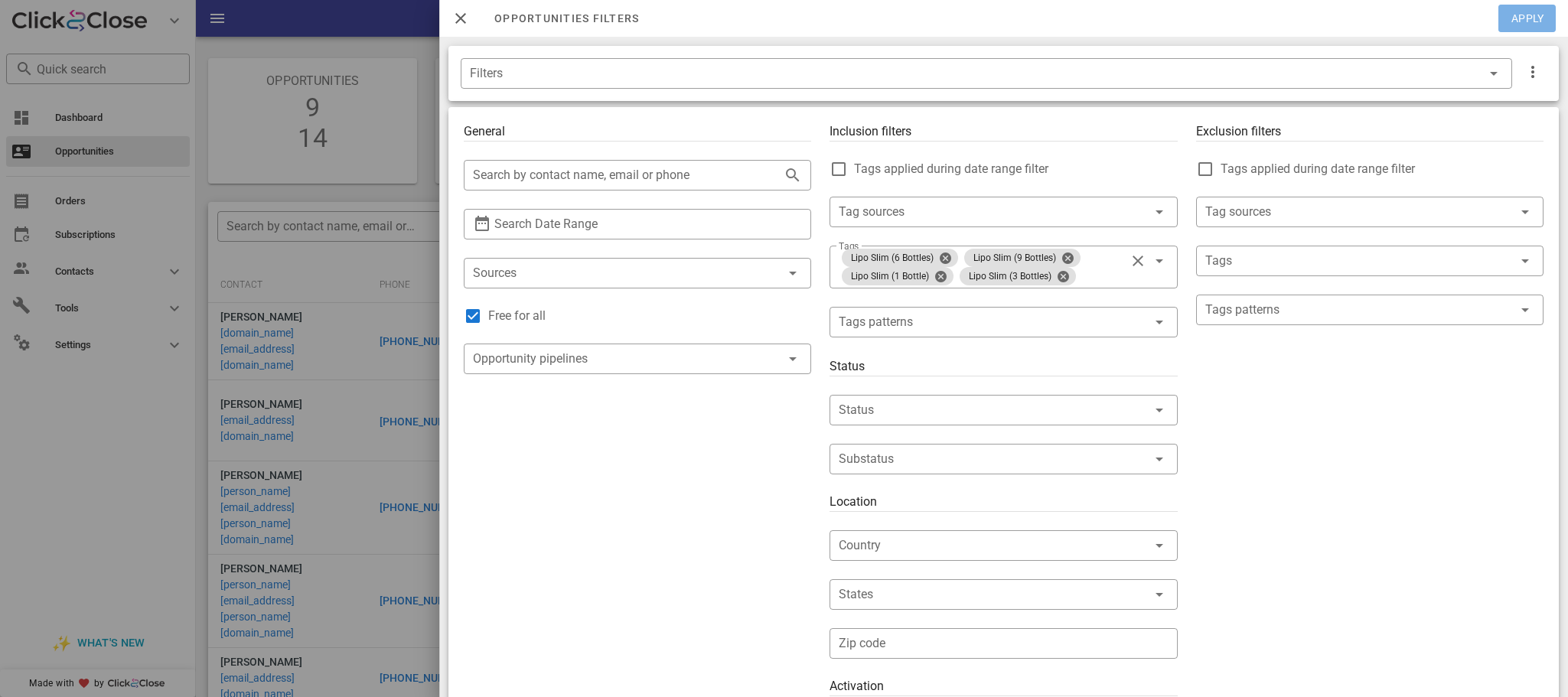 click on "Apply" at bounding box center [1527, 18] 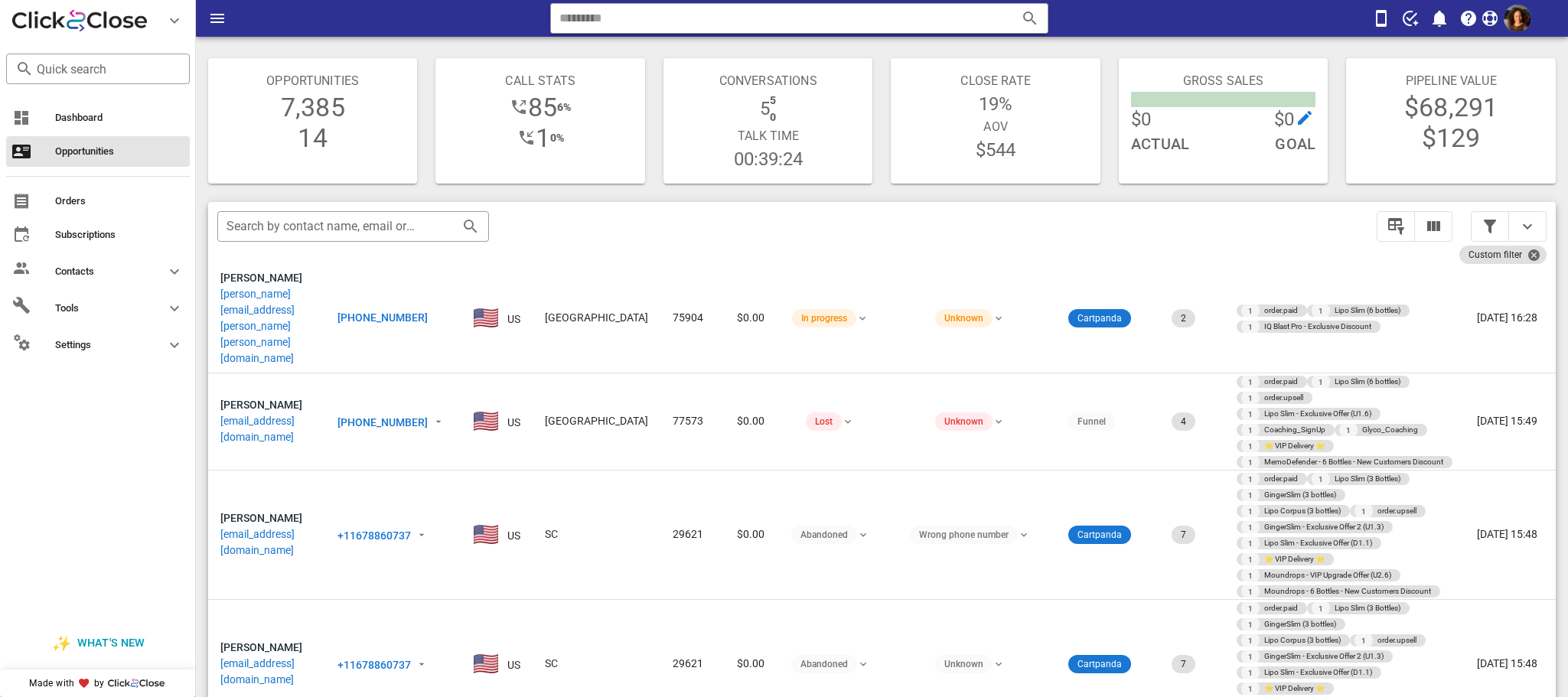 scroll, scrollTop: 503, scrollLeft: 0, axis: vertical 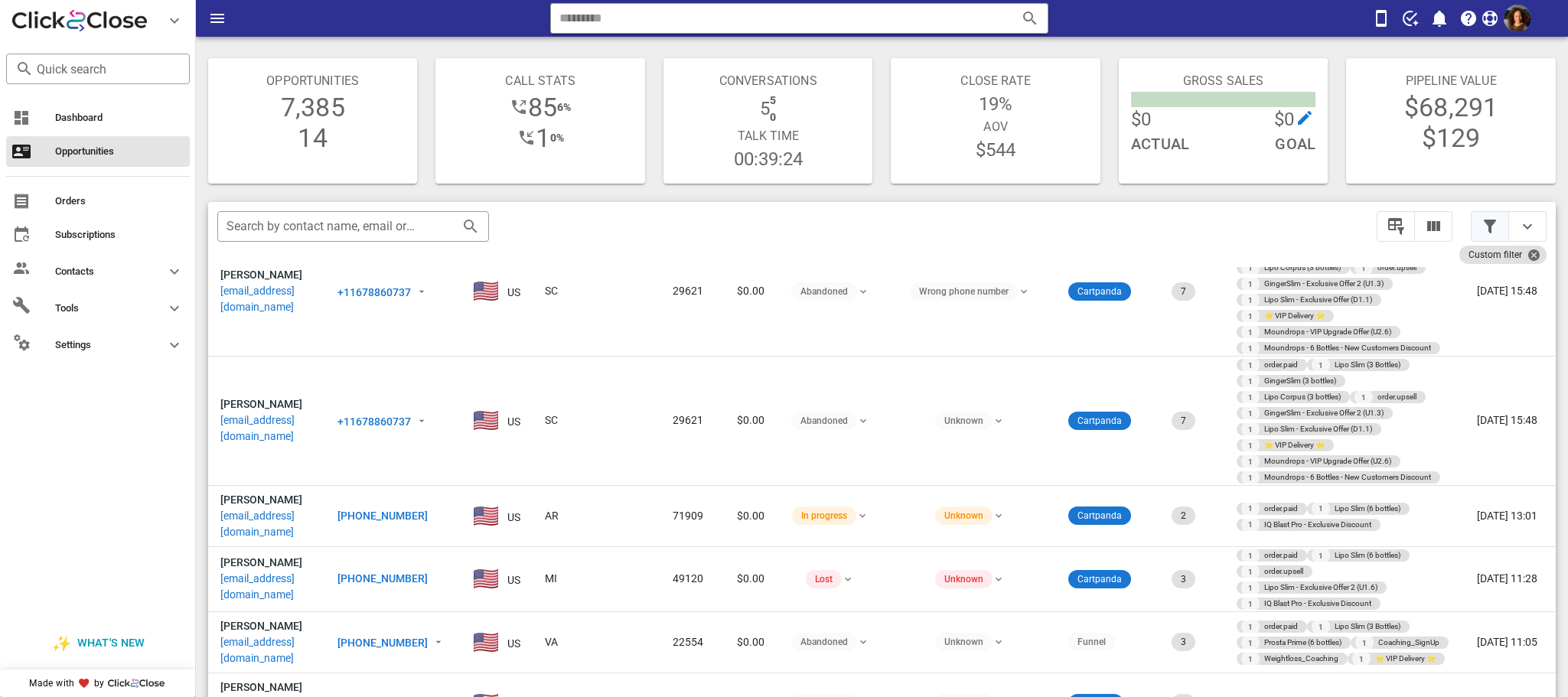 click at bounding box center (1490, 226) 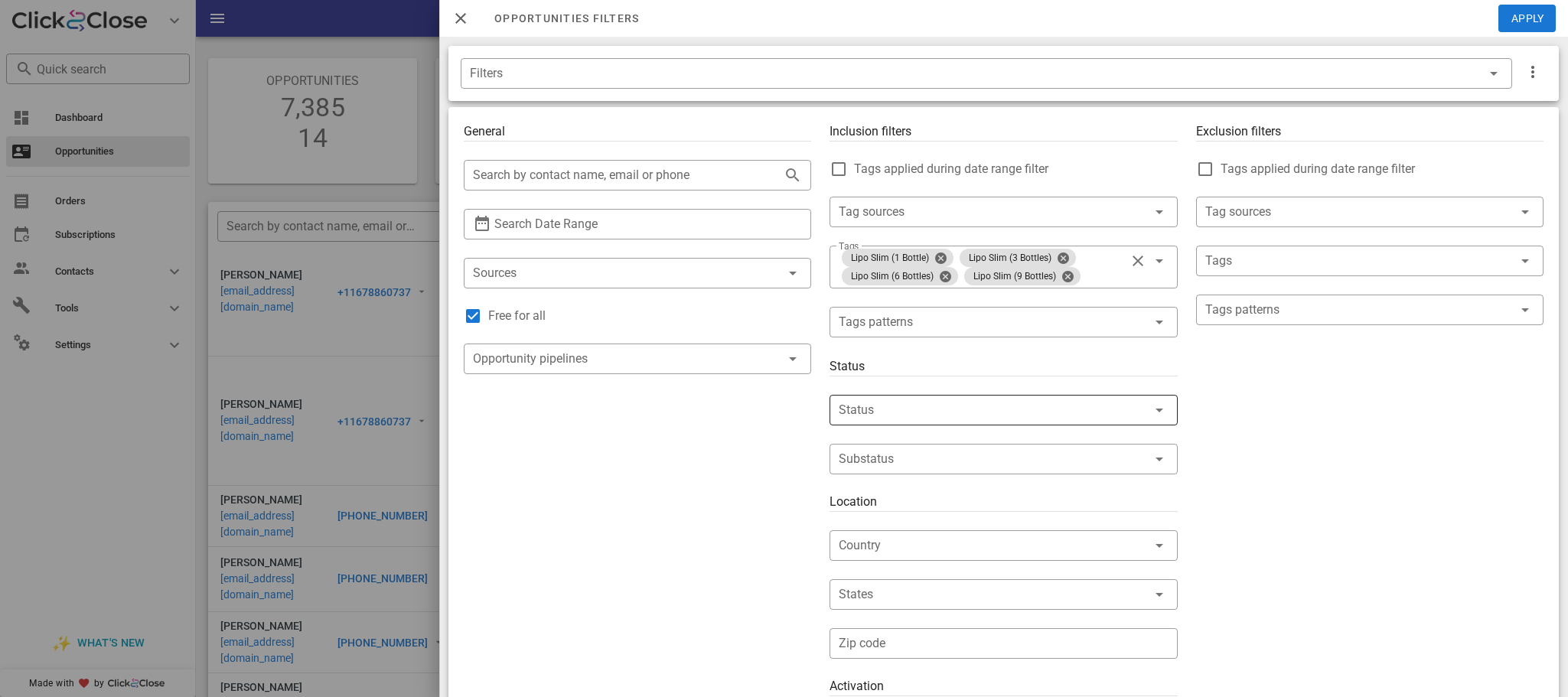 click at bounding box center (982, 410) 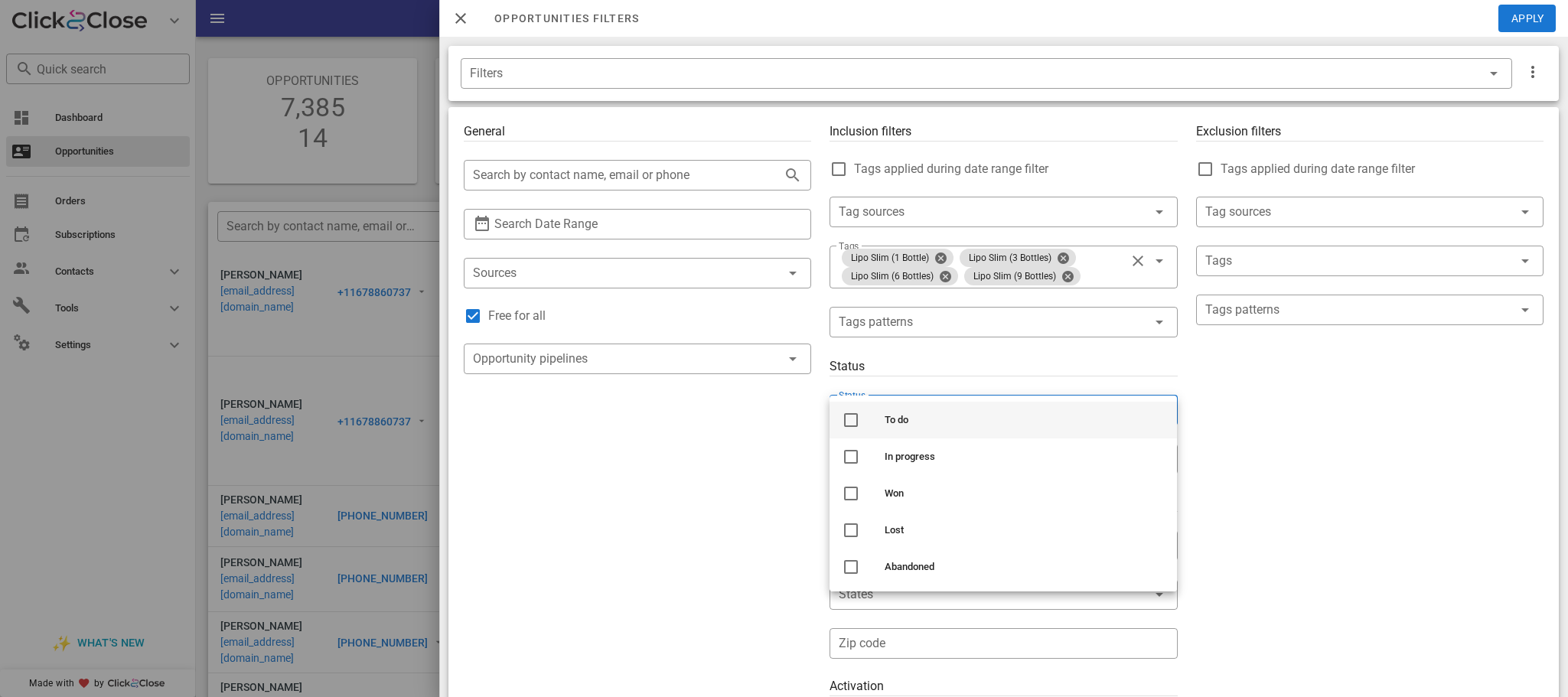click on "To do" at bounding box center (1025, 420) 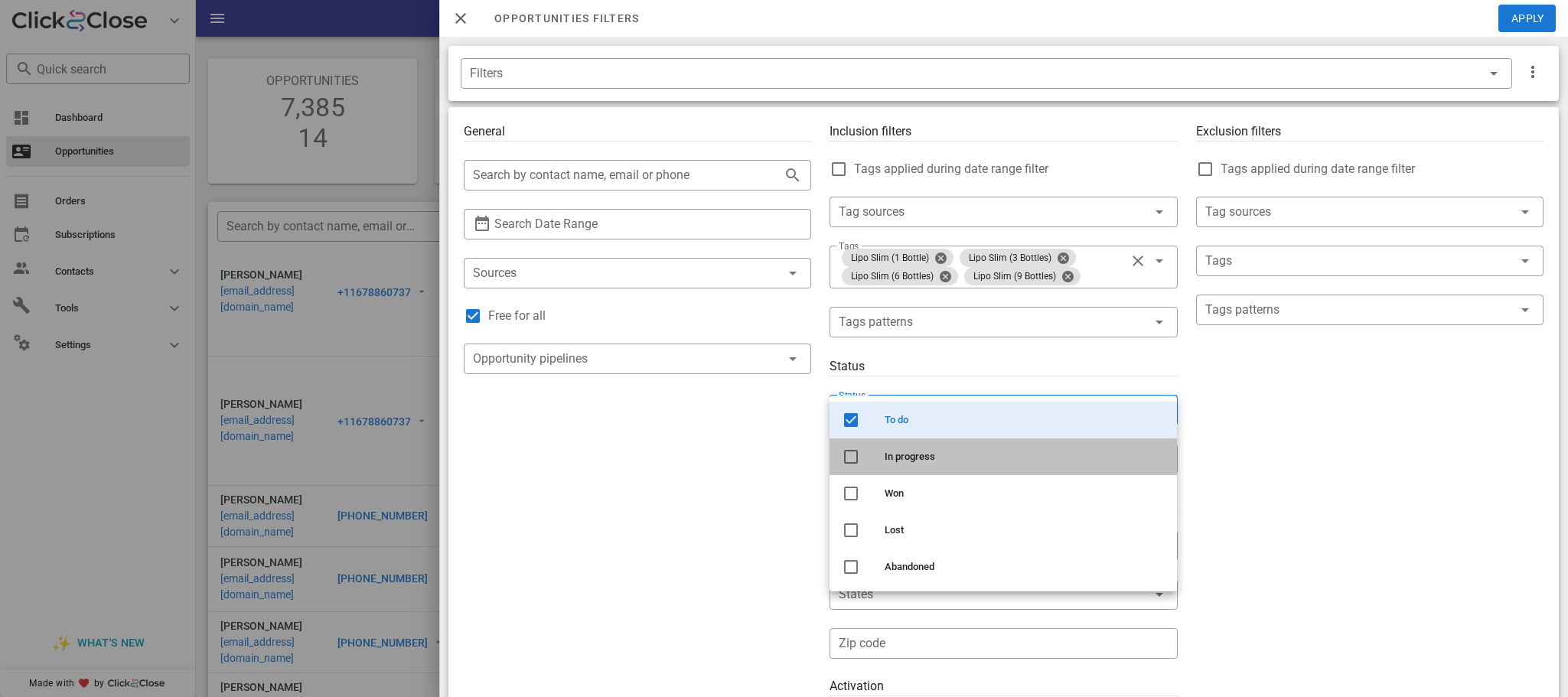 click on "In progress" at bounding box center [1025, 457] 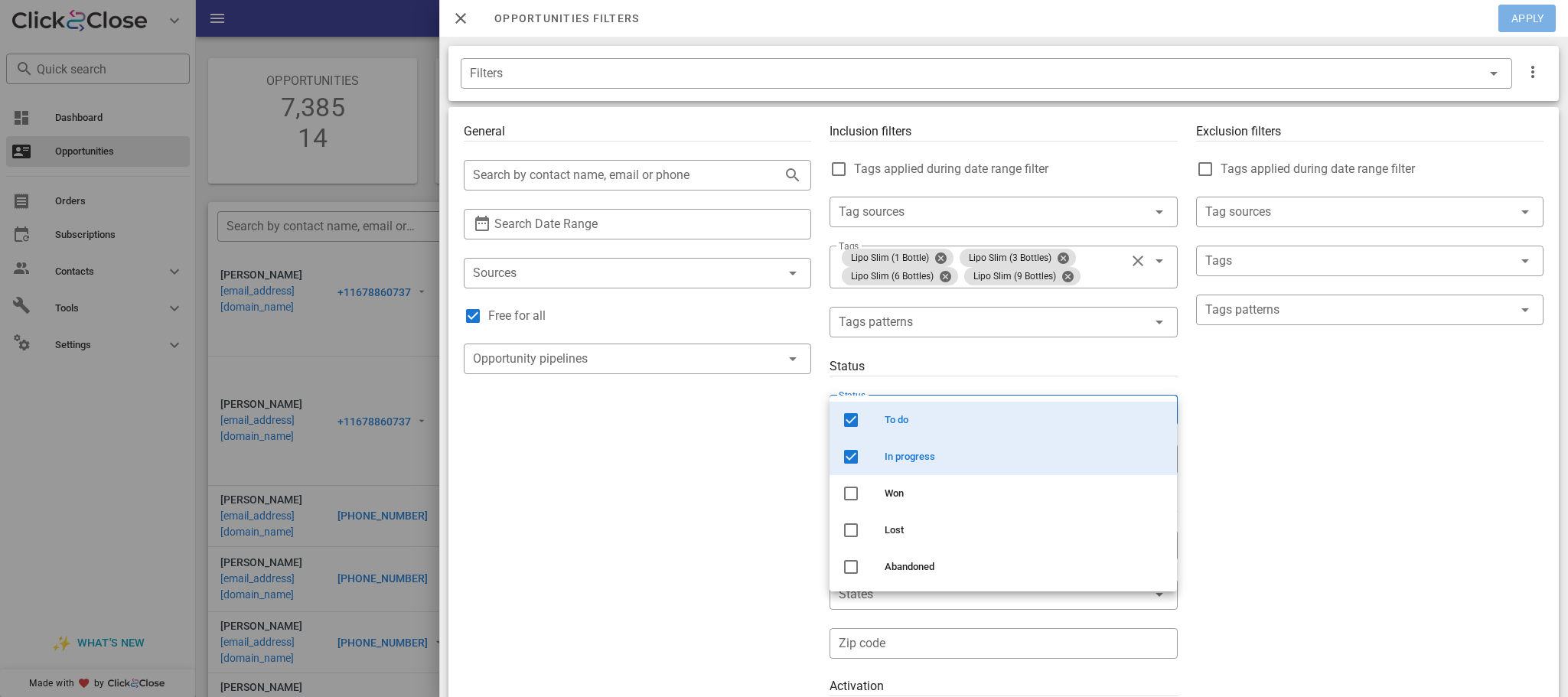 click on "Apply" at bounding box center [1527, 18] 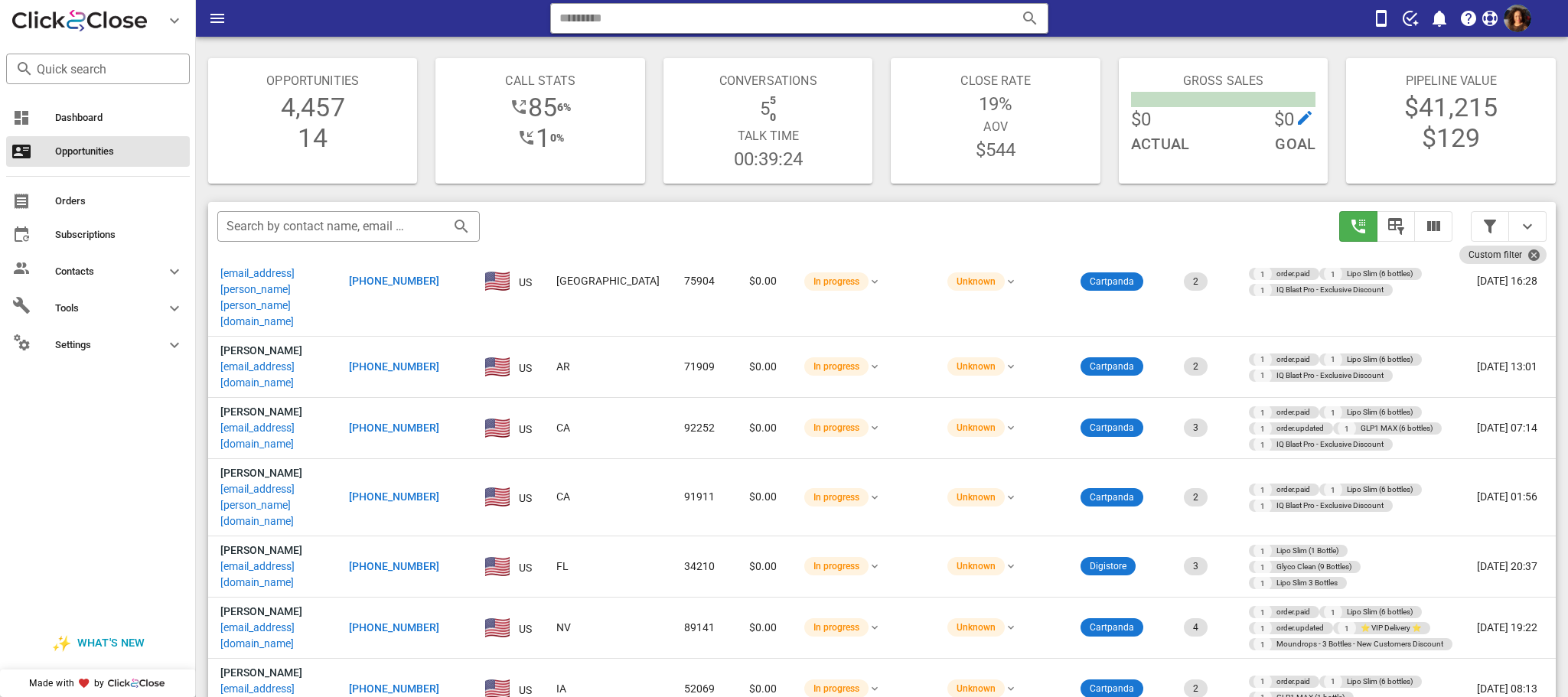 scroll, scrollTop: 305, scrollLeft: 0, axis: vertical 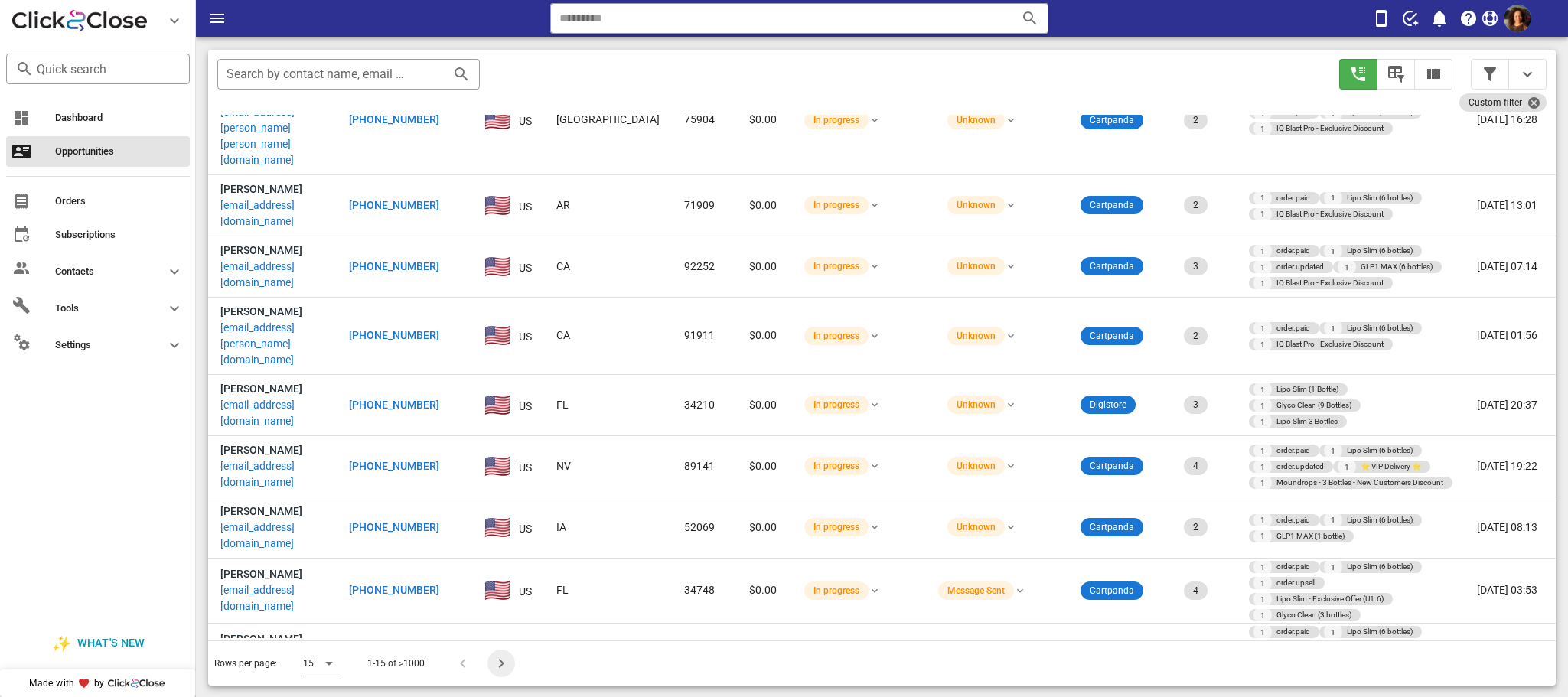 click at bounding box center (501, 663) 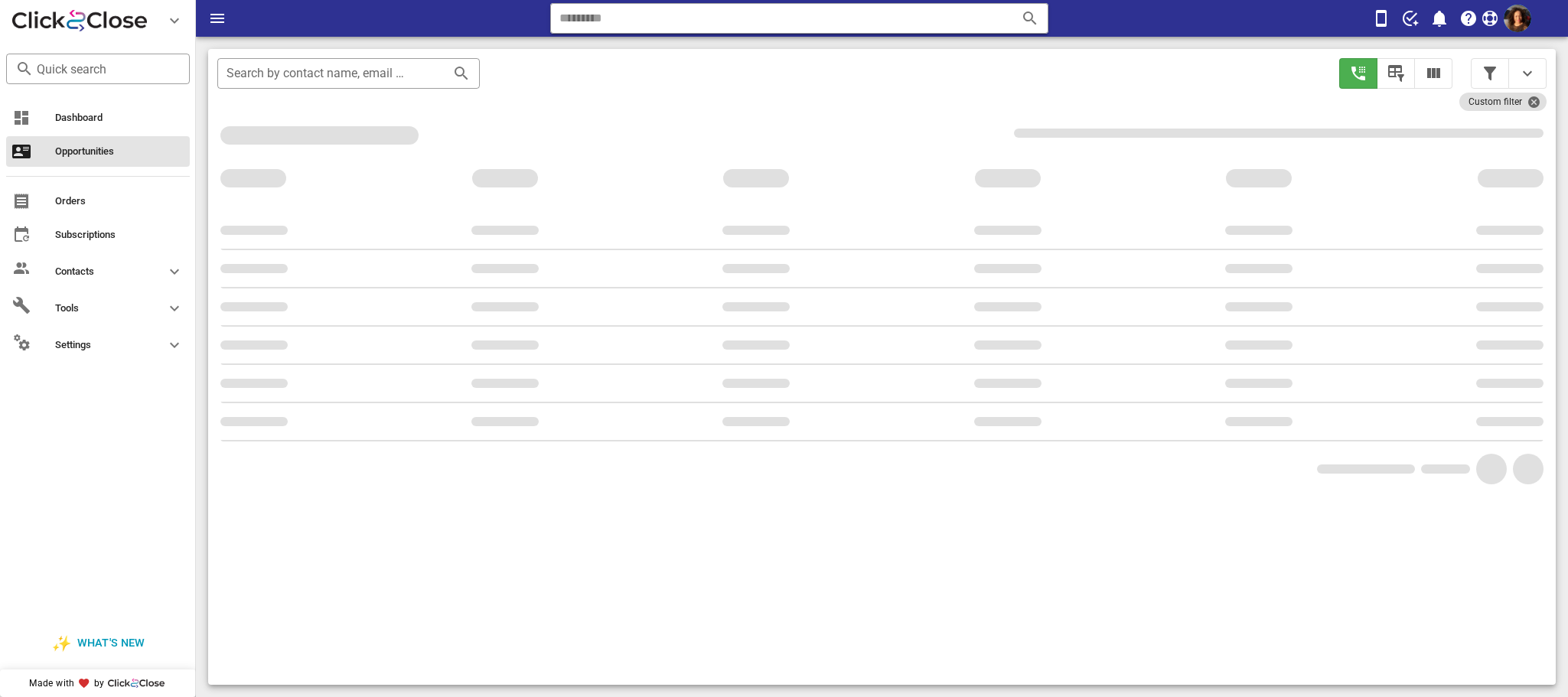 scroll, scrollTop: 141, scrollLeft: 0, axis: vertical 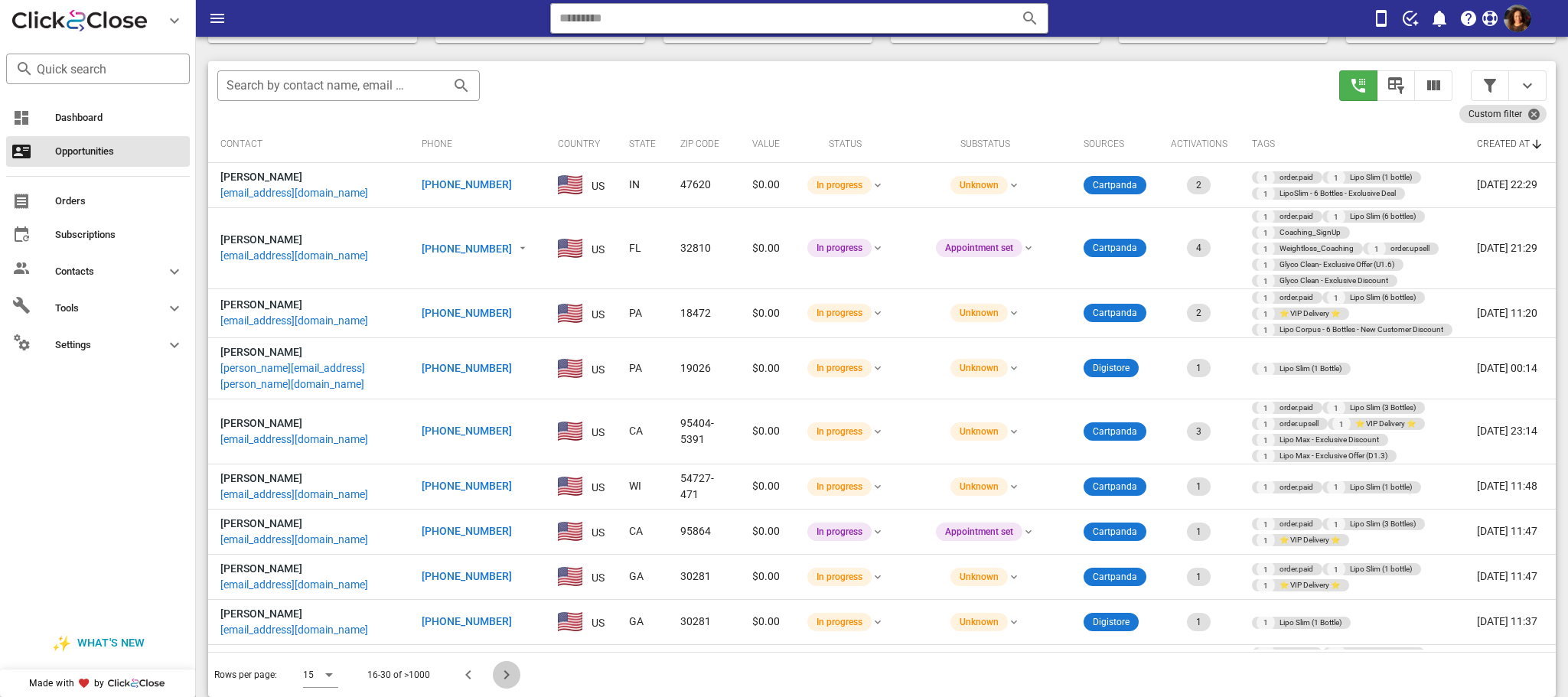 click at bounding box center [507, 675] 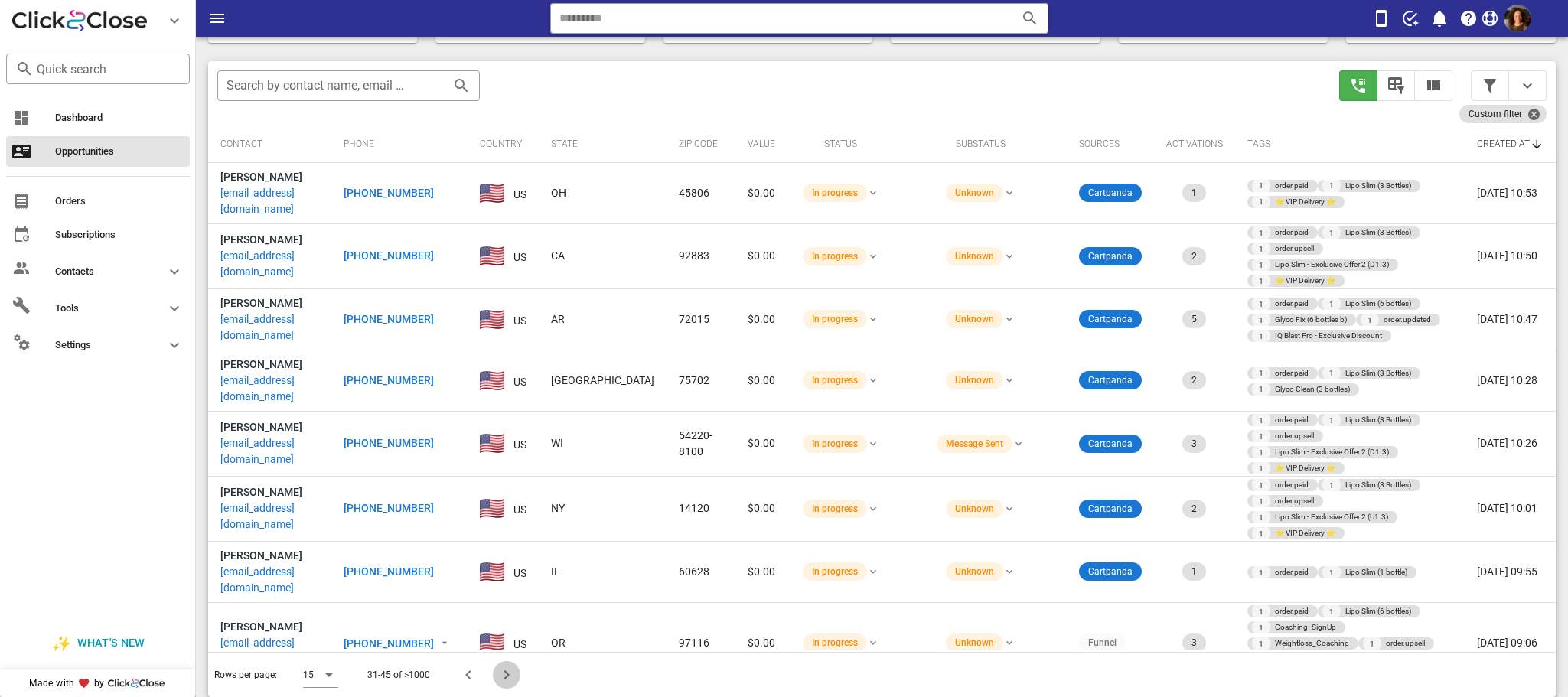 click at bounding box center [507, 675] 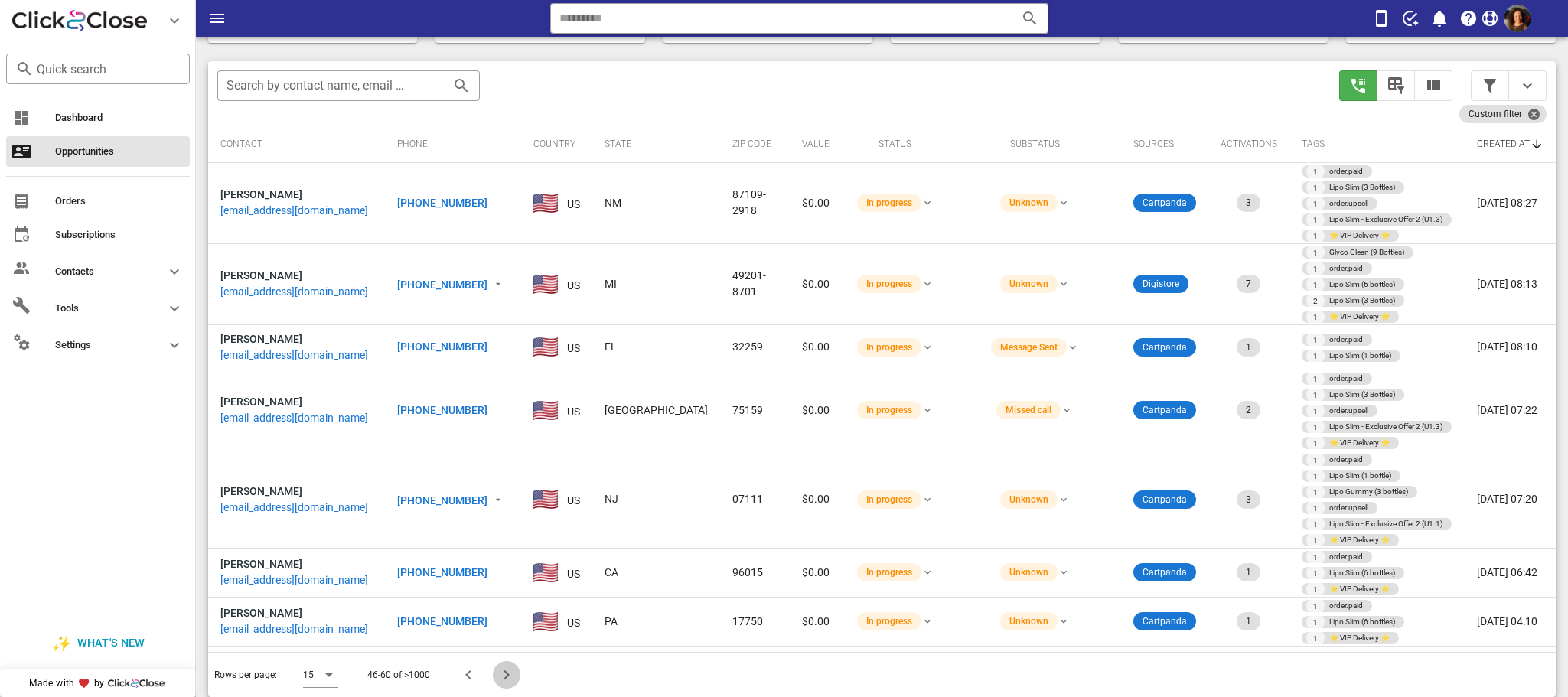 click at bounding box center (507, 675) 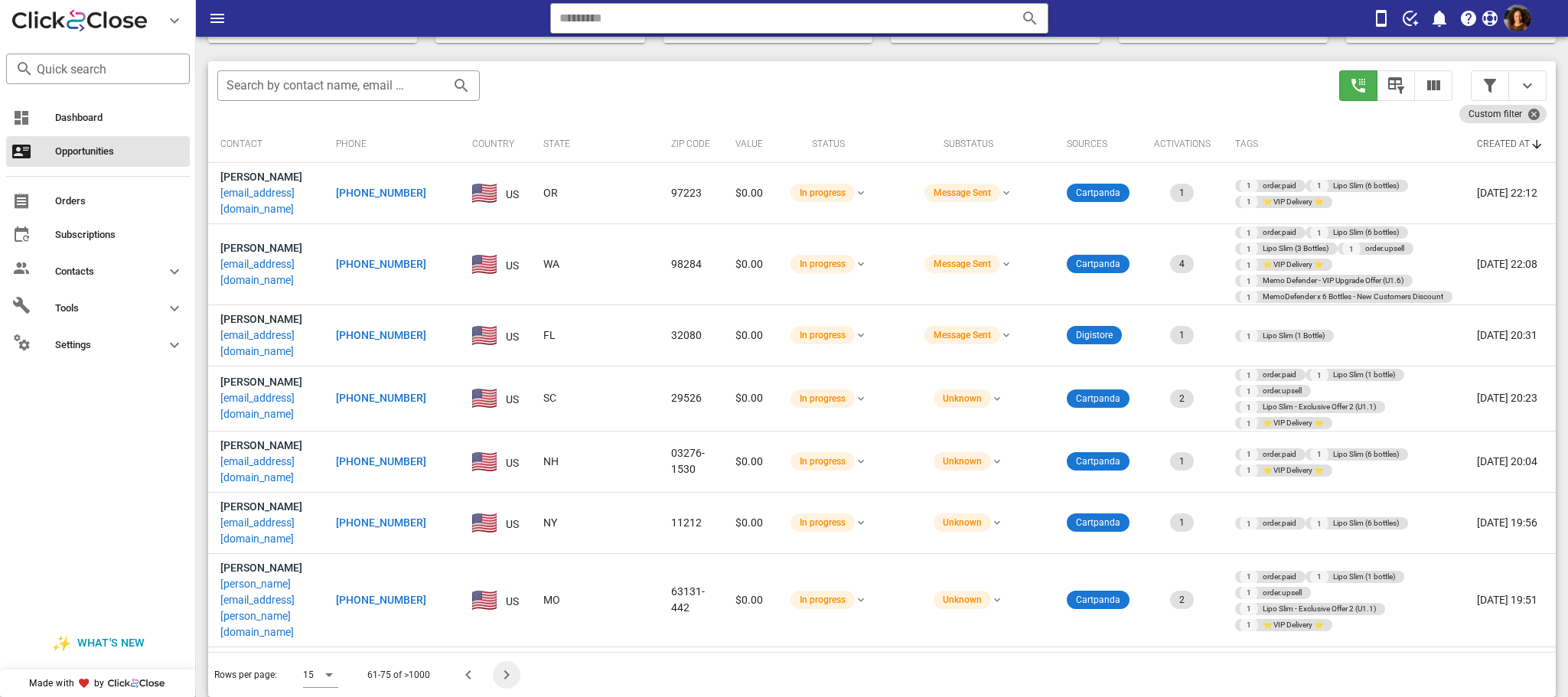 click at bounding box center (507, 675) 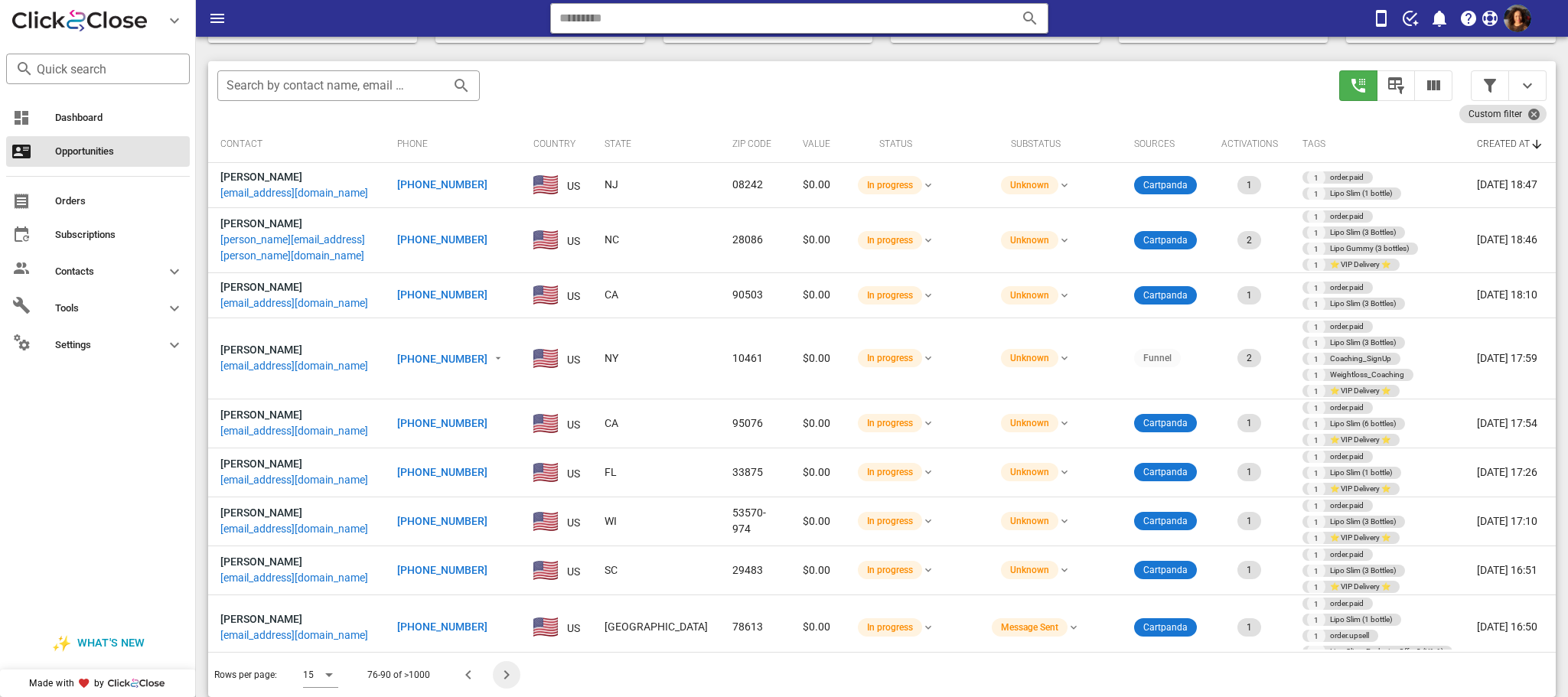 click at bounding box center (507, 675) 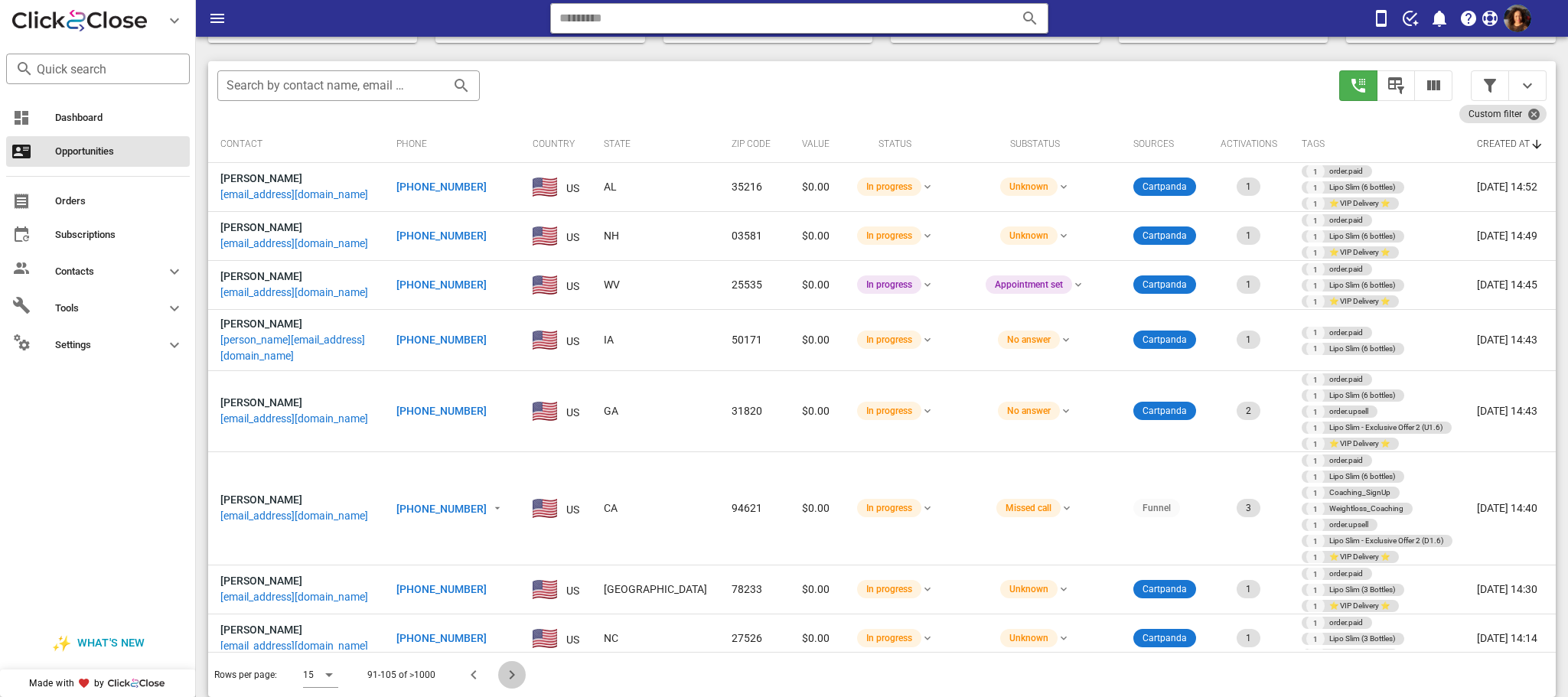 click at bounding box center (512, 675) 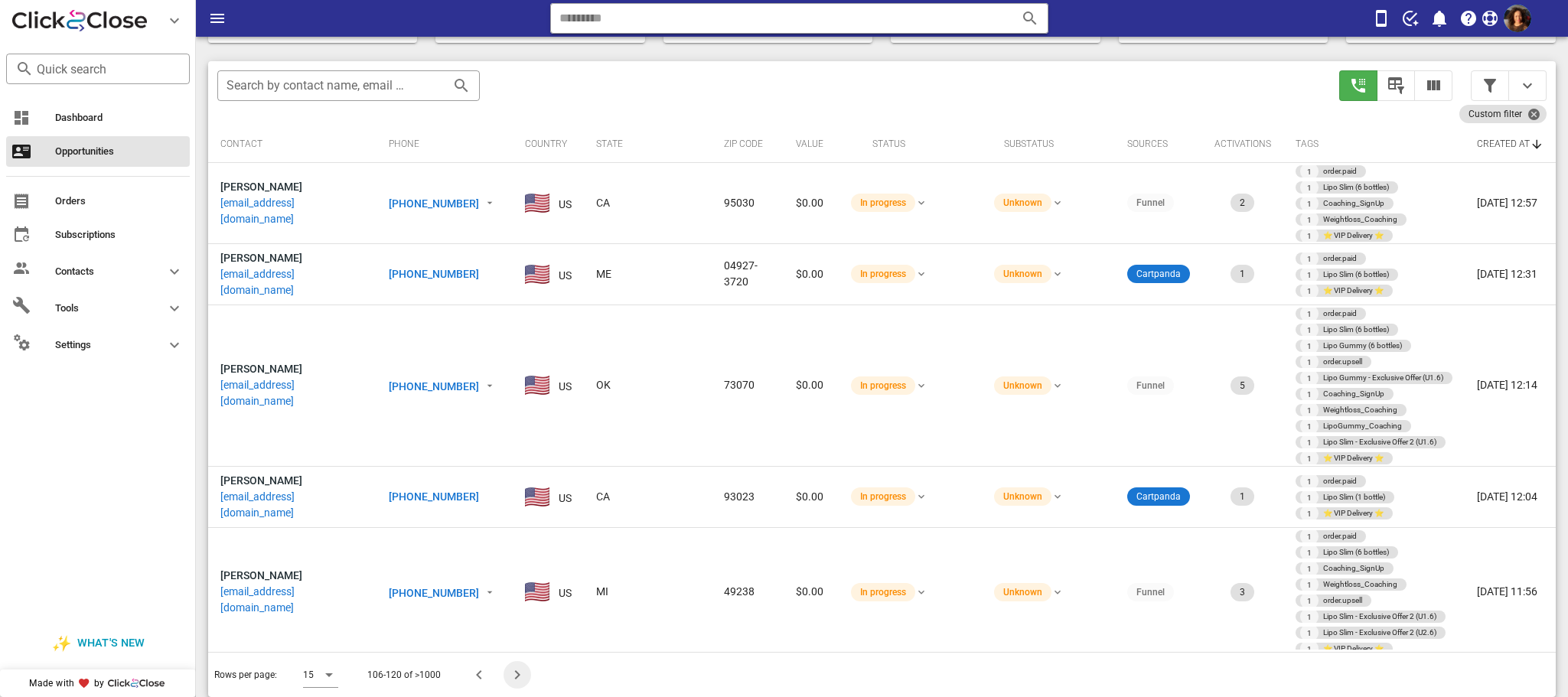 click at bounding box center (517, 675) 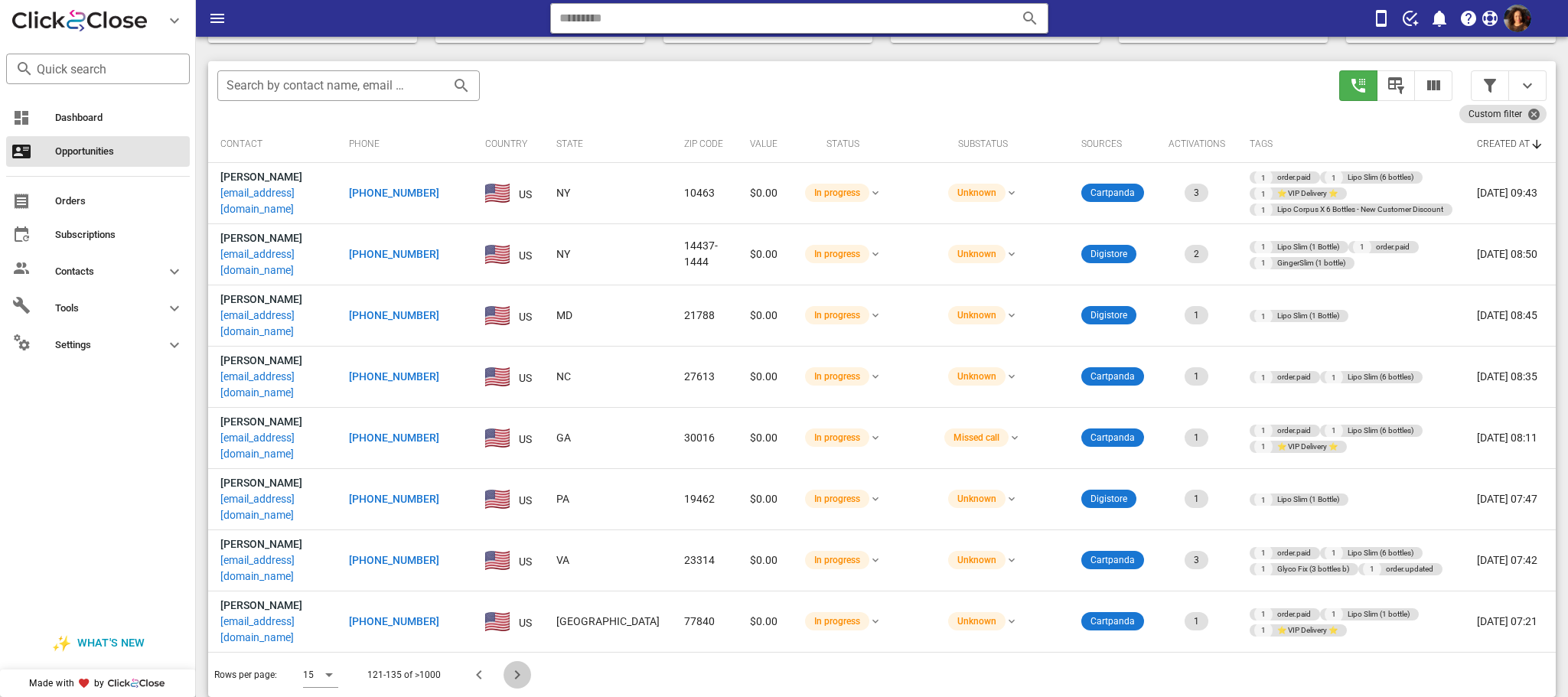 click at bounding box center [517, 675] 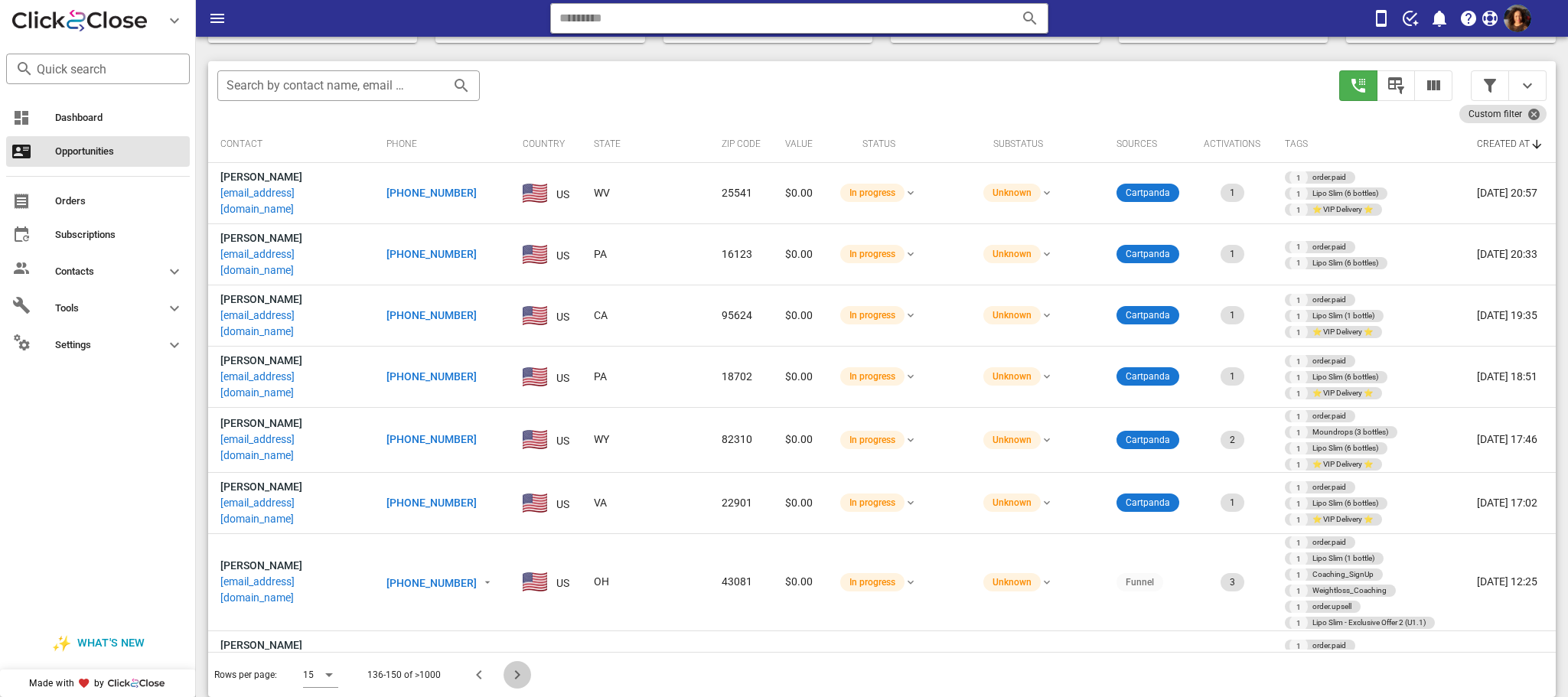 click at bounding box center (517, 675) 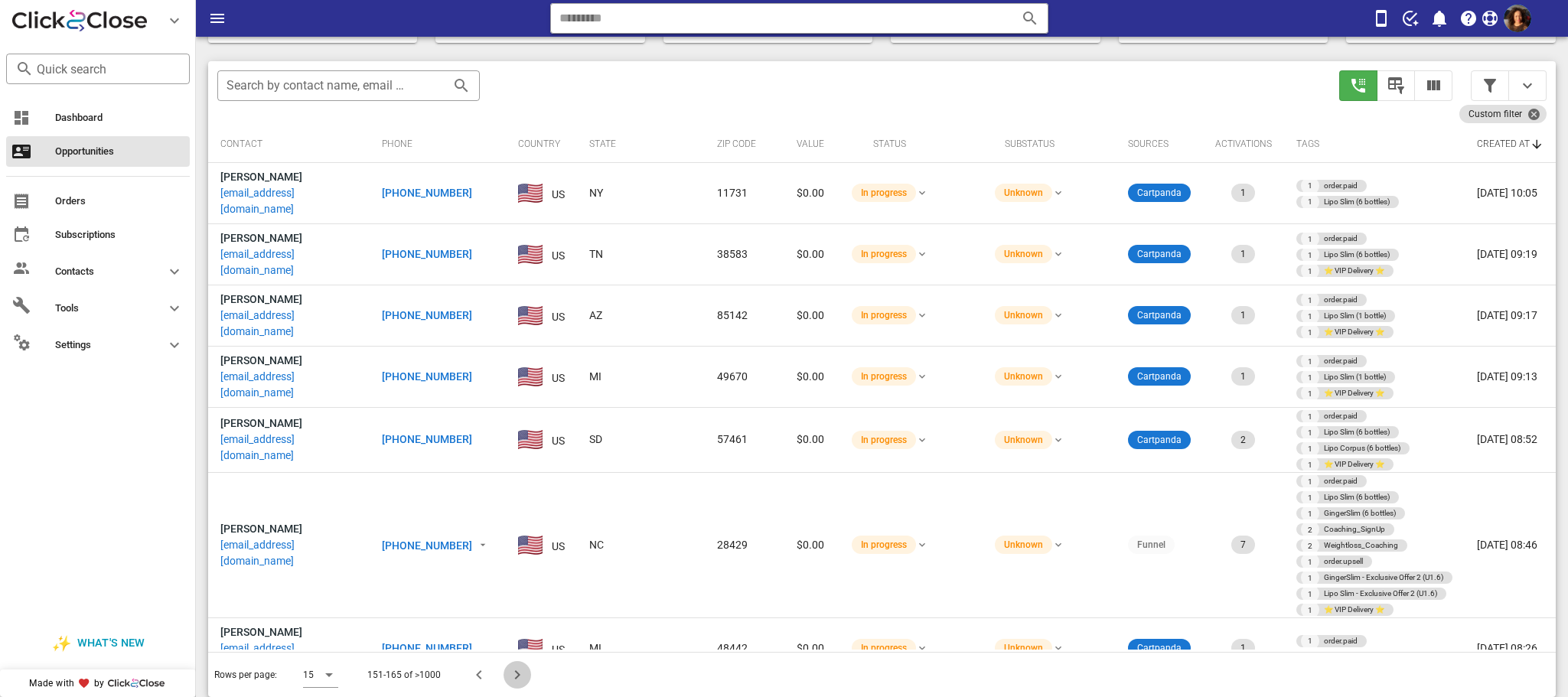 click at bounding box center [517, 675] 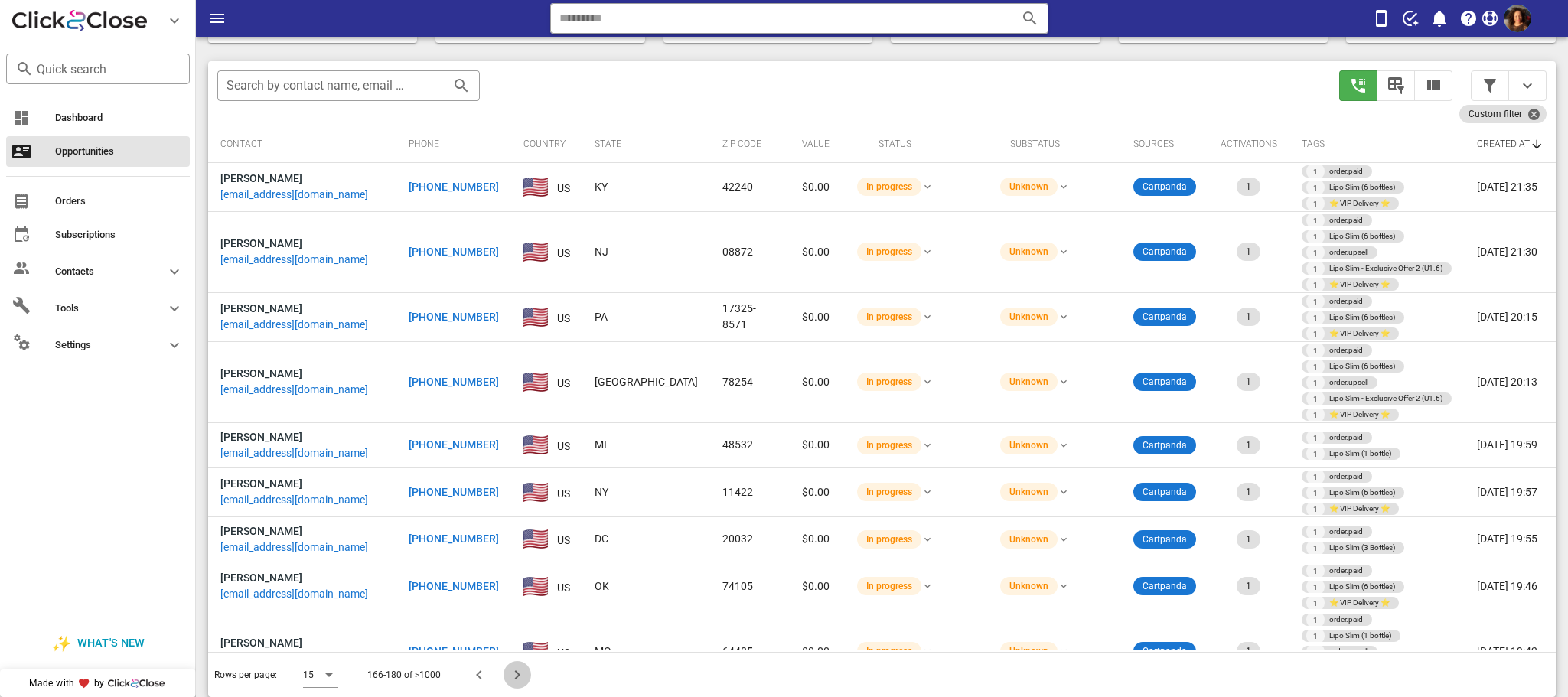 click at bounding box center [517, 675] 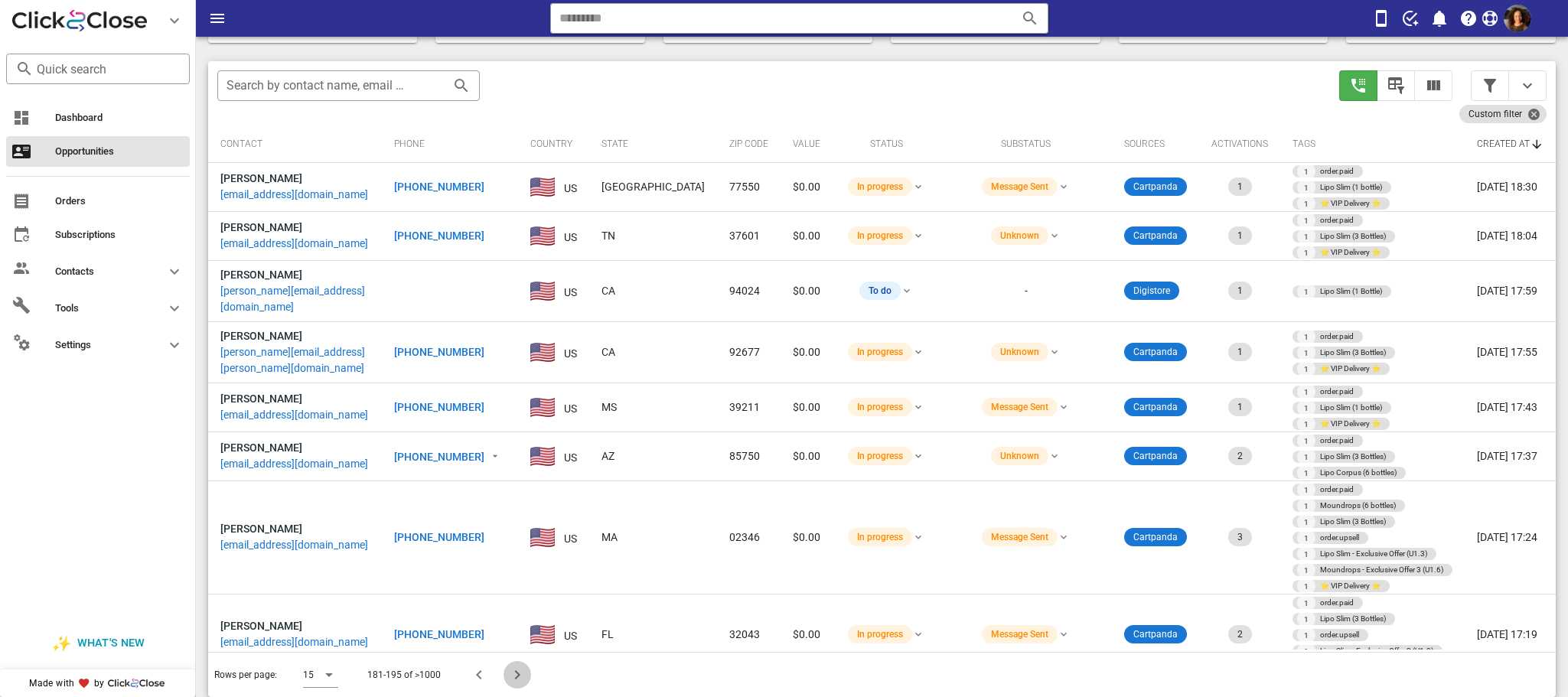 click at bounding box center (517, 675) 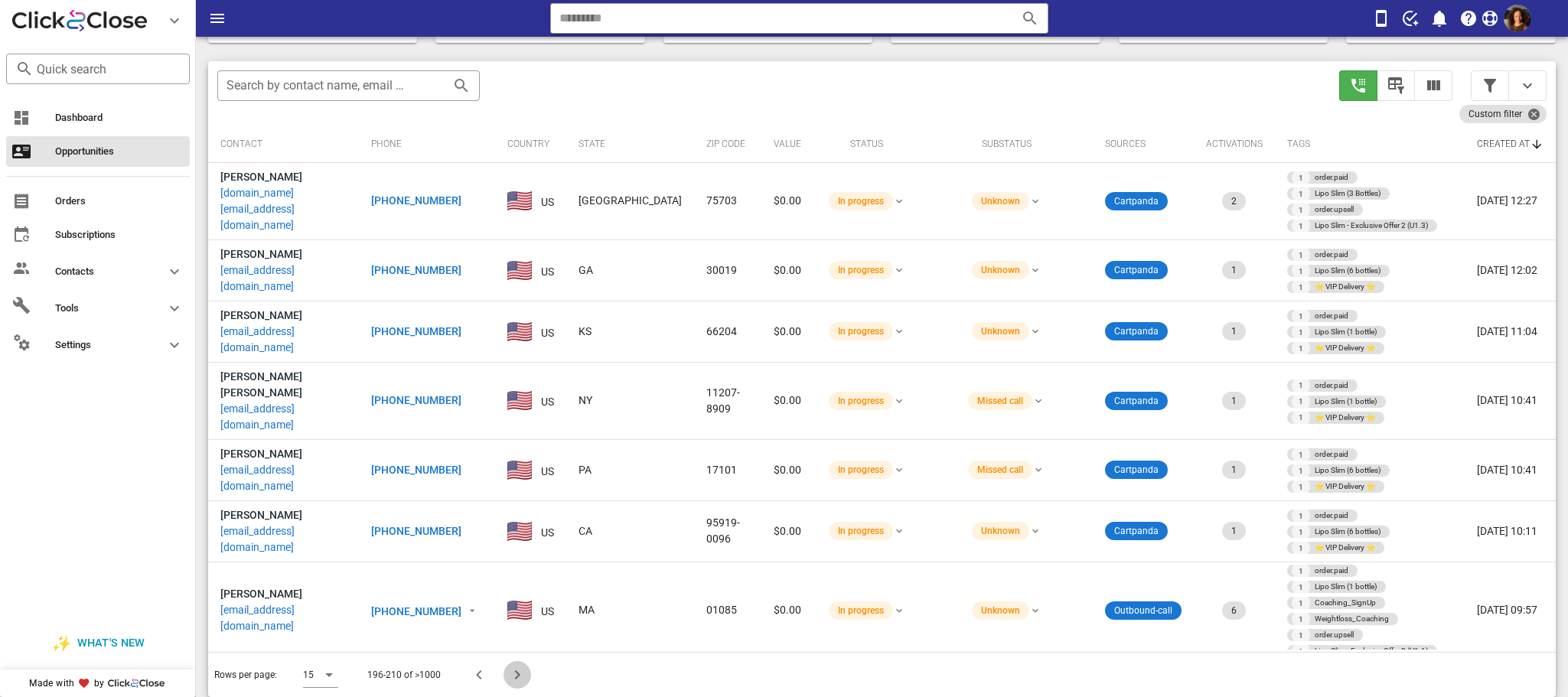 click at bounding box center [517, 675] 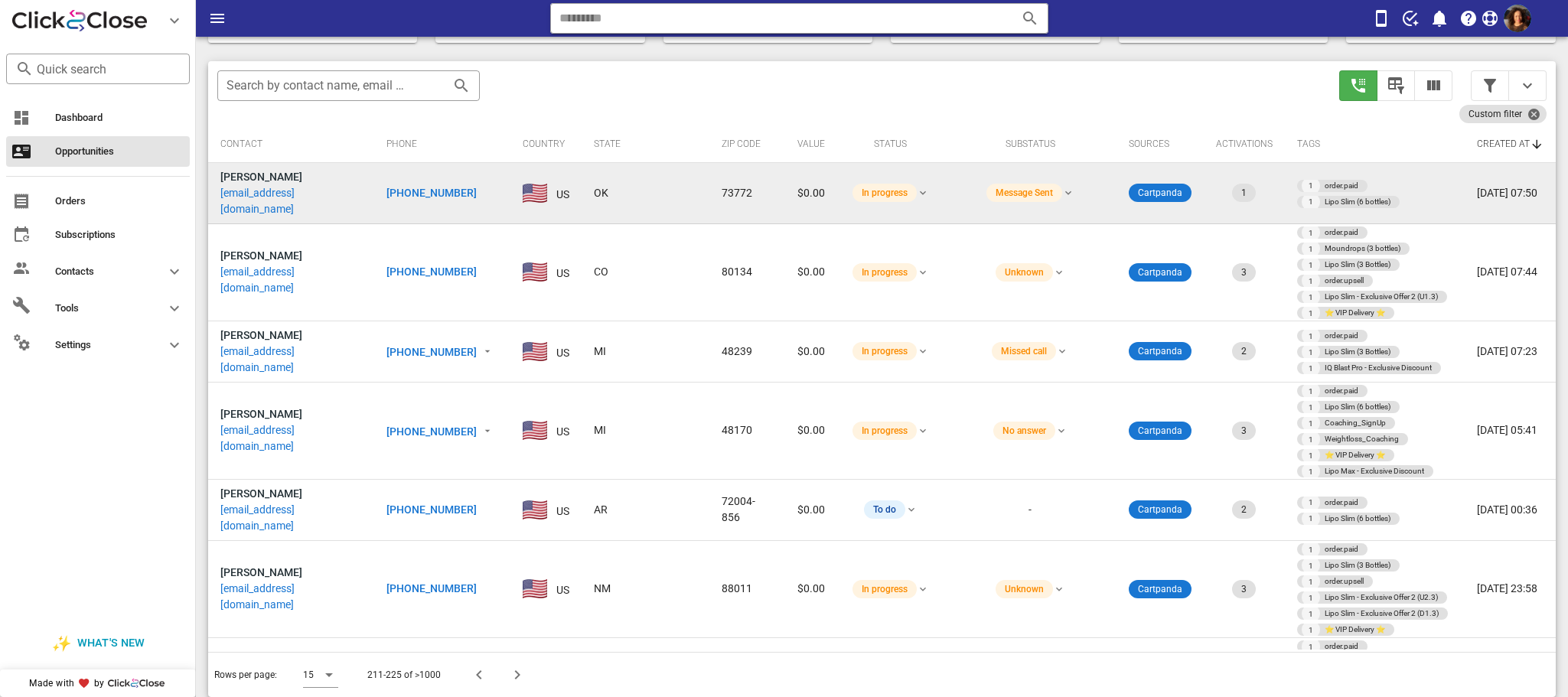 click on "+15806233383" at bounding box center (432, 193) 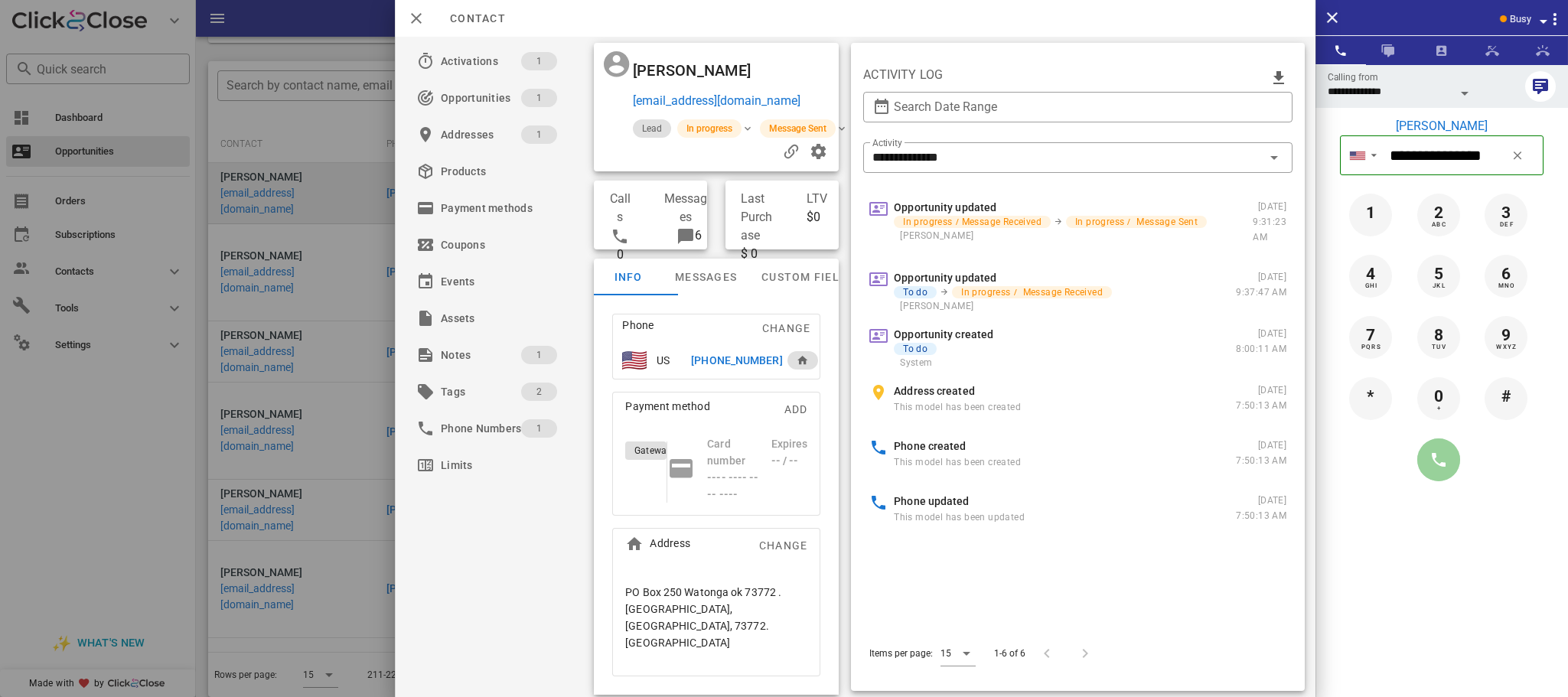 click at bounding box center (1439, 460) 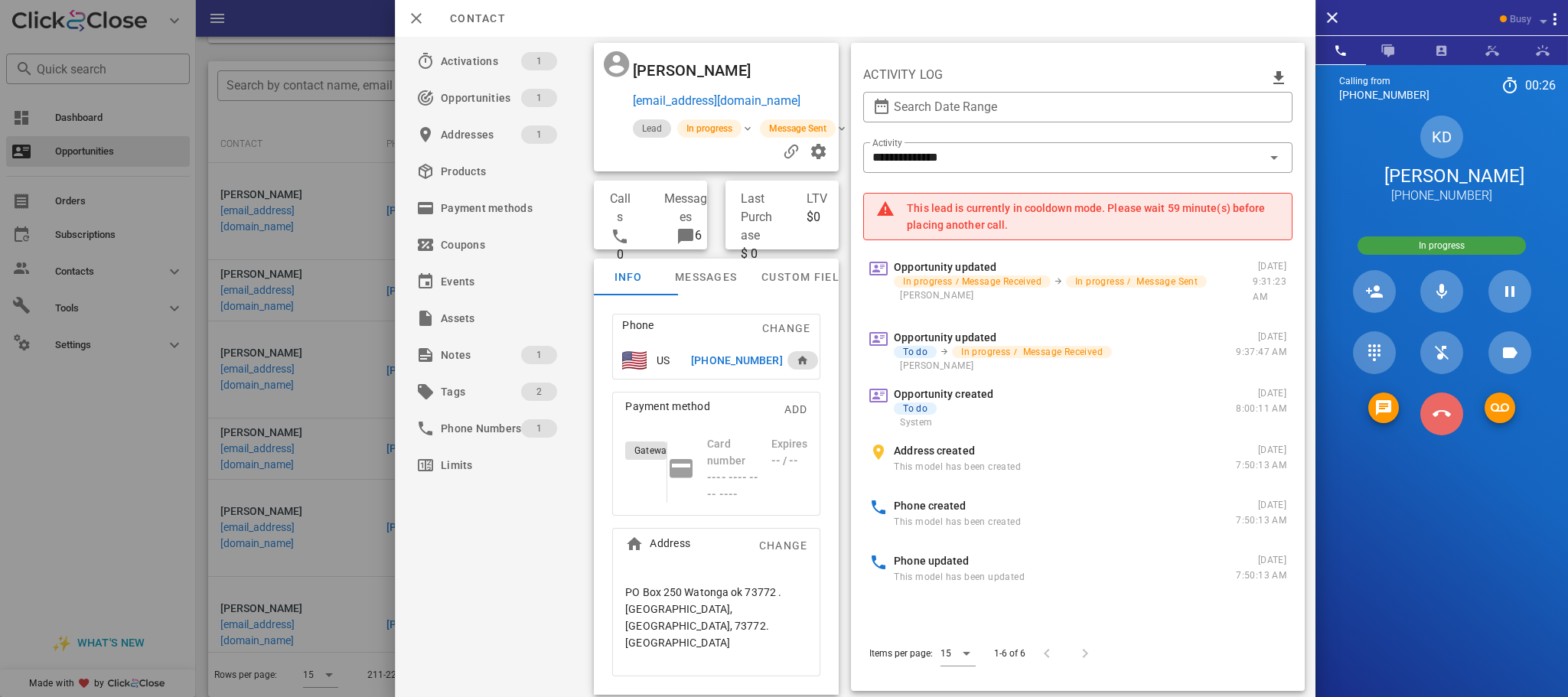click at bounding box center (1442, 414) 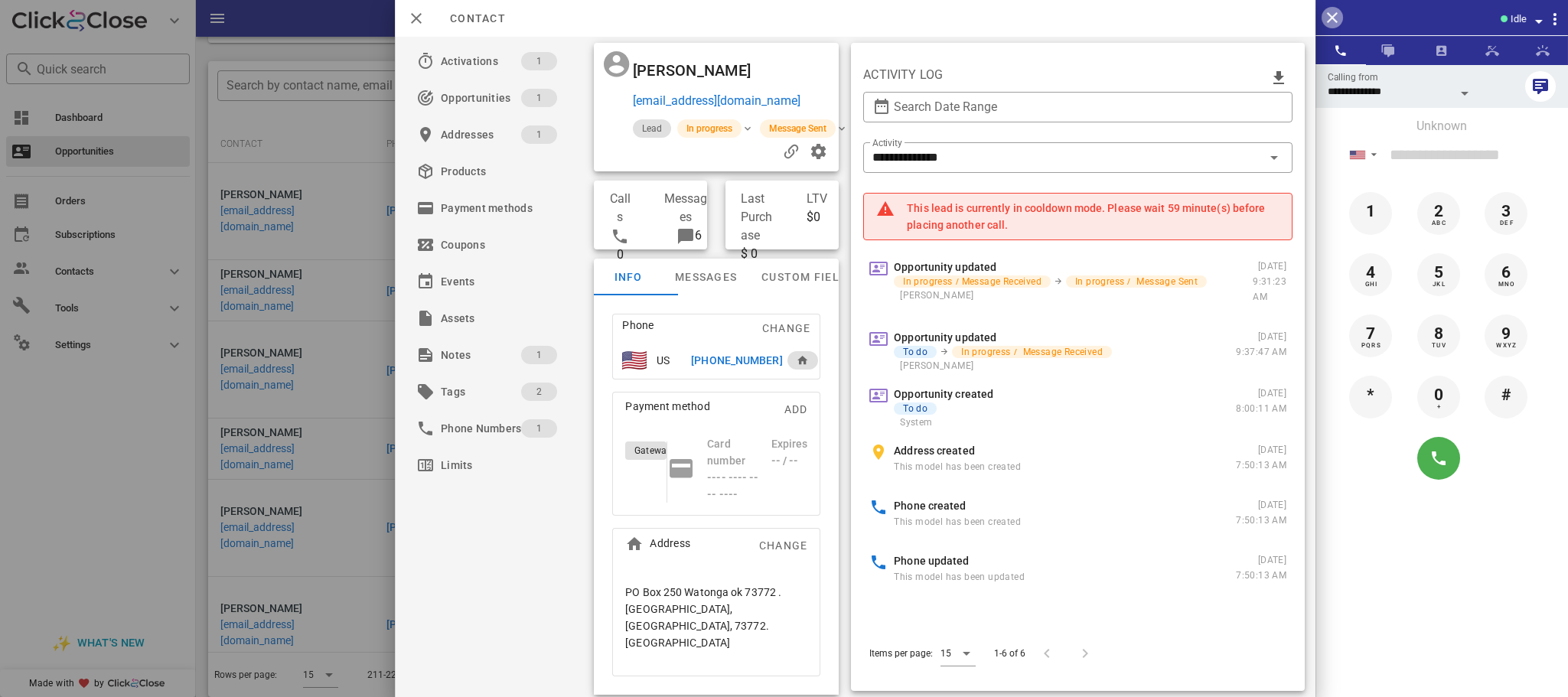 click at bounding box center (1332, 18) 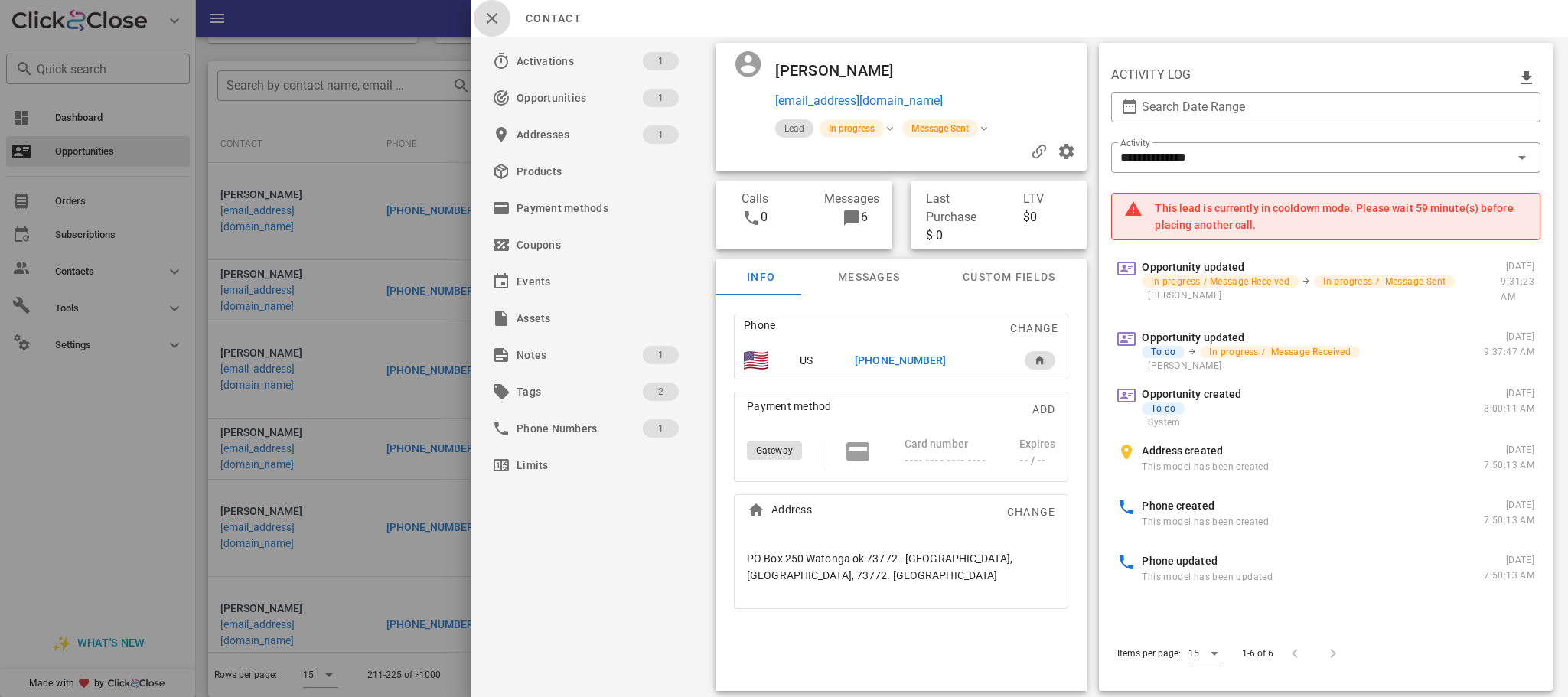 click at bounding box center [492, 18] 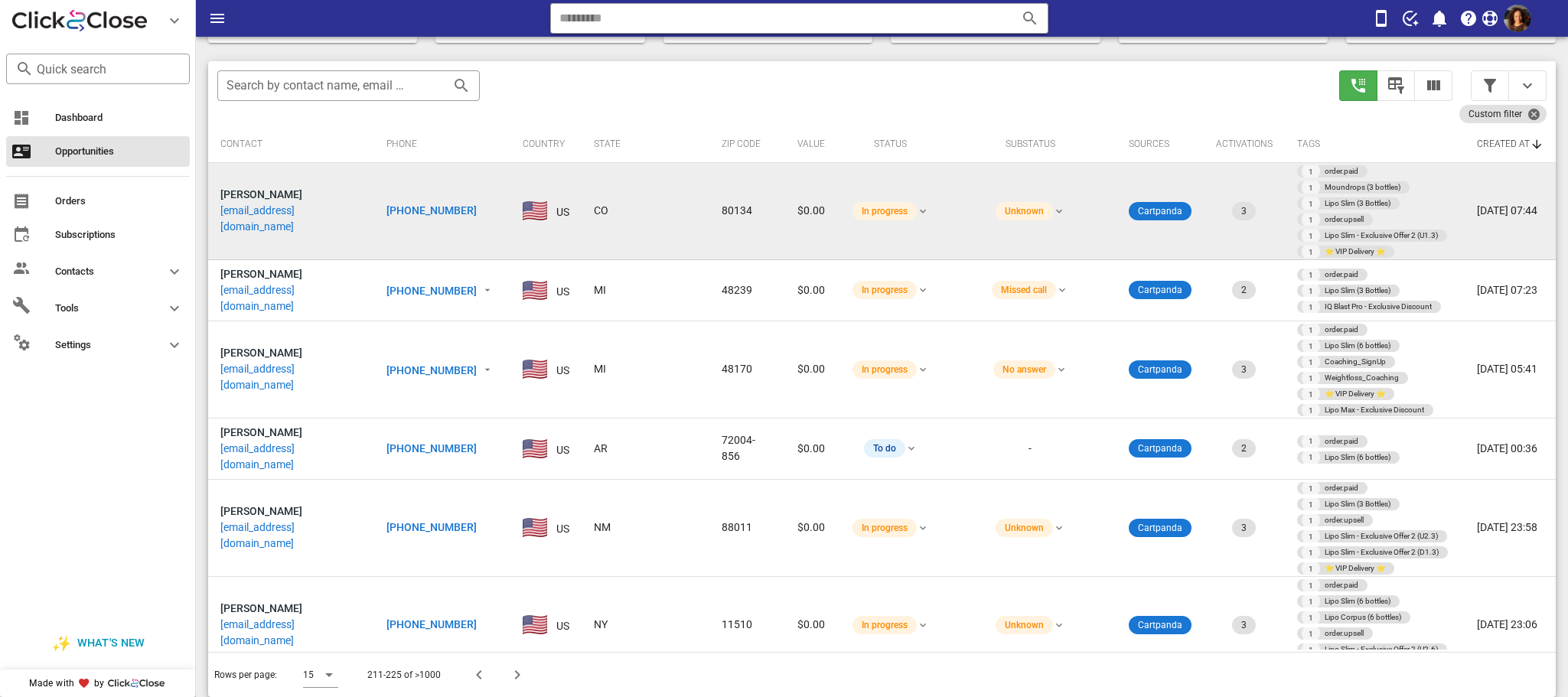 click on "+13038956059" at bounding box center (432, 210) 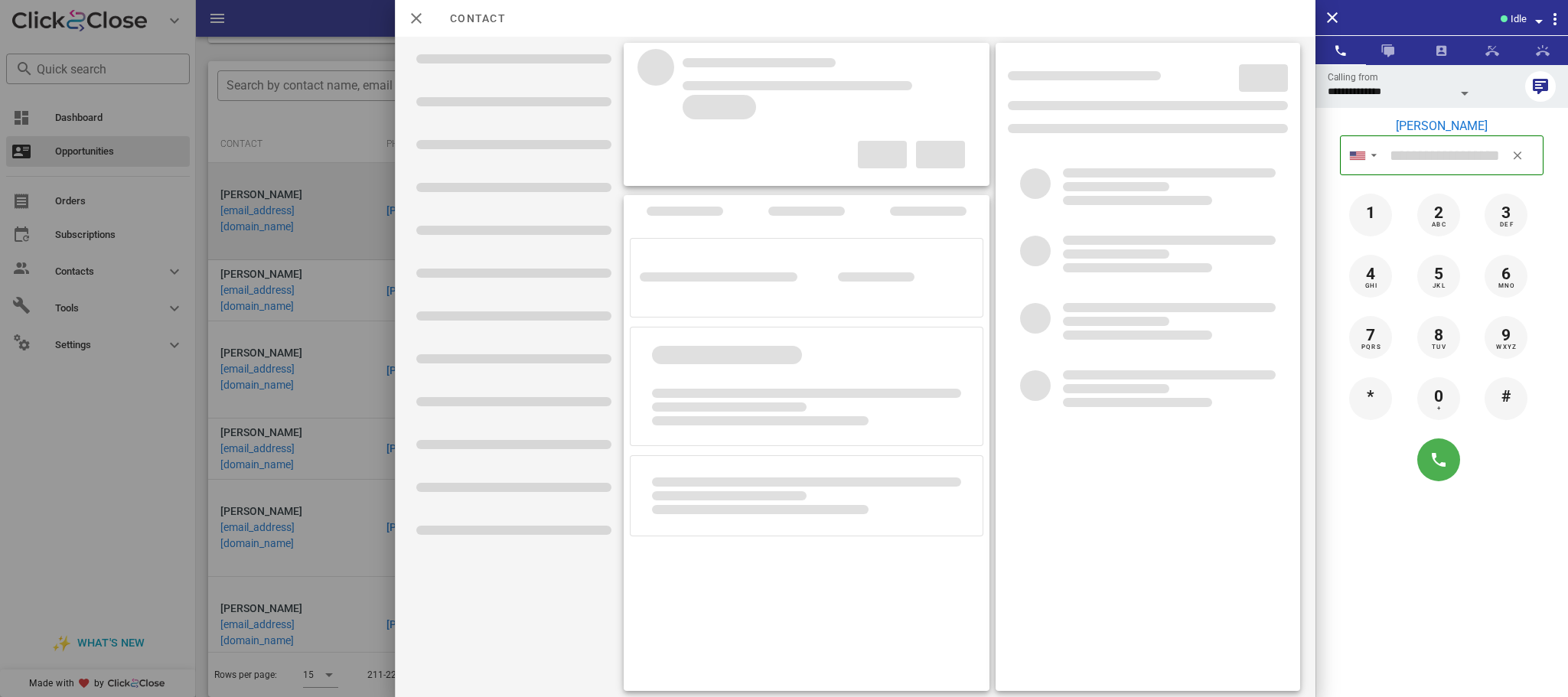 type on "**********" 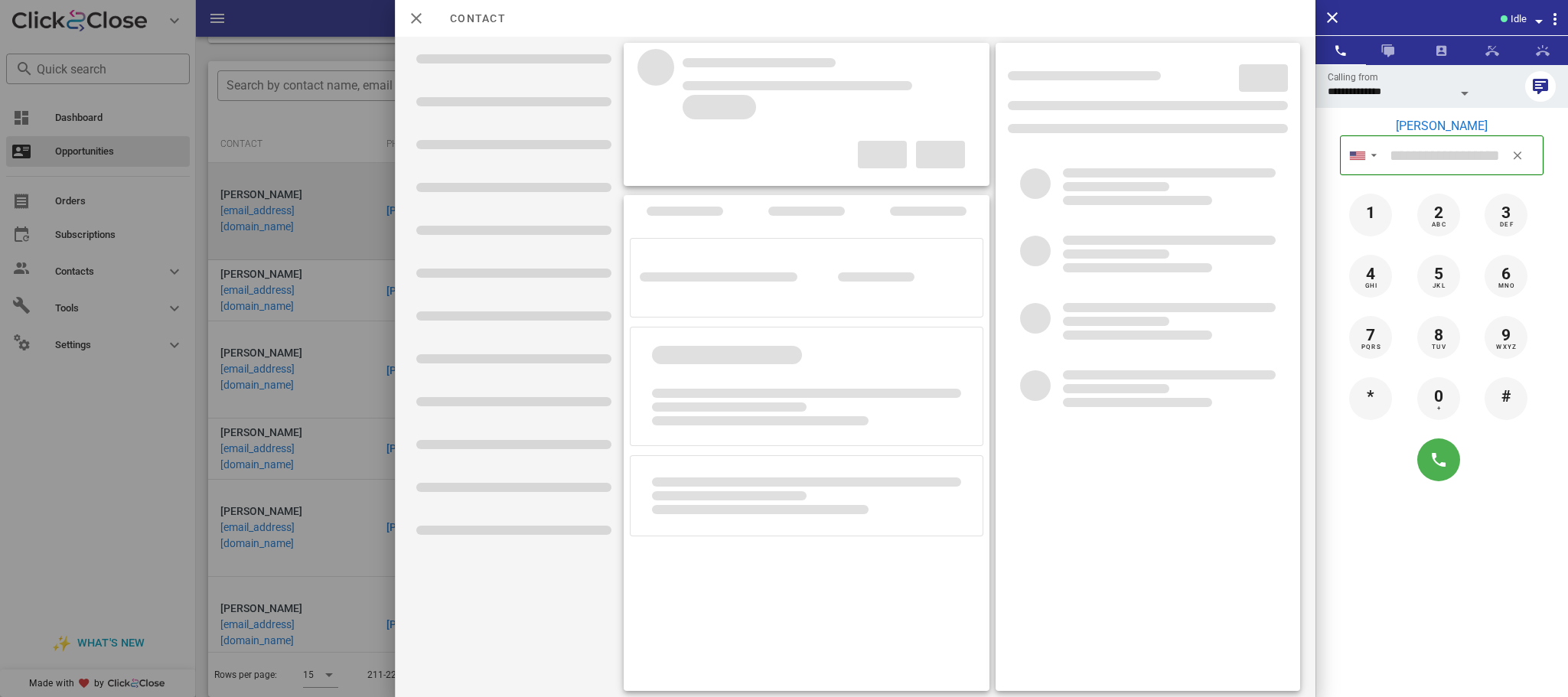 type on "**********" 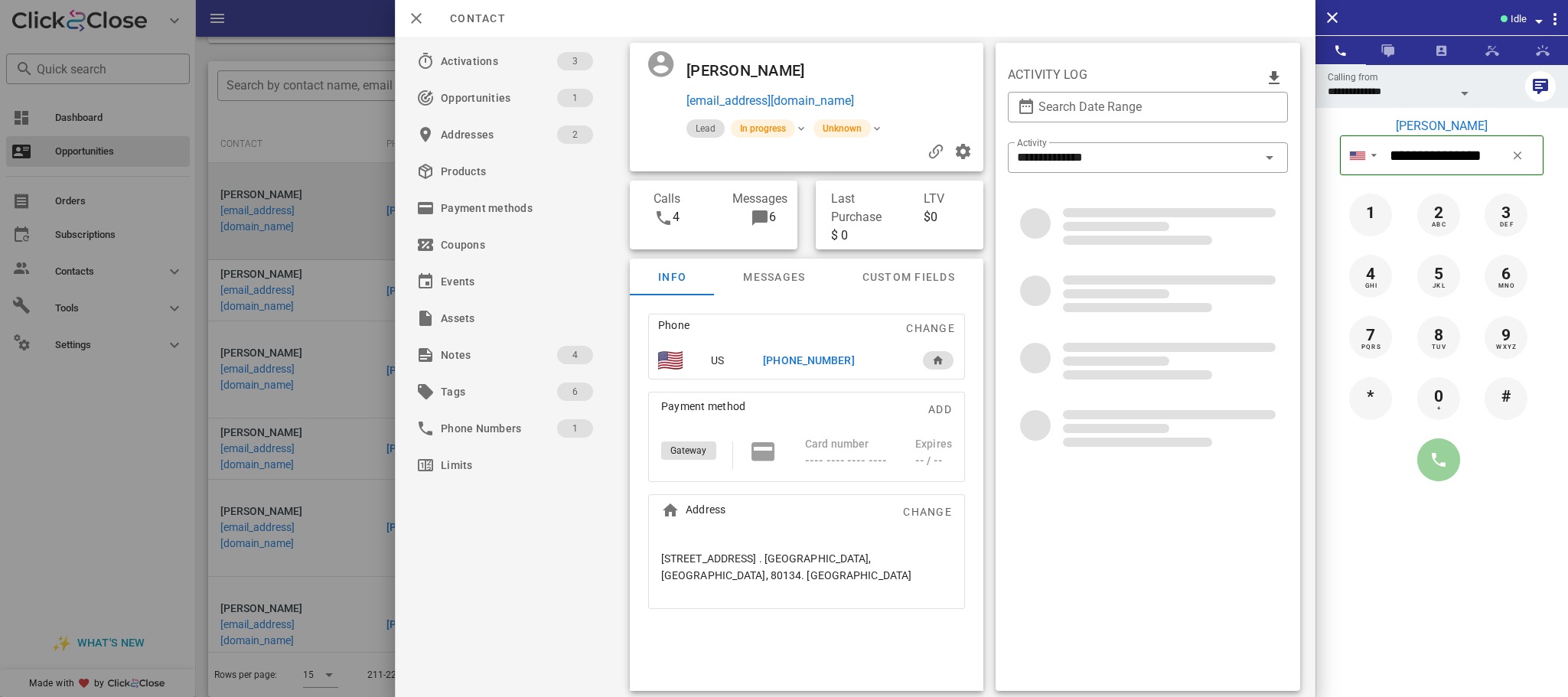 click at bounding box center [1439, 460] 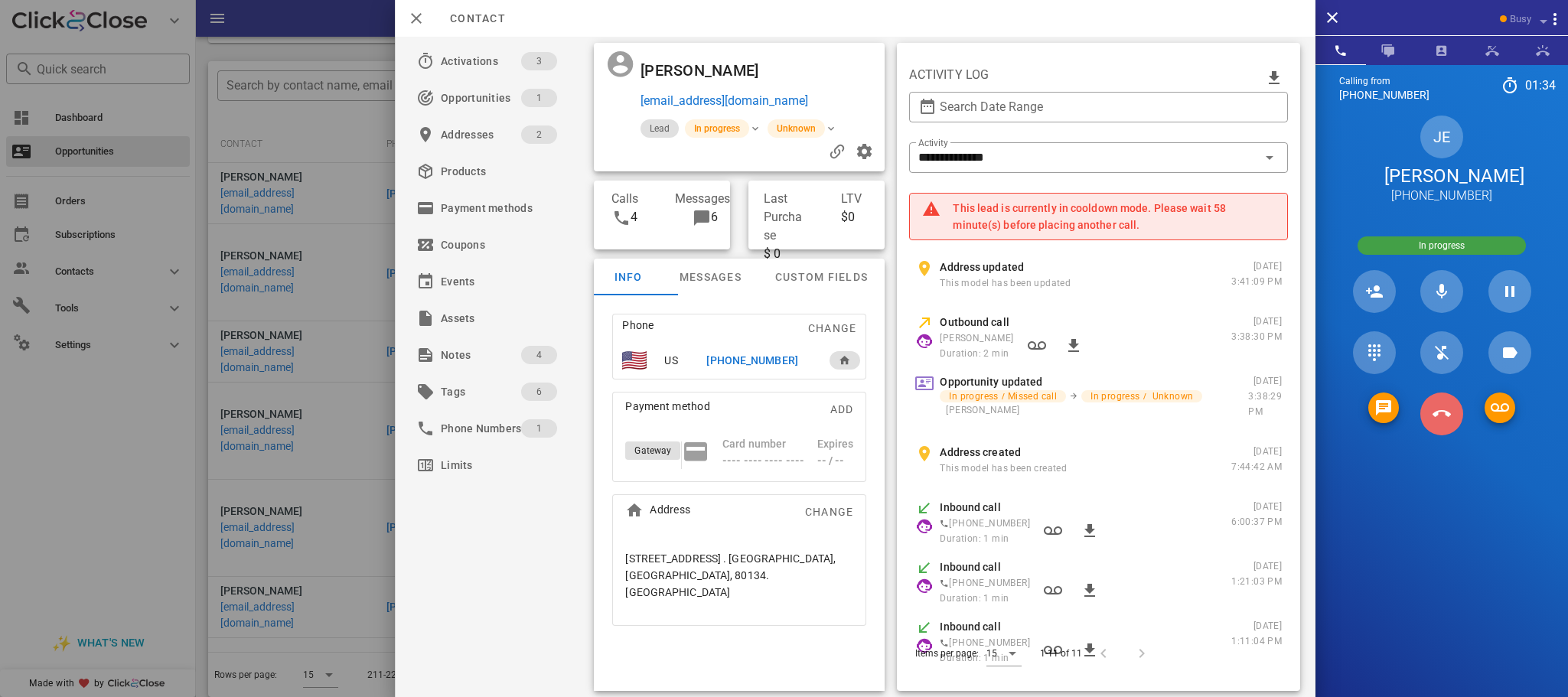 click at bounding box center (1442, 414) 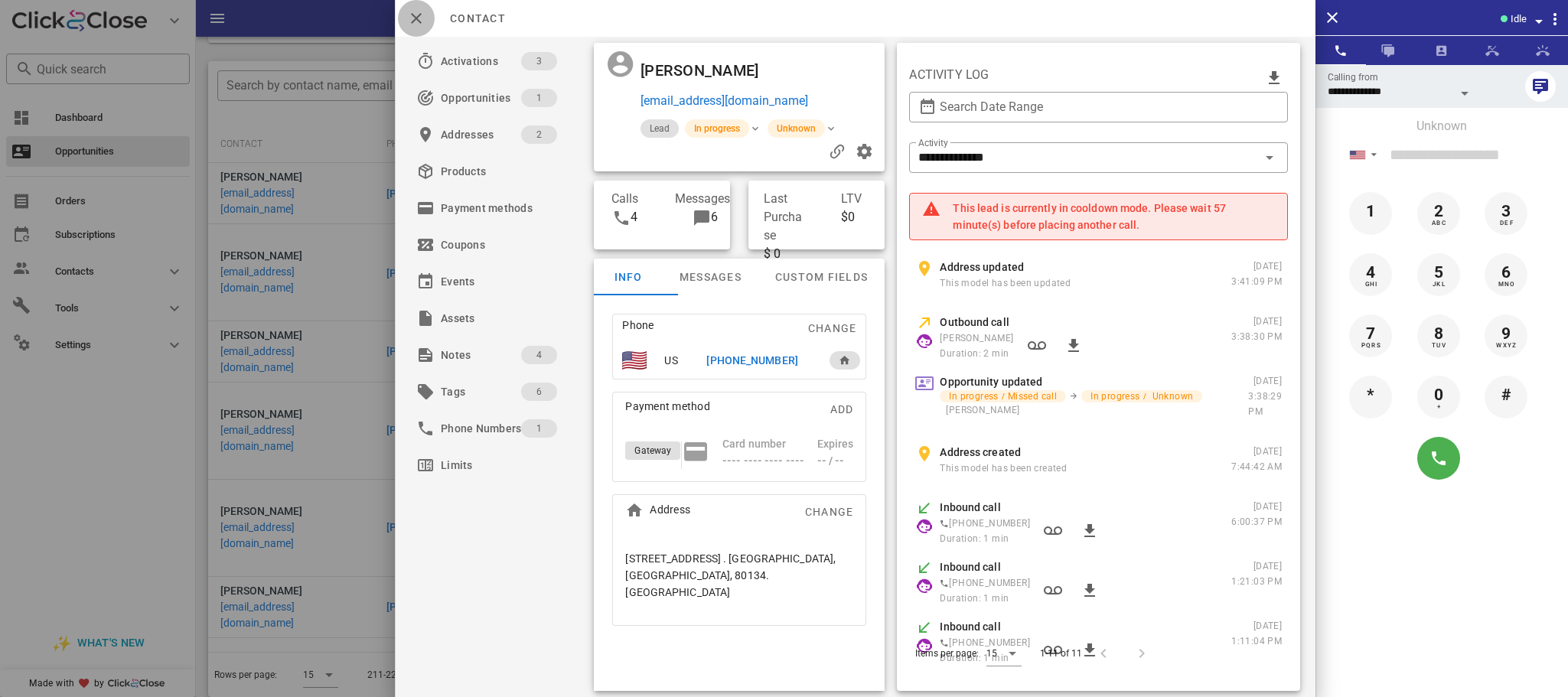 click at bounding box center (416, 18) 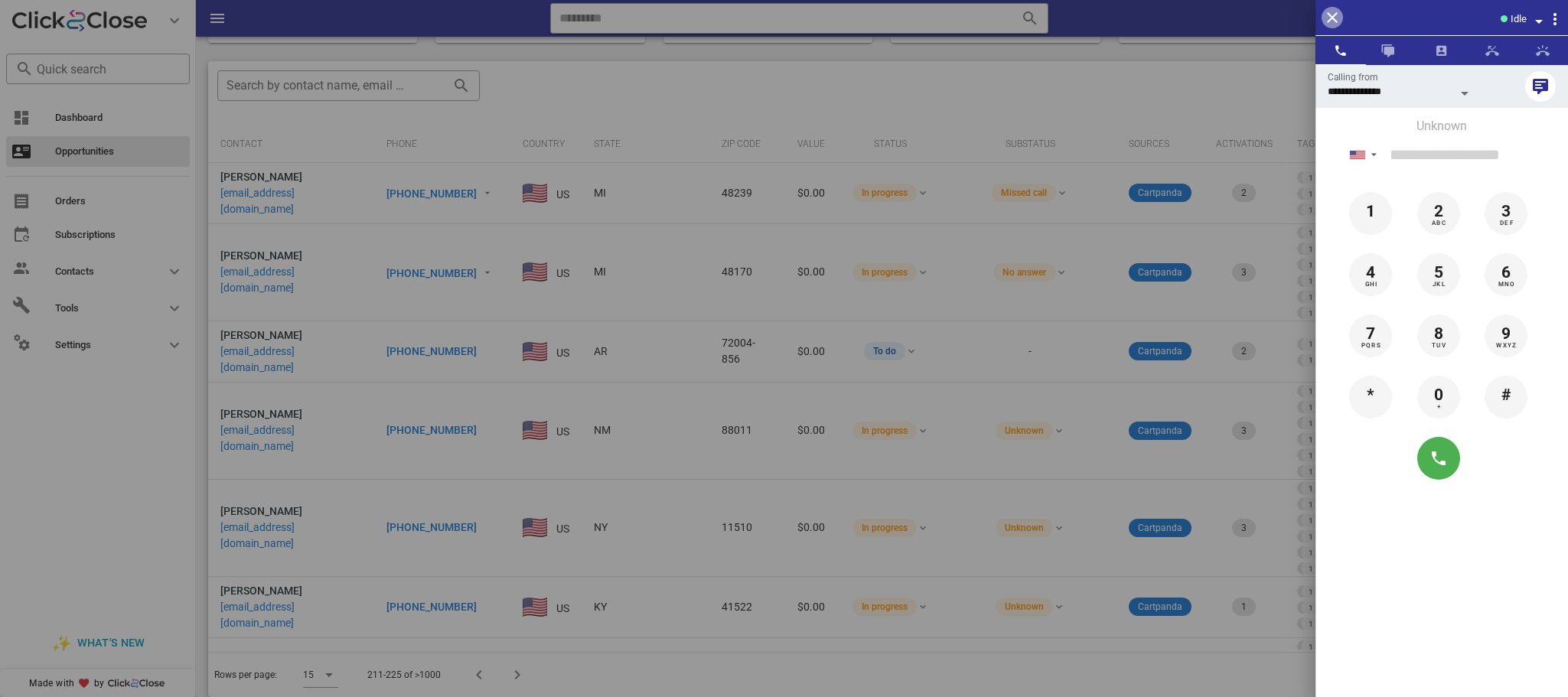 click at bounding box center (1332, 18) 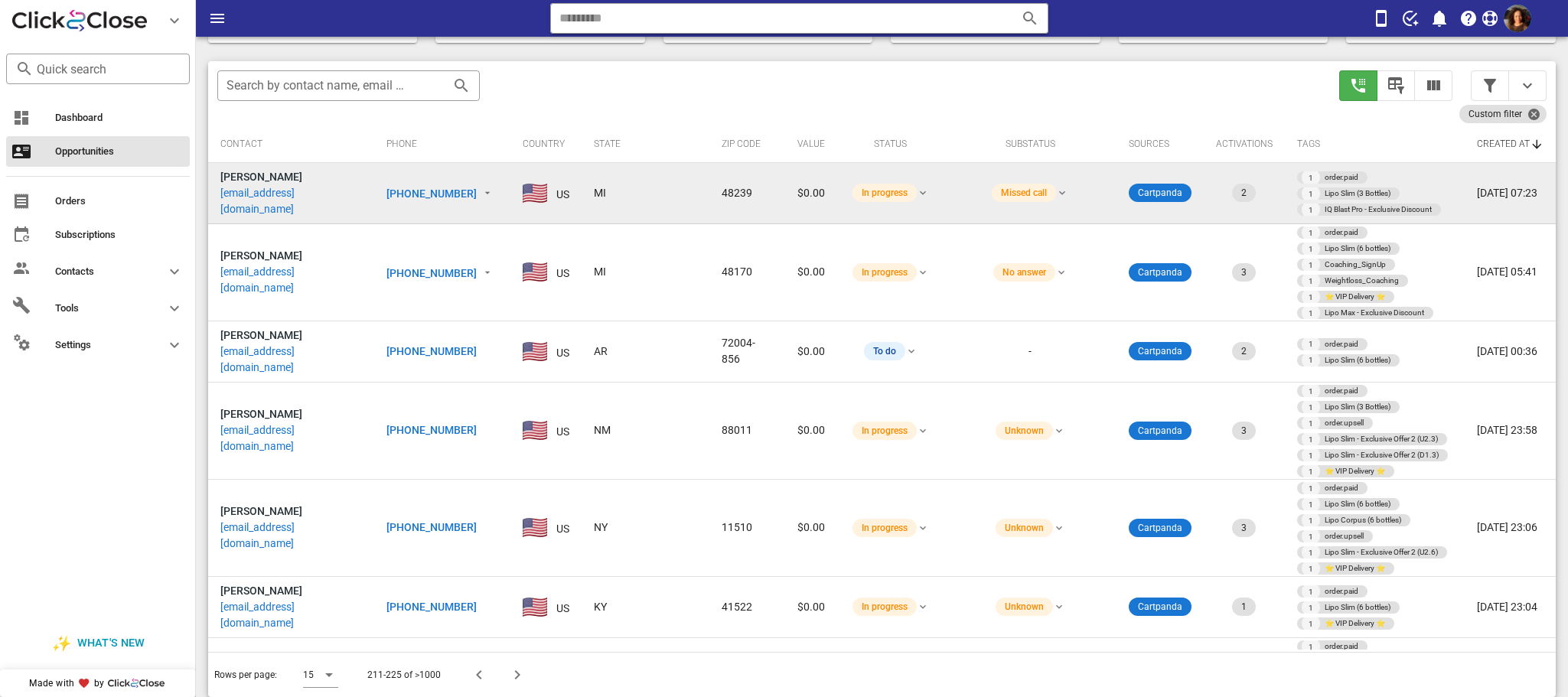 click on "+17347483764" at bounding box center [432, 194] 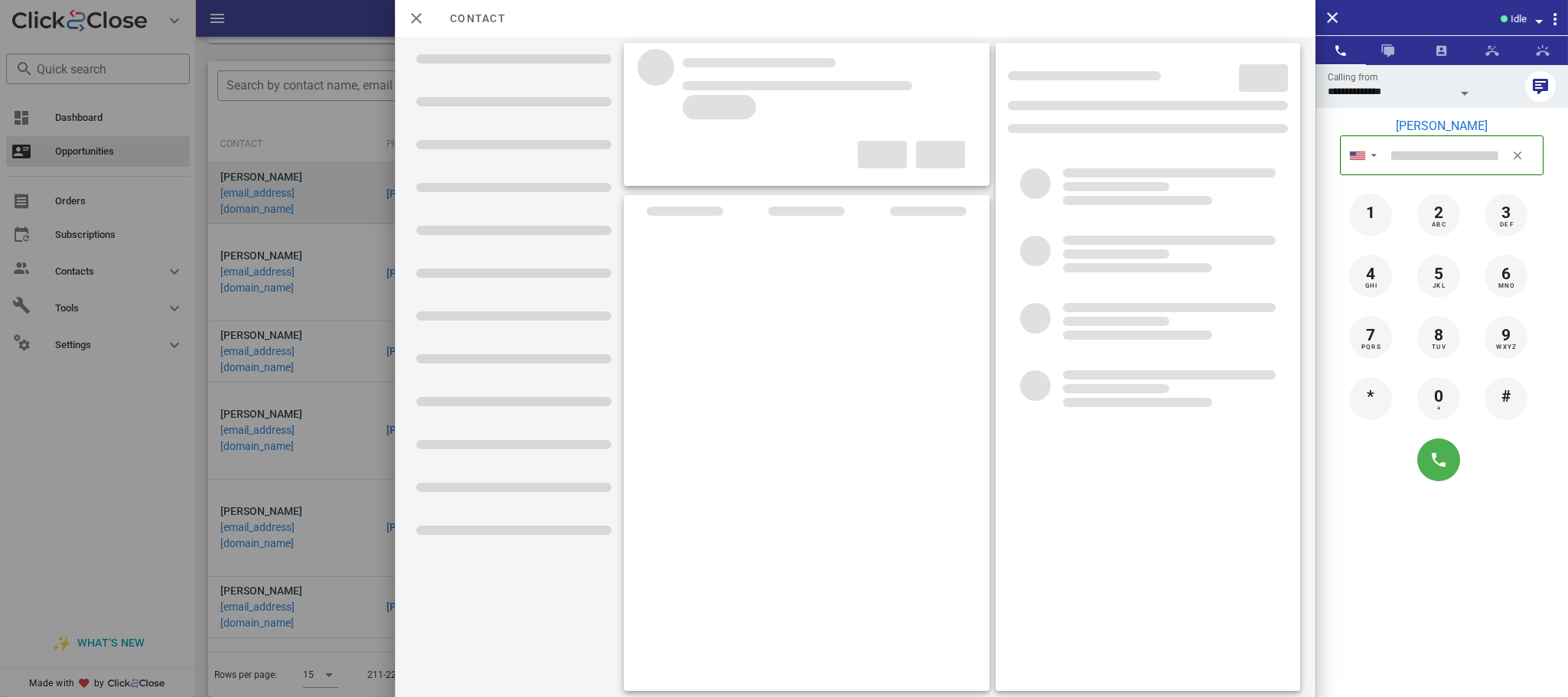 type on "**********" 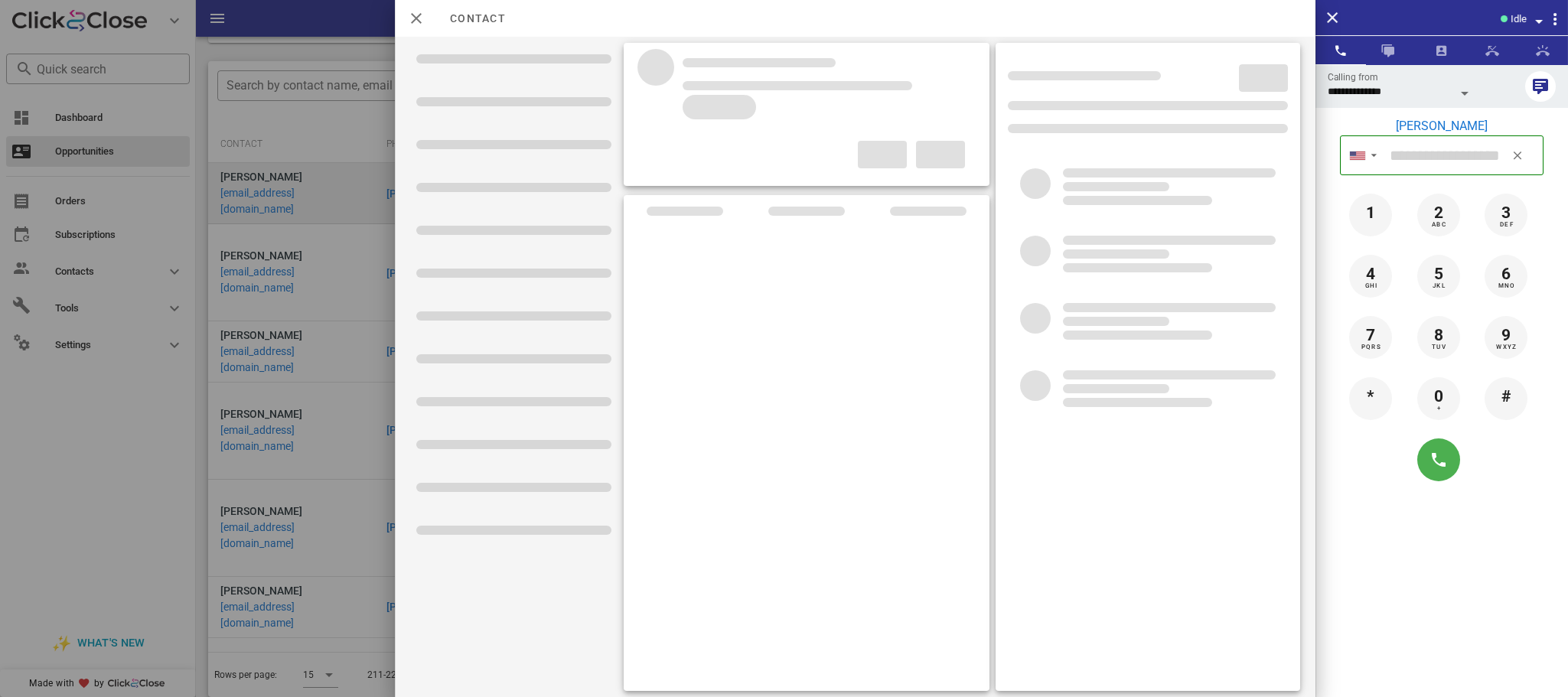 type on "**********" 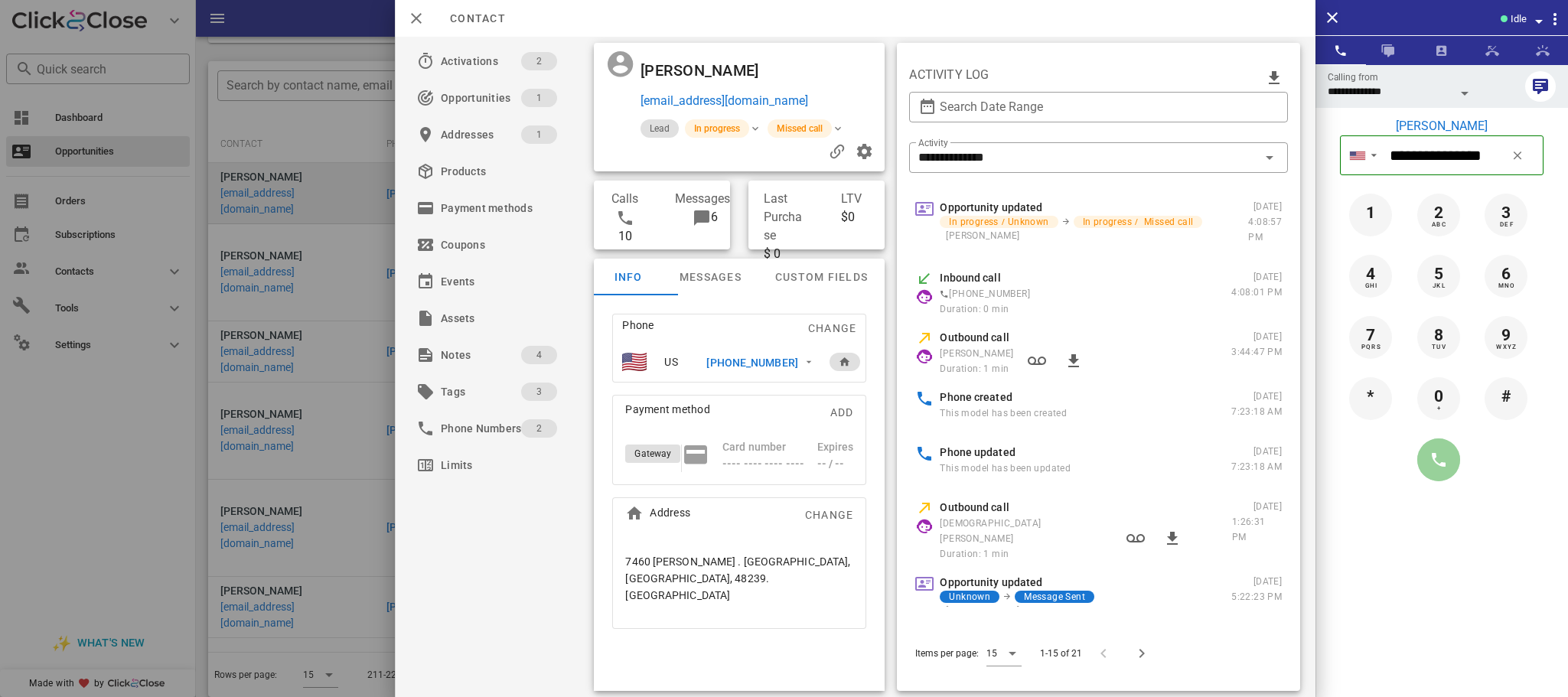 click at bounding box center (1439, 460) 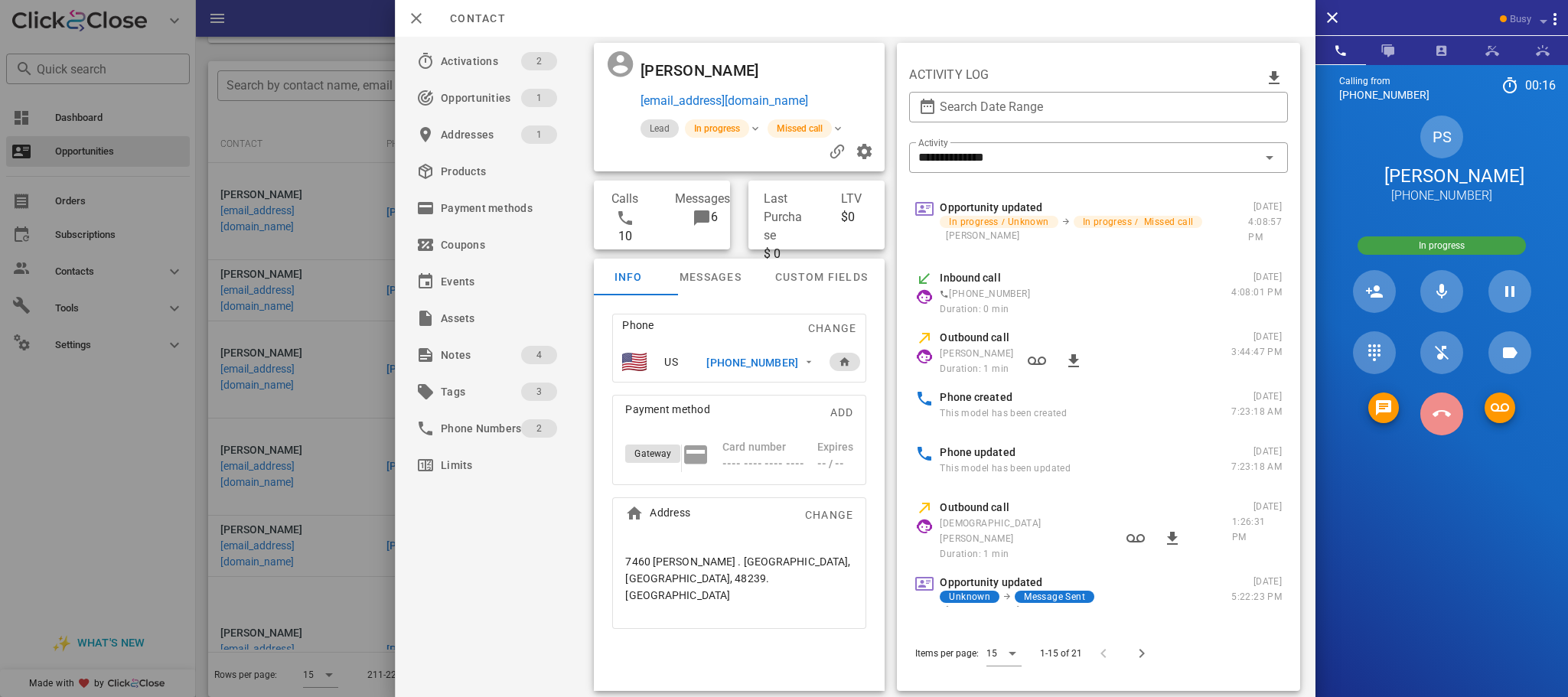click at bounding box center [1442, 414] 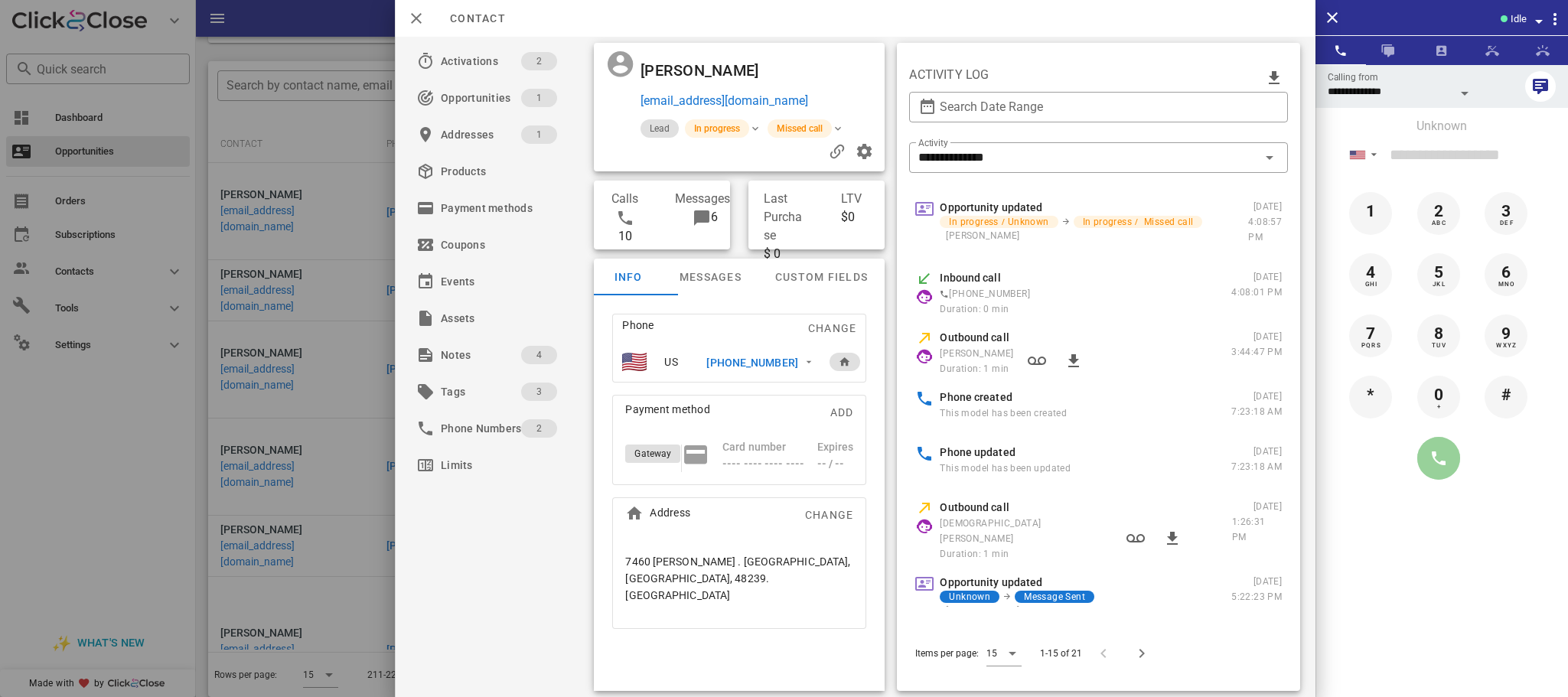 click at bounding box center (1439, 458) 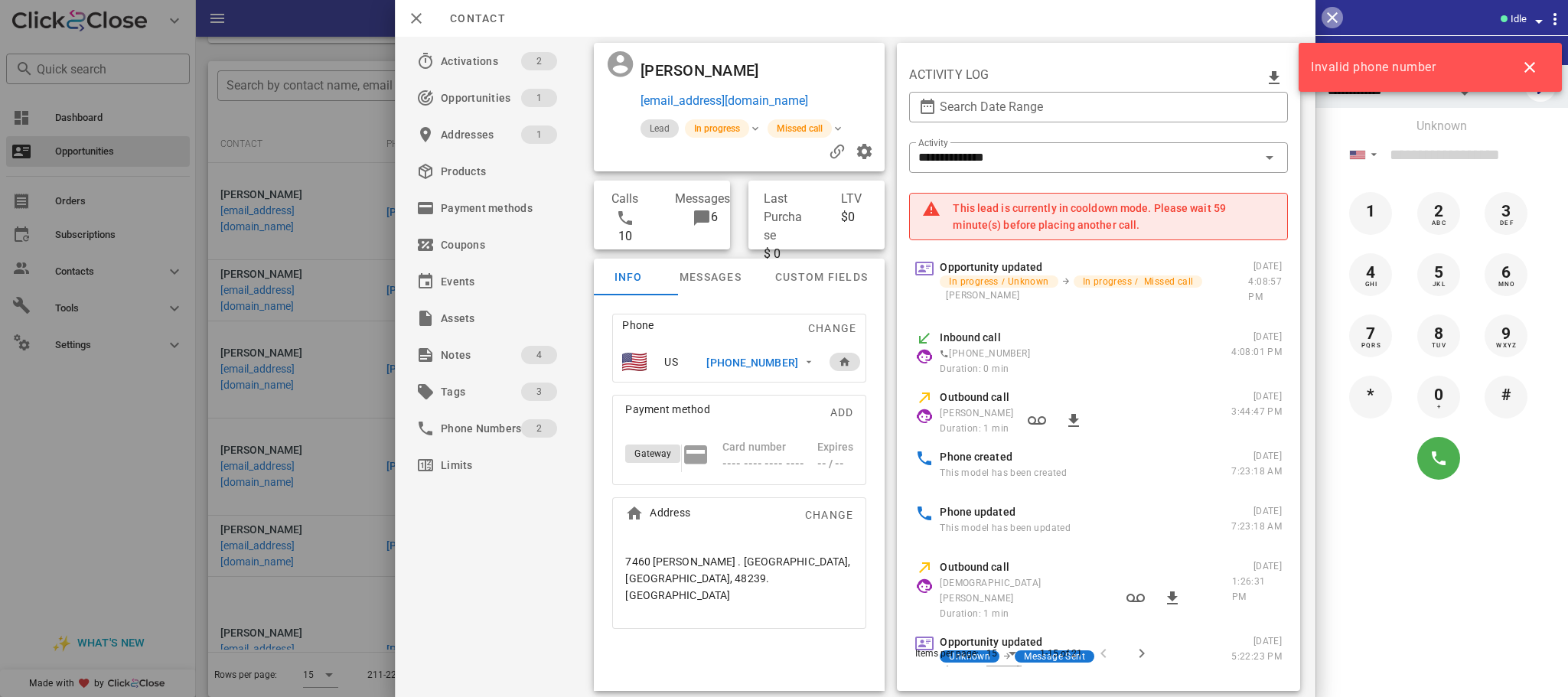 click at bounding box center [1332, 18] 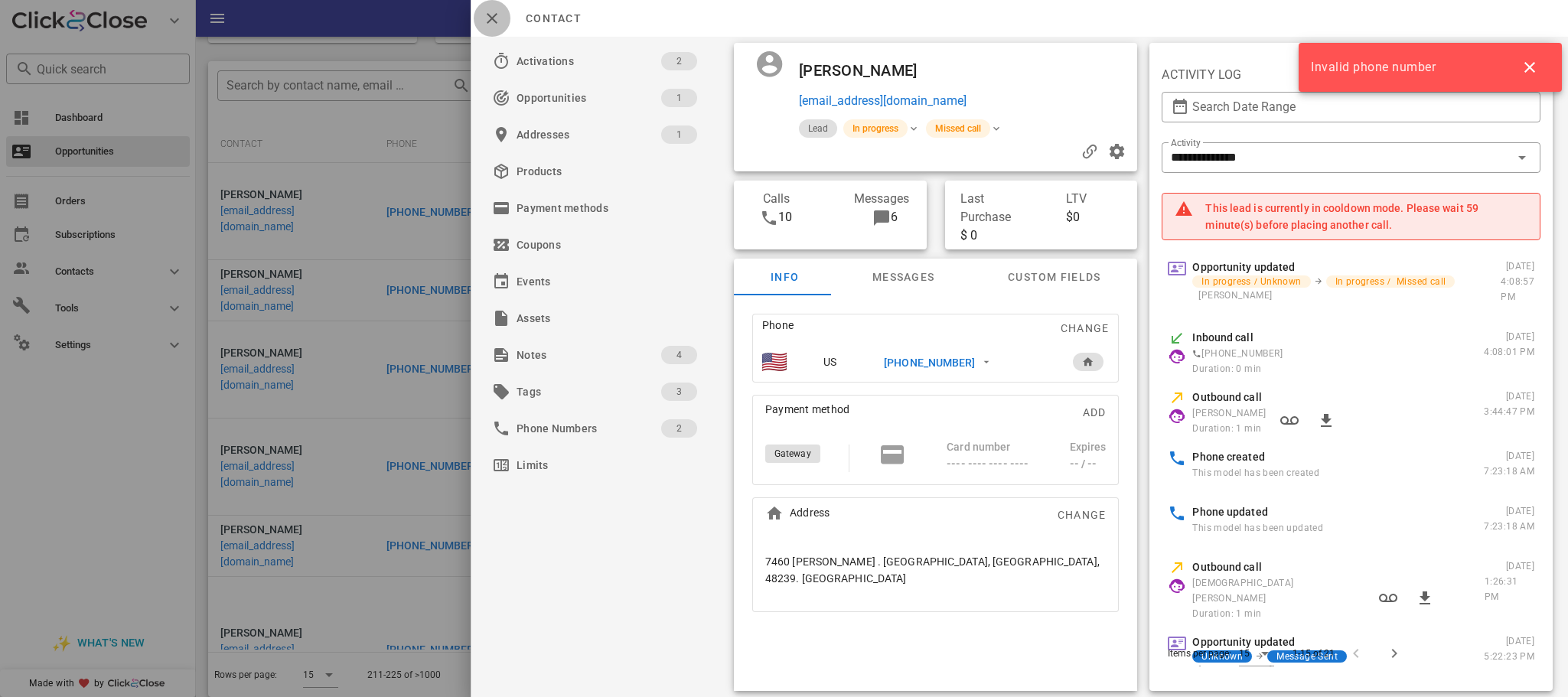 click at bounding box center [492, 18] 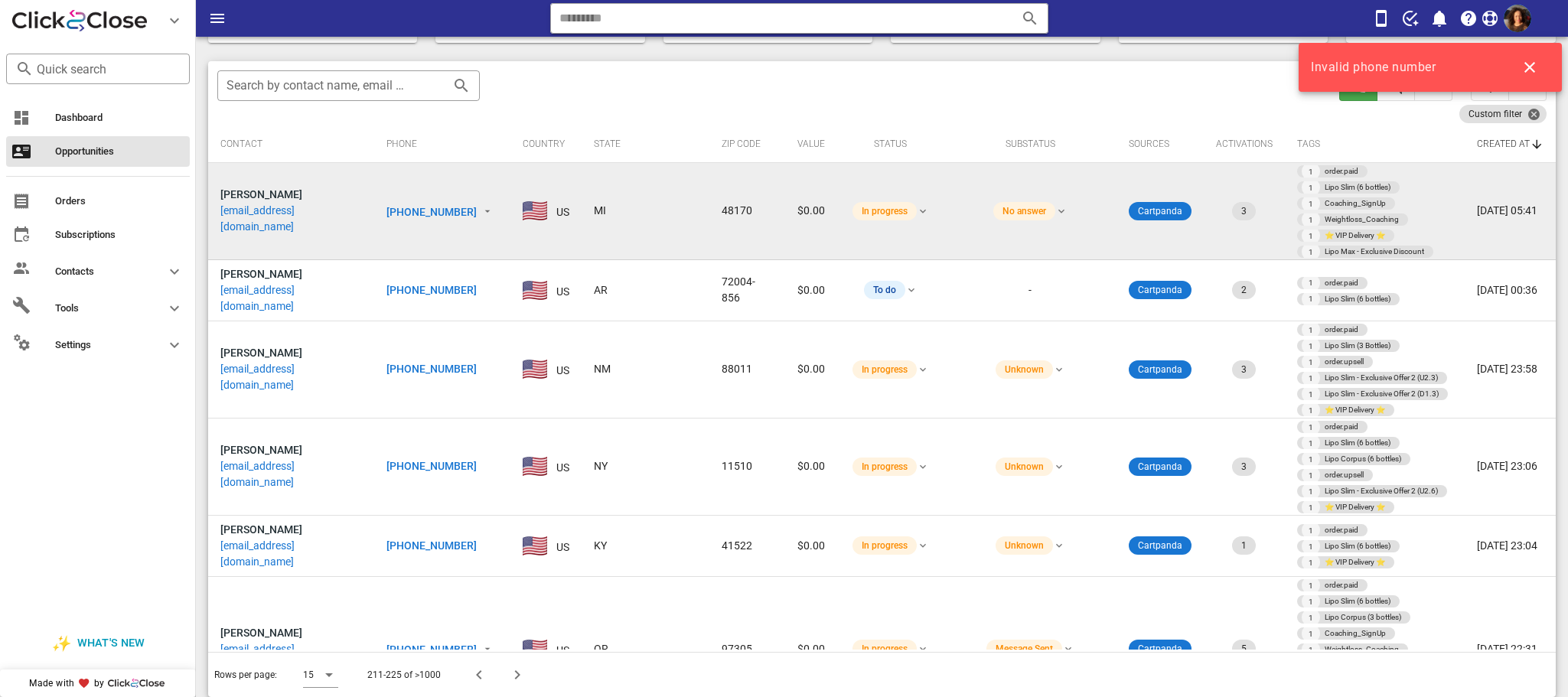 click on "+17344766520" at bounding box center [432, 212] 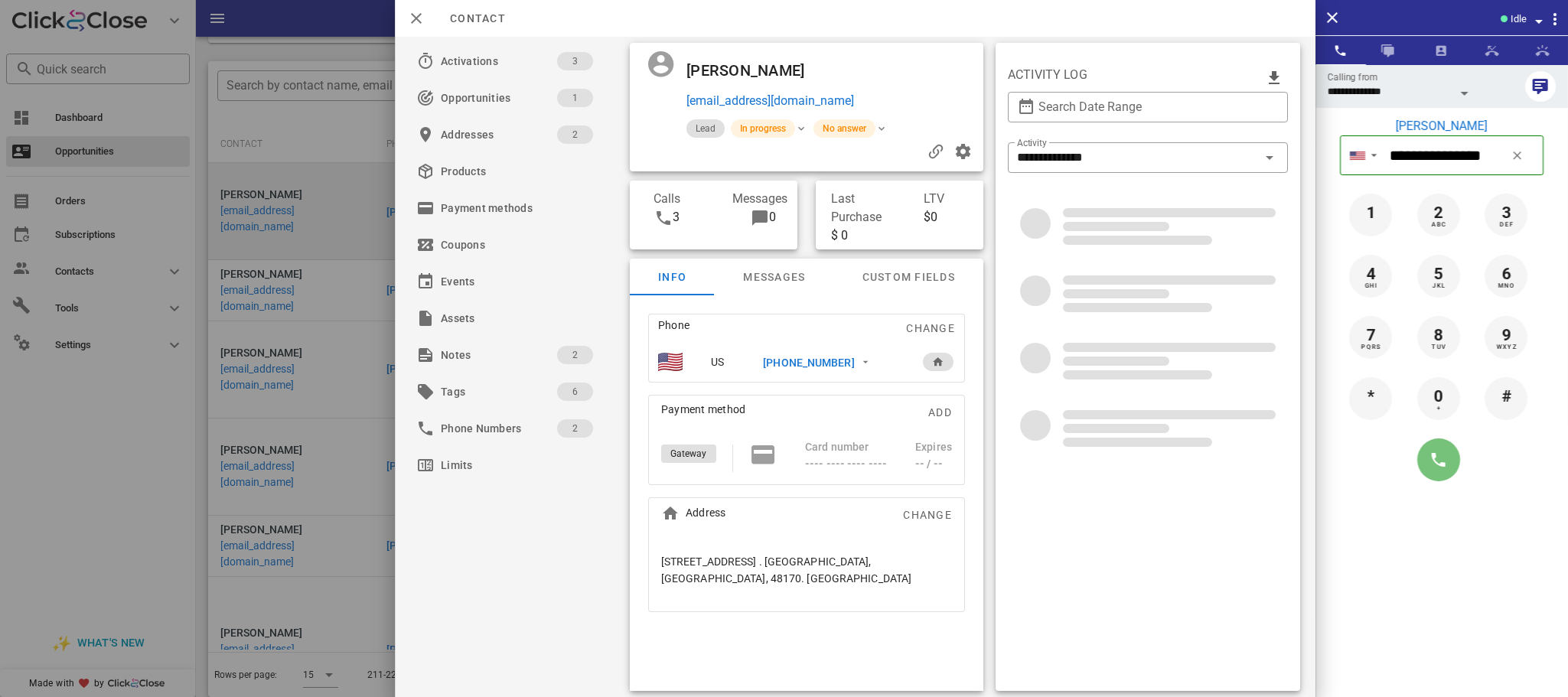 click at bounding box center (1439, 460) 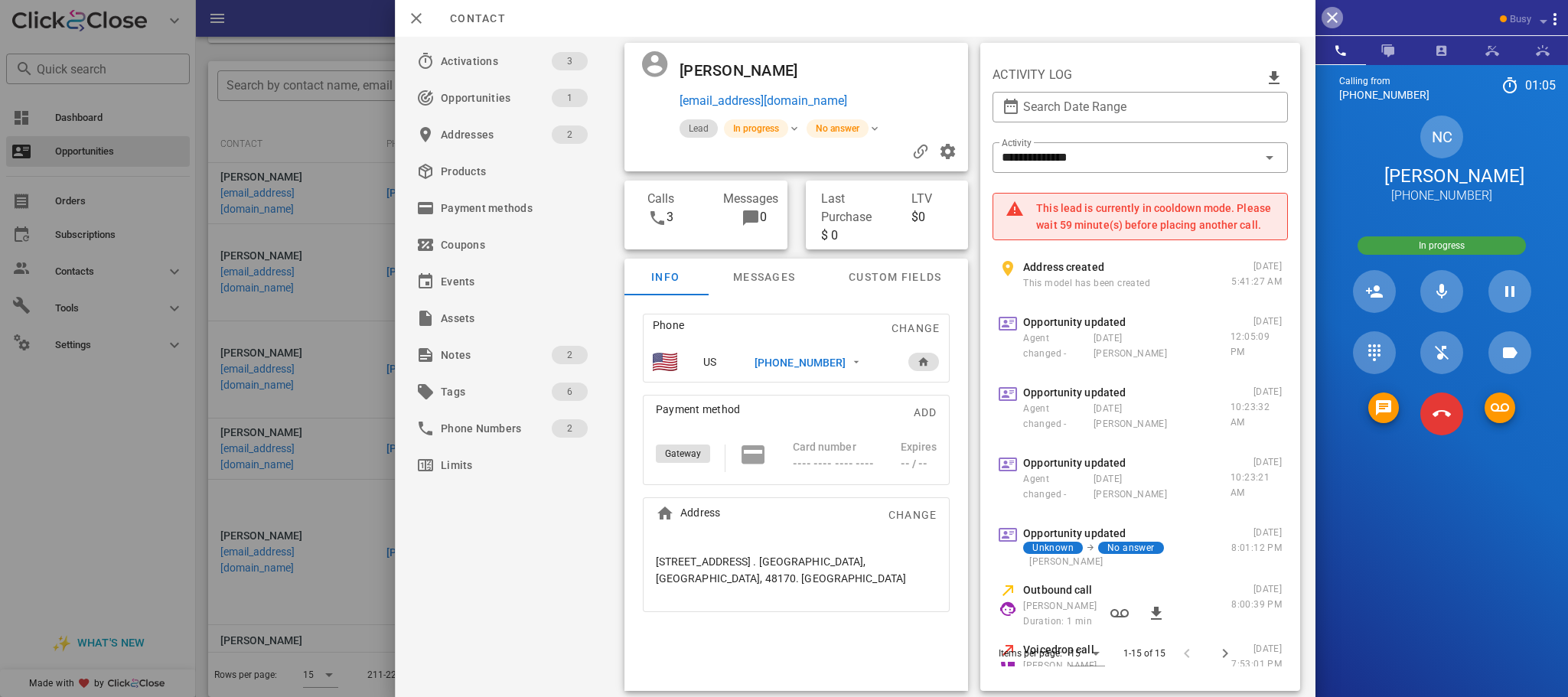 click at bounding box center [1332, 18] 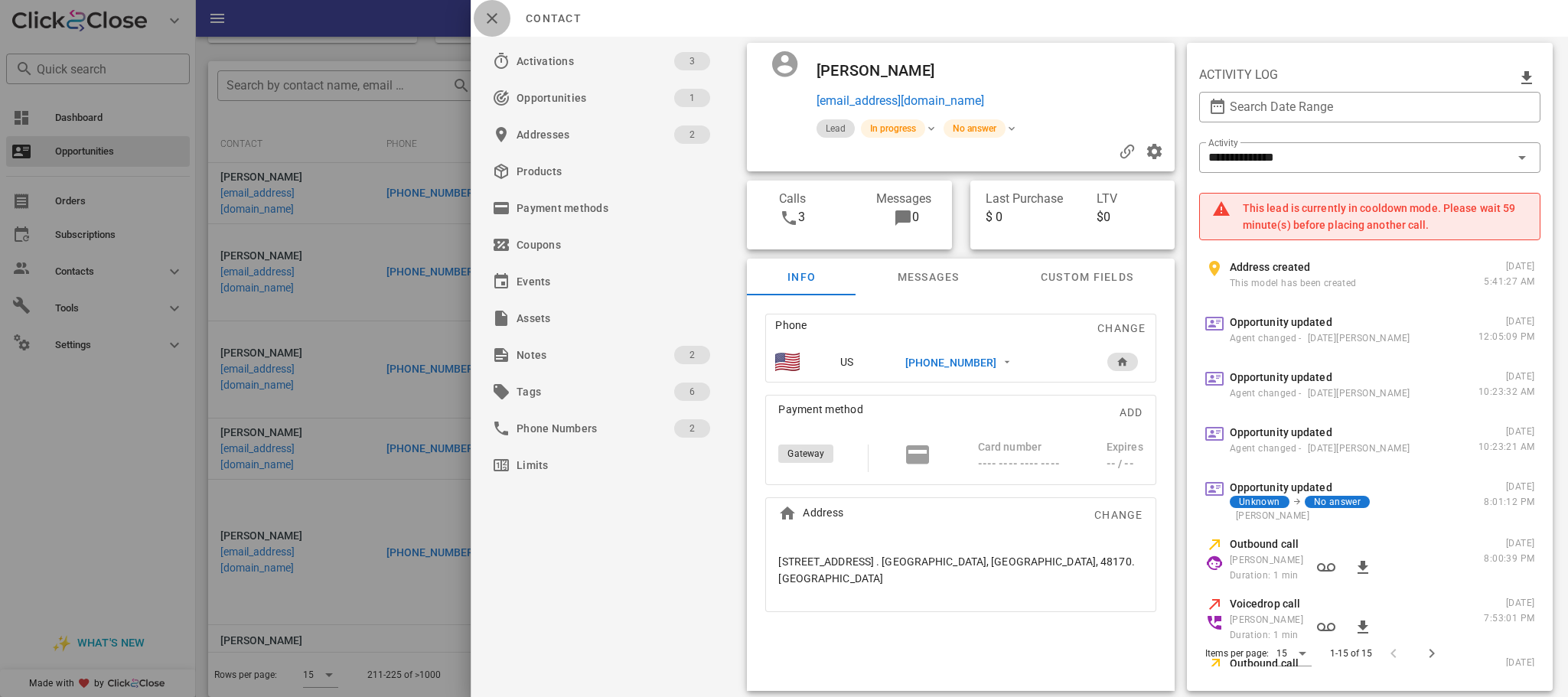 click at bounding box center (492, 18) 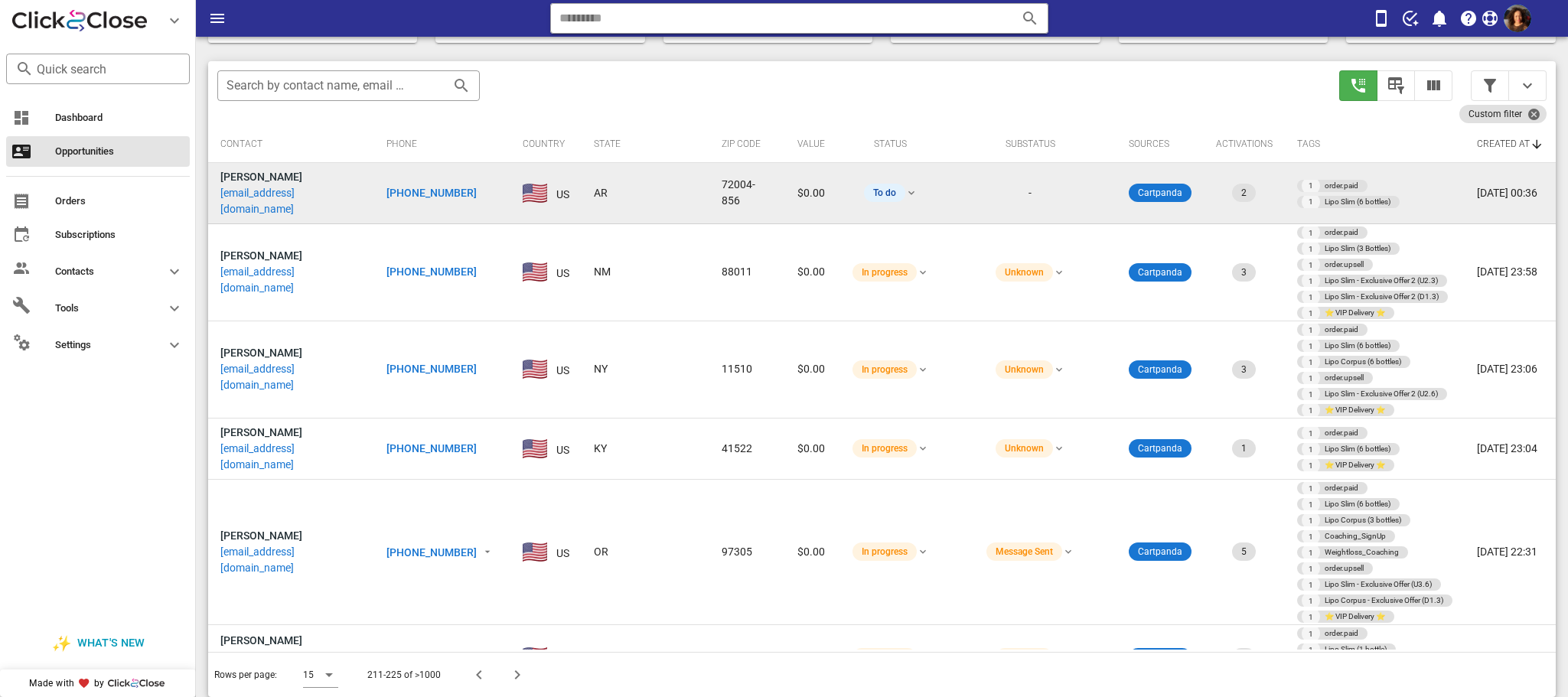 click on "+18707668052" at bounding box center [432, 193] 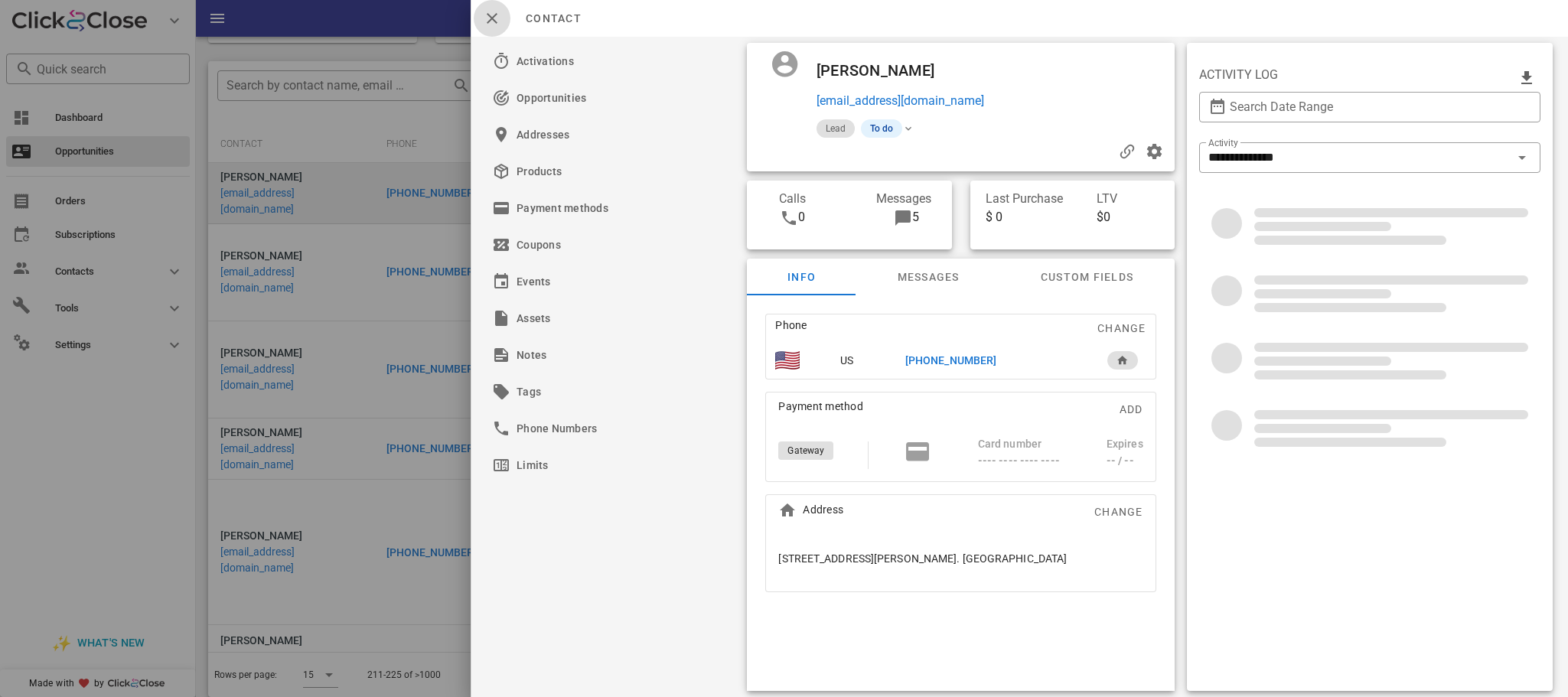 click at bounding box center [492, 18] 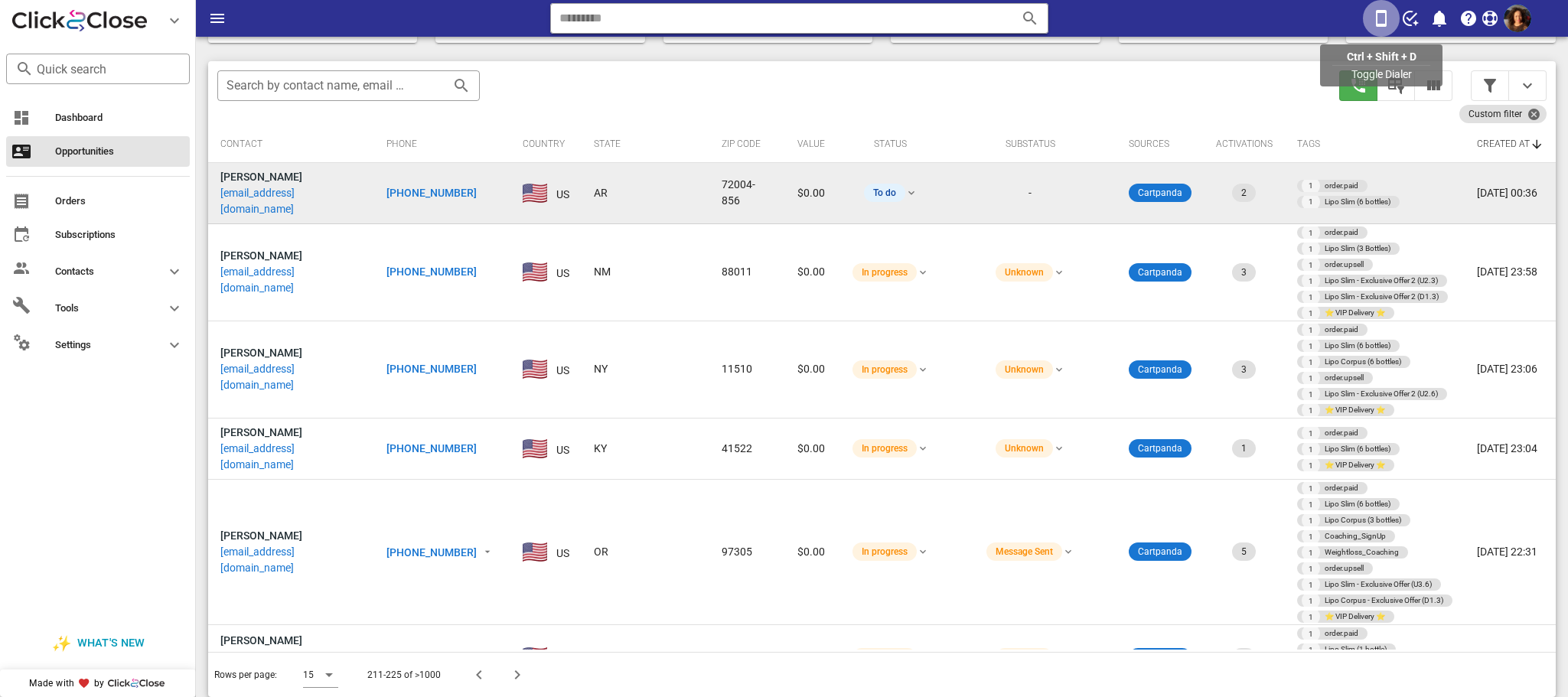 click at bounding box center [1381, 18] 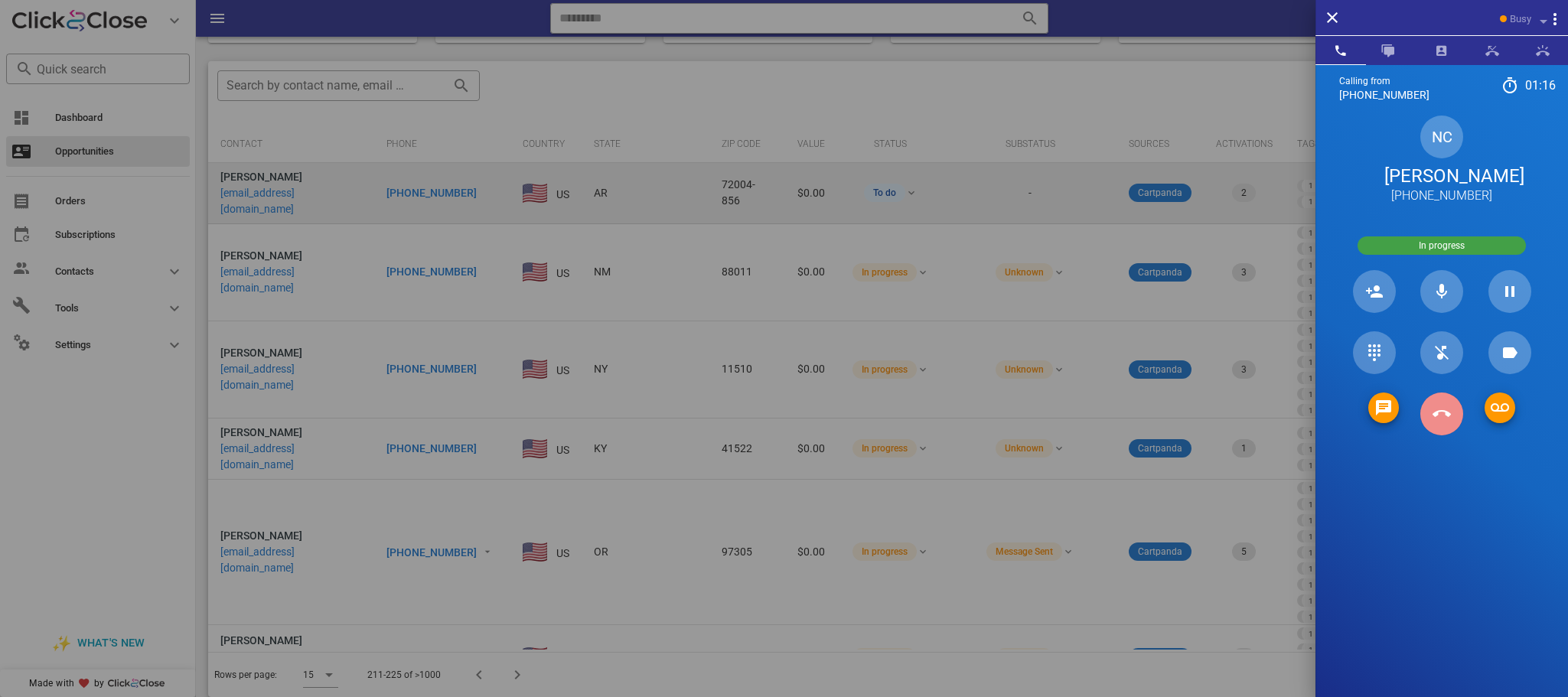 click at bounding box center (1442, 414) 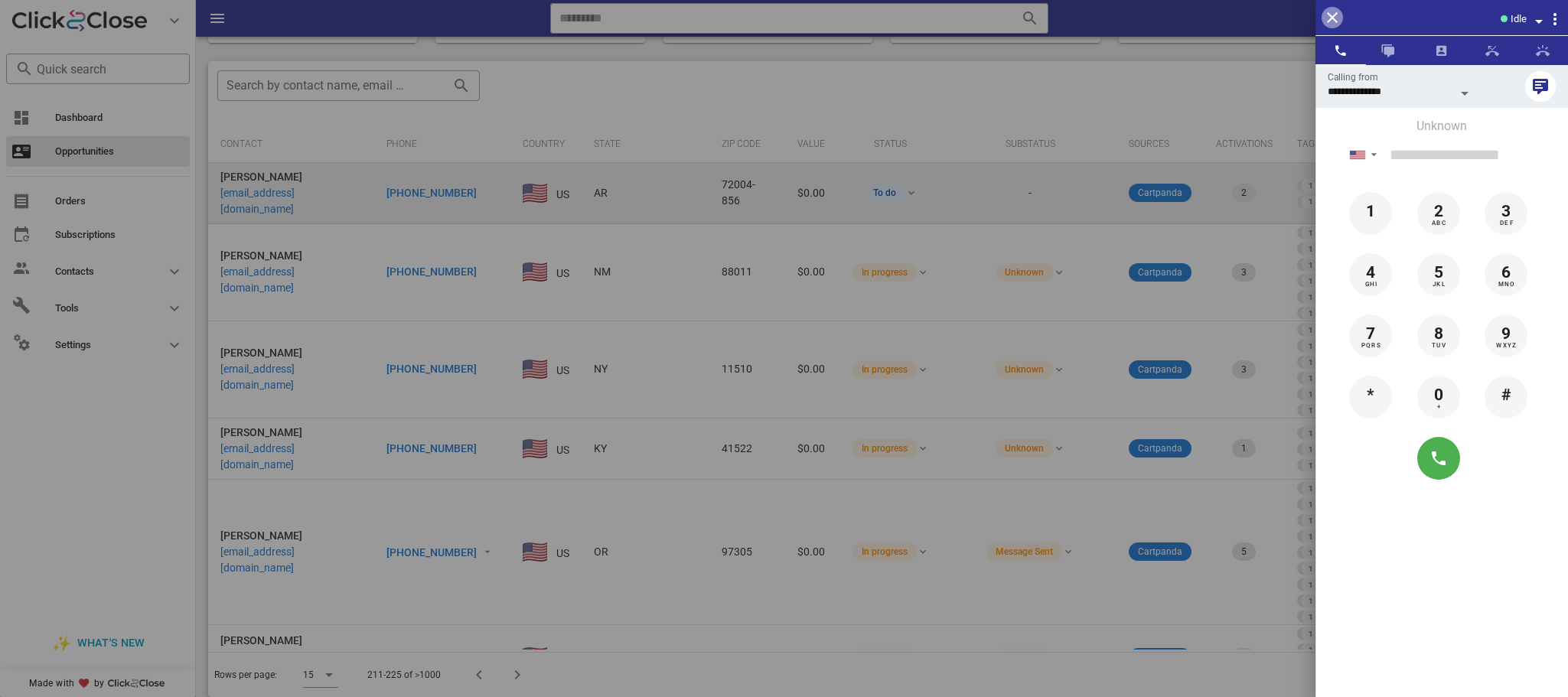 click at bounding box center [1332, 18] 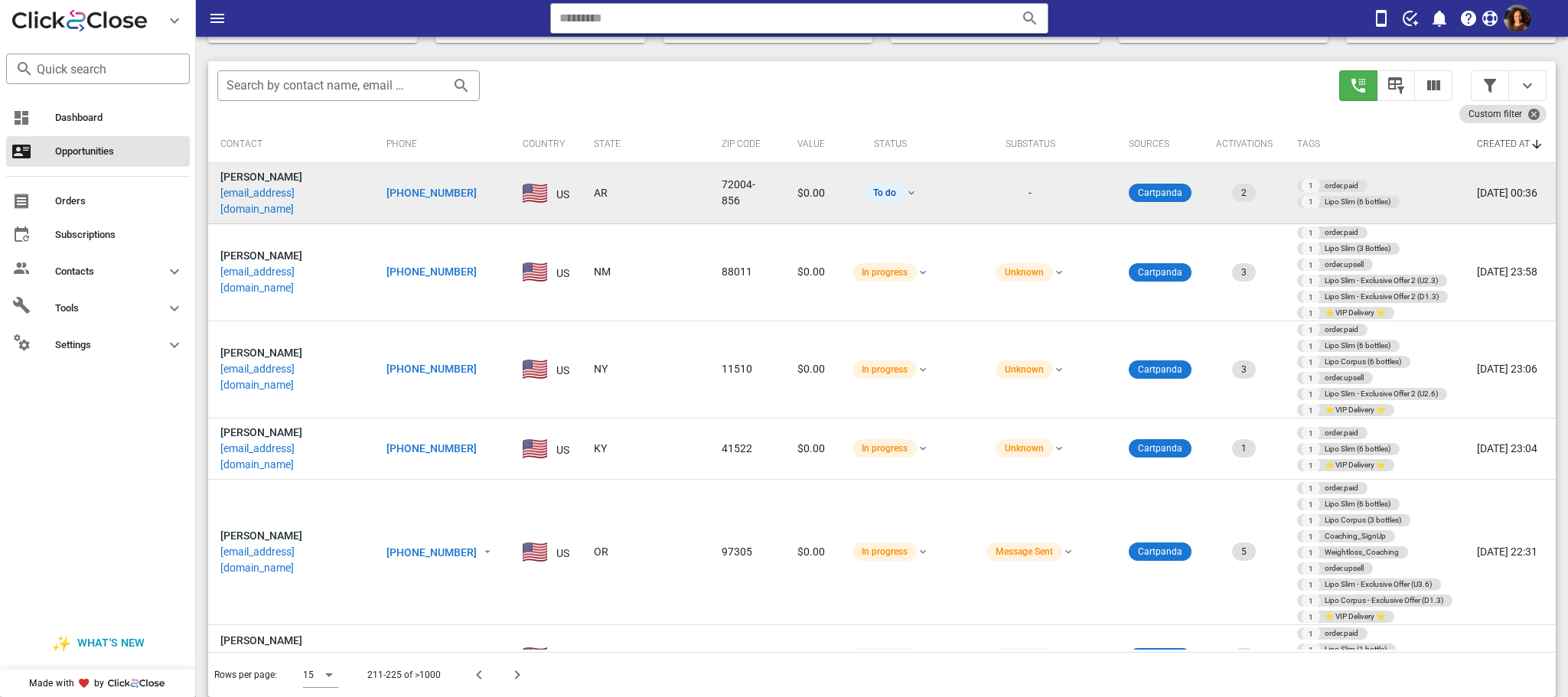 click on "+18707668052" at bounding box center (432, 193) 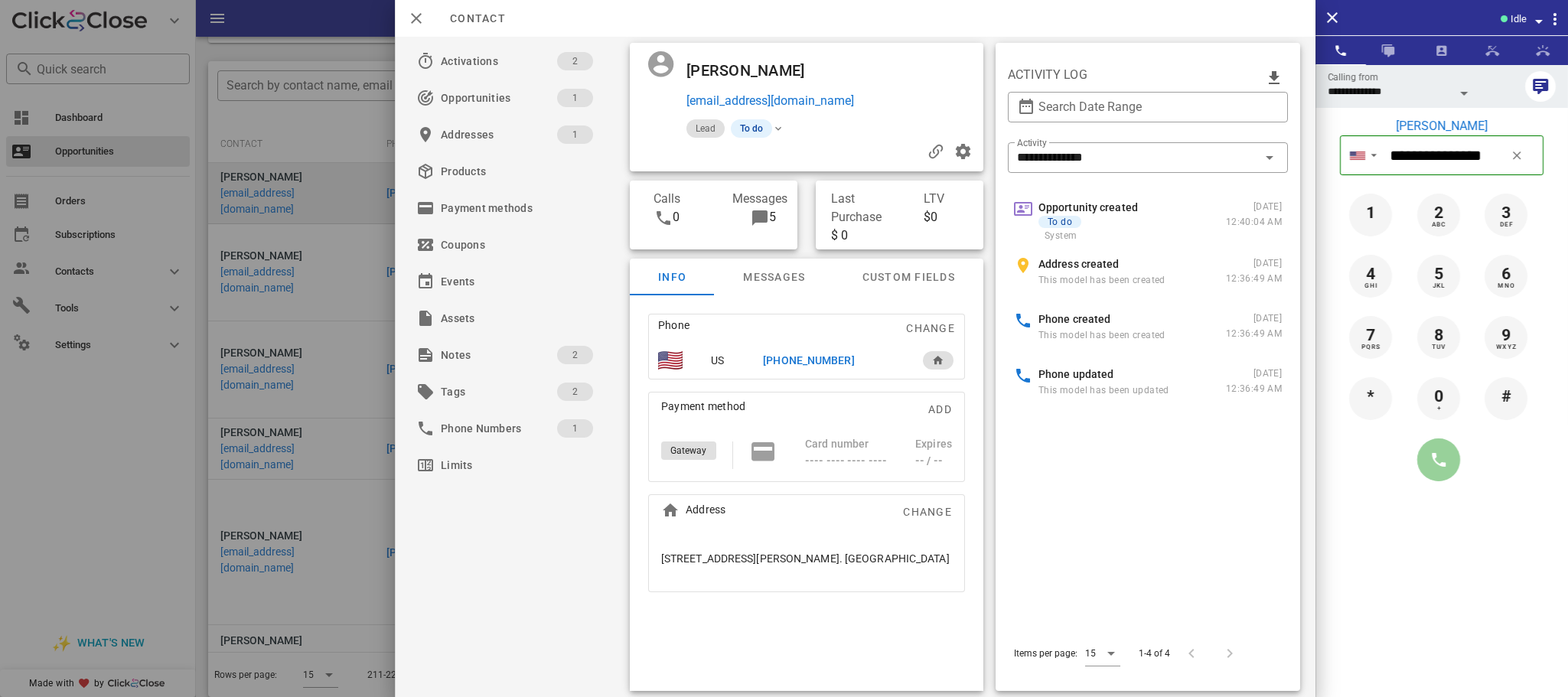 click at bounding box center [1439, 460] 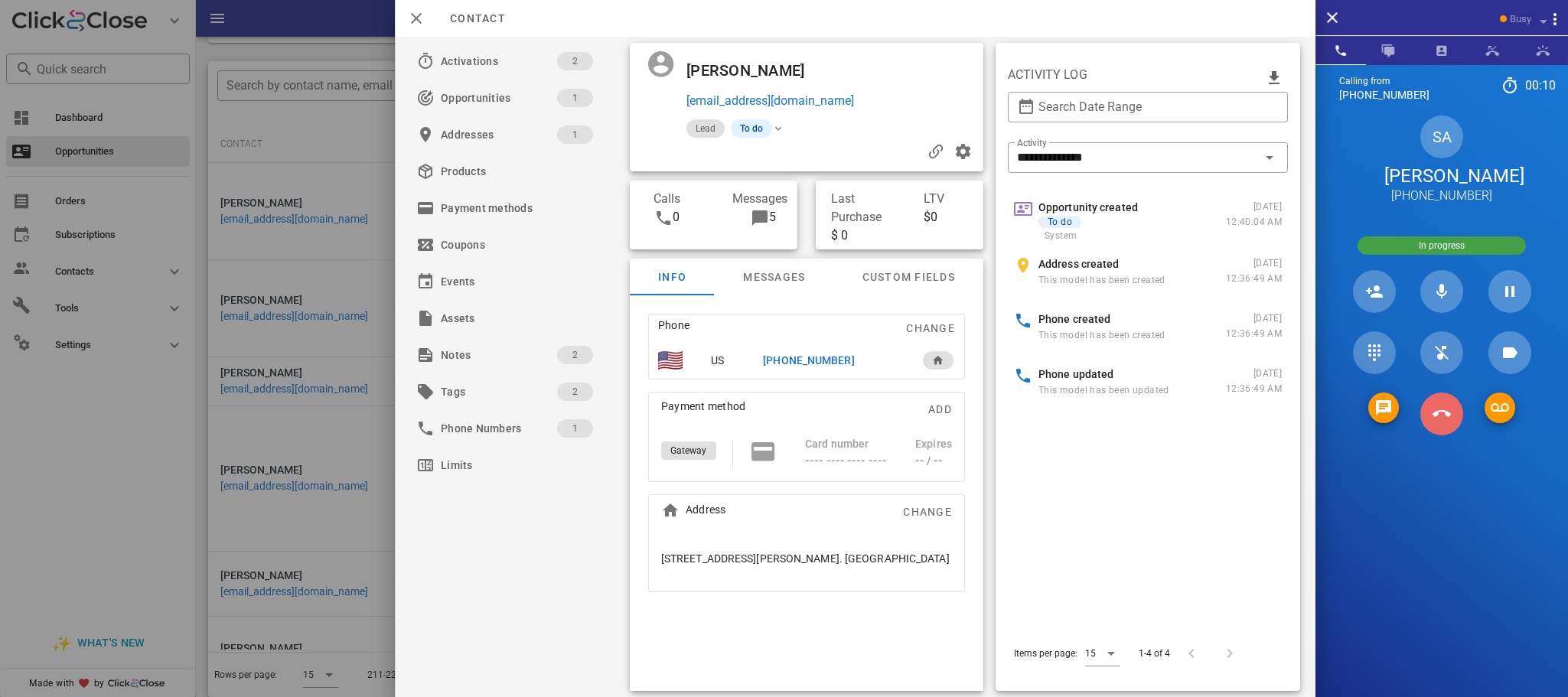 click at bounding box center (1442, 414) 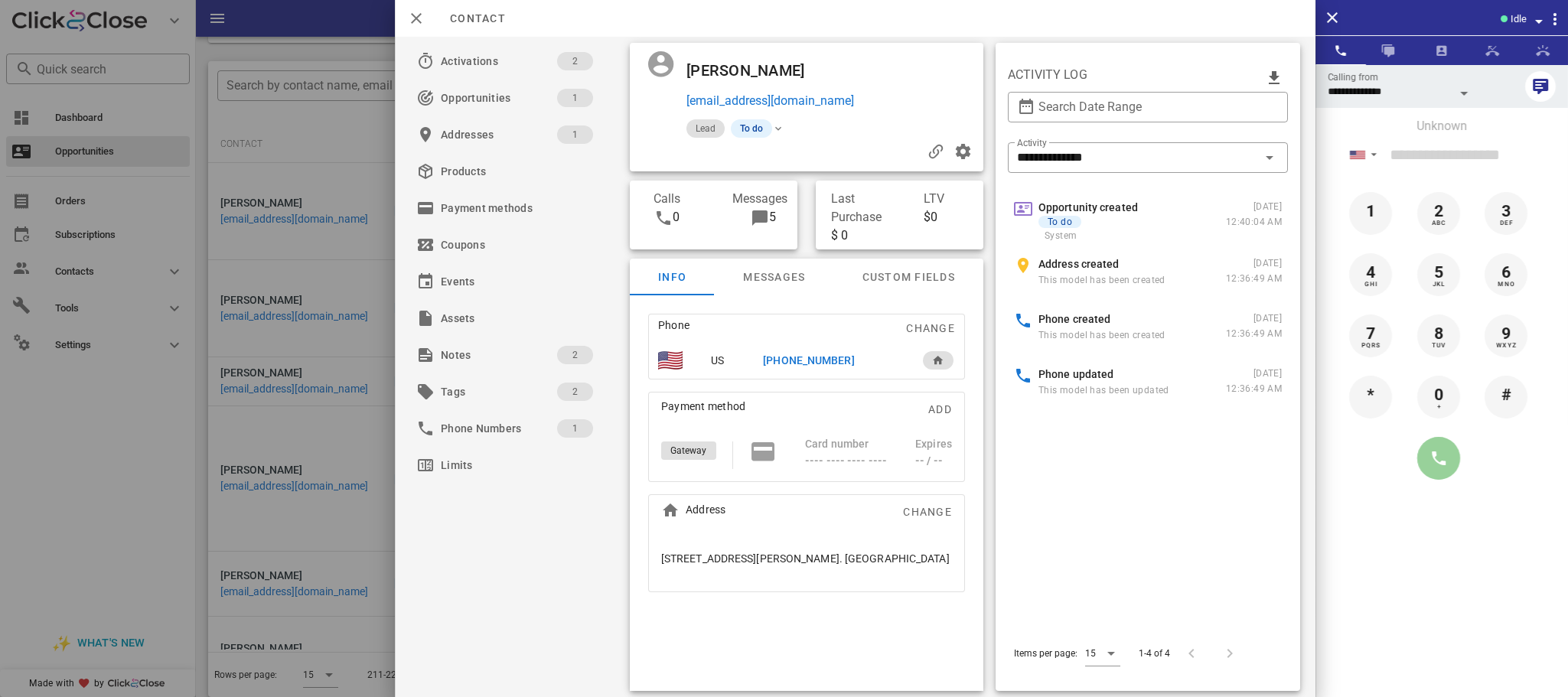 click at bounding box center (1439, 458) 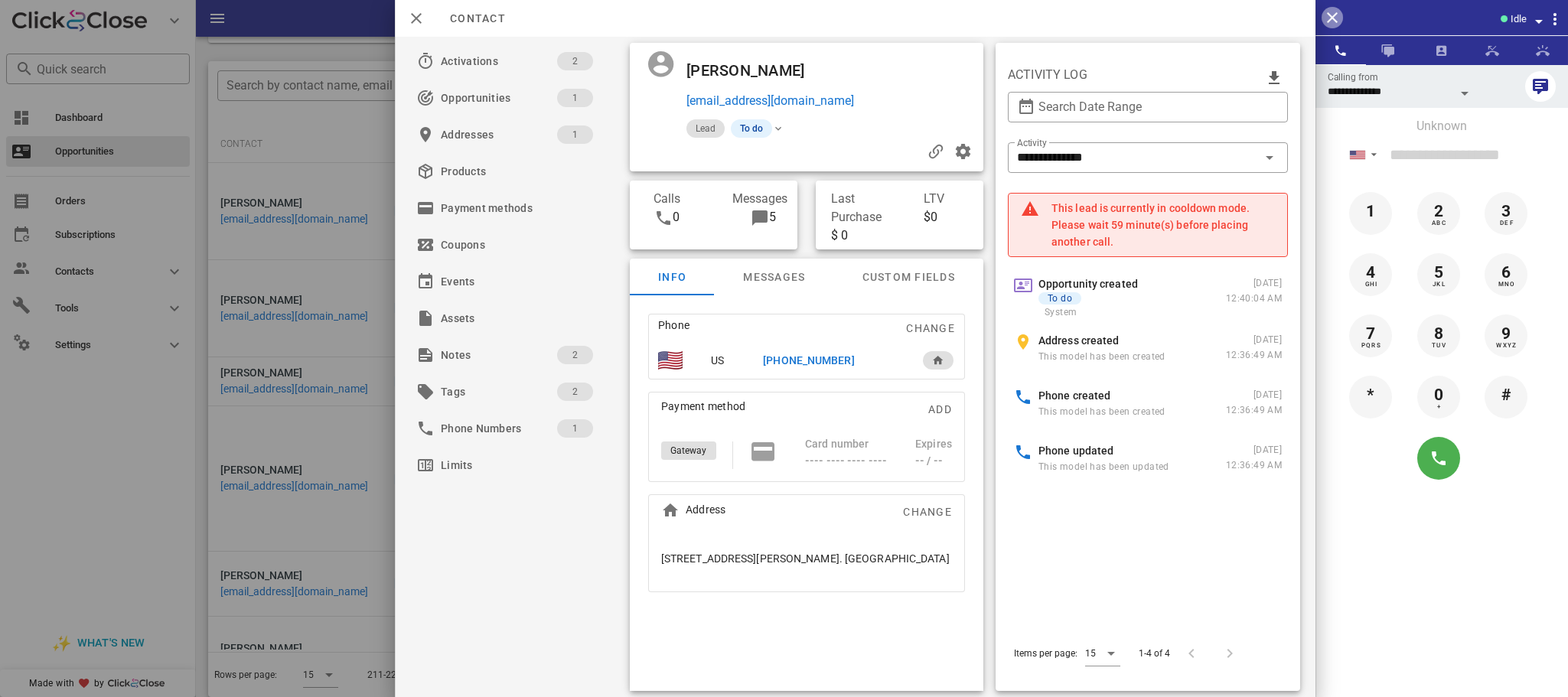 click at bounding box center [1332, 18] 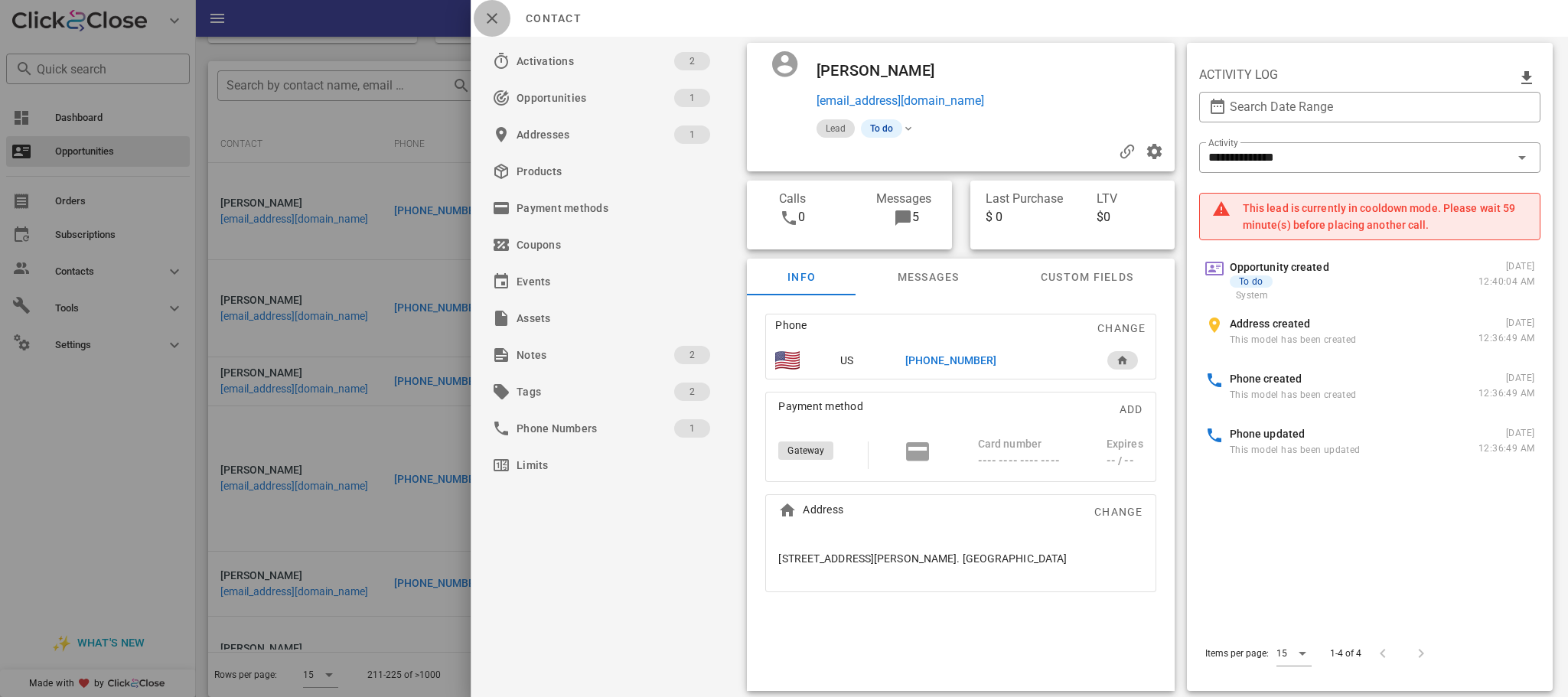 click at bounding box center [492, 18] 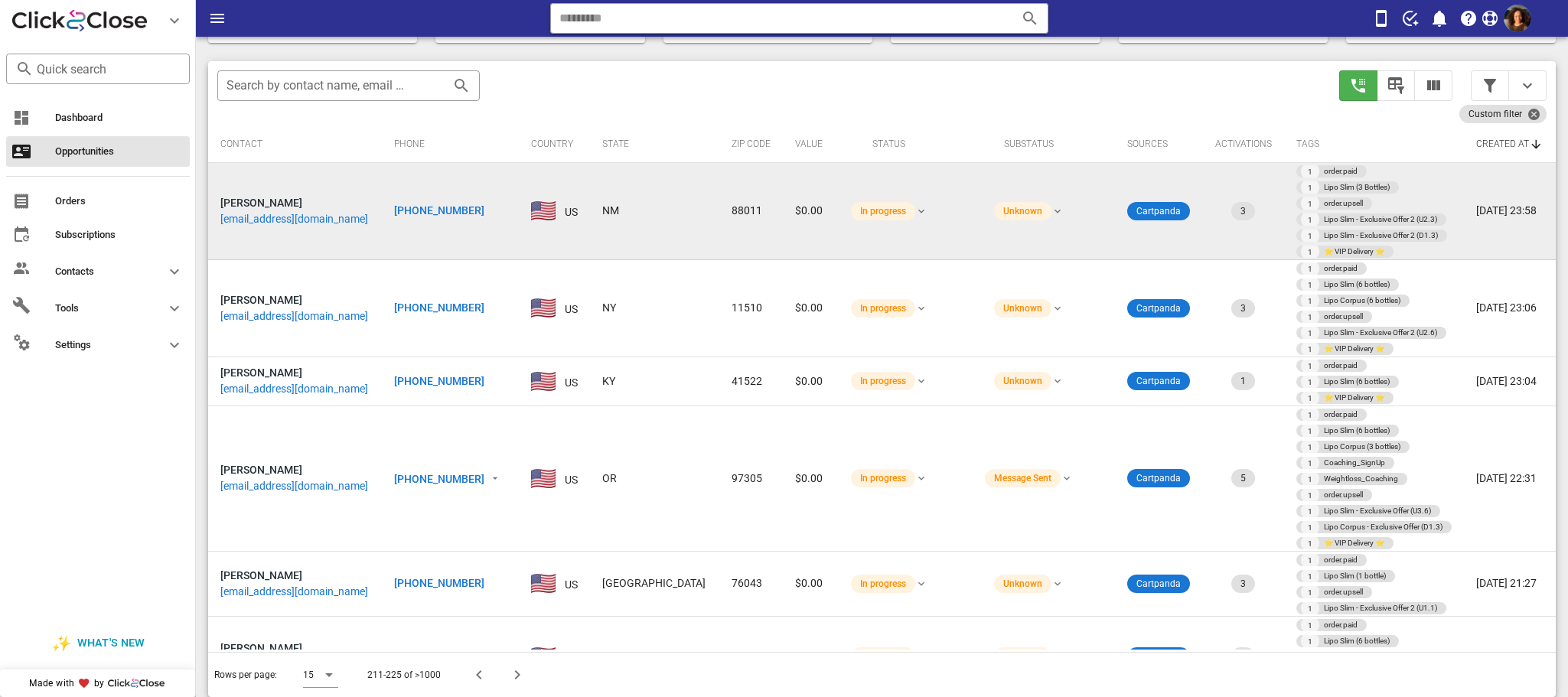 click on "+15756421187" at bounding box center [439, 210] 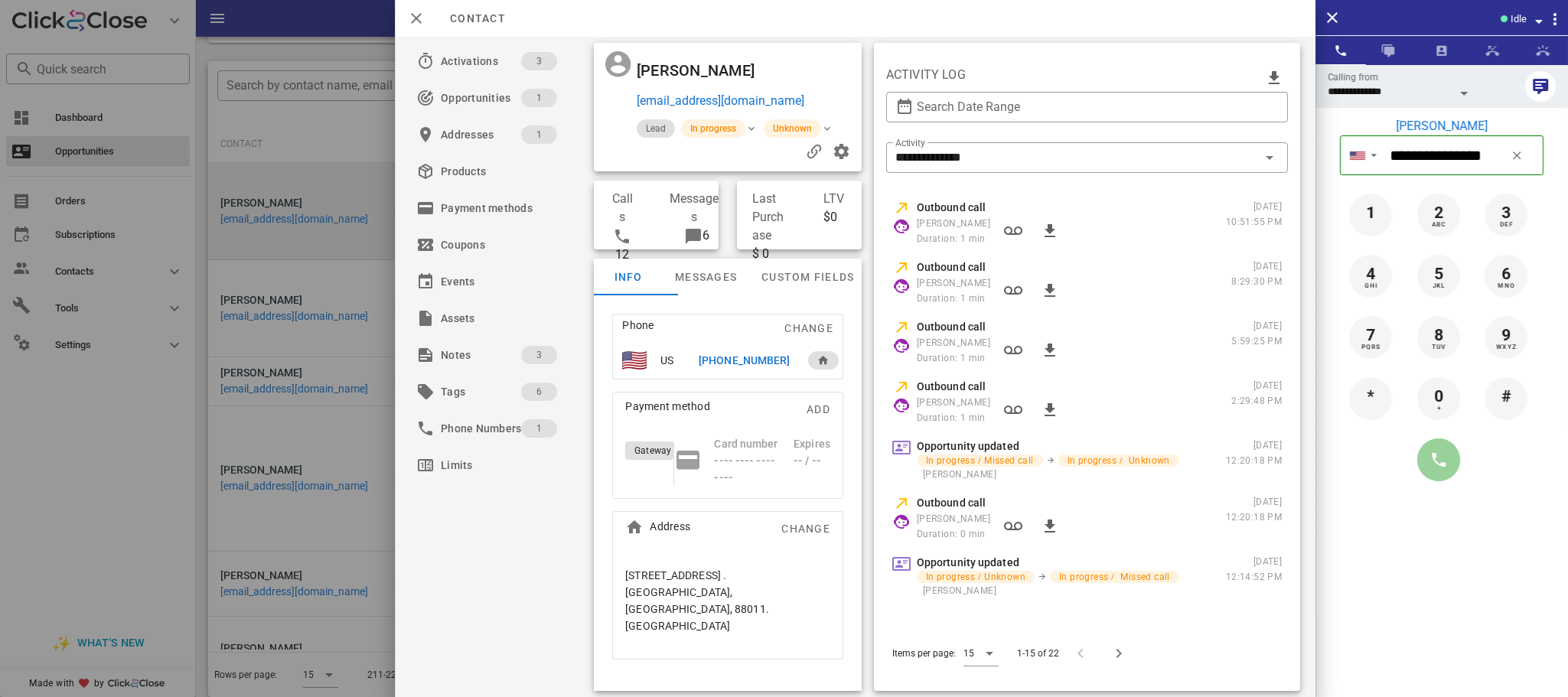 click at bounding box center (1439, 460) 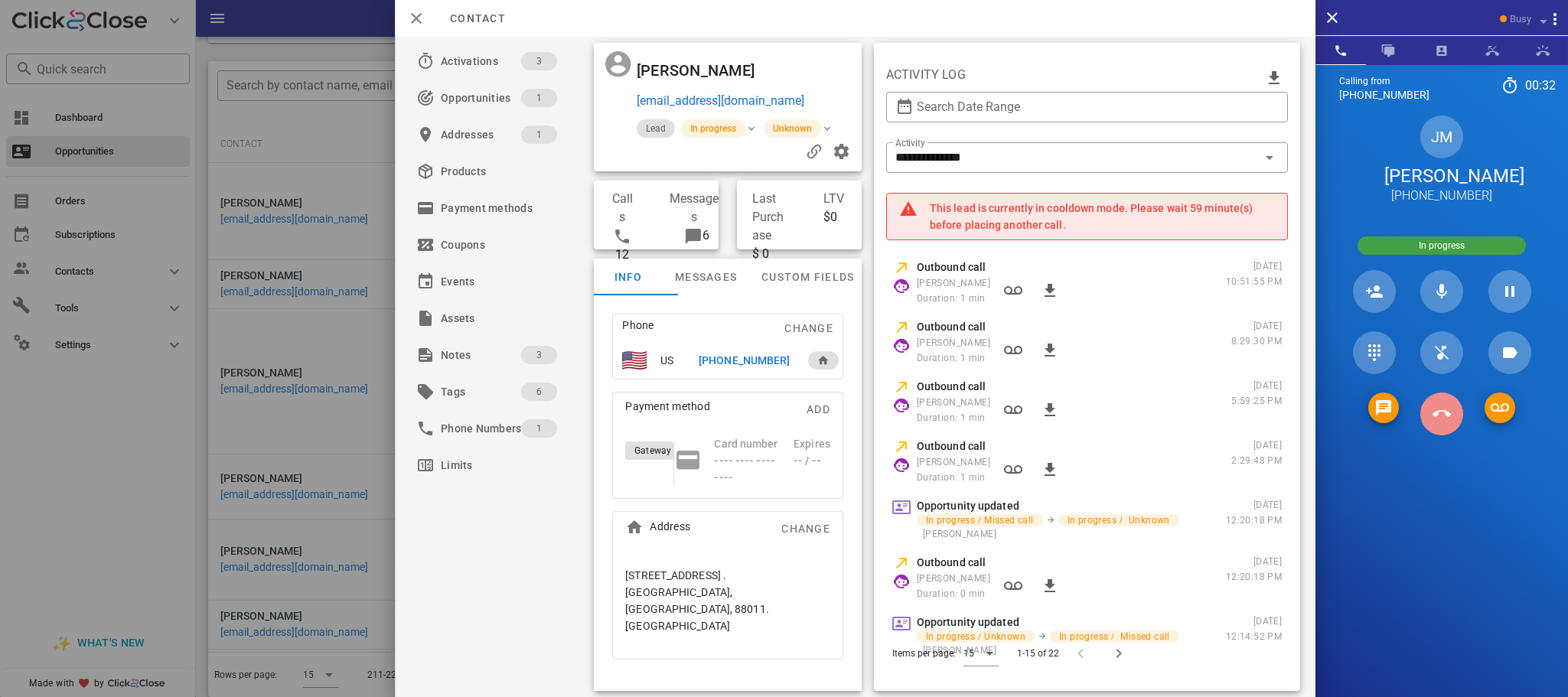 click at bounding box center [1442, 414] 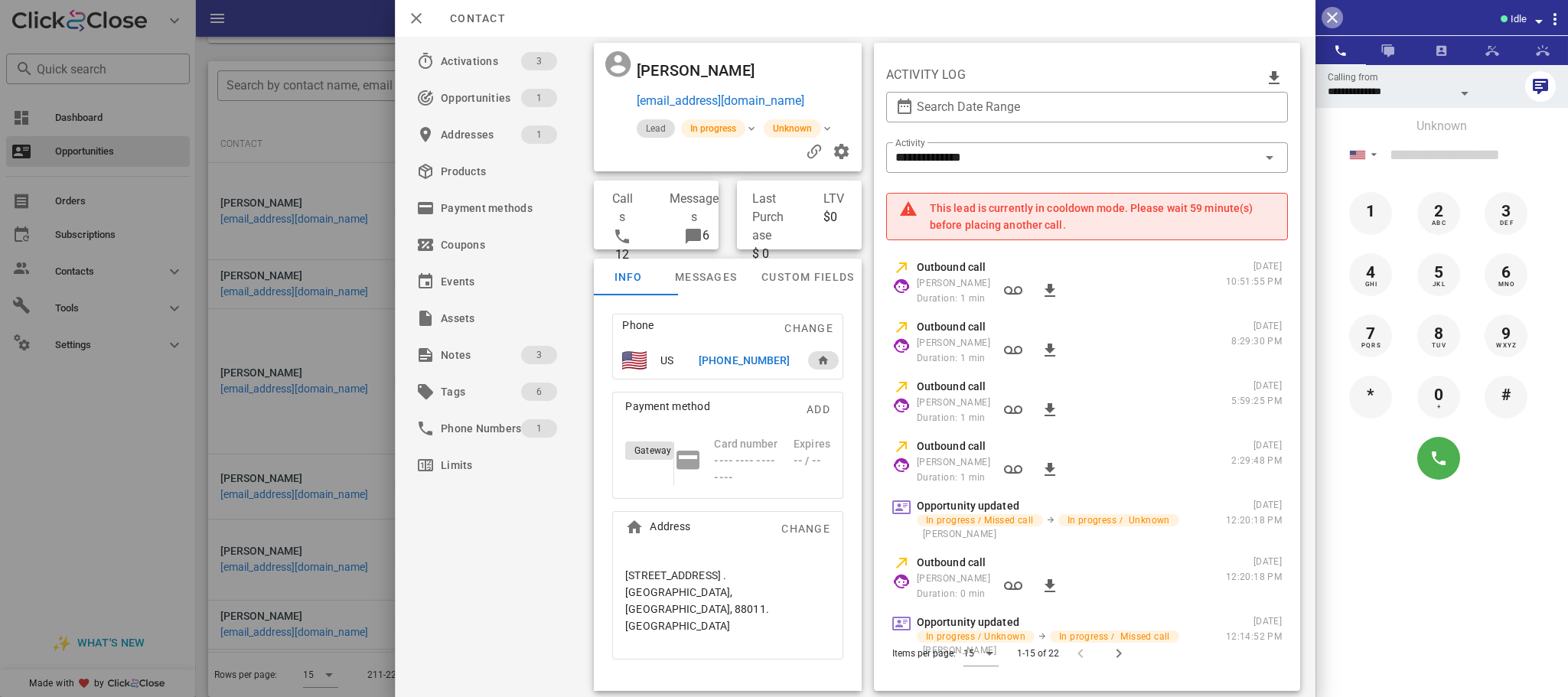 click at bounding box center [1332, 18] 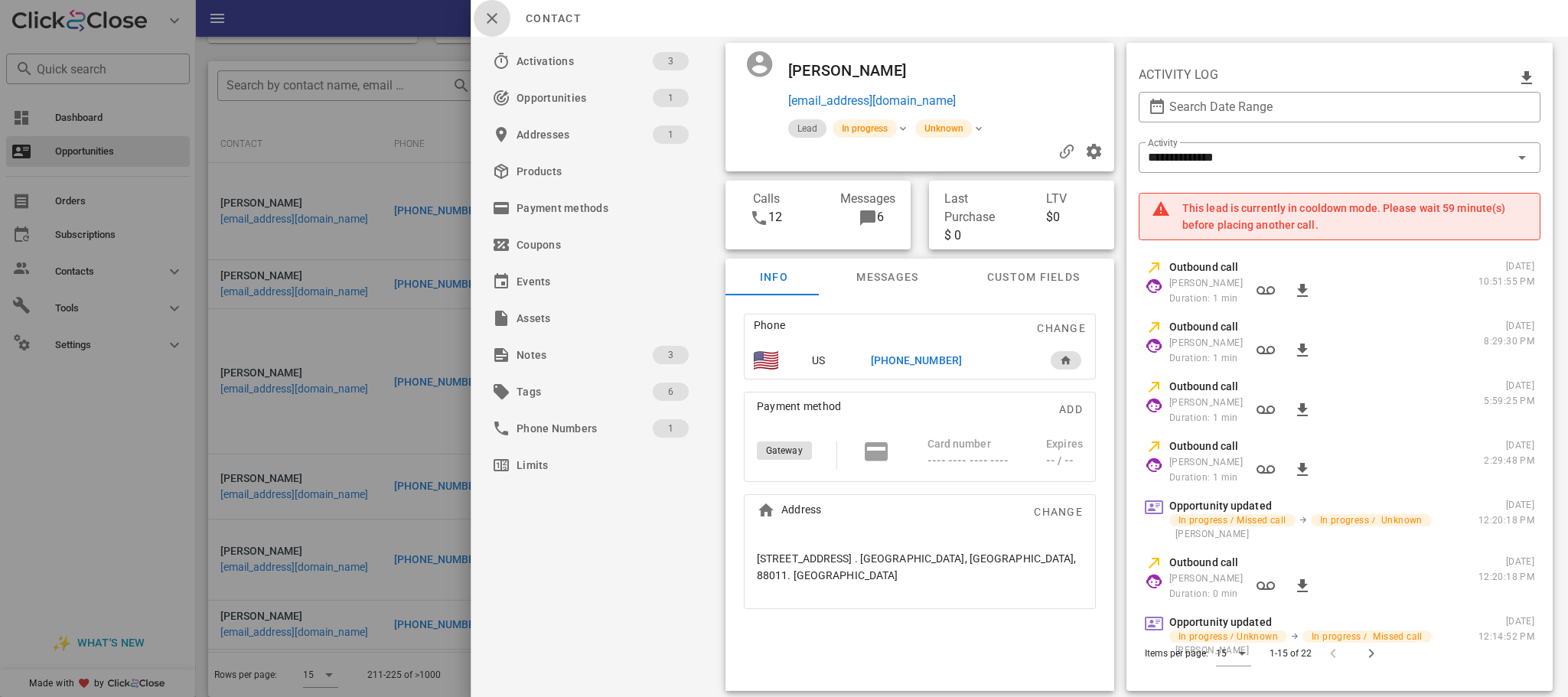 click at bounding box center [492, 18] 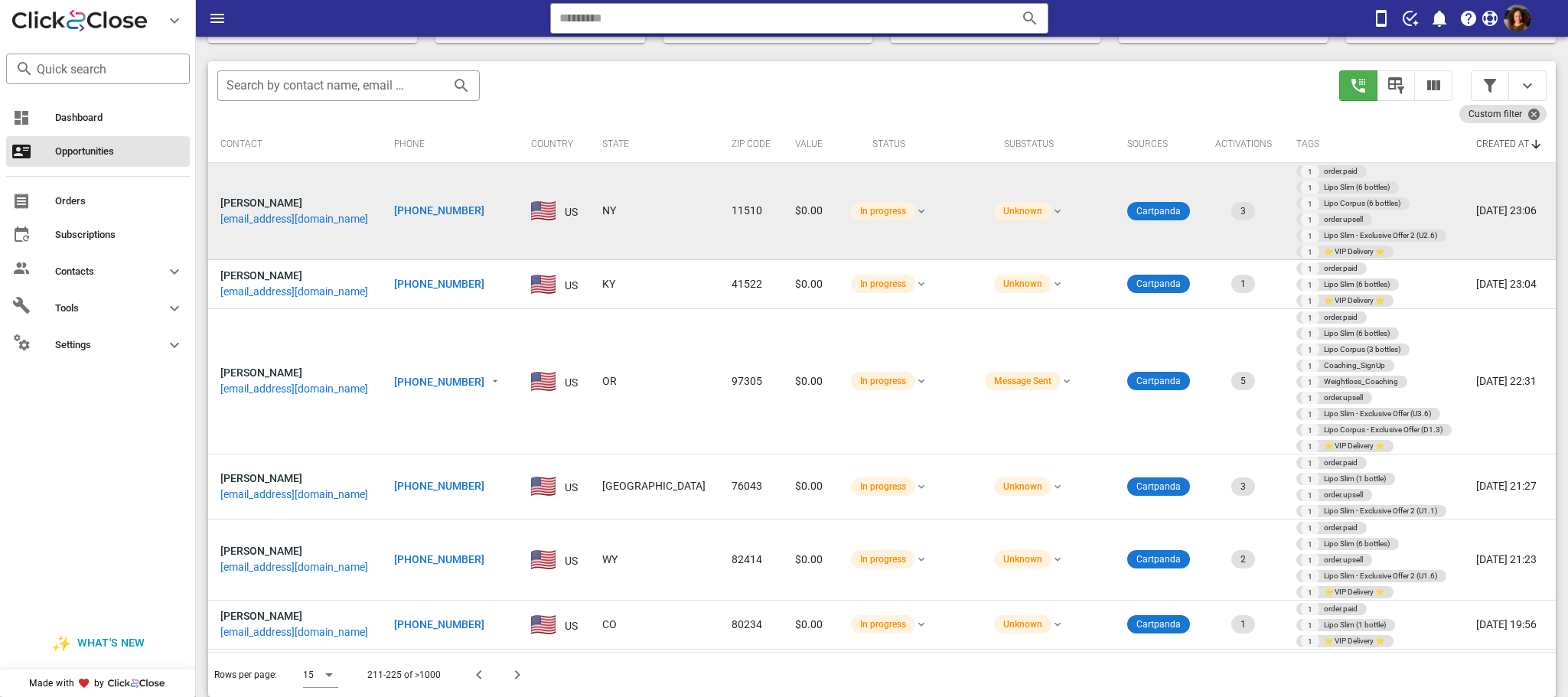 click on "+15168169693" at bounding box center [439, 210] 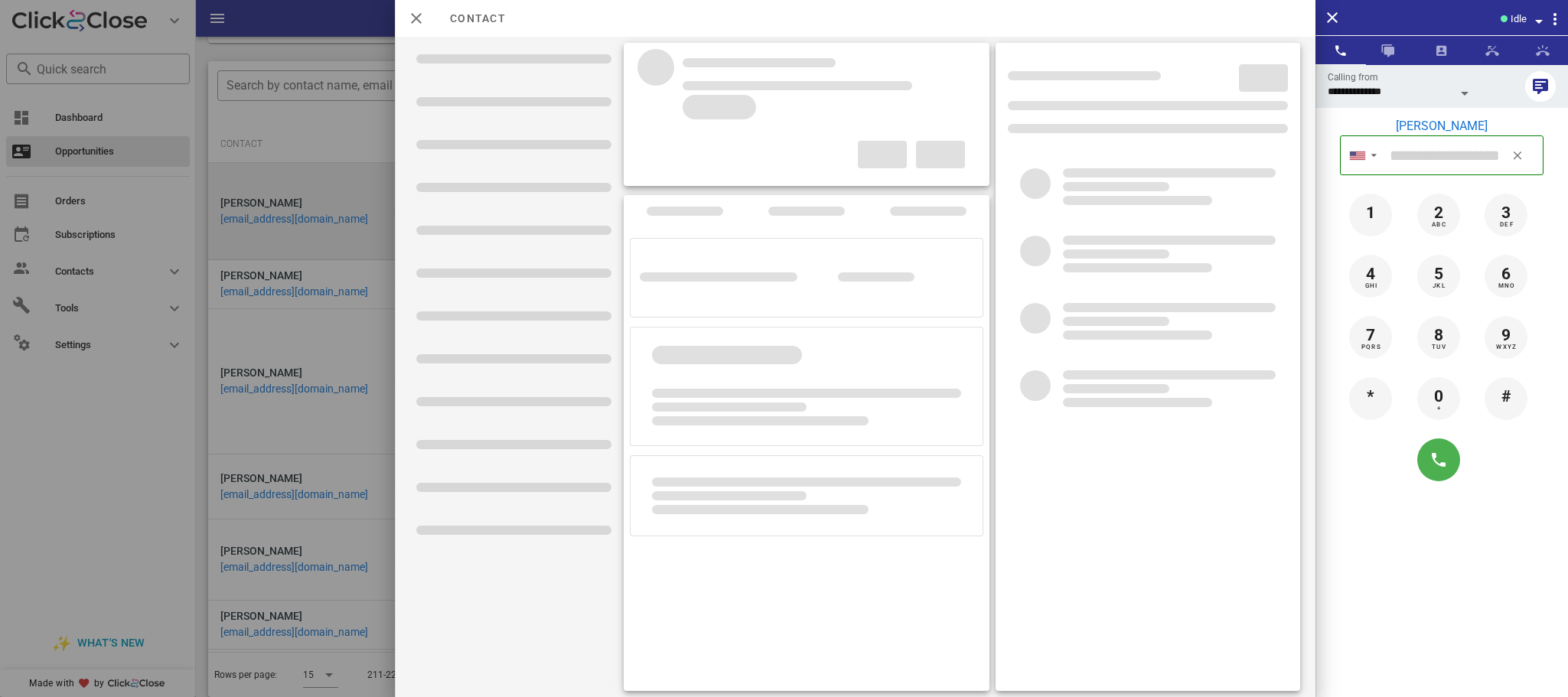 type on "**********" 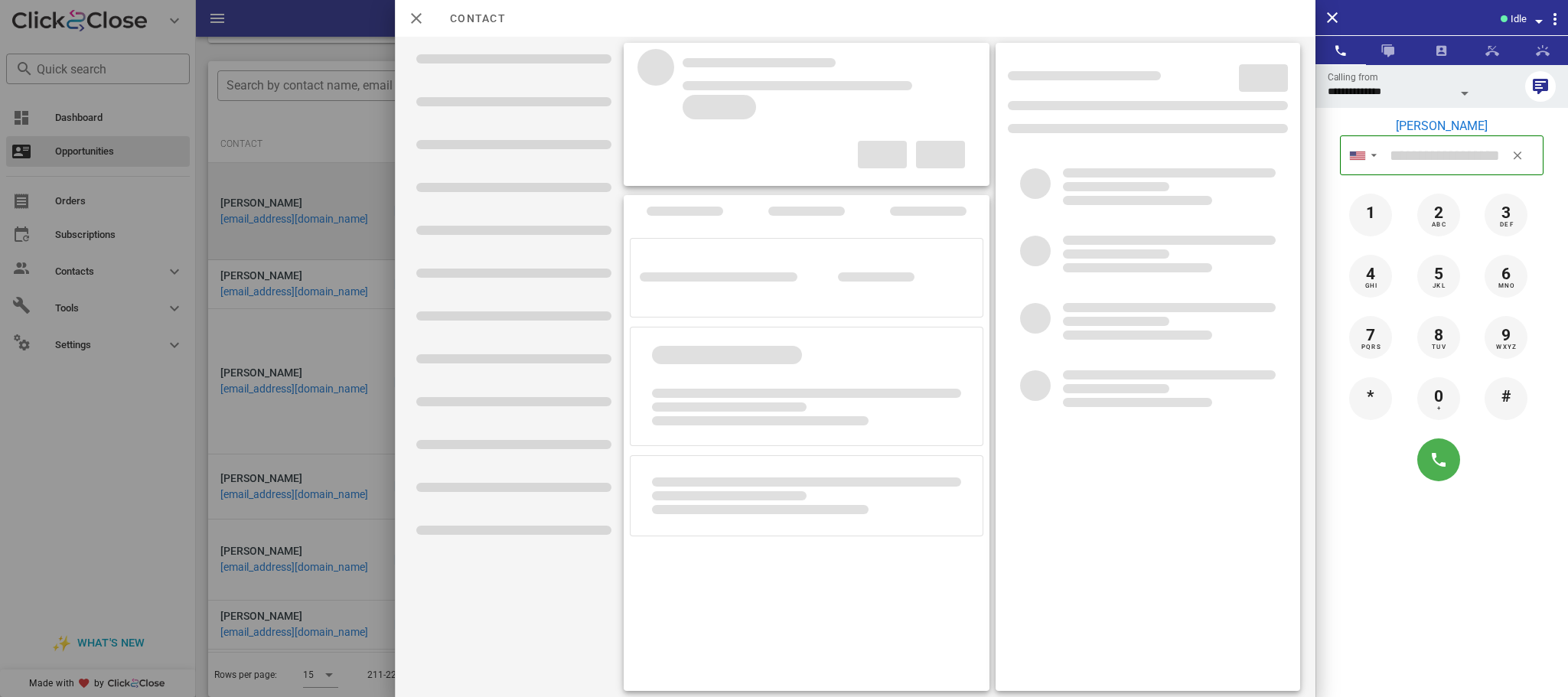 type on "**********" 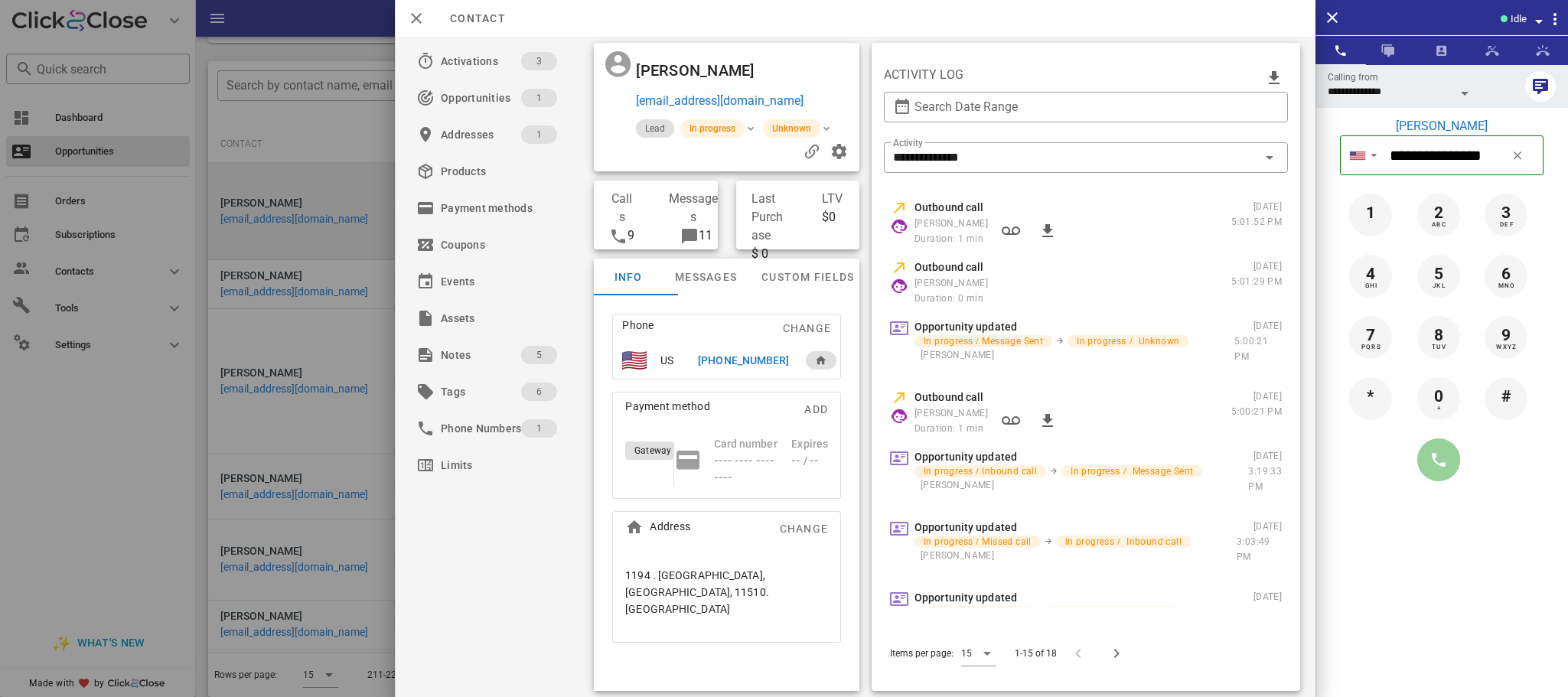 click at bounding box center (1439, 460) 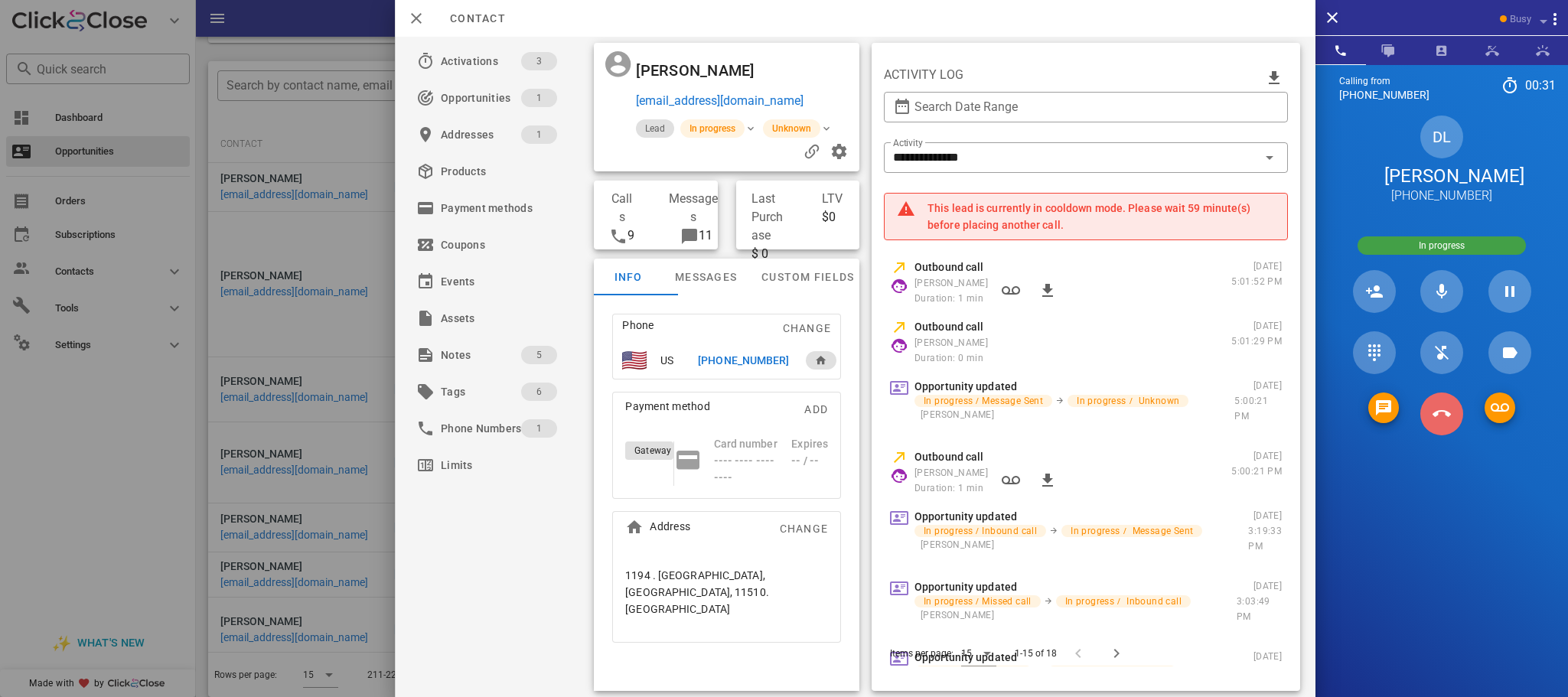 click at bounding box center (1442, 414) 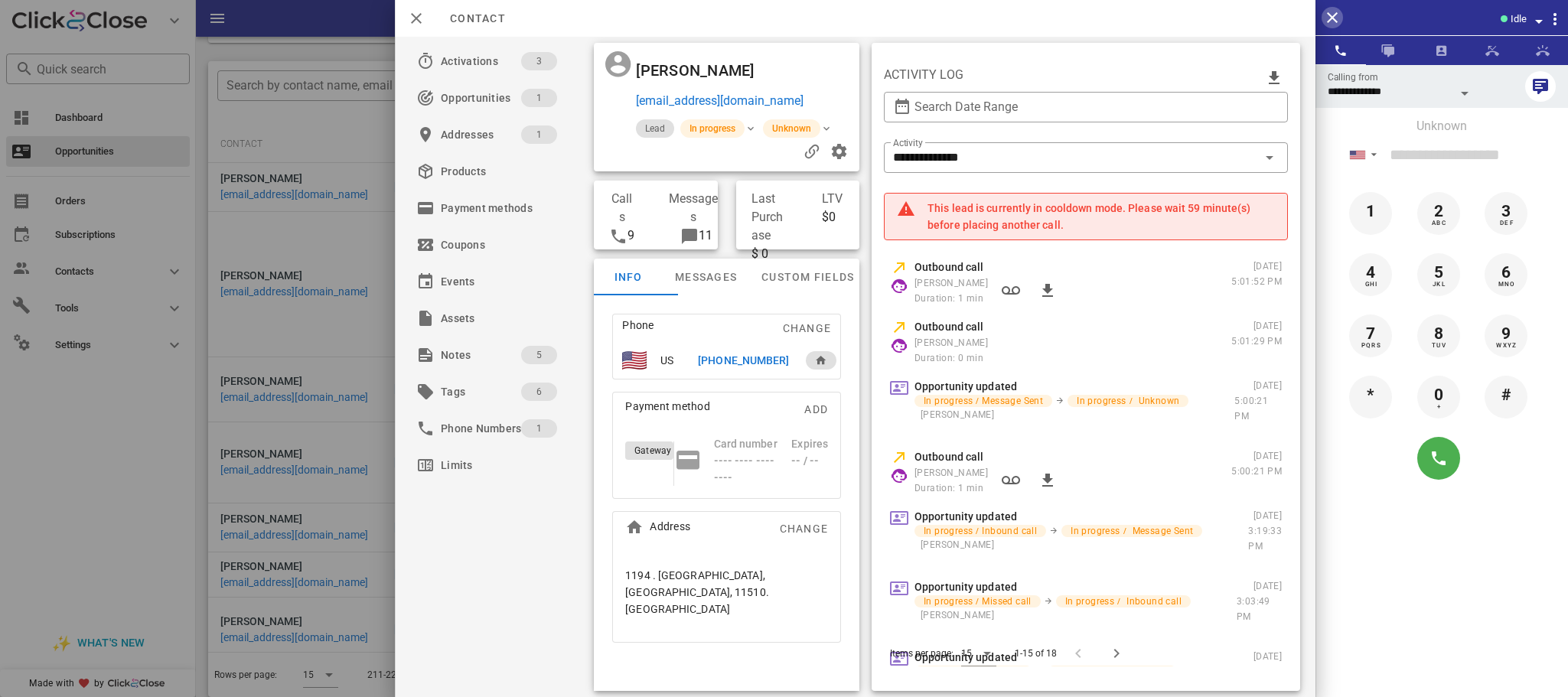 click at bounding box center [1332, 18] 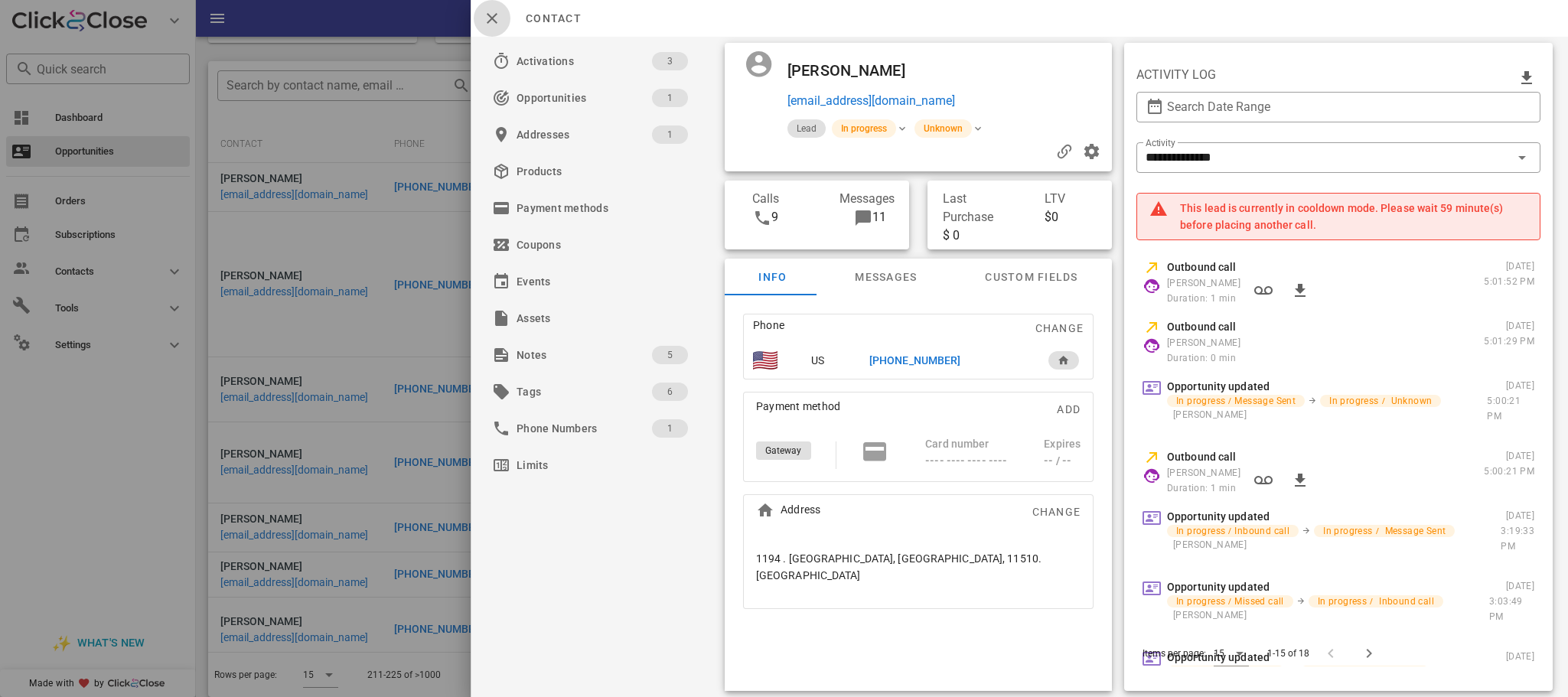 click at bounding box center (492, 18) 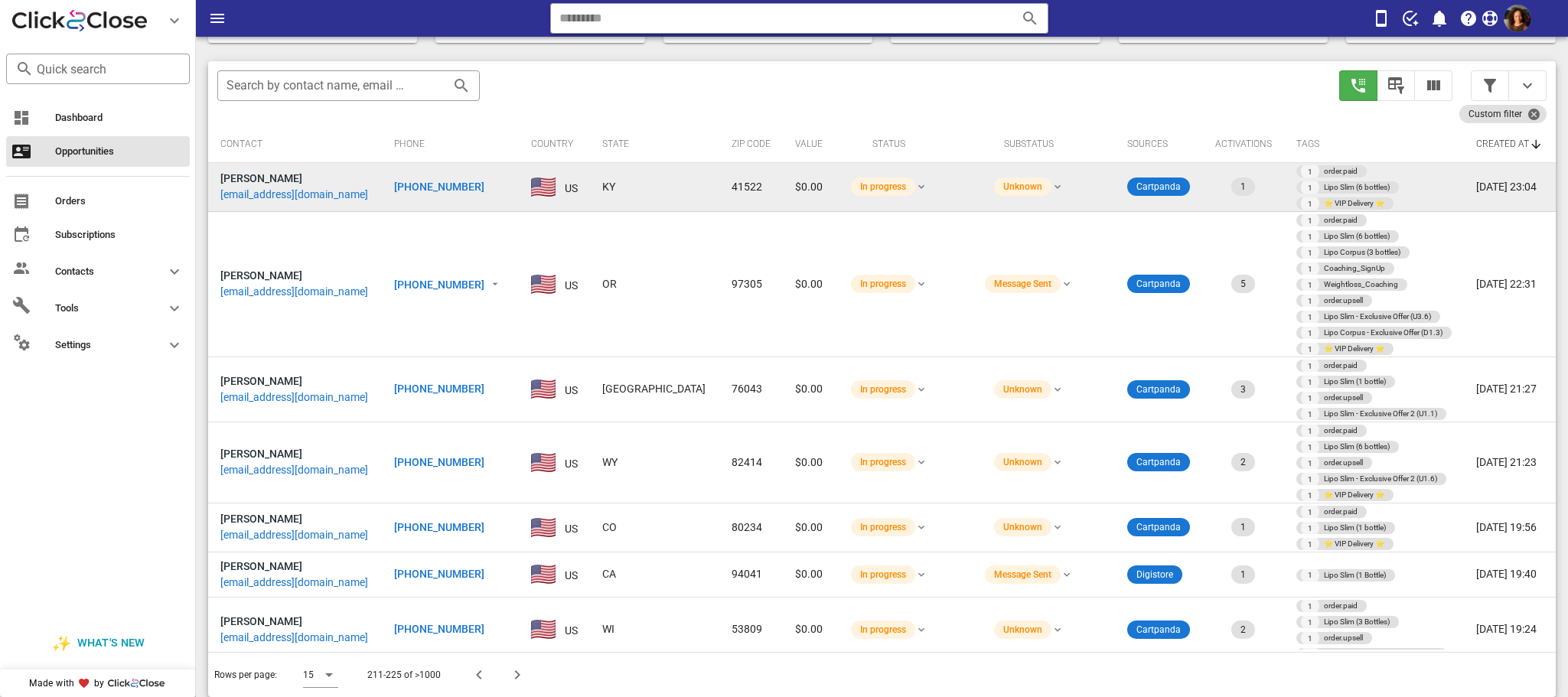 click on "+16067949093" at bounding box center (439, 187) 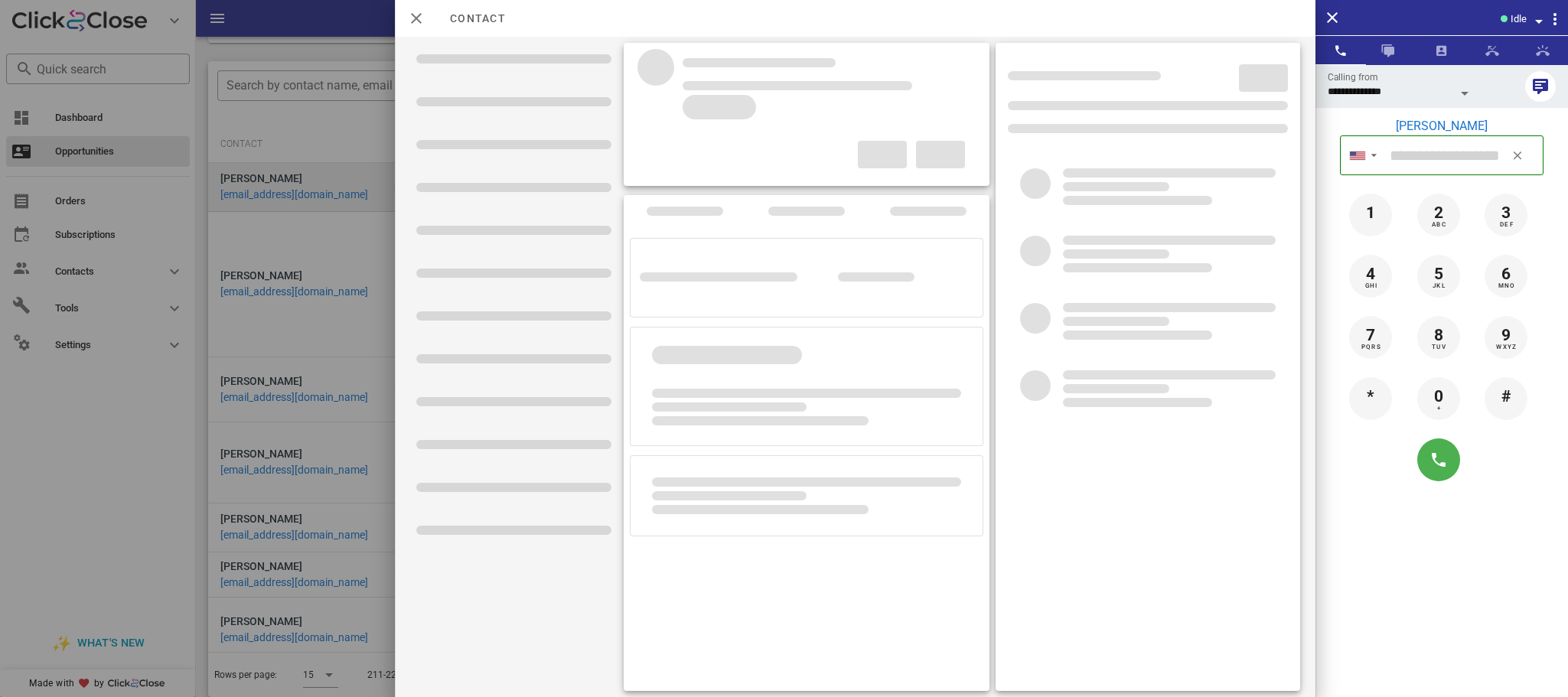 type on "**********" 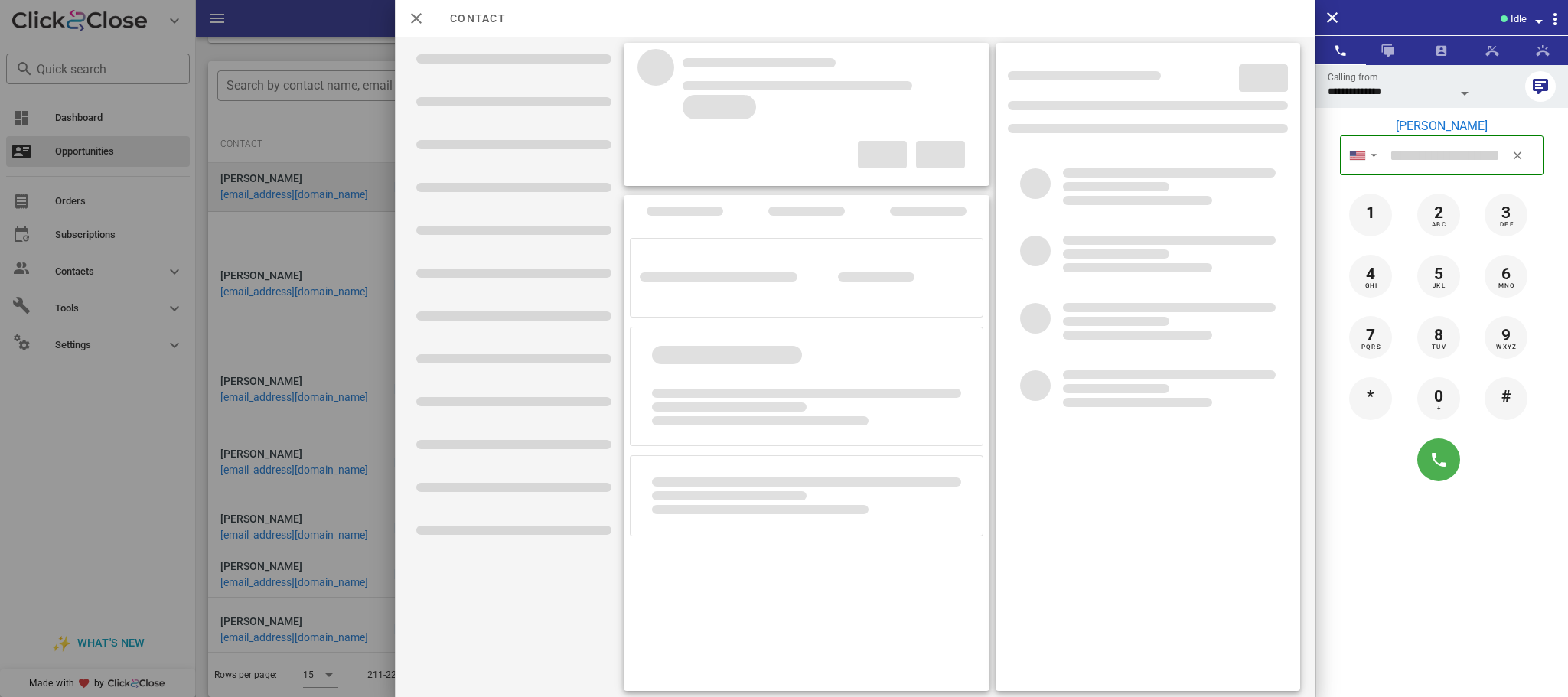 type on "**********" 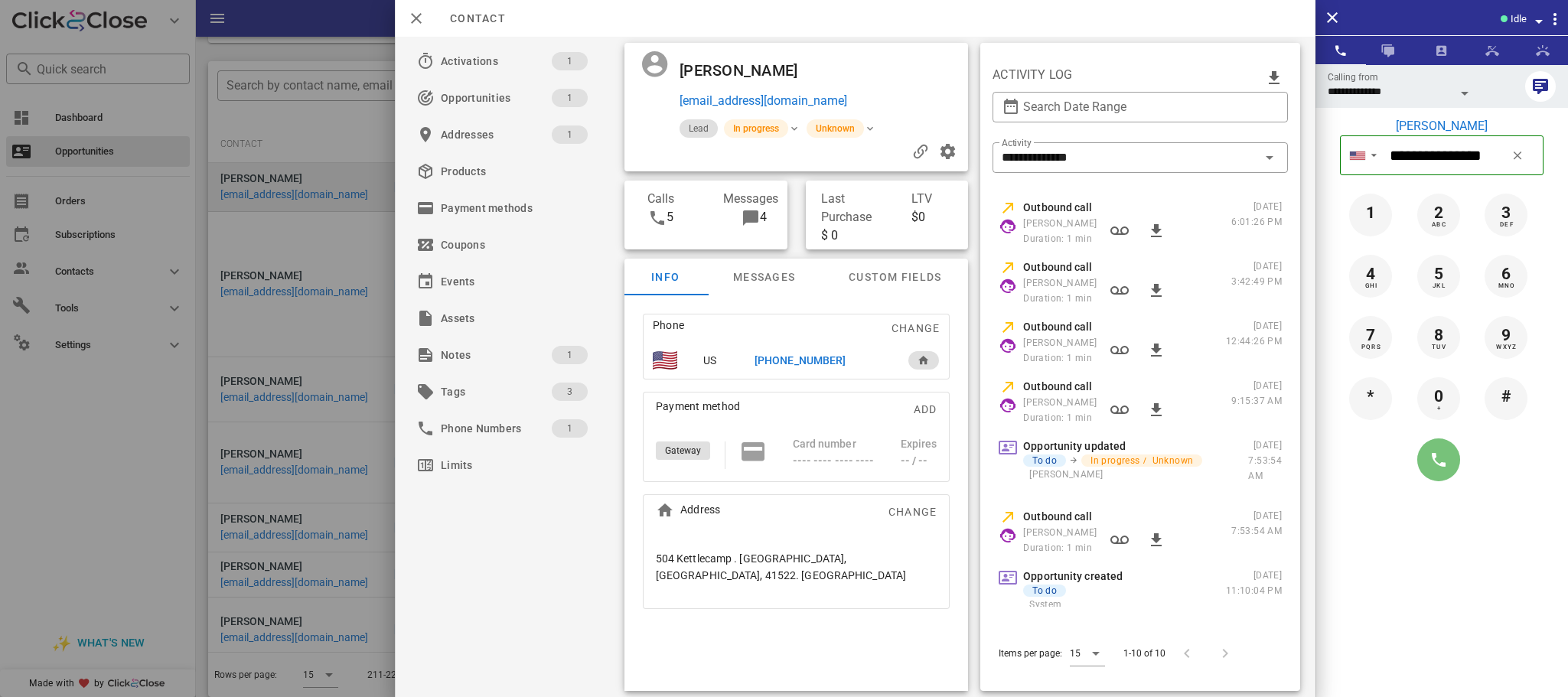 click at bounding box center (1439, 460) 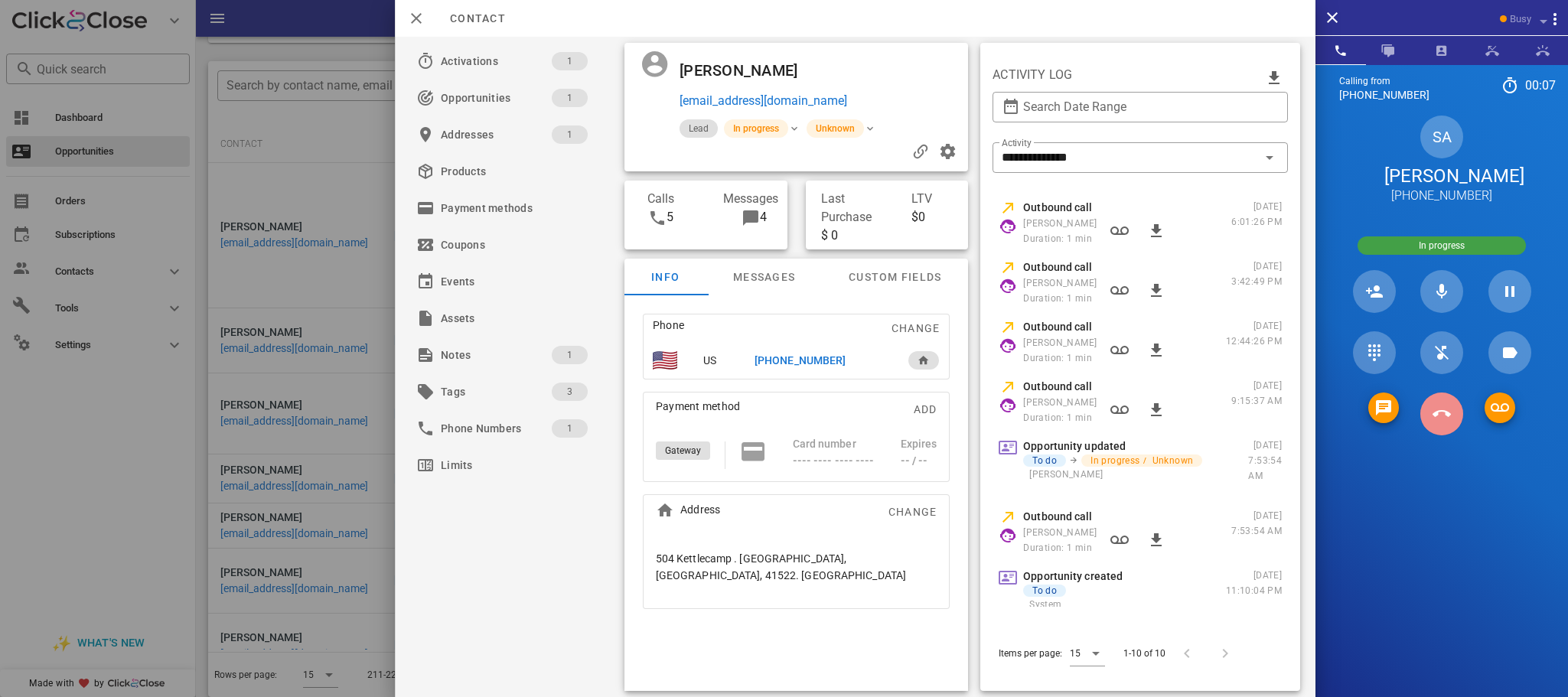 click at bounding box center [1442, 414] 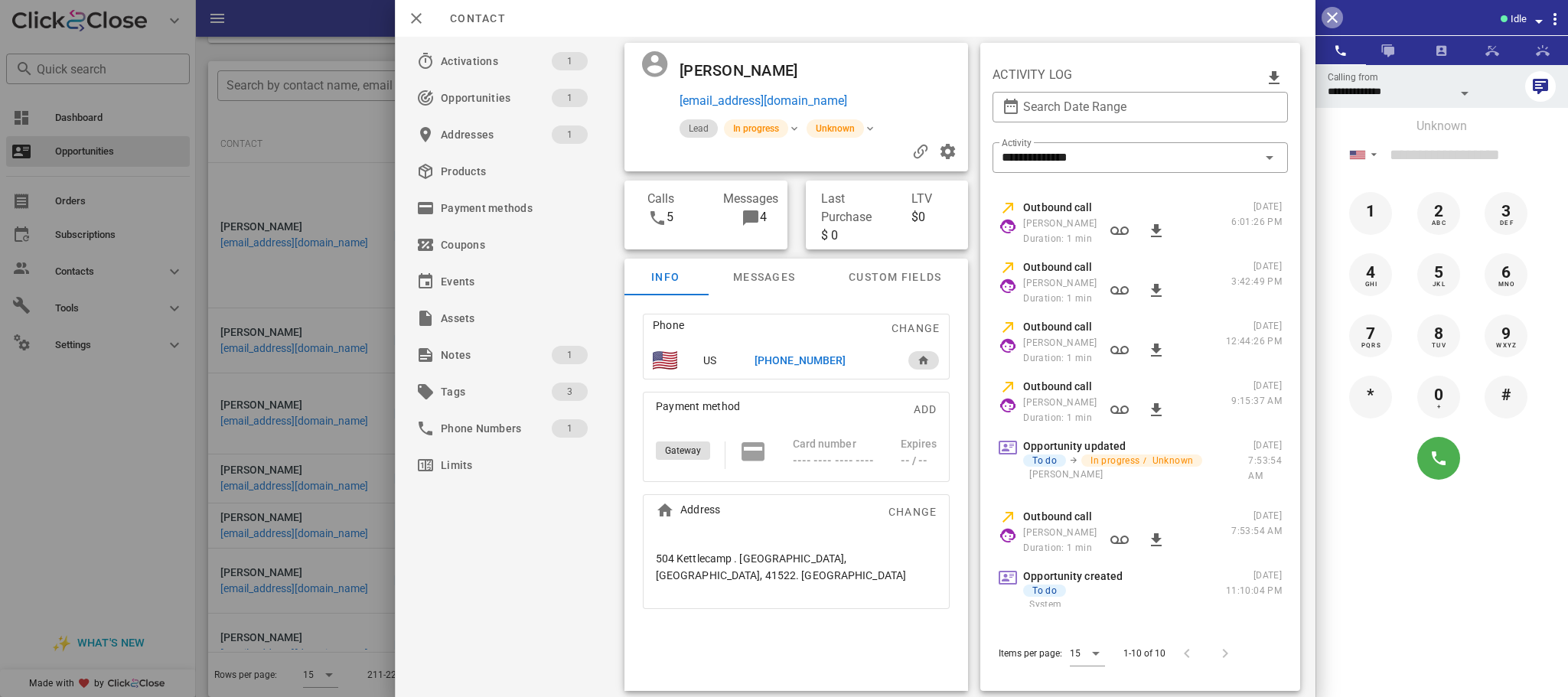 click at bounding box center [1332, 18] 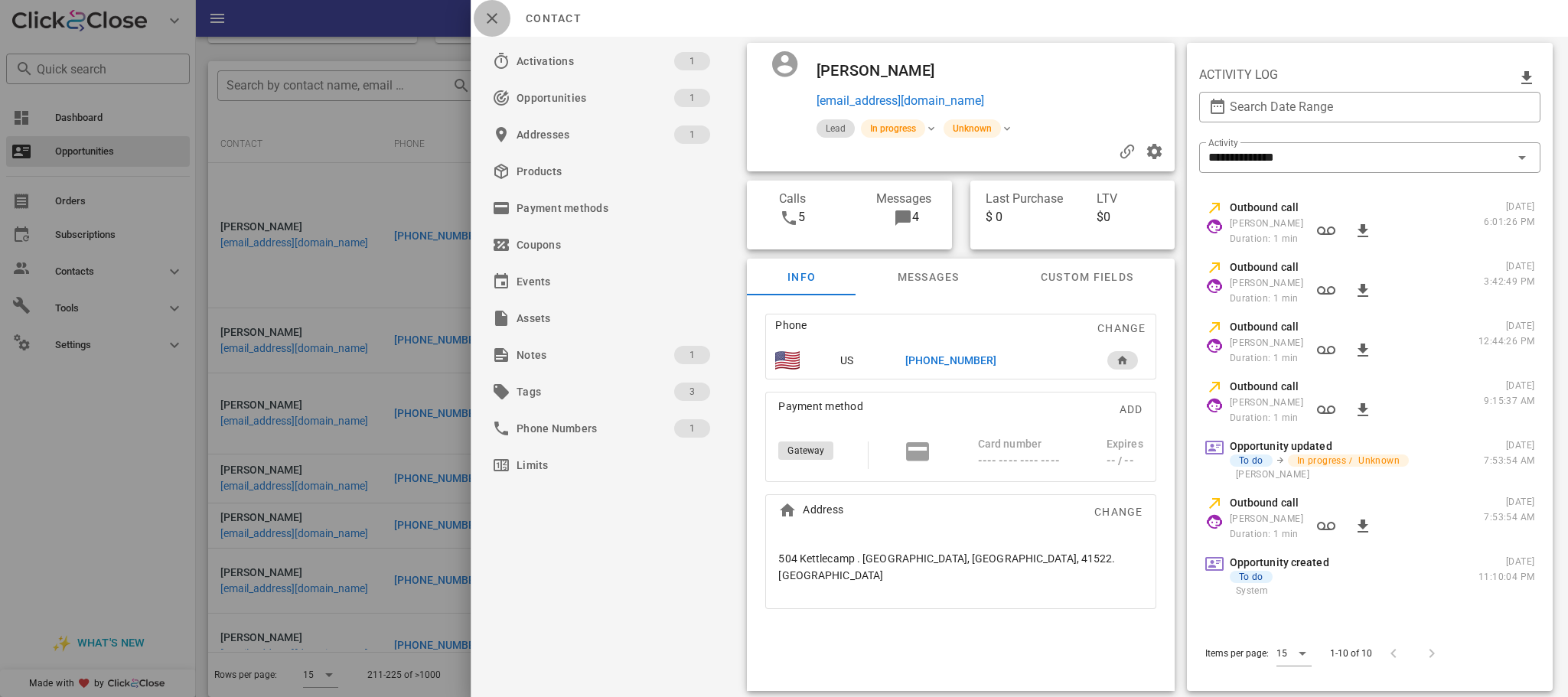 click at bounding box center [492, 18] 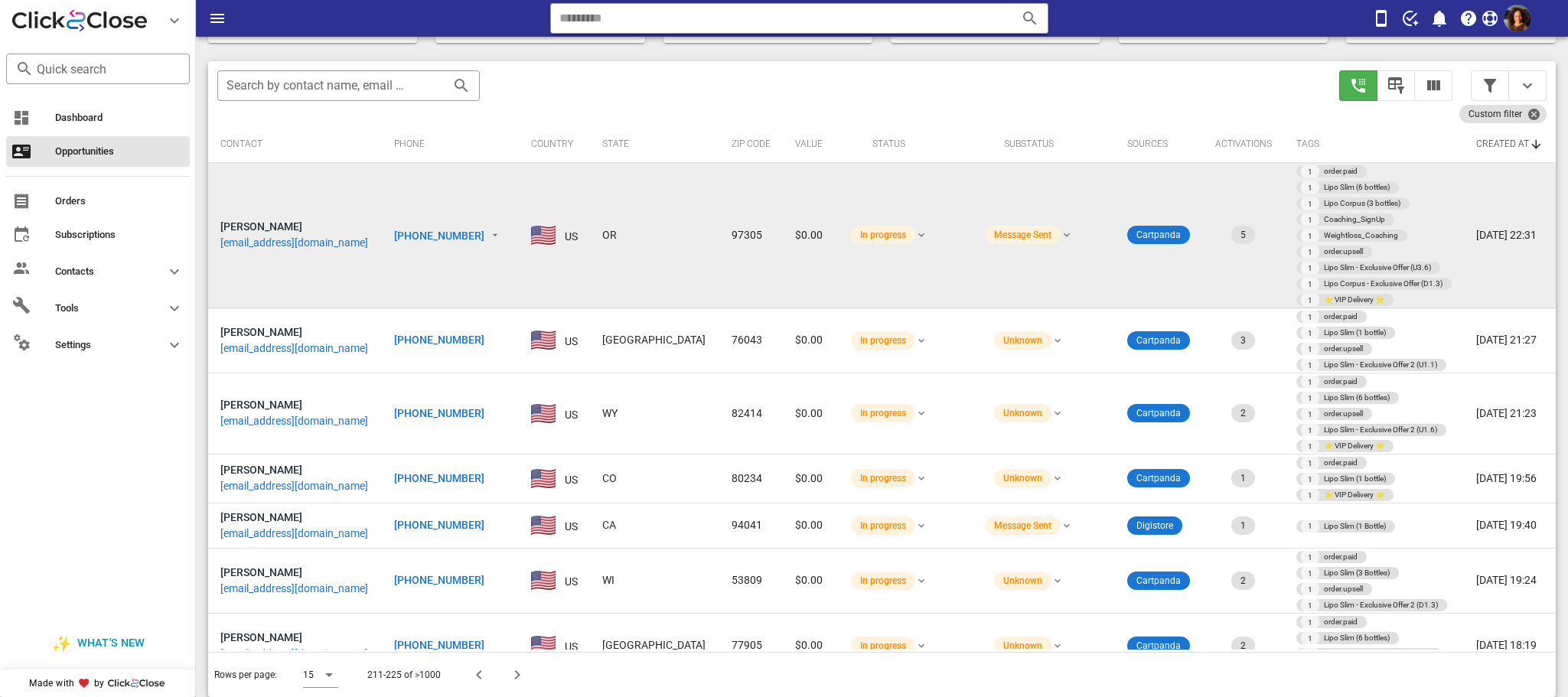 click on "+15035101149" at bounding box center [450, 235] 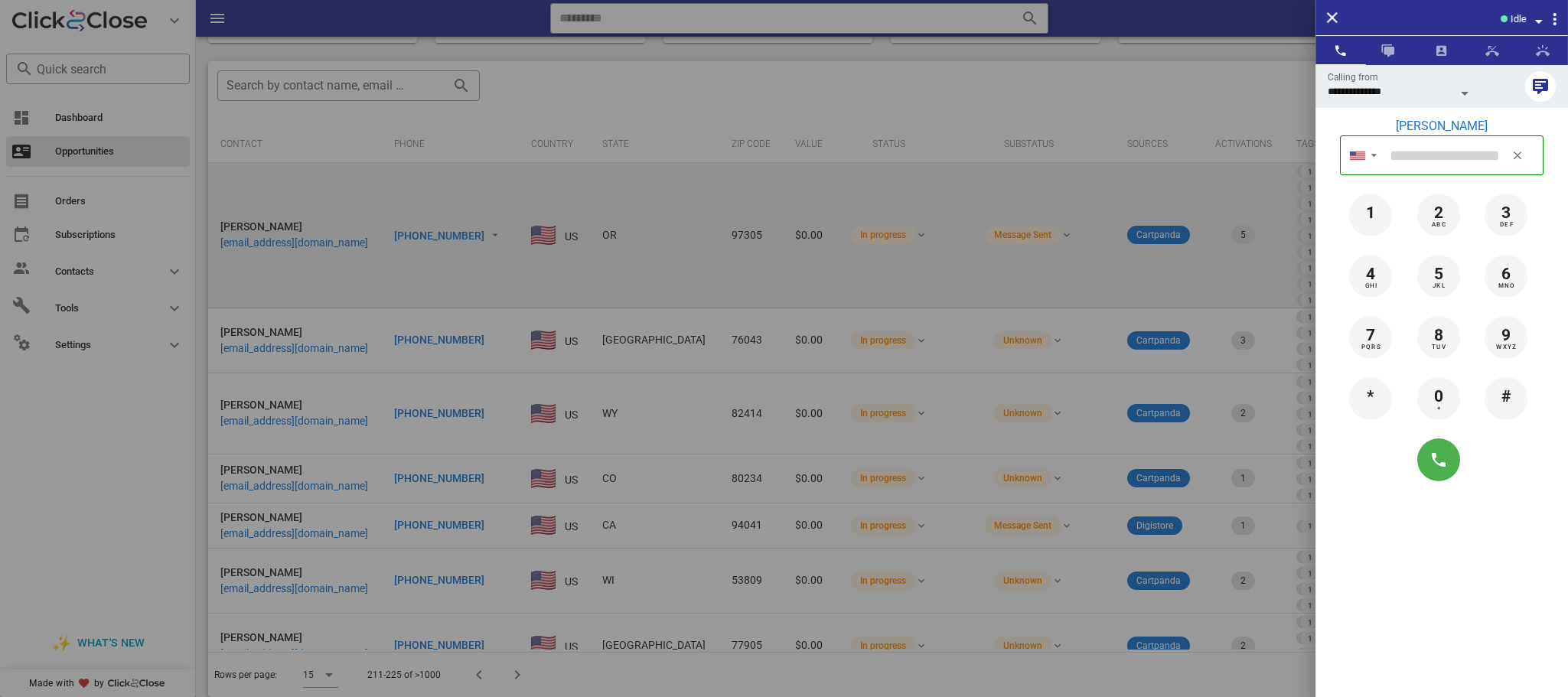 type on "**********" 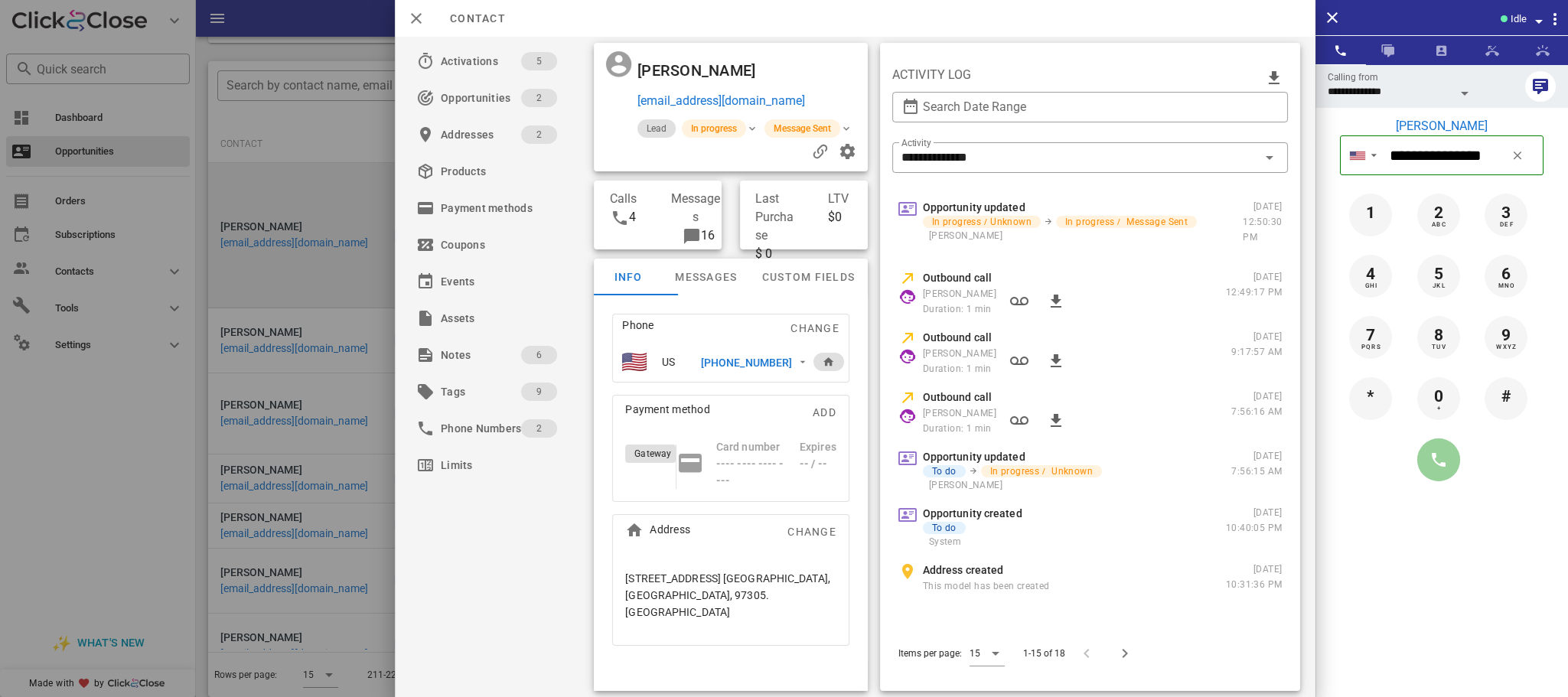 click at bounding box center (1439, 460) 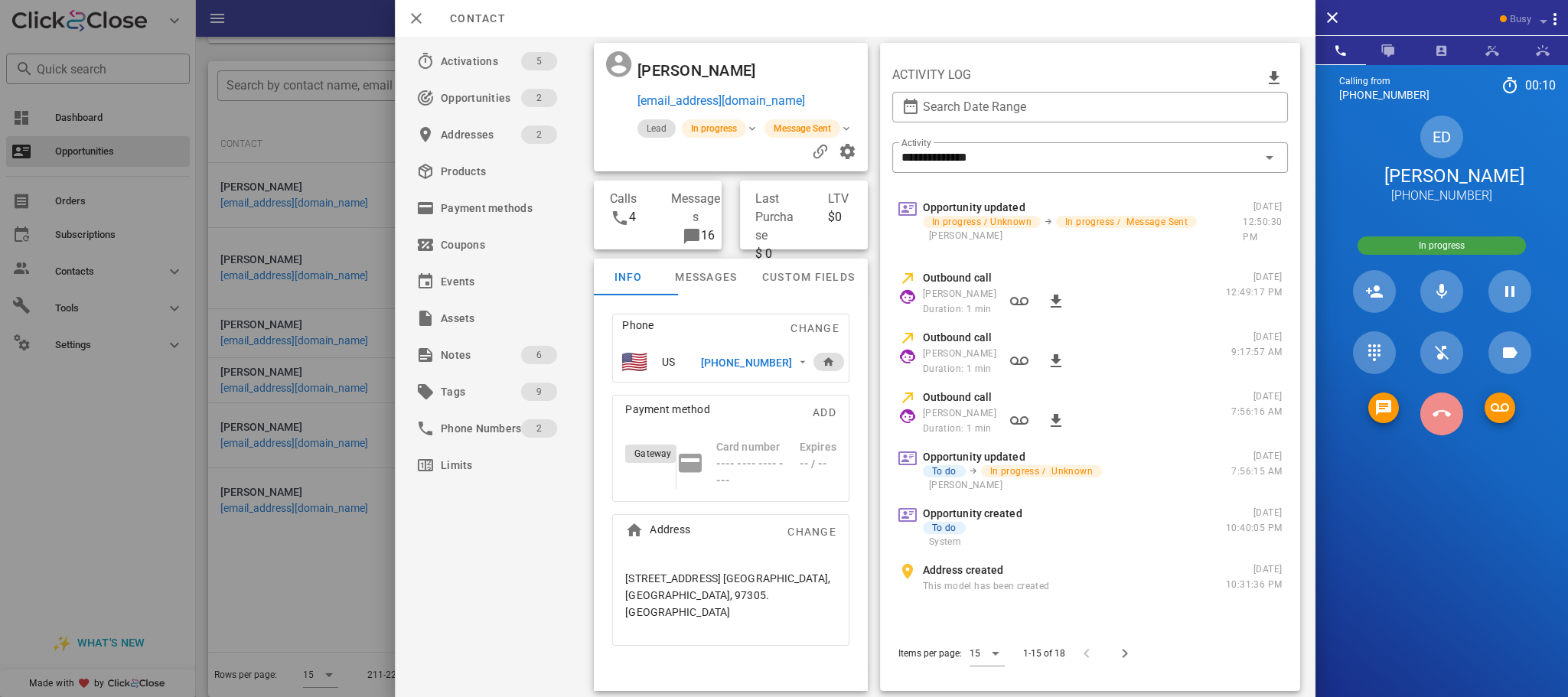 click at bounding box center [1442, 414] 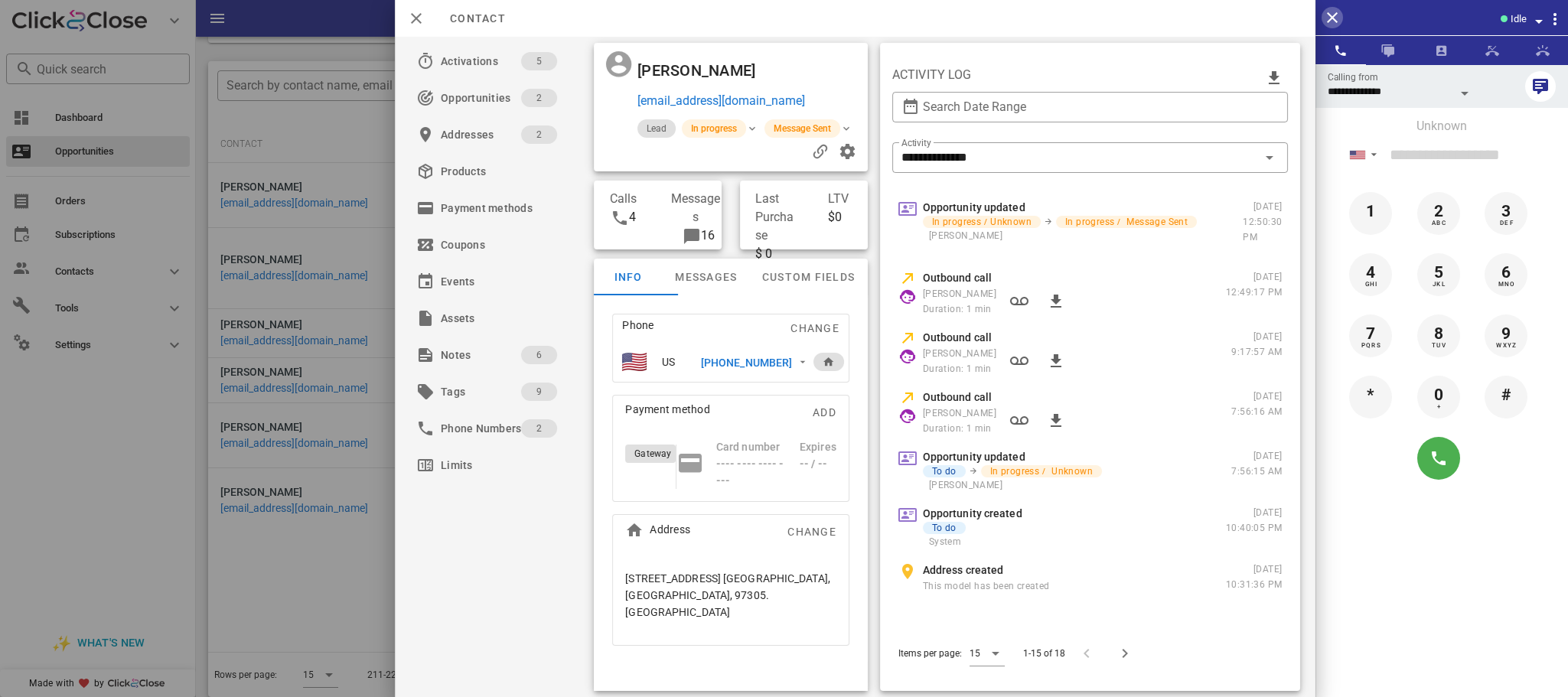 click at bounding box center [1332, 18] 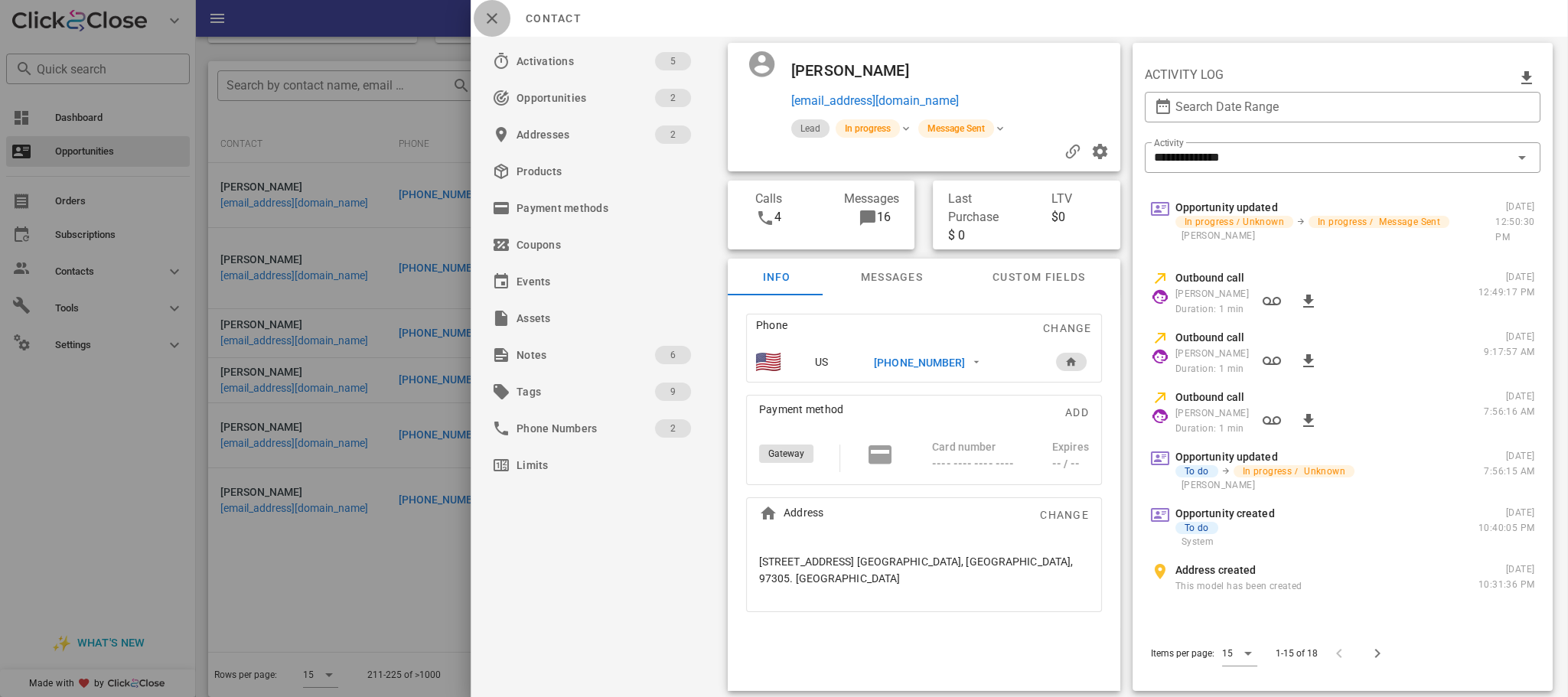 click at bounding box center (492, 18) 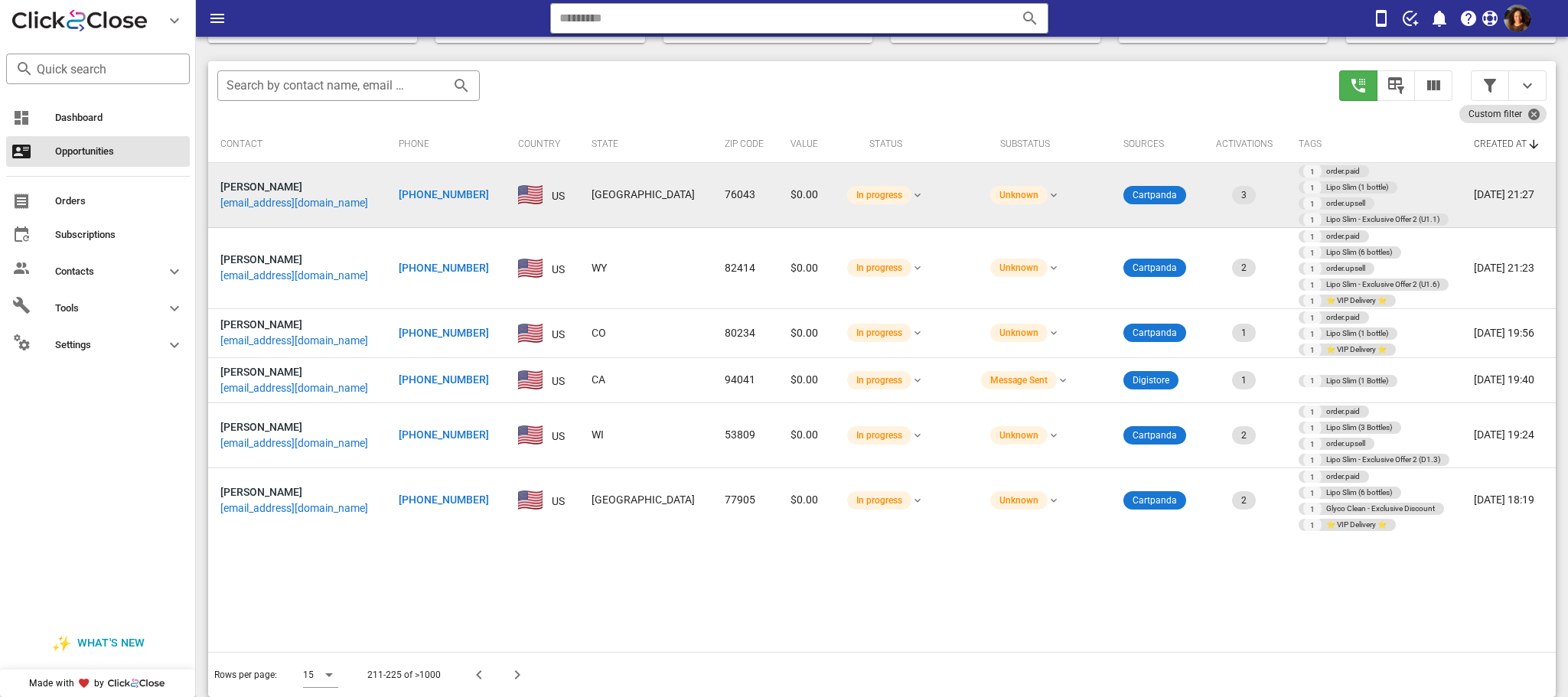 click on "+18178974972" at bounding box center (444, 194) 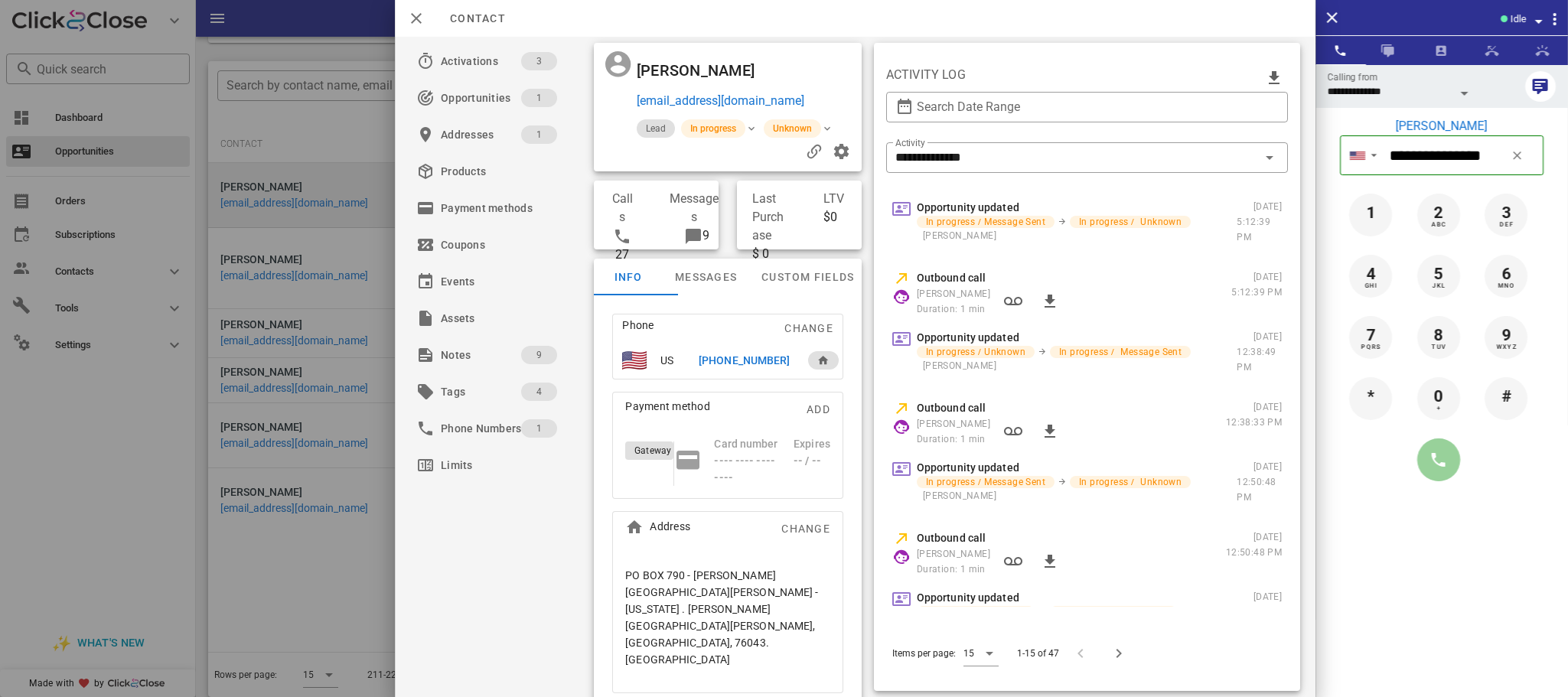 click at bounding box center [1439, 460] 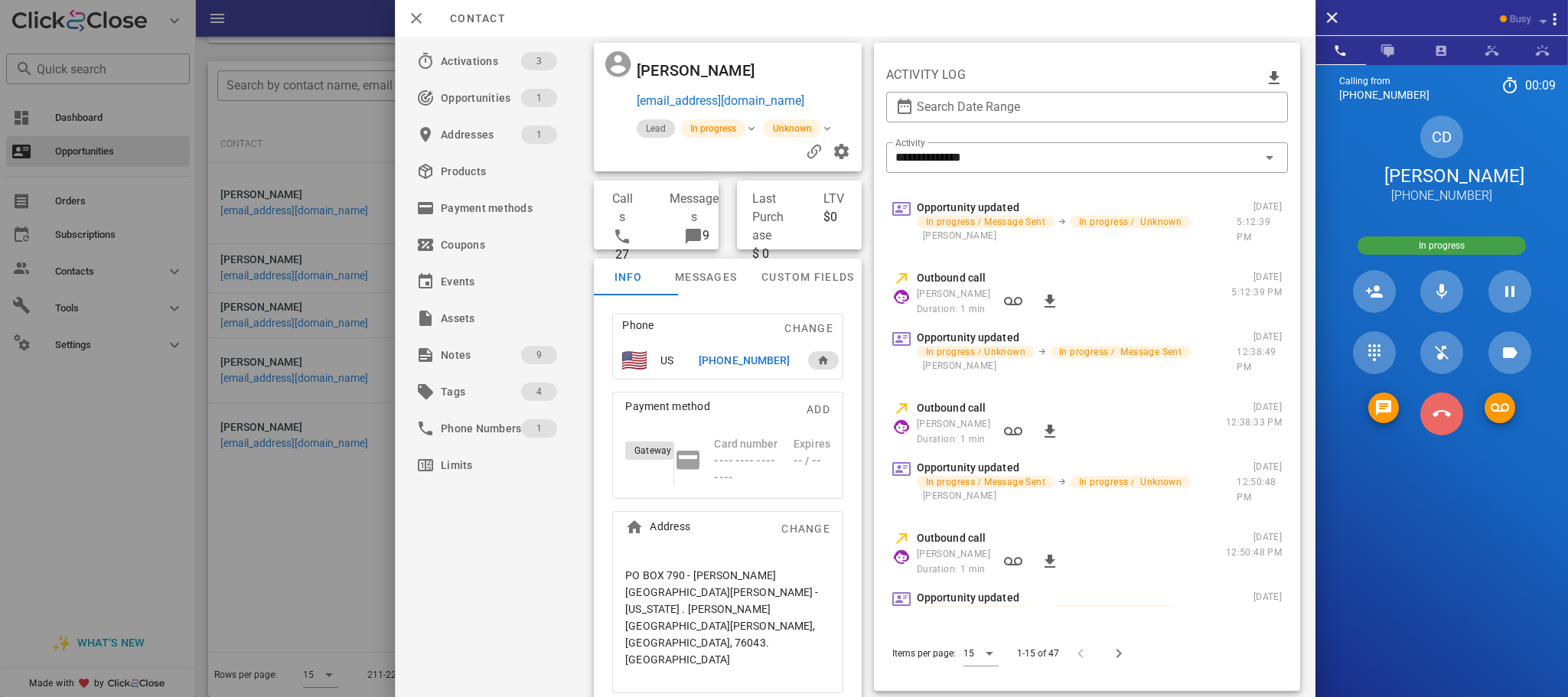click at bounding box center [1442, 414] 